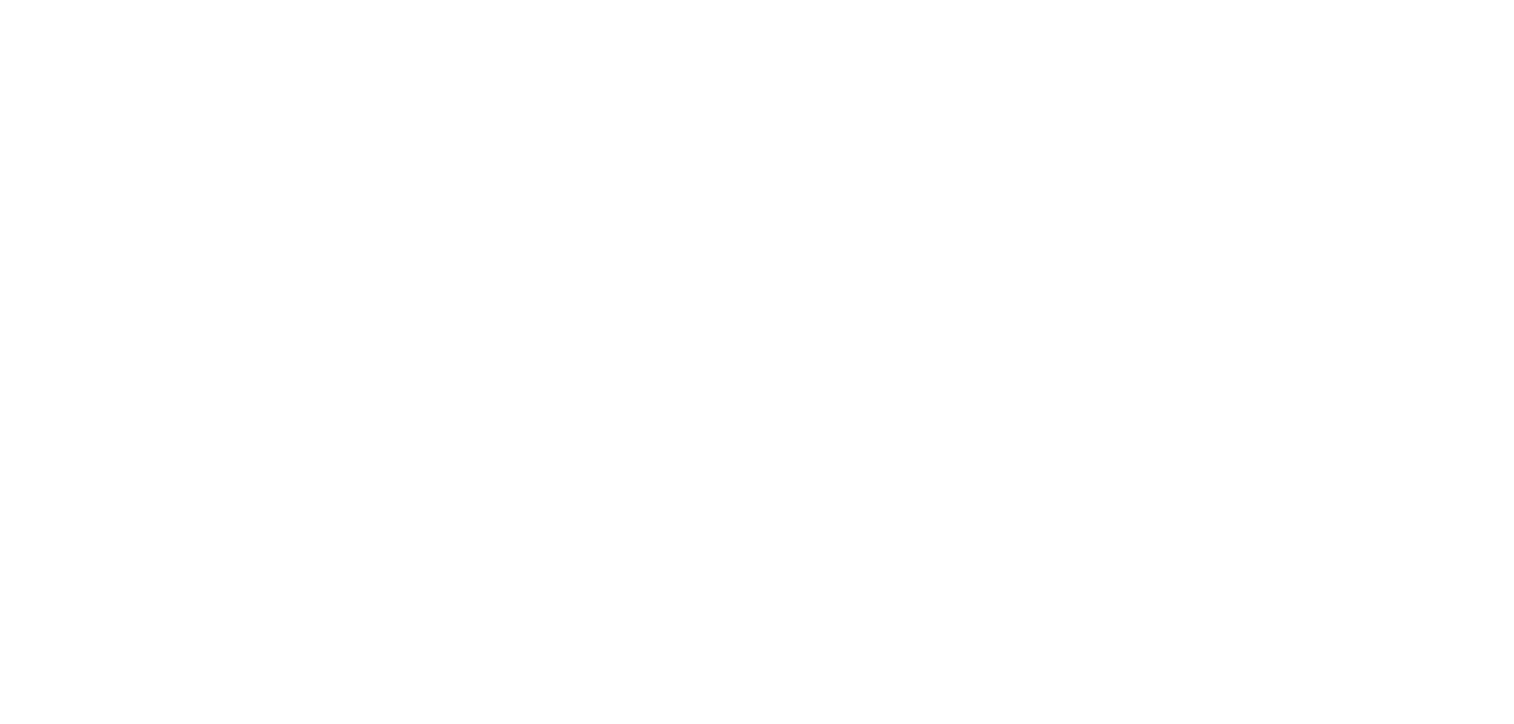 scroll, scrollTop: 0, scrollLeft: 0, axis: both 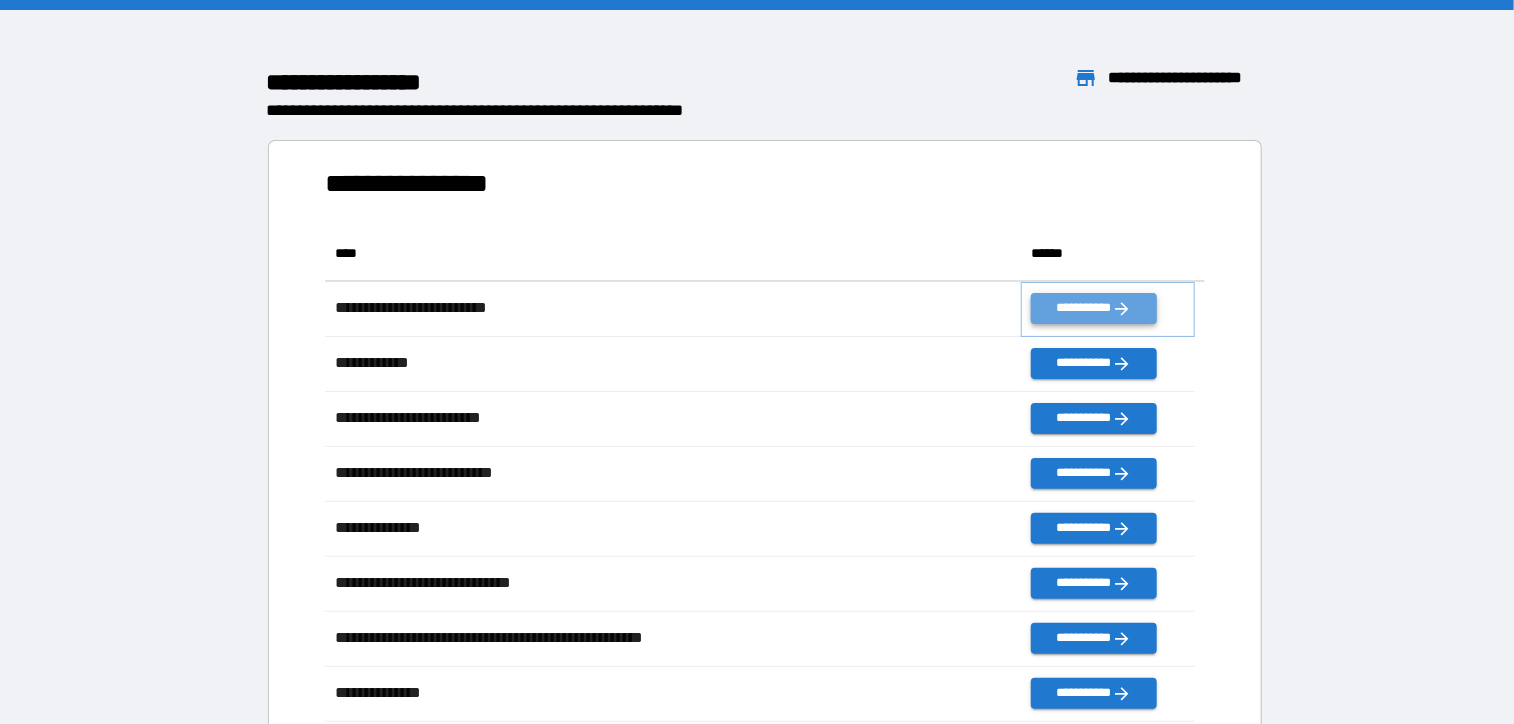 click on "**********" at bounding box center (1093, 308) 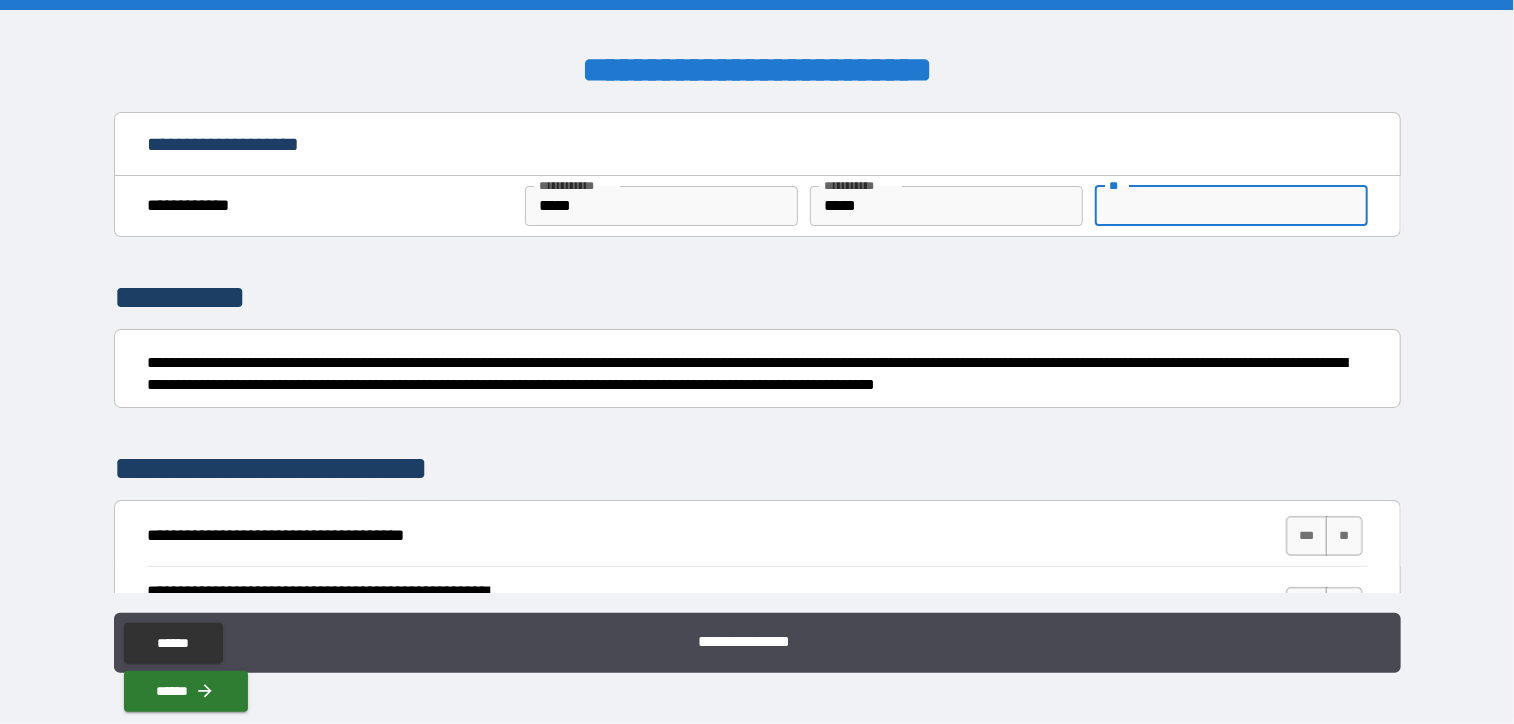 click on "**" at bounding box center [1231, 206] 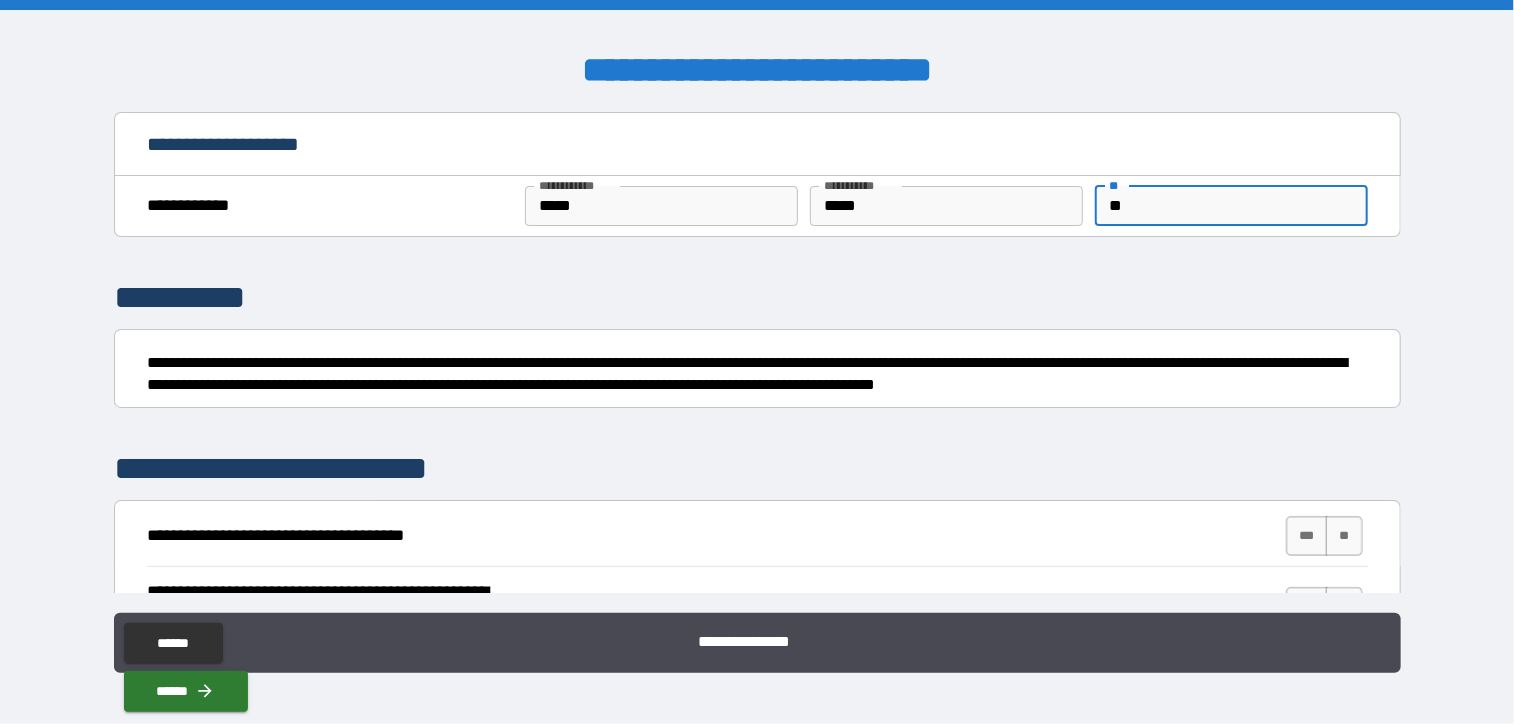 type on "*" 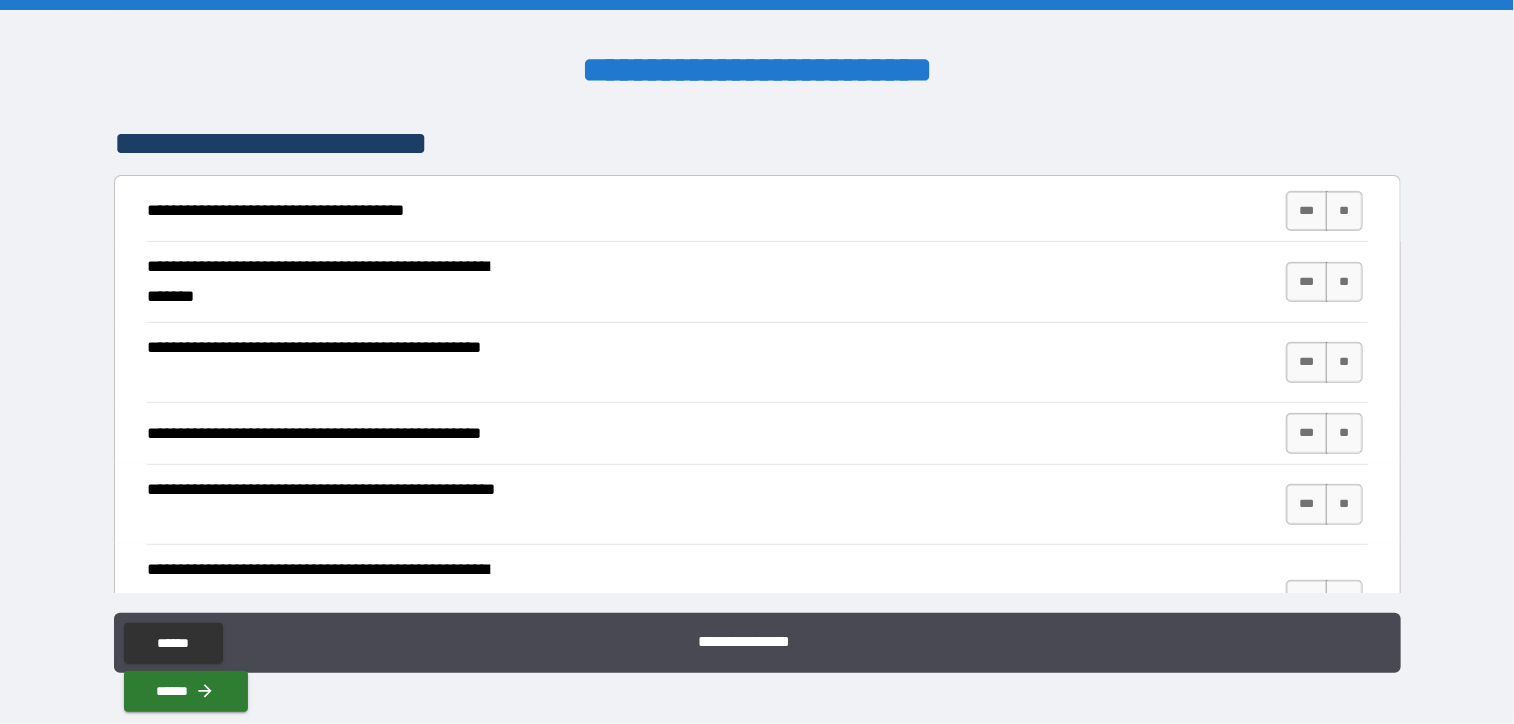 scroll, scrollTop: 400, scrollLeft: 0, axis: vertical 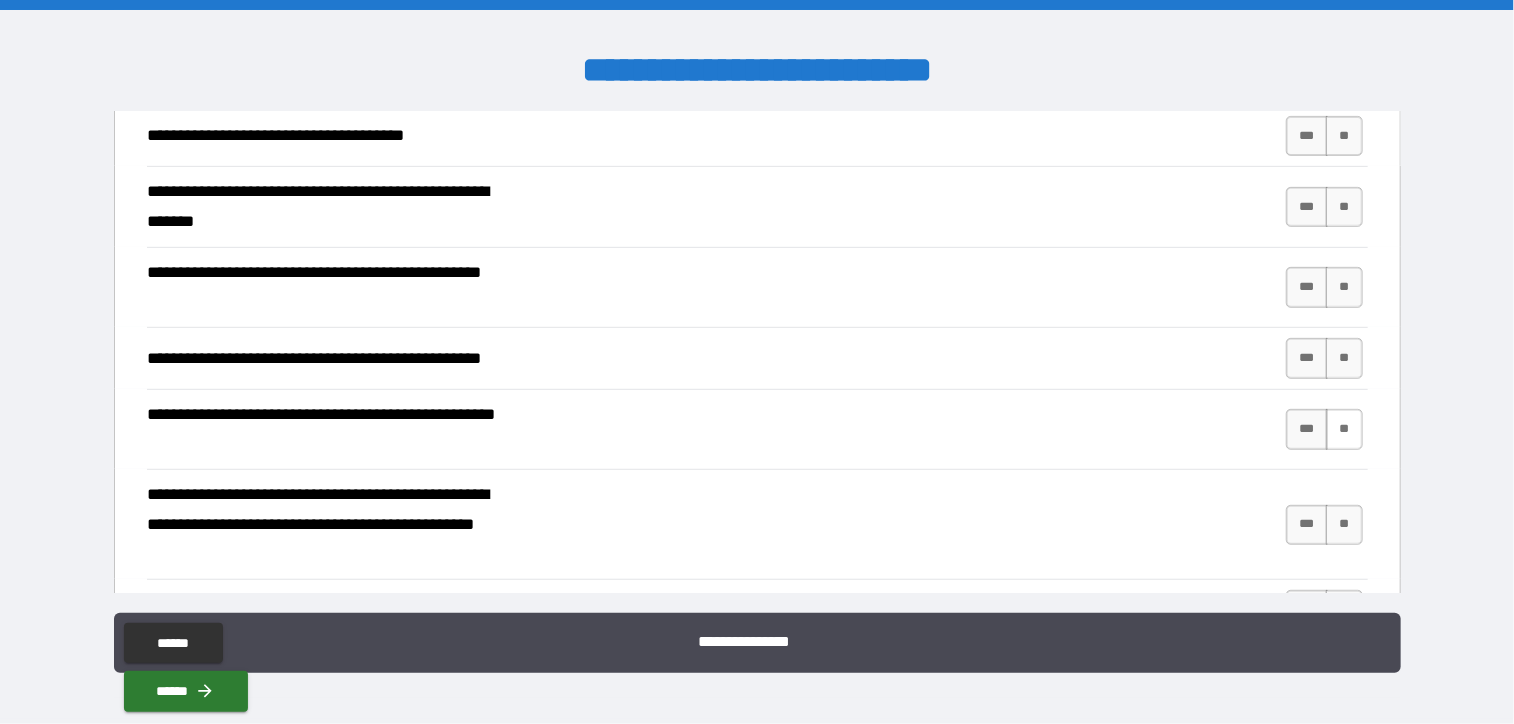 type on "***" 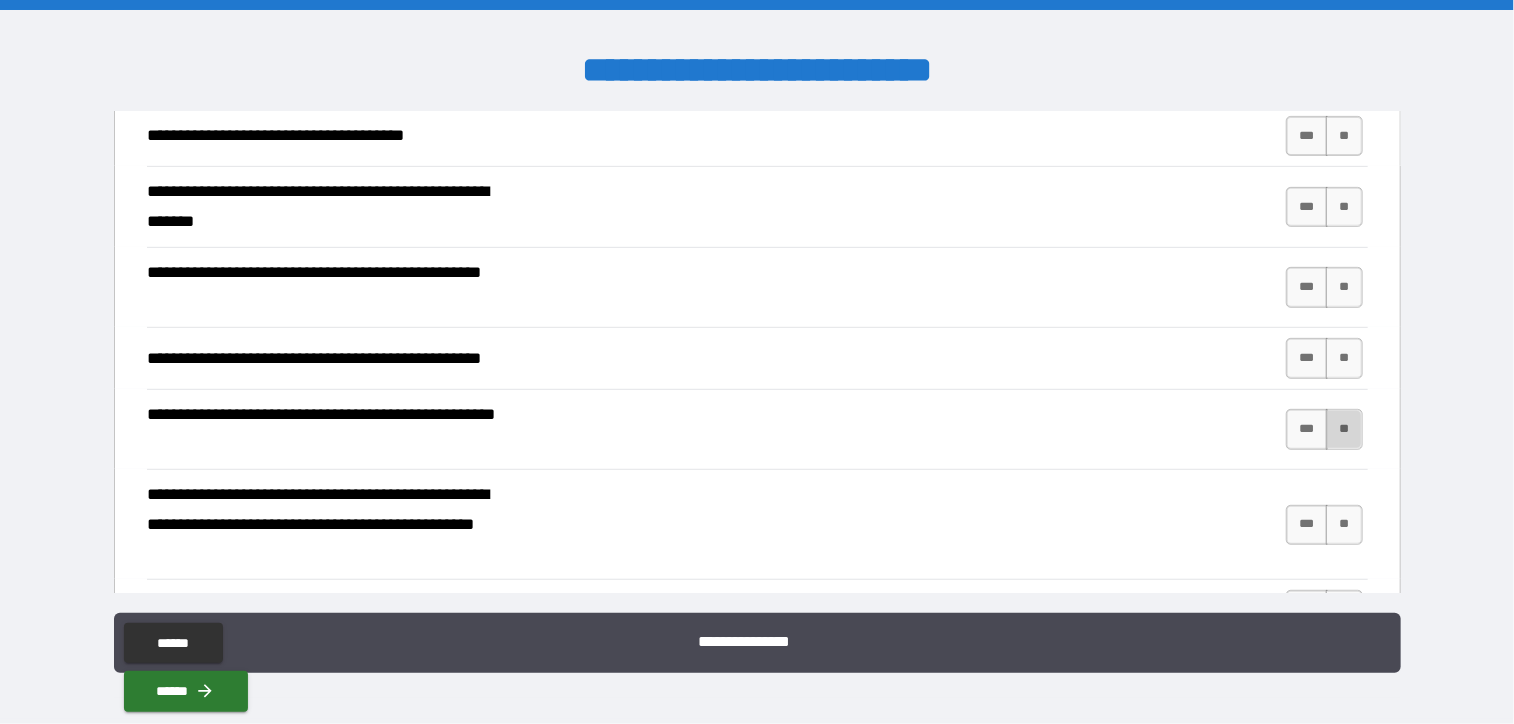 click on "**" at bounding box center (1344, 429) 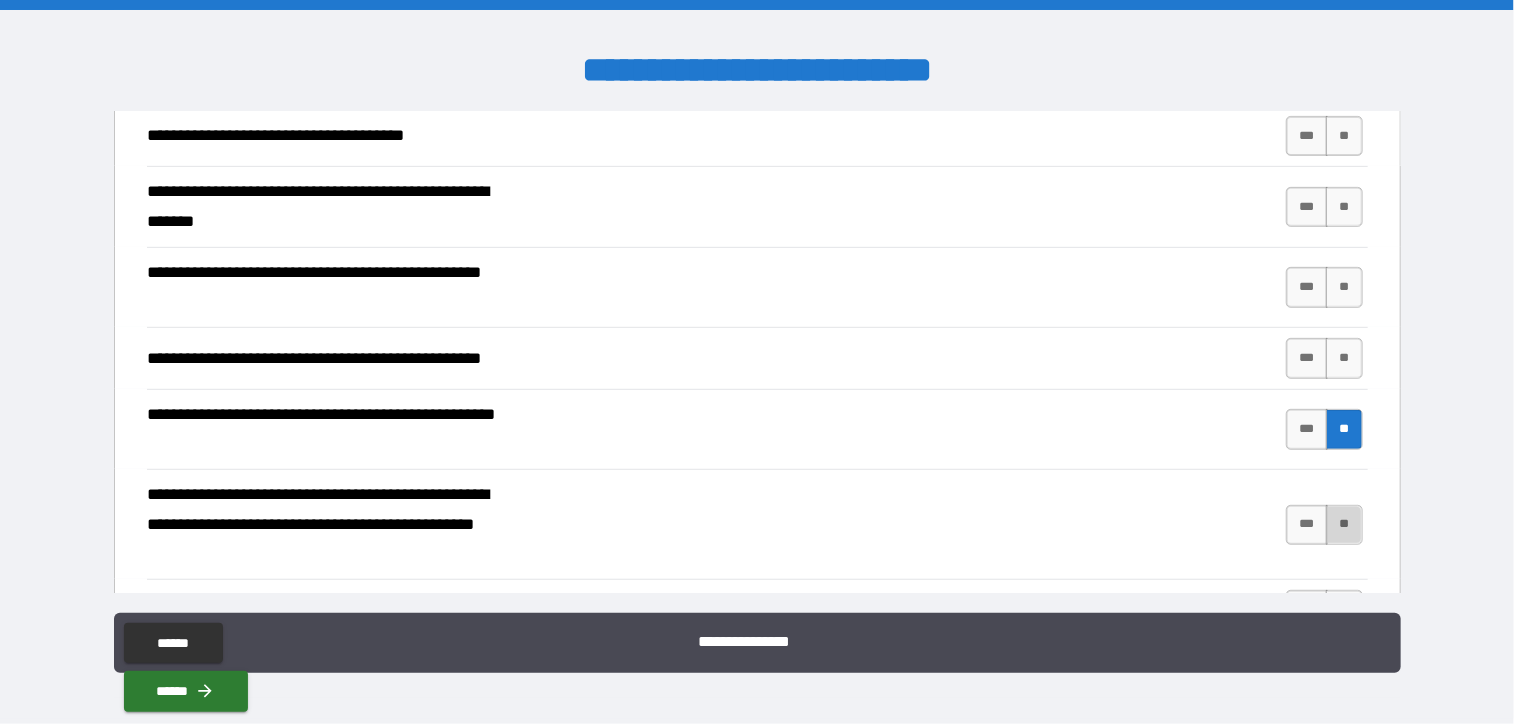 click on "**" at bounding box center [1344, 525] 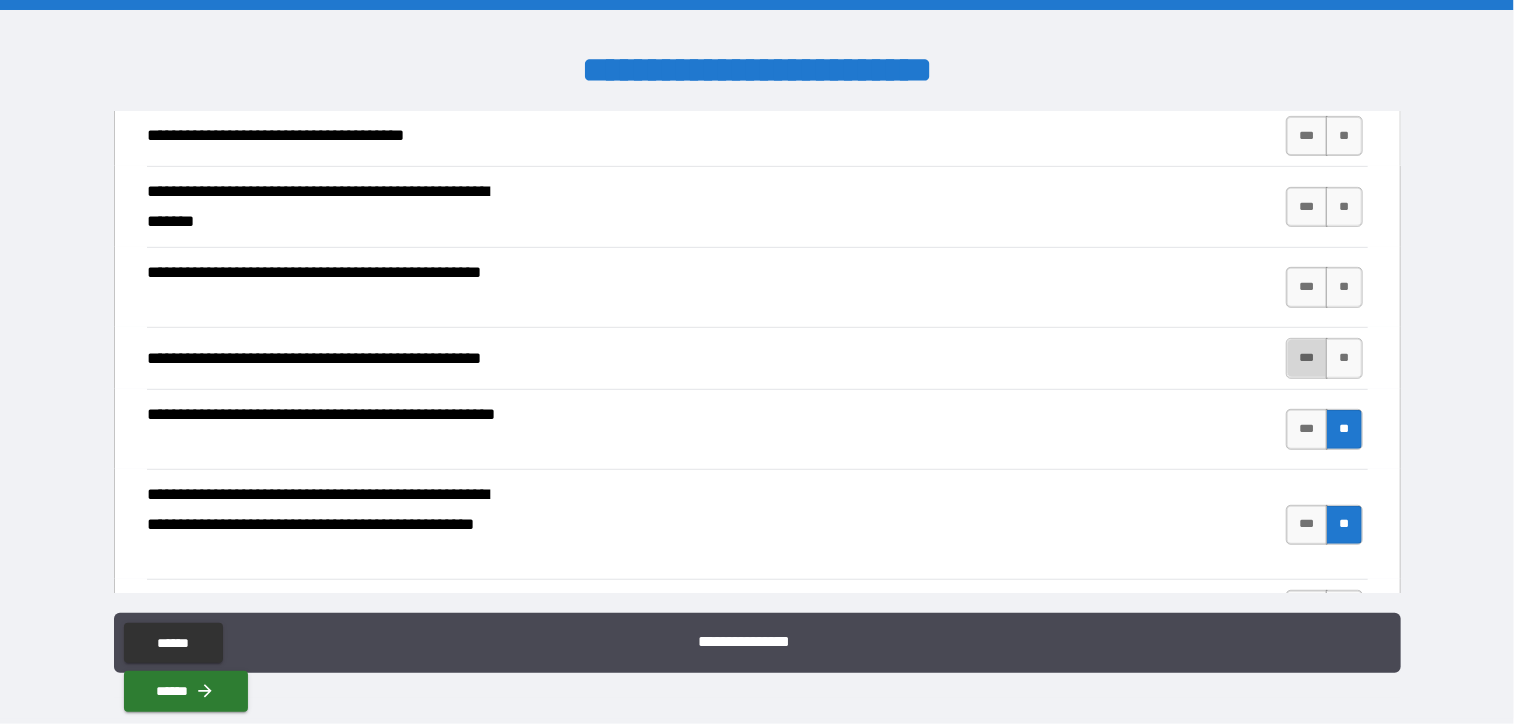 click on "***" at bounding box center [1307, 358] 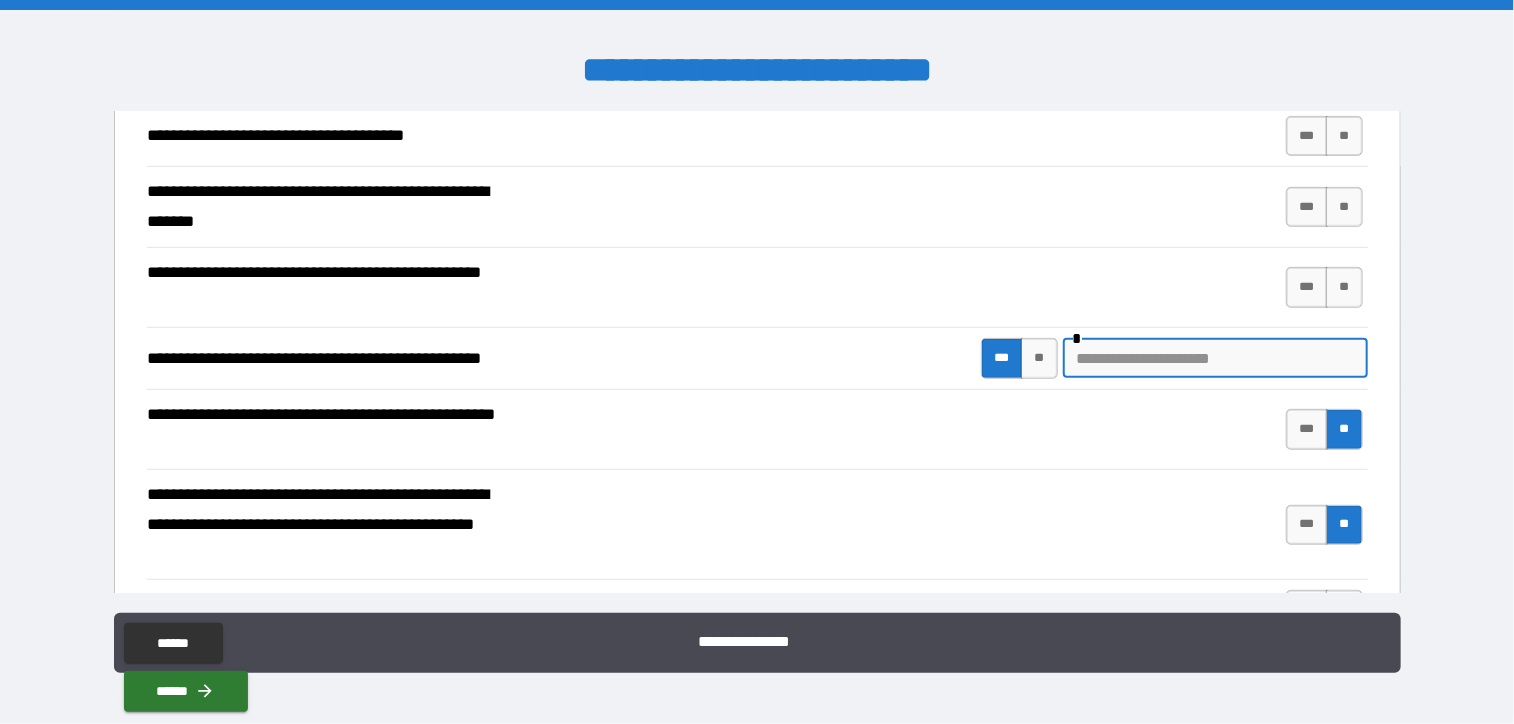 click at bounding box center [1215, 358] 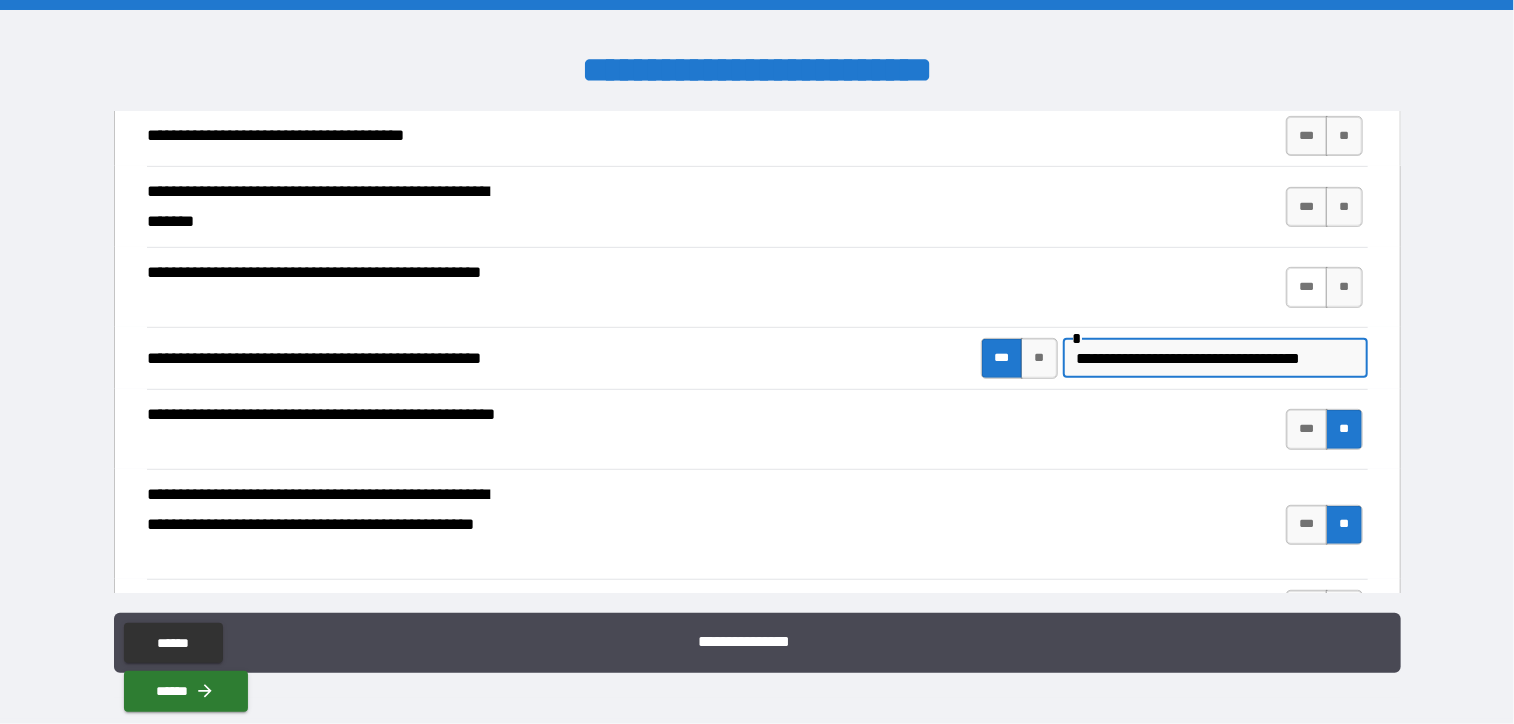 type on "**********" 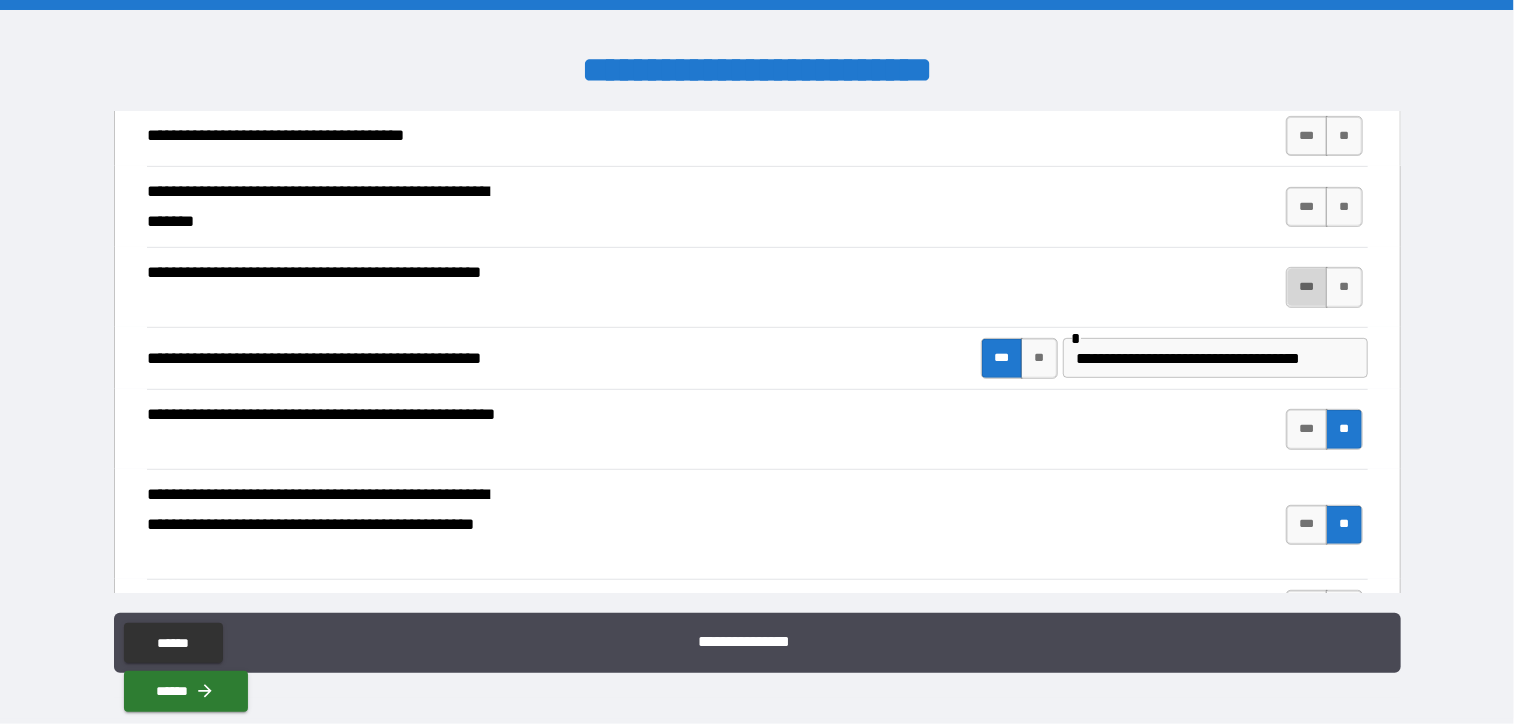 click on "***" at bounding box center (1307, 287) 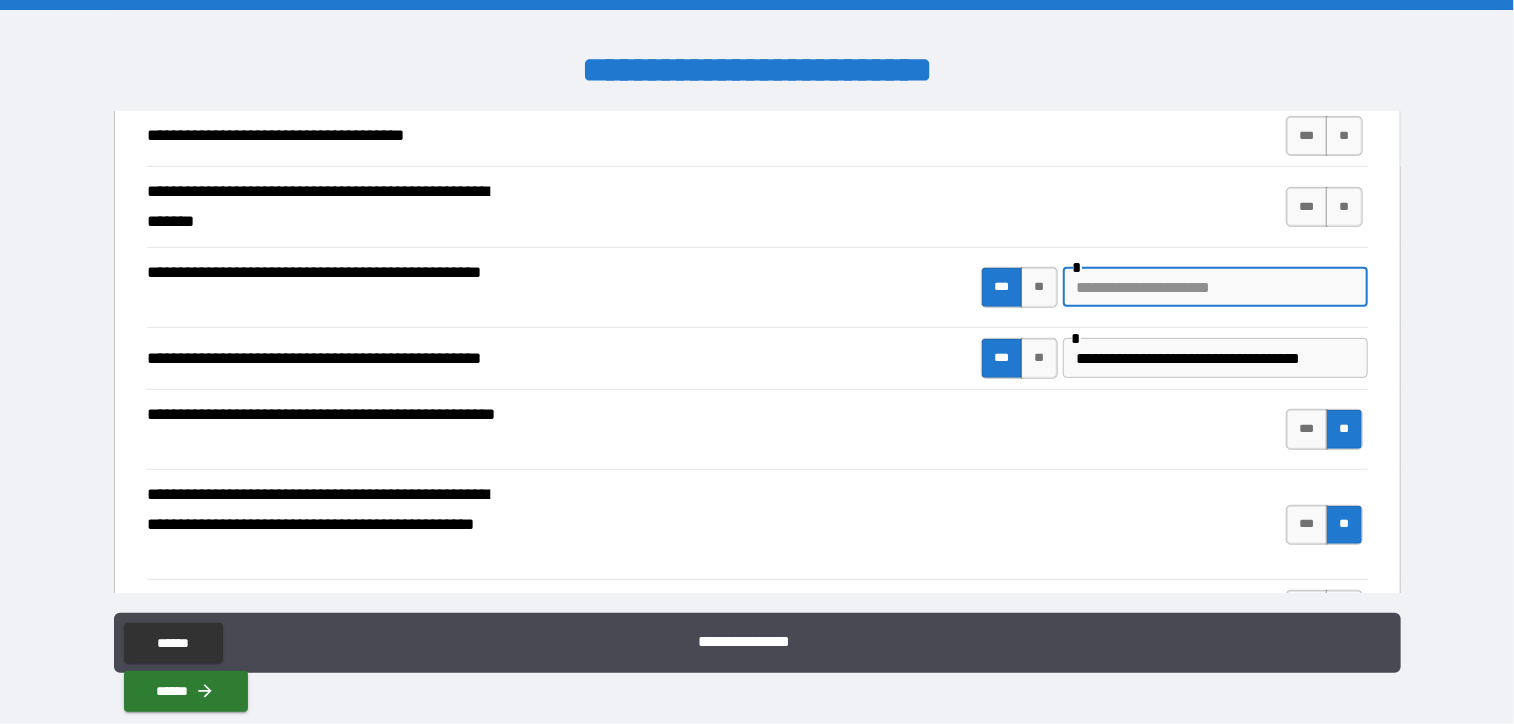 click at bounding box center [1215, 287] 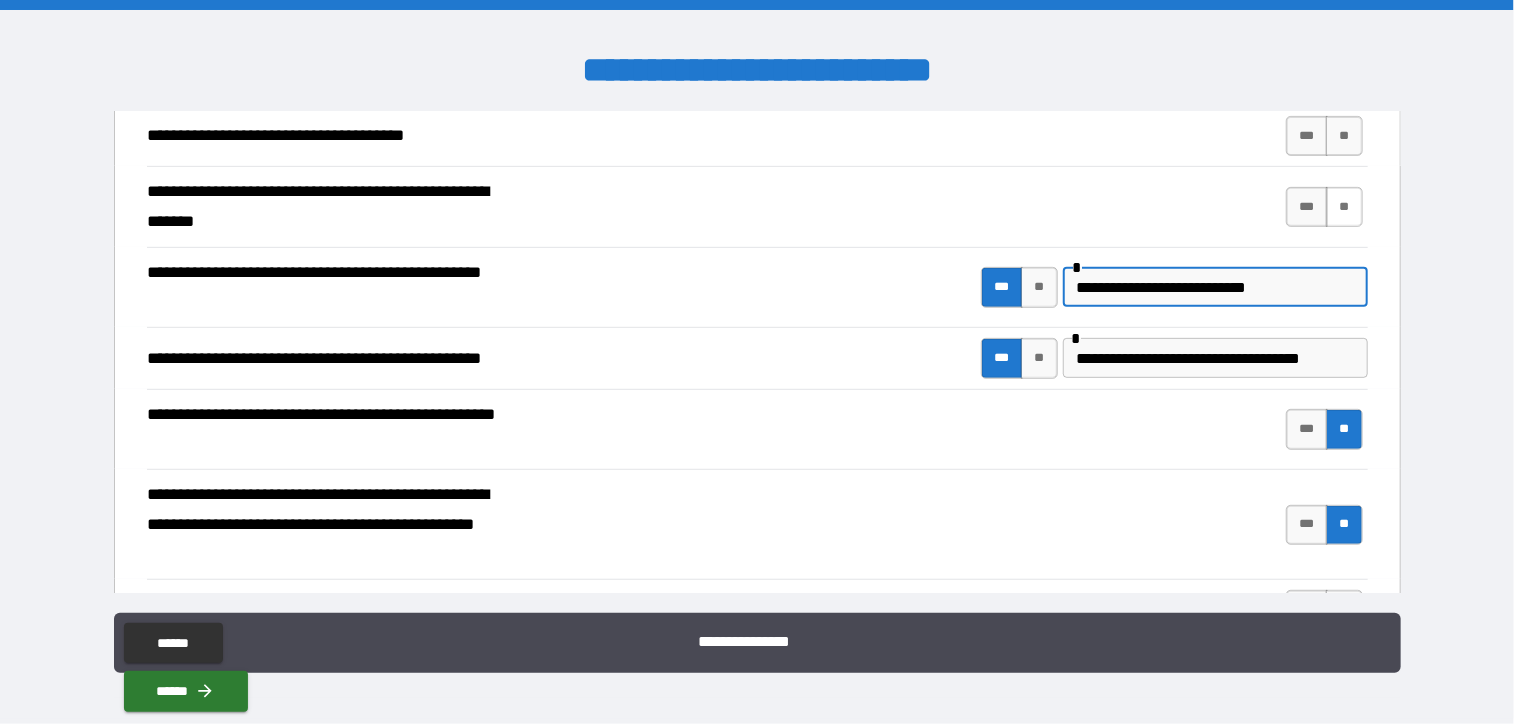type on "**********" 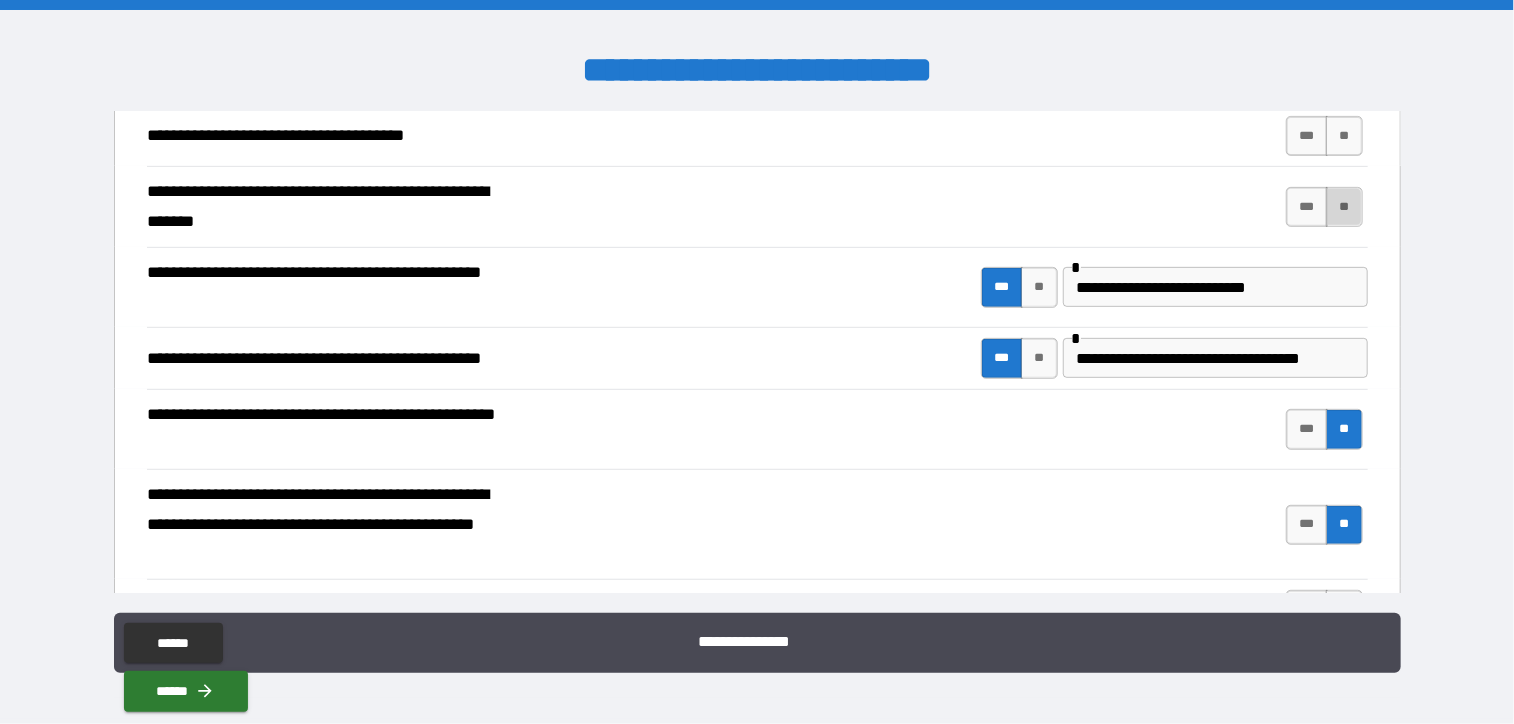 click on "**" at bounding box center (1344, 207) 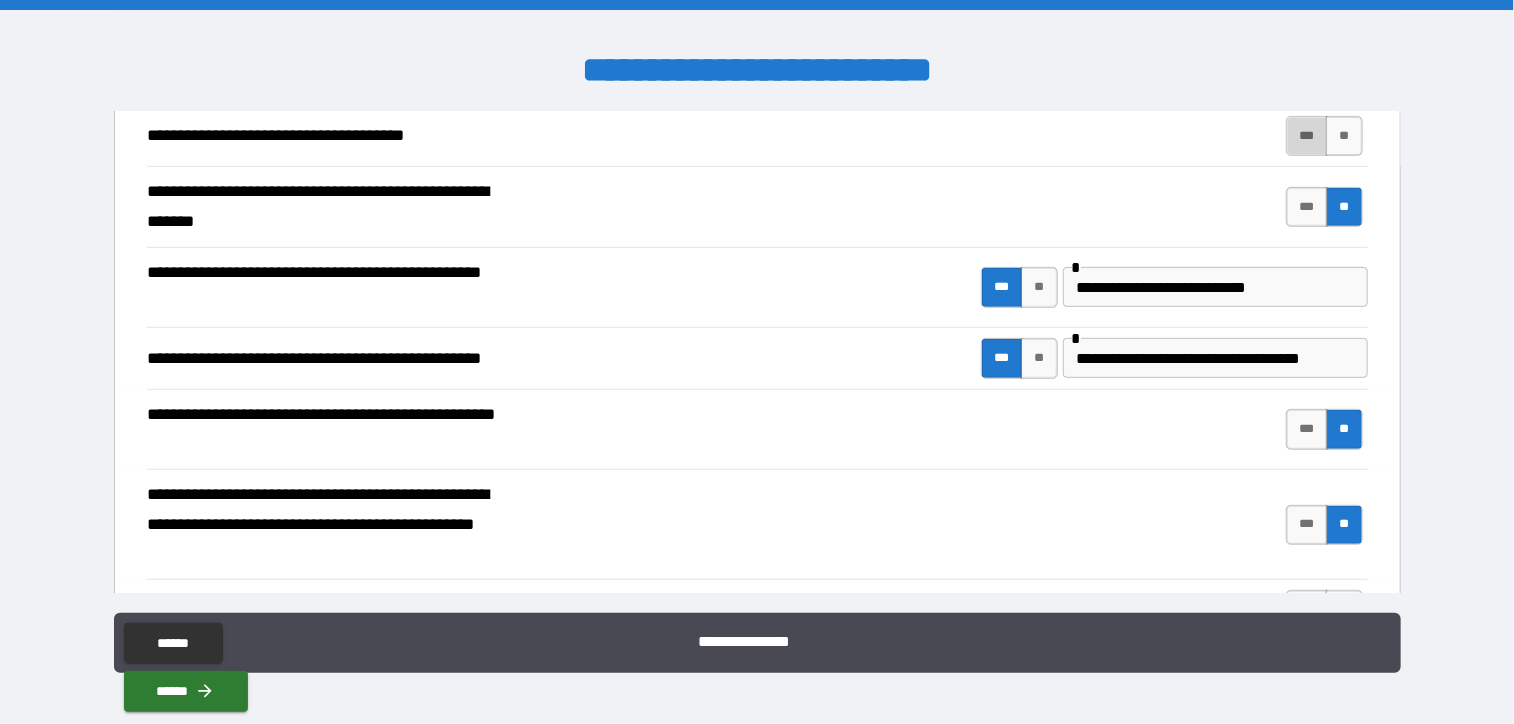 click on "***" at bounding box center (1307, 136) 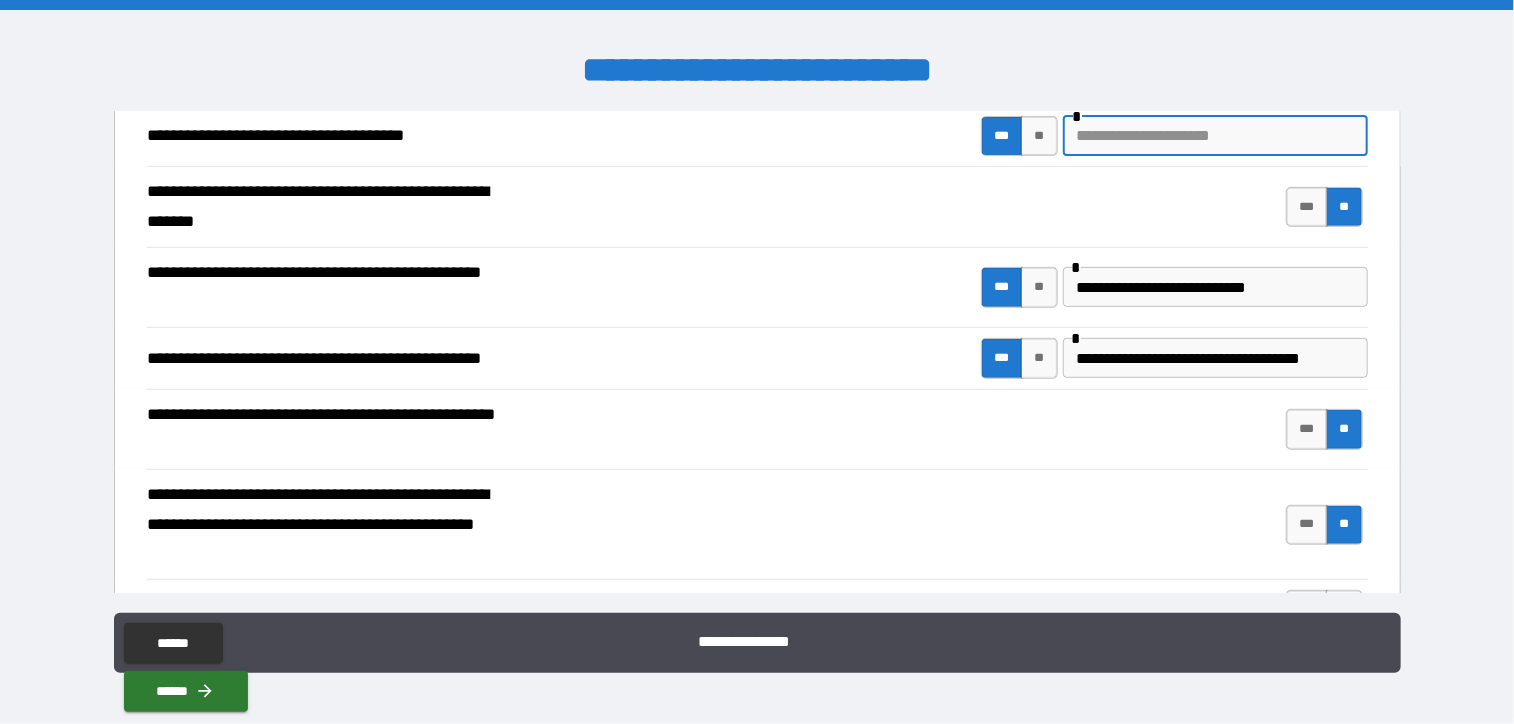 click at bounding box center [1215, 136] 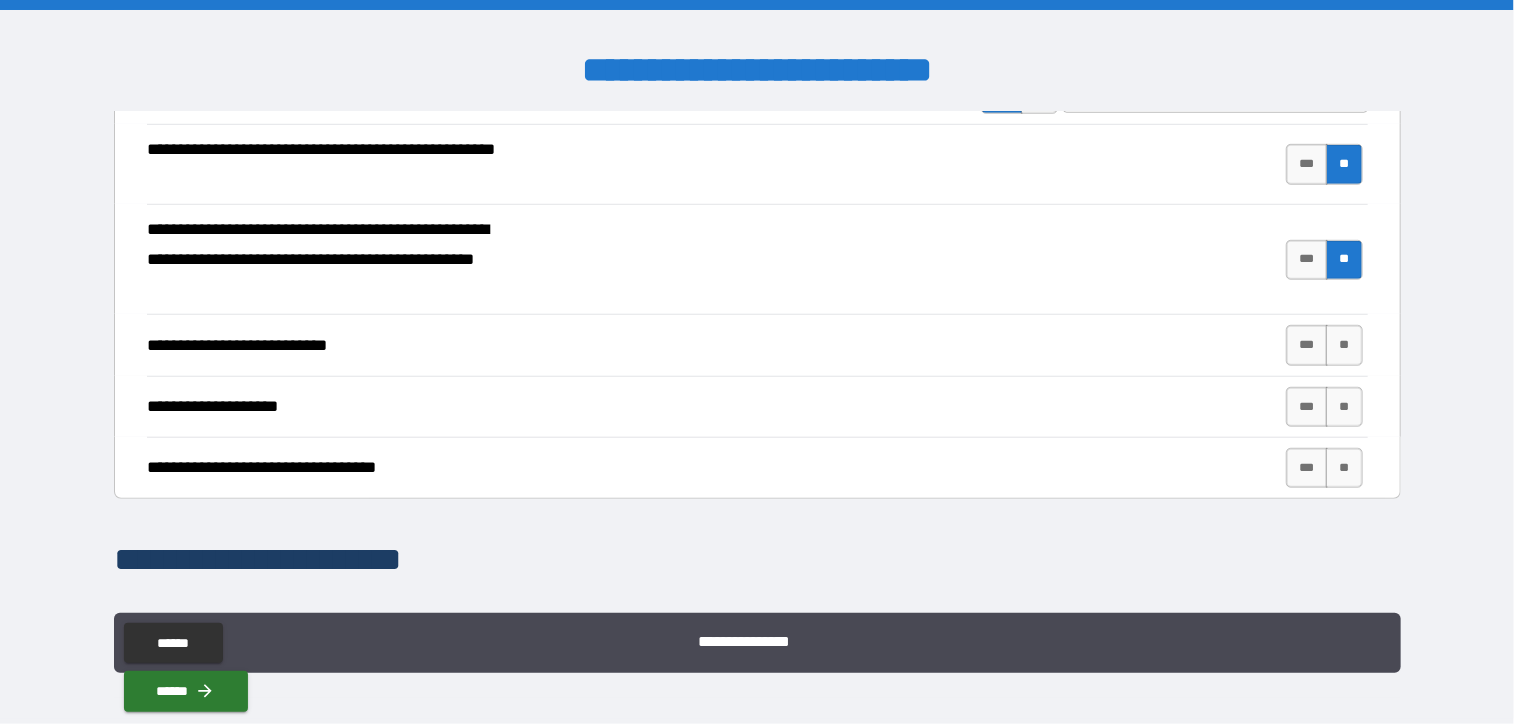 scroll, scrollTop: 700, scrollLeft: 0, axis: vertical 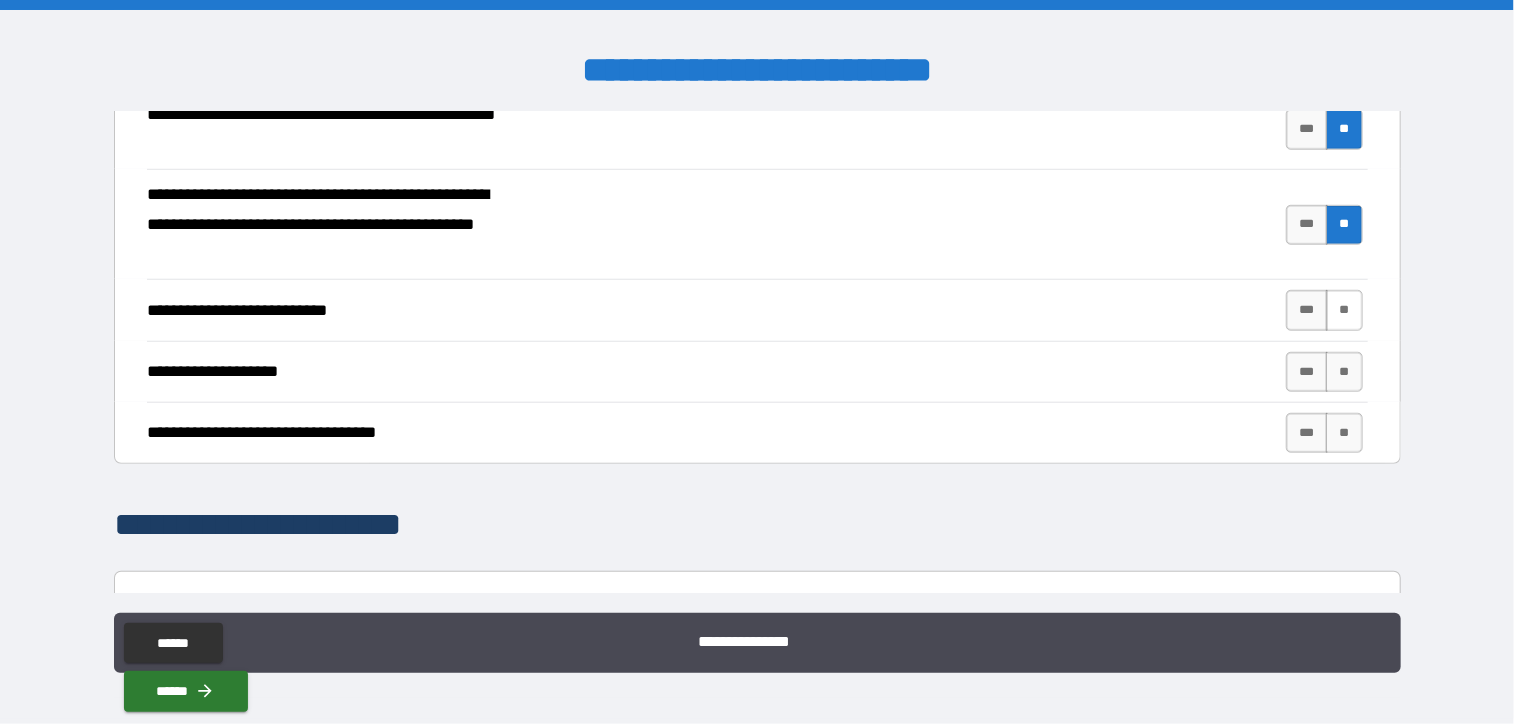type on "**********" 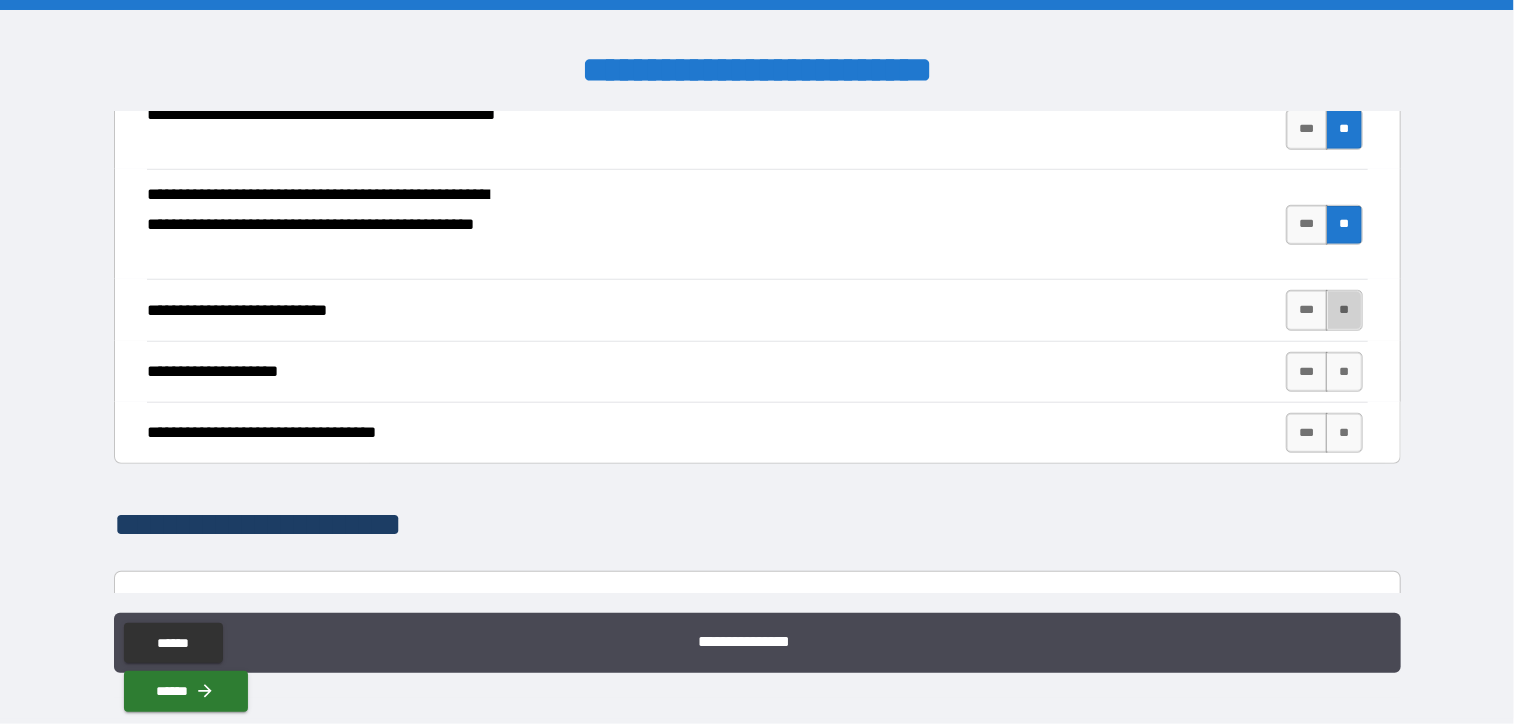 drag, startPoint x: 1340, startPoint y: 306, endPoint x: 1347, endPoint y: 327, distance: 22.135944 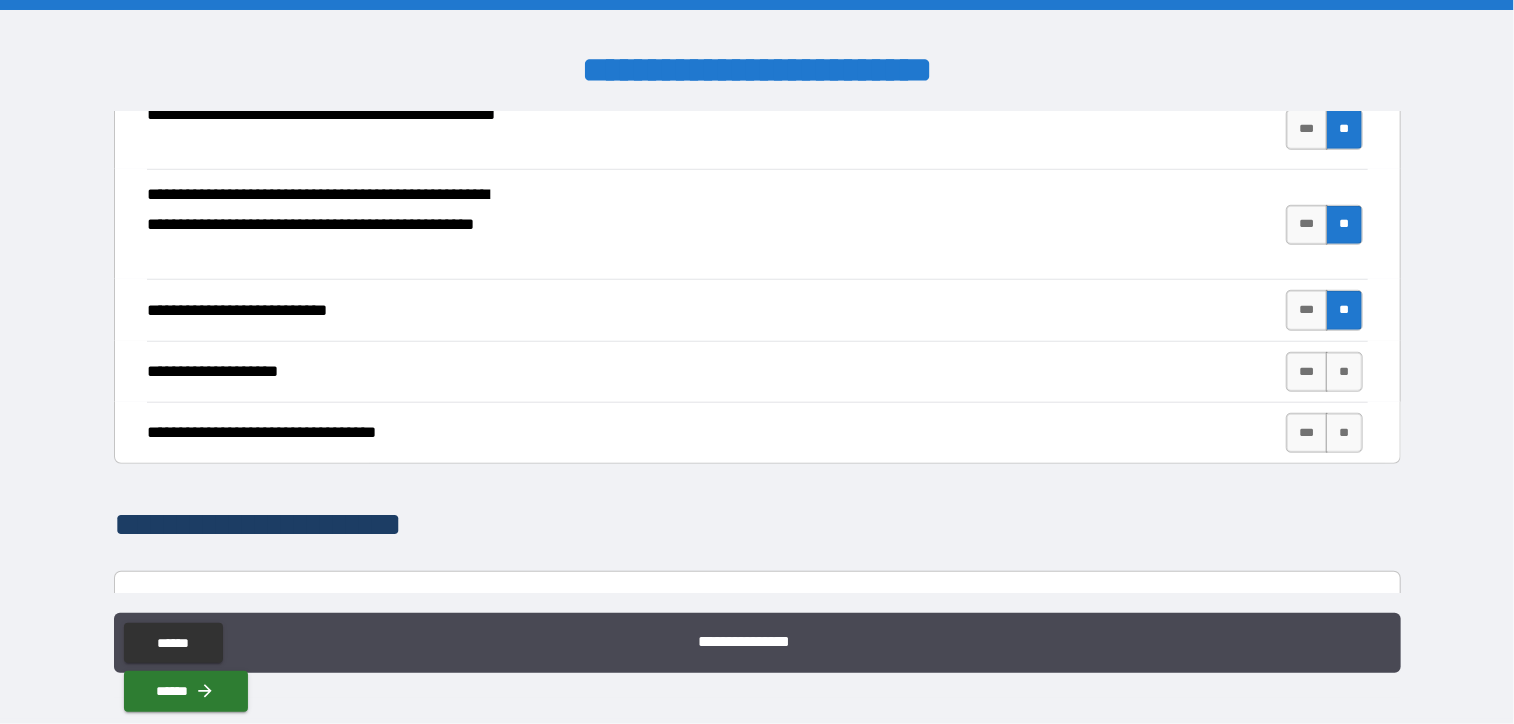 click on "*** **" at bounding box center [1324, 372] 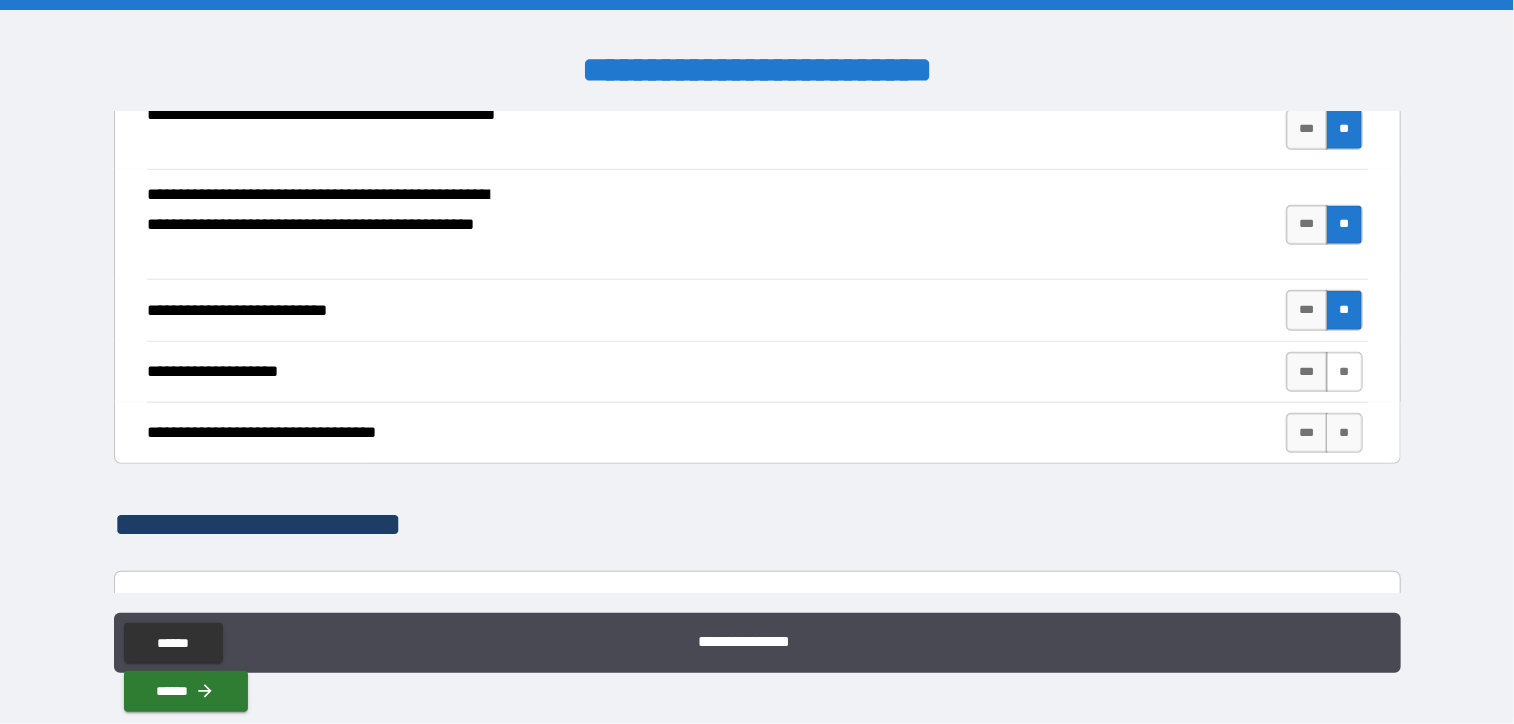 click on "**" at bounding box center [1344, 372] 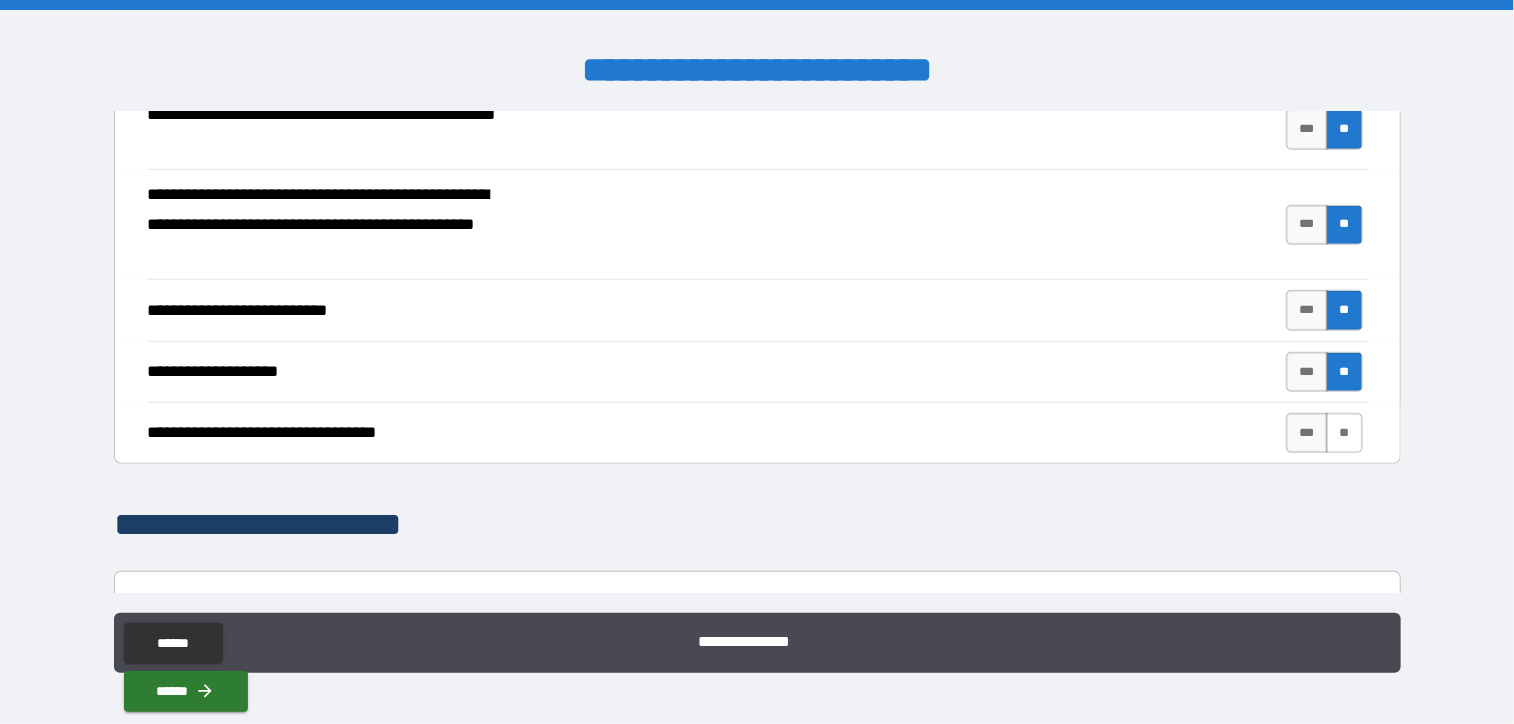 click on "**" at bounding box center (1344, 433) 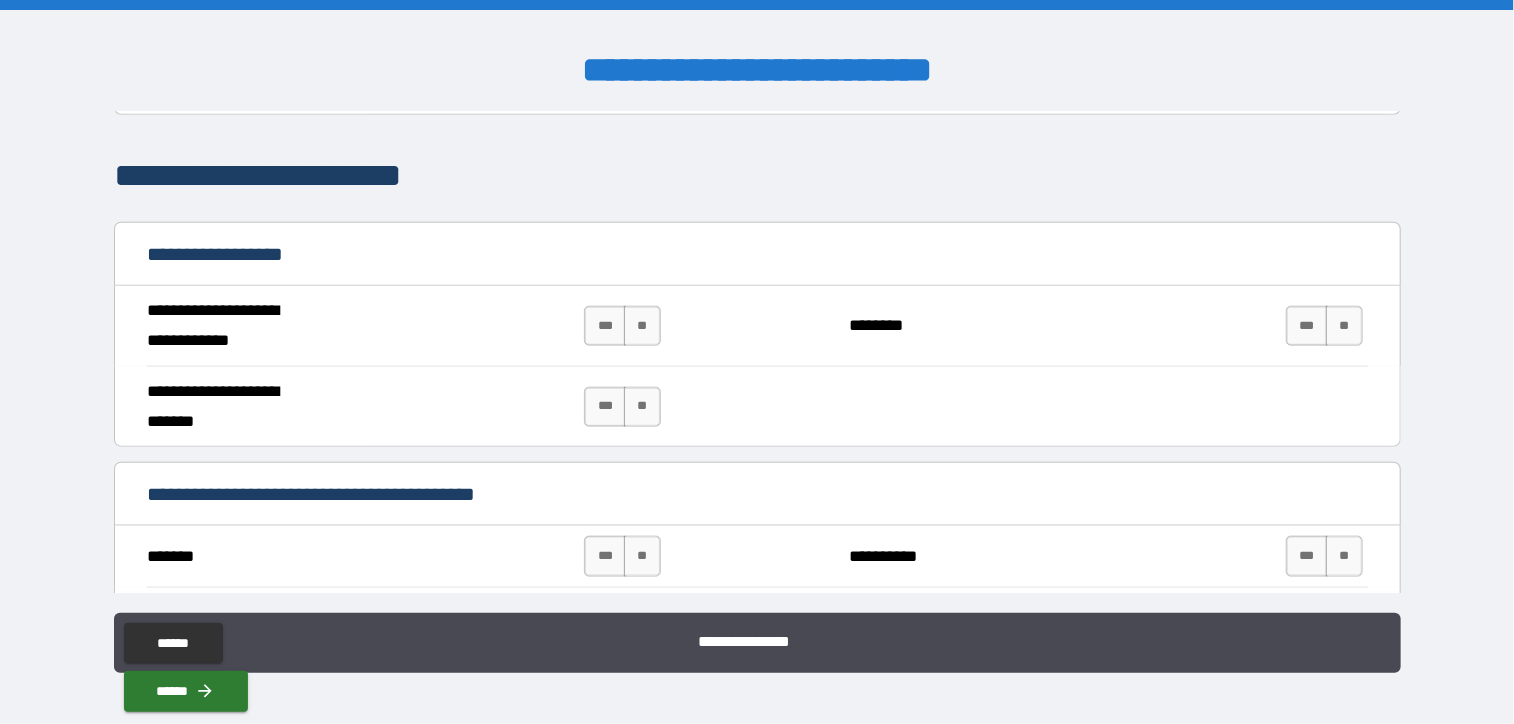 scroll, scrollTop: 1100, scrollLeft: 0, axis: vertical 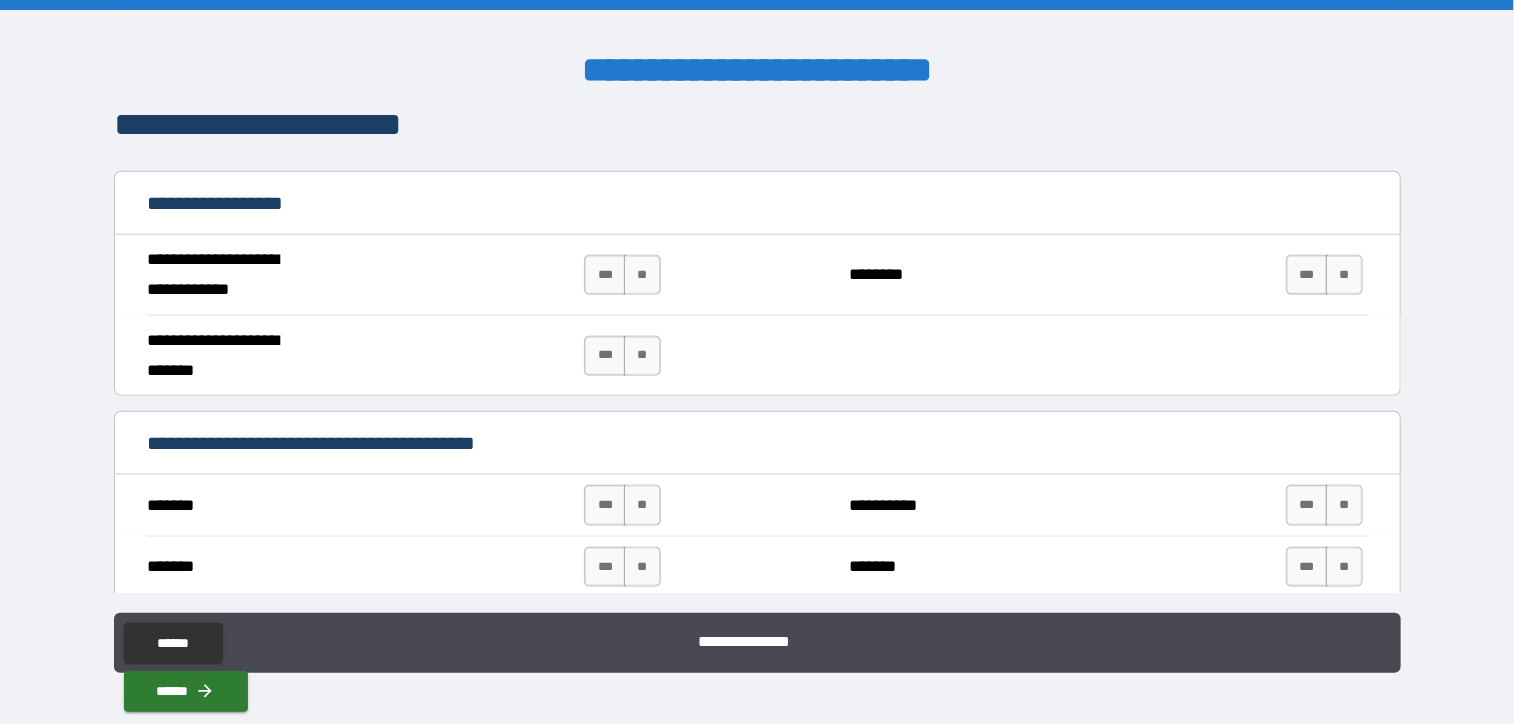 drag, startPoint x: 636, startPoint y: 270, endPoint x: 959, endPoint y: 271, distance: 323.00156 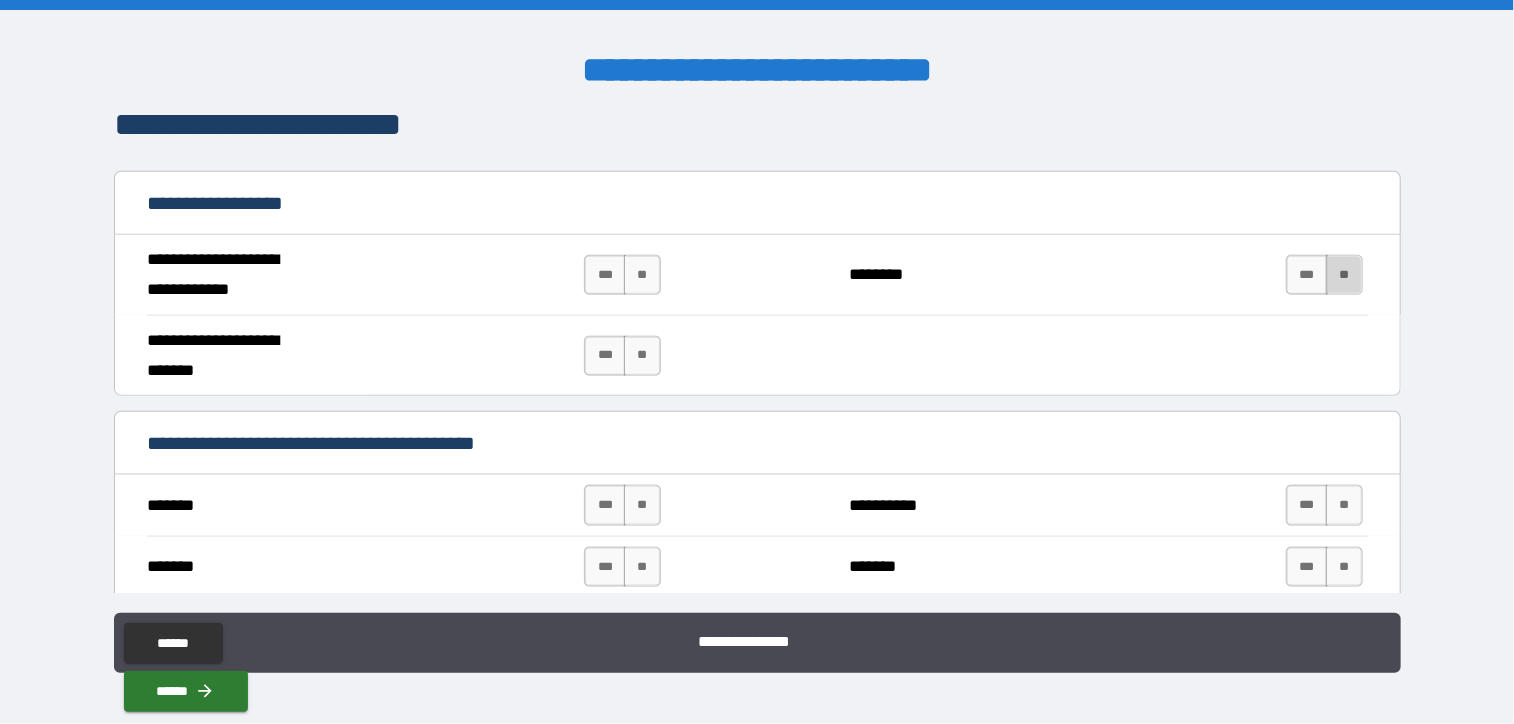 click on "**" at bounding box center (1344, 275) 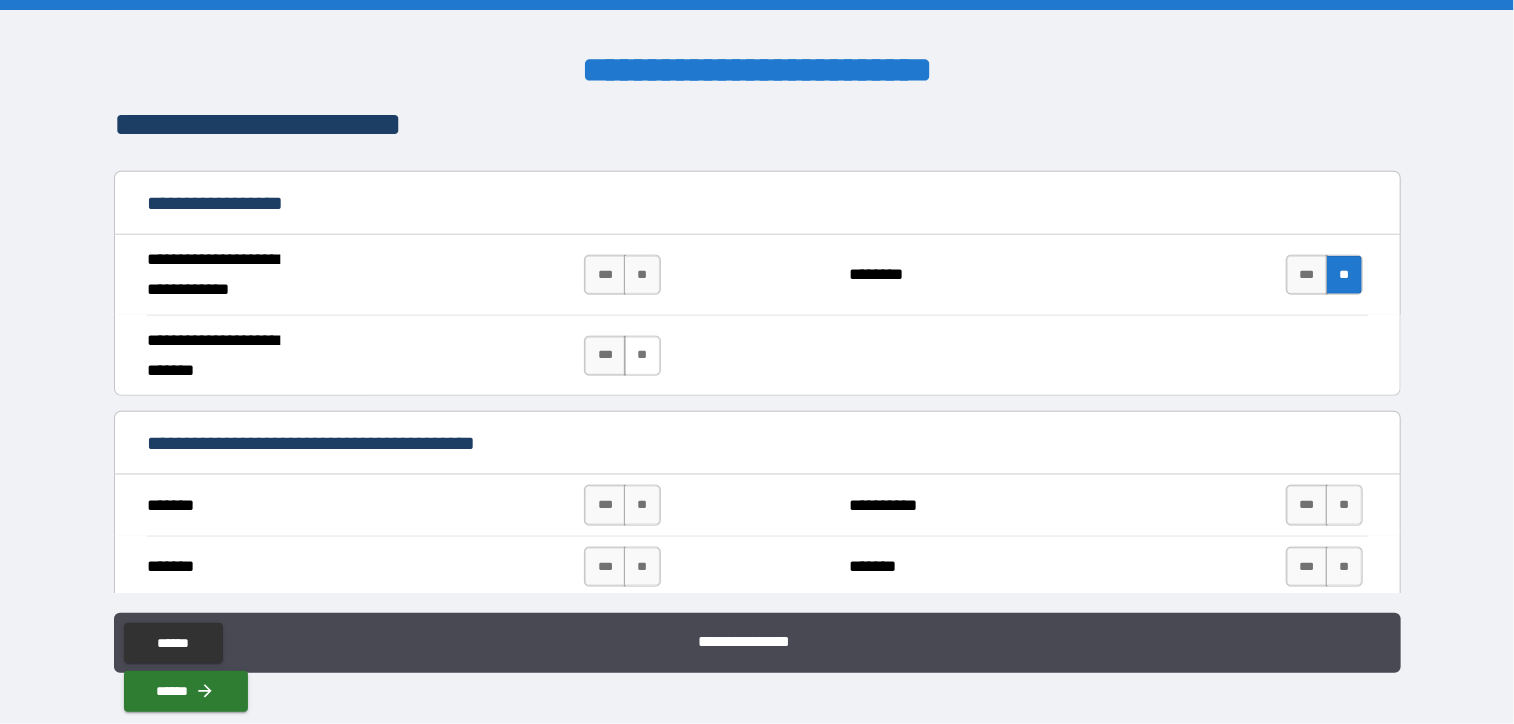 click on "**" at bounding box center (642, 356) 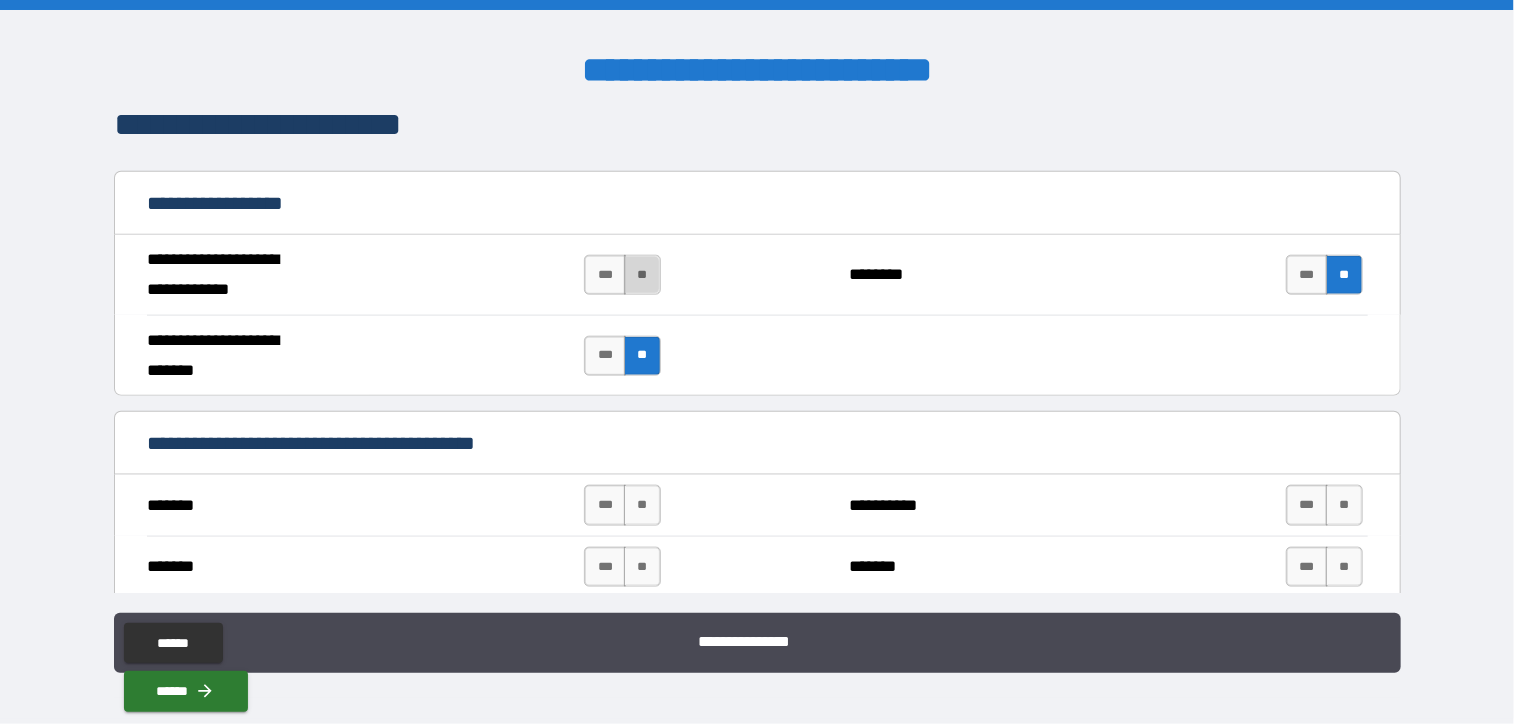 click on "**" at bounding box center (642, 275) 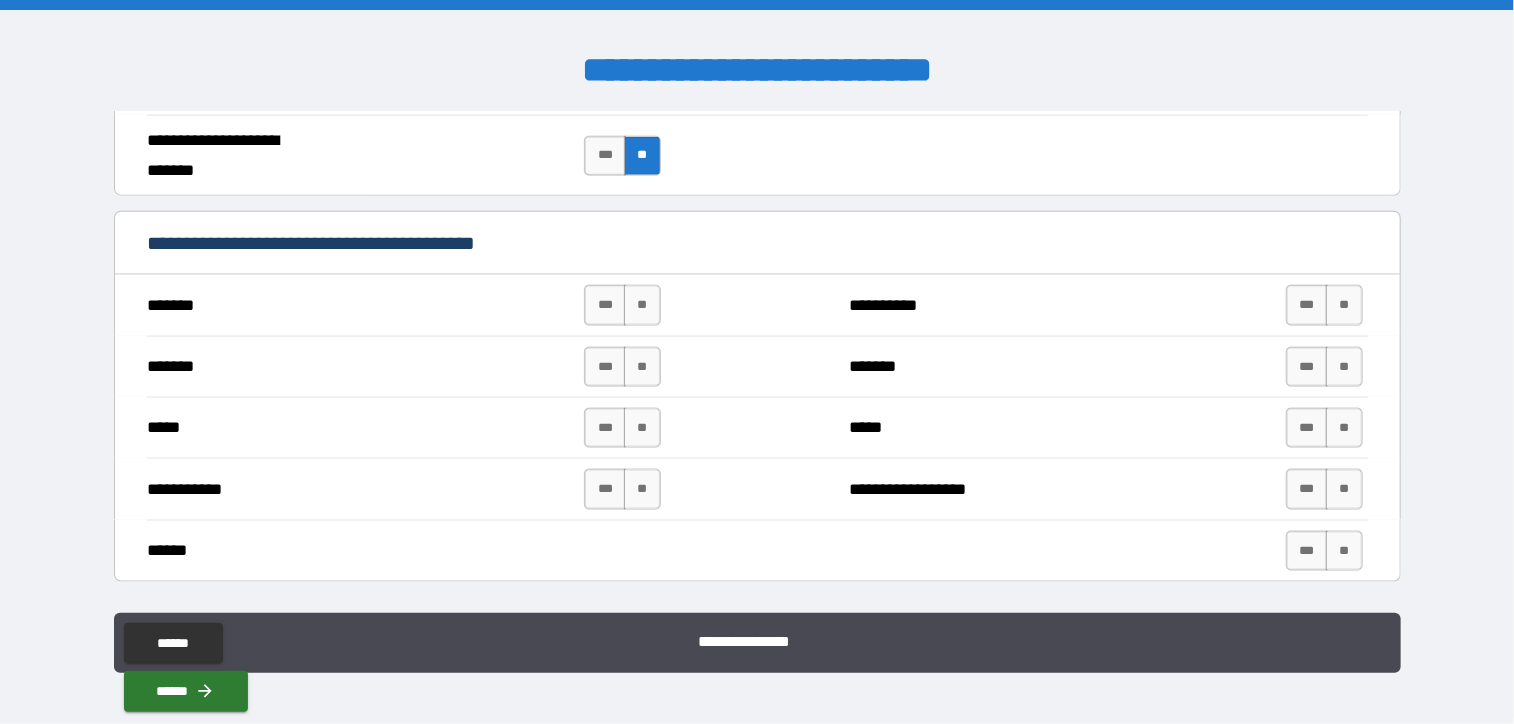 scroll, scrollTop: 1400, scrollLeft: 0, axis: vertical 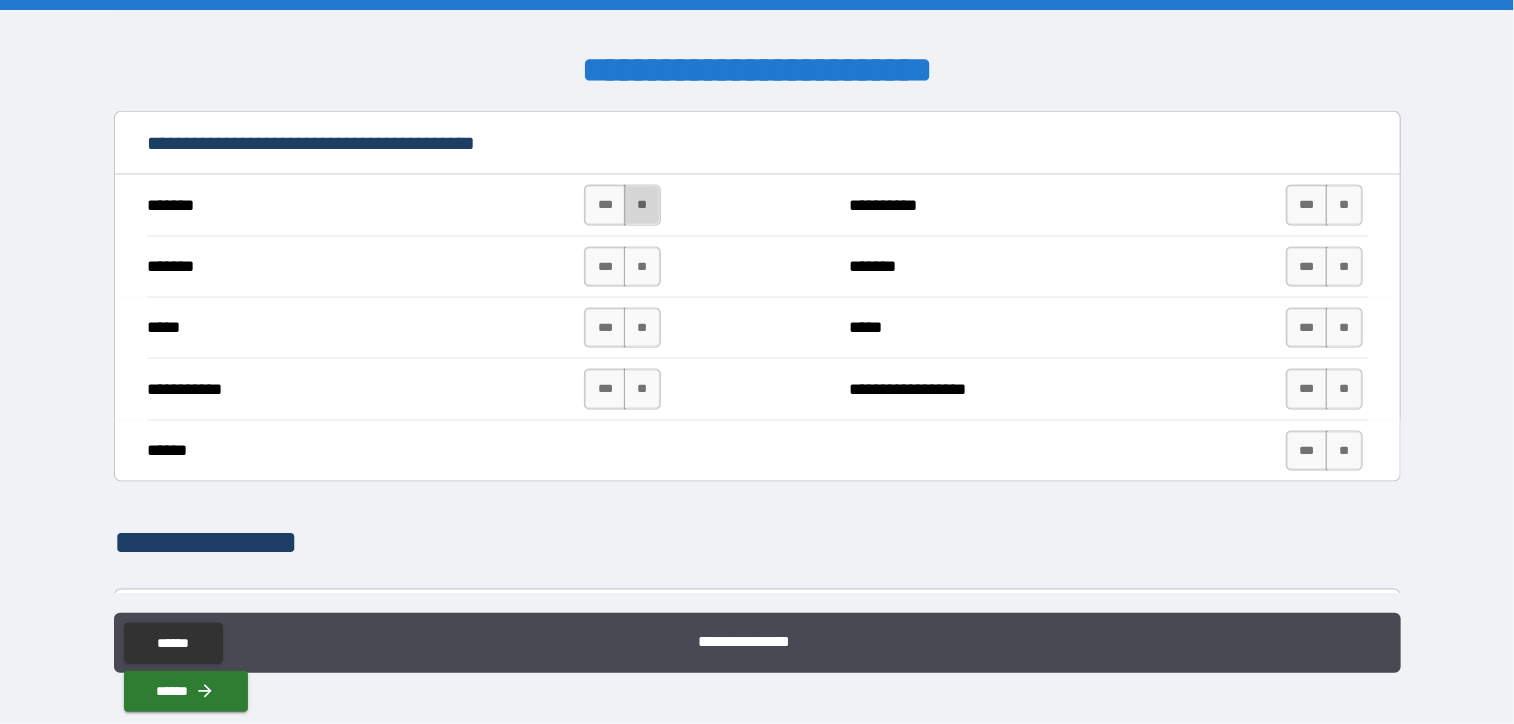 click on "**" at bounding box center [642, 205] 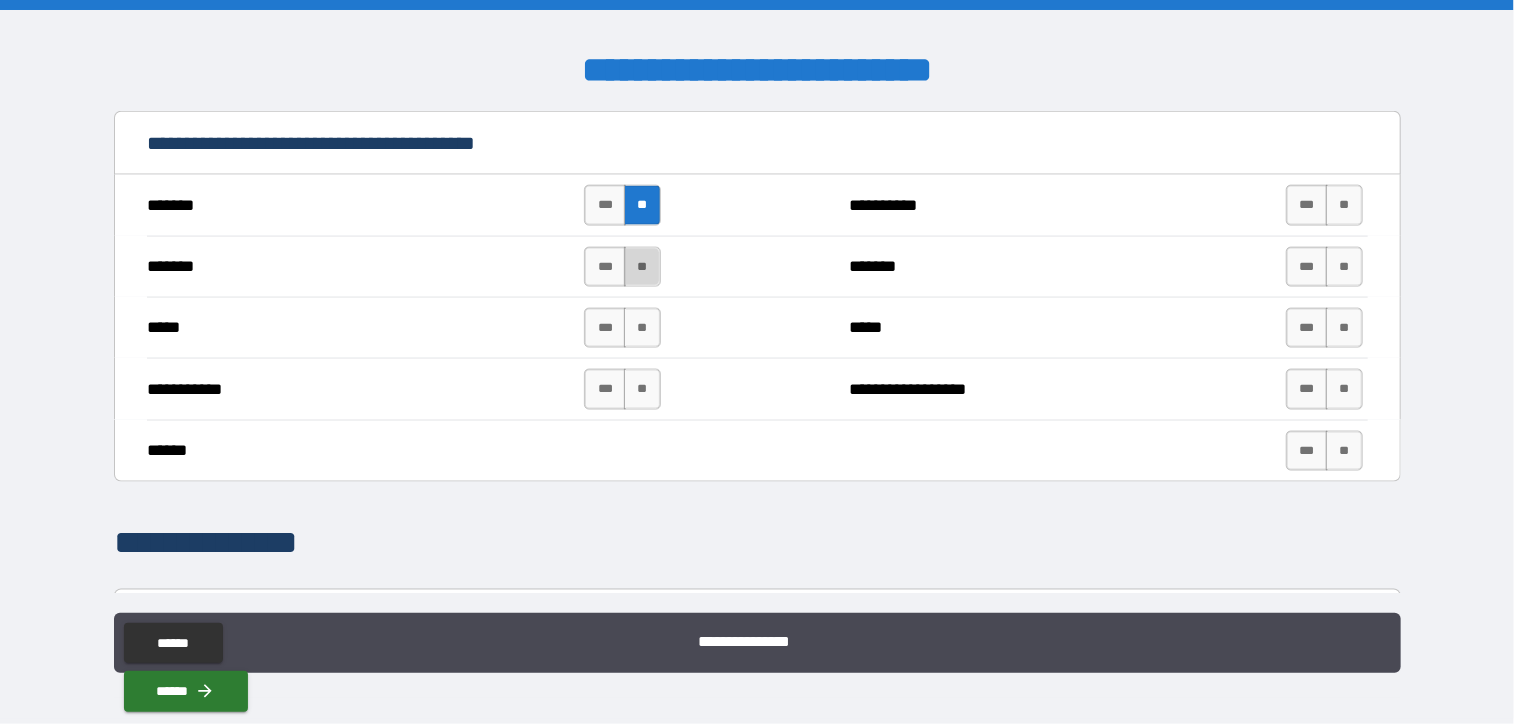 click on "**" at bounding box center (642, 267) 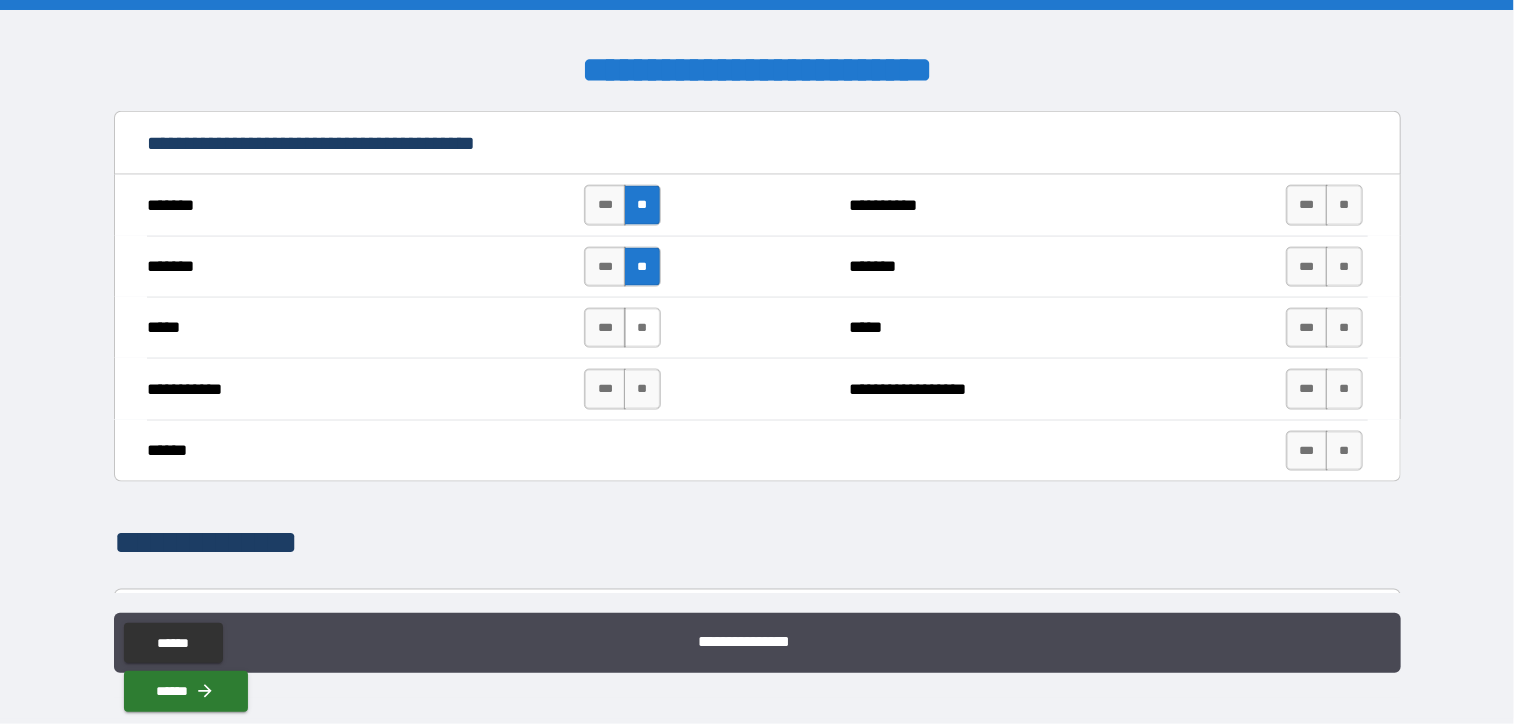 click on "**" at bounding box center [642, 328] 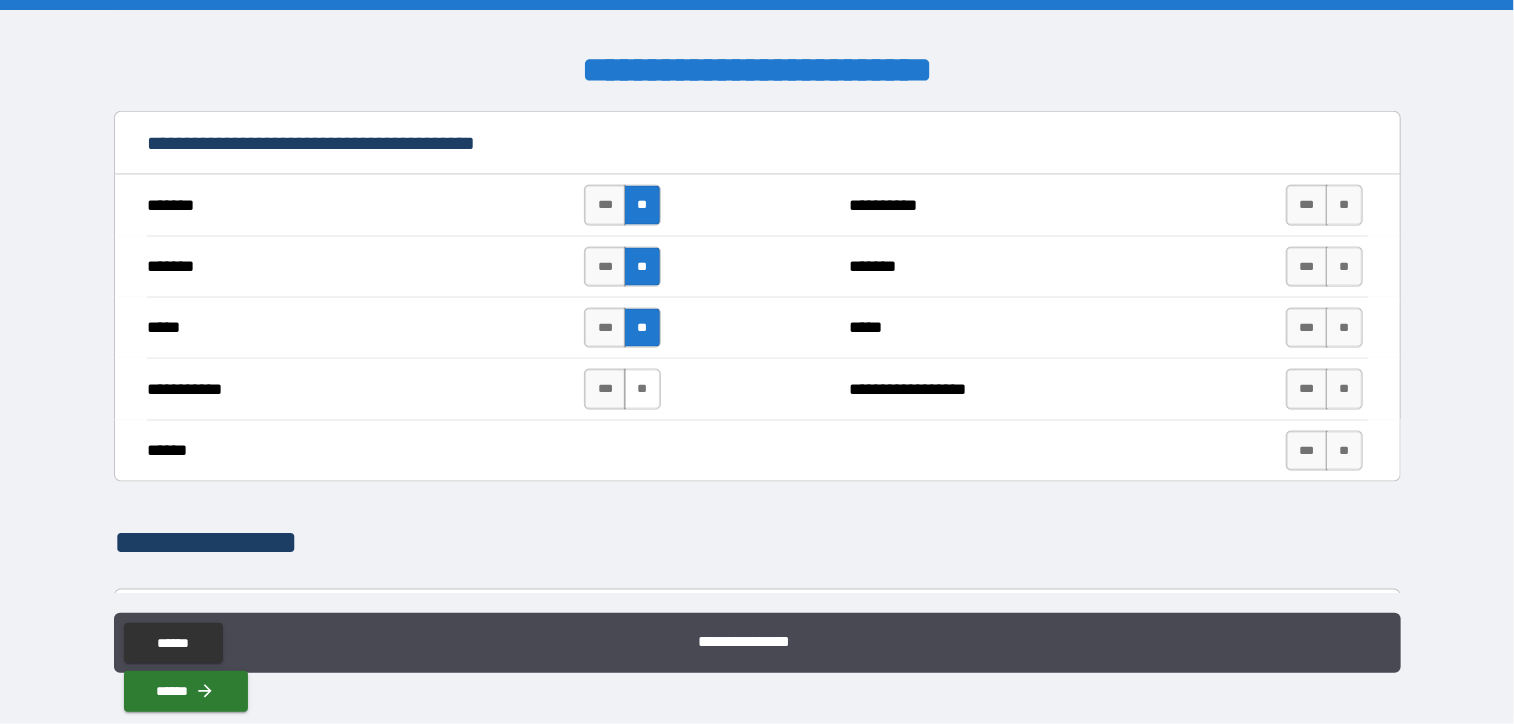 click on "**" at bounding box center (642, 389) 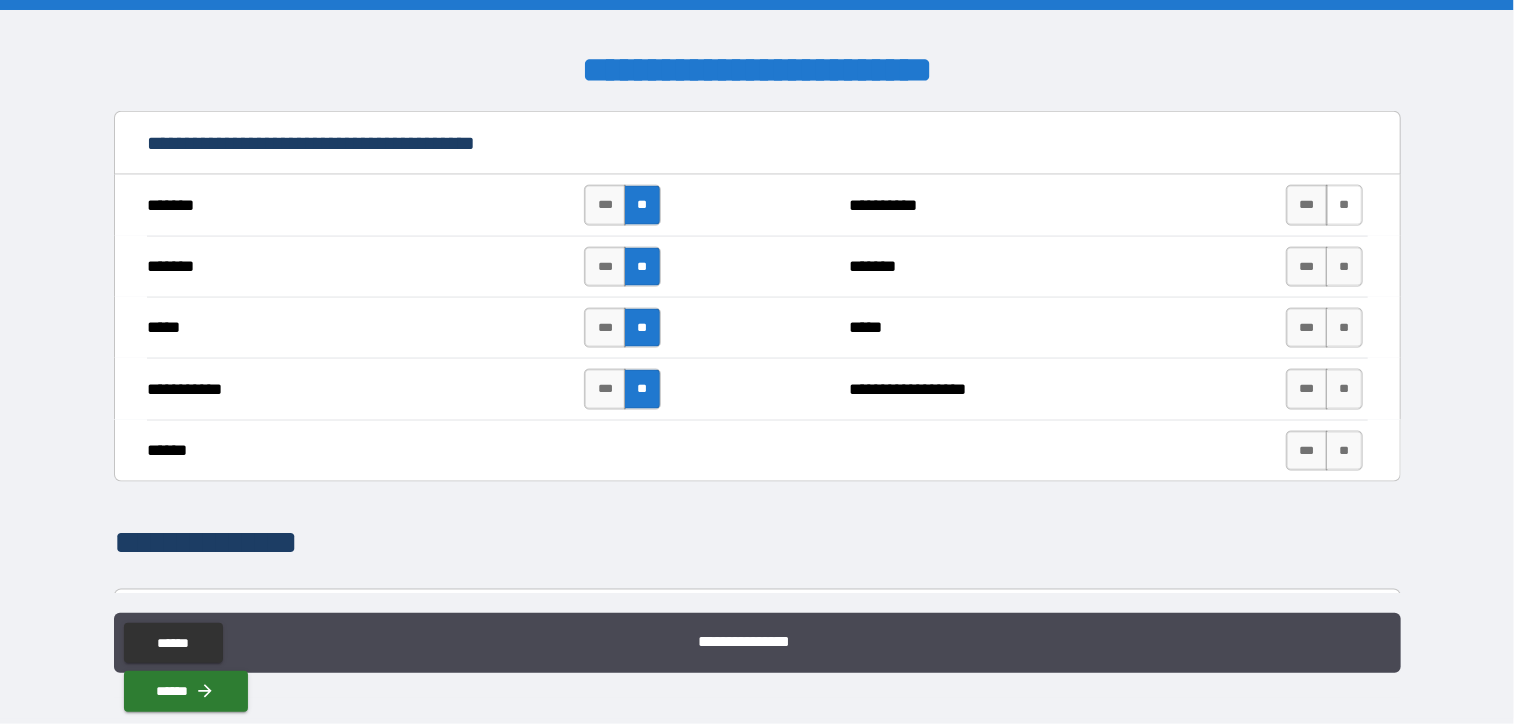 click on "**" at bounding box center (1344, 205) 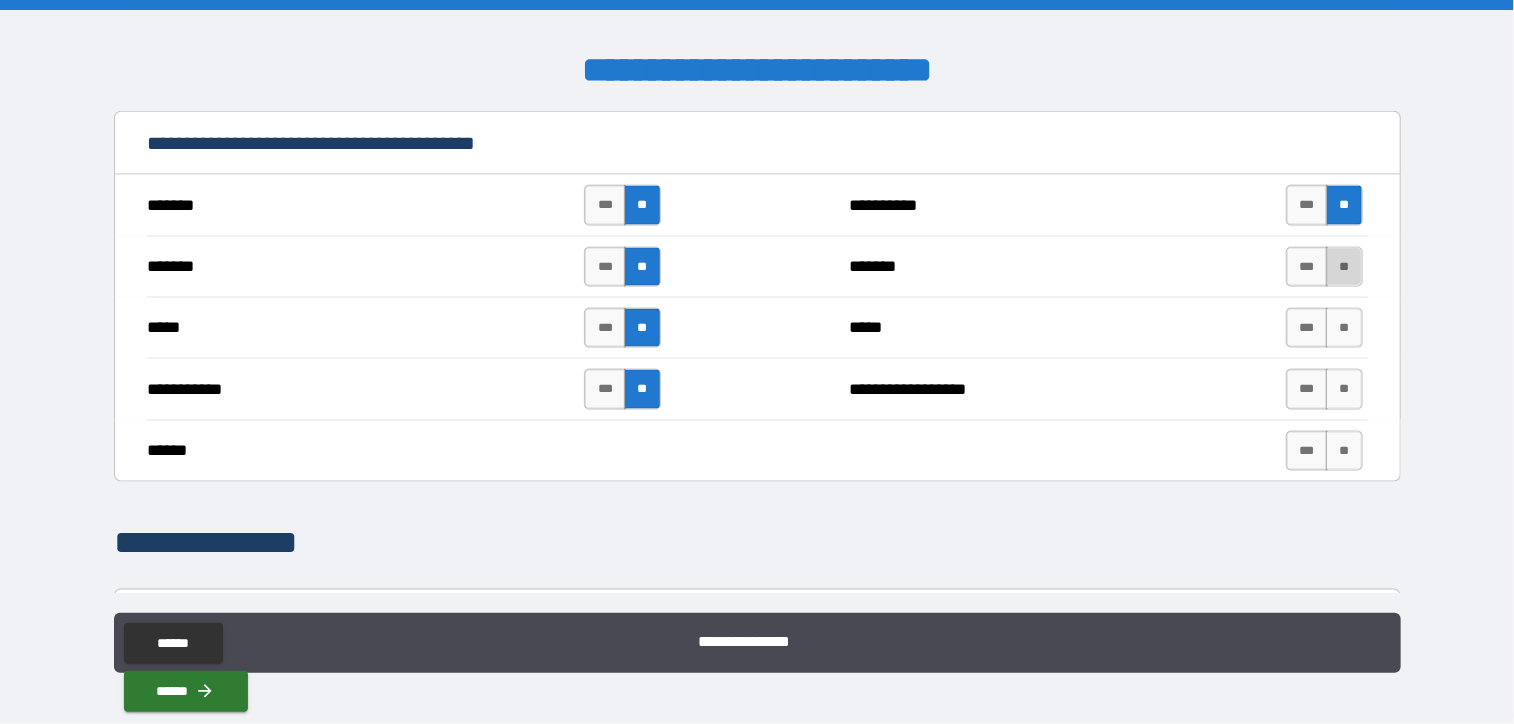 click on "**" at bounding box center [1344, 267] 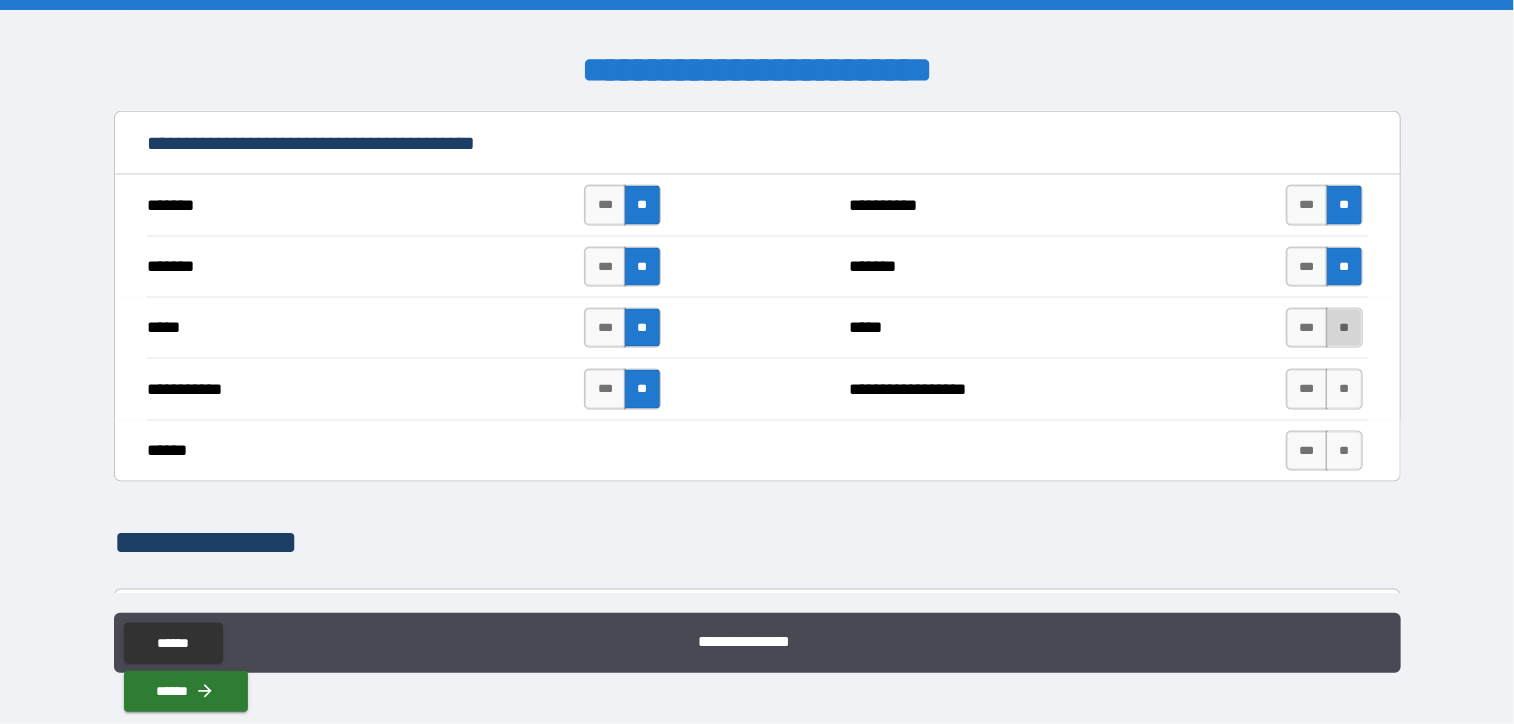 click on "**" at bounding box center (1344, 328) 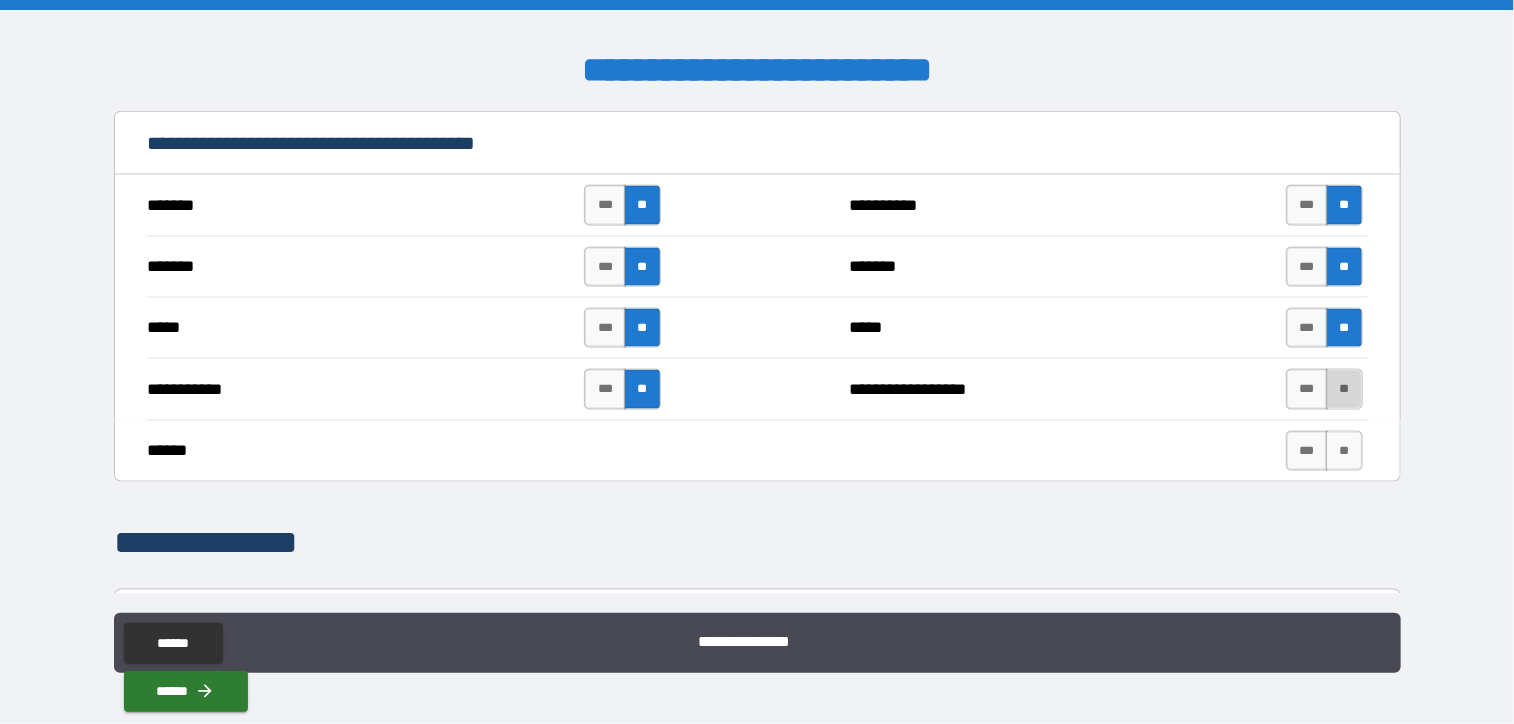 click on "**" at bounding box center [1344, 389] 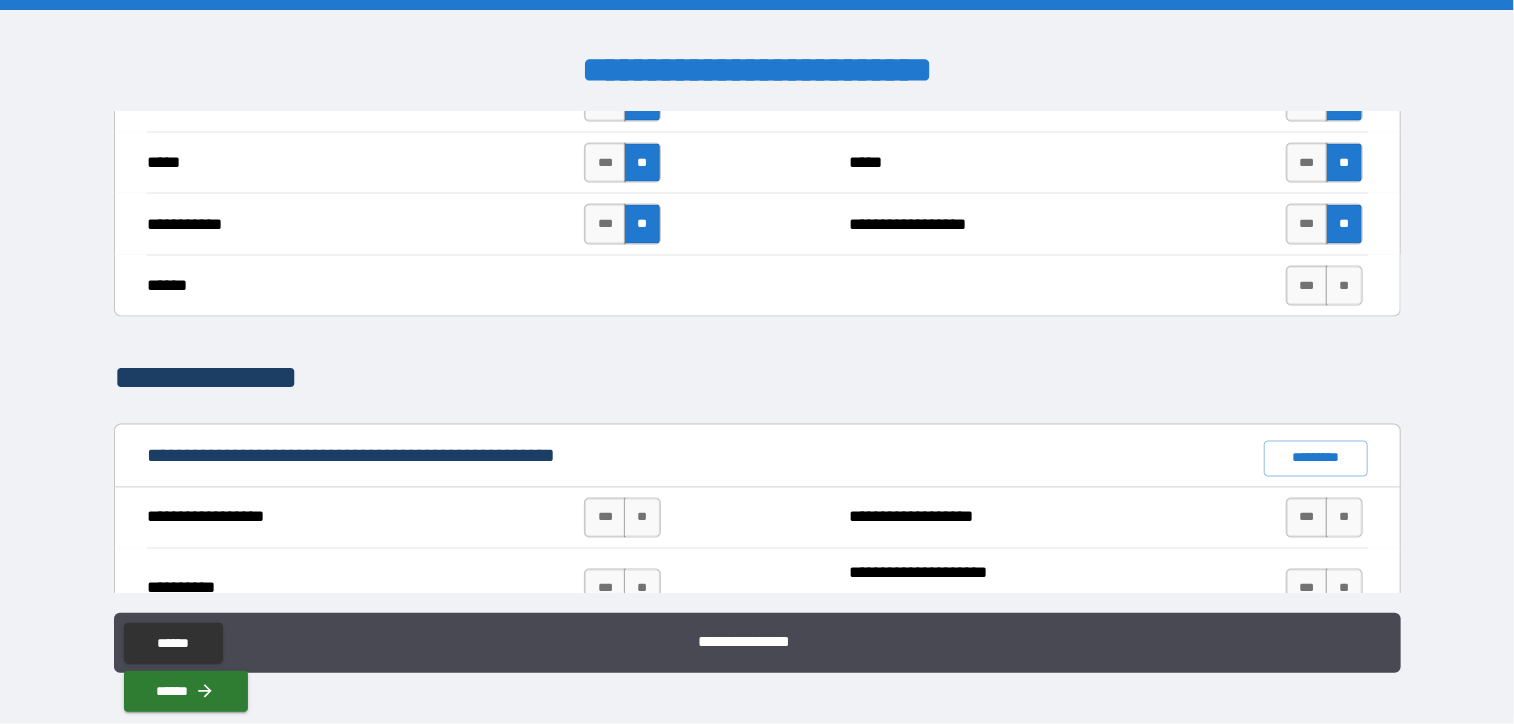 scroll, scrollTop: 1600, scrollLeft: 0, axis: vertical 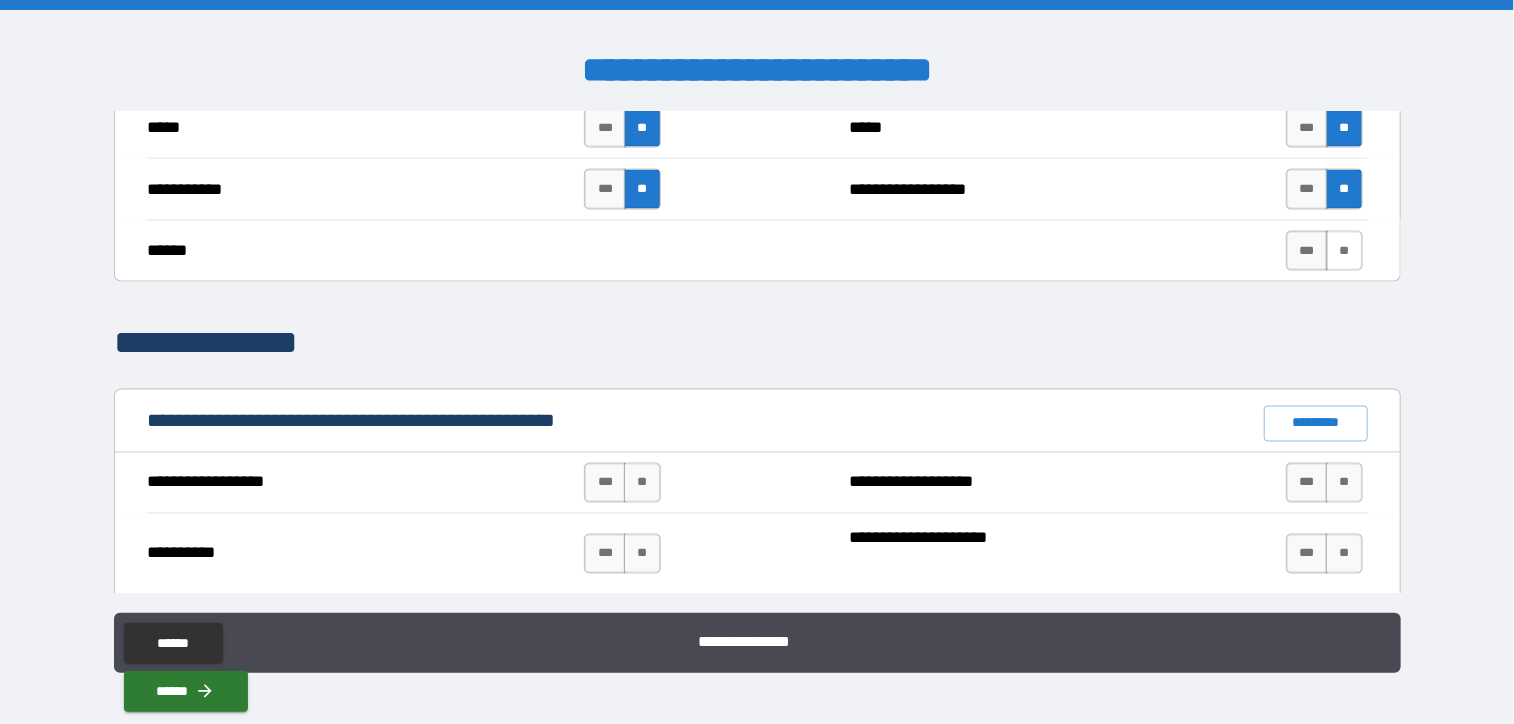 click on "**" at bounding box center [1344, 251] 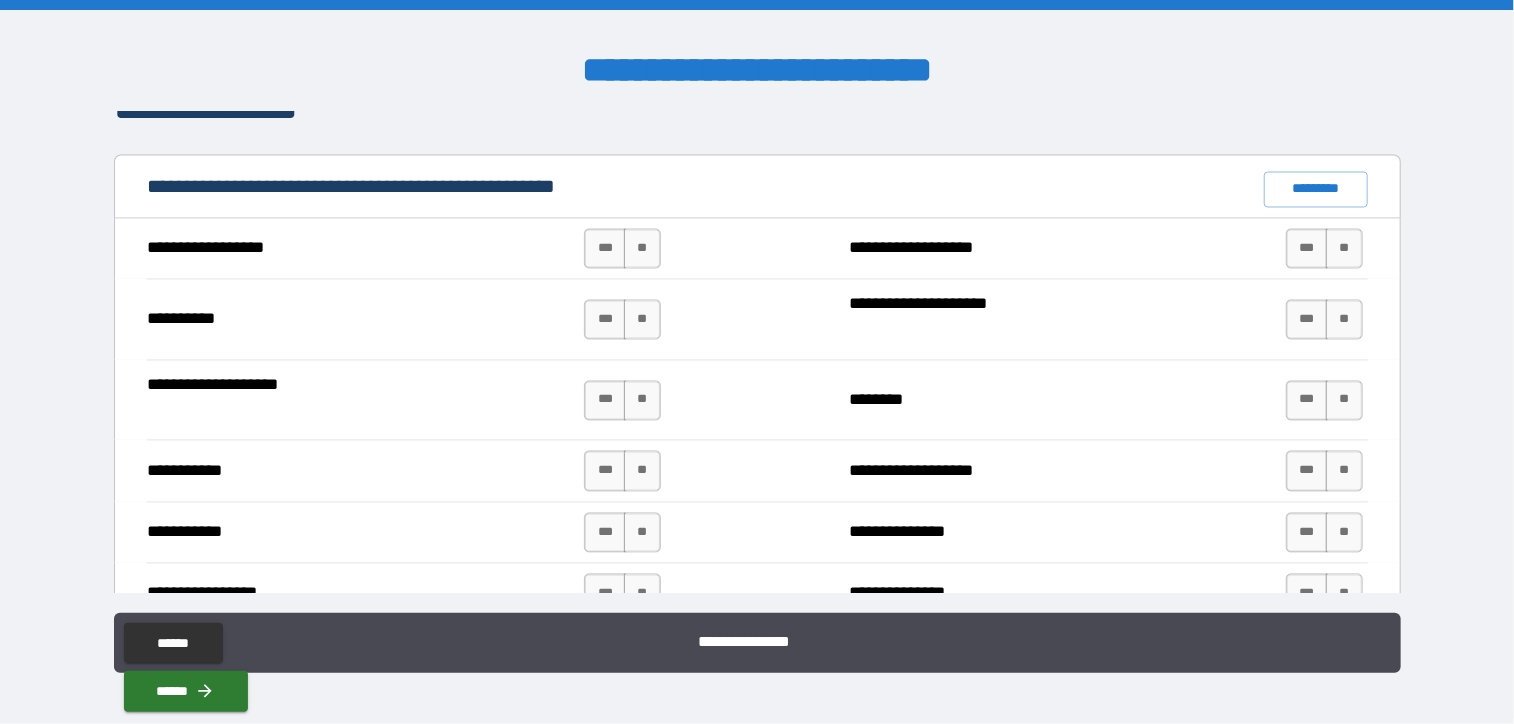scroll, scrollTop: 1800, scrollLeft: 0, axis: vertical 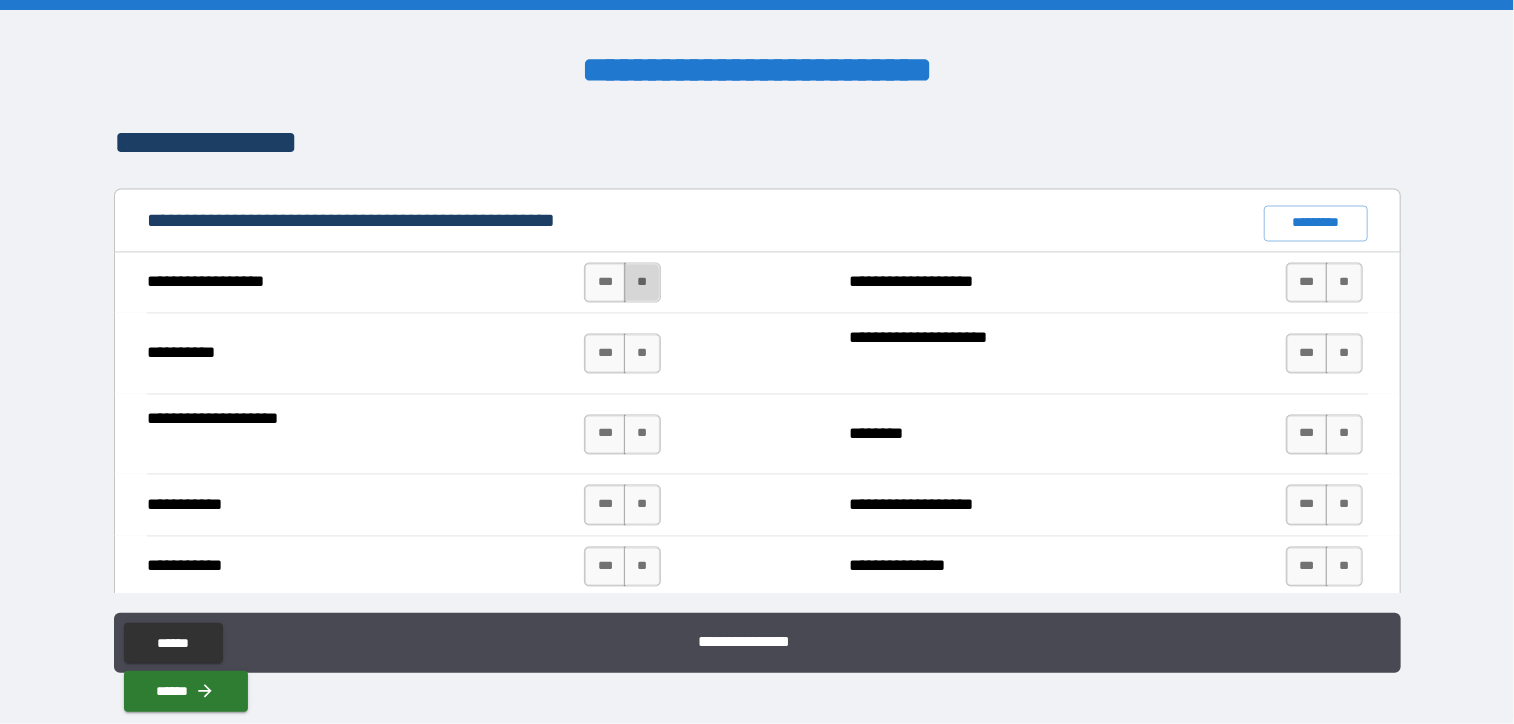 click on "**" at bounding box center [642, 283] 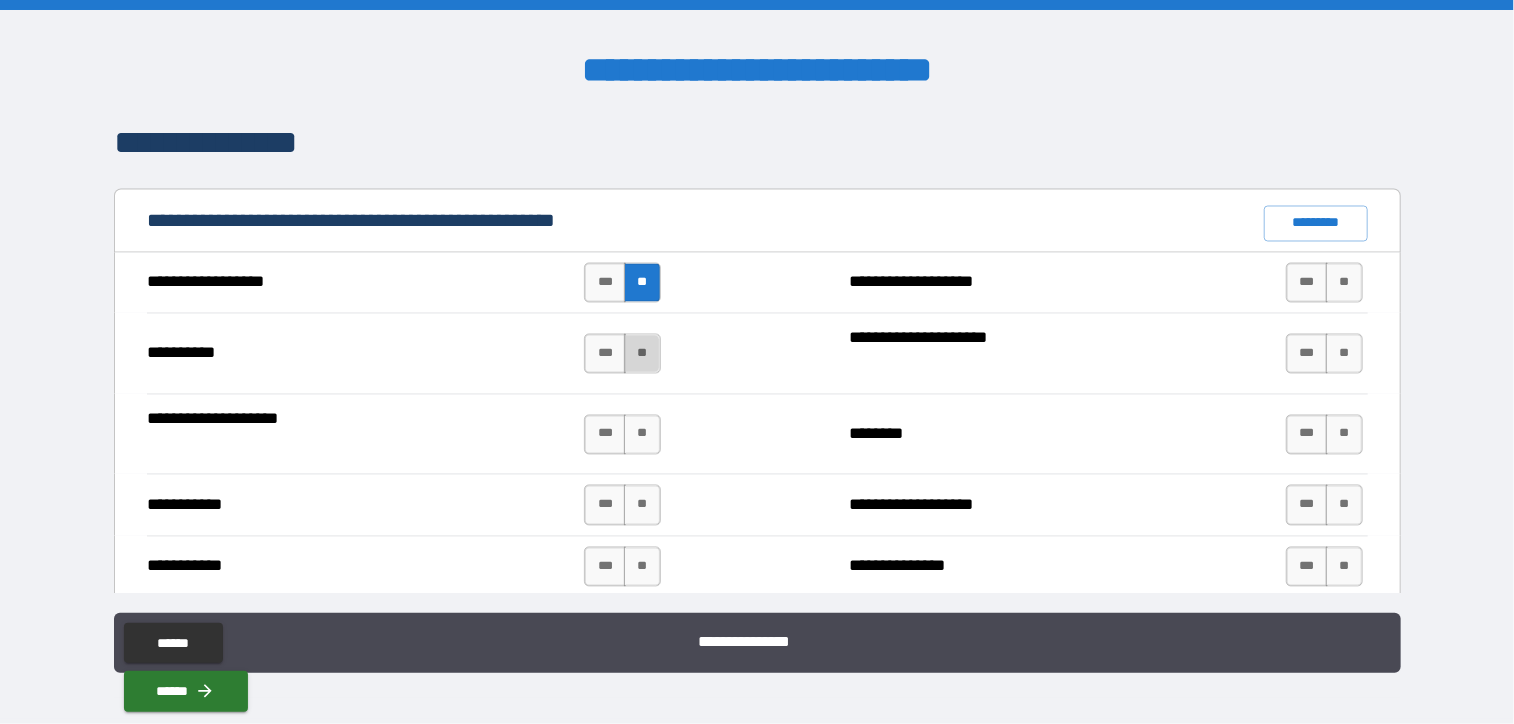 click on "**" at bounding box center (642, 354) 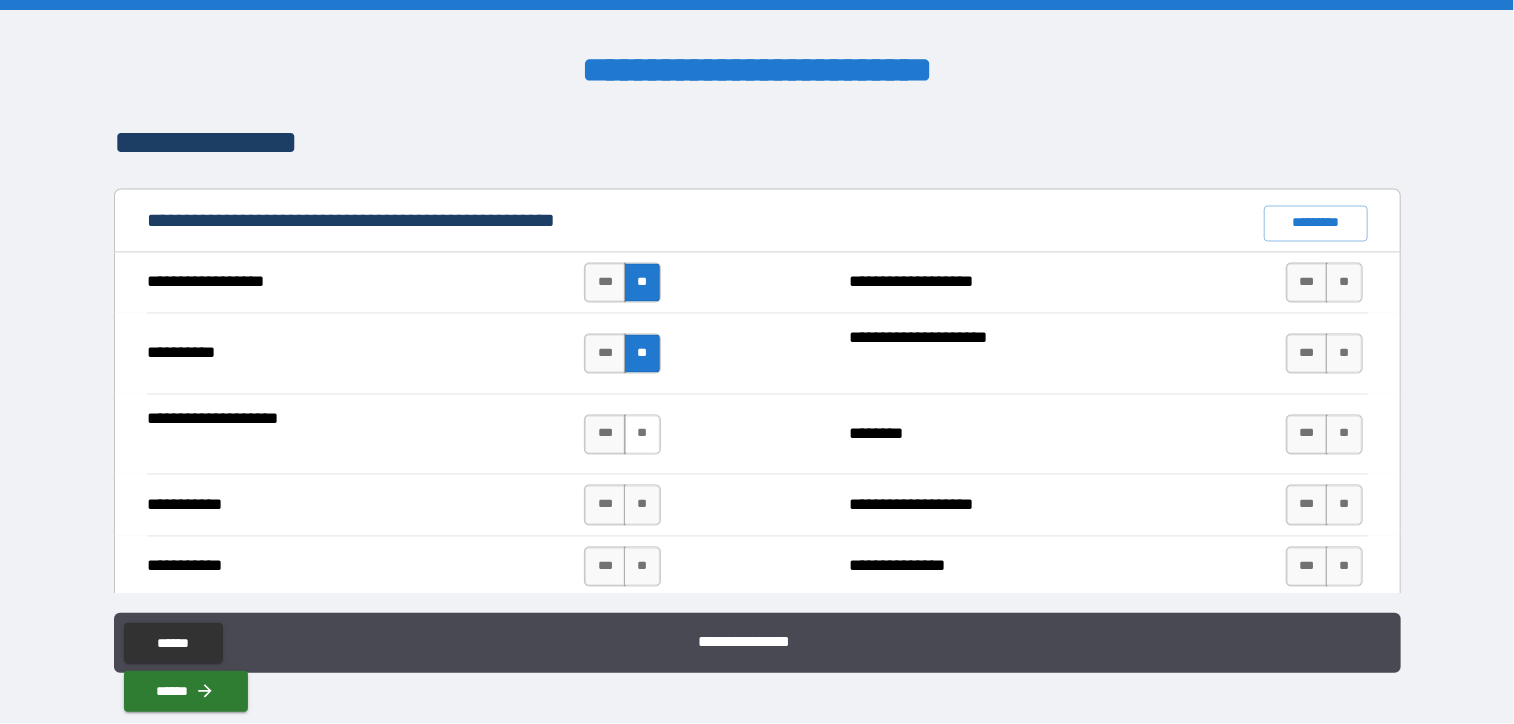 click on "**" at bounding box center [642, 435] 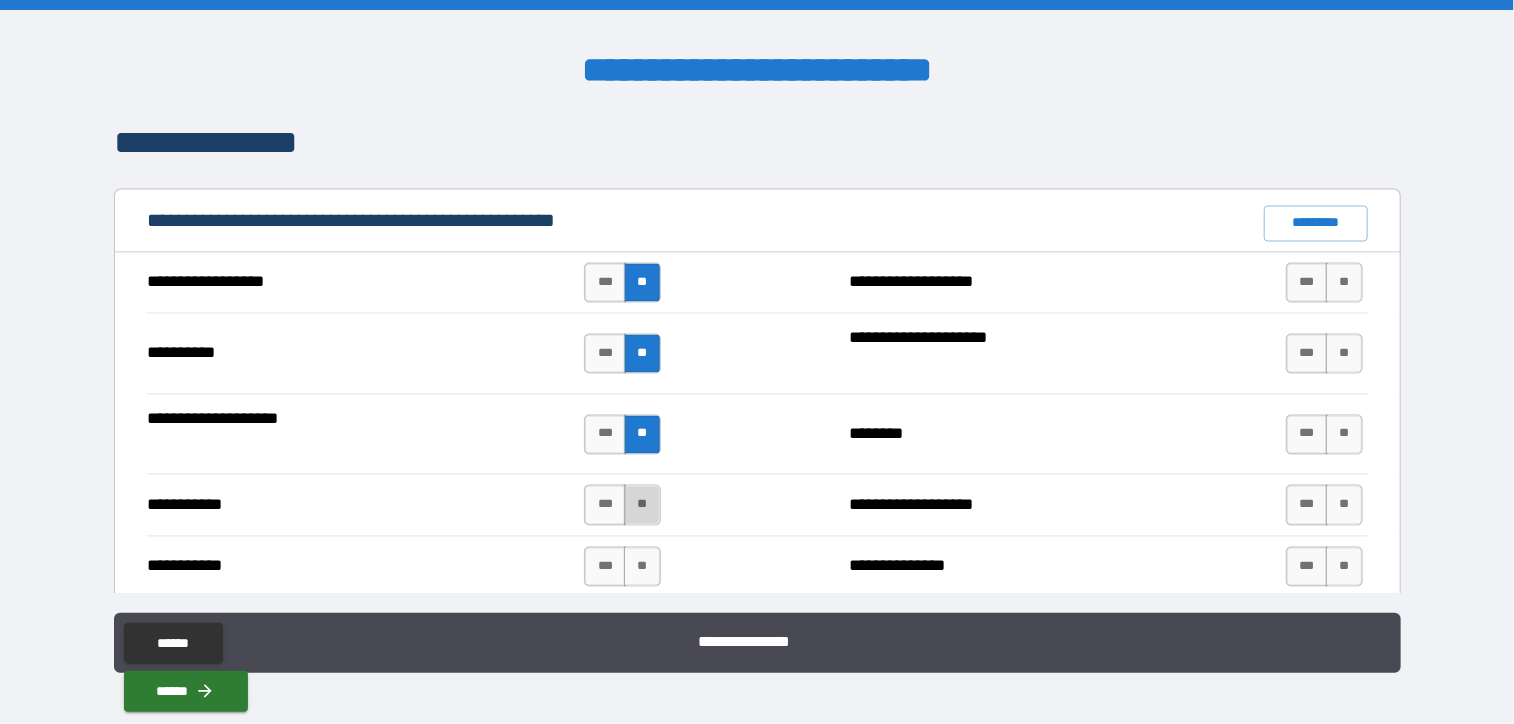 click on "**" at bounding box center [642, 505] 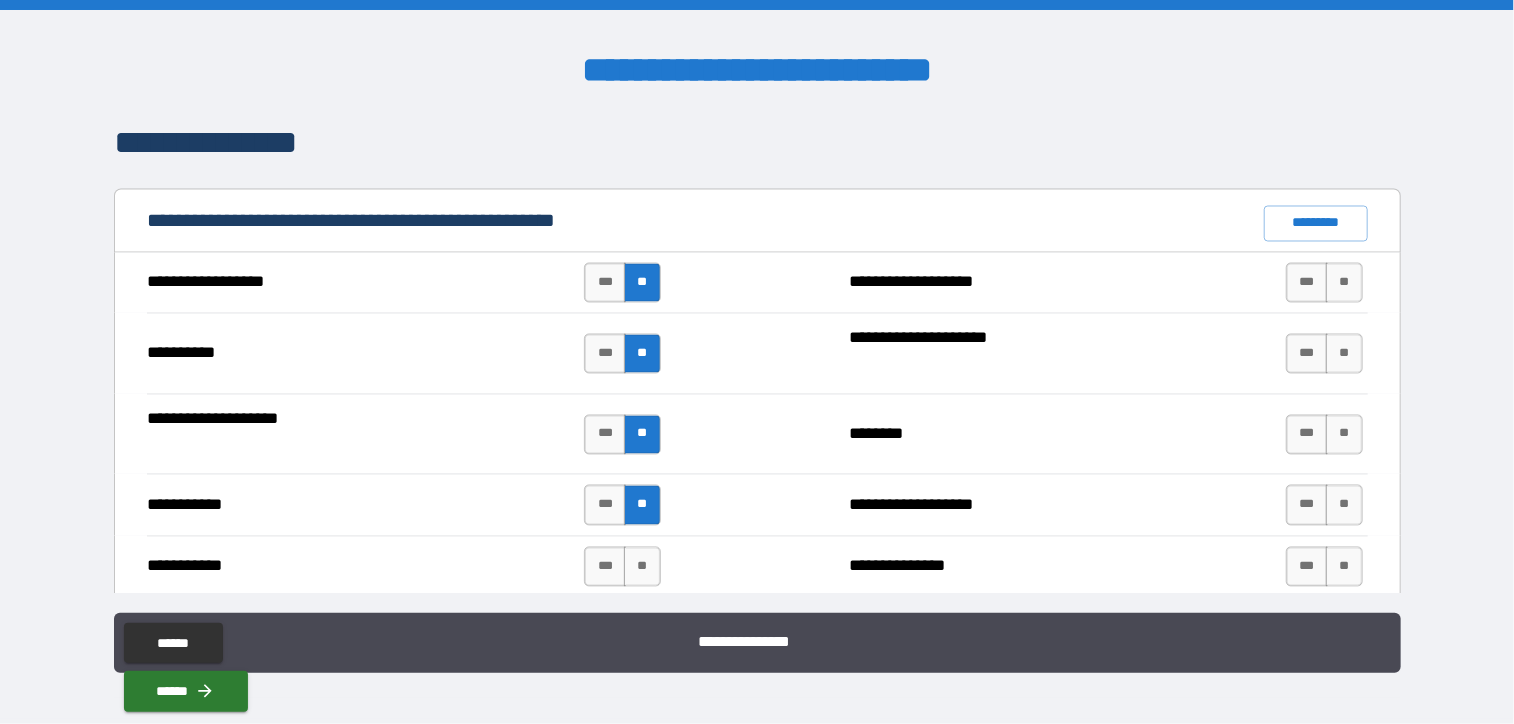 scroll, scrollTop: 1900, scrollLeft: 0, axis: vertical 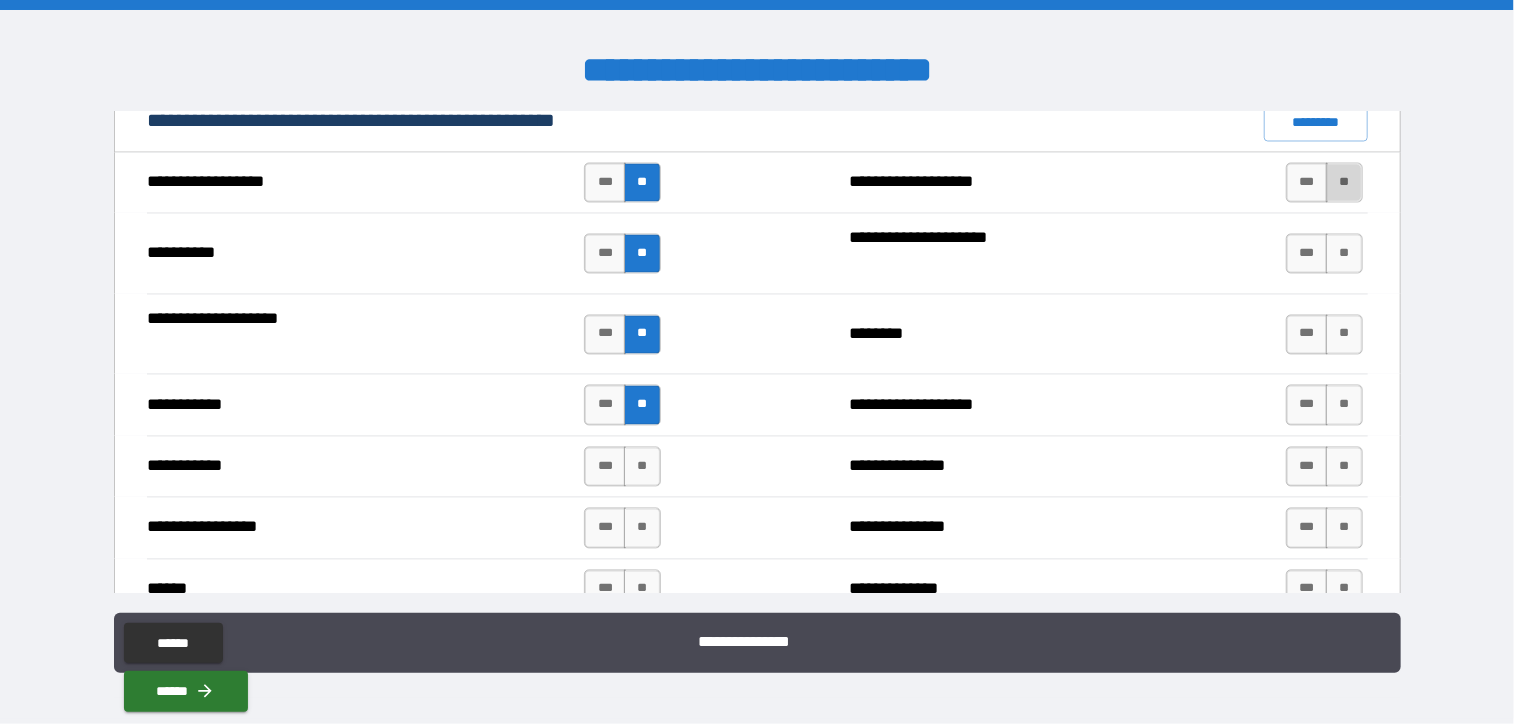 click on "**" at bounding box center (1344, 183) 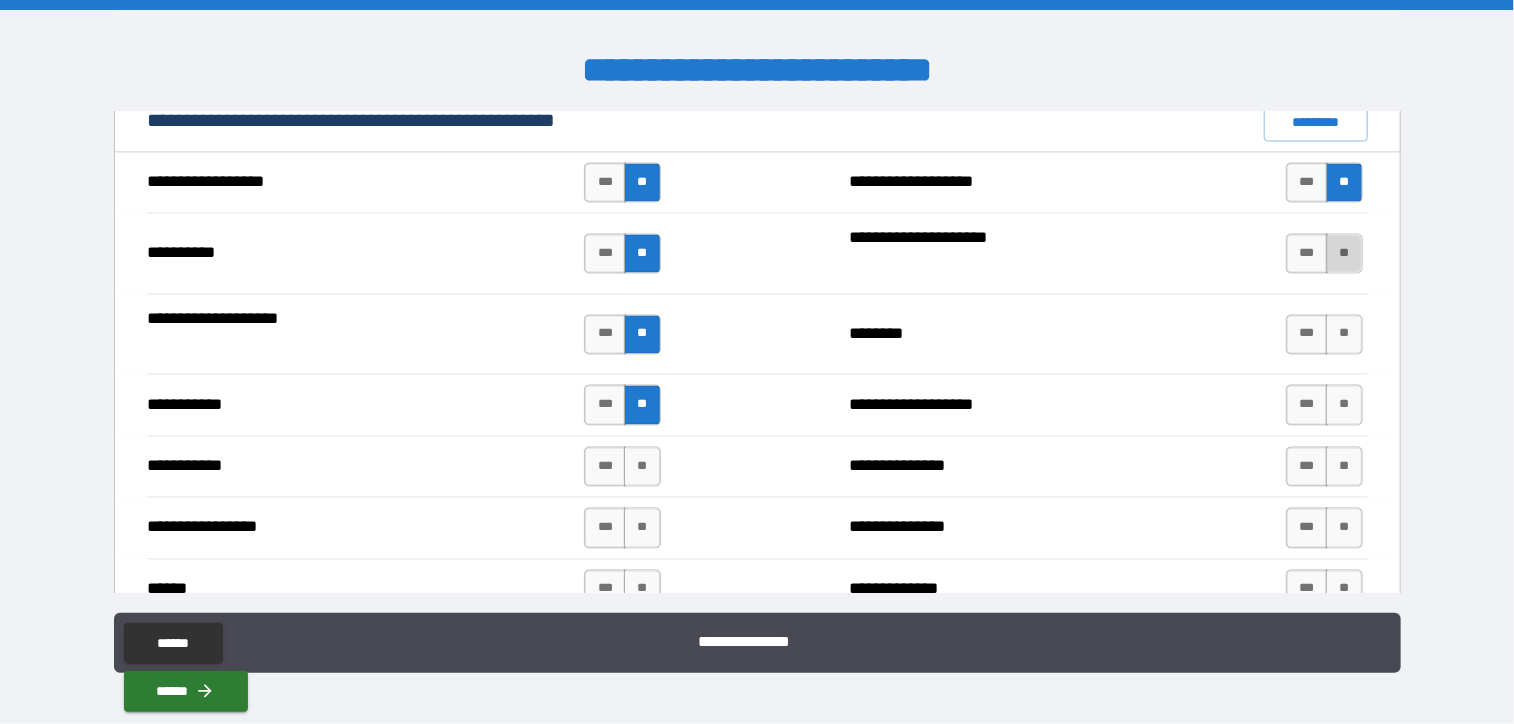 click on "**" at bounding box center (1344, 254) 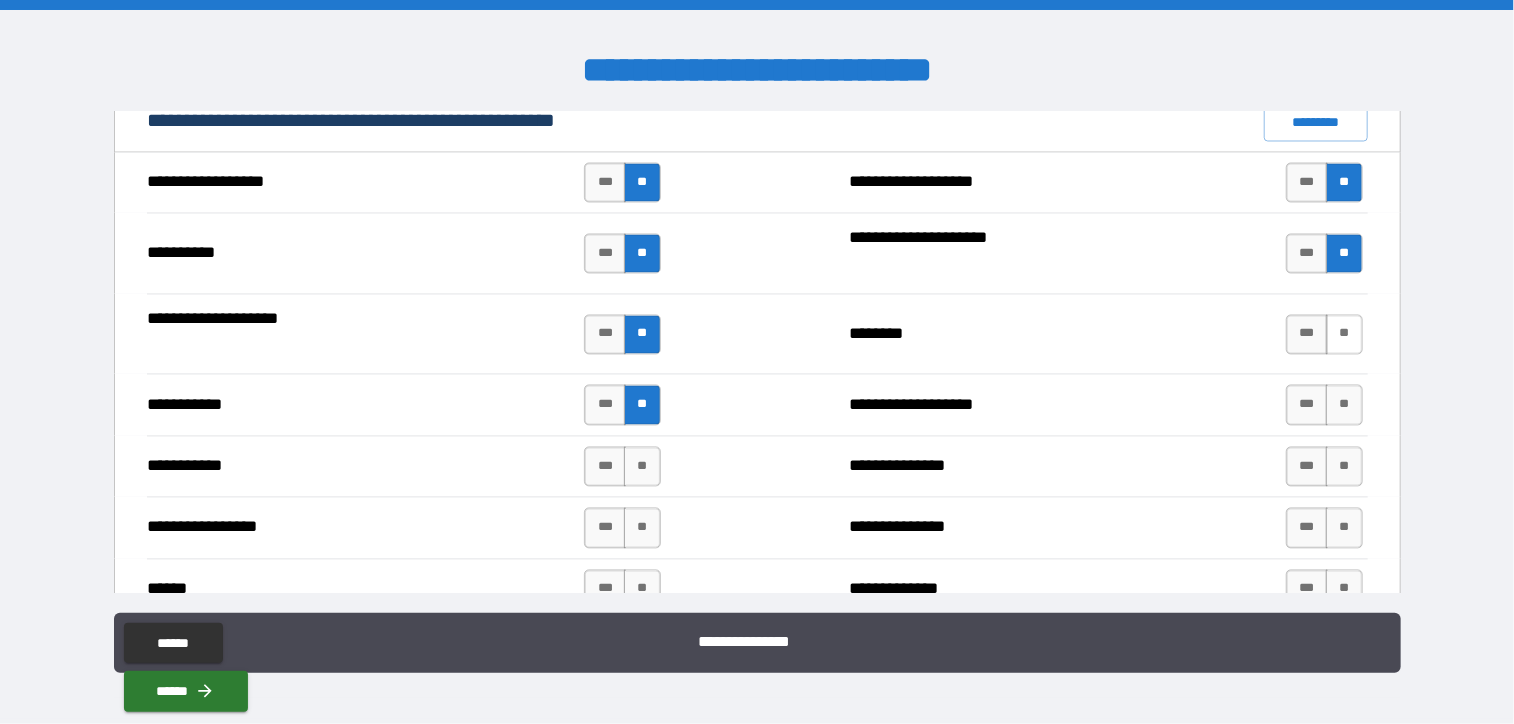 click on "**" at bounding box center (1344, 335) 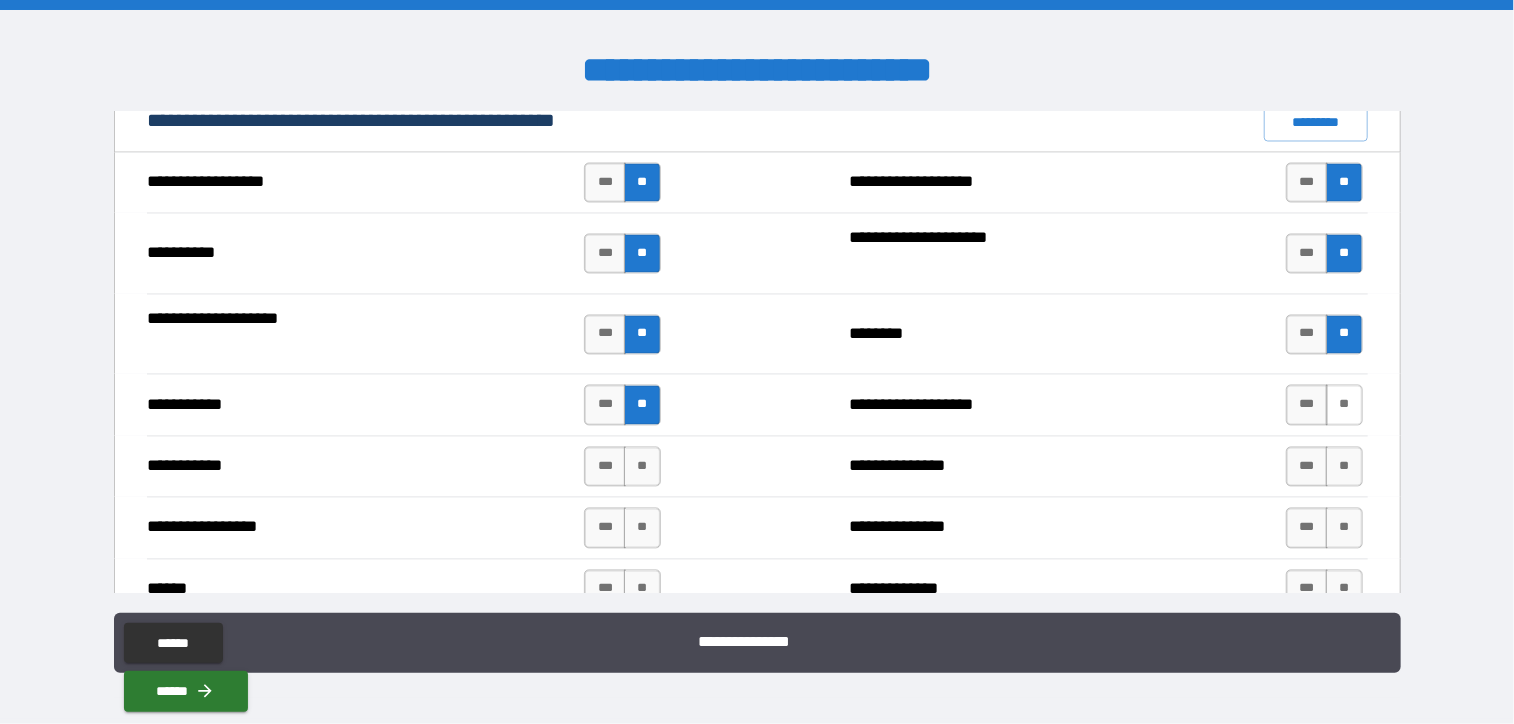 click on "**" at bounding box center [1344, 405] 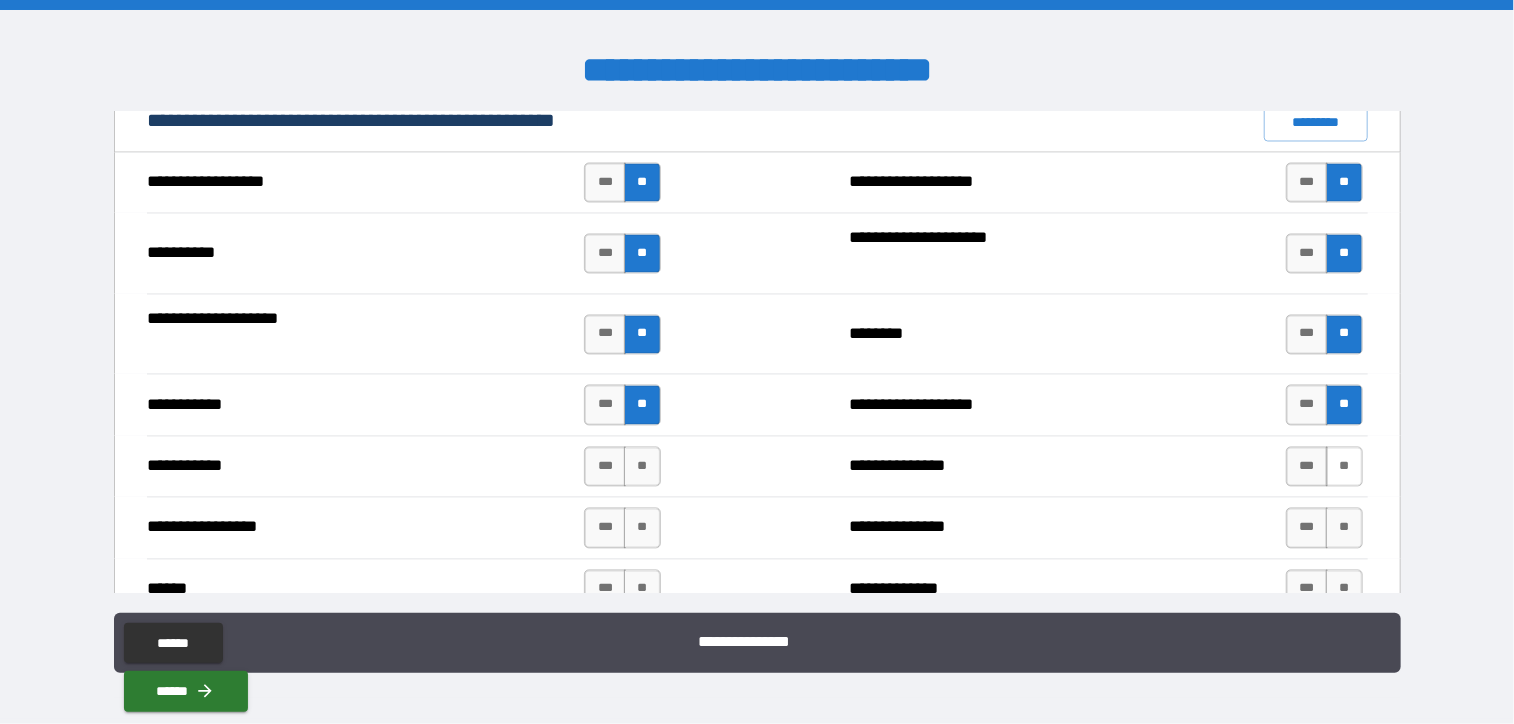 click on "**" at bounding box center [1344, 467] 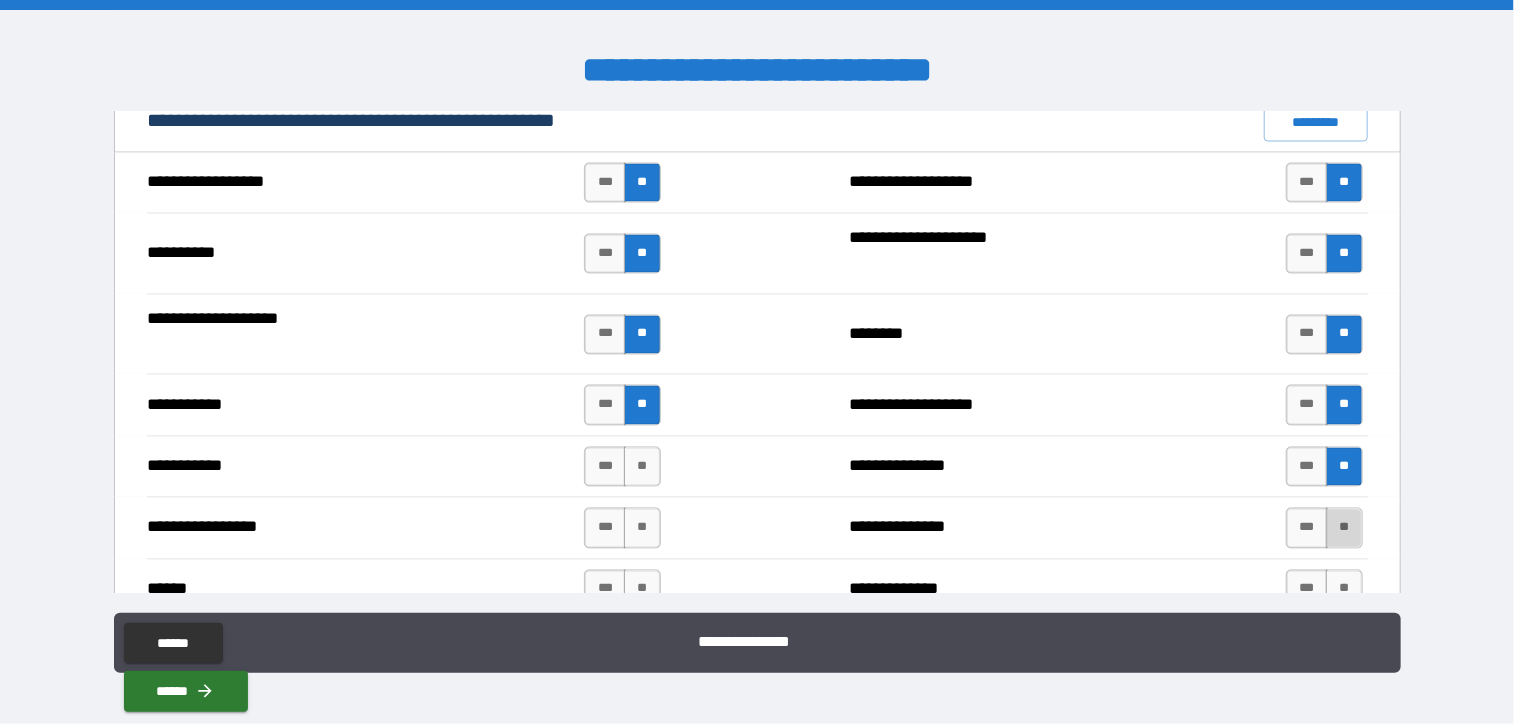 click on "**" at bounding box center (1344, 528) 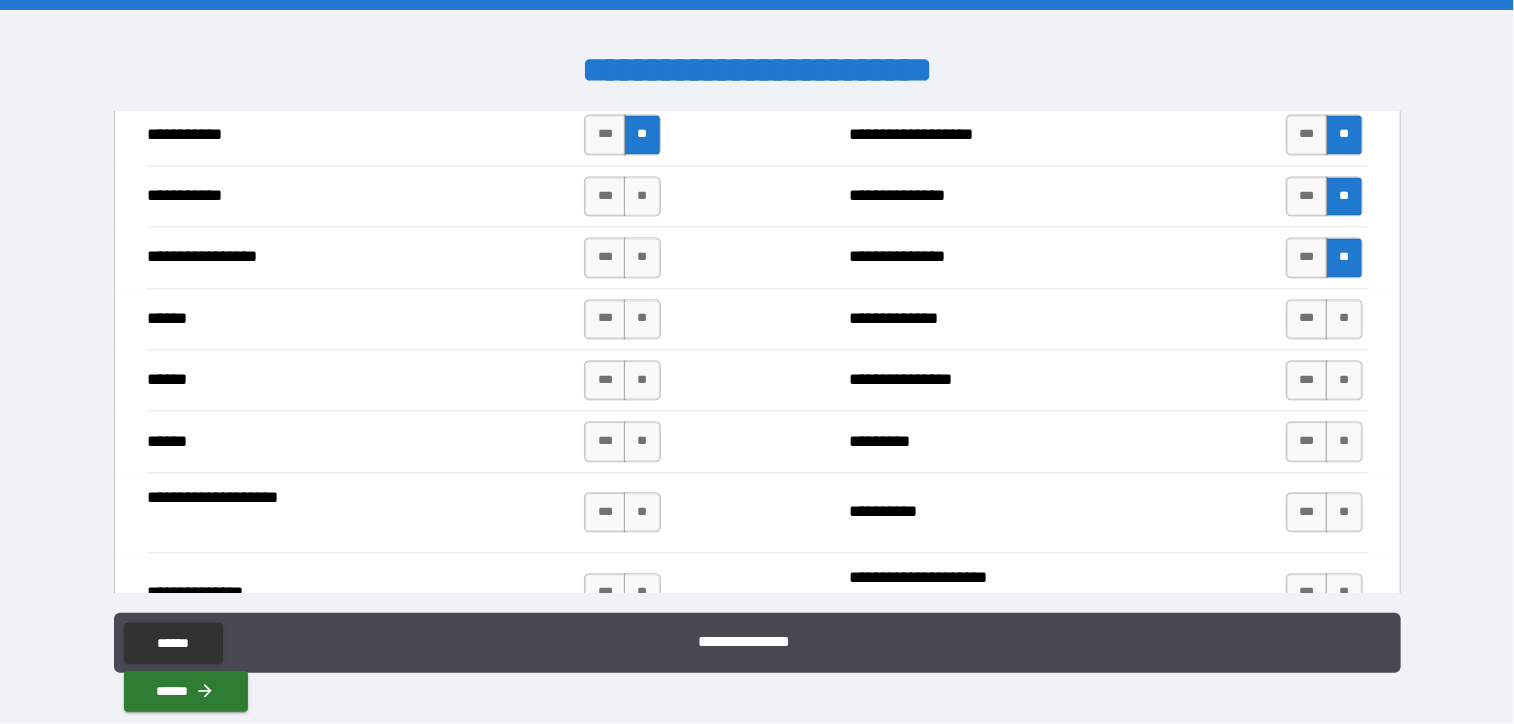 scroll, scrollTop: 2200, scrollLeft: 0, axis: vertical 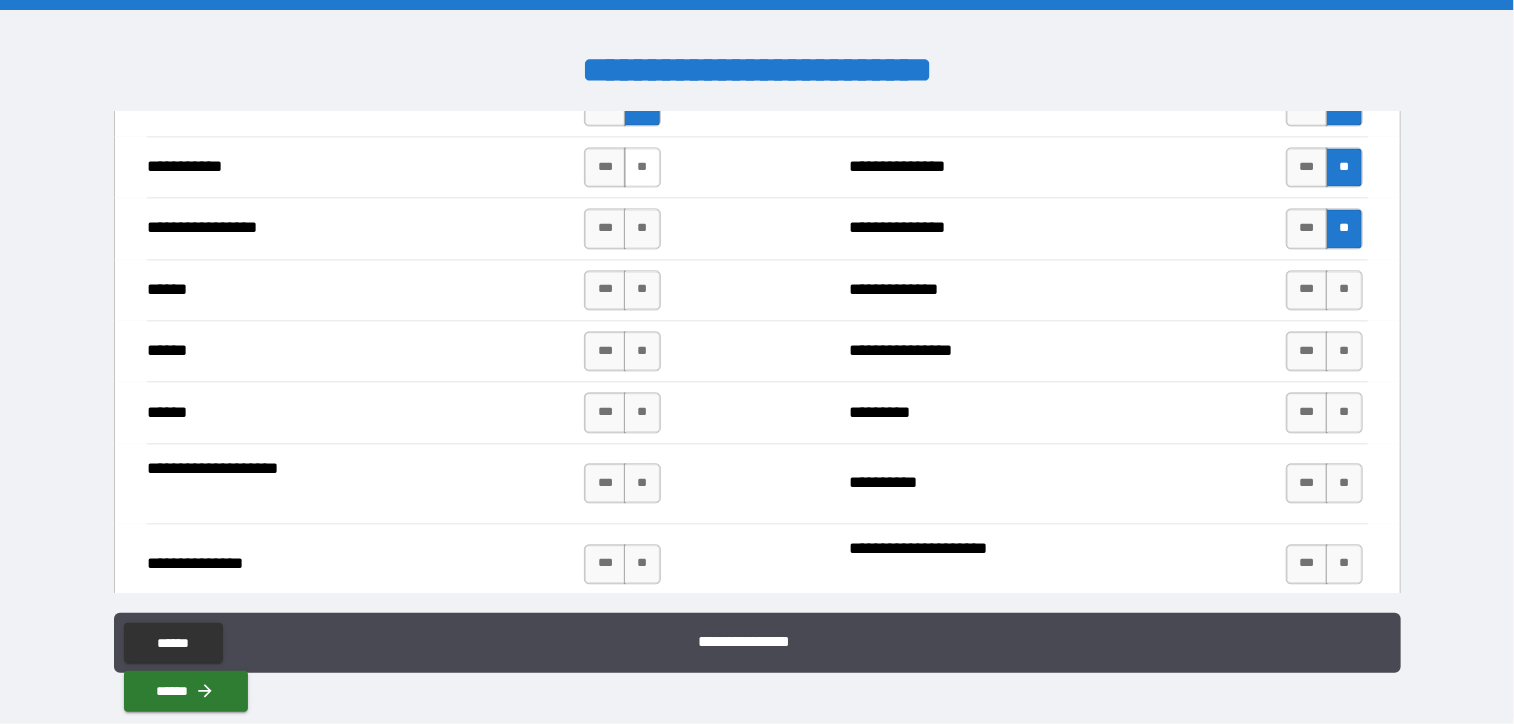 click on "**" at bounding box center (642, 167) 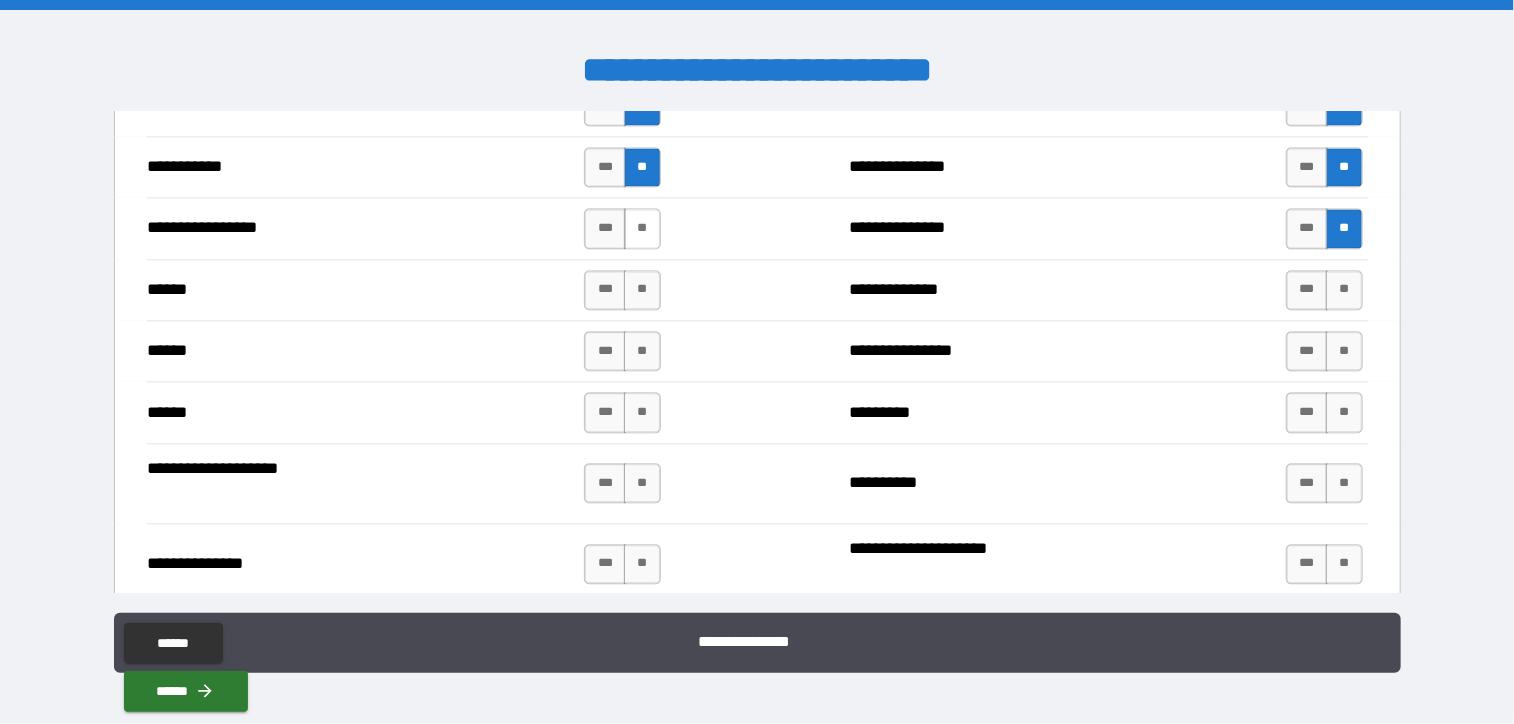 click on "**" at bounding box center [642, 228] 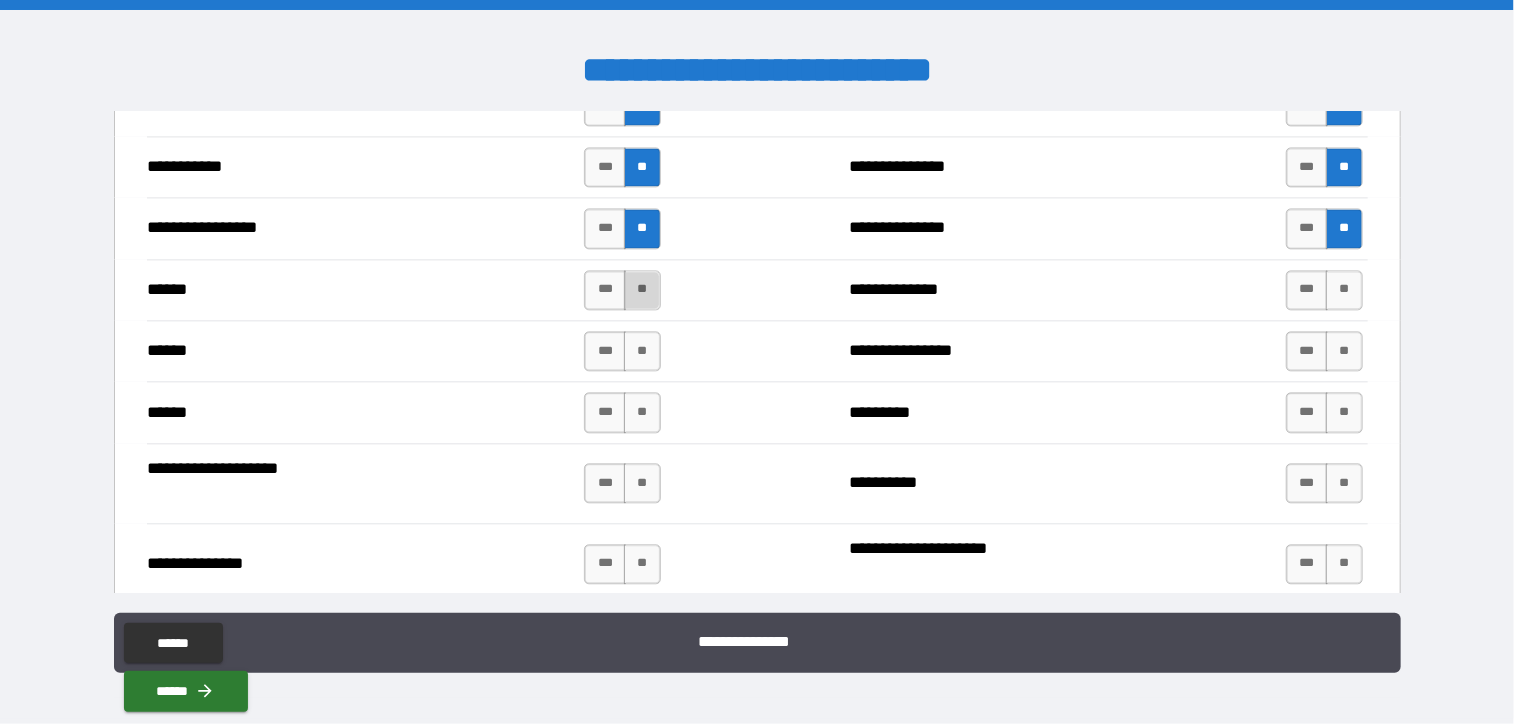 click on "**" at bounding box center [642, 290] 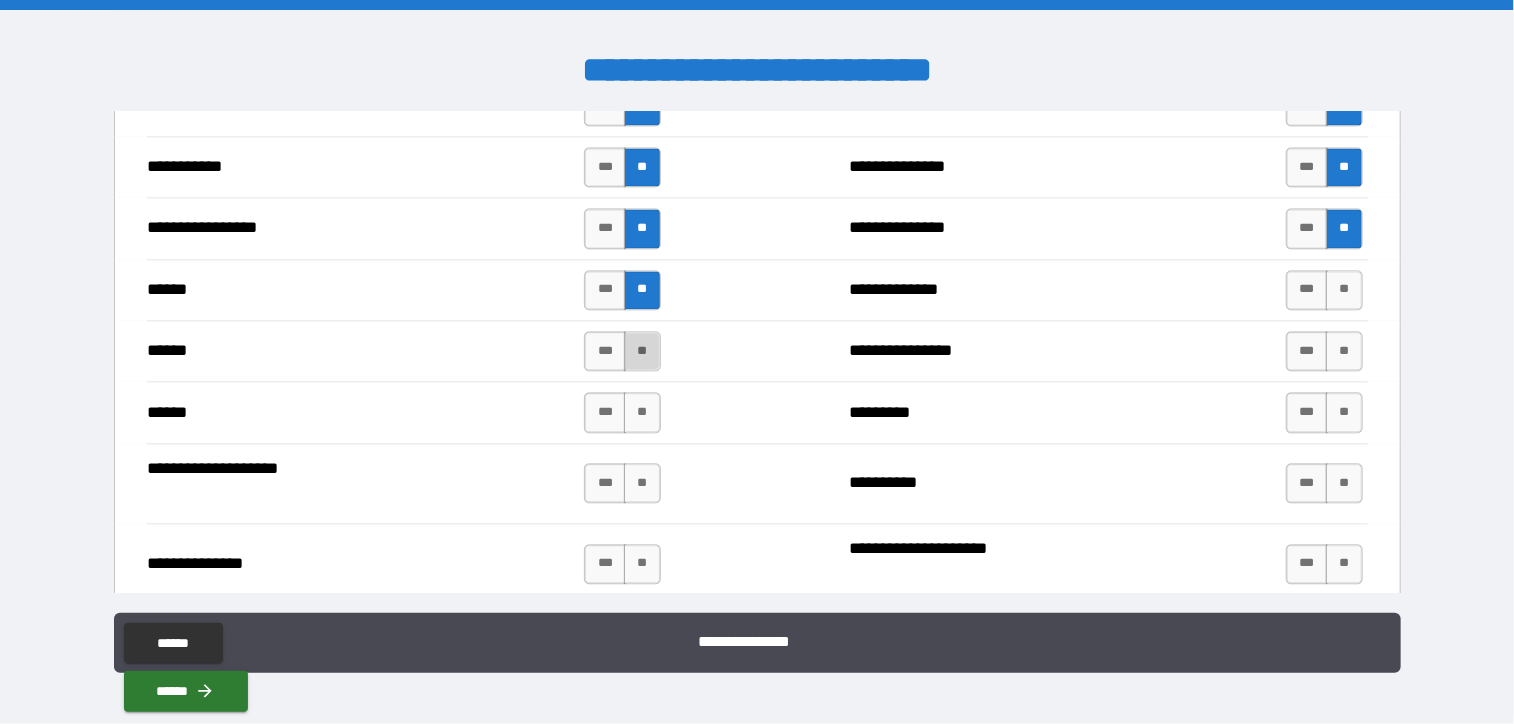 click on "**" at bounding box center (642, 351) 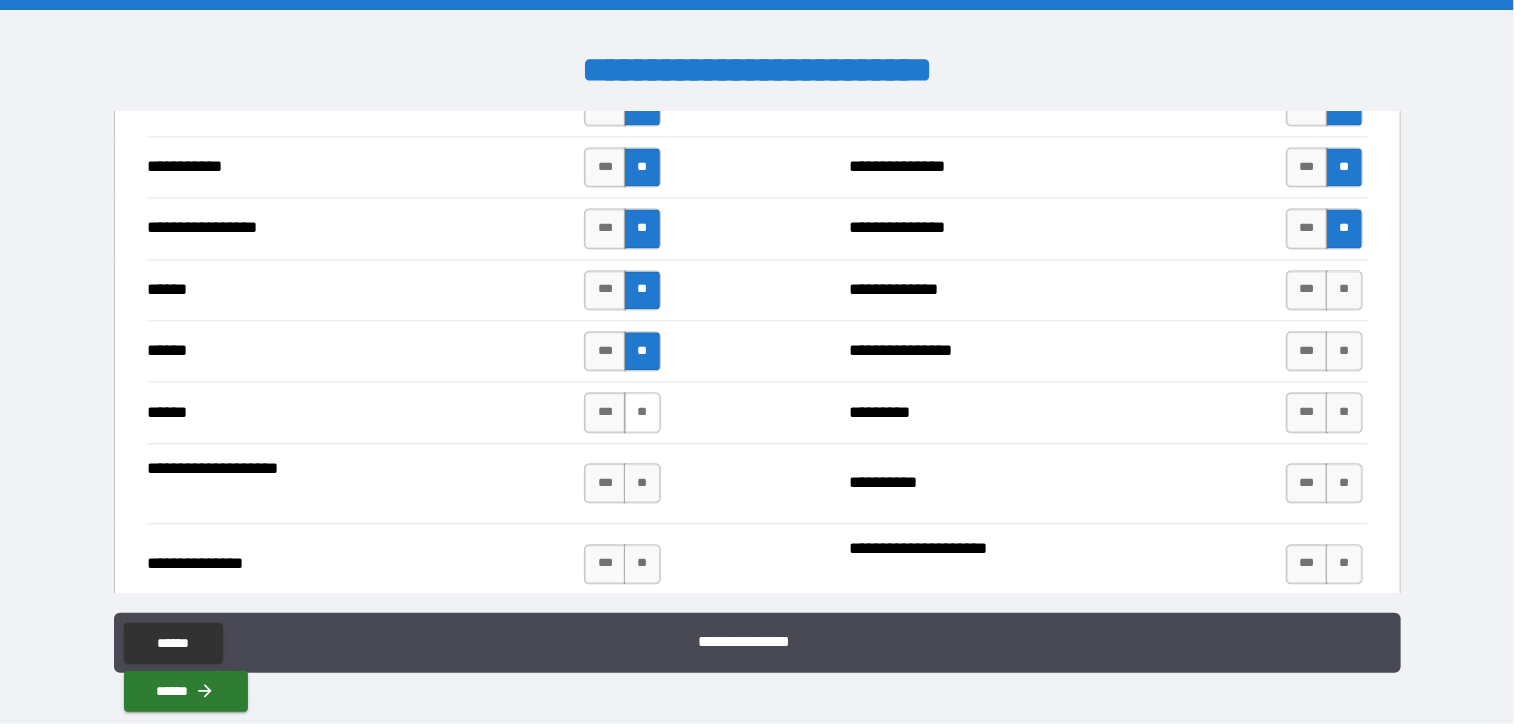 click on "**" at bounding box center (642, 412) 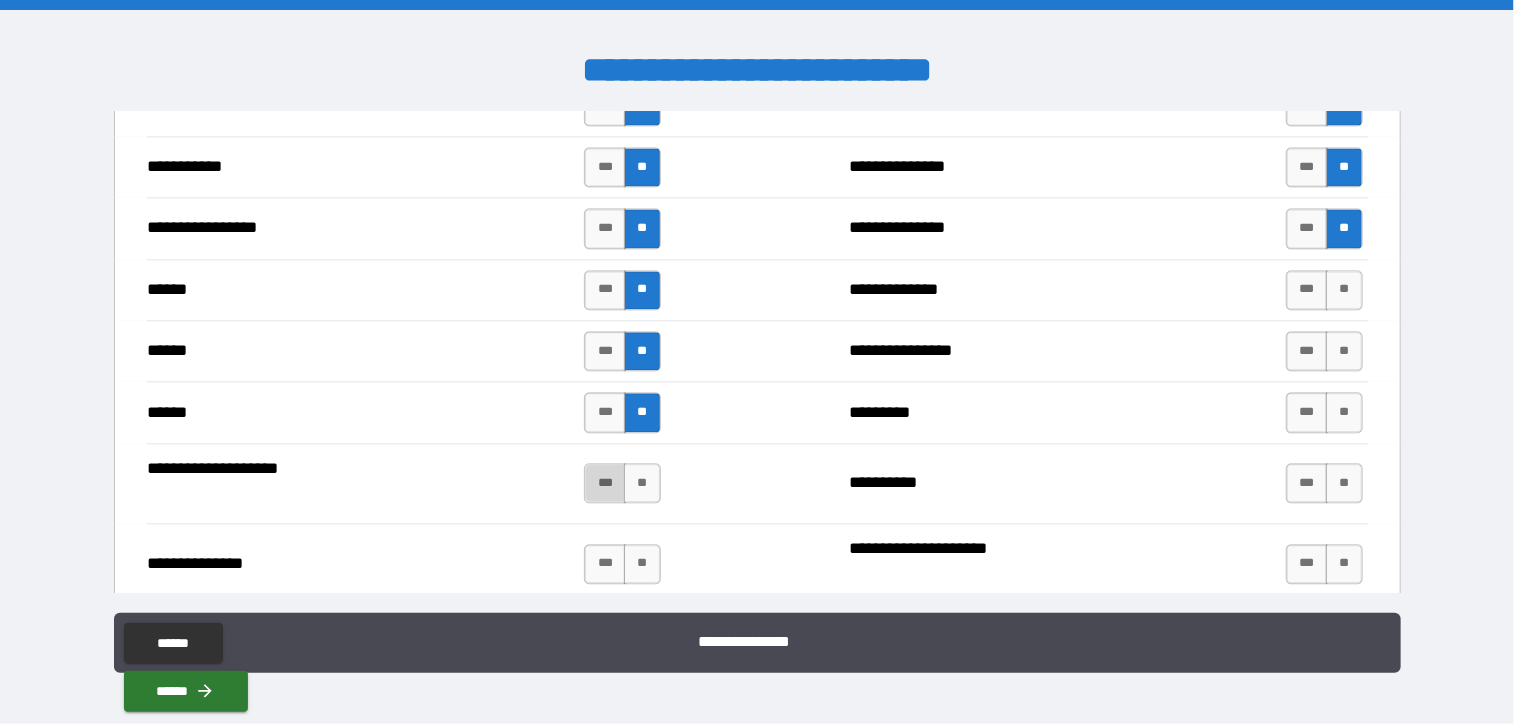 click on "***" at bounding box center (605, 483) 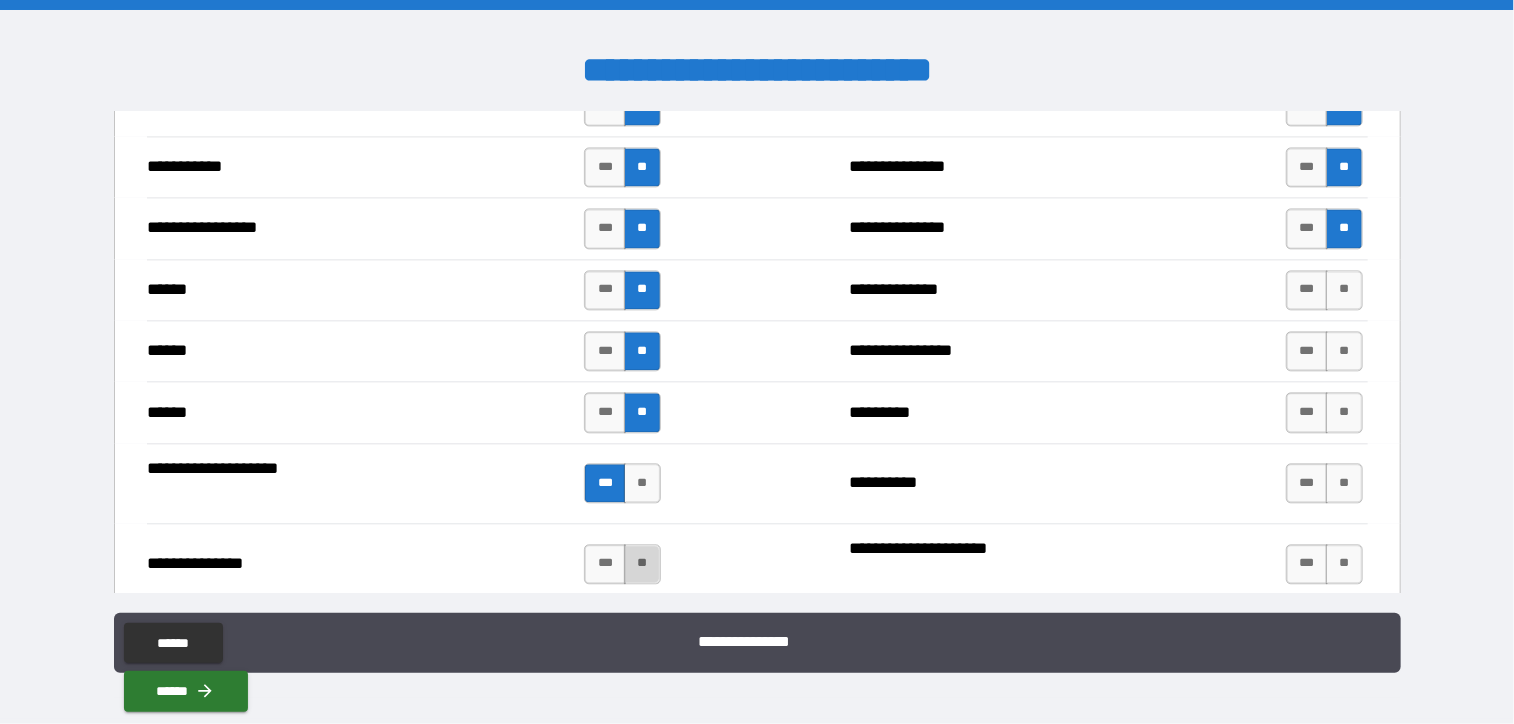 click on "**" at bounding box center [642, 564] 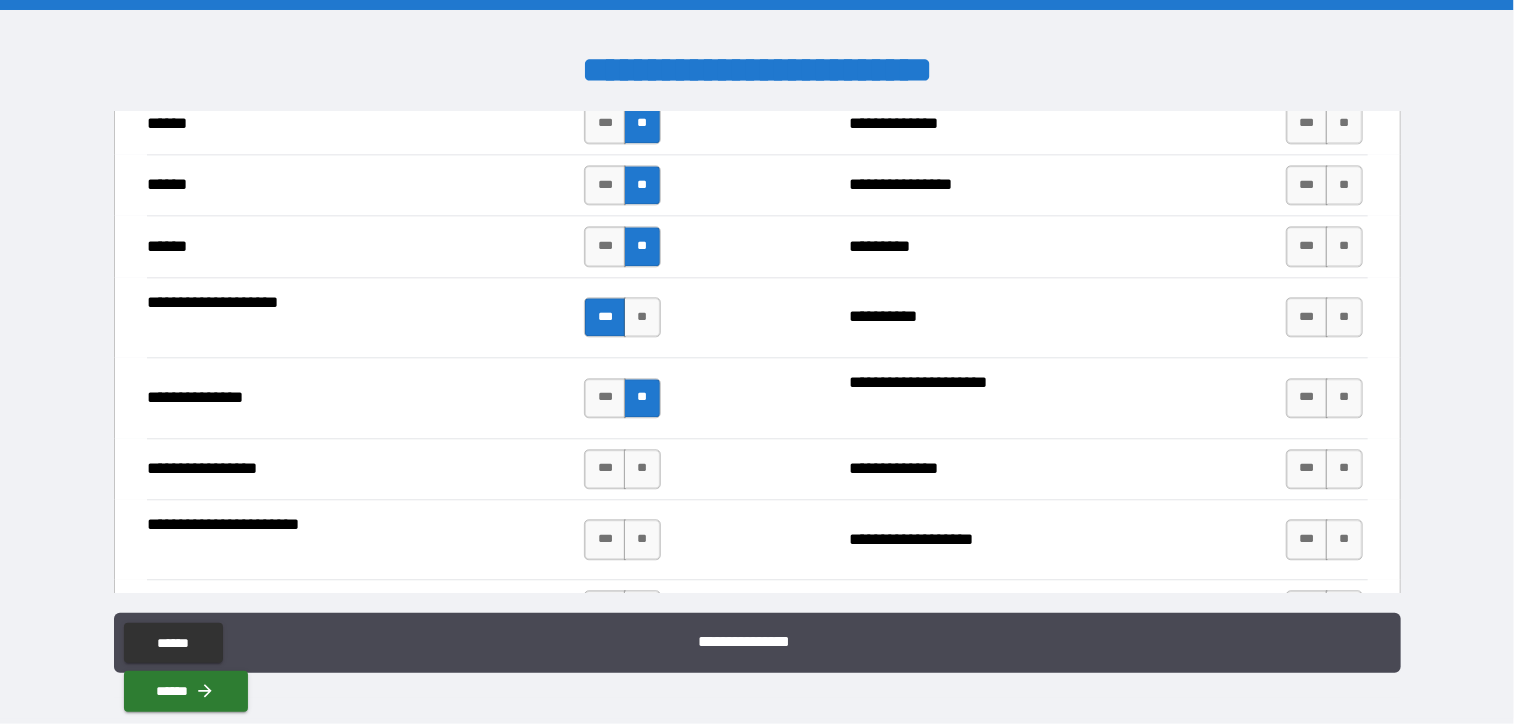 scroll, scrollTop: 2400, scrollLeft: 0, axis: vertical 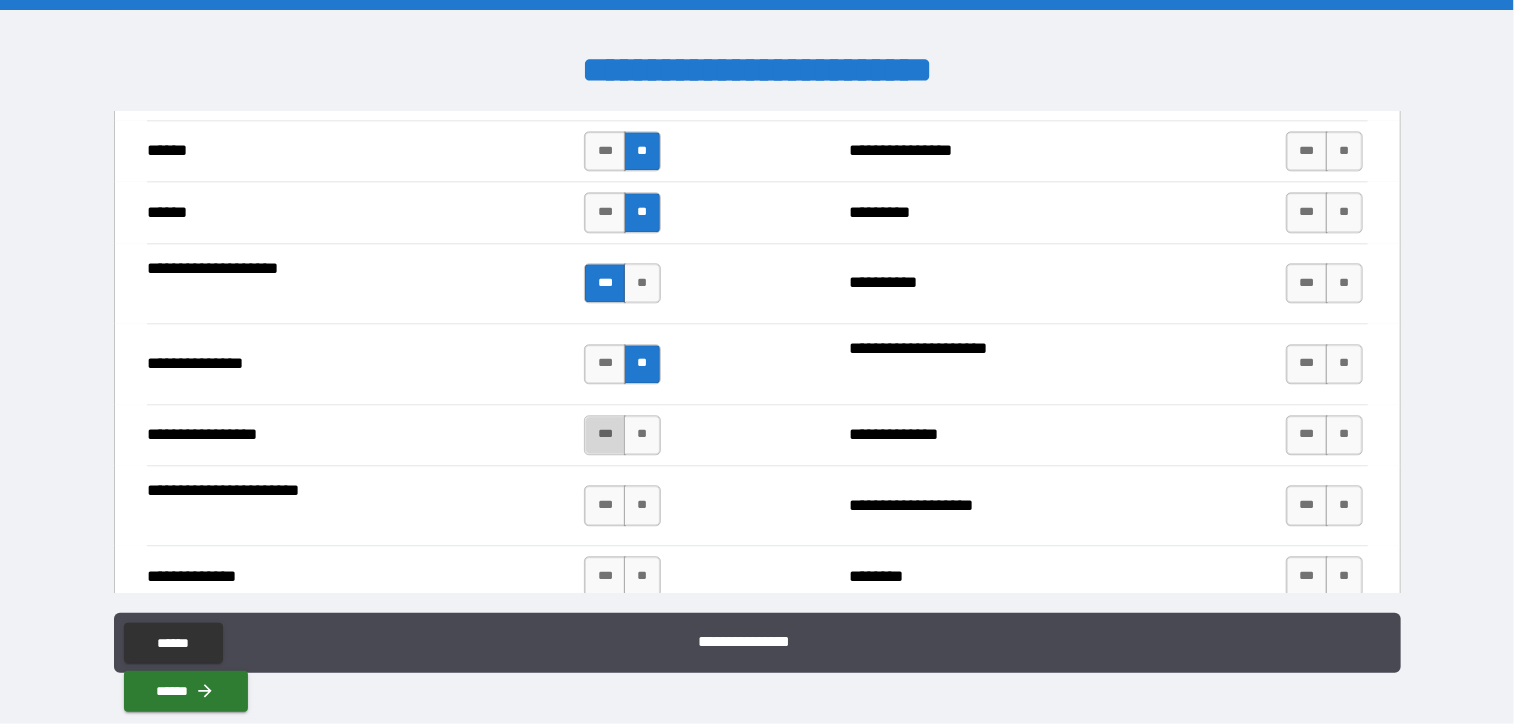 click on "***" at bounding box center (605, 435) 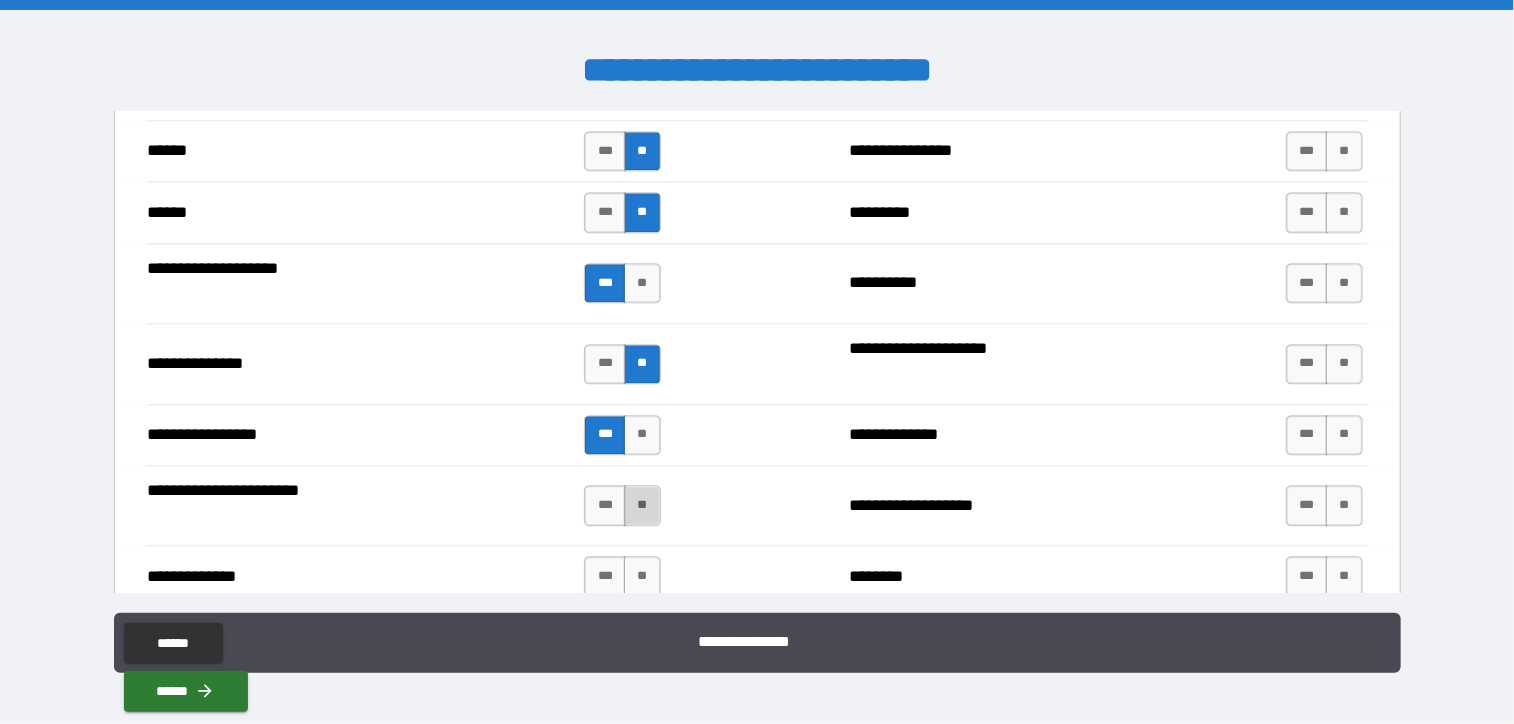 click on "**" at bounding box center [642, 505] 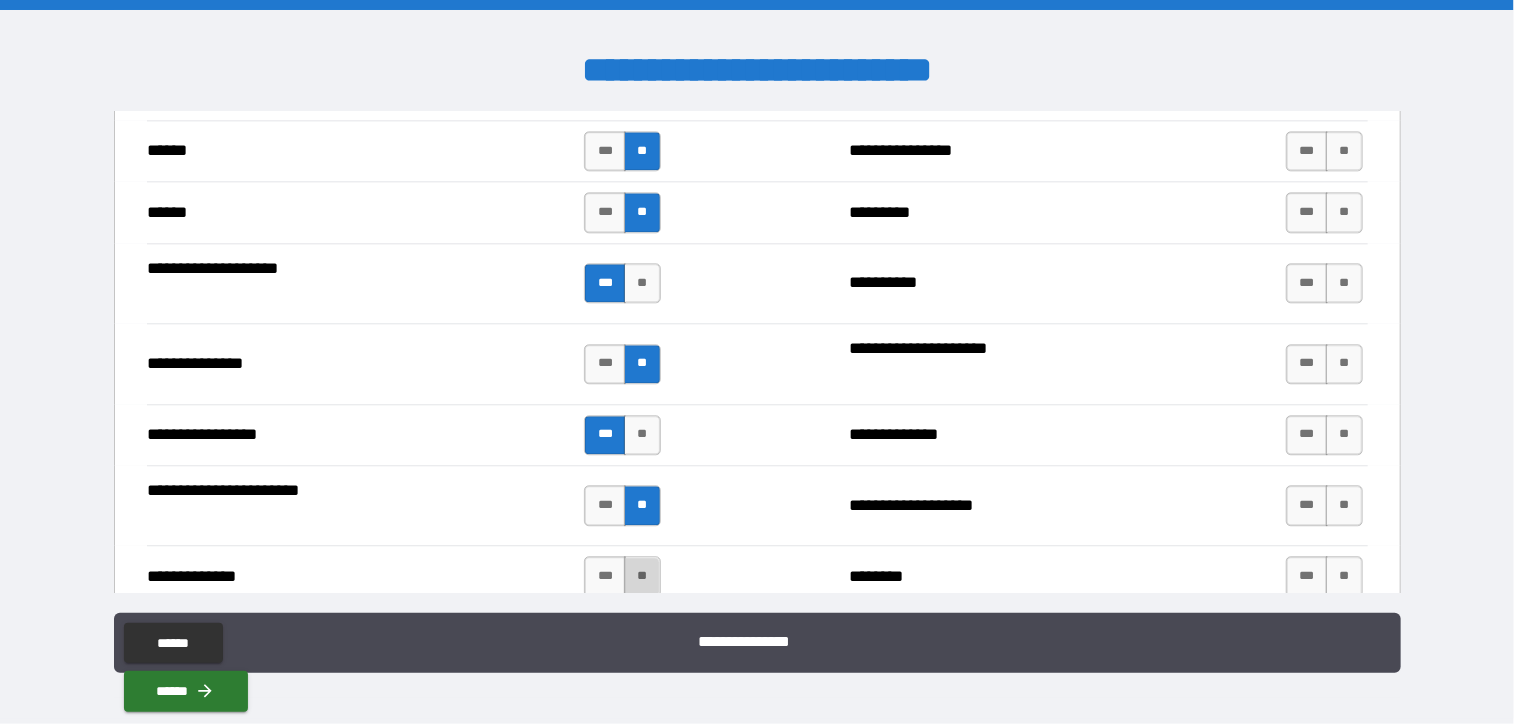 click on "**" at bounding box center [642, 576] 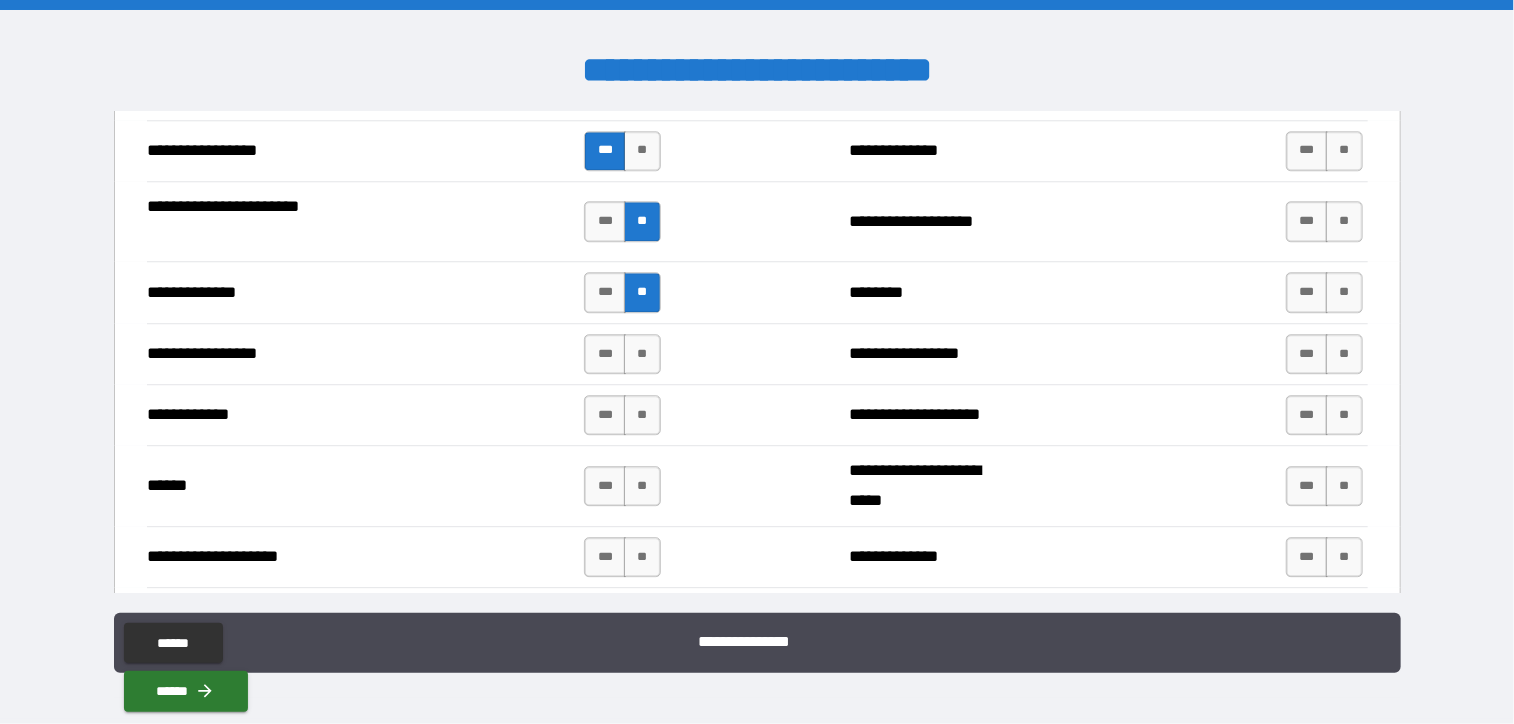 scroll, scrollTop: 2700, scrollLeft: 0, axis: vertical 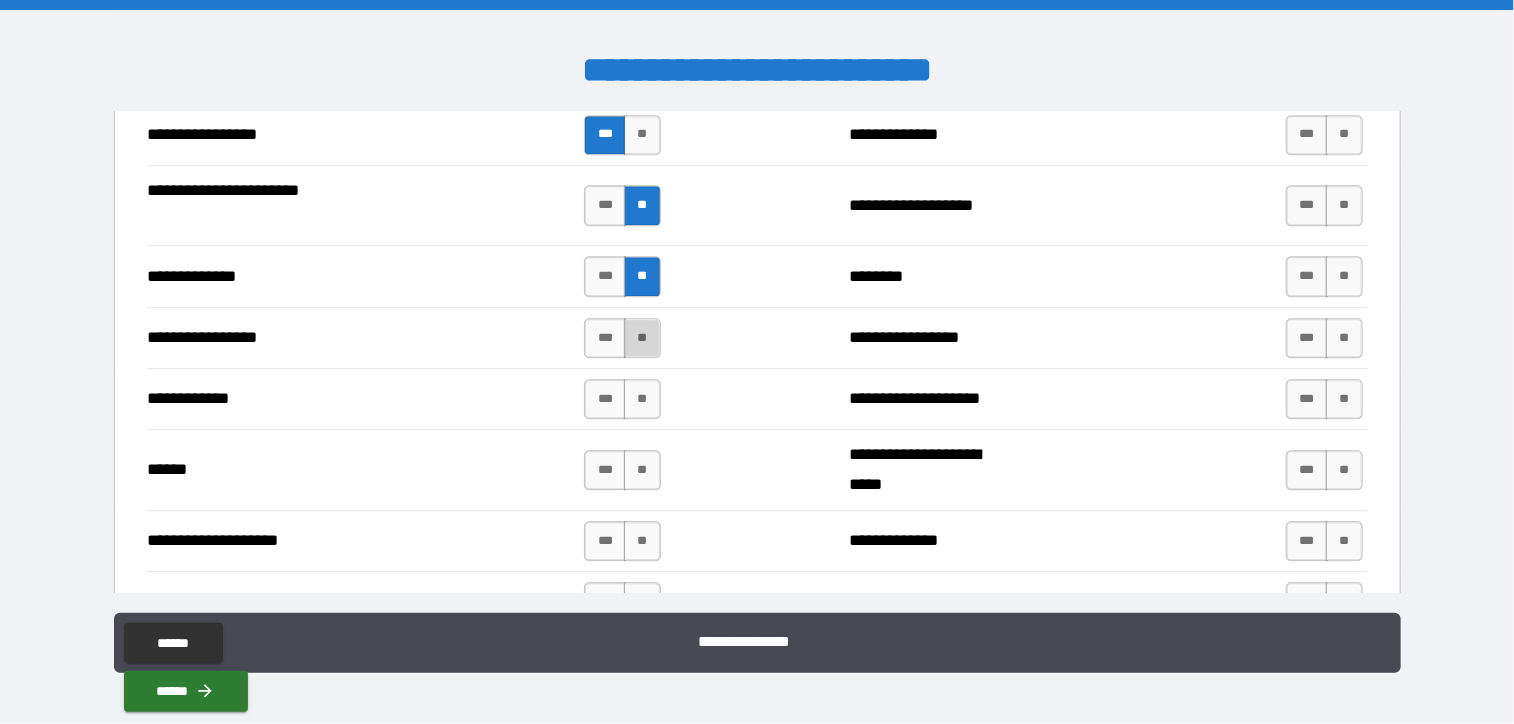click on "**" at bounding box center [642, 338] 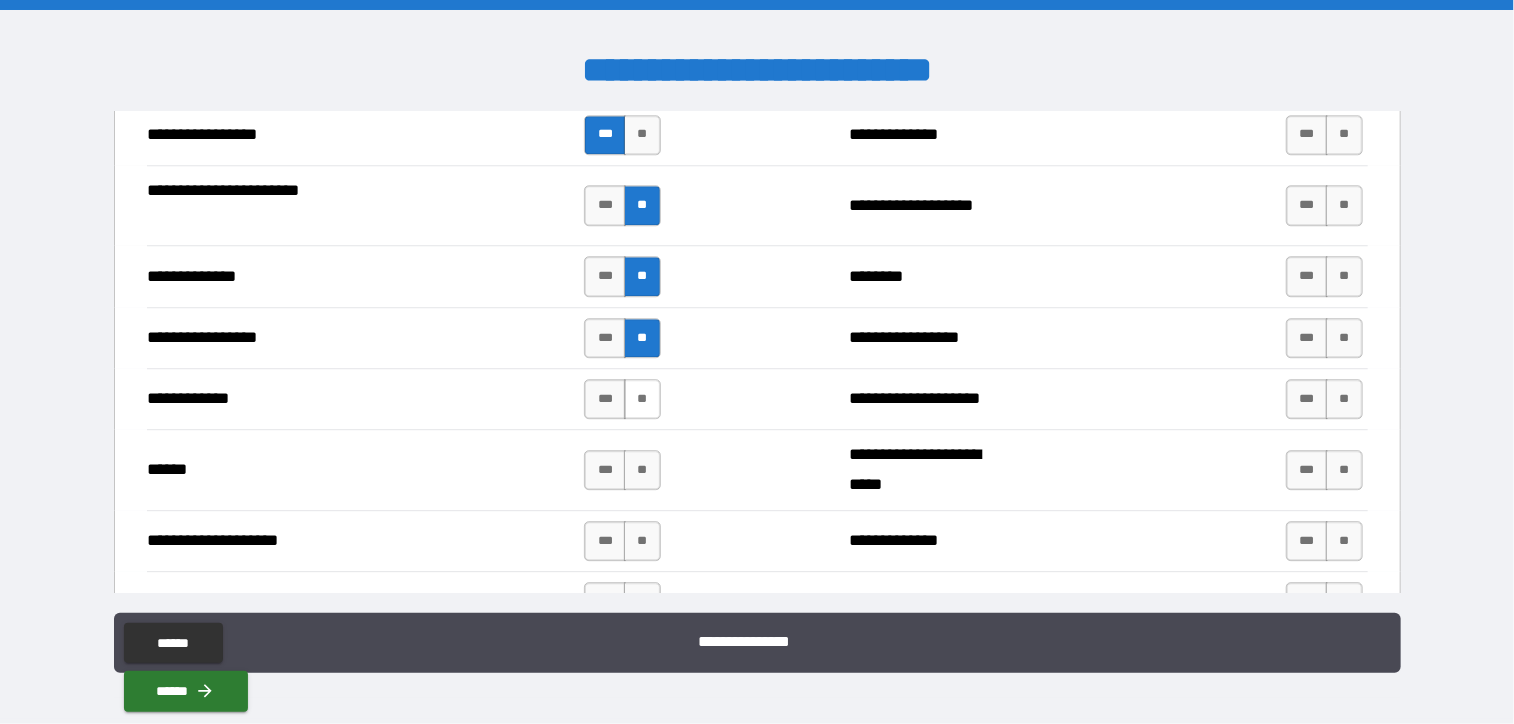 drag, startPoint x: 625, startPoint y: 385, endPoint x: 633, endPoint y: 395, distance: 12.806249 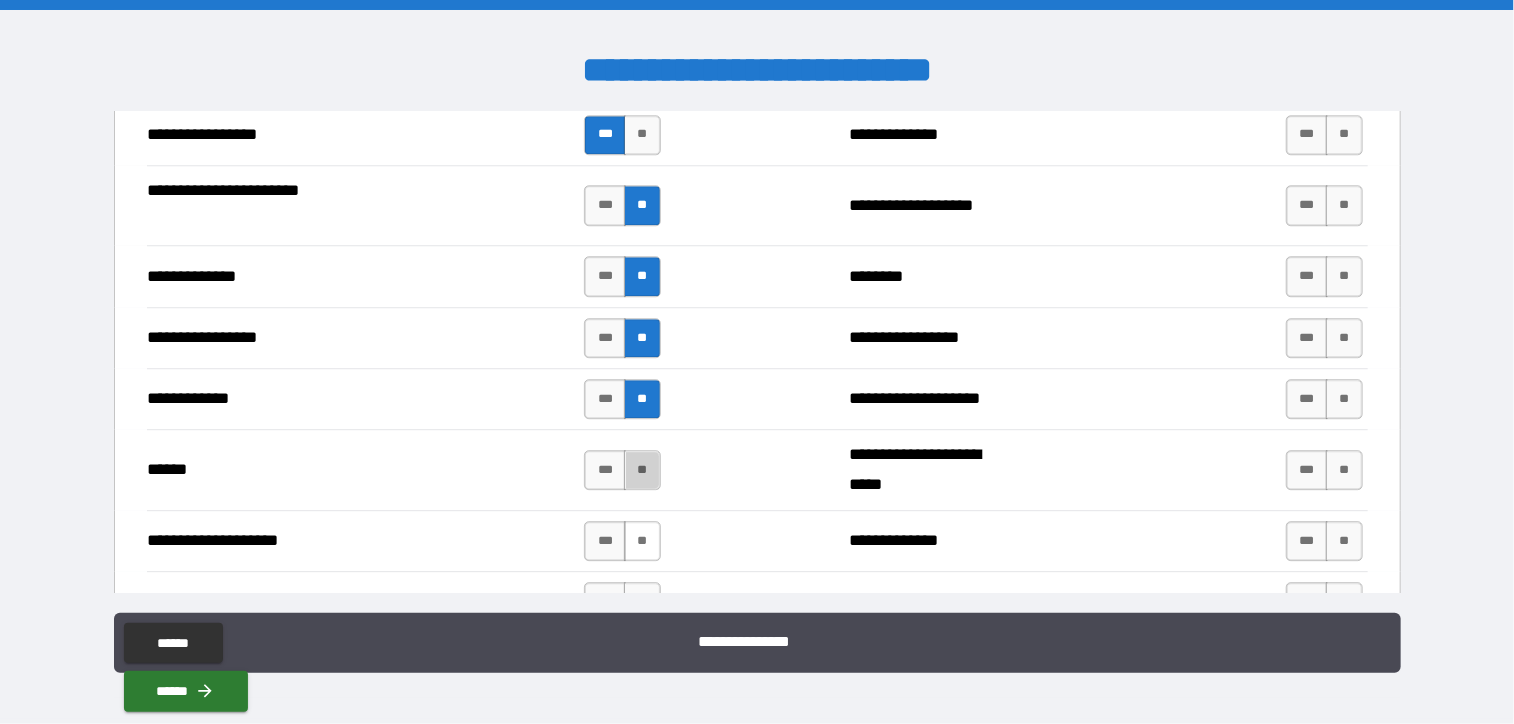 drag, startPoint x: 627, startPoint y: 459, endPoint x: 653, endPoint y: 529, distance: 74.672615 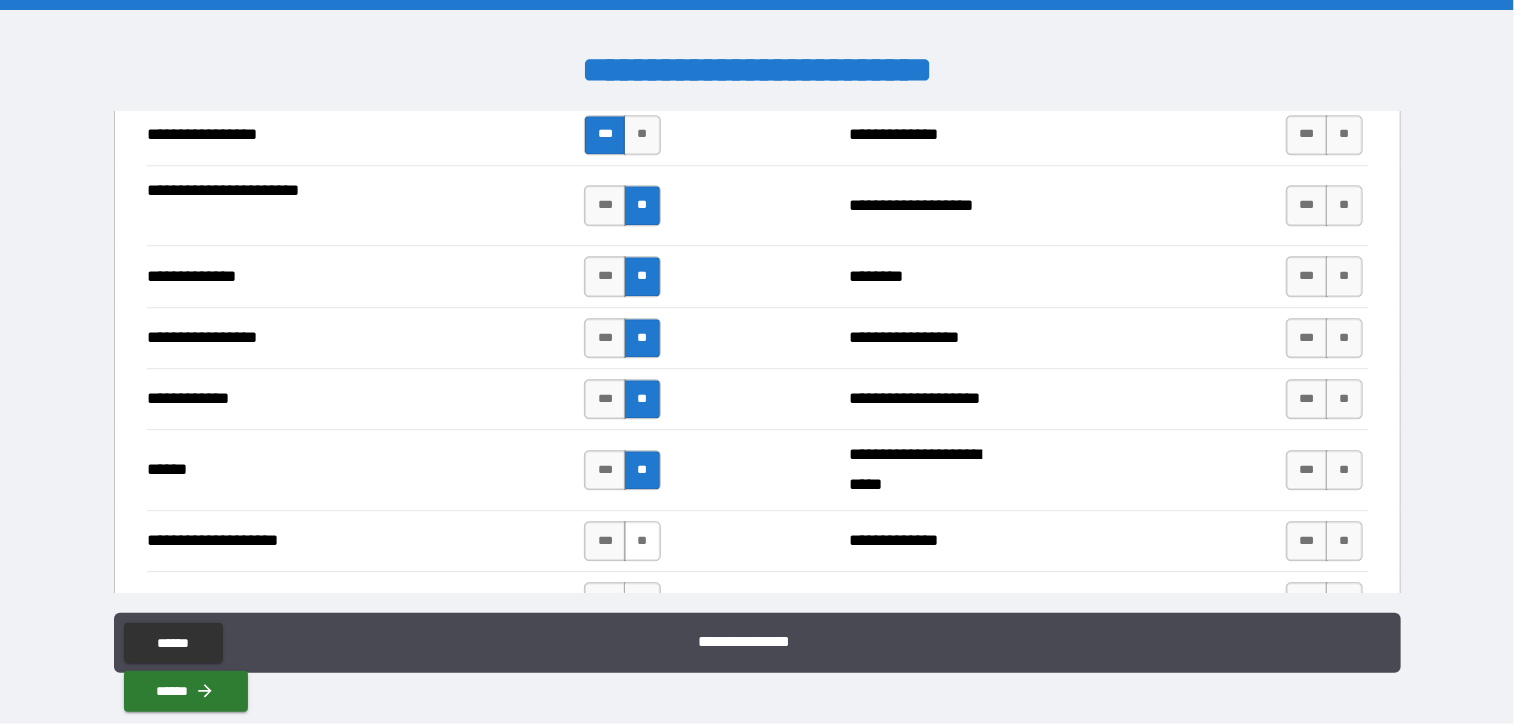 click on "**" at bounding box center (642, 541) 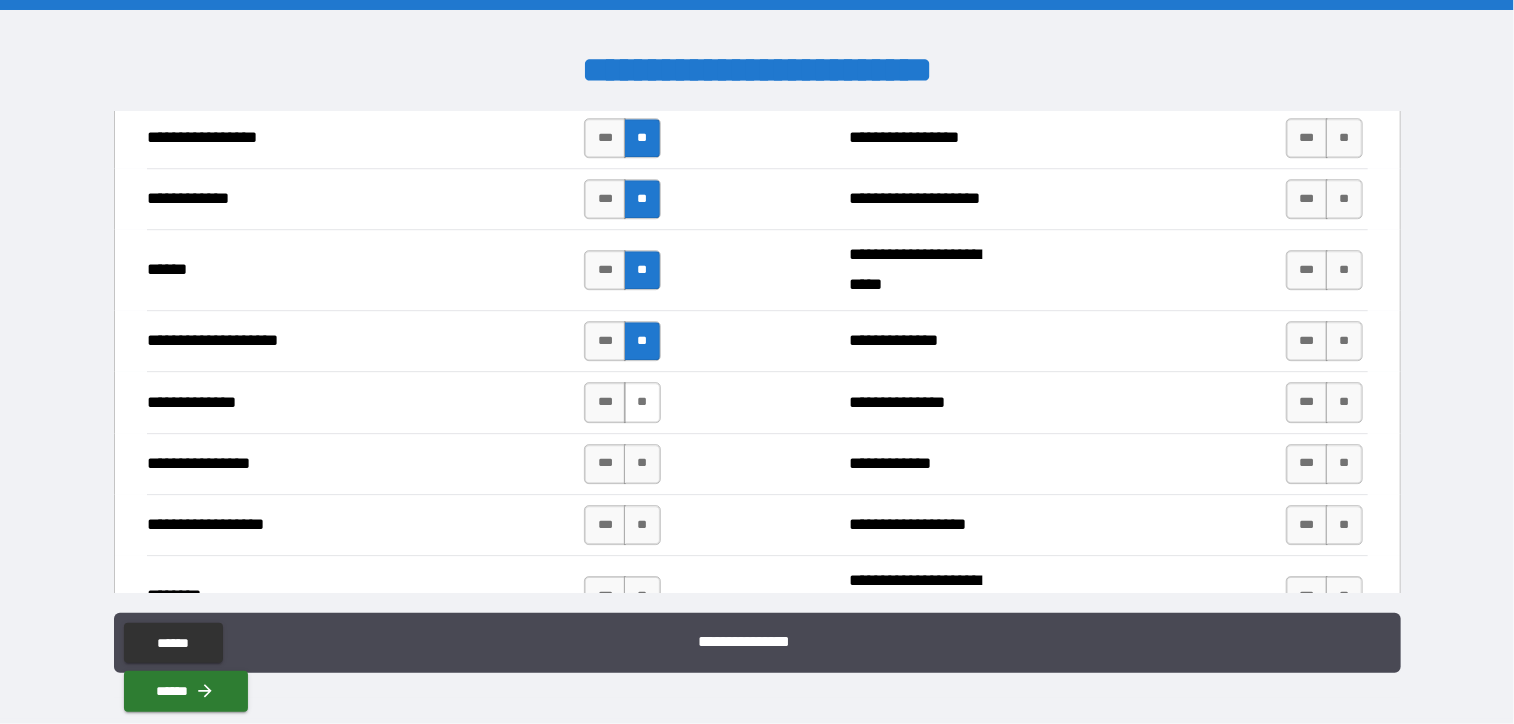 scroll, scrollTop: 3000, scrollLeft: 0, axis: vertical 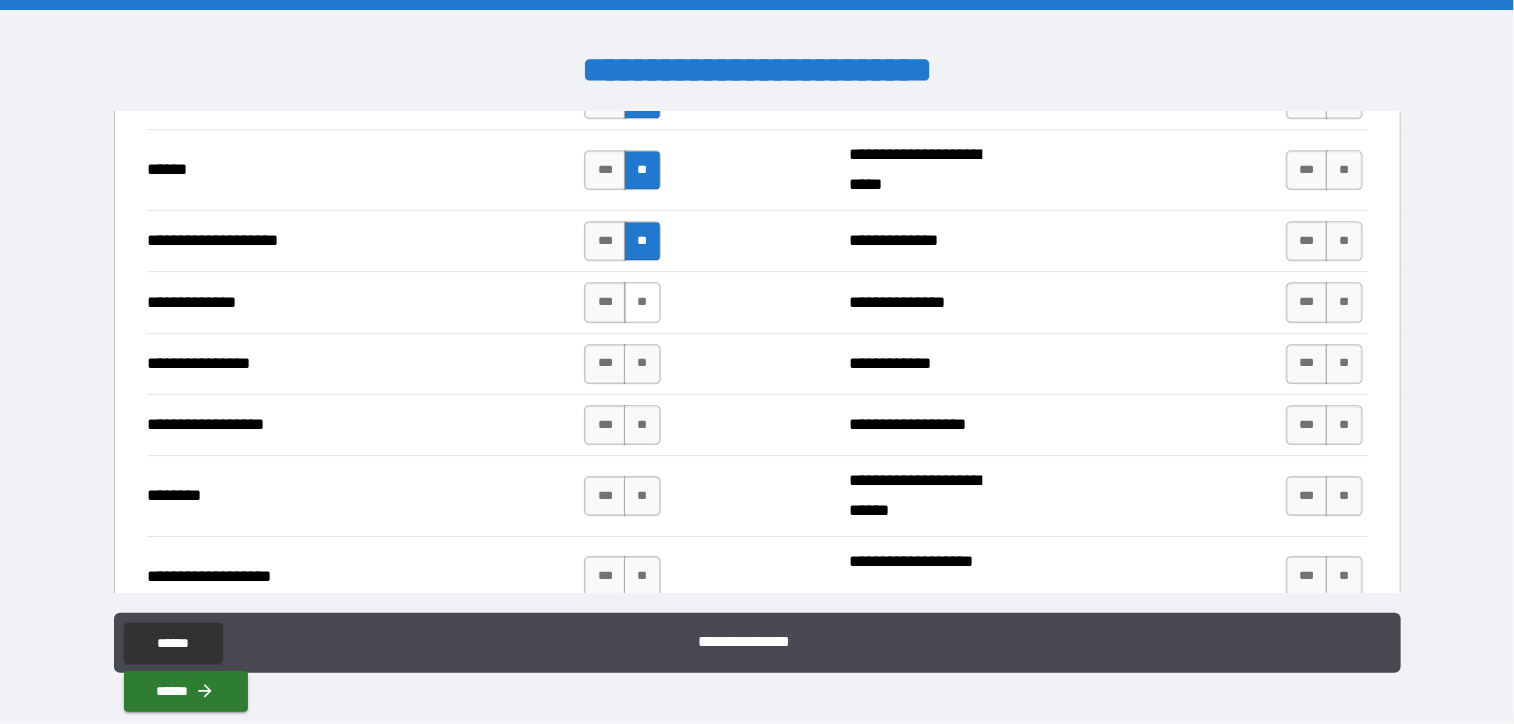 click on "**" at bounding box center (642, 302) 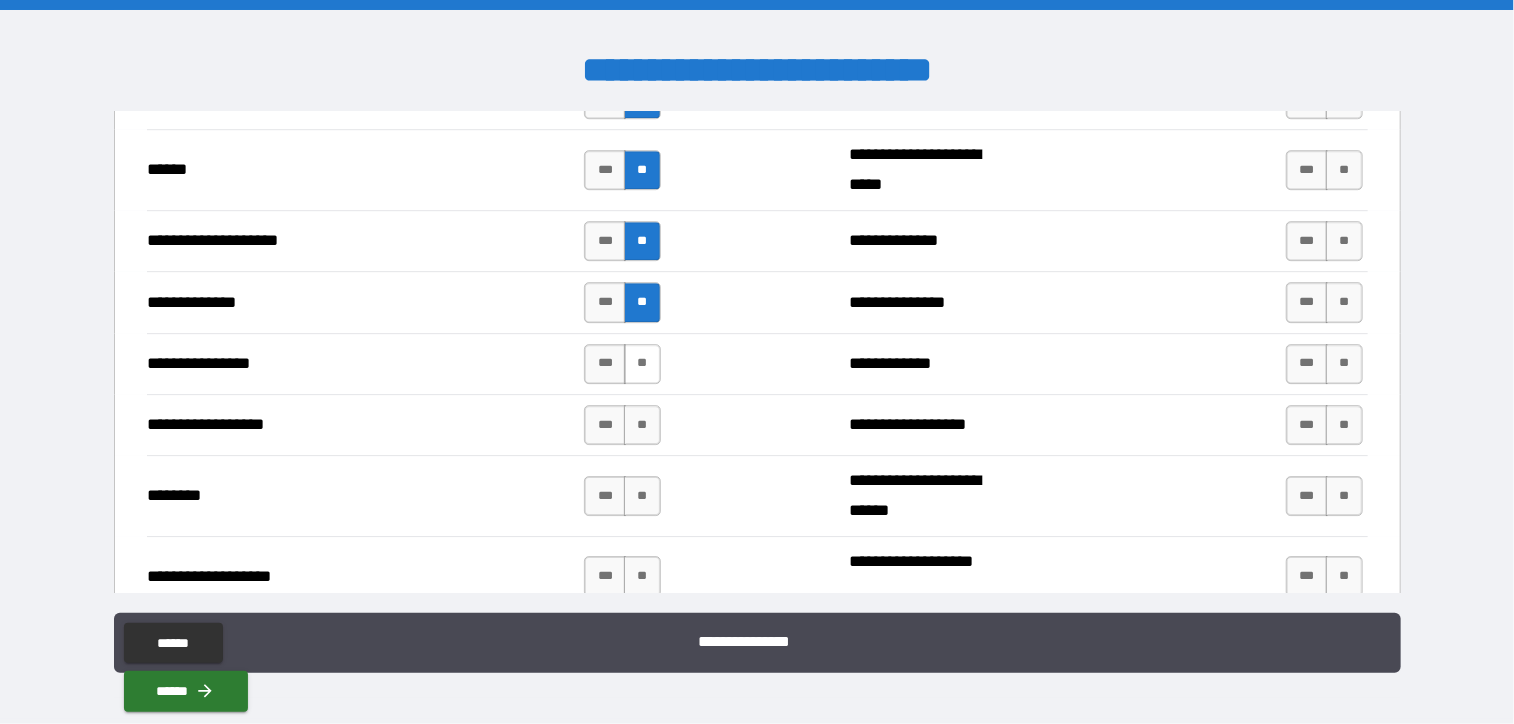 click on "**" at bounding box center (642, 364) 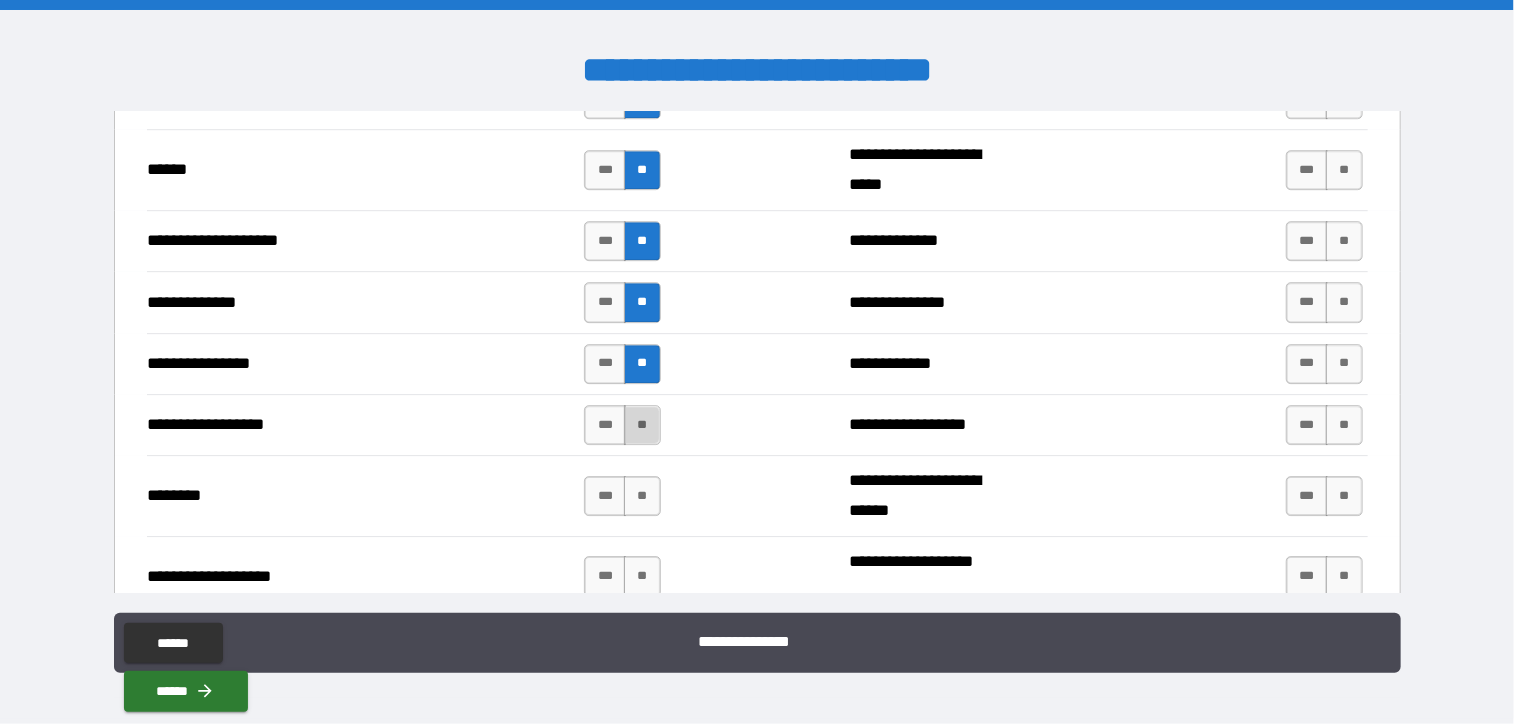 drag, startPoint x: 636, startPoint y: 418, endPoint x: 648, endPoint y: 453, distance: 37 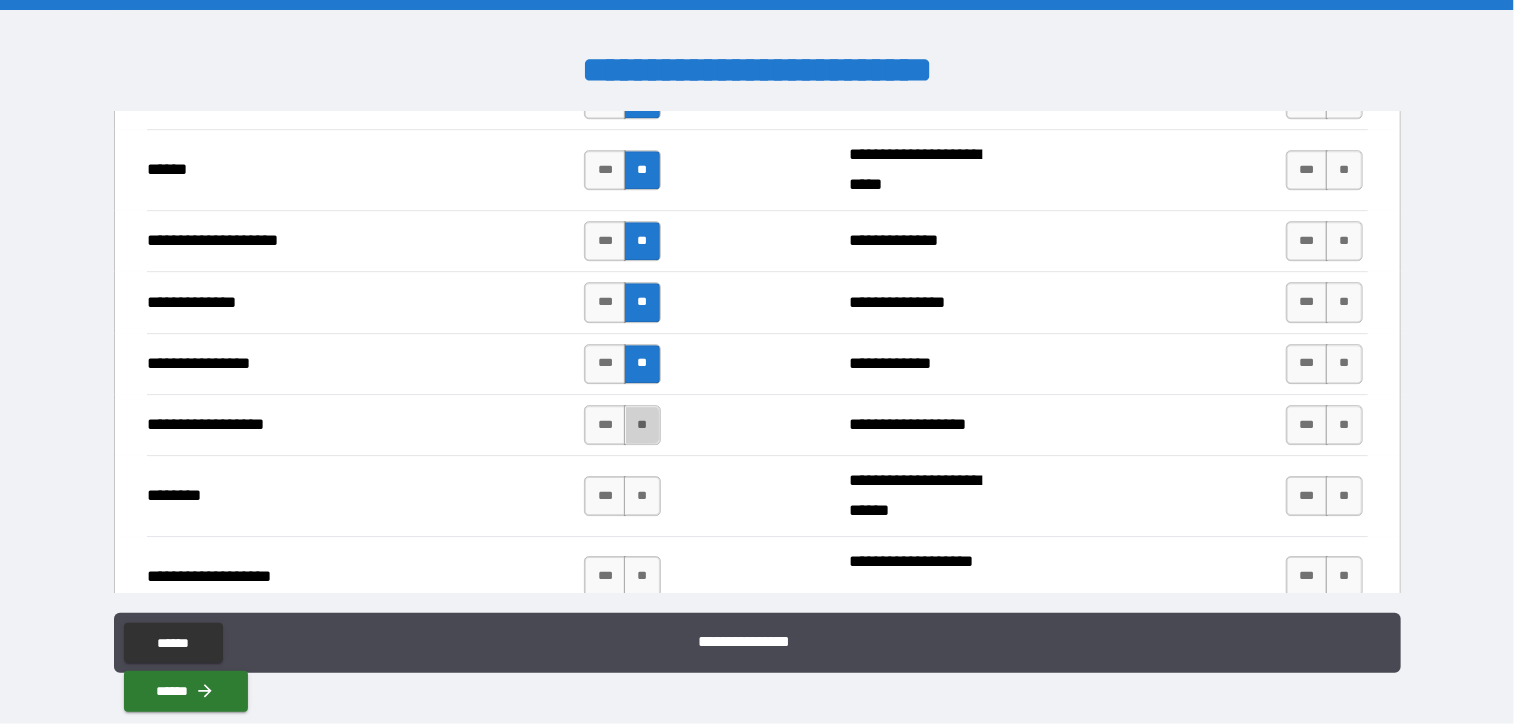 click on "**" at bounding box center (642, 425) 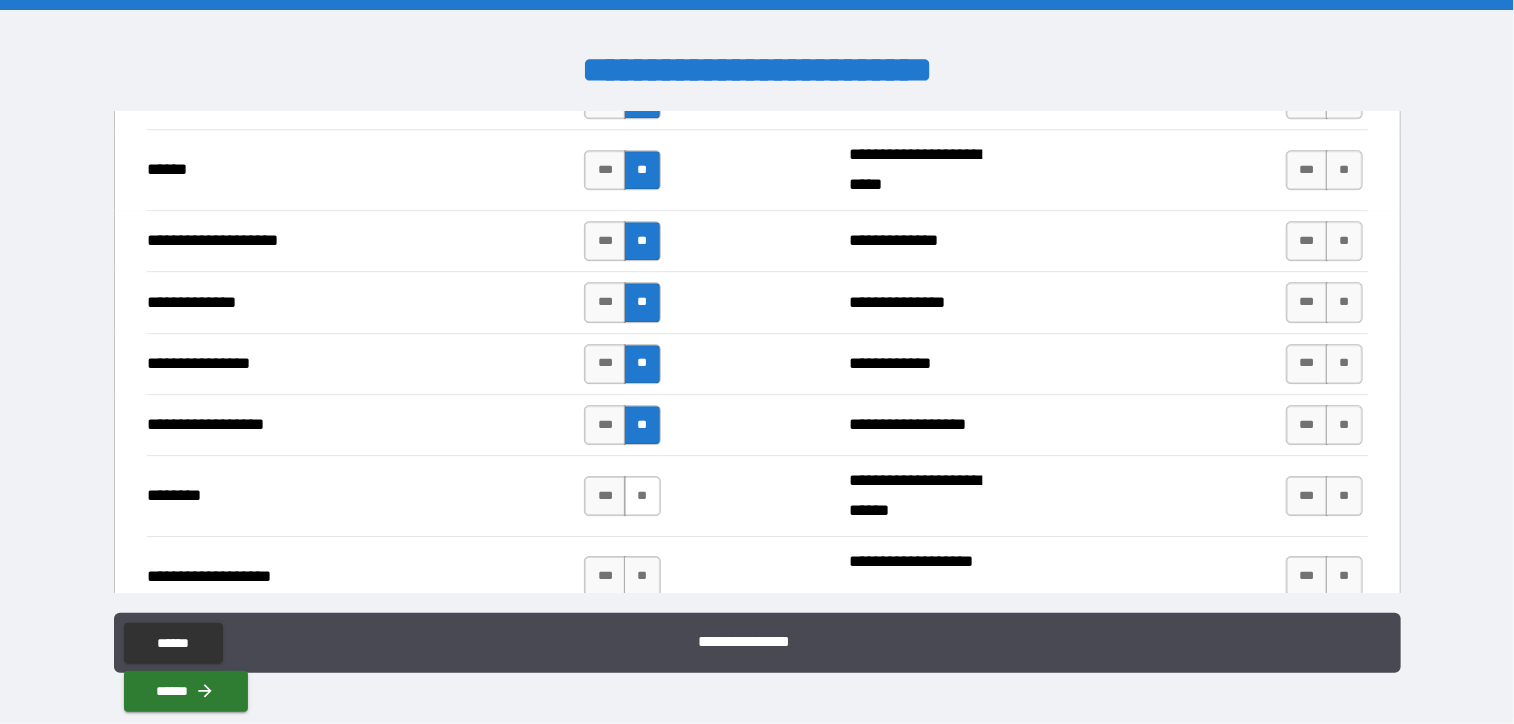 click on "**" at bounding box center (642, 496) 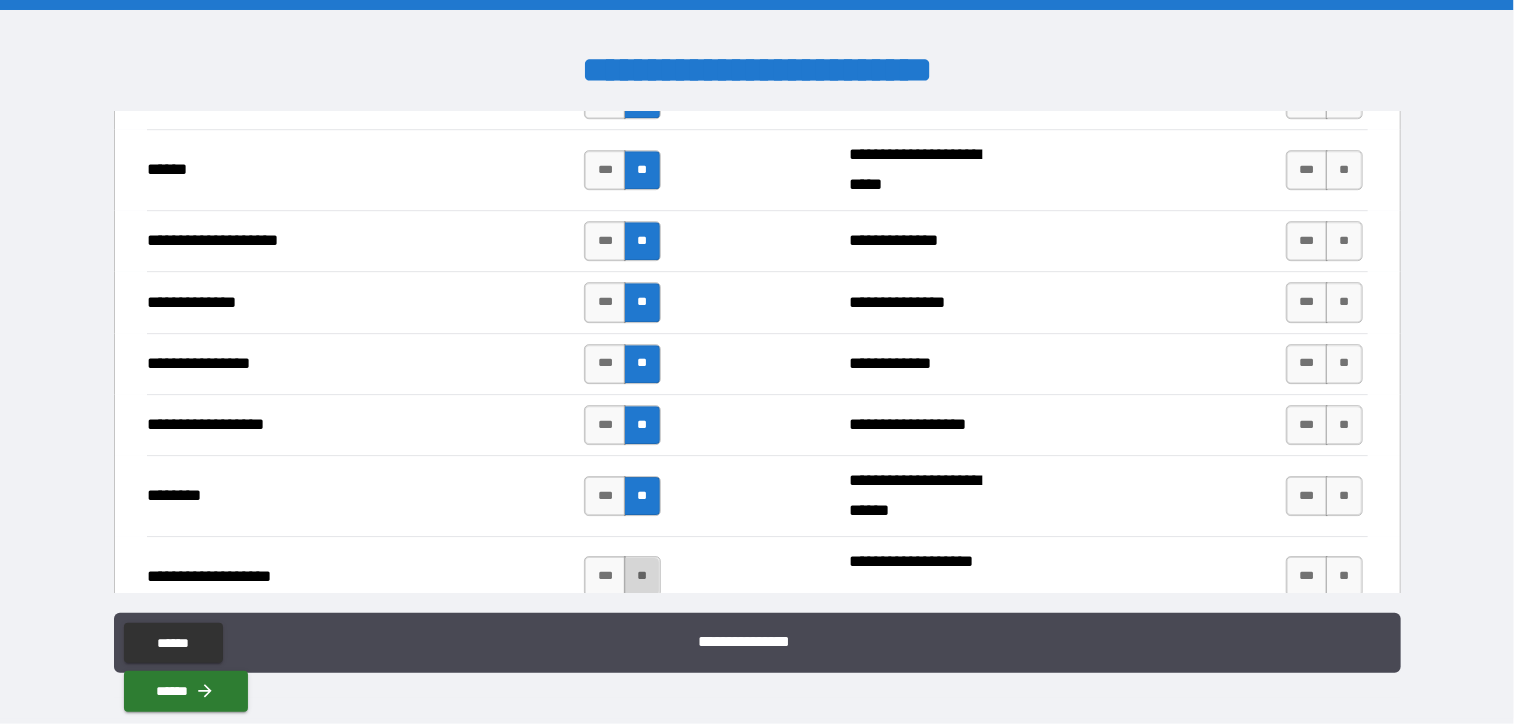 click on "**" at bounding box center [642, 576] 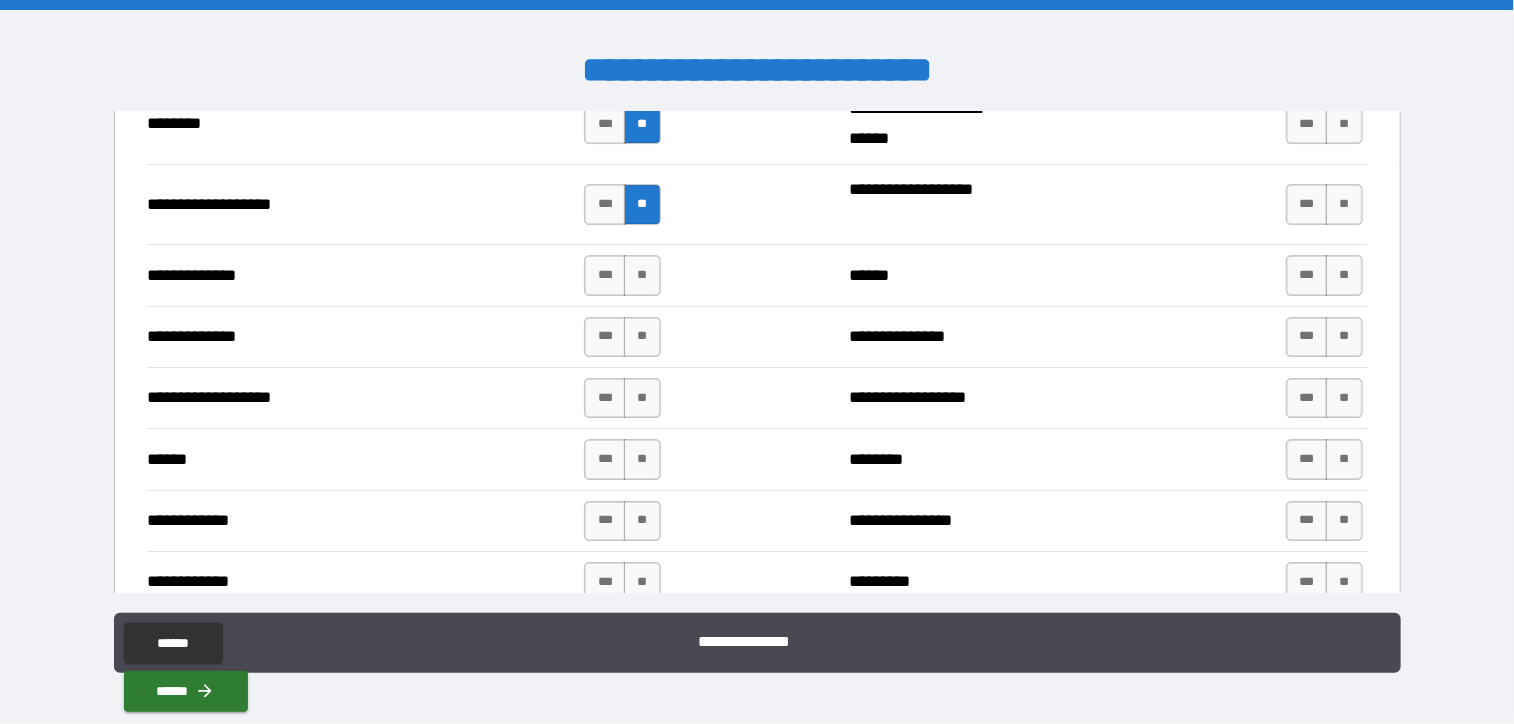 scroll, scrollTop: 3400, scrollLeft: 0, axis: vertical 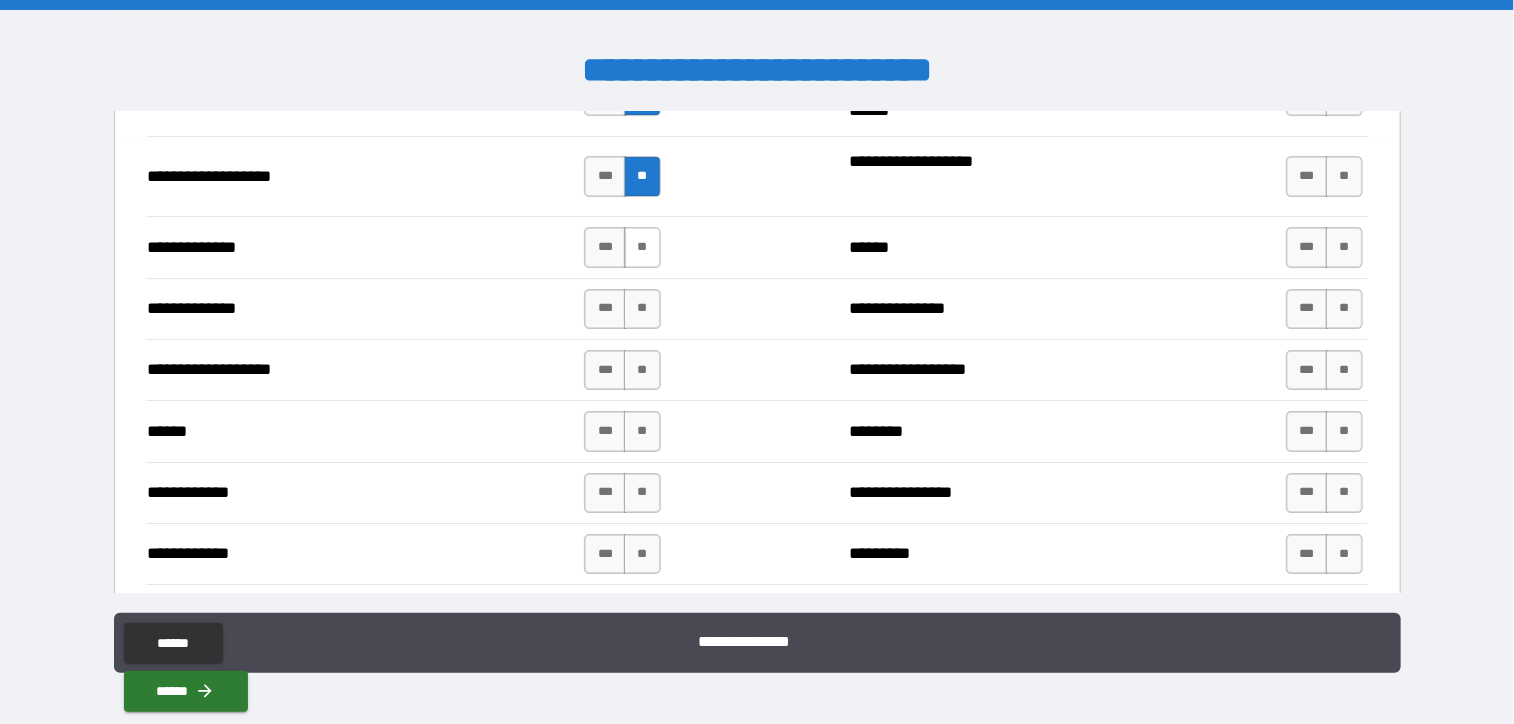 click on "**" at bounding box center [642, 247] 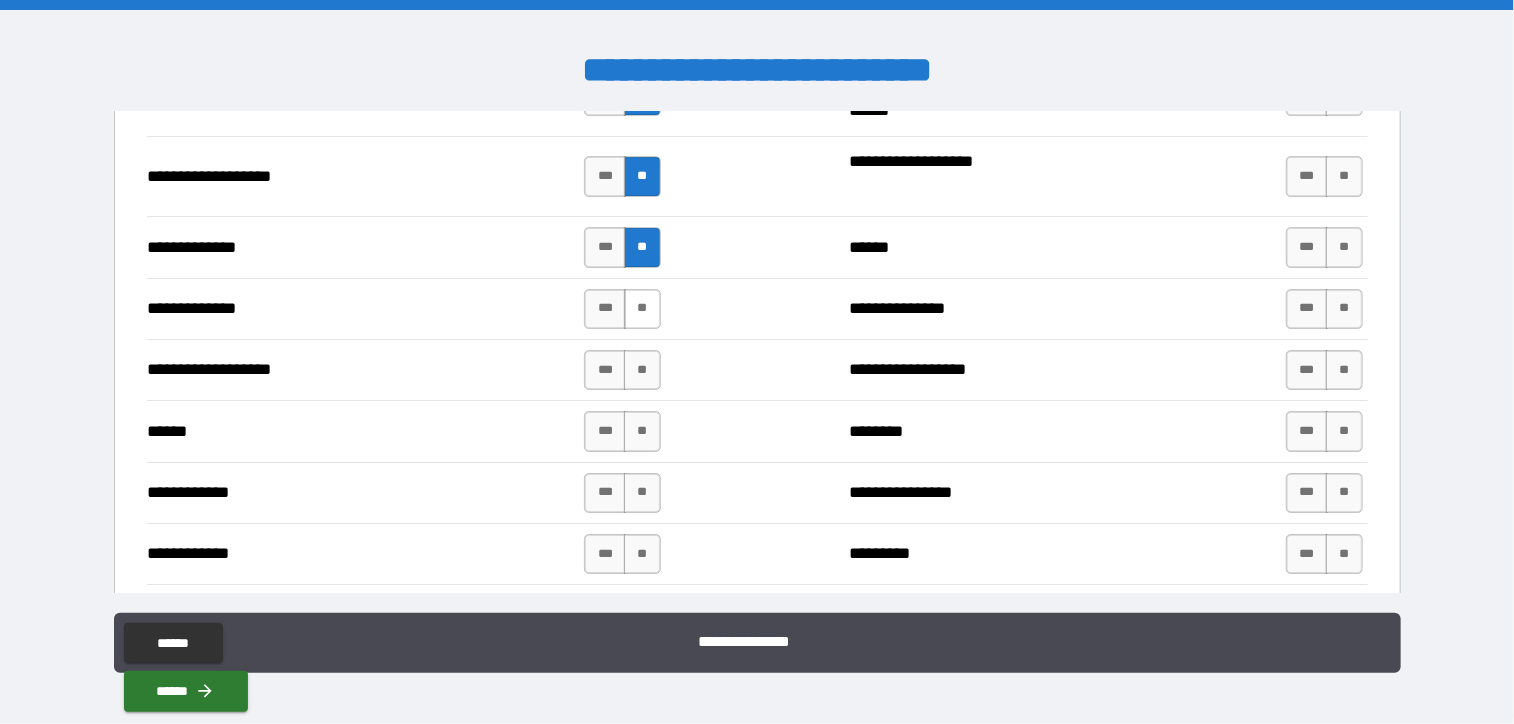 click on "**" at bounding box center [642, 309] 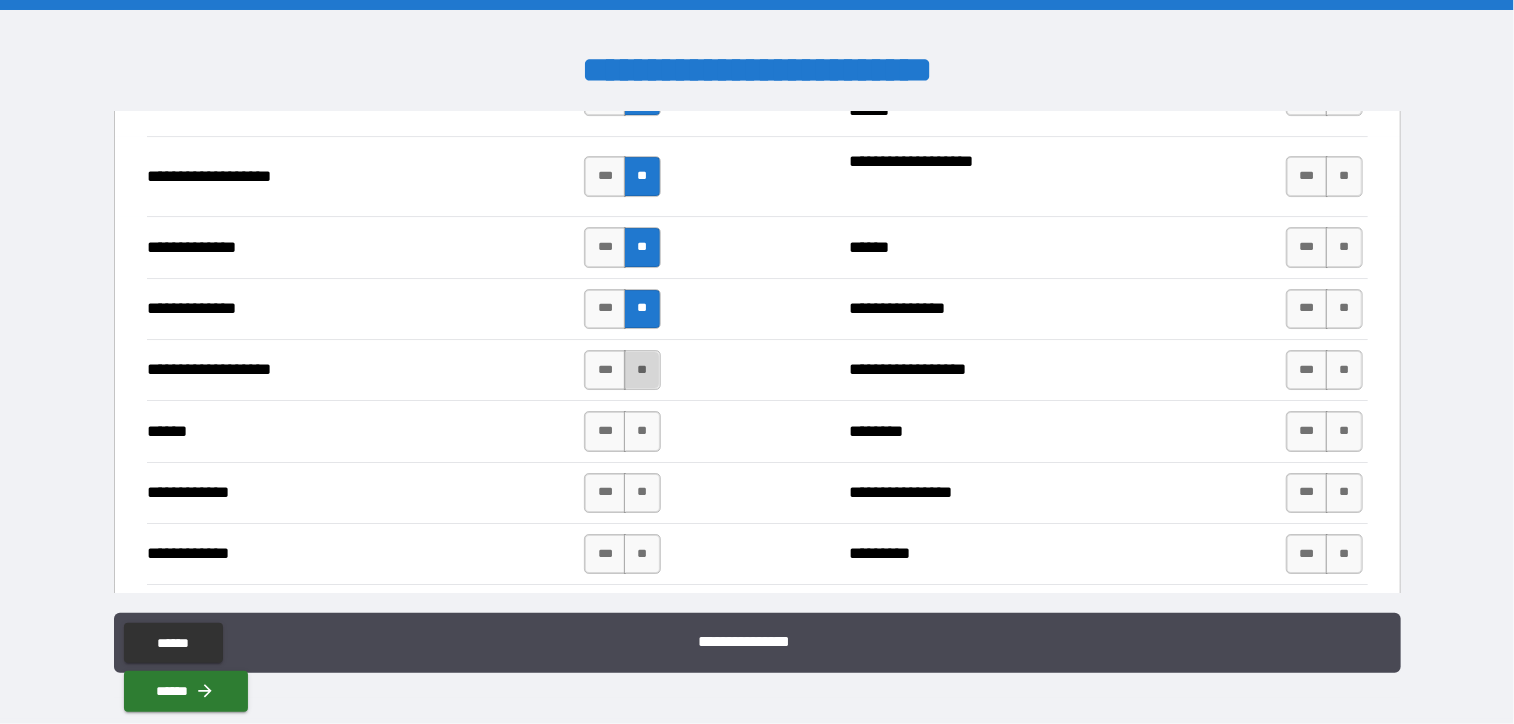 click on "**" at bounding box center (642, 370) 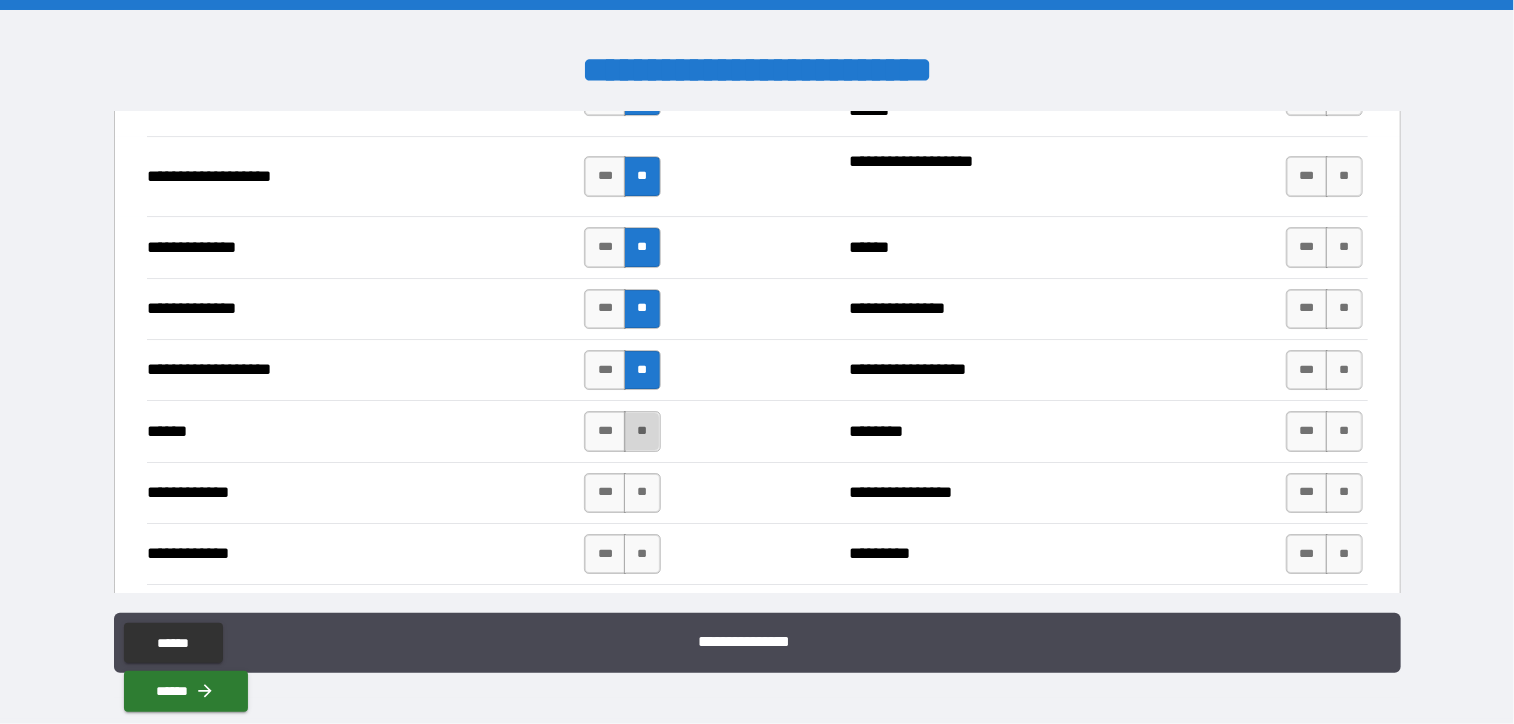 click on "**" at bounding box center [642, 431] 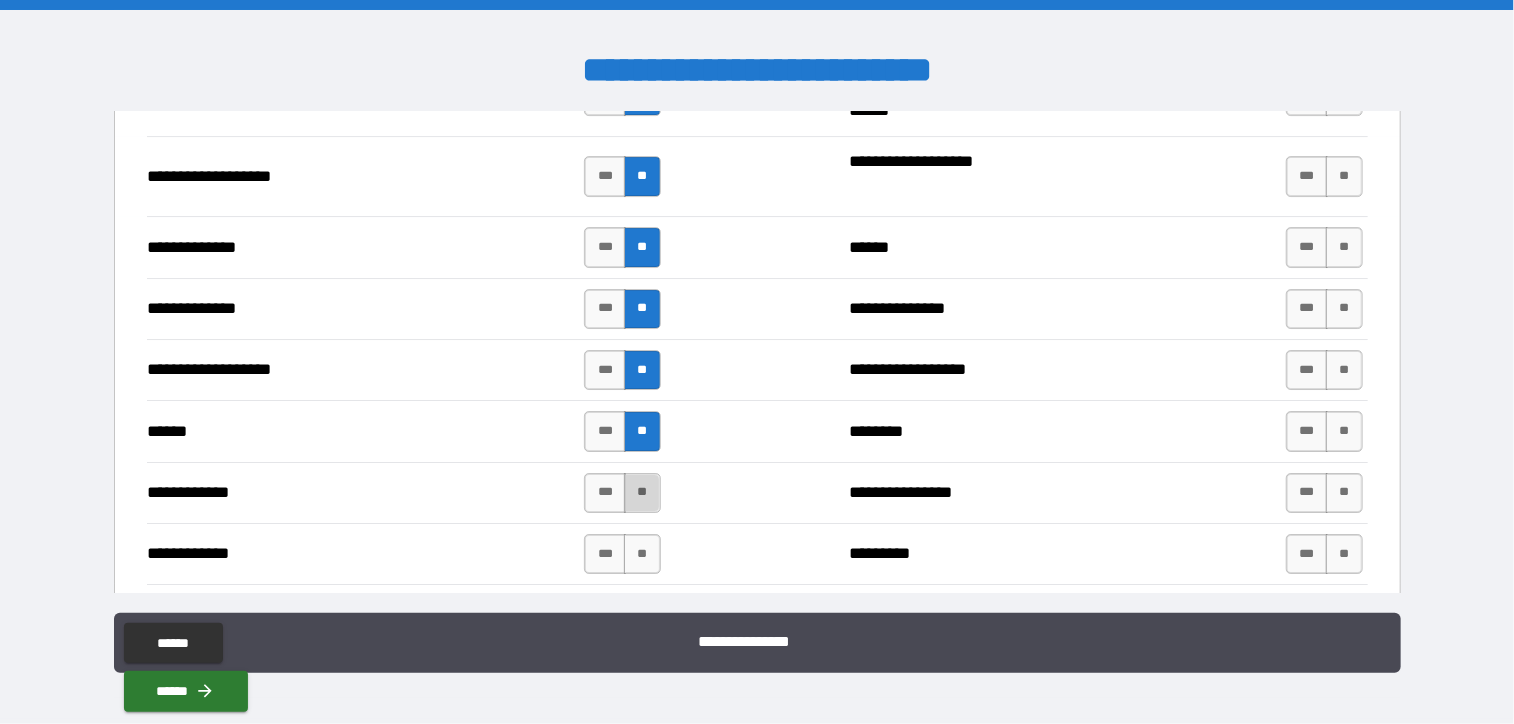 click on "**" at bounding box center (642, 493) 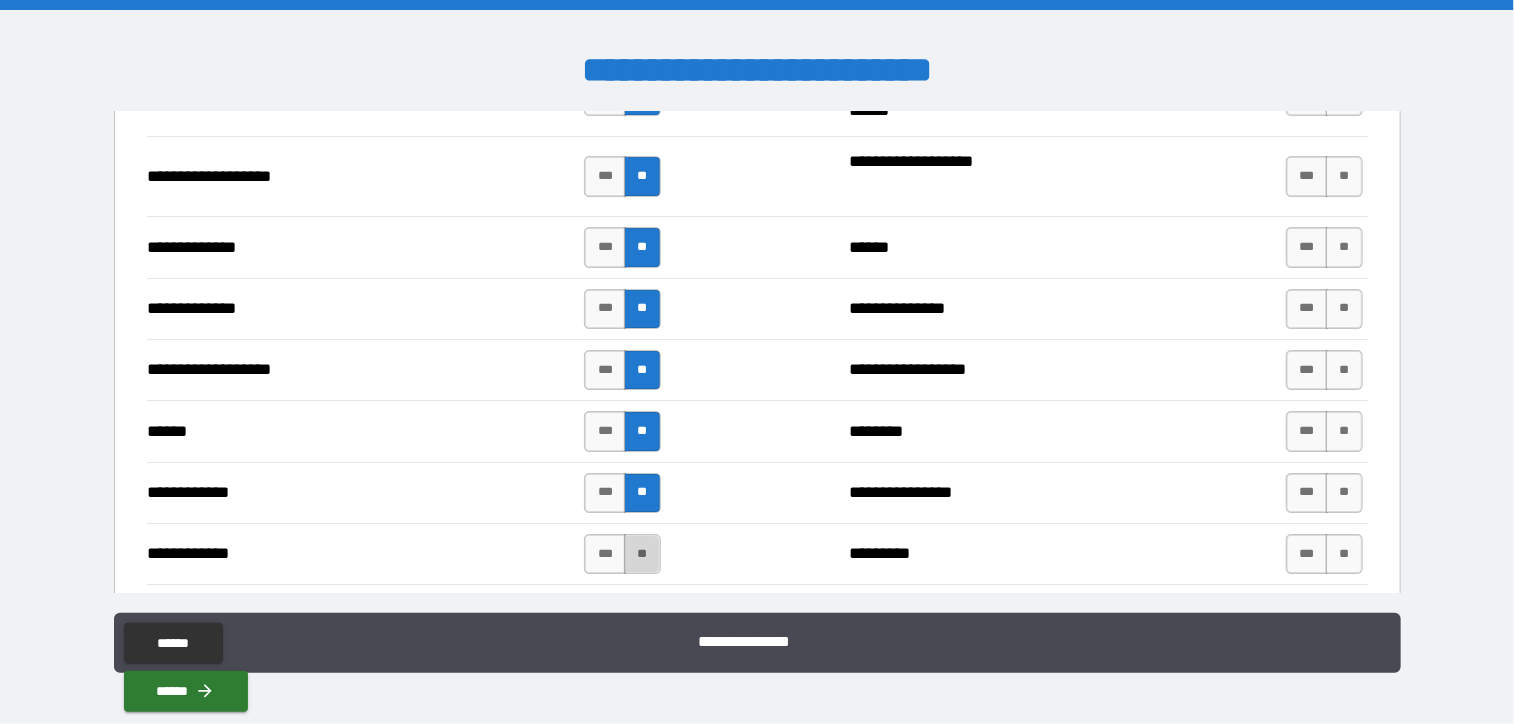click on "**" at bounding box center (642, 554) 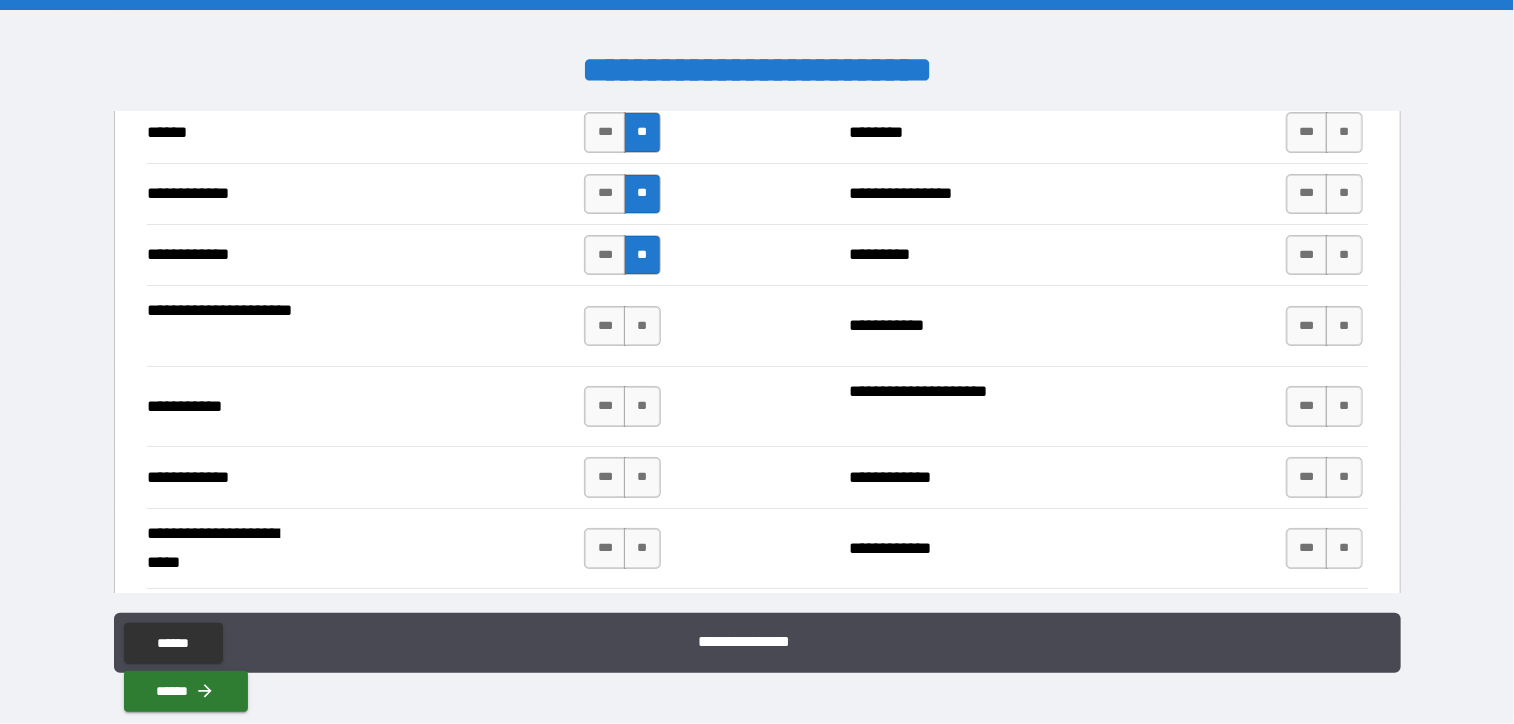 scroll, scrollTop: 3700, scrollLeft: 0, axis: vertical 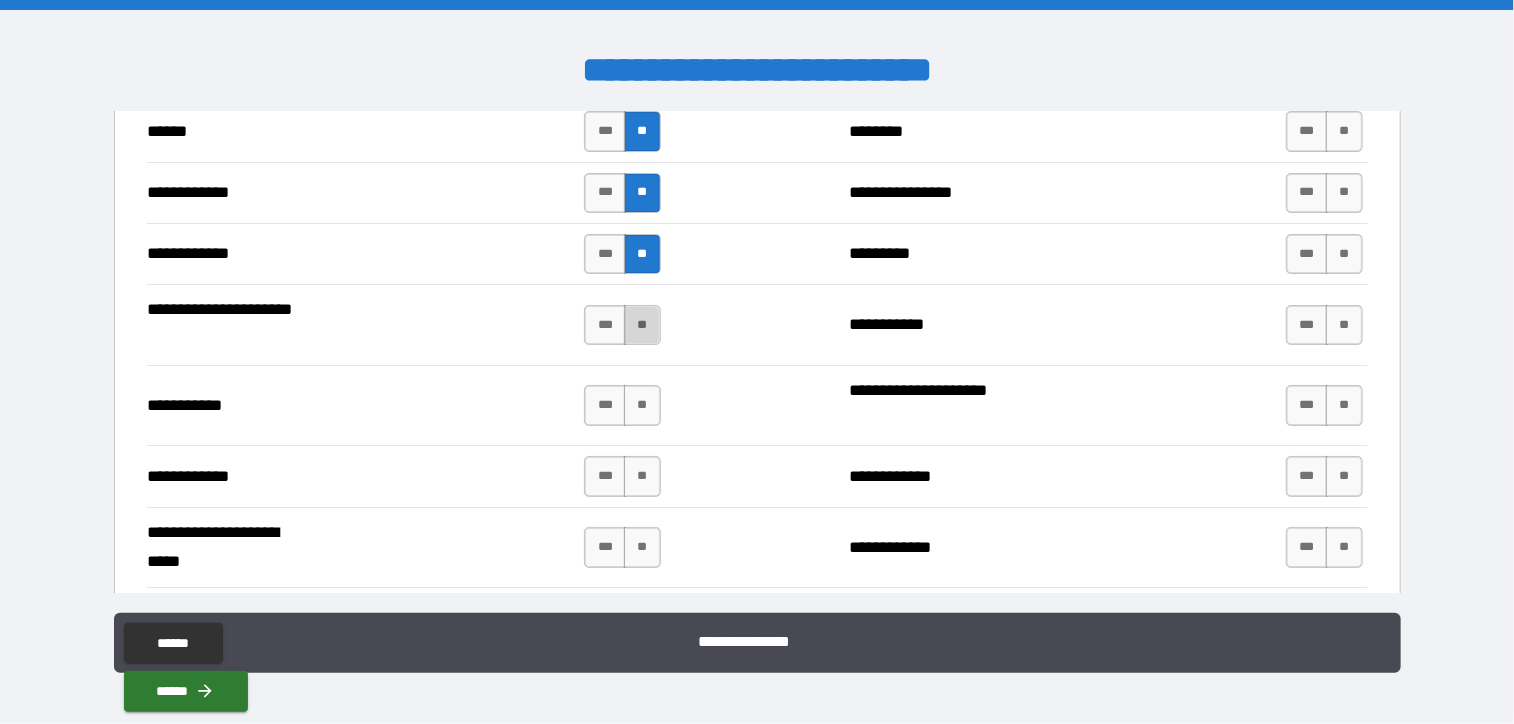 click on "**" at bounding box center (642, 325) 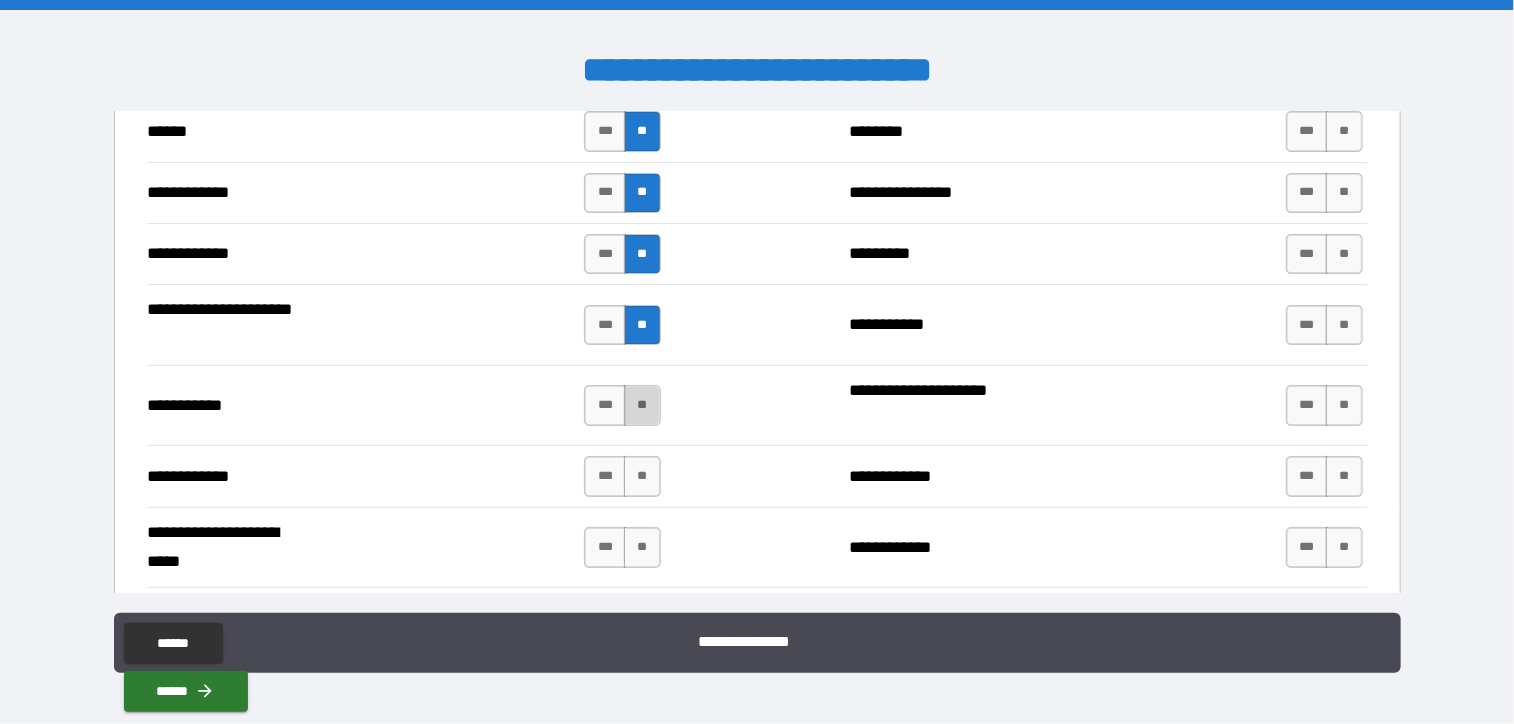 click on "**" at bounding box center (642, 405) 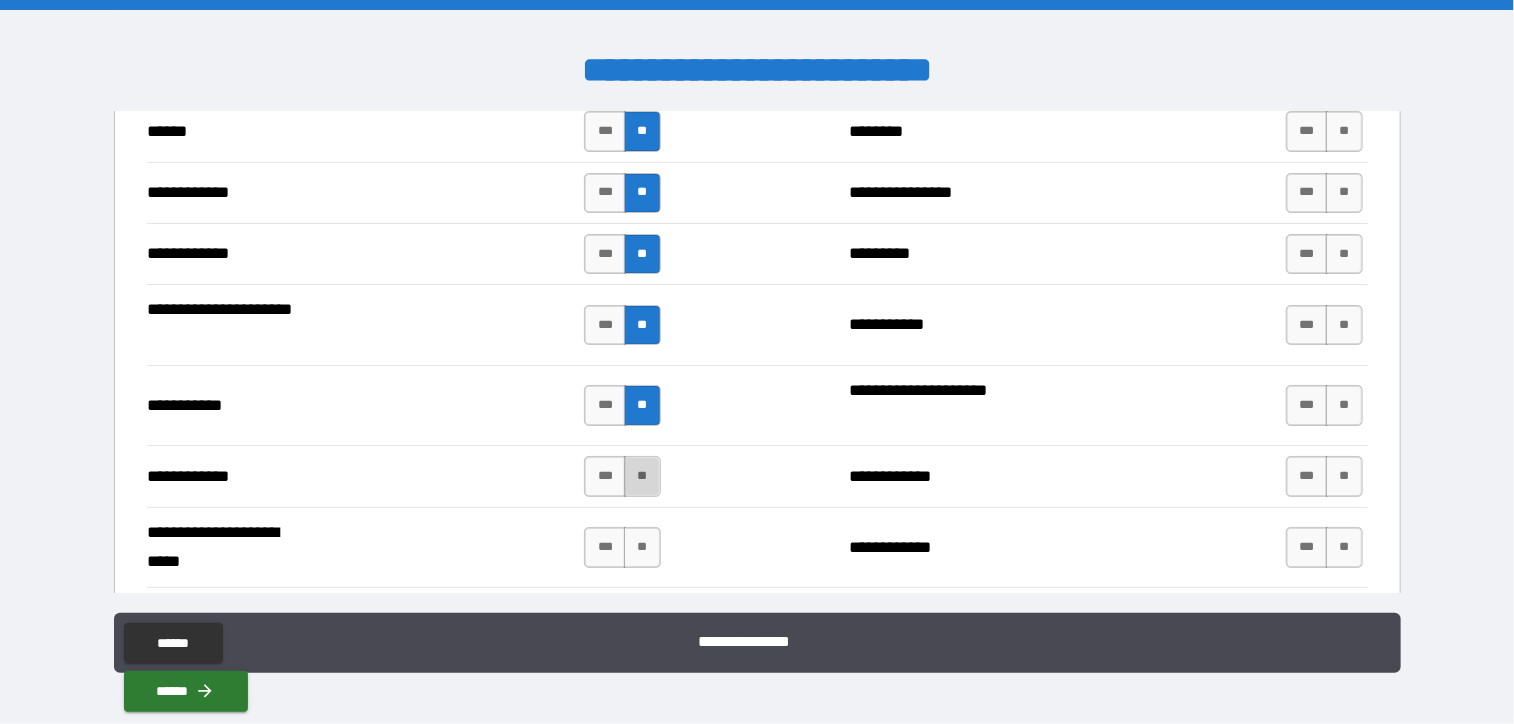 click on "**" at bounding box center [642, 476] 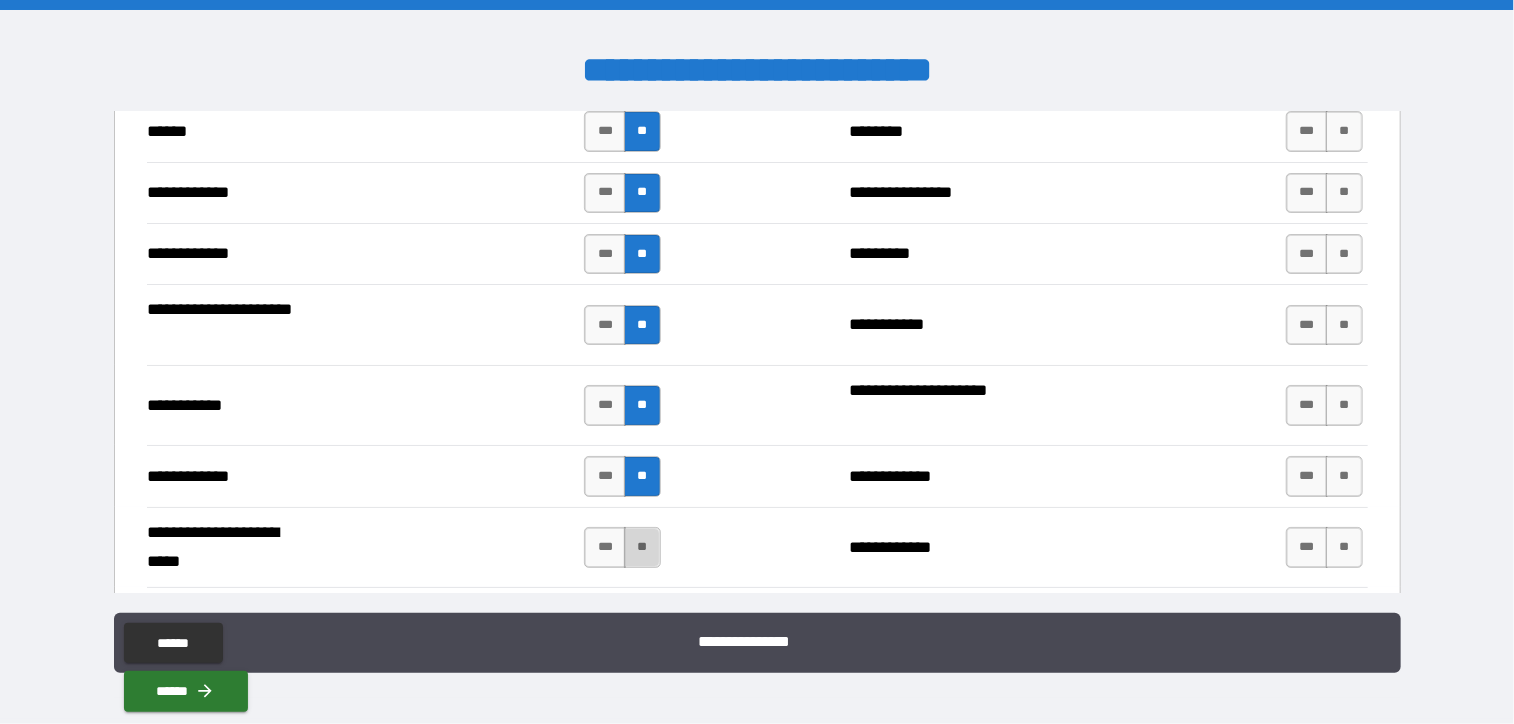 click on "**" at bounding box center [642, 547] 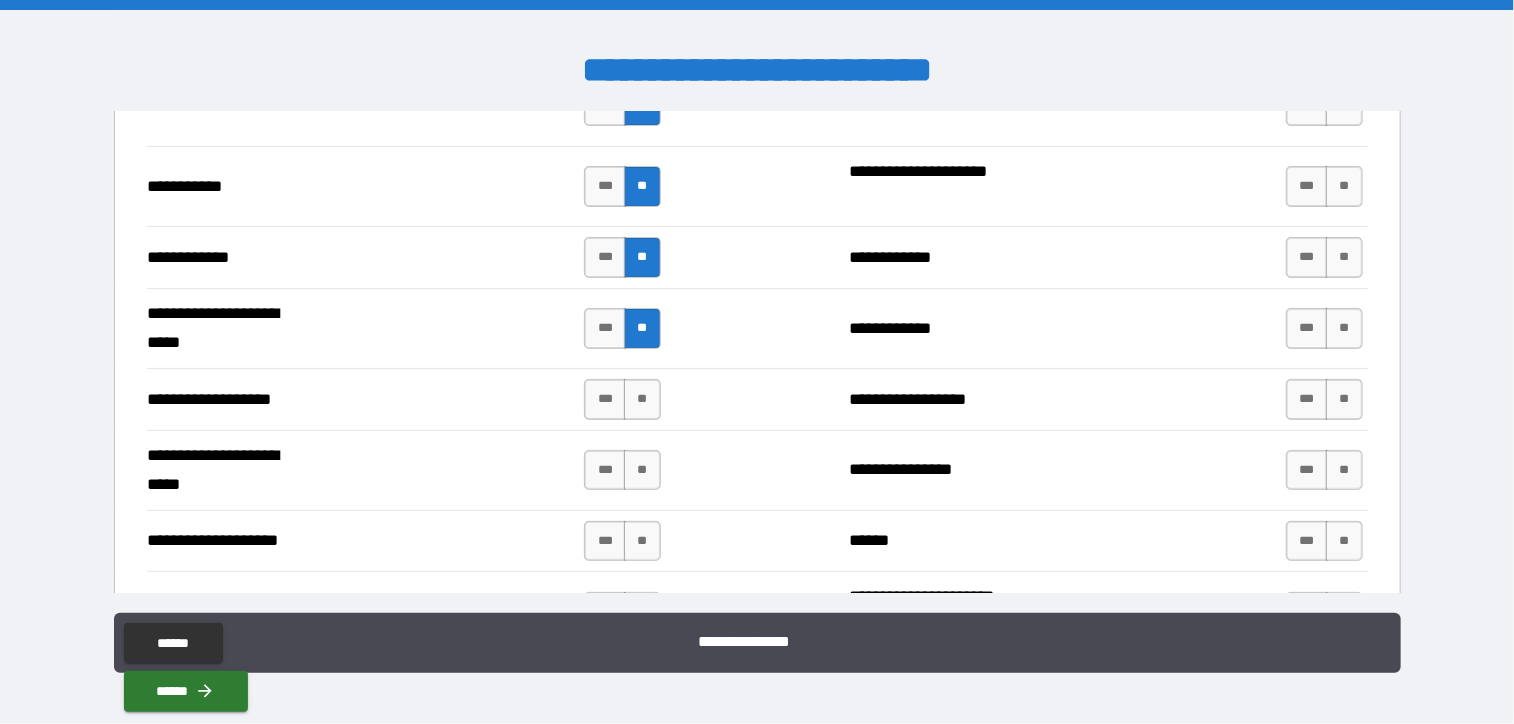 scroll, scrollTop: 4000, scrollLeft: 0, axis: vertical 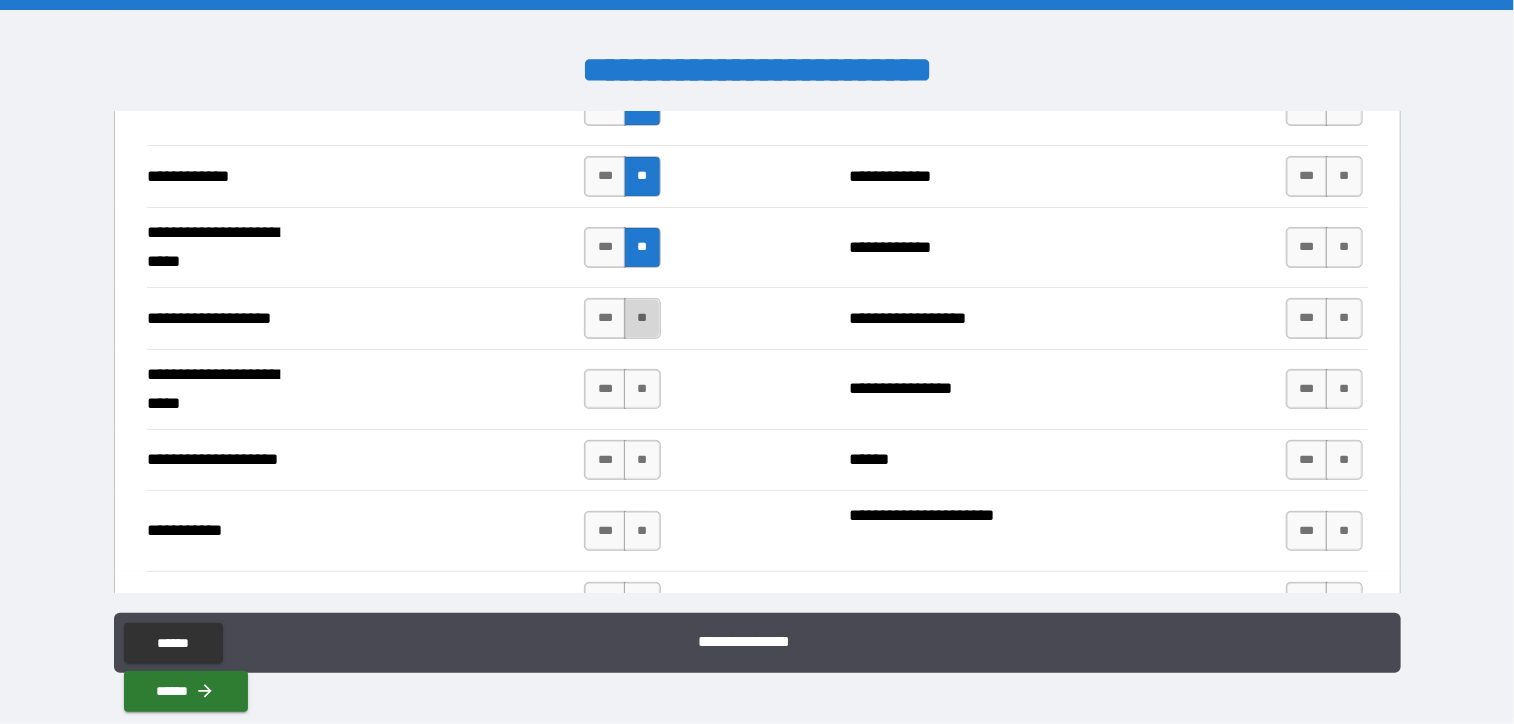 click on "**" at bounding box center (642, 318) 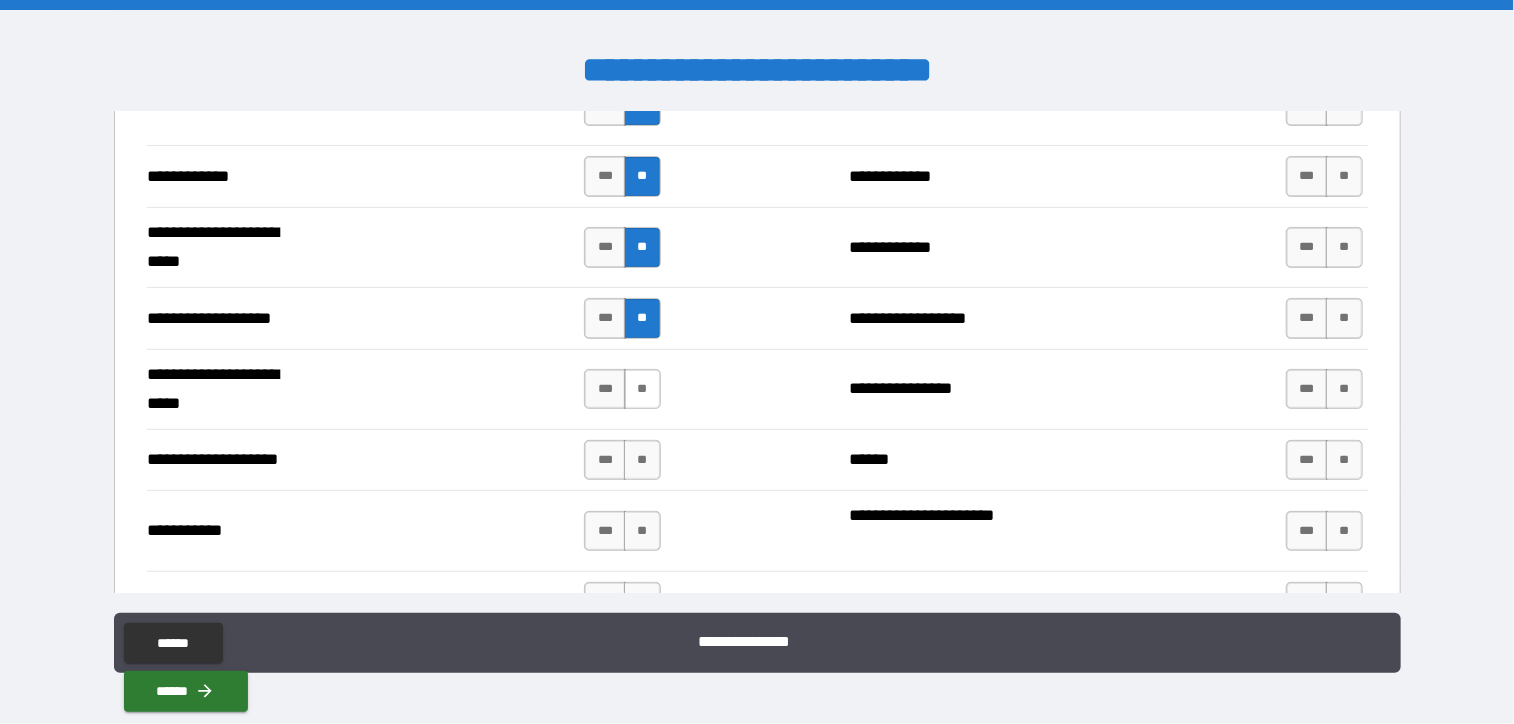click on "**" at bounding box center (642, 389) 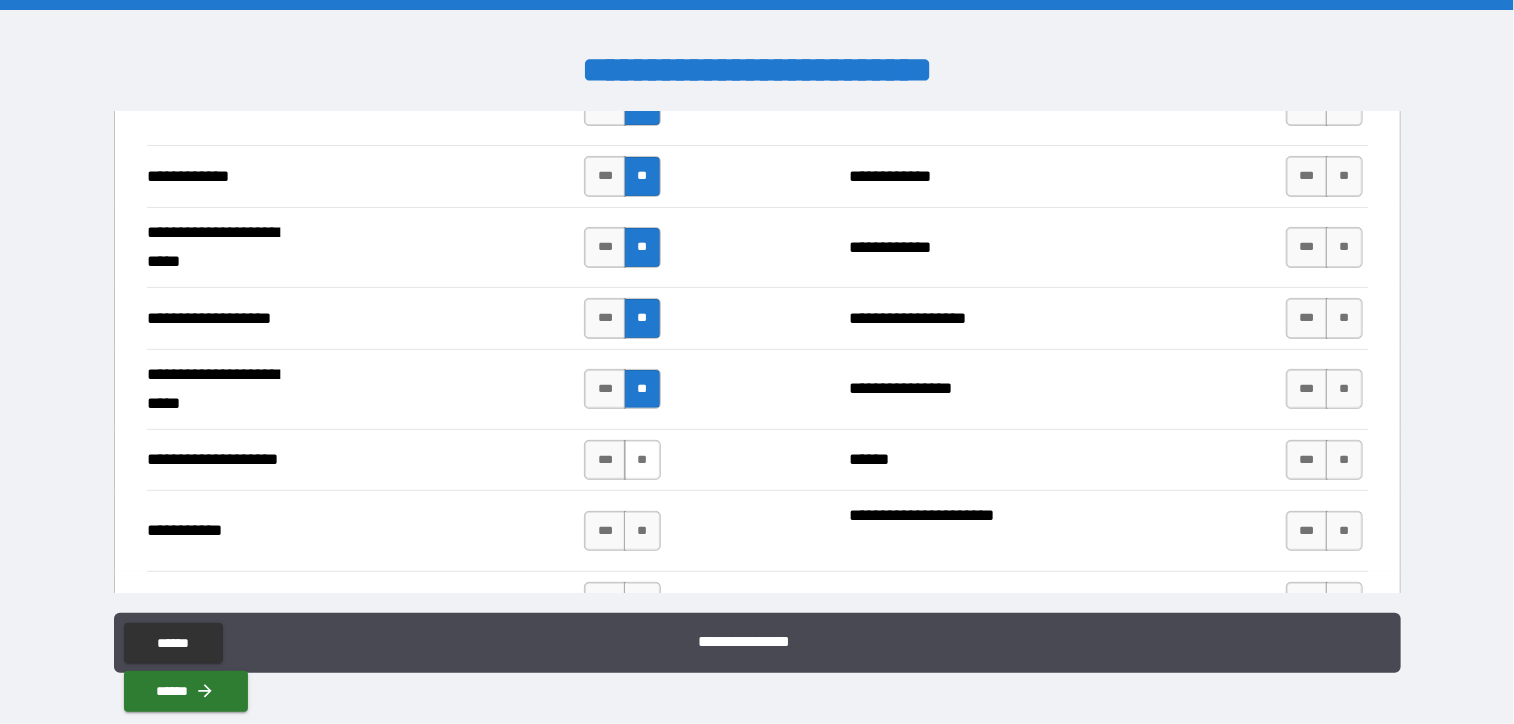 click on "**" at bounding box center [642, 460] 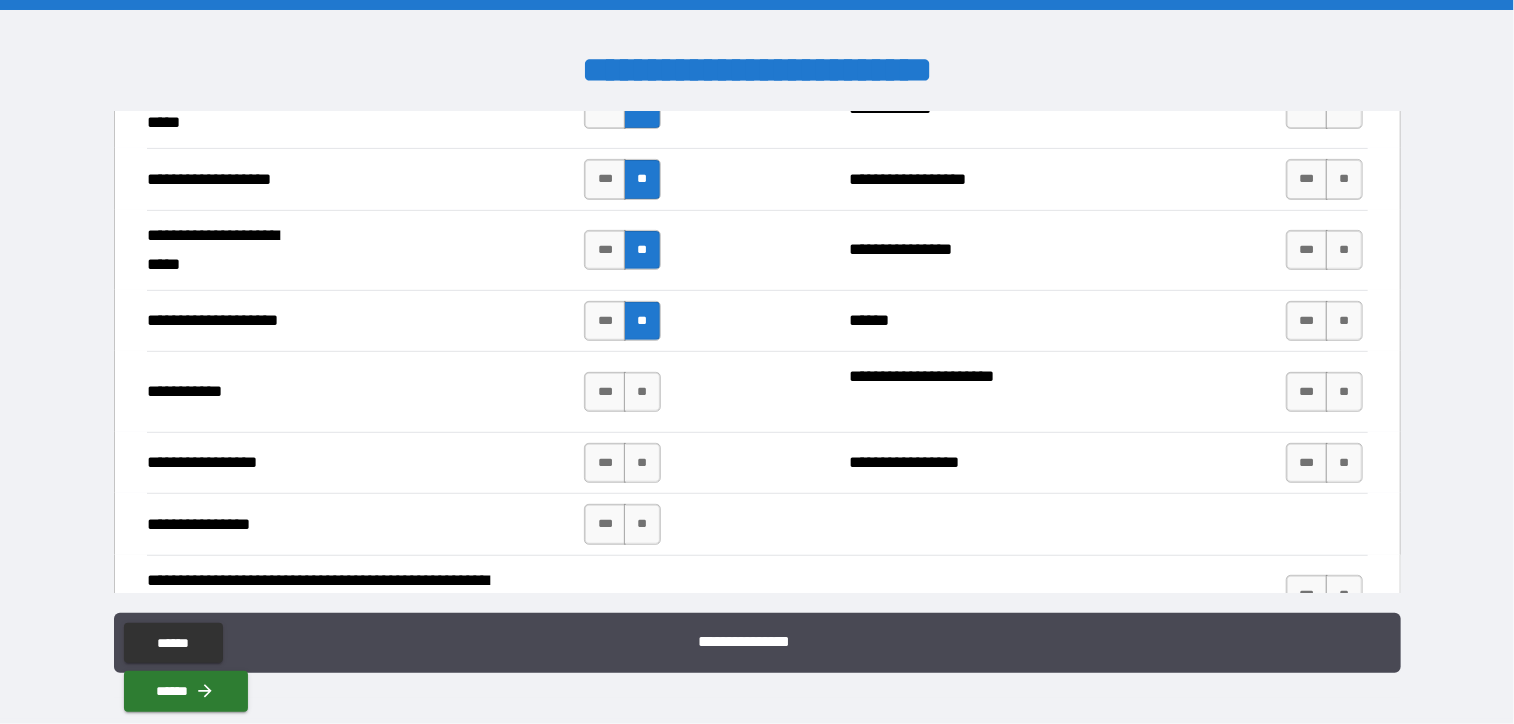 scroll, scrollTop: 4200, scrollLeft: 0, axis: vertical 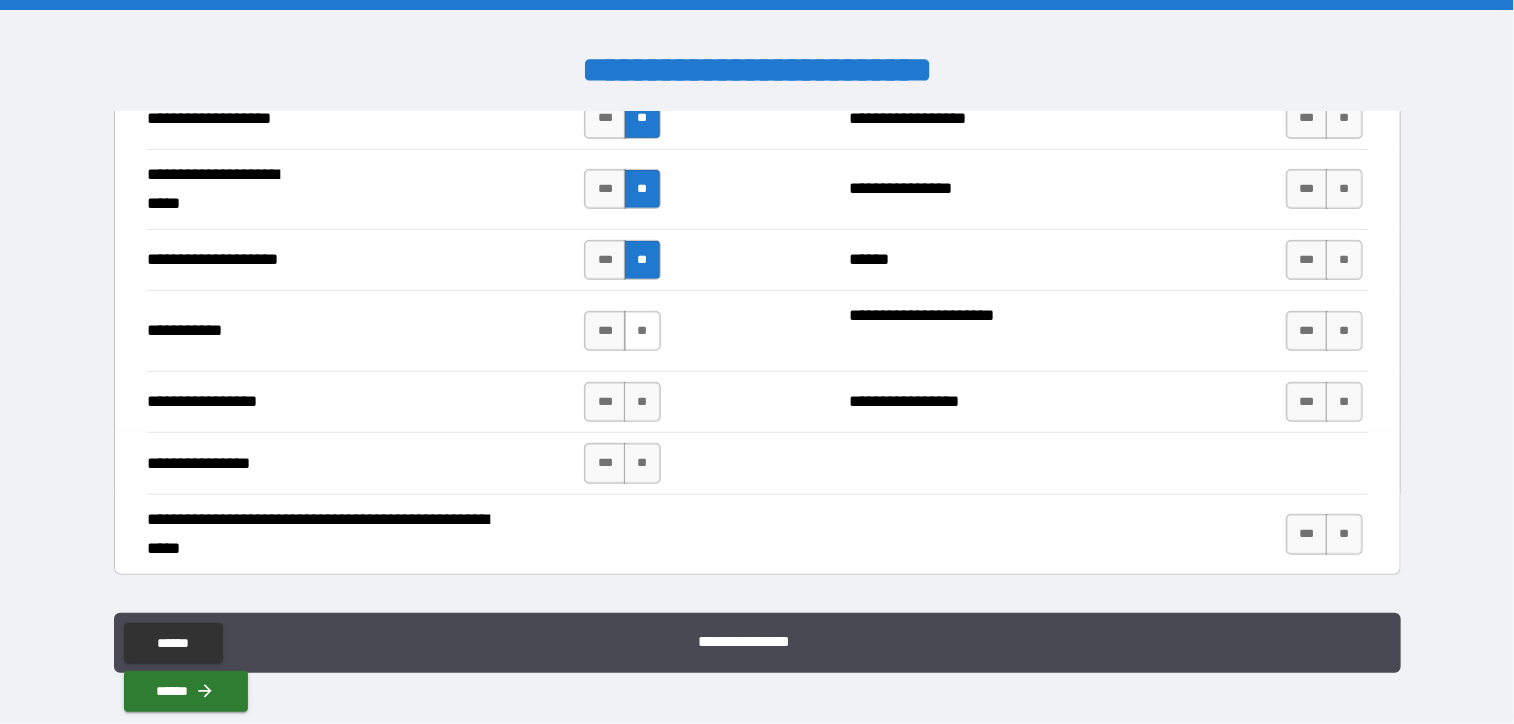 click on "**" at bounding box center [642, 331] 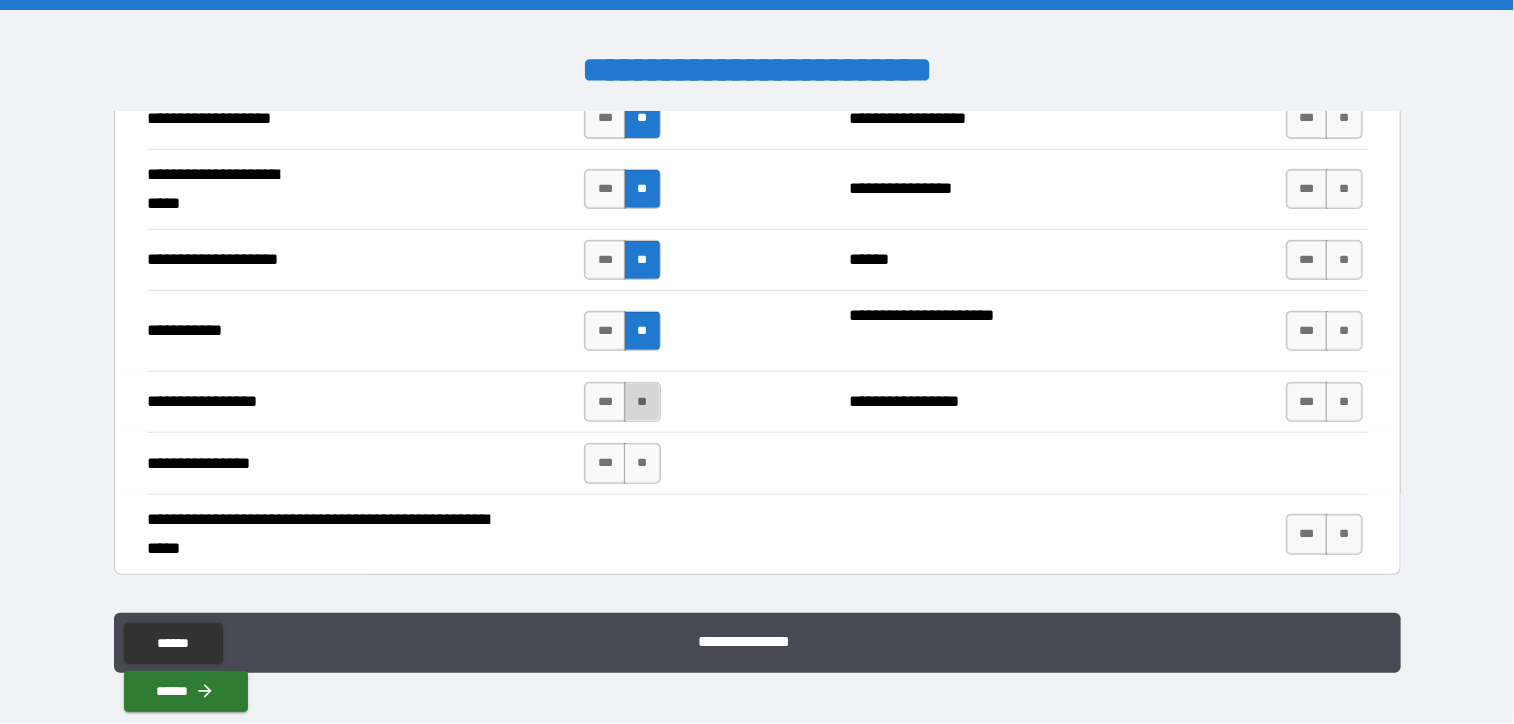 click on "**" at bounding box center [642, 402] 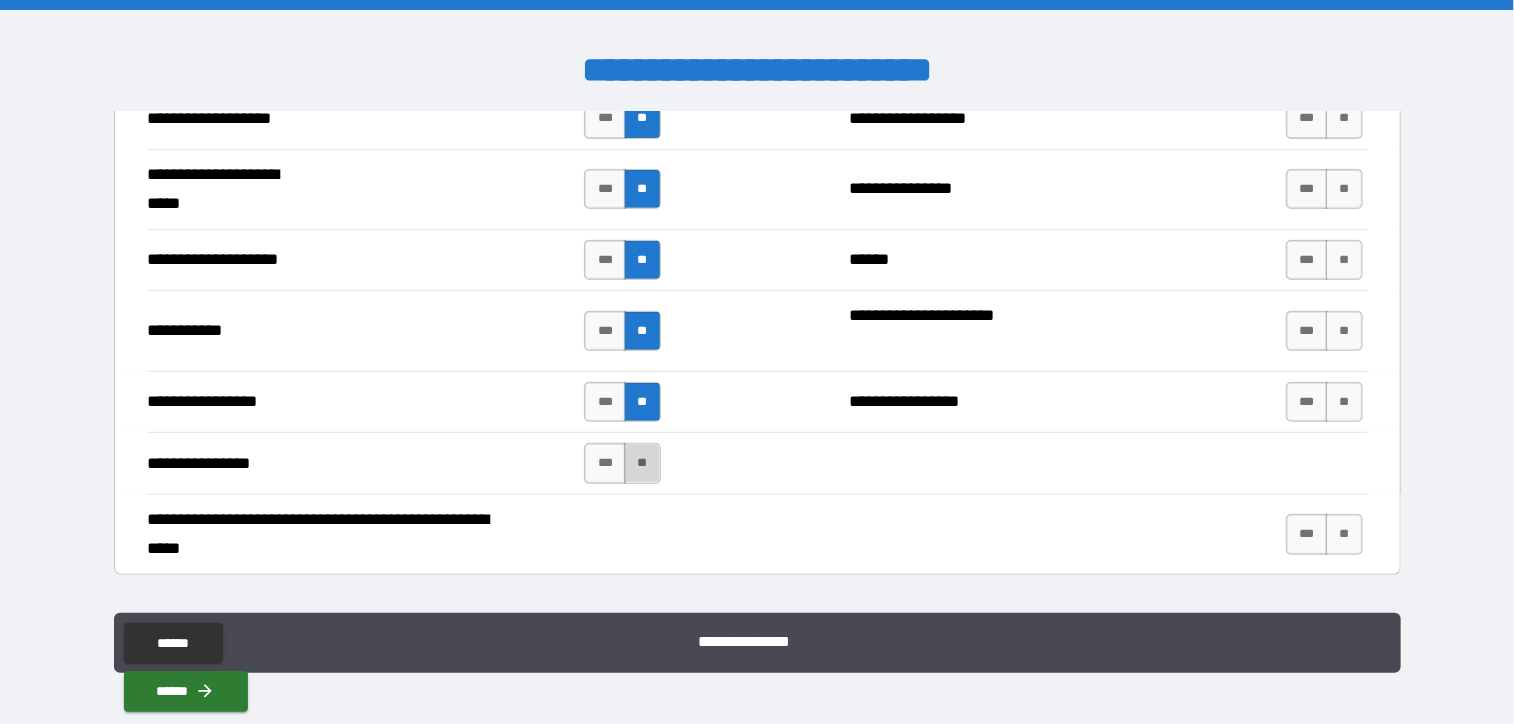click on "**" at bounding box center [642, 463] 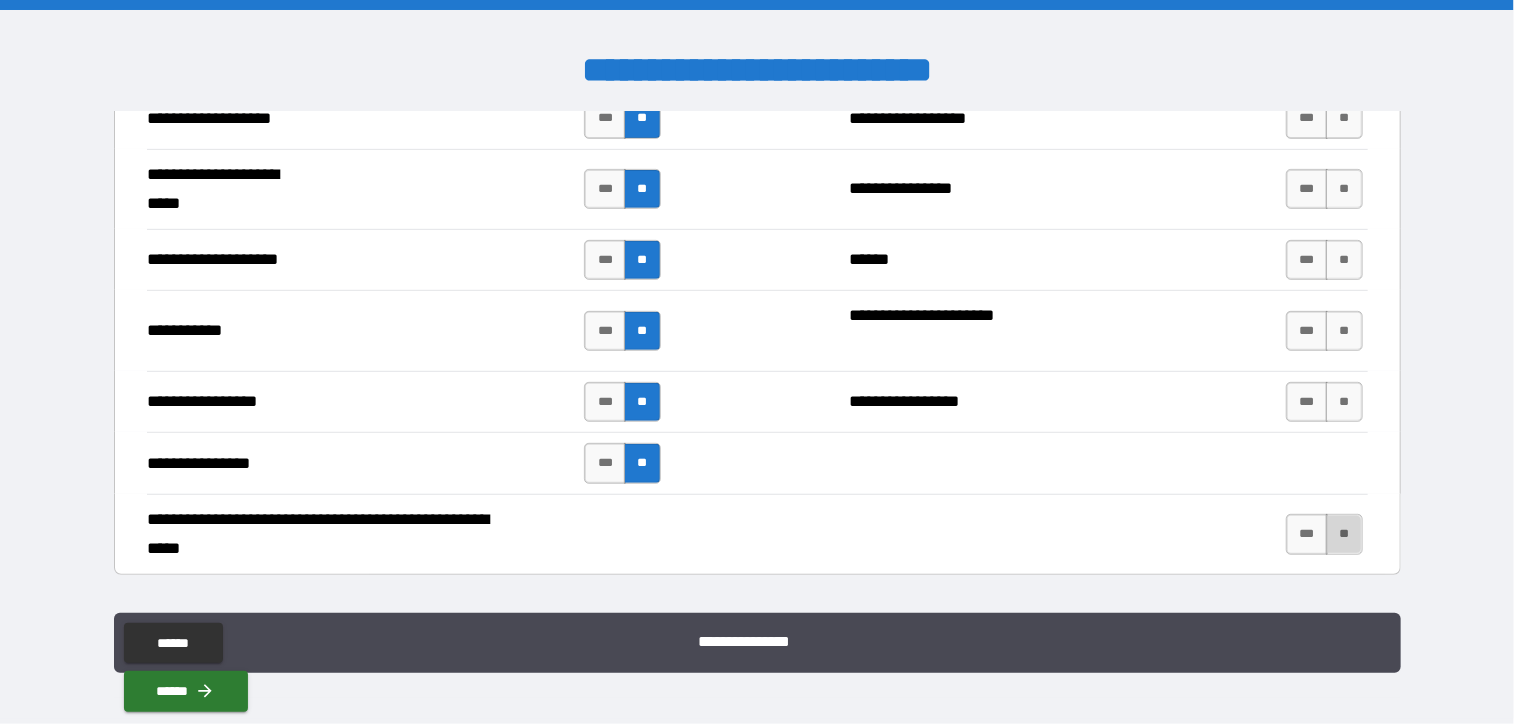 click on "**" at bounding box center [1344, 534] 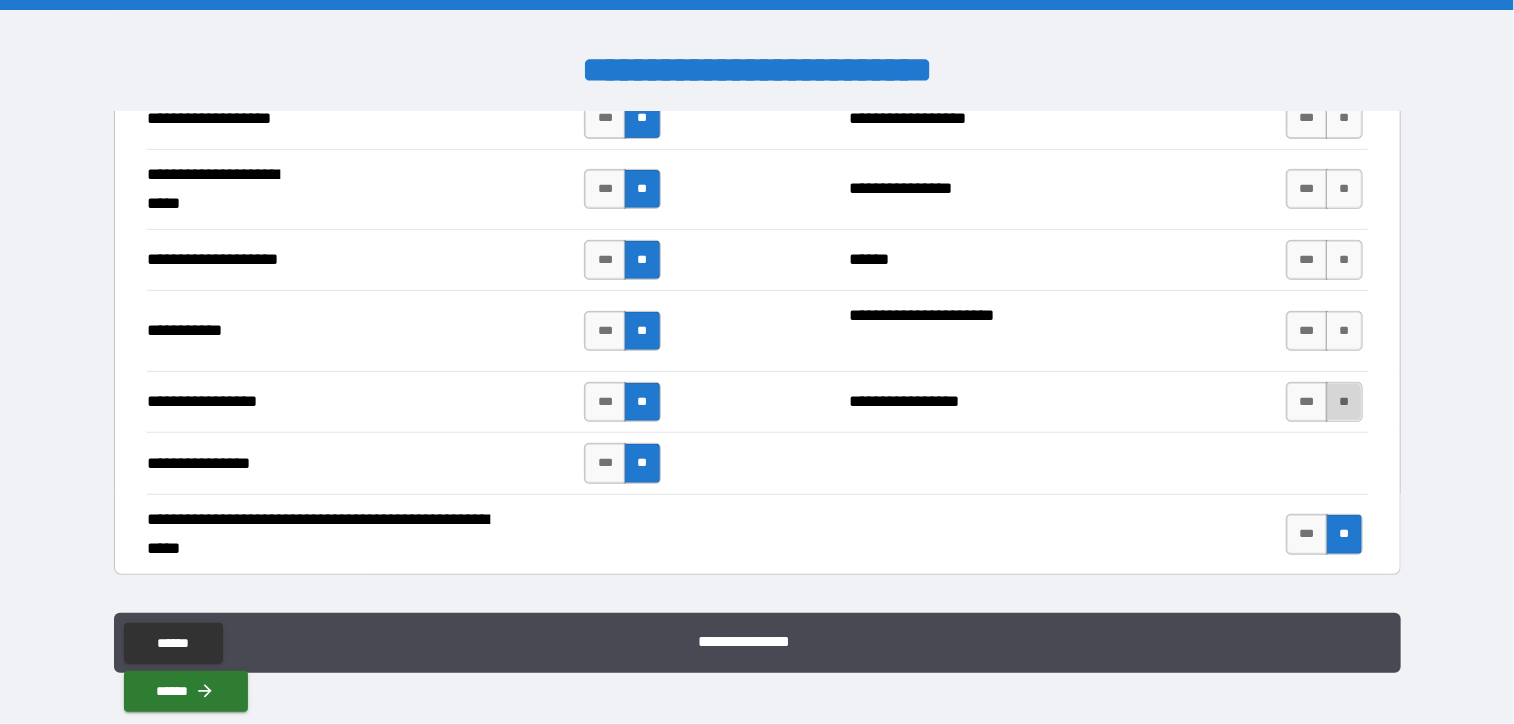 click on "**" at bounding box center [1344, 402] 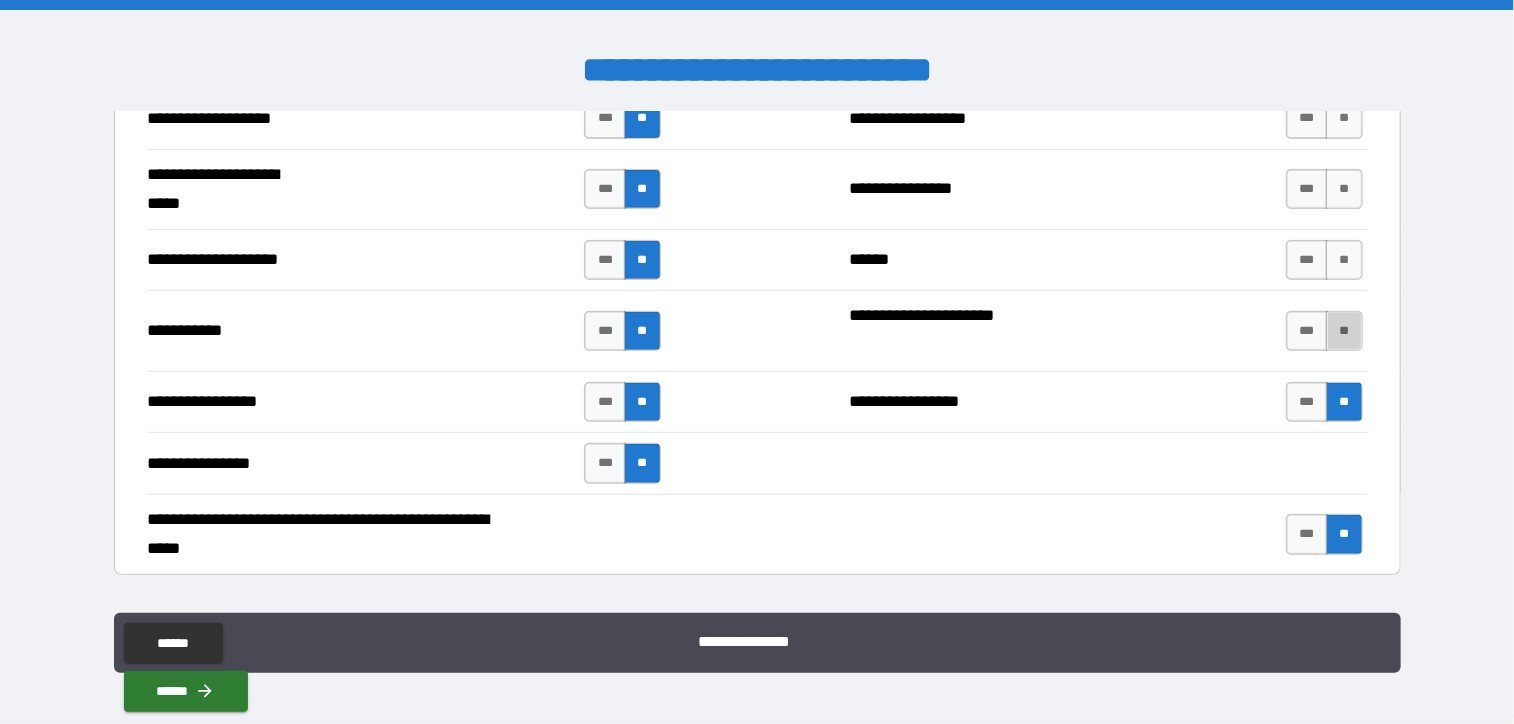 drag, startPoint x: 1331, startPoint y: 312, endPoint x: 1328, endPoint y: 278, distance: 34.132095 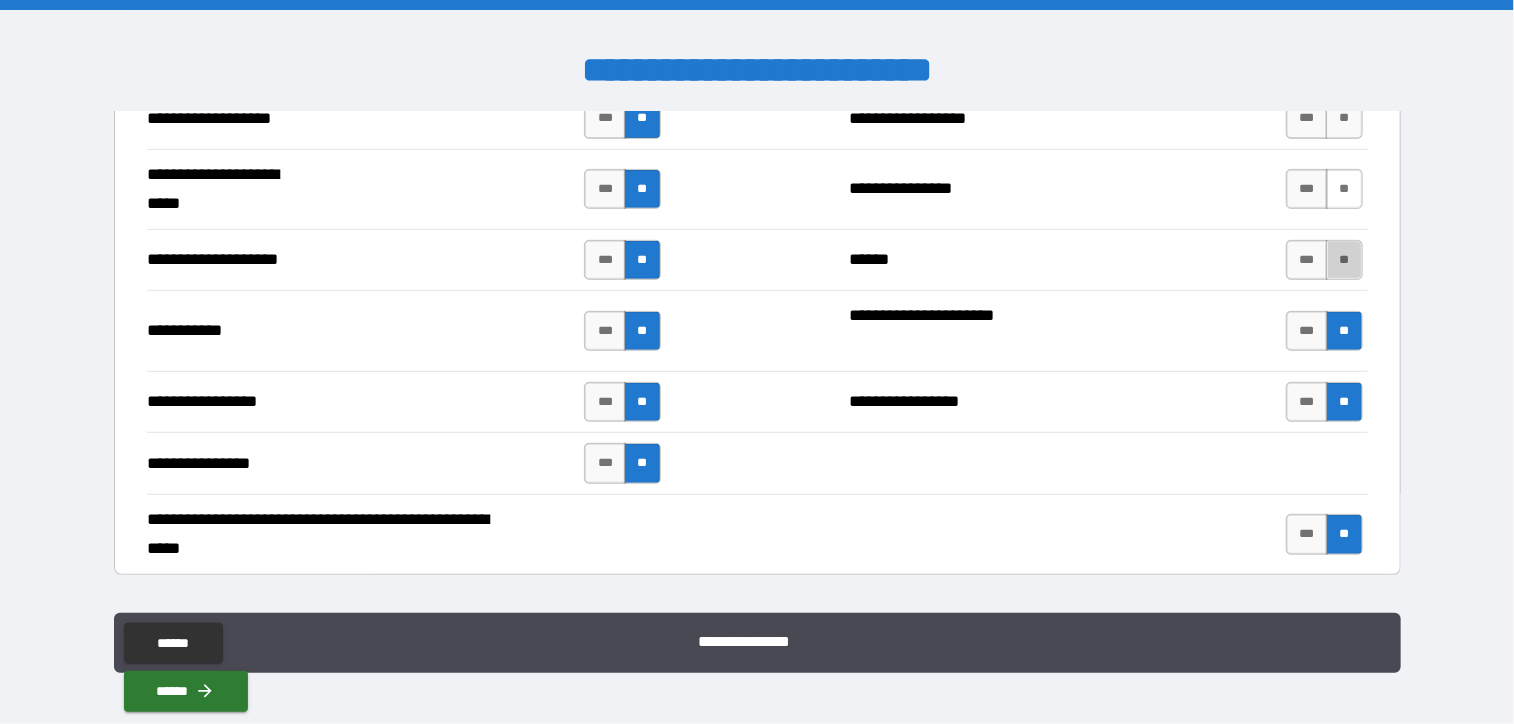 drag, startPoint x: 1329, startPoint y: 242, endPoint x: 1321, endPoint y: 187, distance: 55.578773 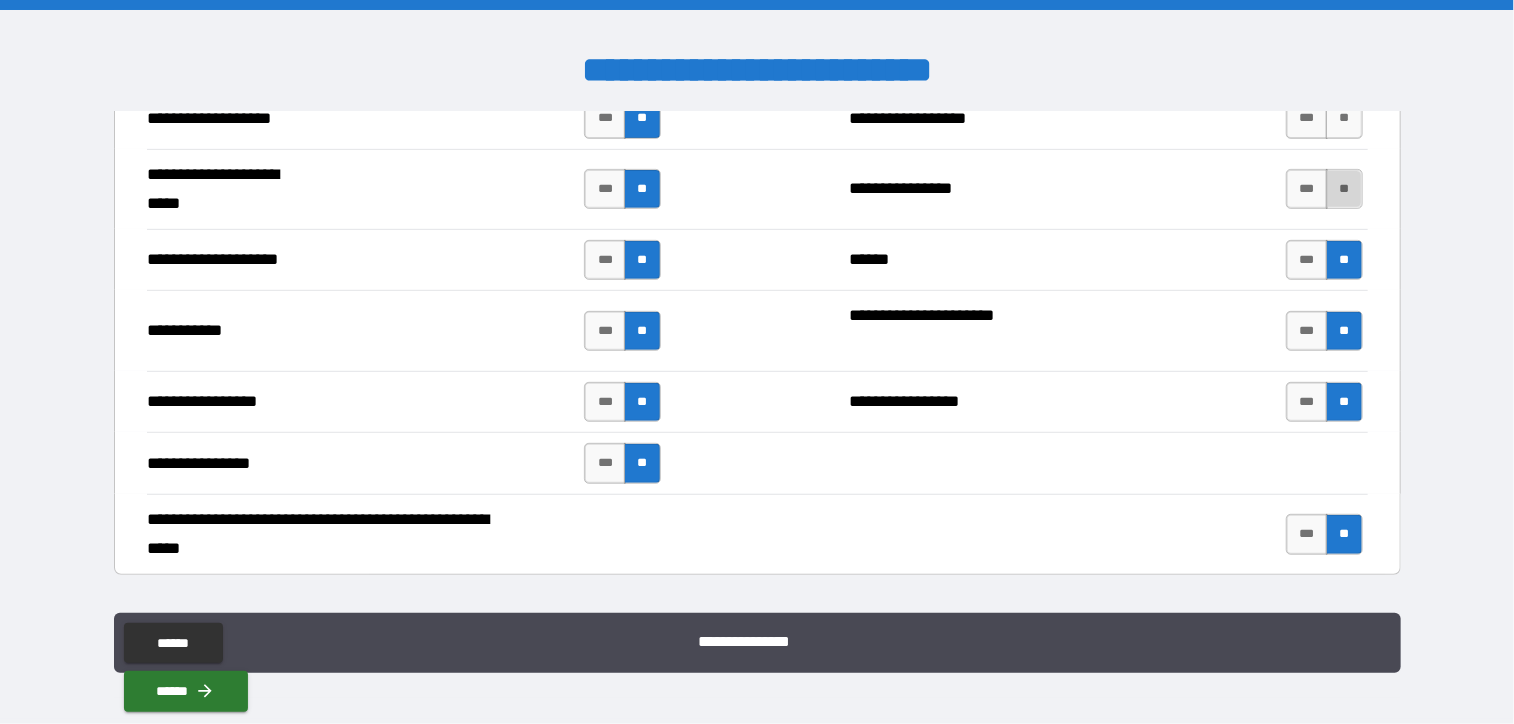 click on "**" at bounding box center [1344, 189] 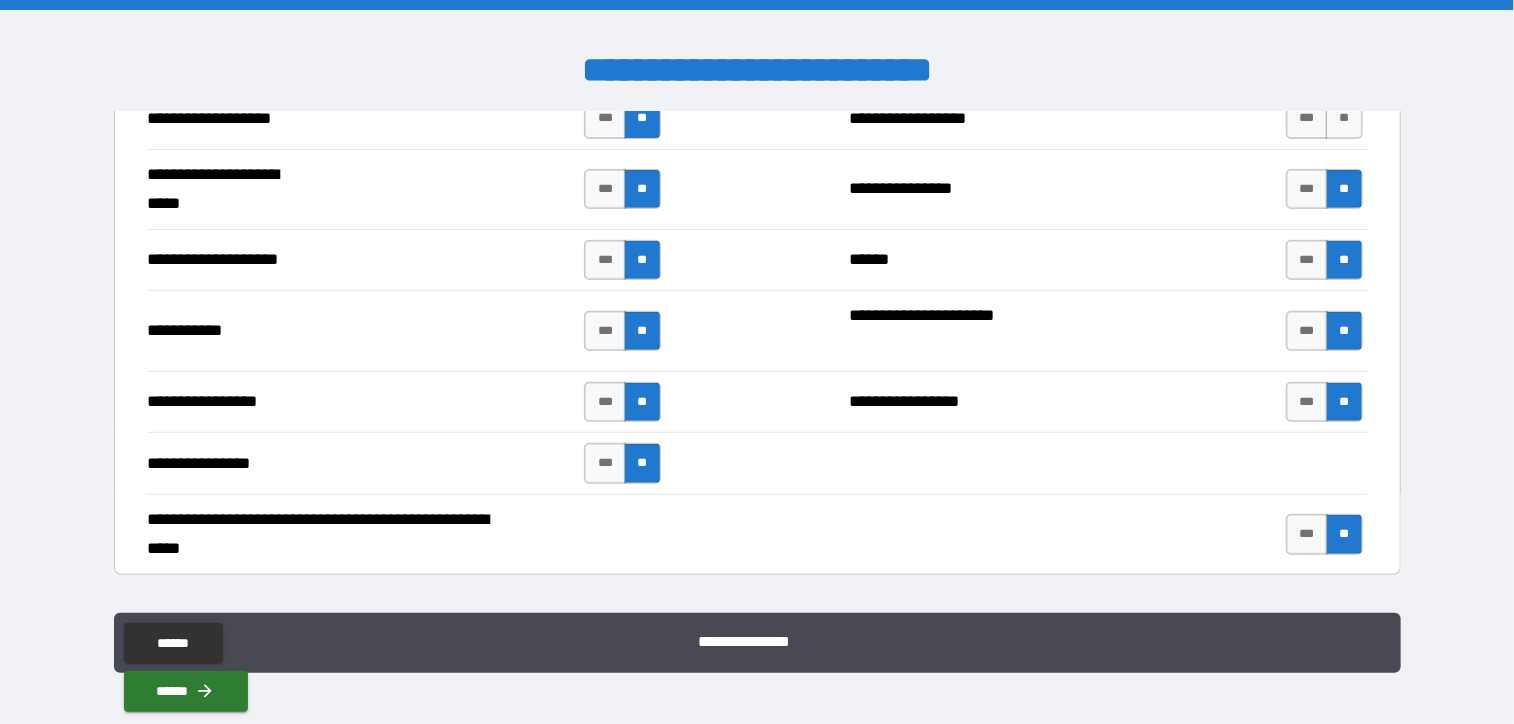 scroll, scrollTop: 4100, scrollLeft: 0, axis: vertical 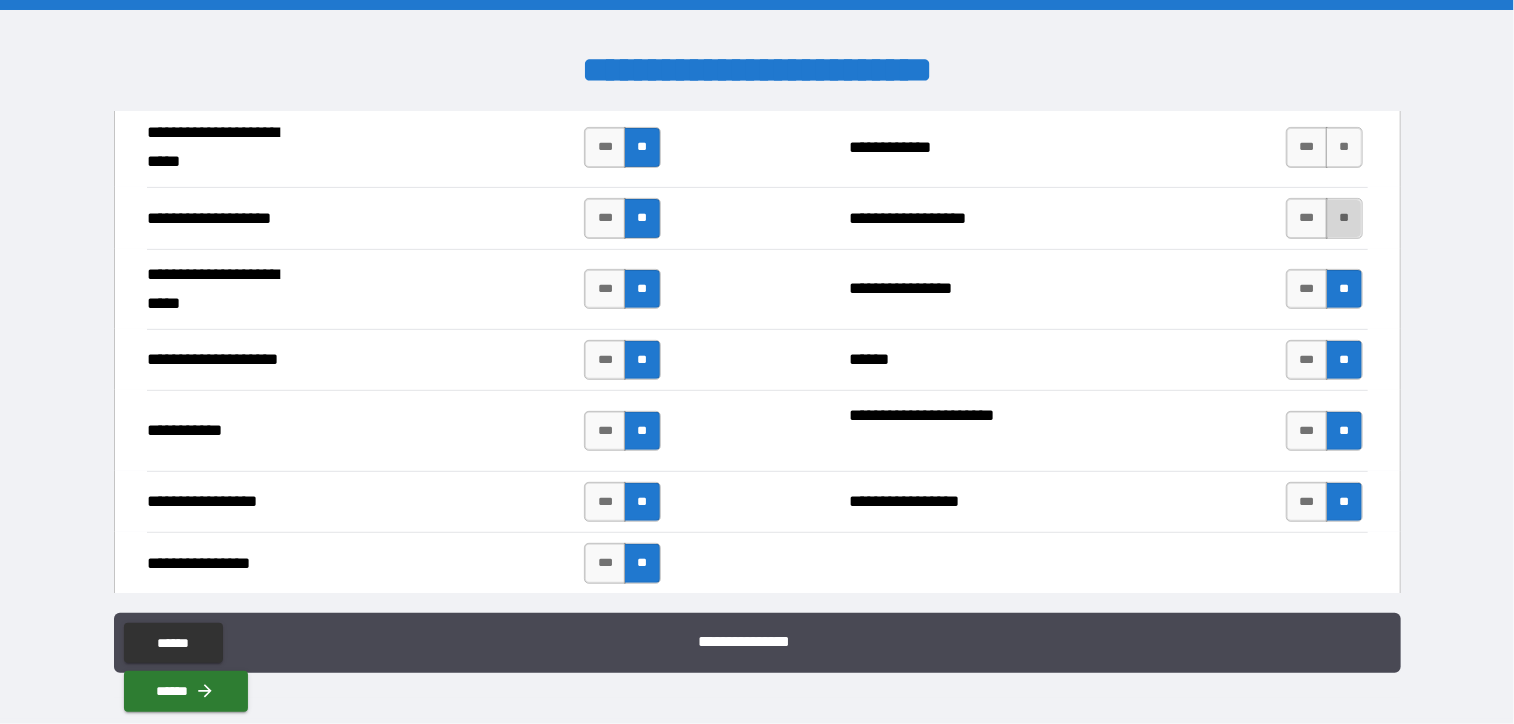 drag, startPoint x: 1334, startPoint y: 211, endPoint x: 1312, endPoint y: 147, distance: 67.6757 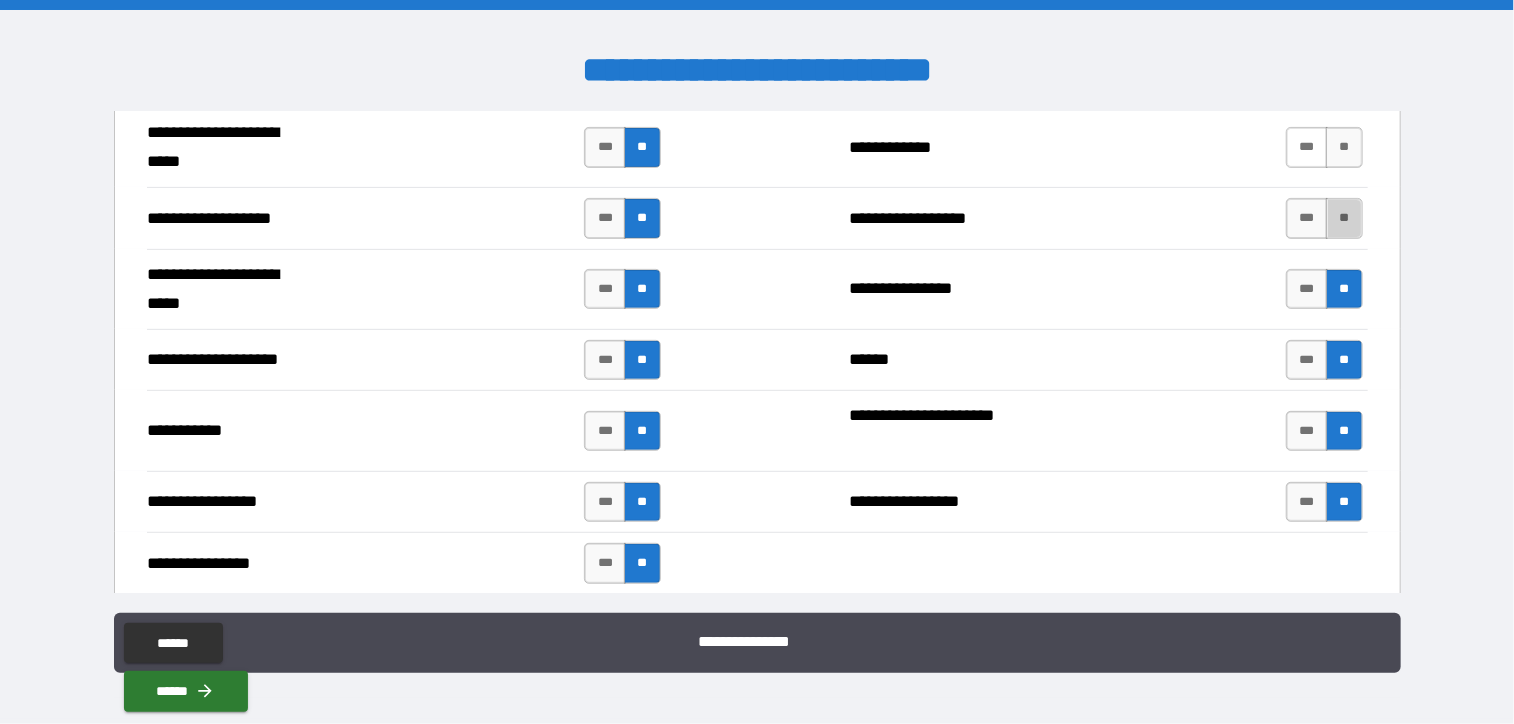 click on "**" at bounding box center (1344, 218) 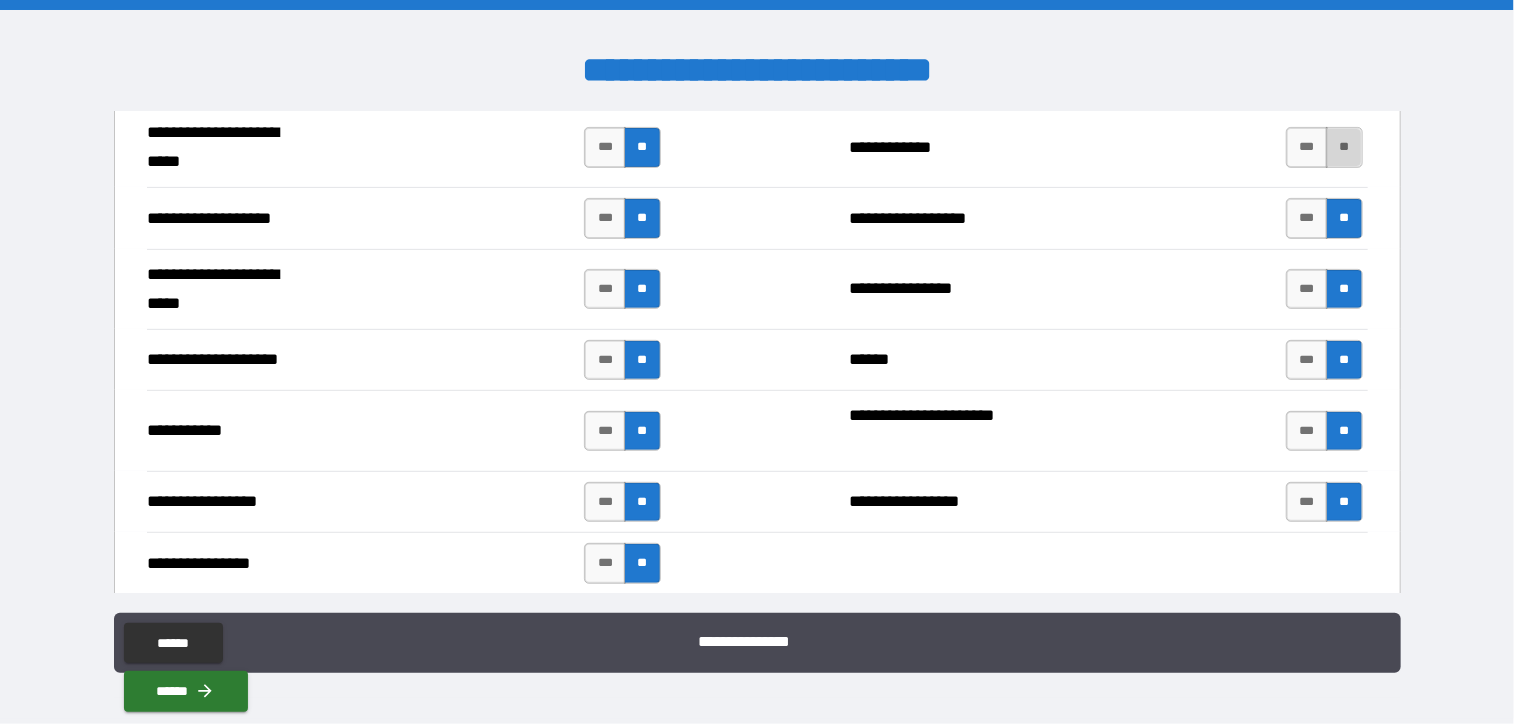 click on "**" at bounding box center (1344, 147) 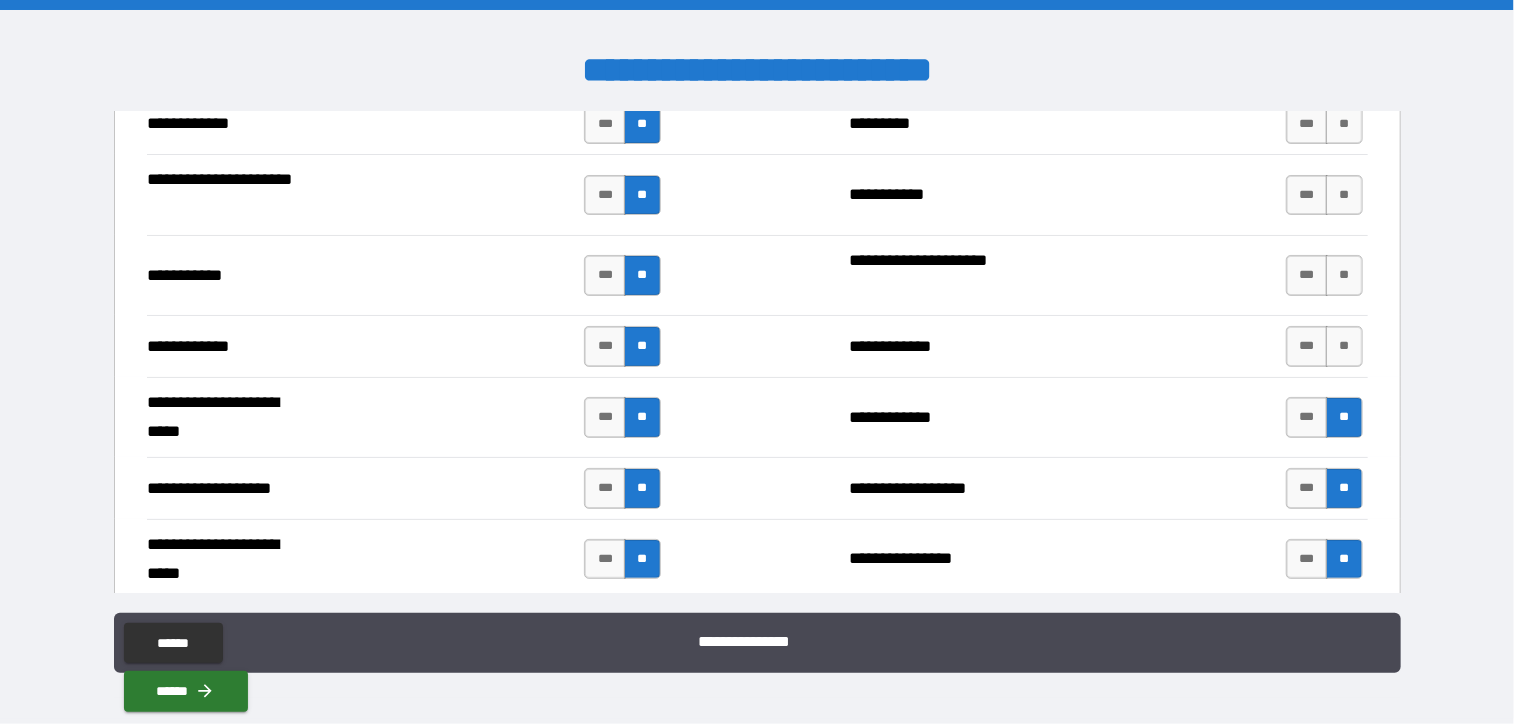 scroll, scrollTop: 3800, scrollLeft: 0, axis: vertical 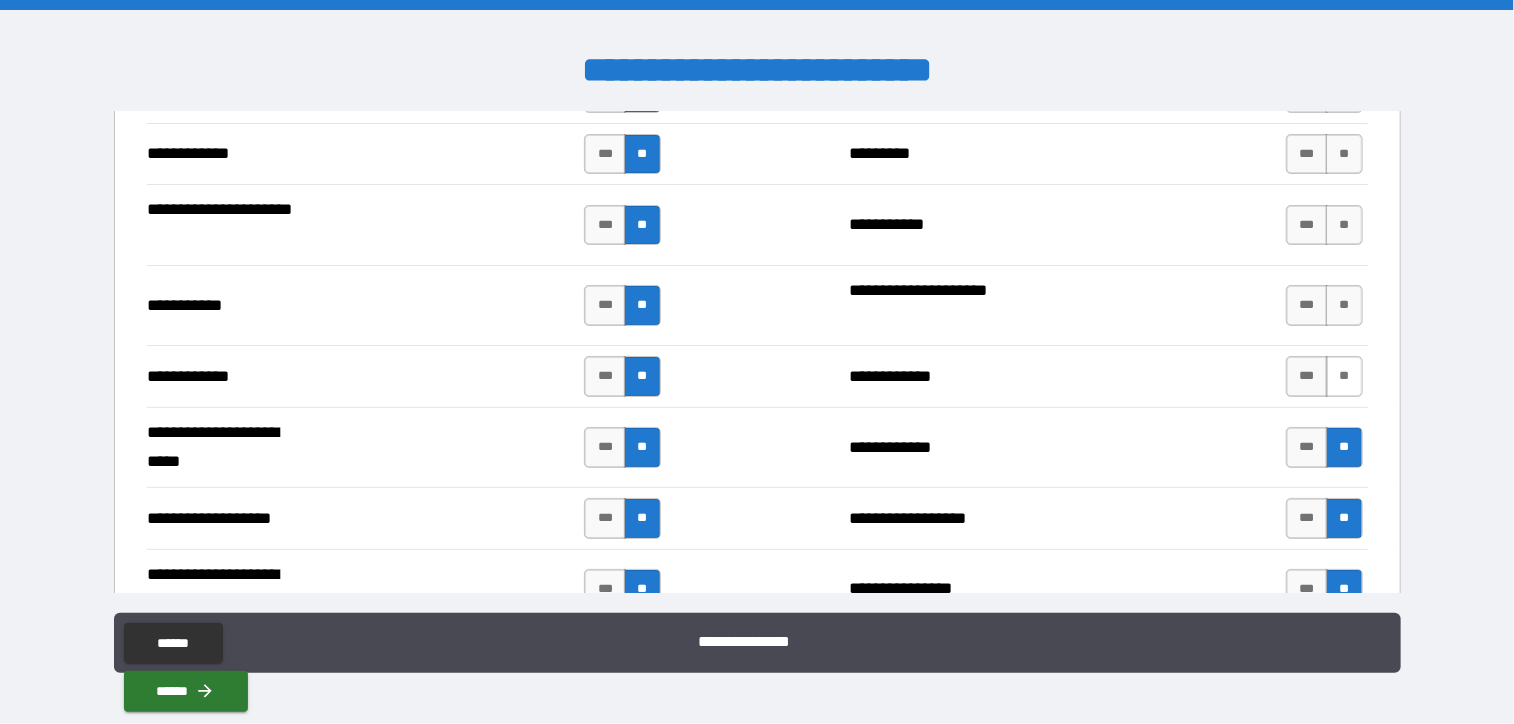 click on "**" at bounding box center [1344, 376] 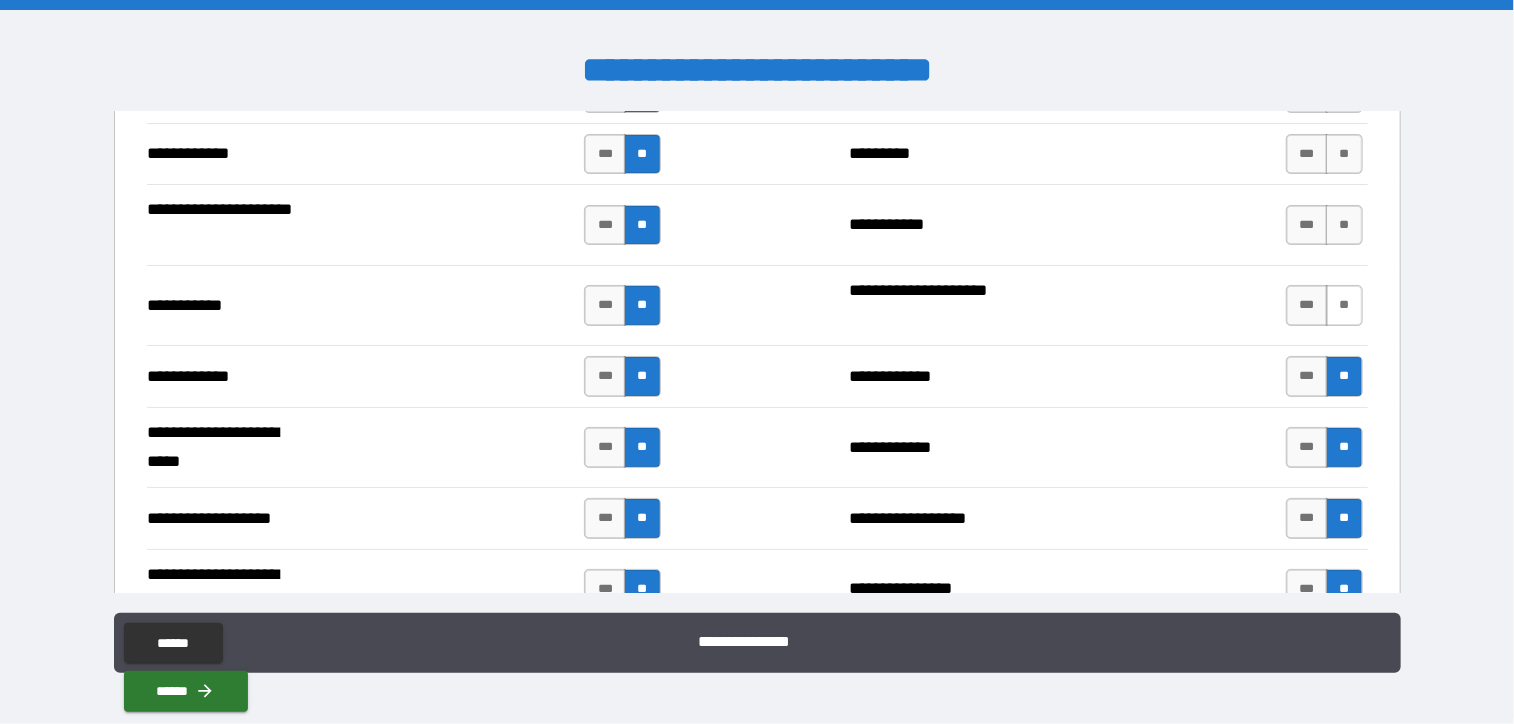 drag, startPoint x: 1332, startPoint y: 285, endPoint x: 1318, endPoint y: 235, distance: 51.92302 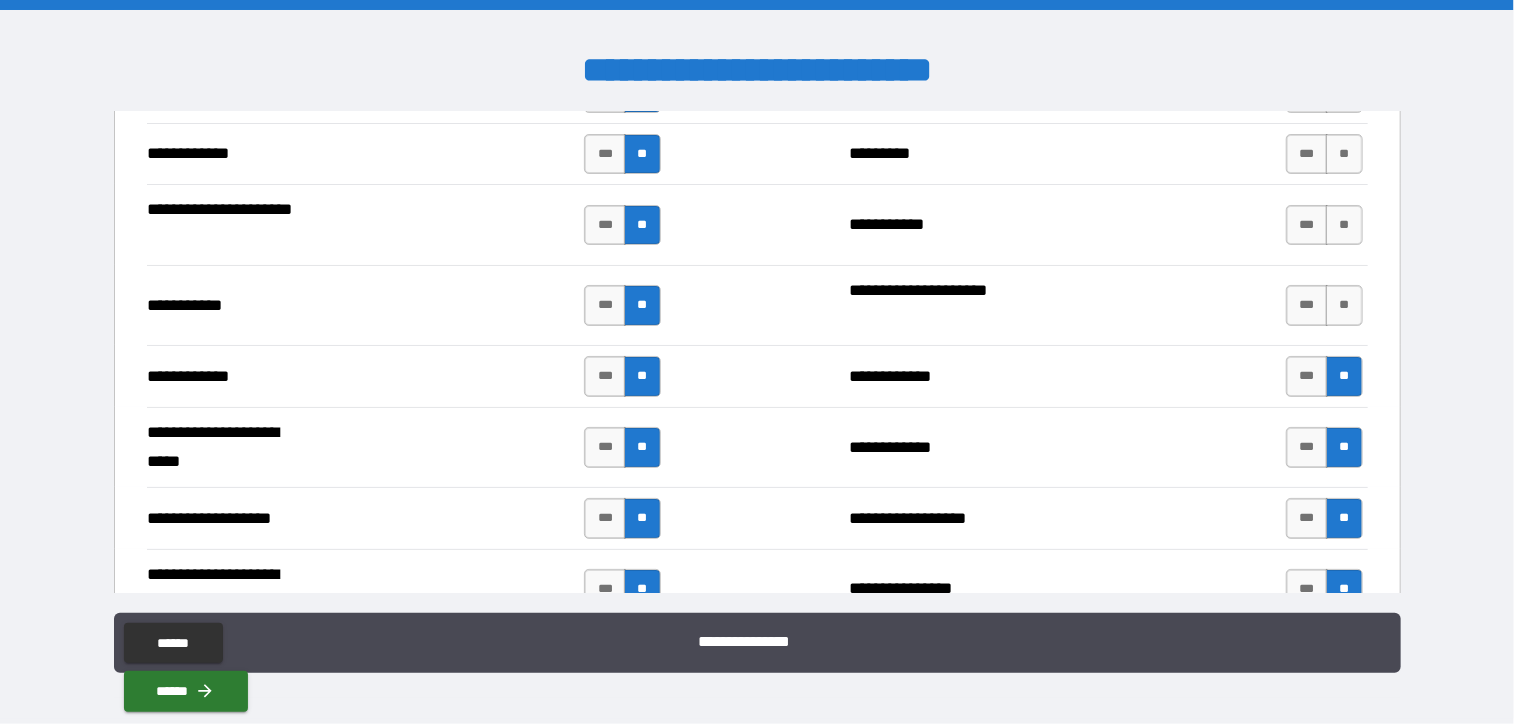 click on "**" at bounding box center [1344, 305] 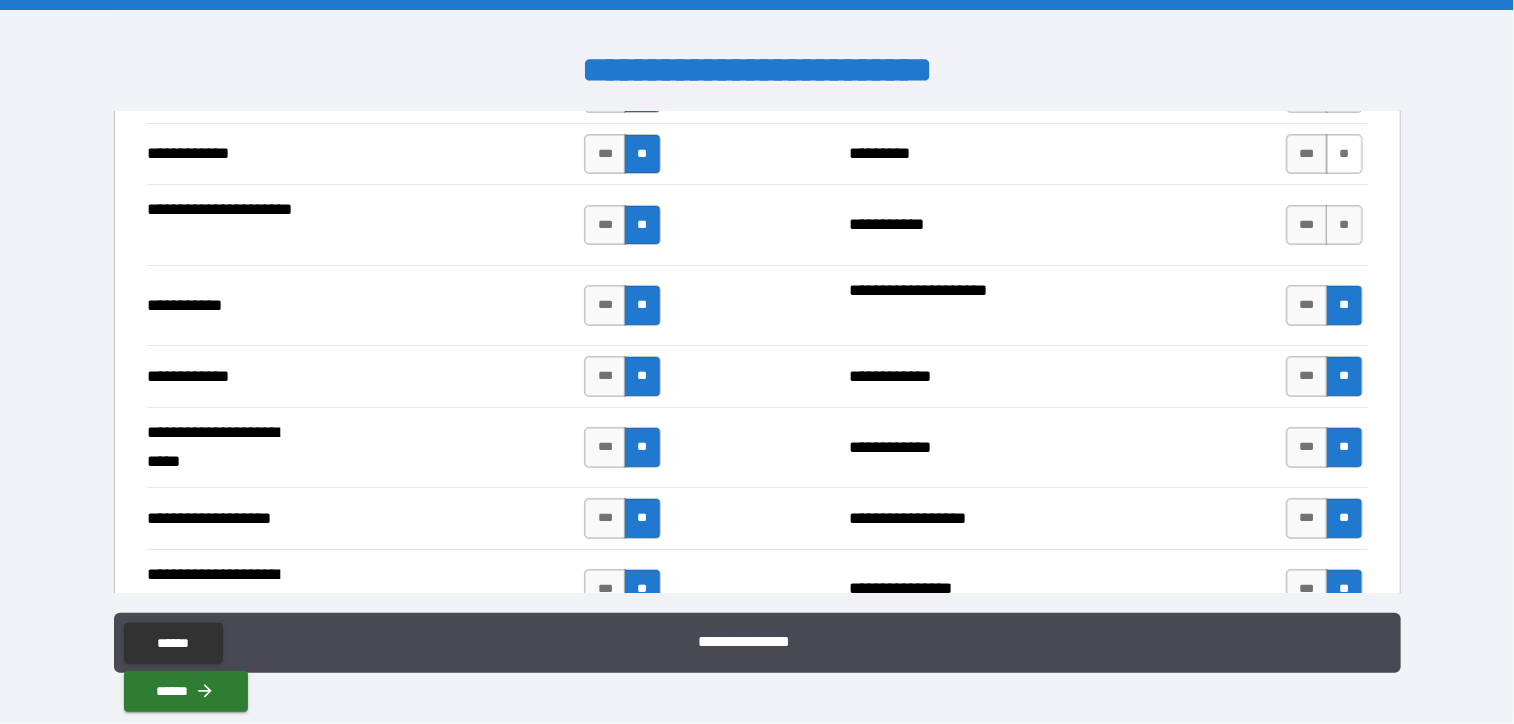 drag, startPoint x: 1341, startPoint y: 214, endPoint x: 1322, endPoint y: 157, distance: 60.083275 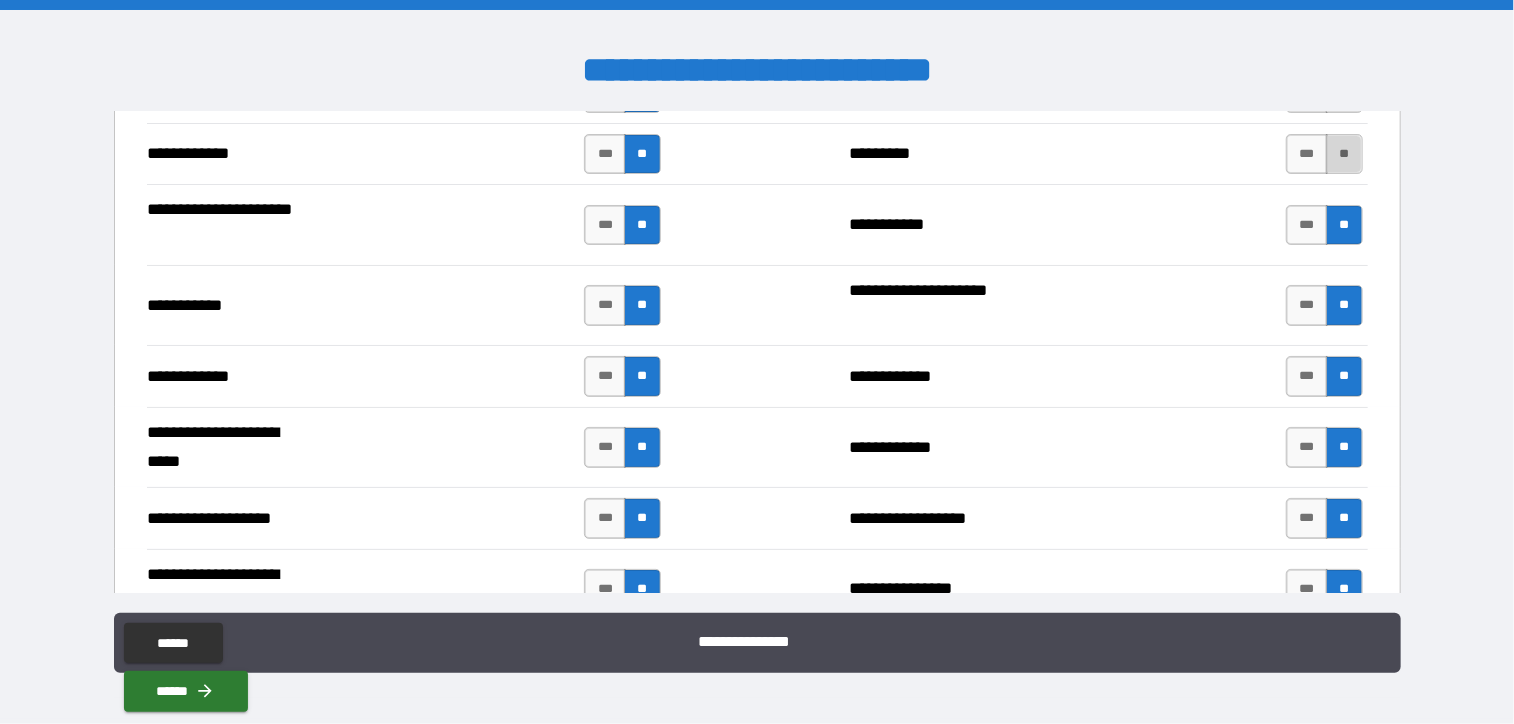 click on "**" at bounding box center [1344, 154] 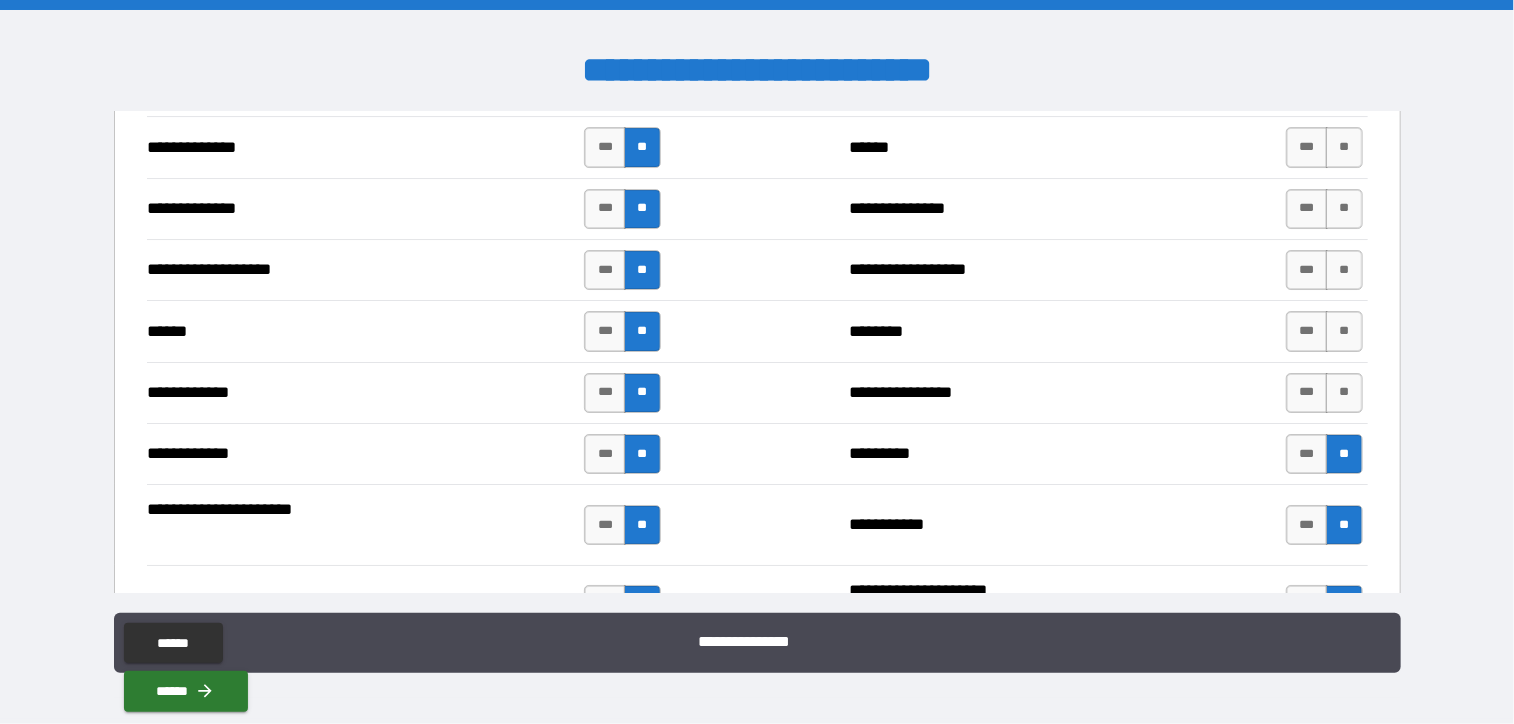 scroll, scrollTop: 3500, scrollLeft: 0, axis: vertical 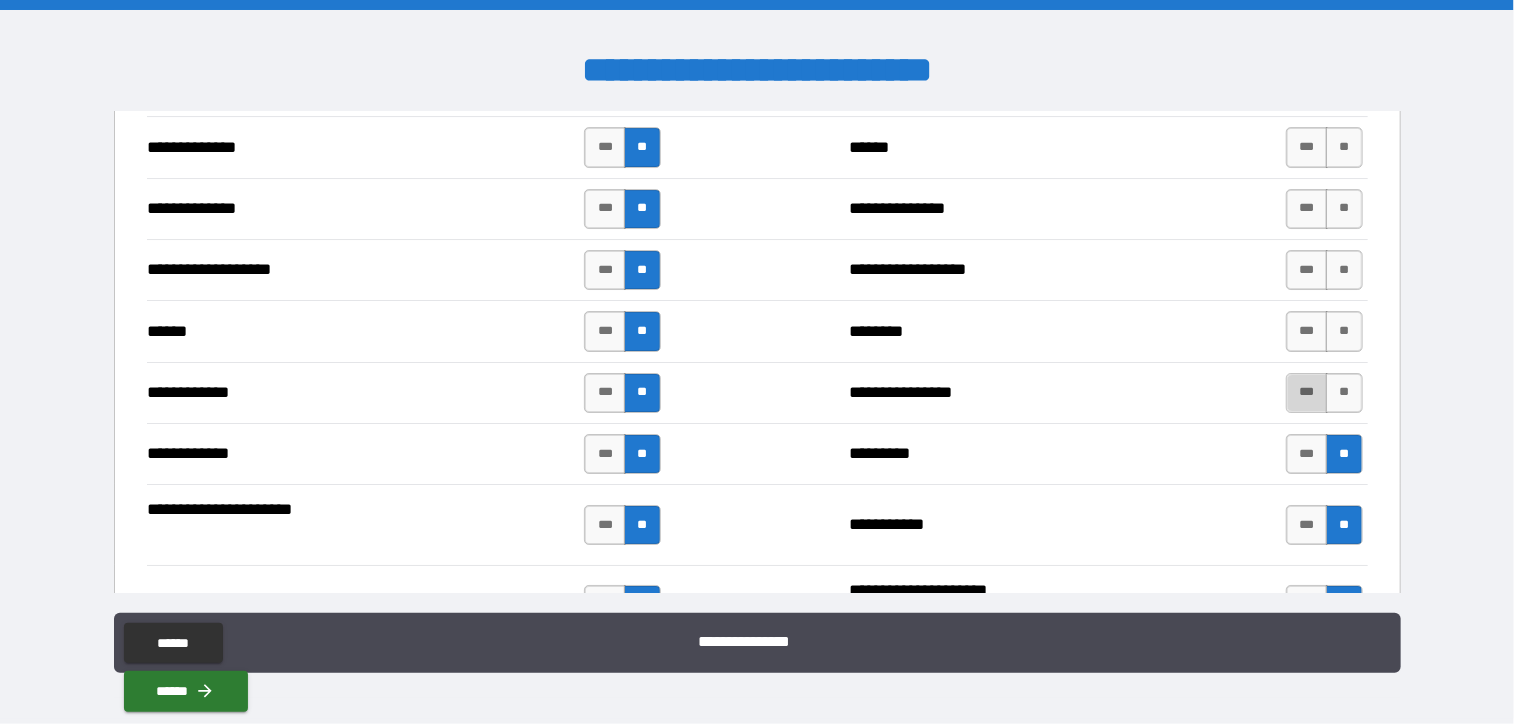 click on "***" at bounding box center (1307, 393) 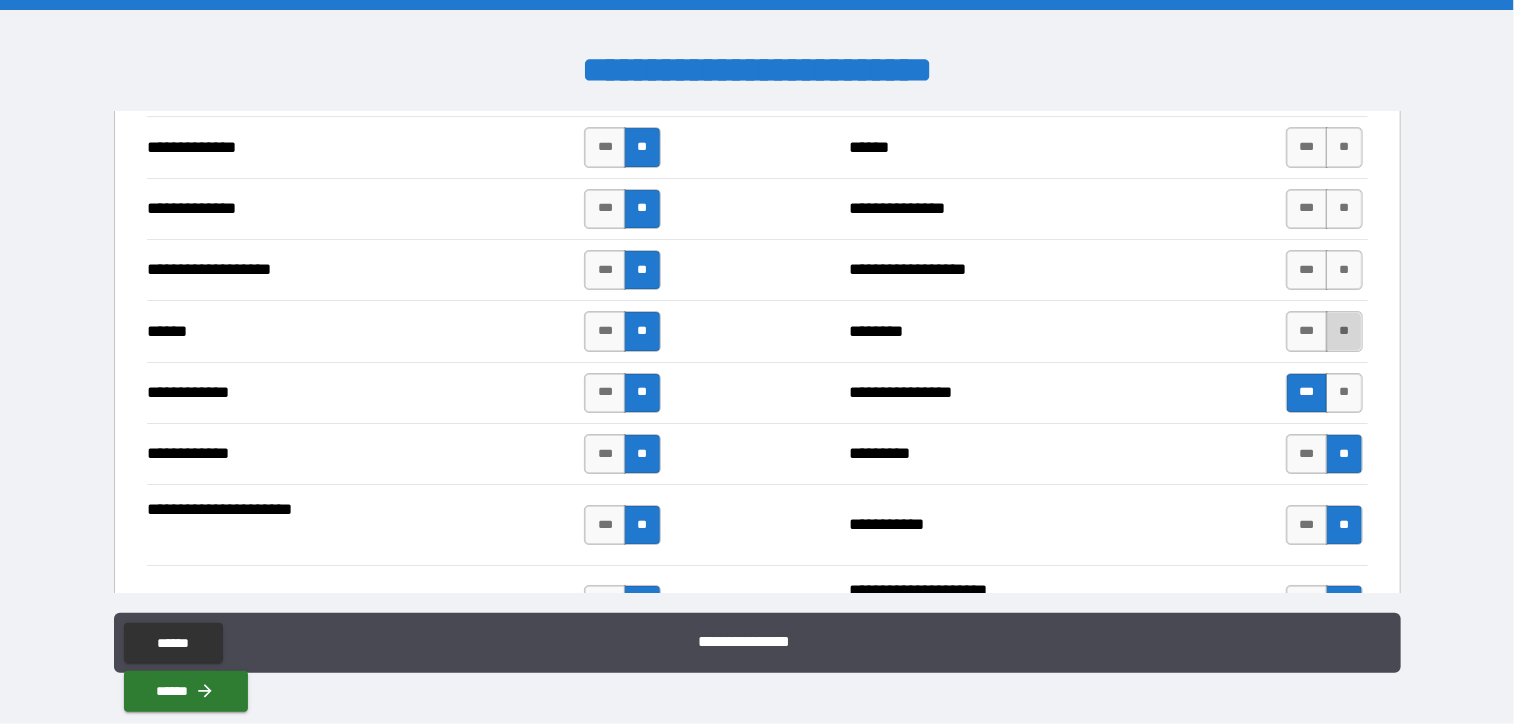 click on "**" at bounding box center [1344, 331] 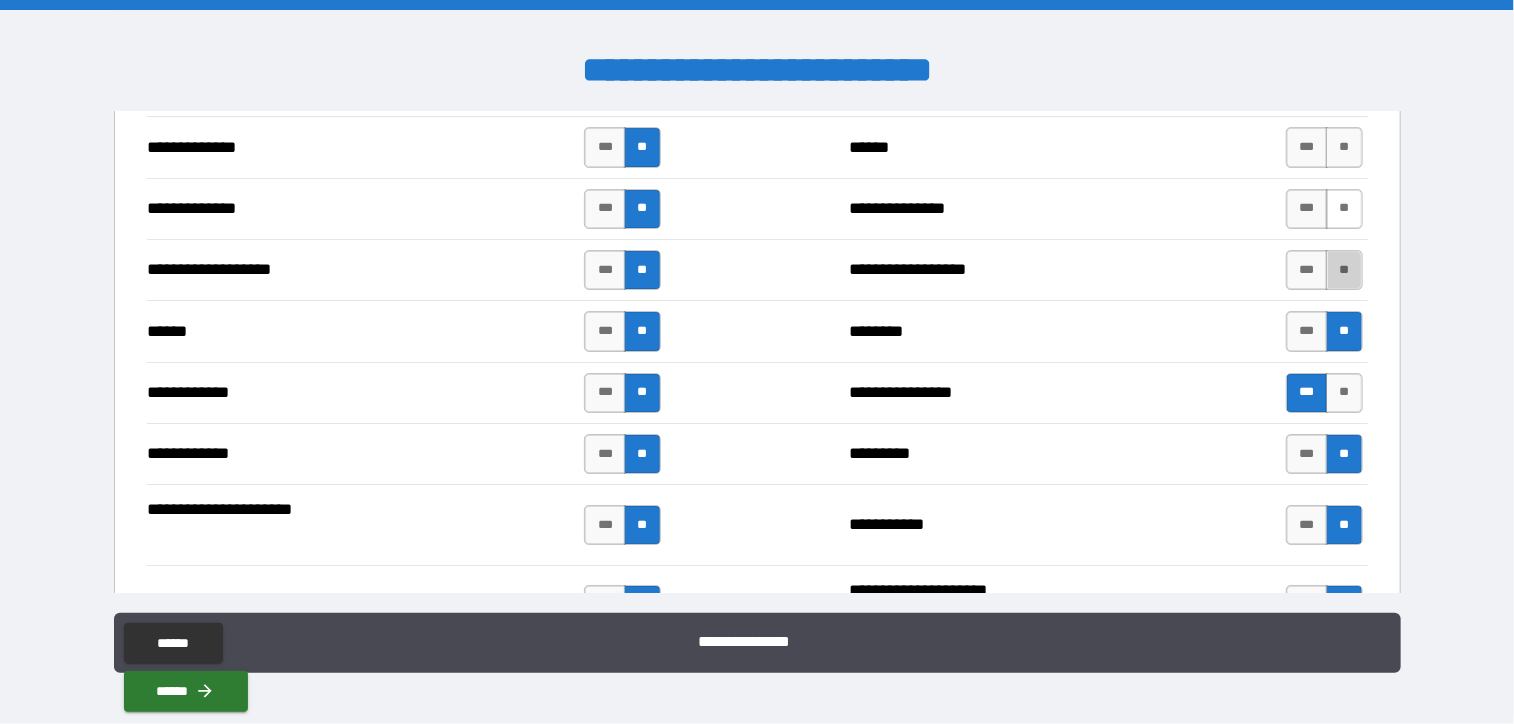 drag, startPoint x: 1336, startPoint y: 263, endPoint x: 1321, endPoint y: 215, distance: 50.289165 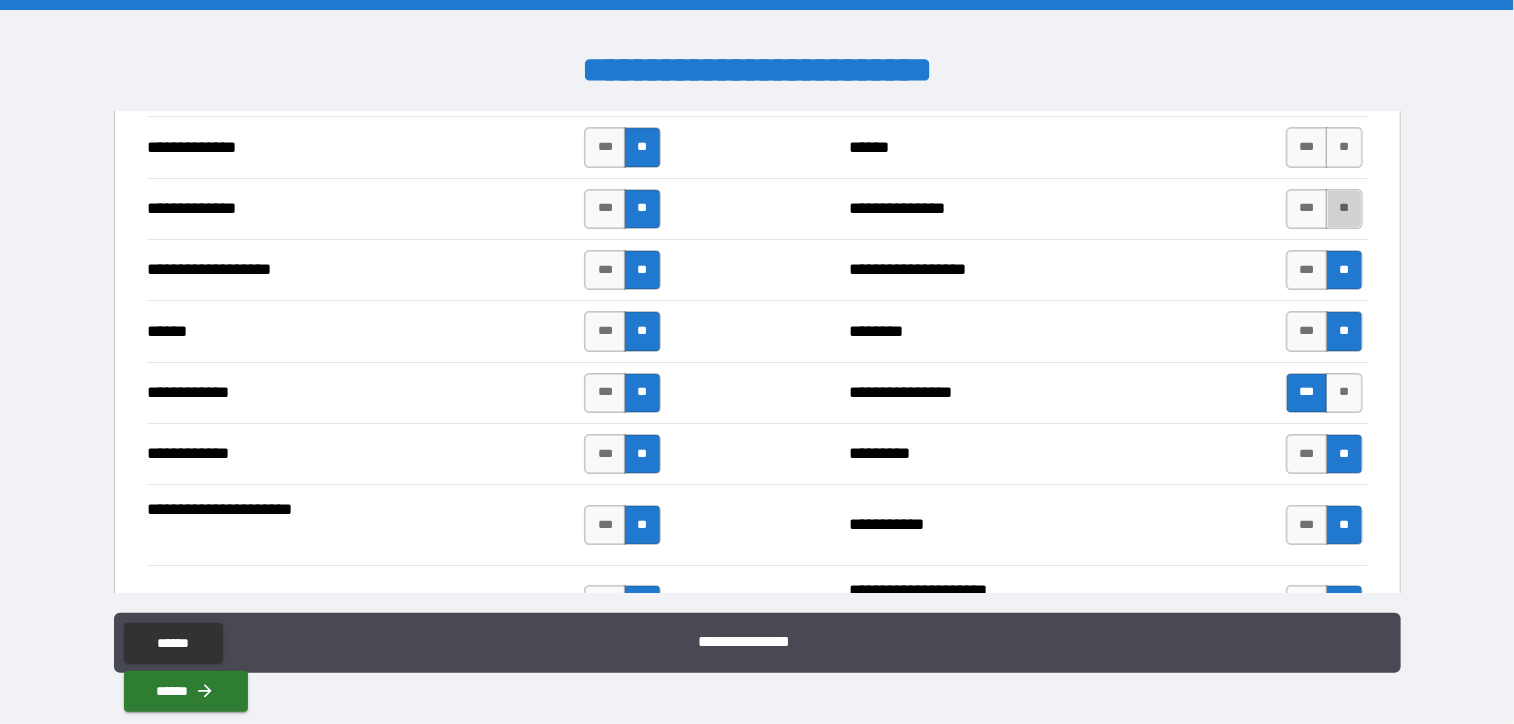 drag, startPoint x: 1325, startPoint y: 196, endPoint x: 1336, endPoint y: 160, distance: 37.64306 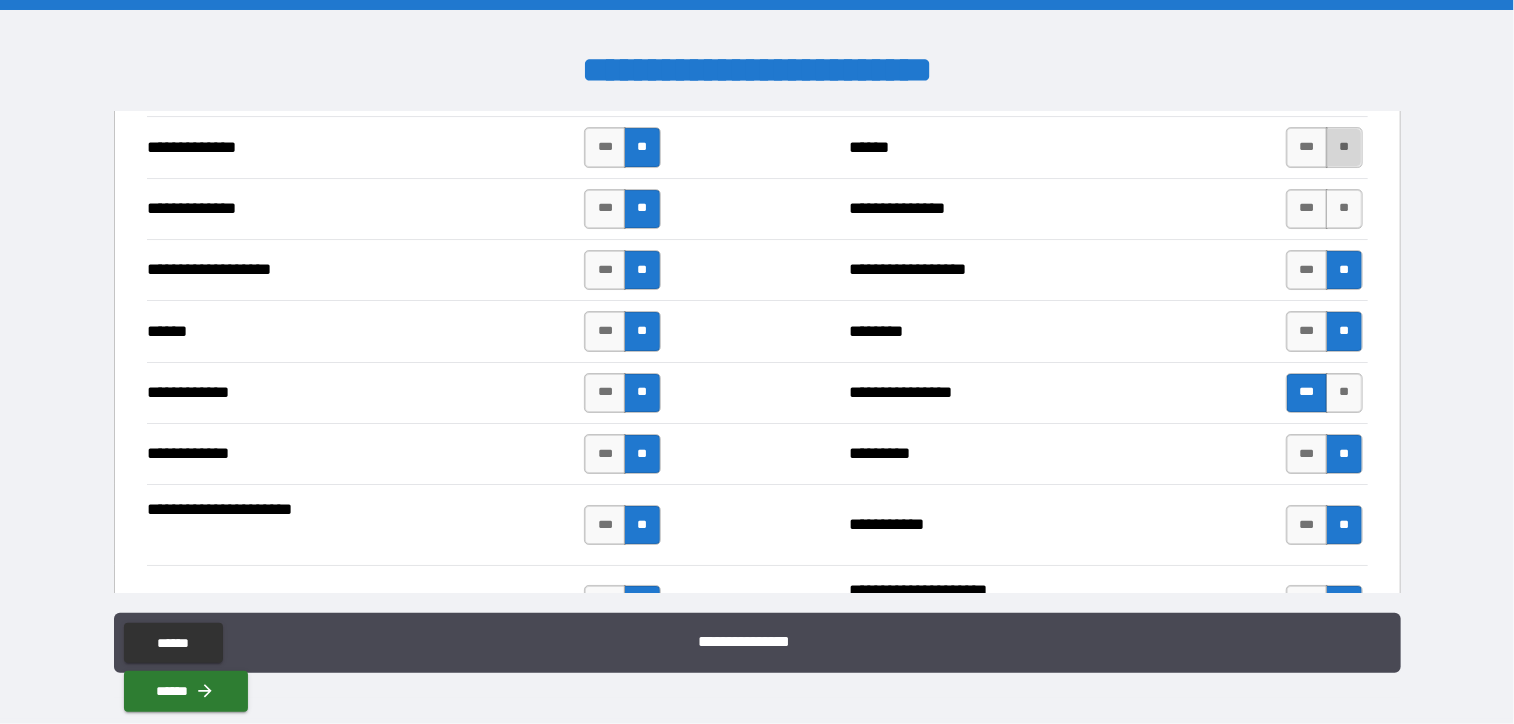 click on "**" at bounding box center [1344, 147] 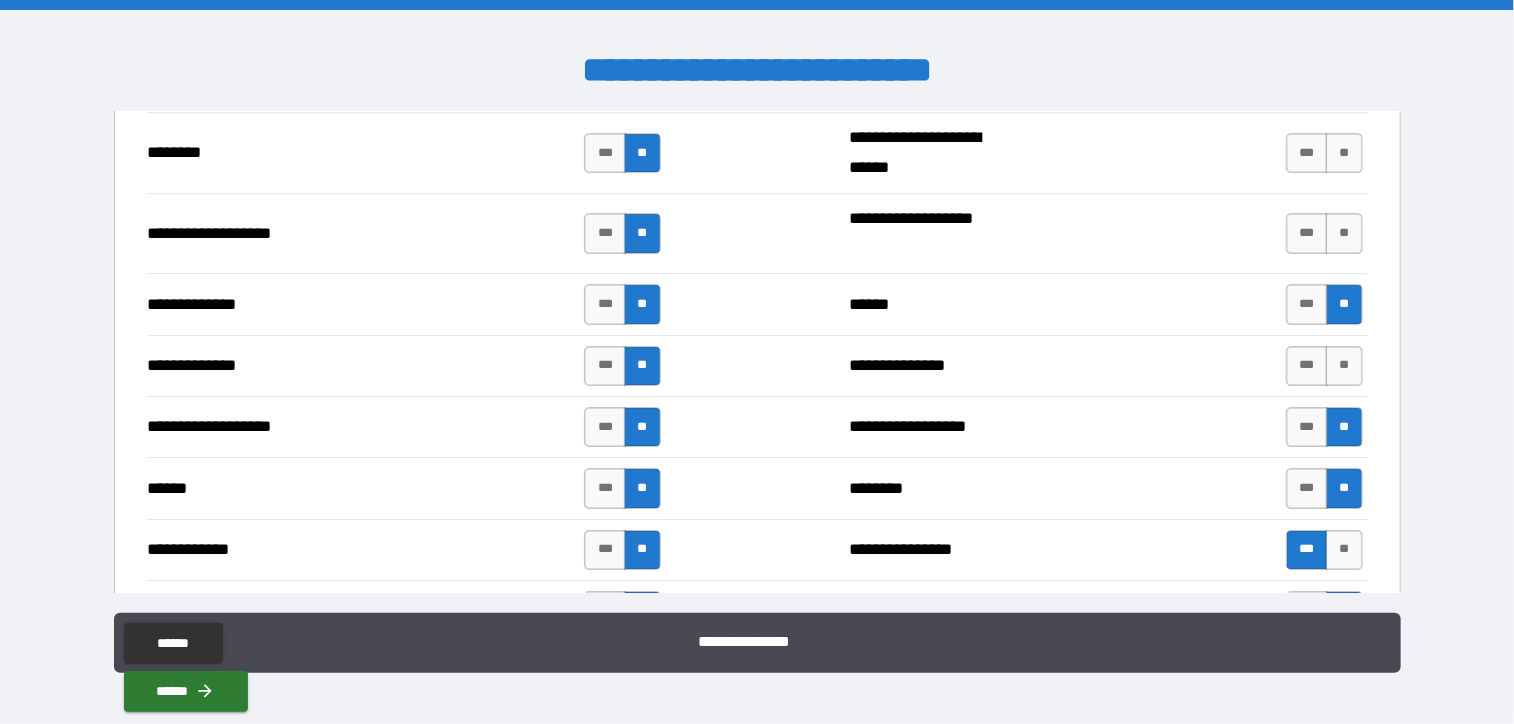 scroll, scrollTop: 3300, scrollLeft: 0, axis: vertical 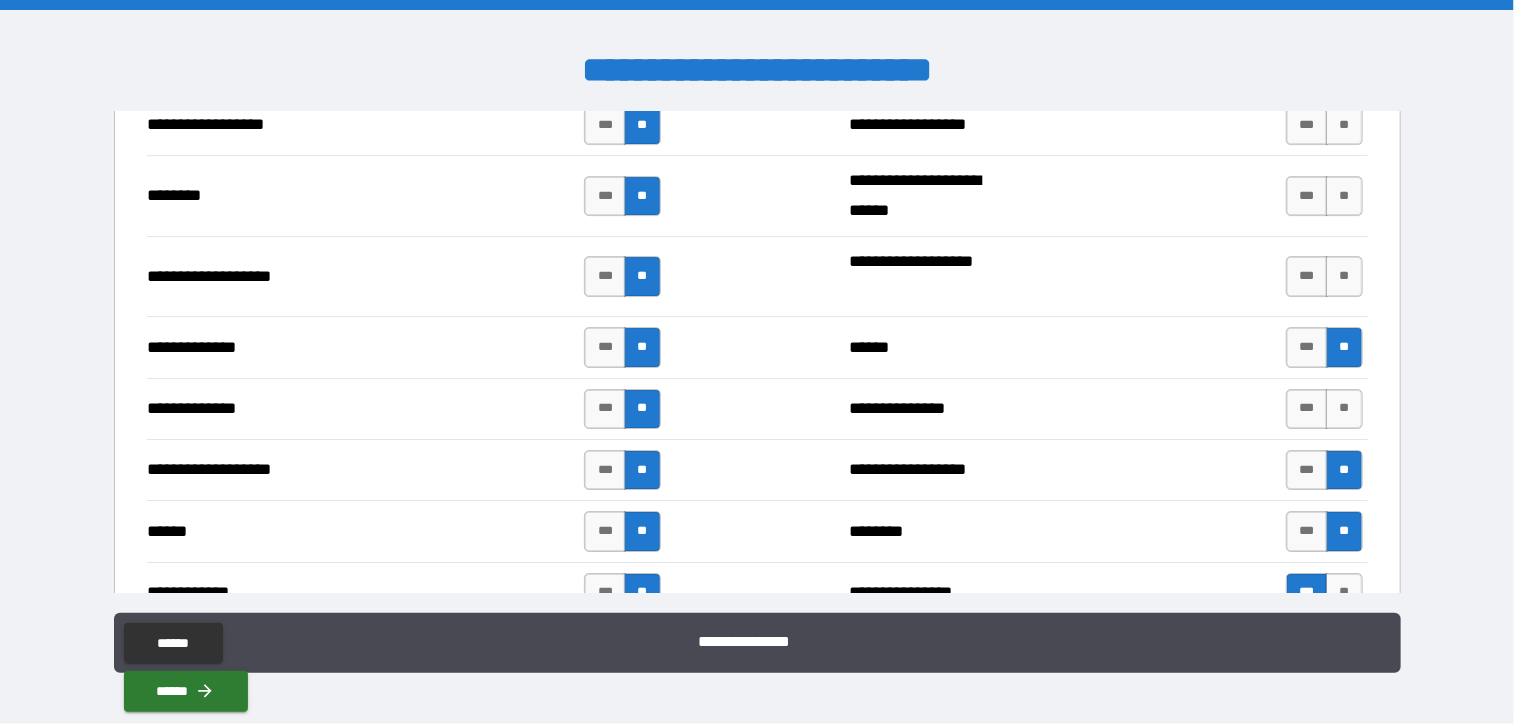 drag, startPoint x: 1328, startPoint y: 268, endPoint x: 1341, endPoint y: 230, distance: 40.16217 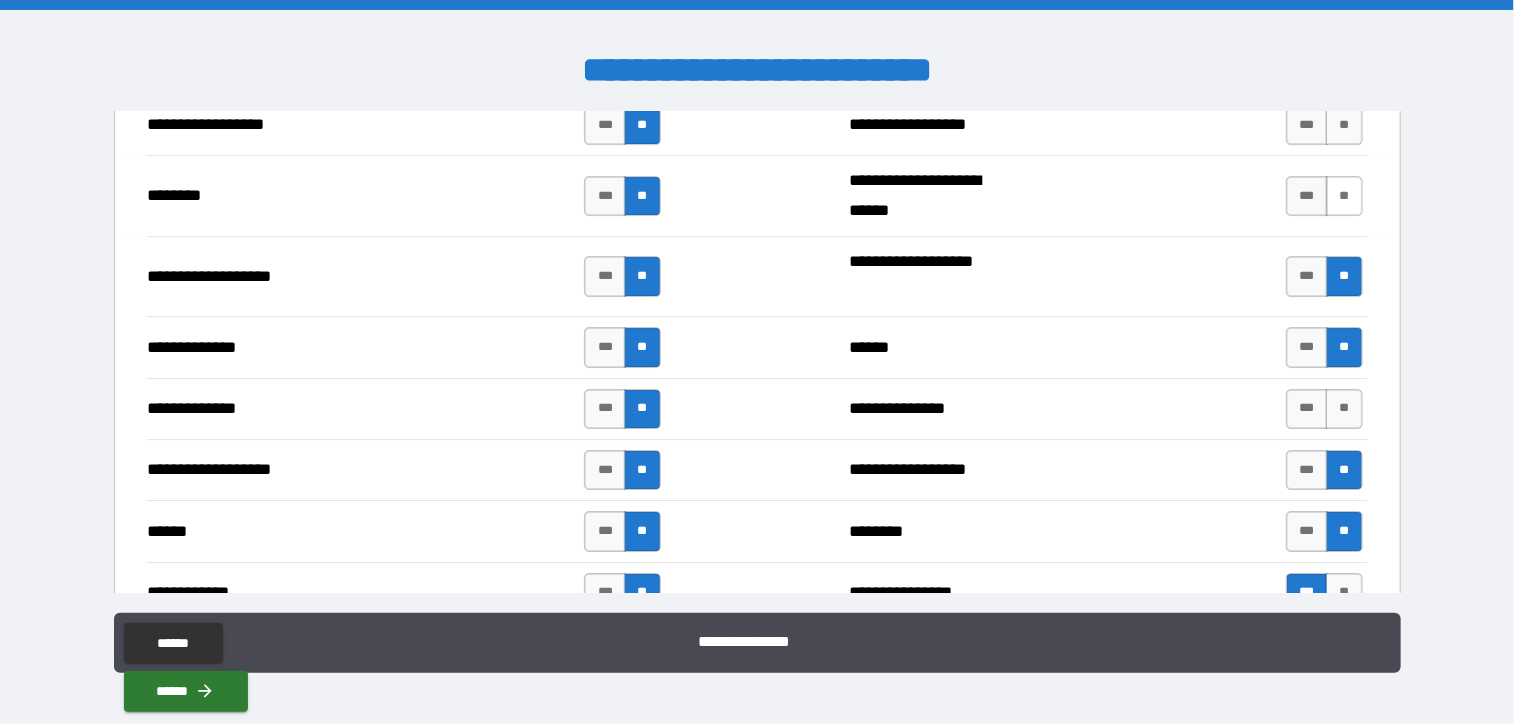 click on "**" at bounding box center [1344, 196] 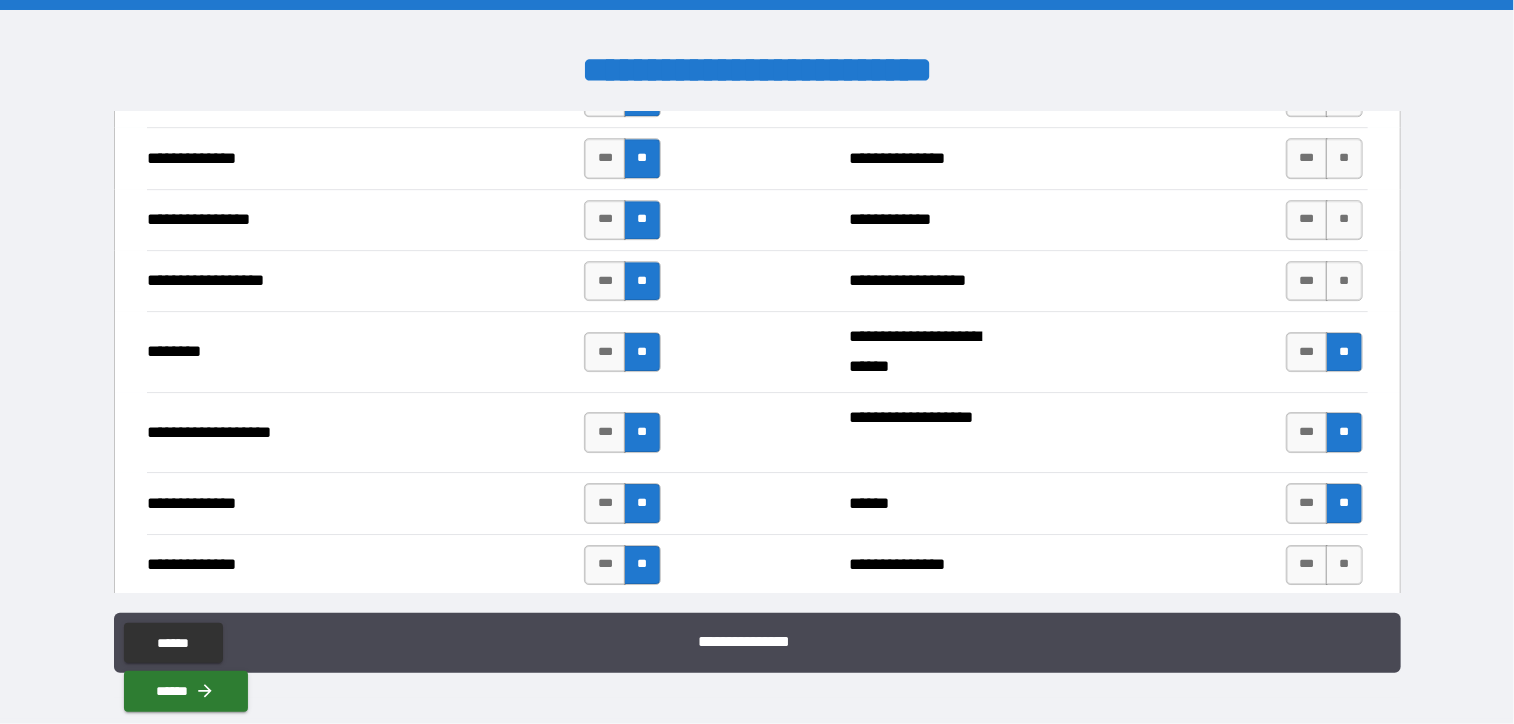 scroll, scrollTop: 3100, scrollLeft: 0, axis: vertical 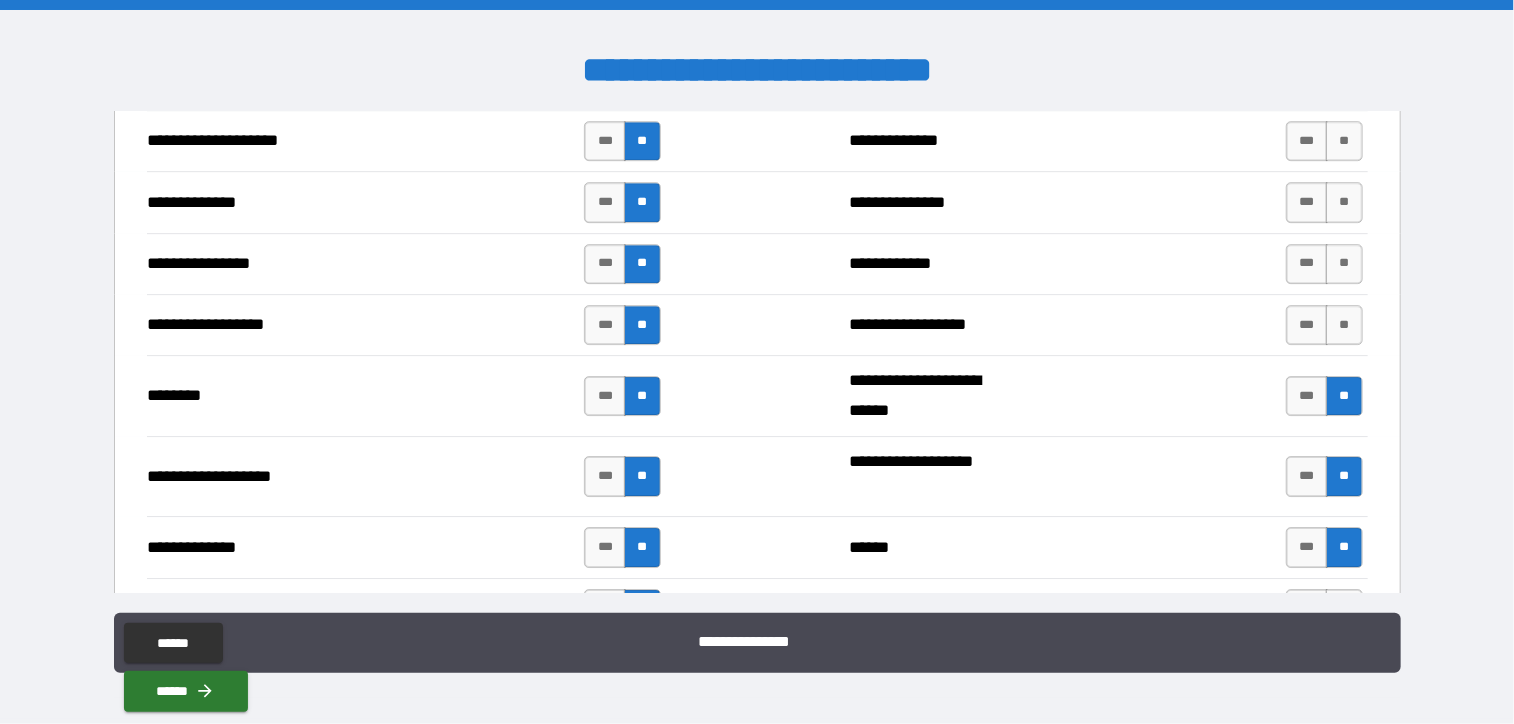 drag, startPoint x: 1330, startPoint y: 311, endPoint x: 1330, endPoint y: 290, distance: 21 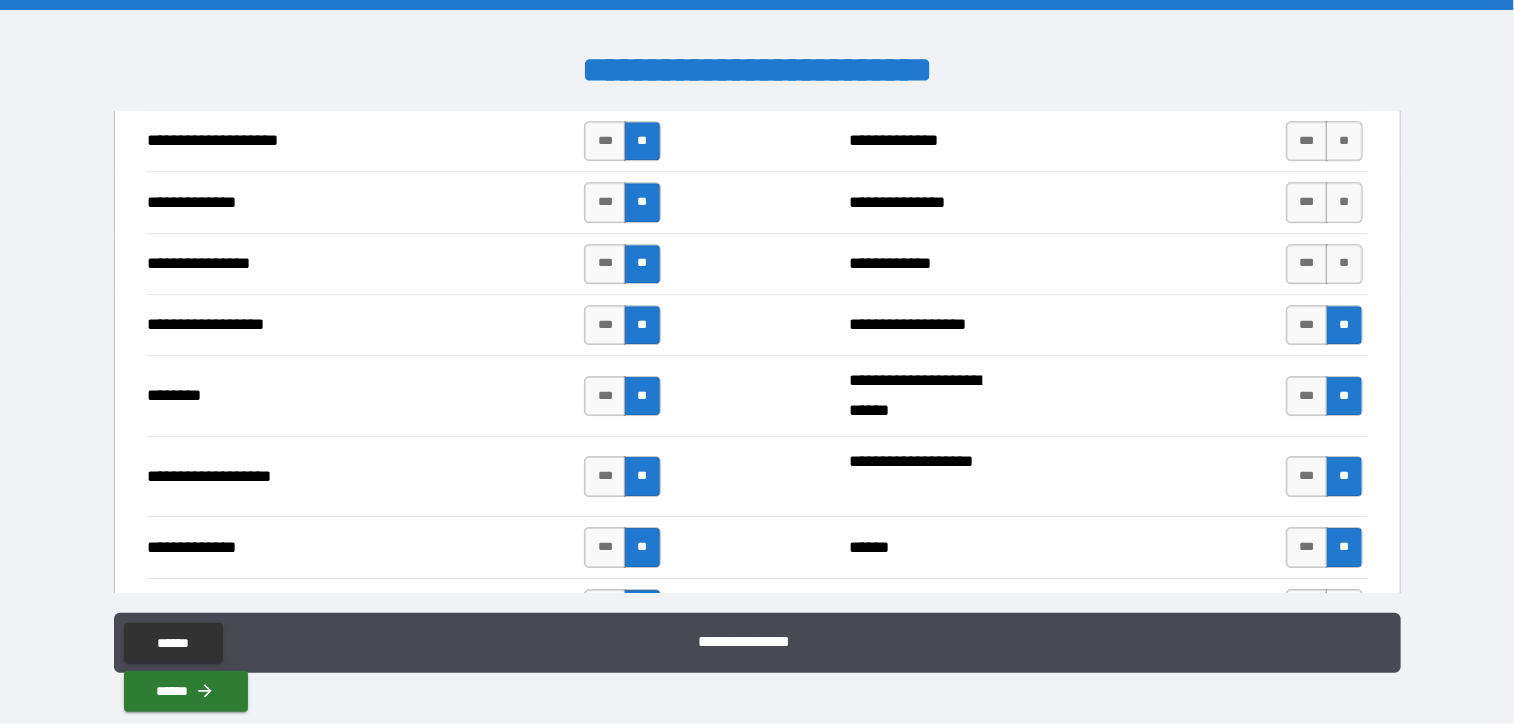 drag, startPoint x: 1333, startPoint y: 250, endPoint x: 1331, endPoint y: 221, distance: 29.068884 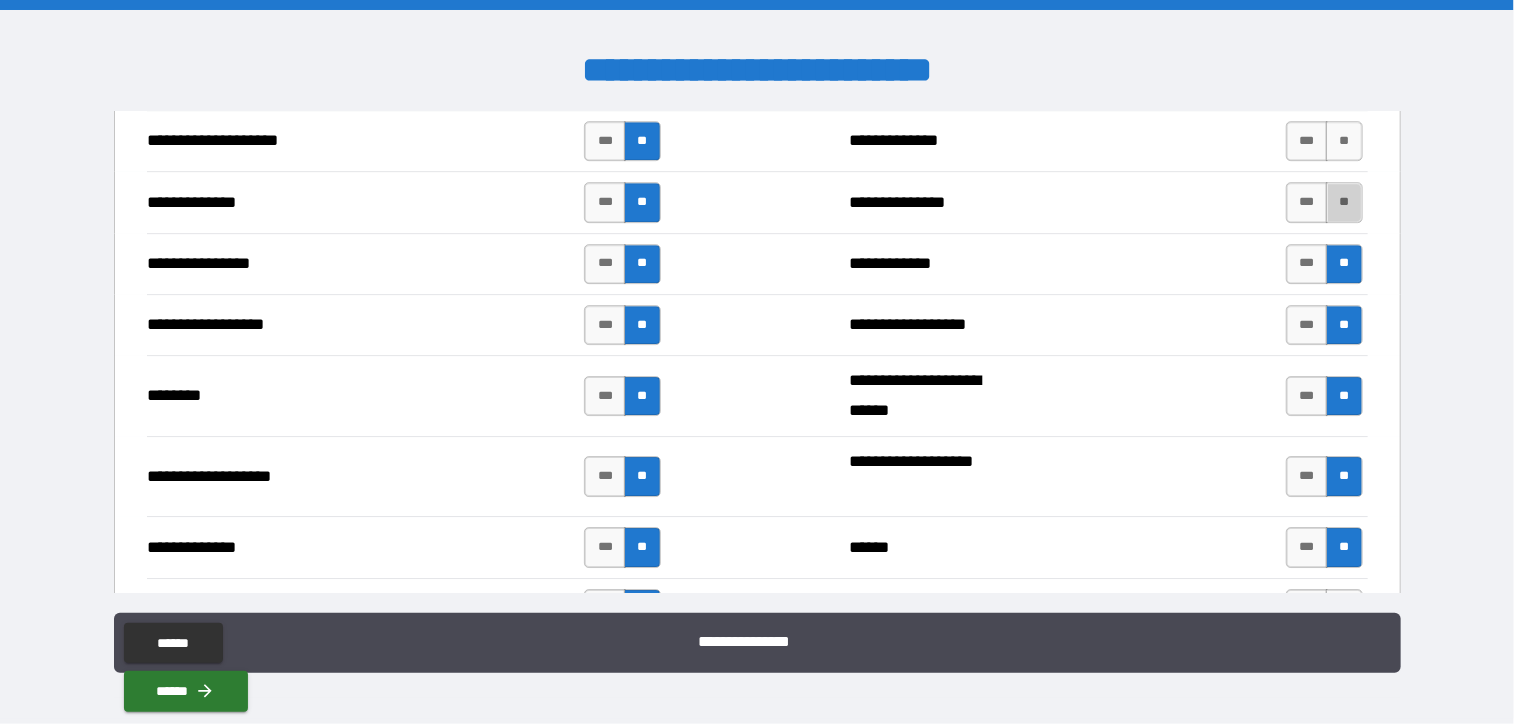 drag, startPoint x: 1319, startPoint y: 182, endPoint x: 1326, endPoint y: 161, distance: 22.135944 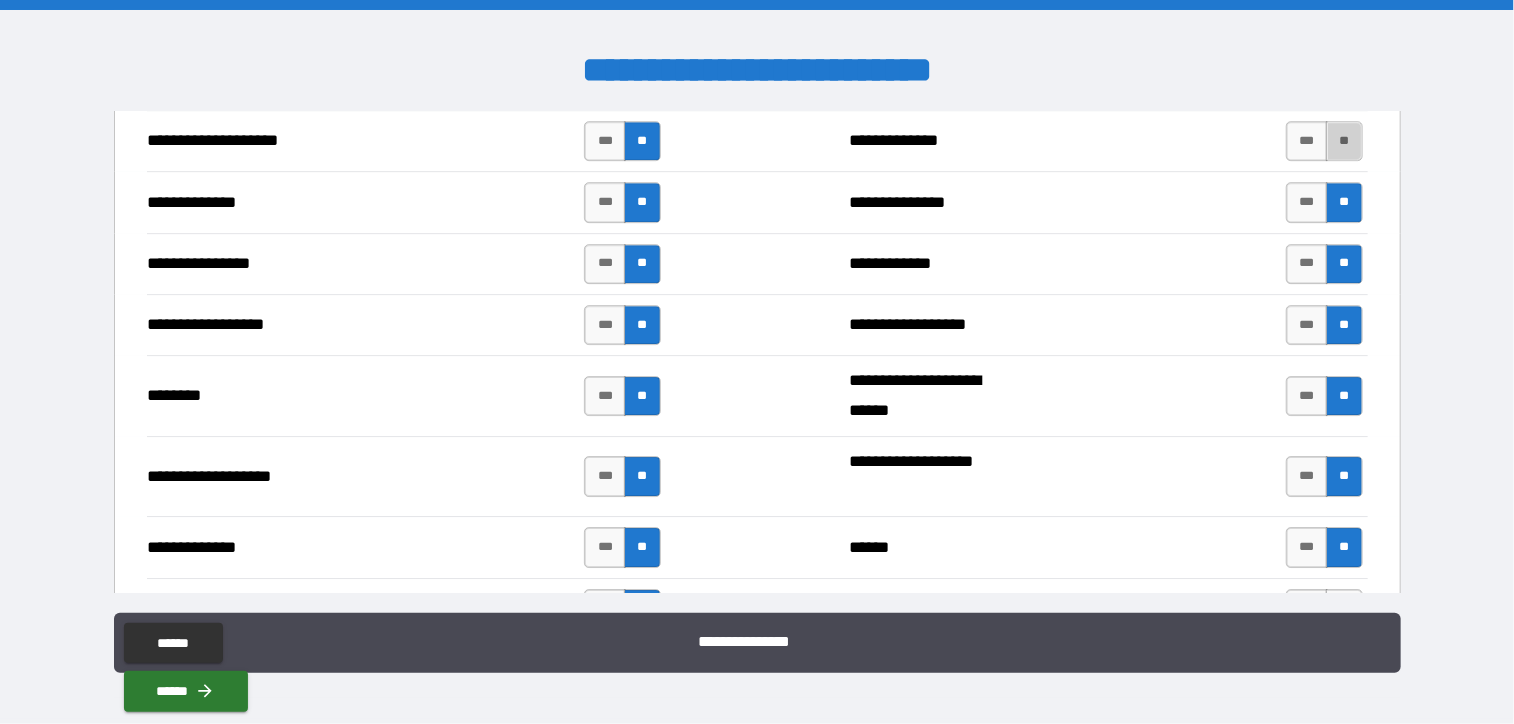 drag, startPoint x: 1332, startPoint y: 128, endPoint x: 1225, endPoint y: 199, distance: 128.41339 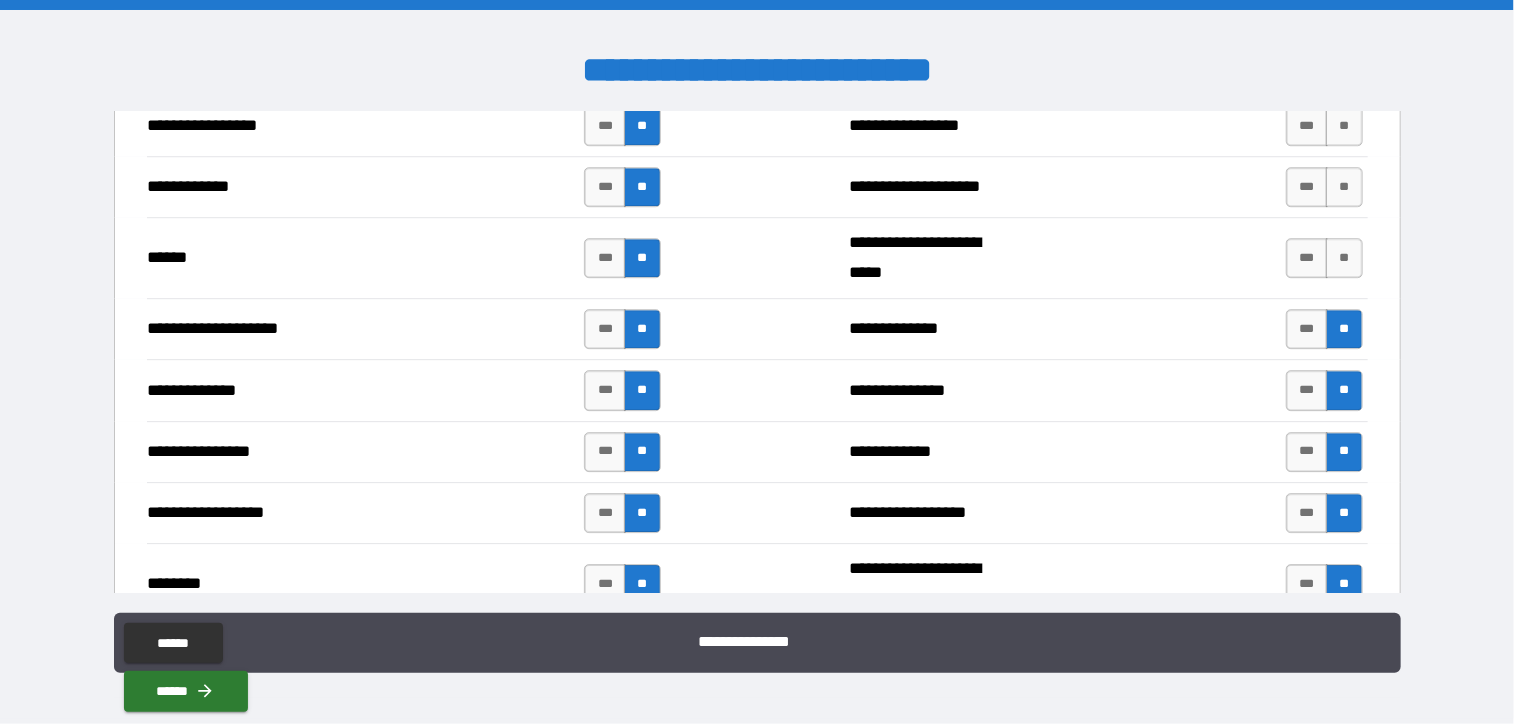 scroll, scrollTop: 2900, scrollLeft: 0, axis: vertical 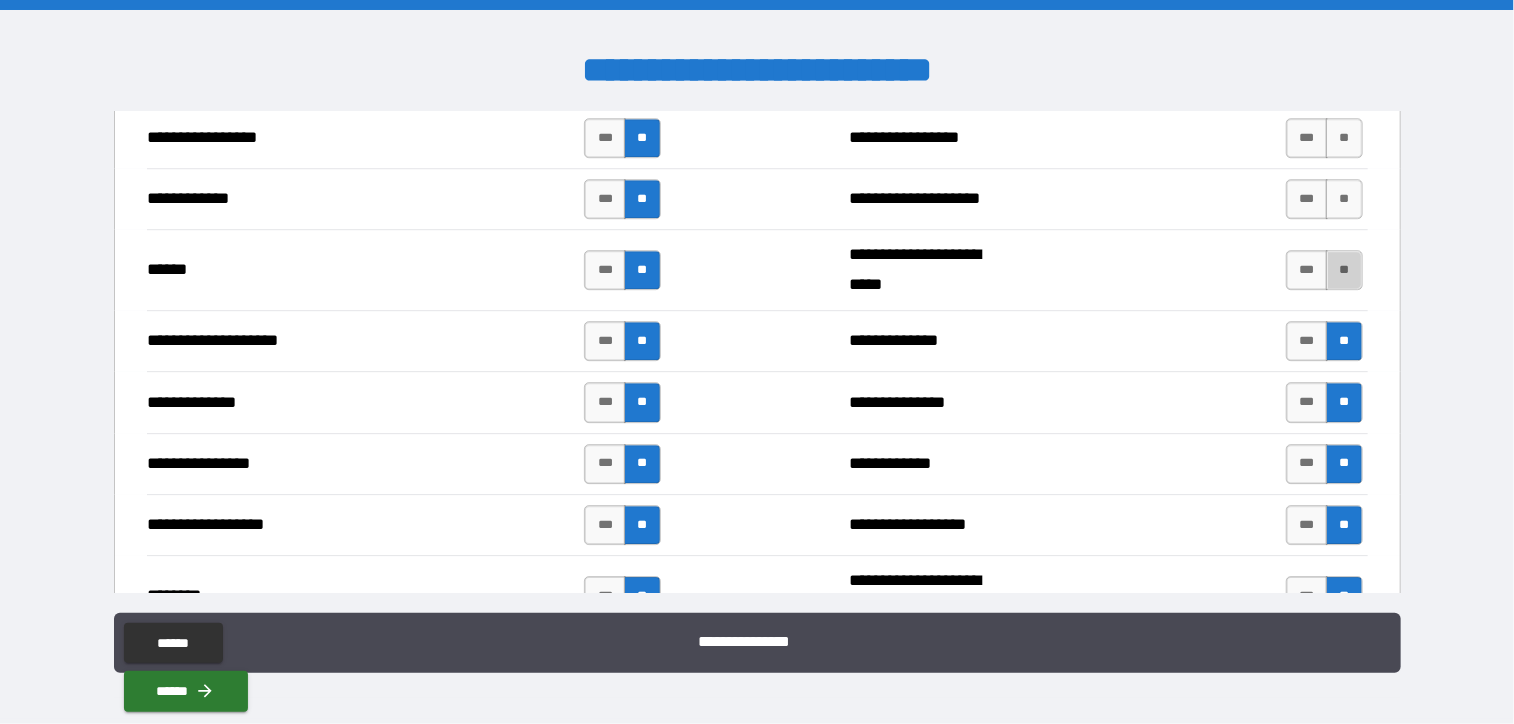 drag, startPoint x: 1333, startPoint y: 265, endPoint x: 1342, endPoint y: 224, distance: 41.976185 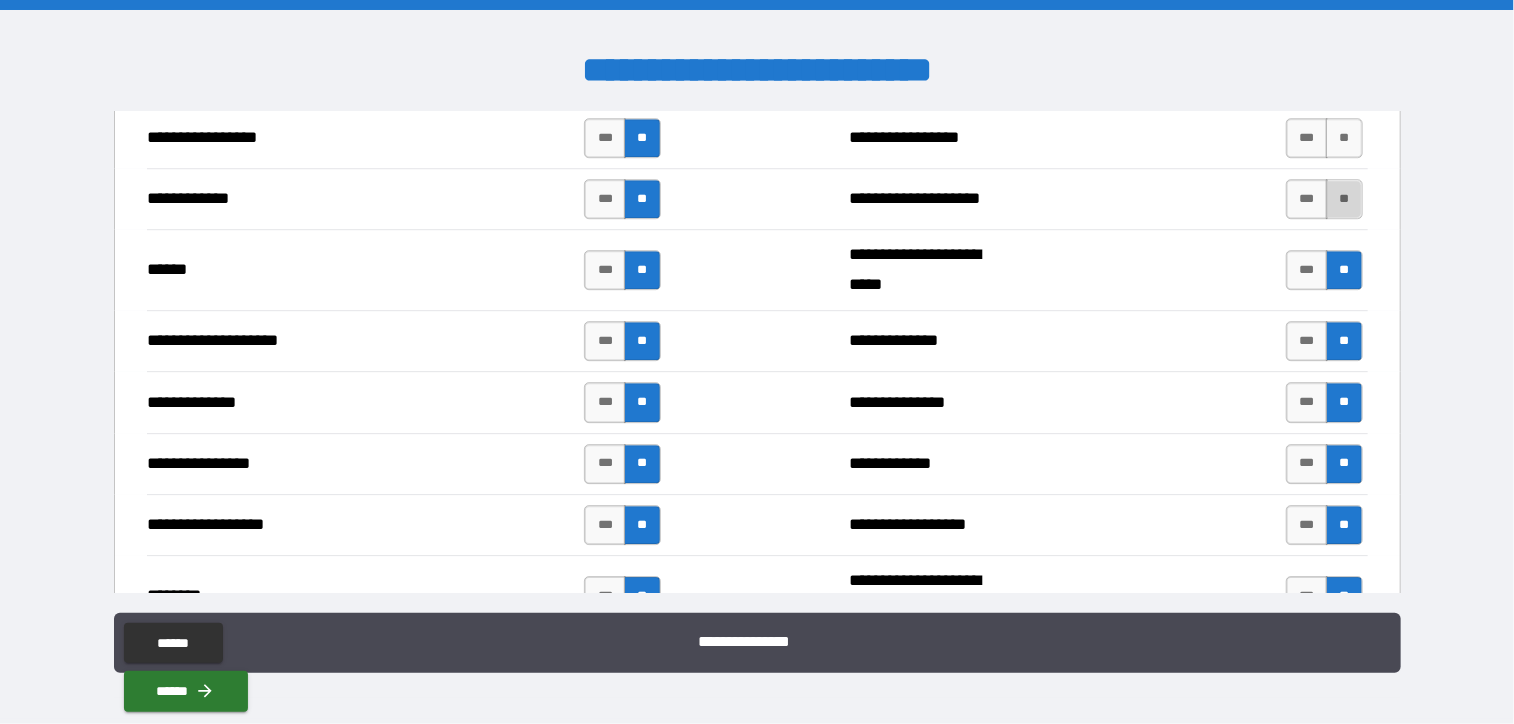 drag, startPoint x: 1347, startPoint y: 198, endPoint x: 1346, endPoint y: 176, distance: 22.022715 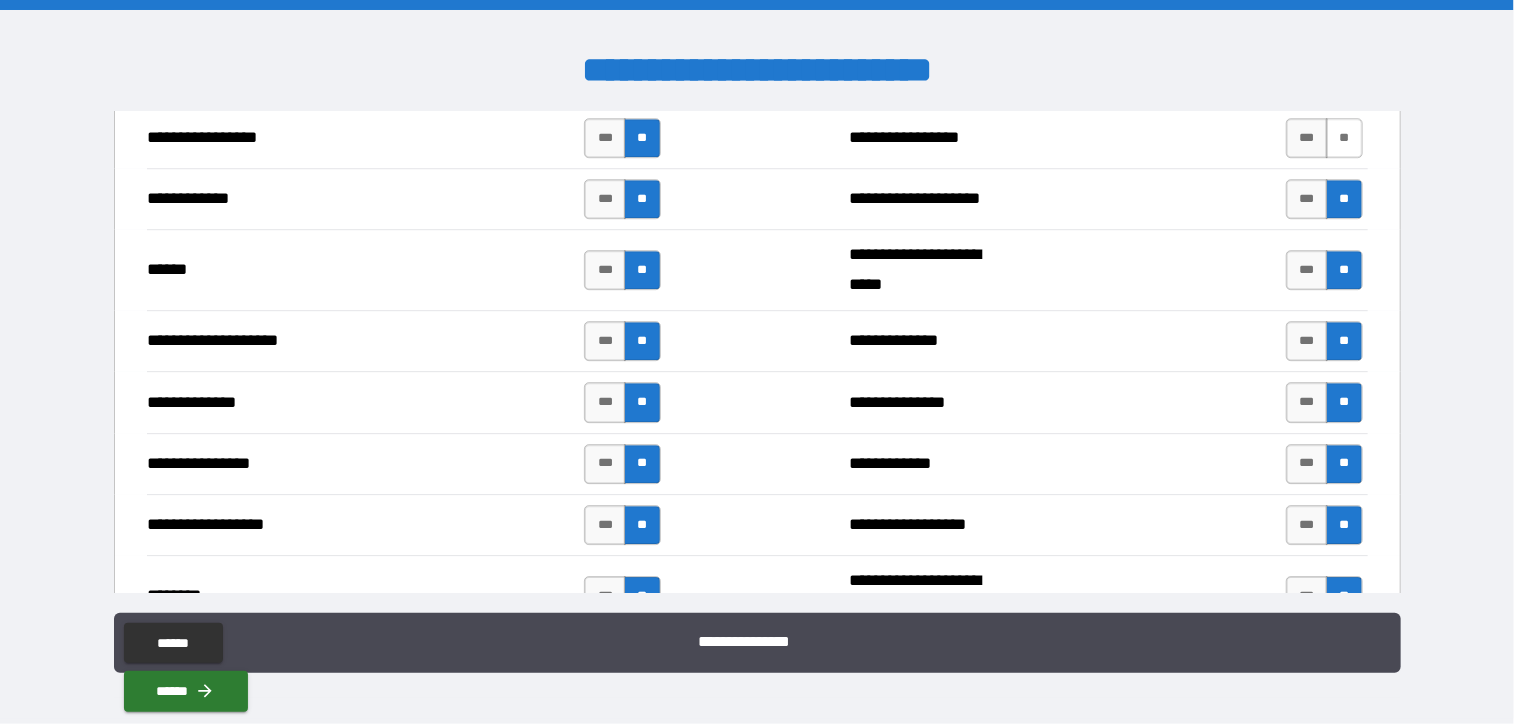 click on "**" at bounding box center [1344, 138] 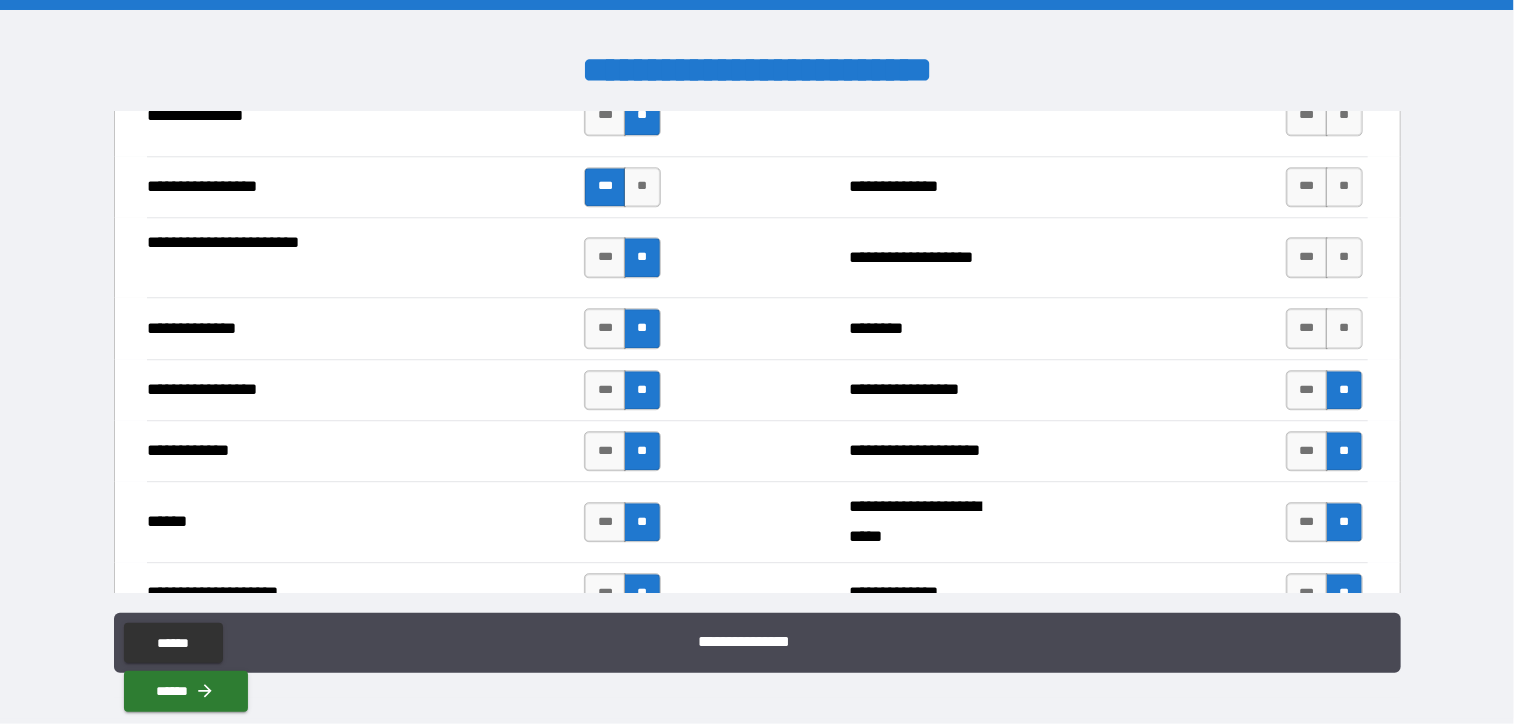 scroll, scrollTop: 2600, scrollLeft: 0, axis: vertical 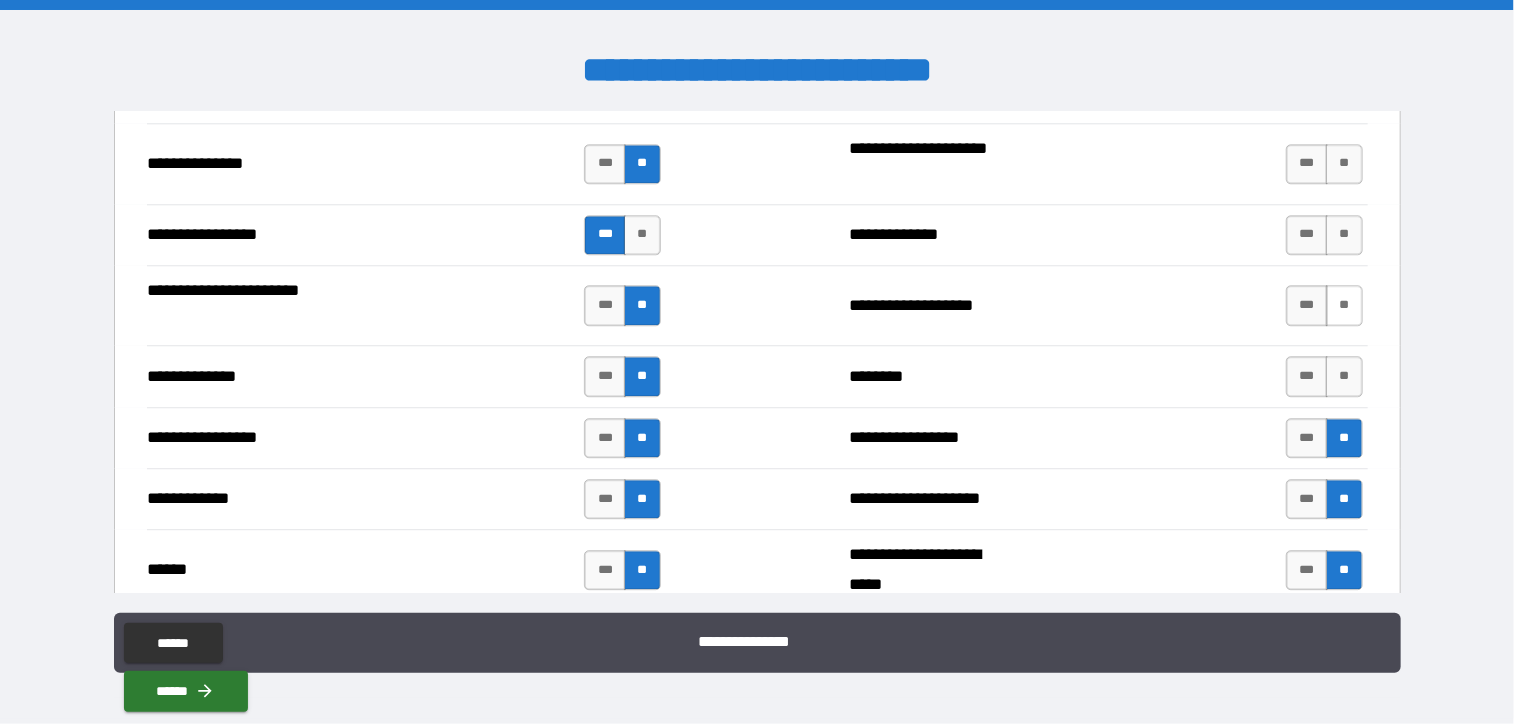 drag, startPoint x: 1334, startPoint y: 364, endPoint x: 1318, endPoint y: 311, distance: 55.362442 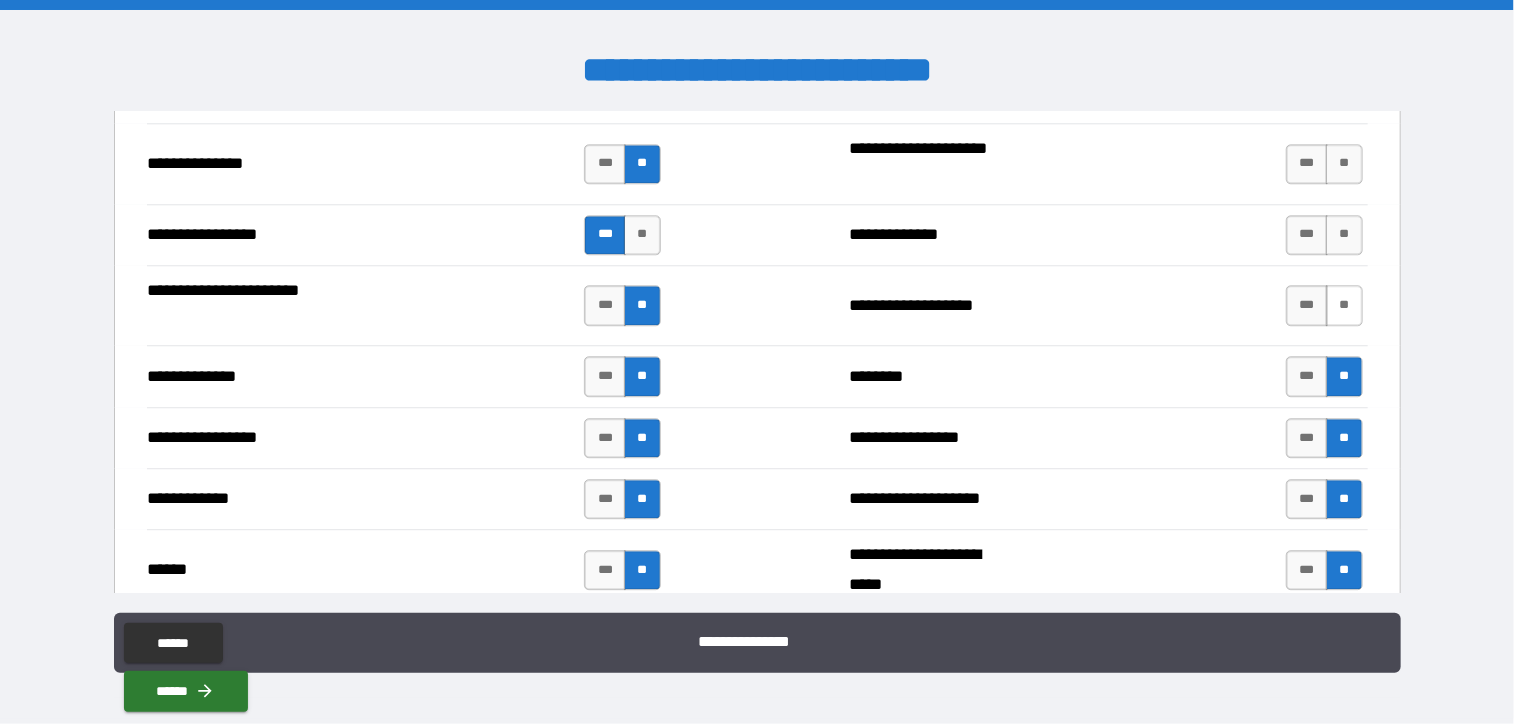 drag, startPoint x: 1338, startPoint y: 291, endPoint x: 1340, endPoint y: 259, distance: 32.06244 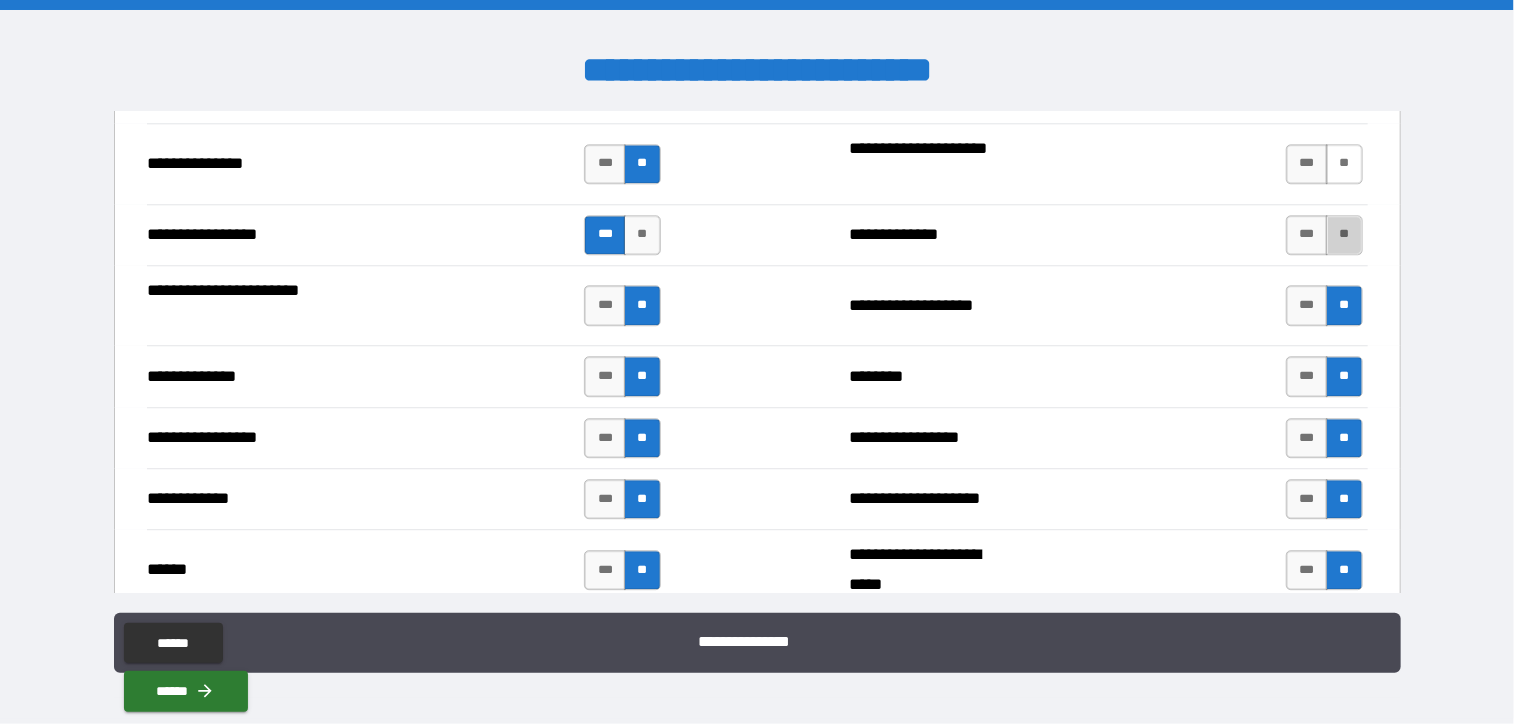 drag, startPoint x: 1340, startPoint y: 232, endPoint x: 1318, endPoint y: 169, distance: 66.730804 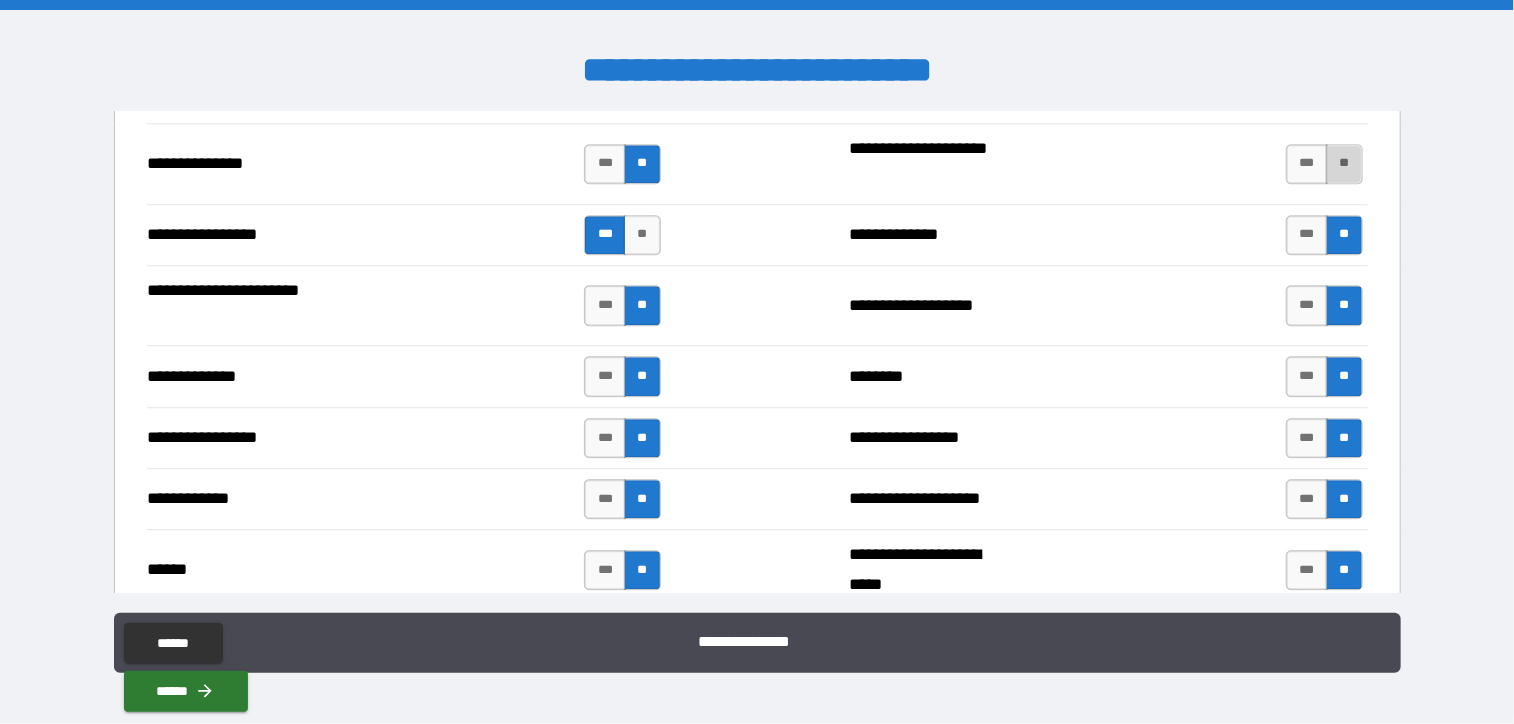 click on "**" at bounding box center (1344, 164) 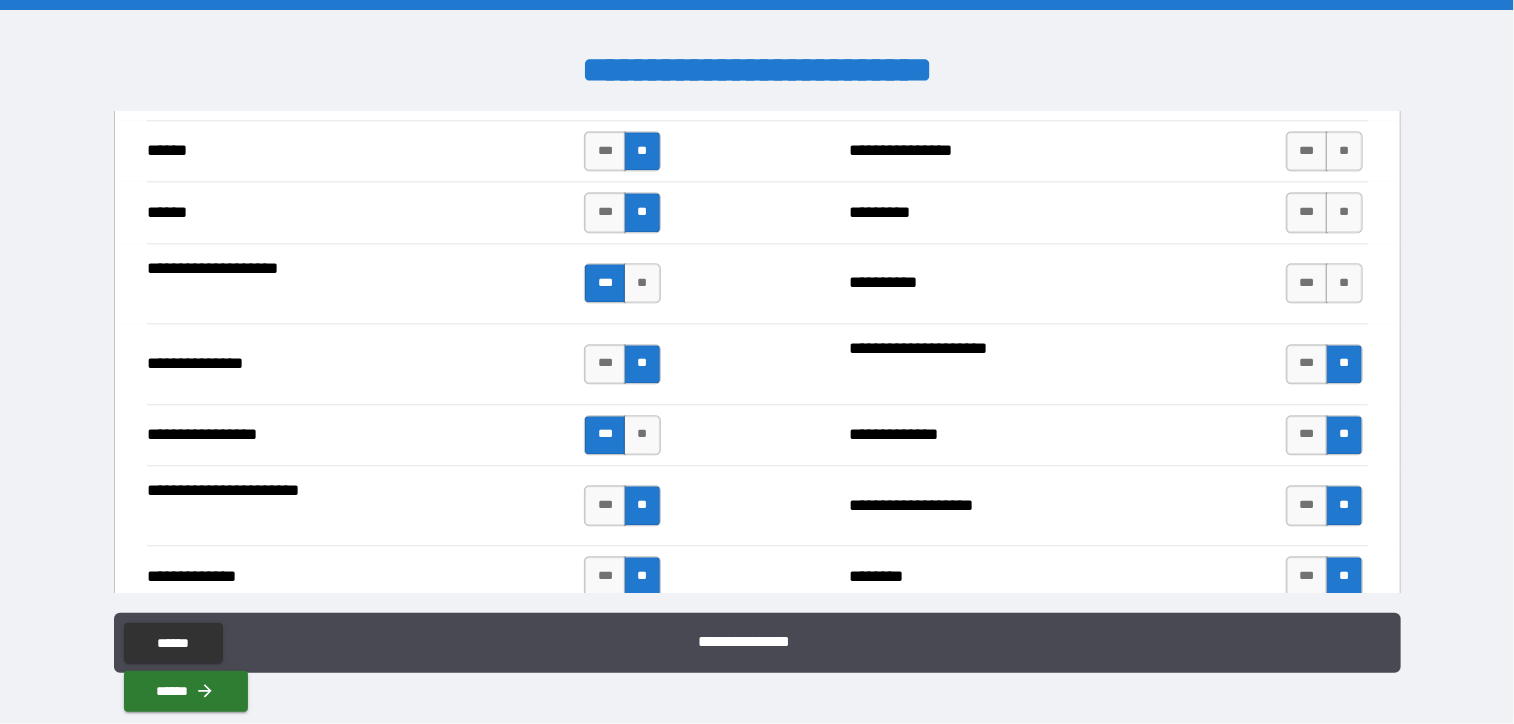 scroll, scrollTop: 2300, scrollLeft: 0, axis: vertical 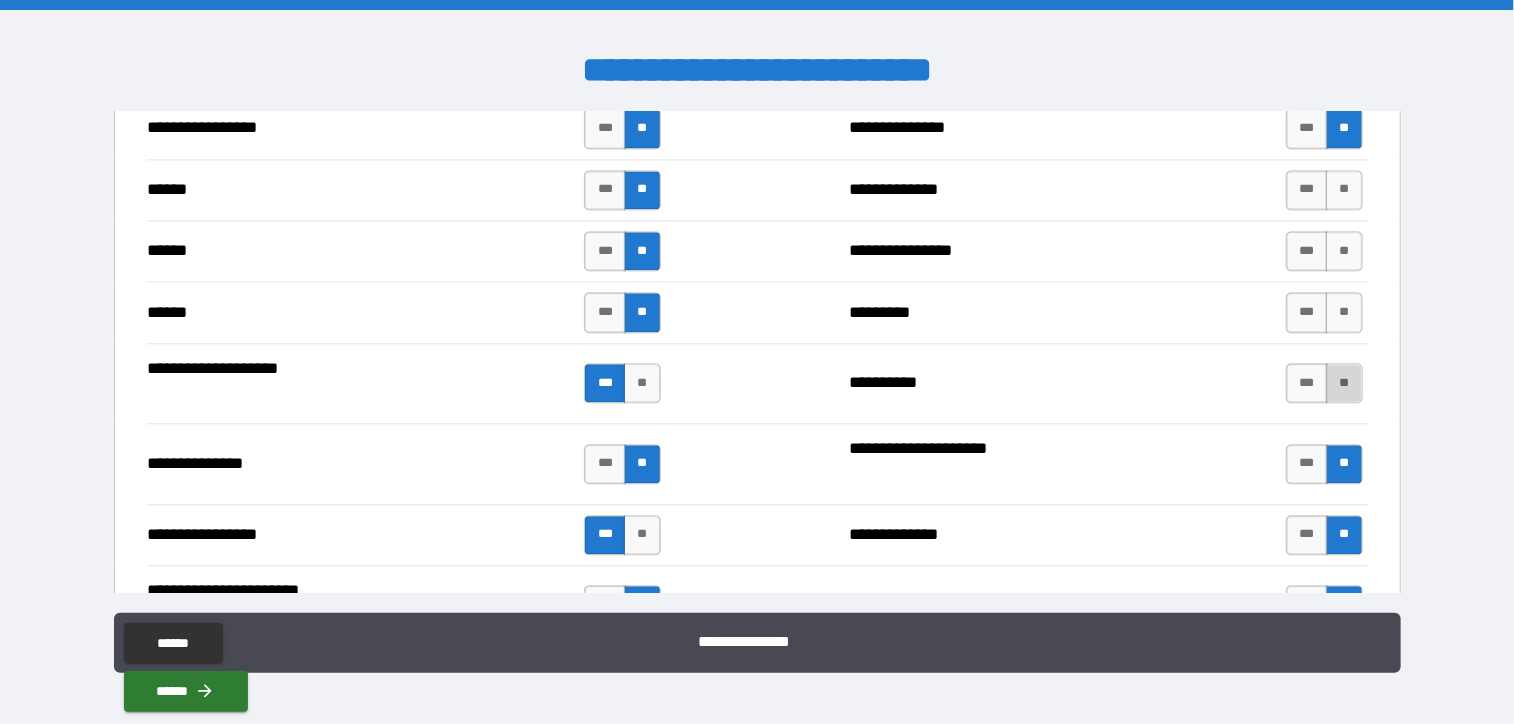 drag, startPoint x: 1338, startPoint y: 367, endPoint x: 1324, endPoint y: 302, distance: 66.4906 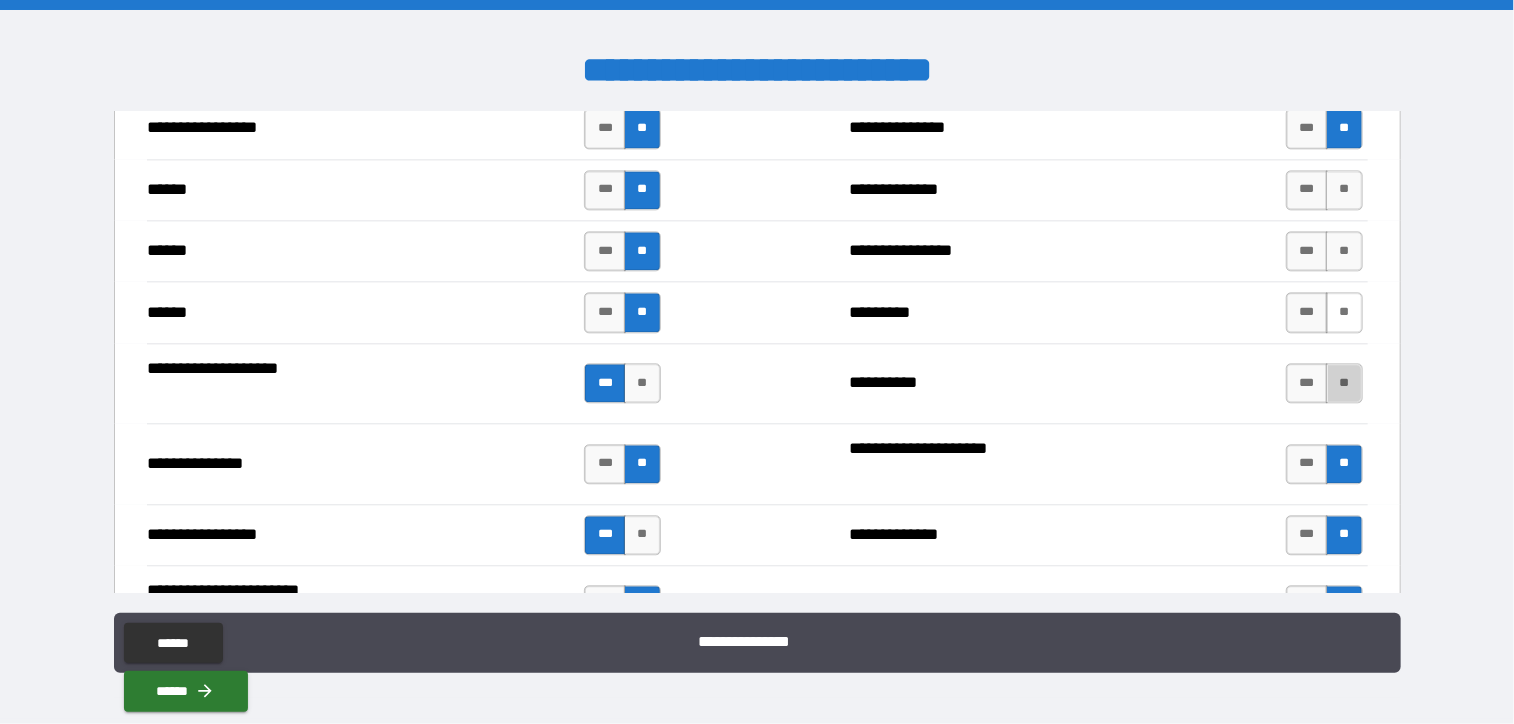 click on "**" at bounding box center [1344, 383] 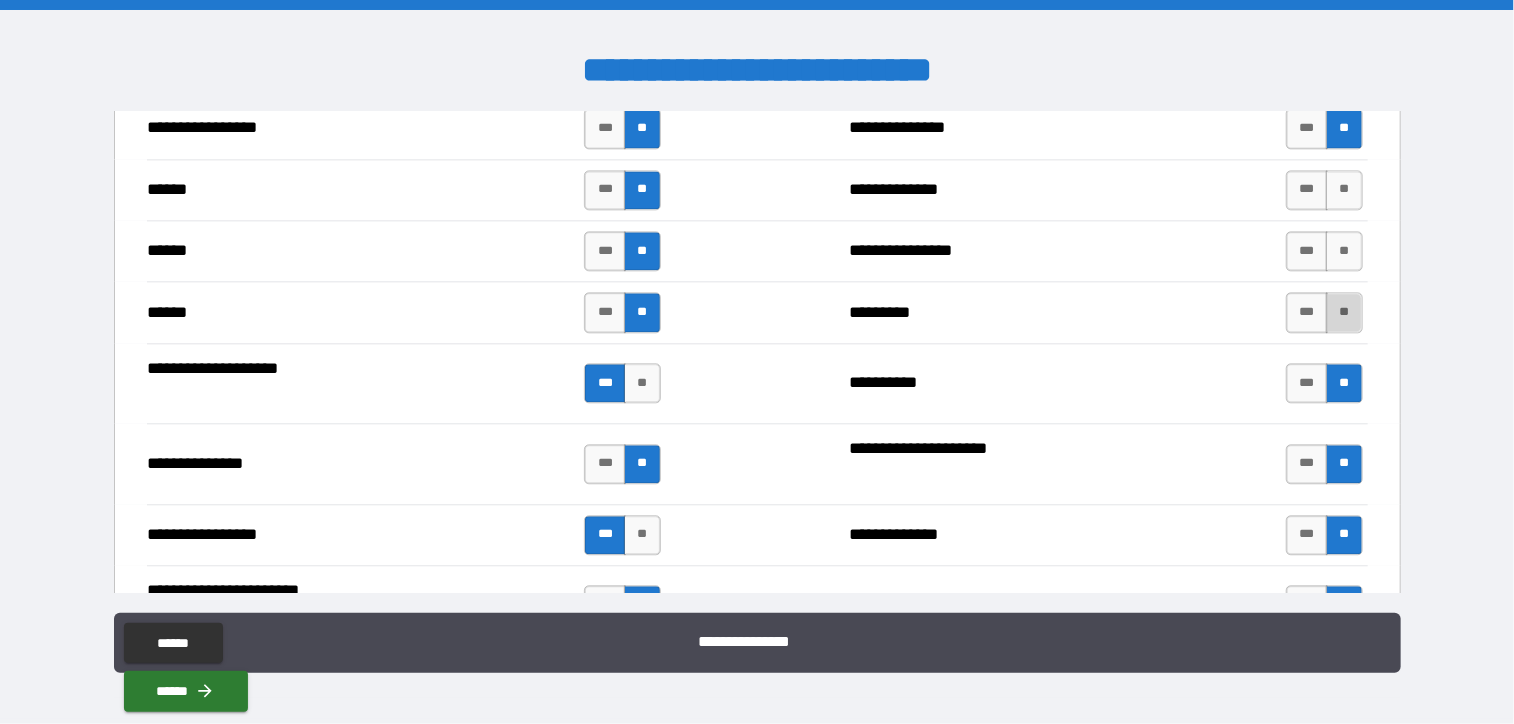 click on "**" at bounding box center (1344, 312) 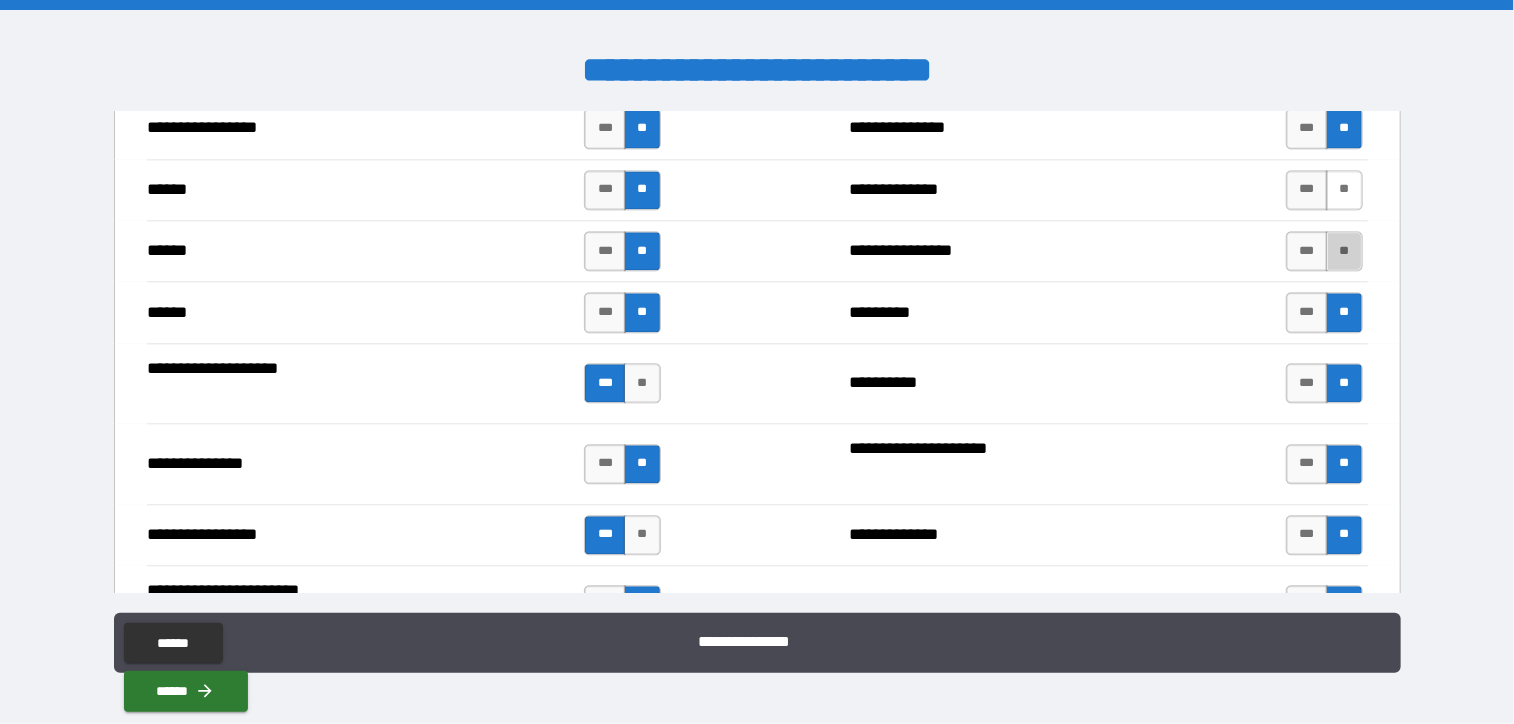 drag, startPoint x: 1340, startPoint y: 238, endPoint x: 1320, endPoint y: 195, distance: 47.423622 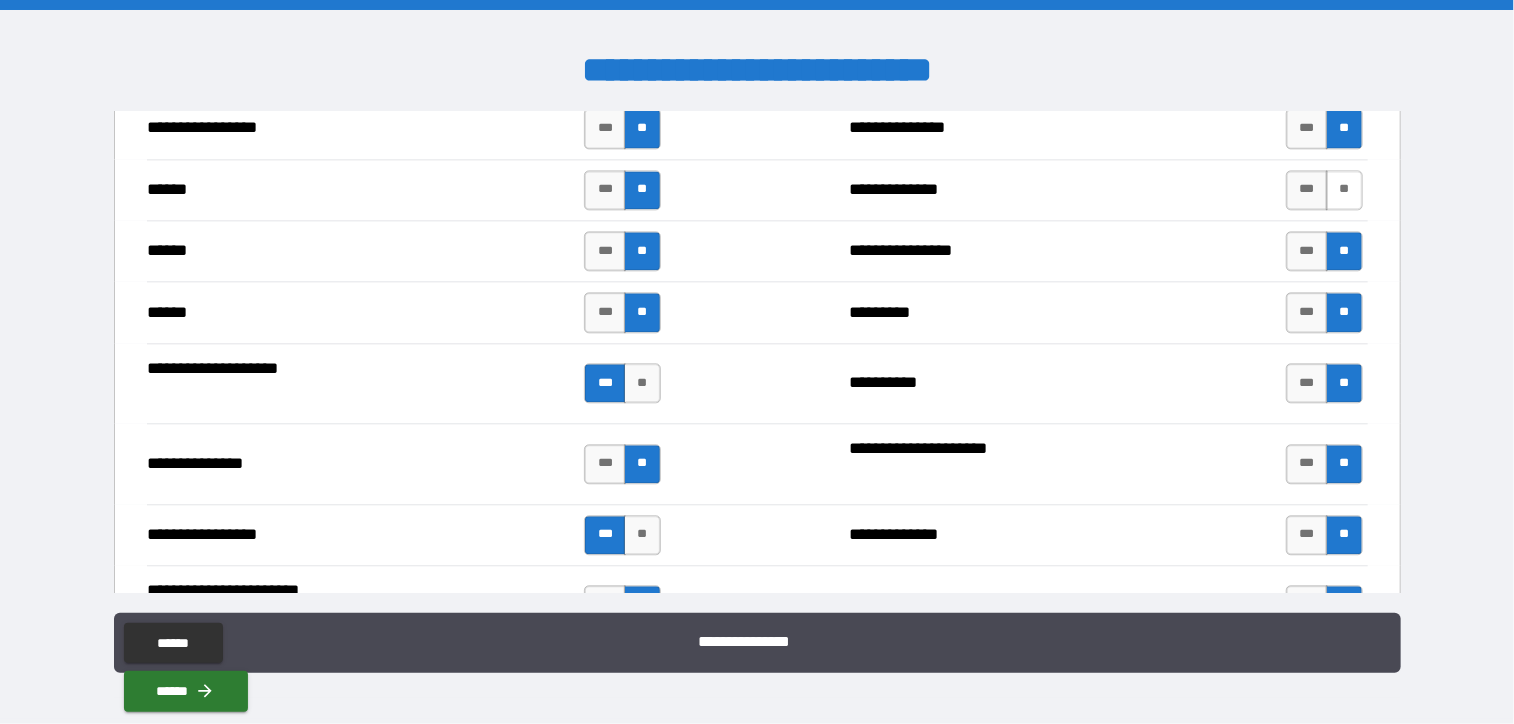 click on "**" at bounding box center [1344, 190] 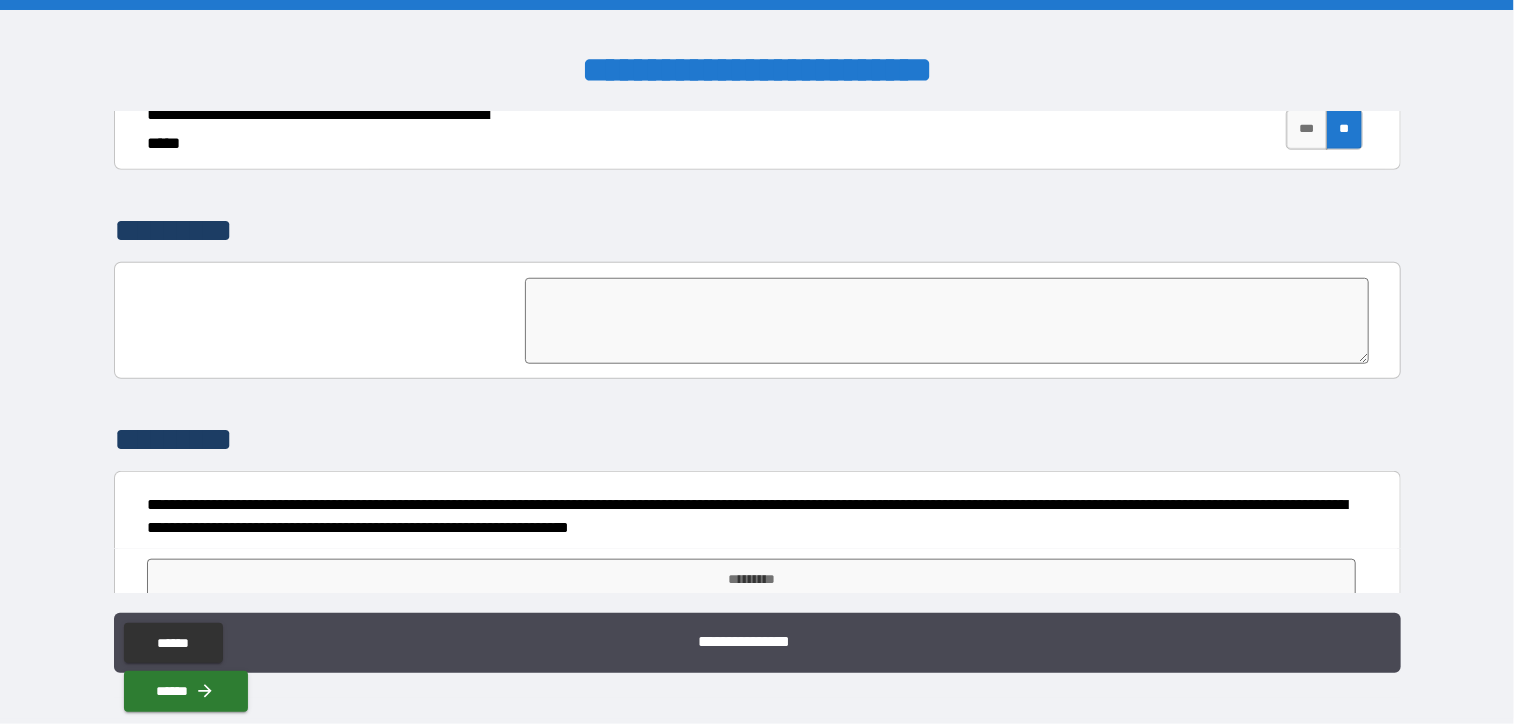 scroll, scrollTop: 4628, scrollLeft: 0, axis: vertical 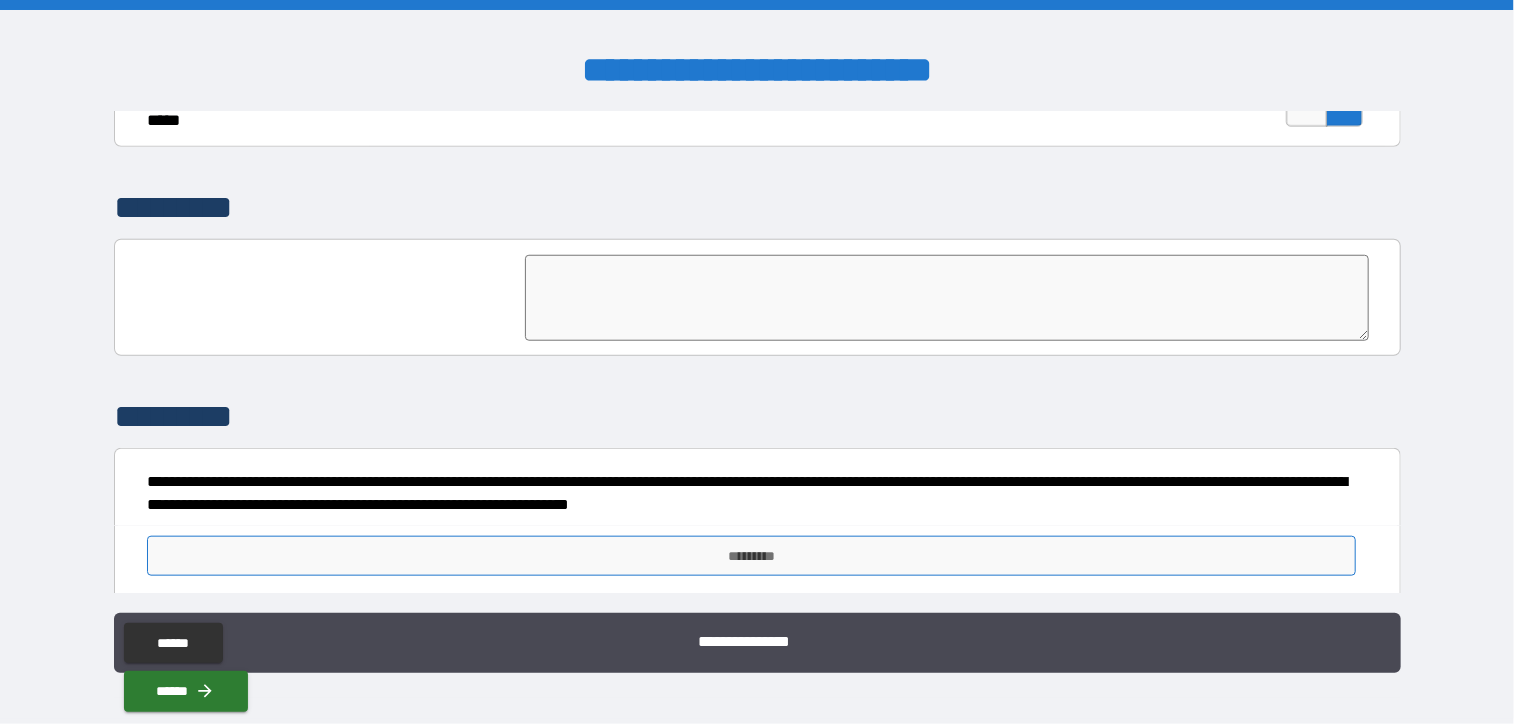 click on "*********" at bounding box center (751, 556) 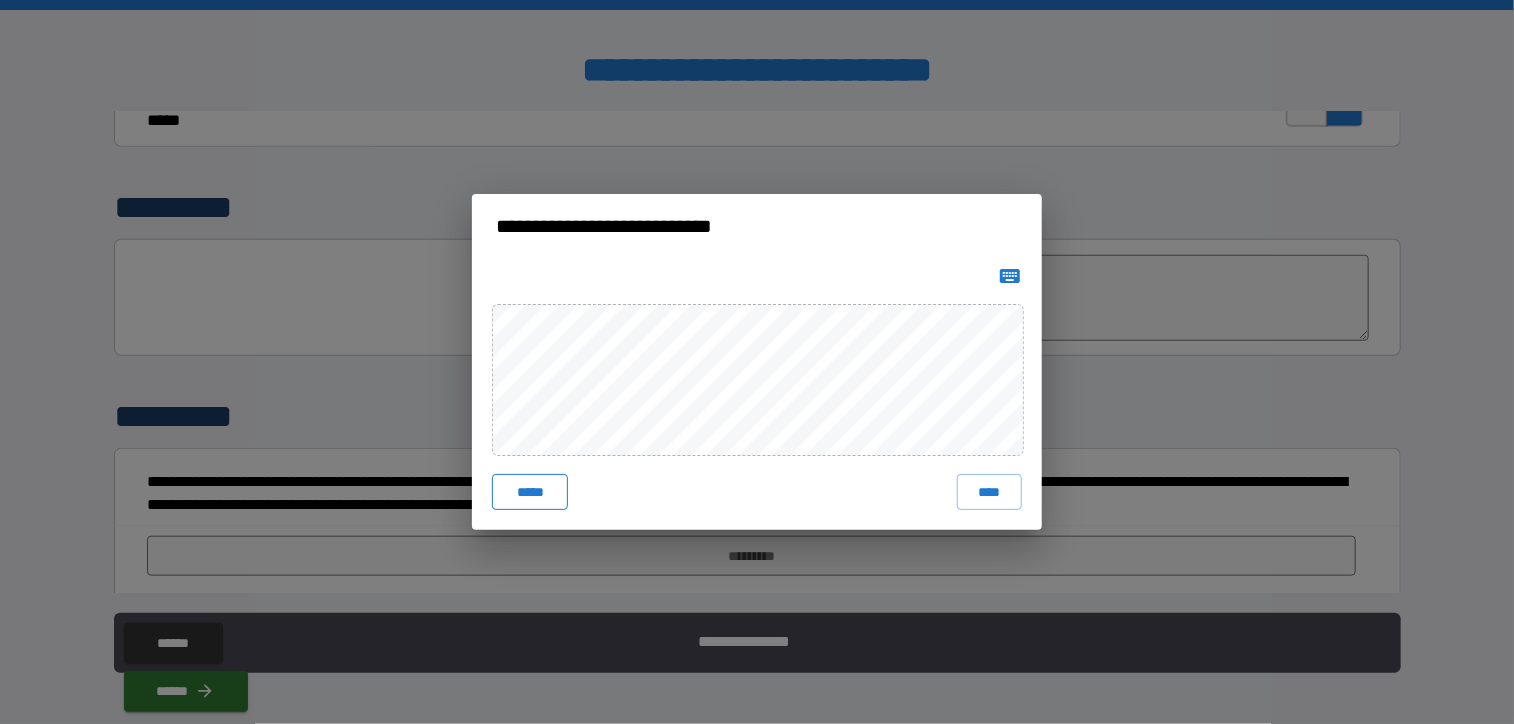 click on "*****" at bounding box center (530, 492) 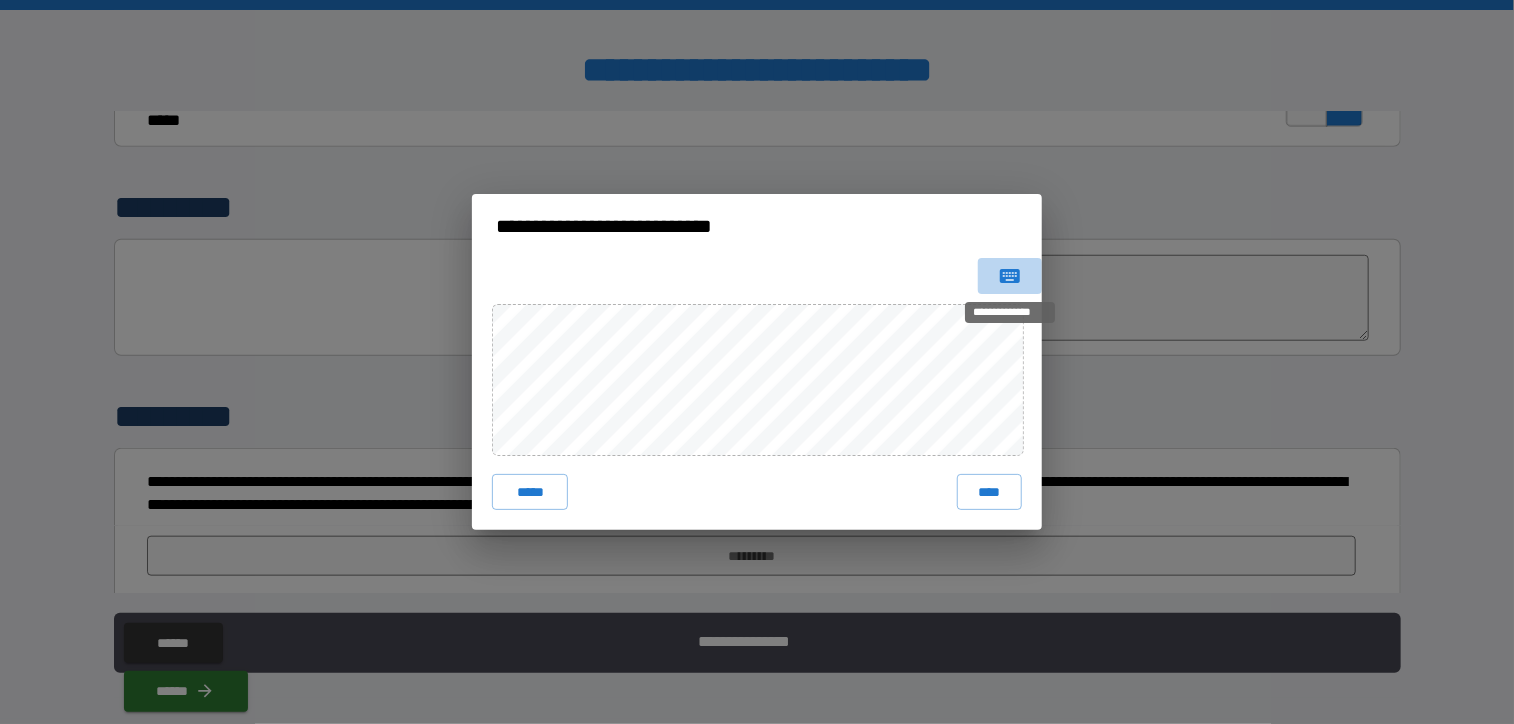click 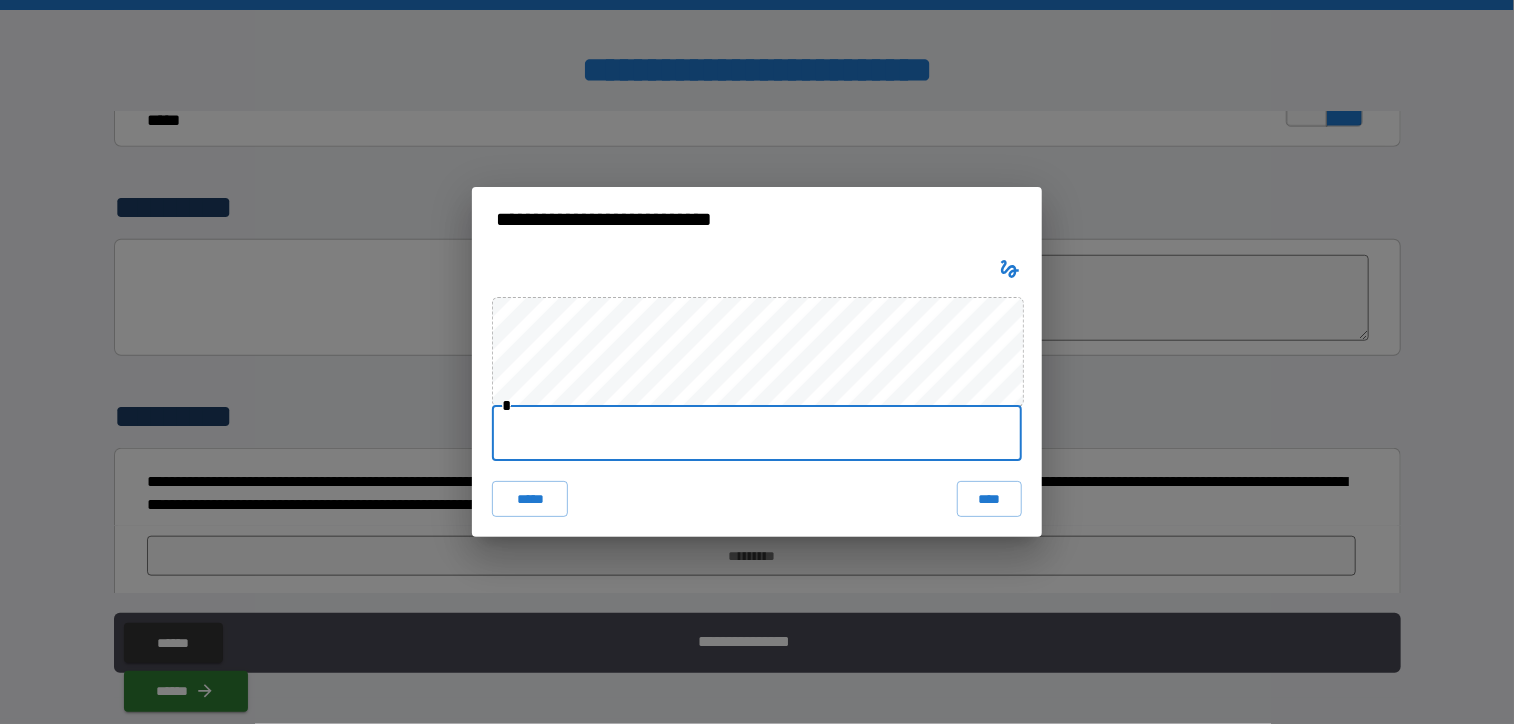 click at bounding box center (757, 433) 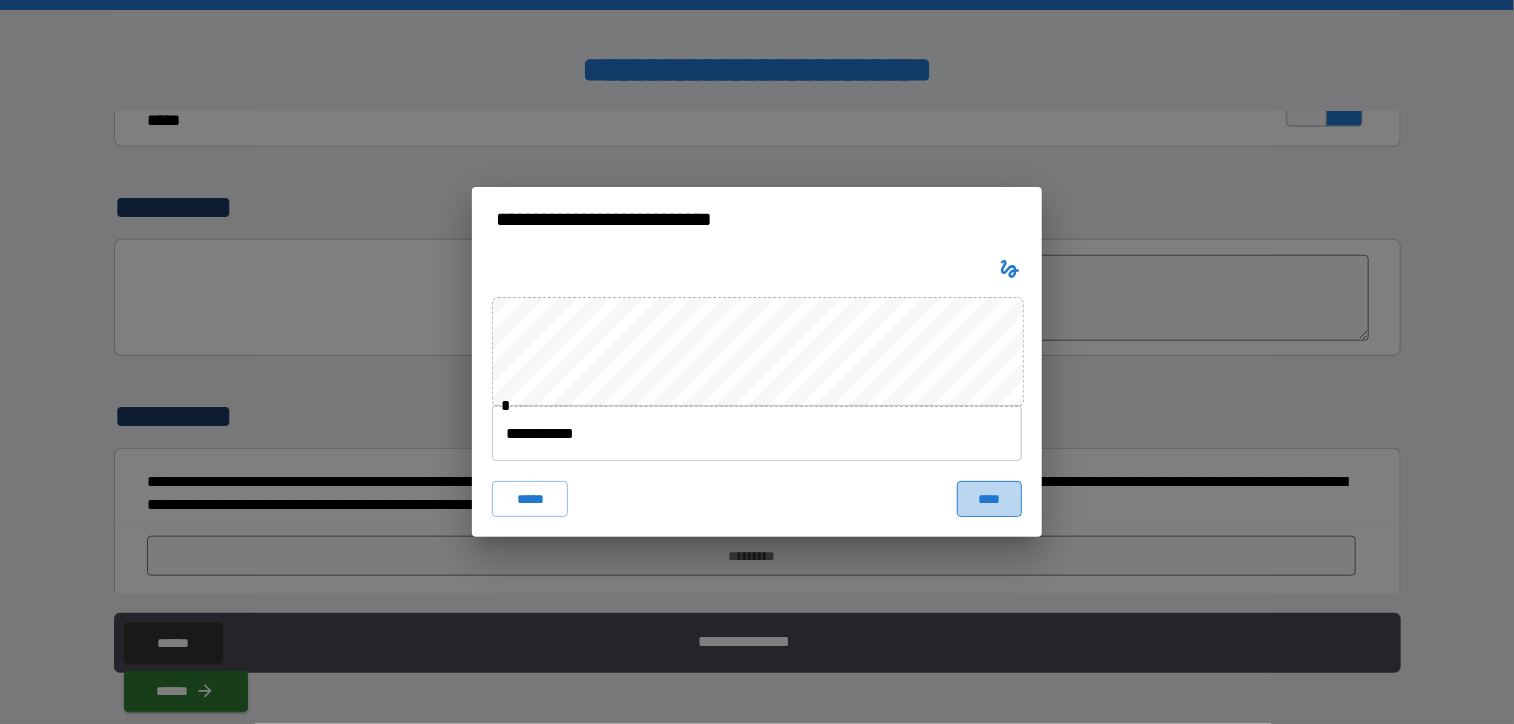 click on "****" at bounding box center [989, 499] 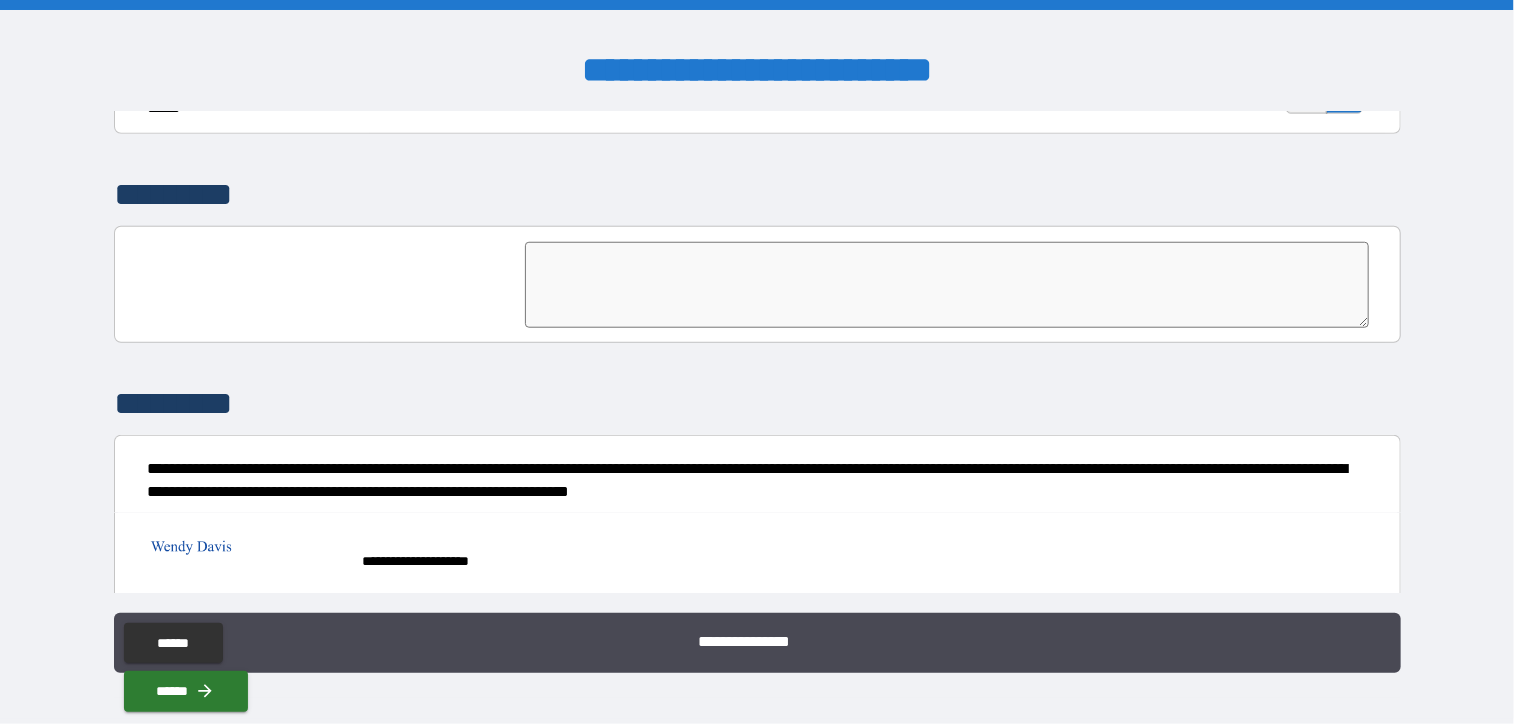 scroll, scrollTop: 4645, scrollLeft: 0, axis: vertical 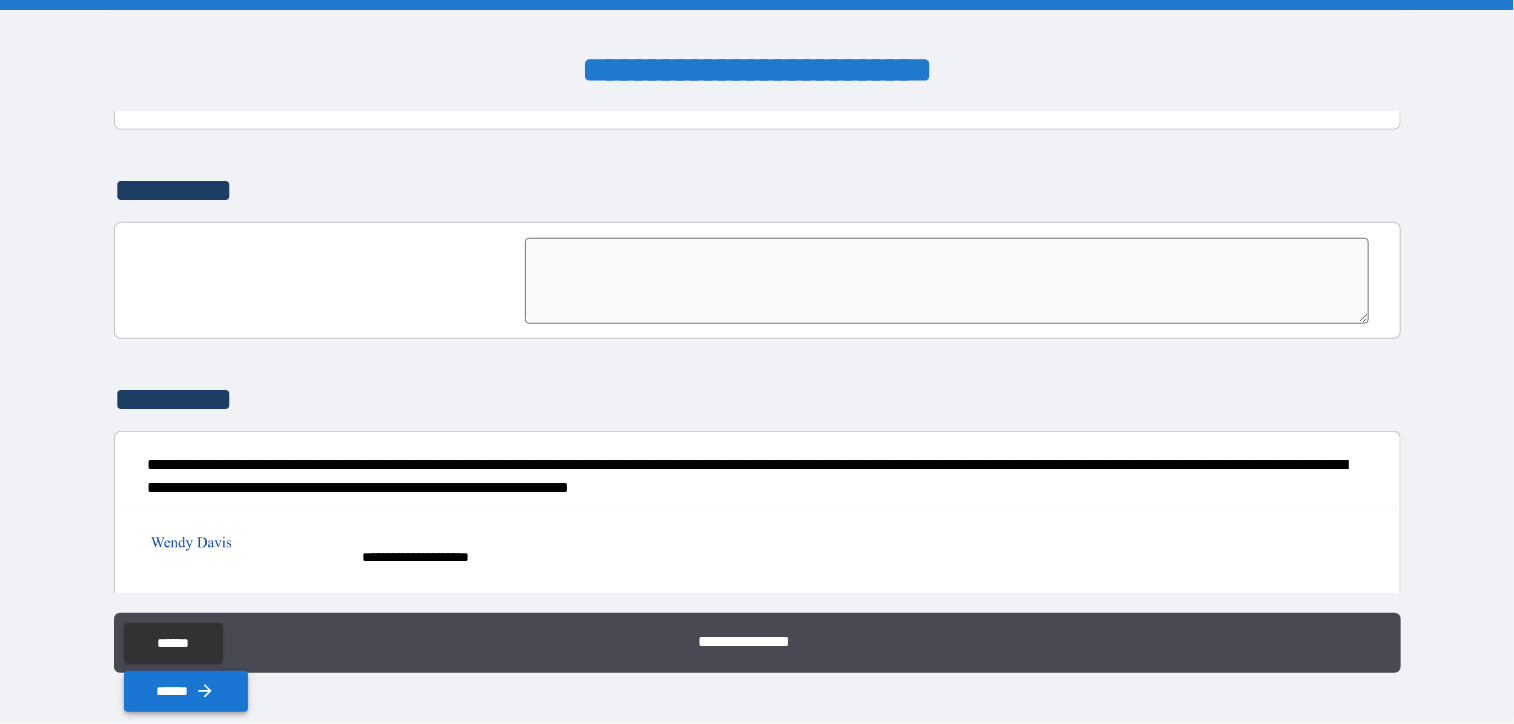 click on "******" at bounding box center [186, 691] 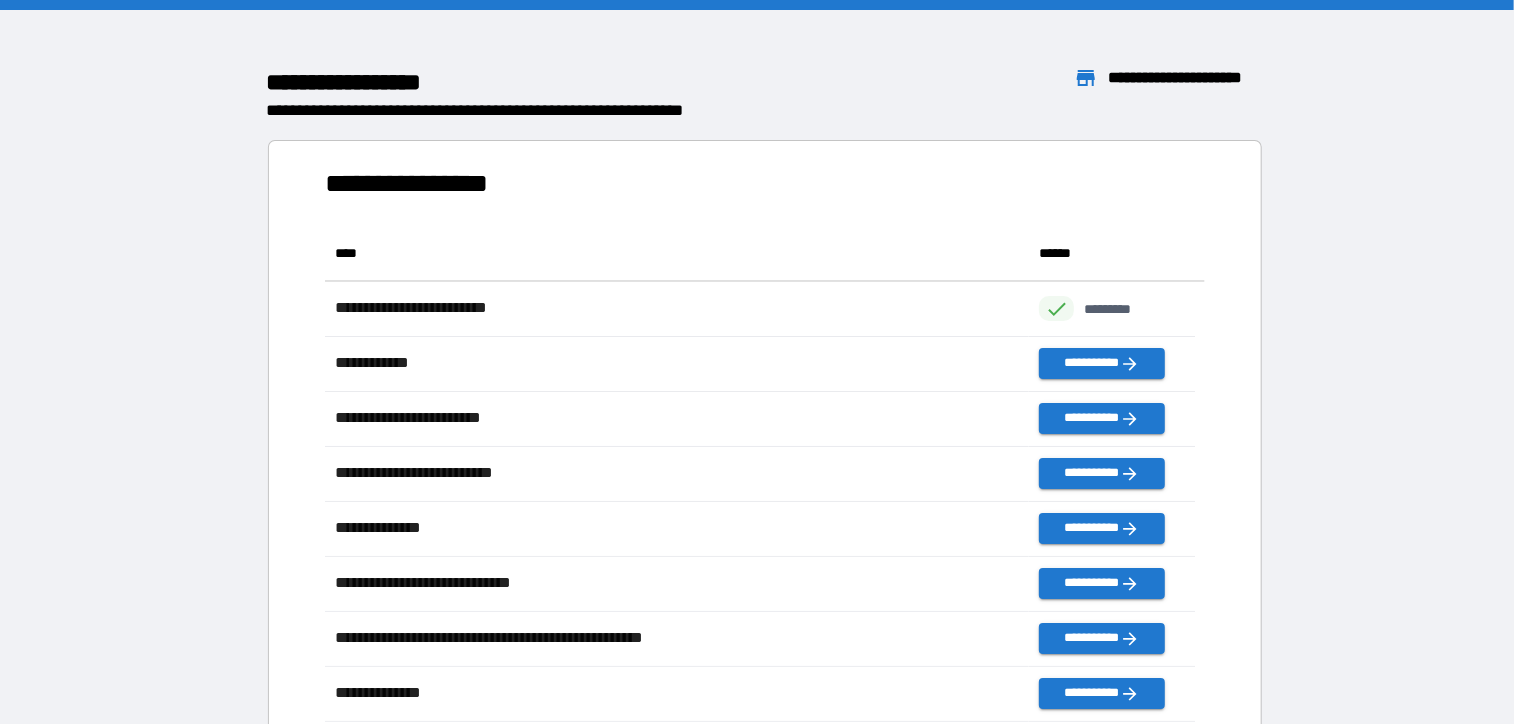 scroll, scrollTop: 700, scrollLeft: 855, axis: both 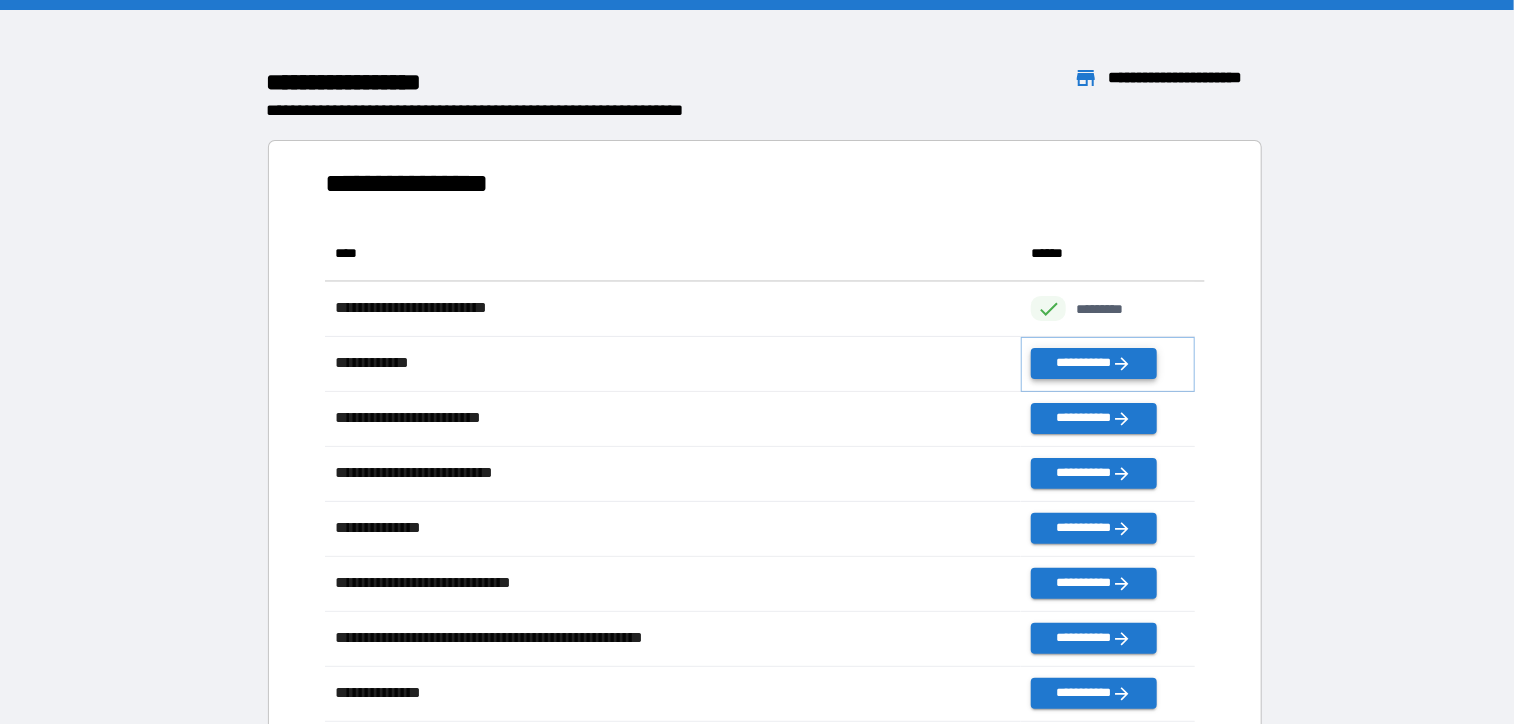 click on "**********" at bounding box center [1093, 363] 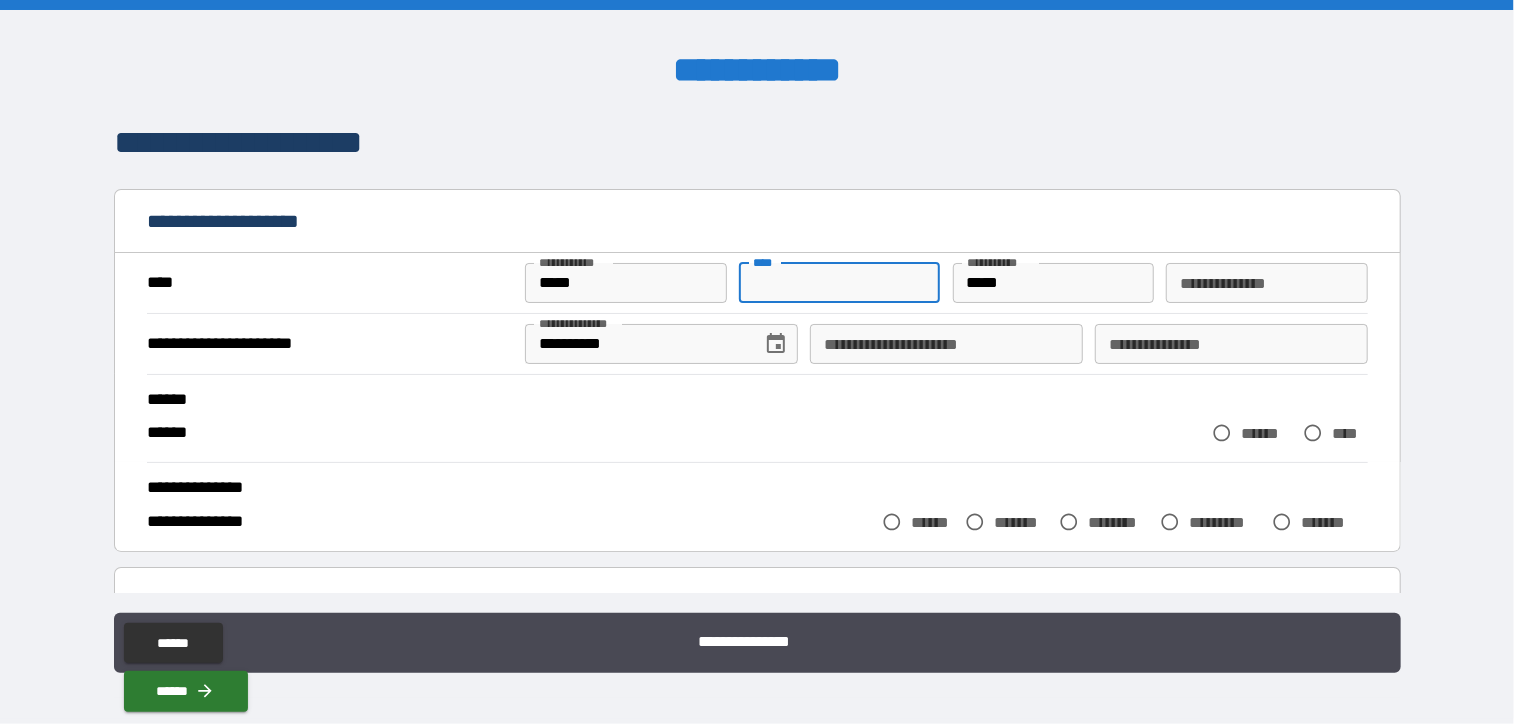click on "**   *" at bounding box center (839, 283) 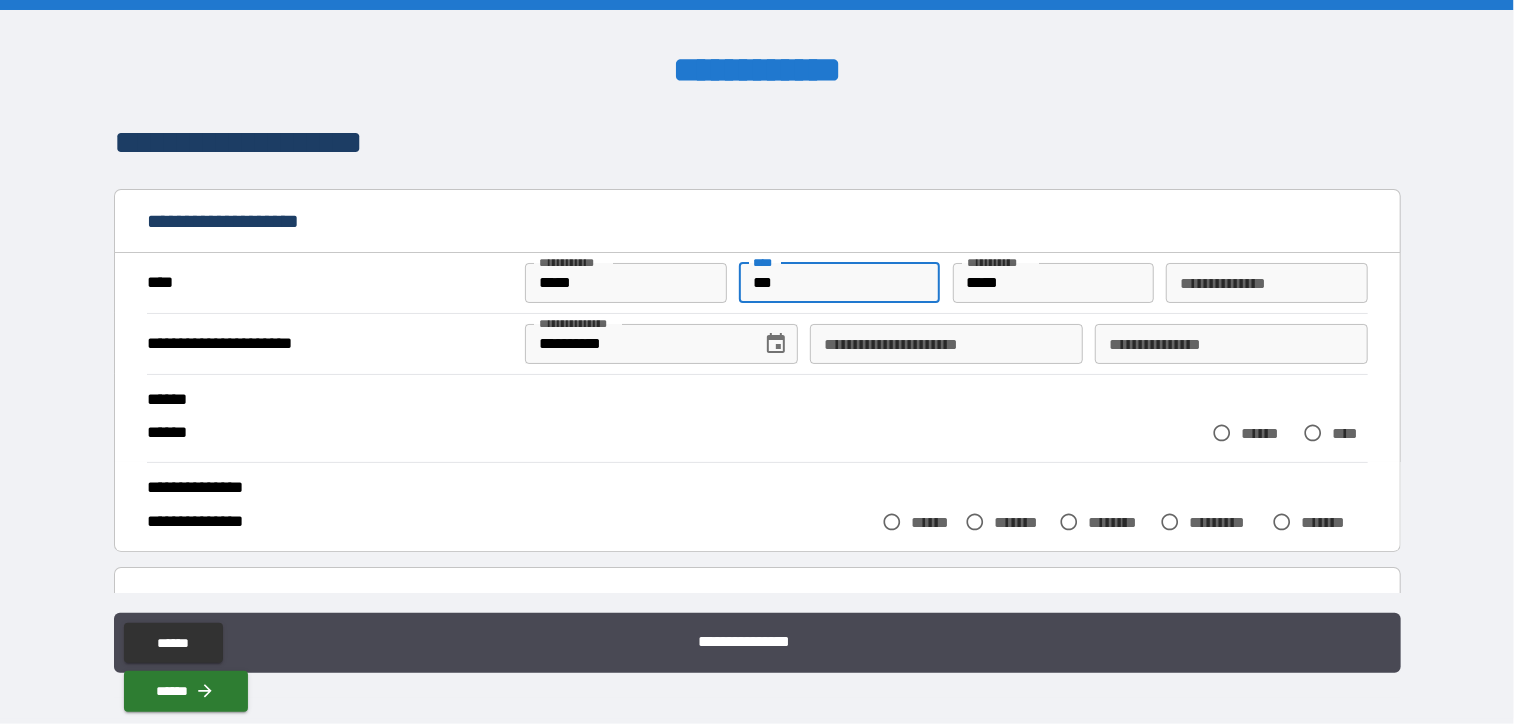 type on "***" 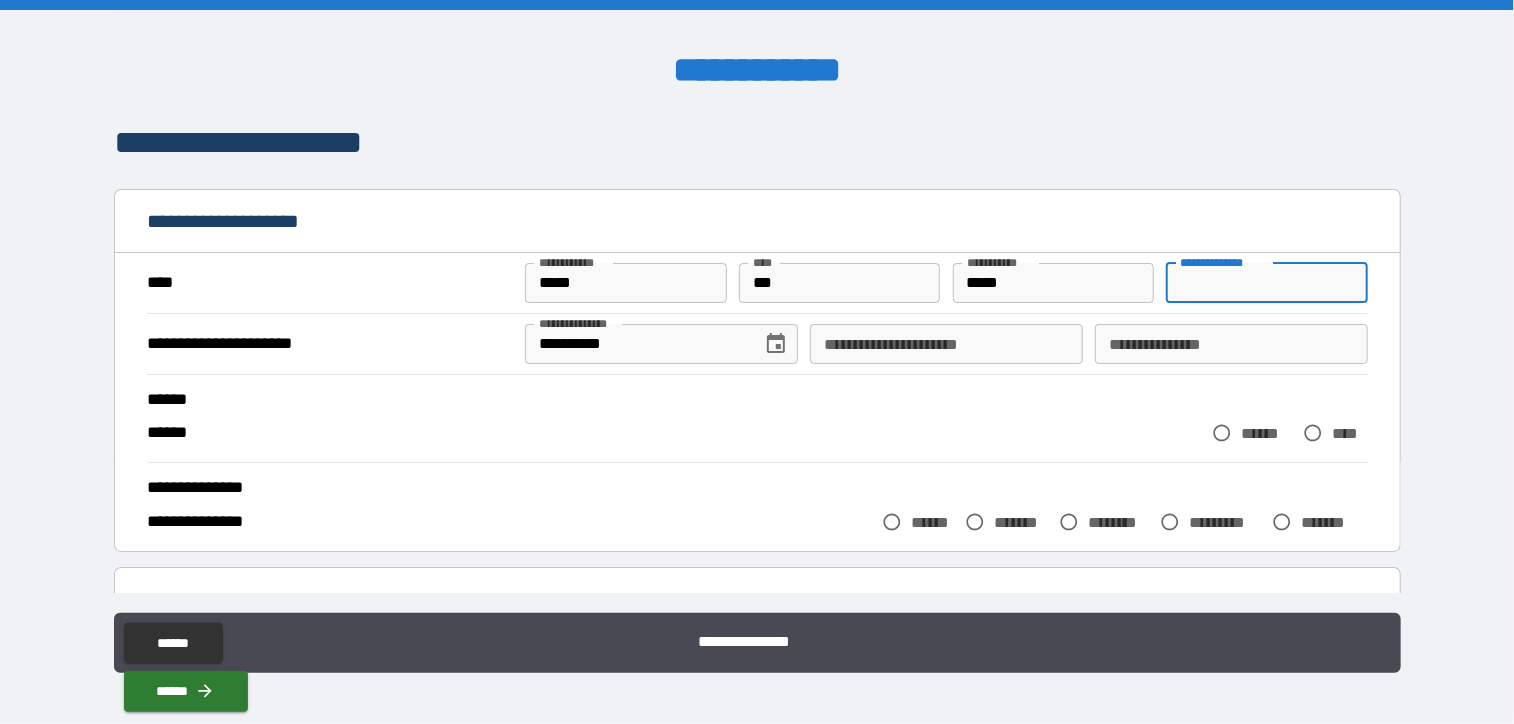 click on "**********" at bounding box center [1266, 283] 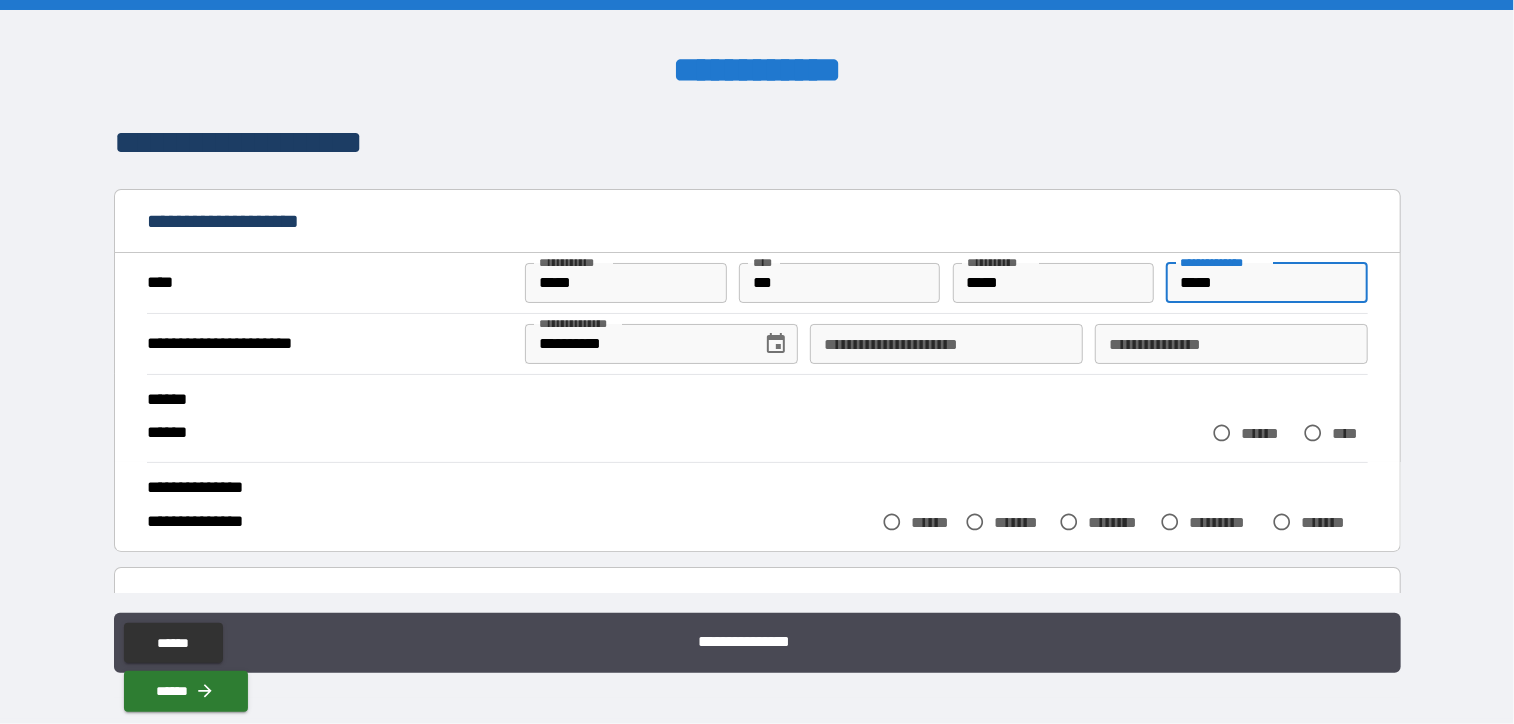type on "*****" 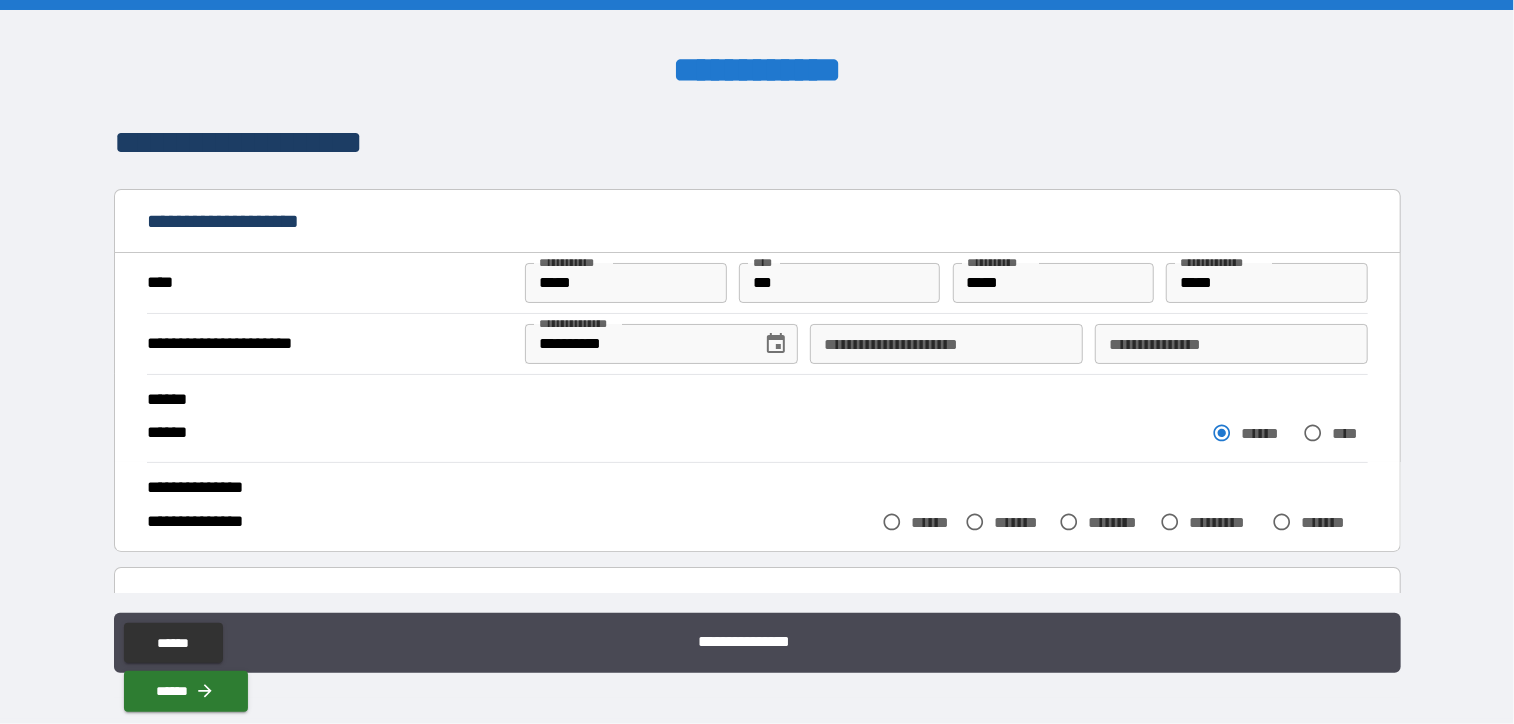 scroll, scrollTop: 100, scrollLeft: 0, axis: vertical 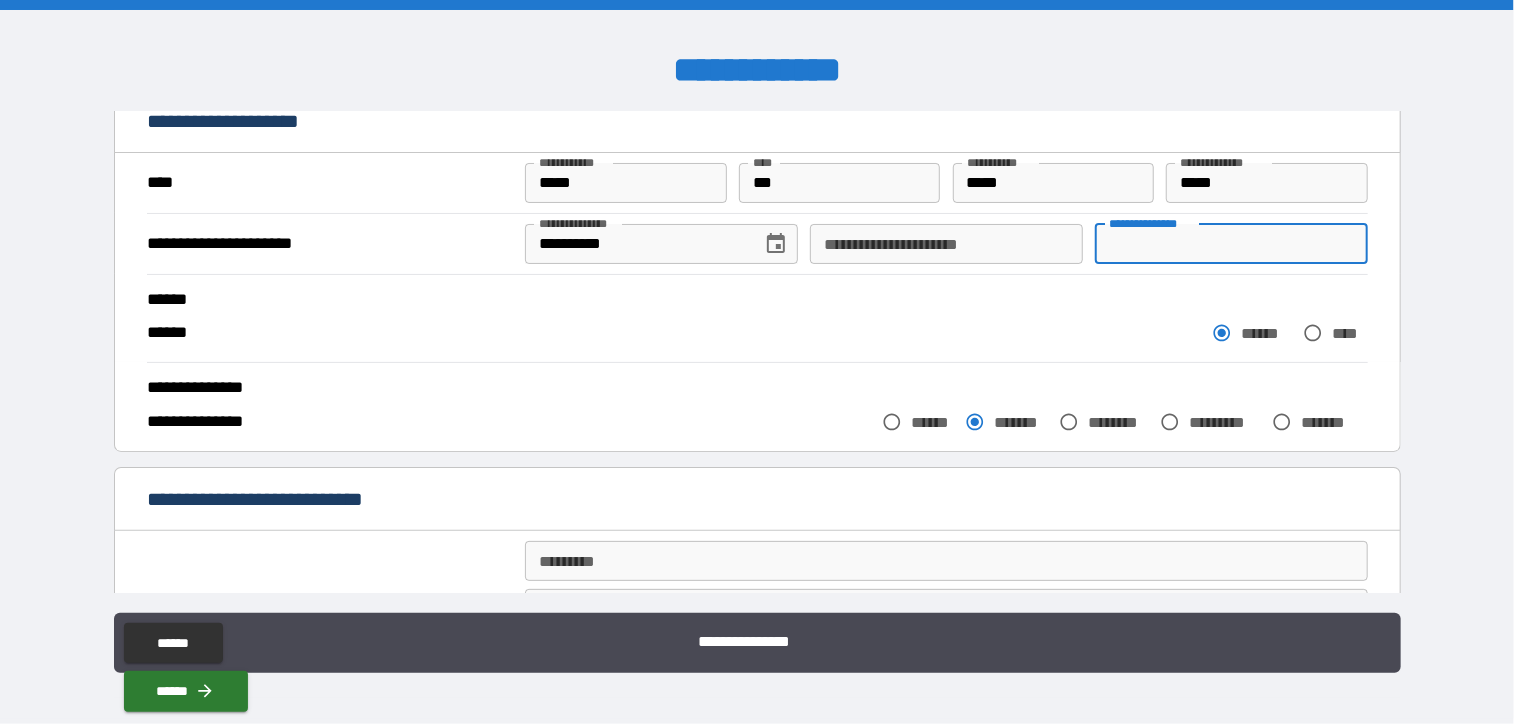 click on "**********" at bounding box center (1231, 244) 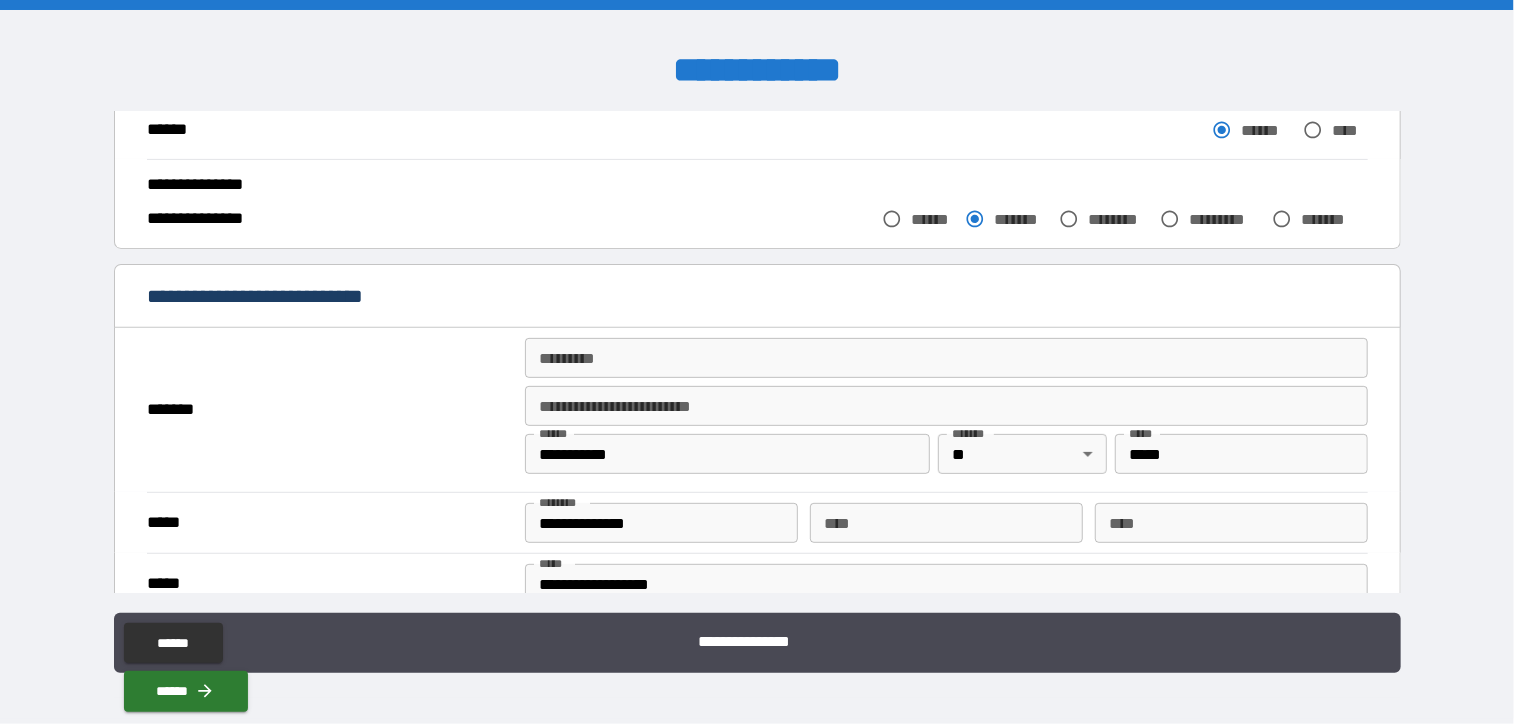 scroll, scrollTop: 300, scrollLeft: 0, axis: vertical 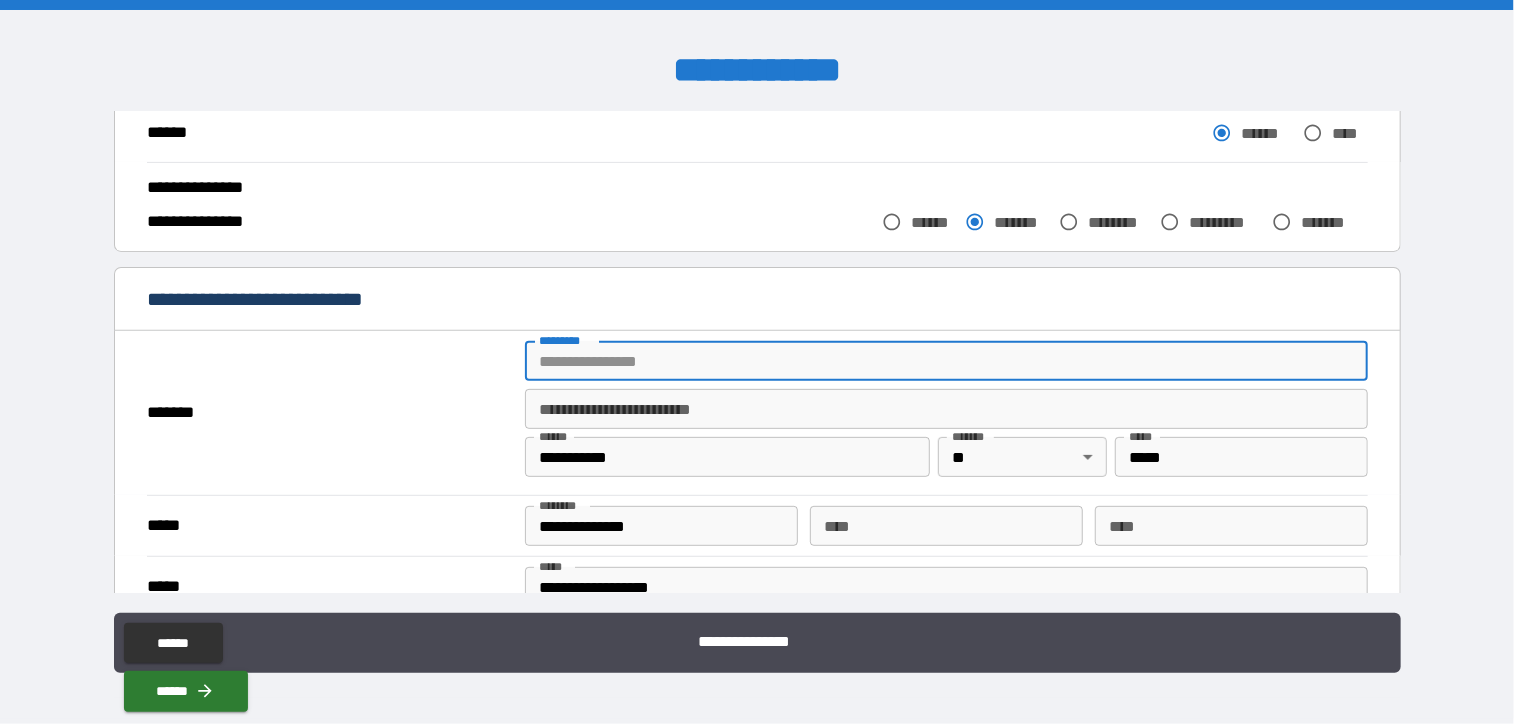 click on "*******   *" at bounding box center (946, 361) 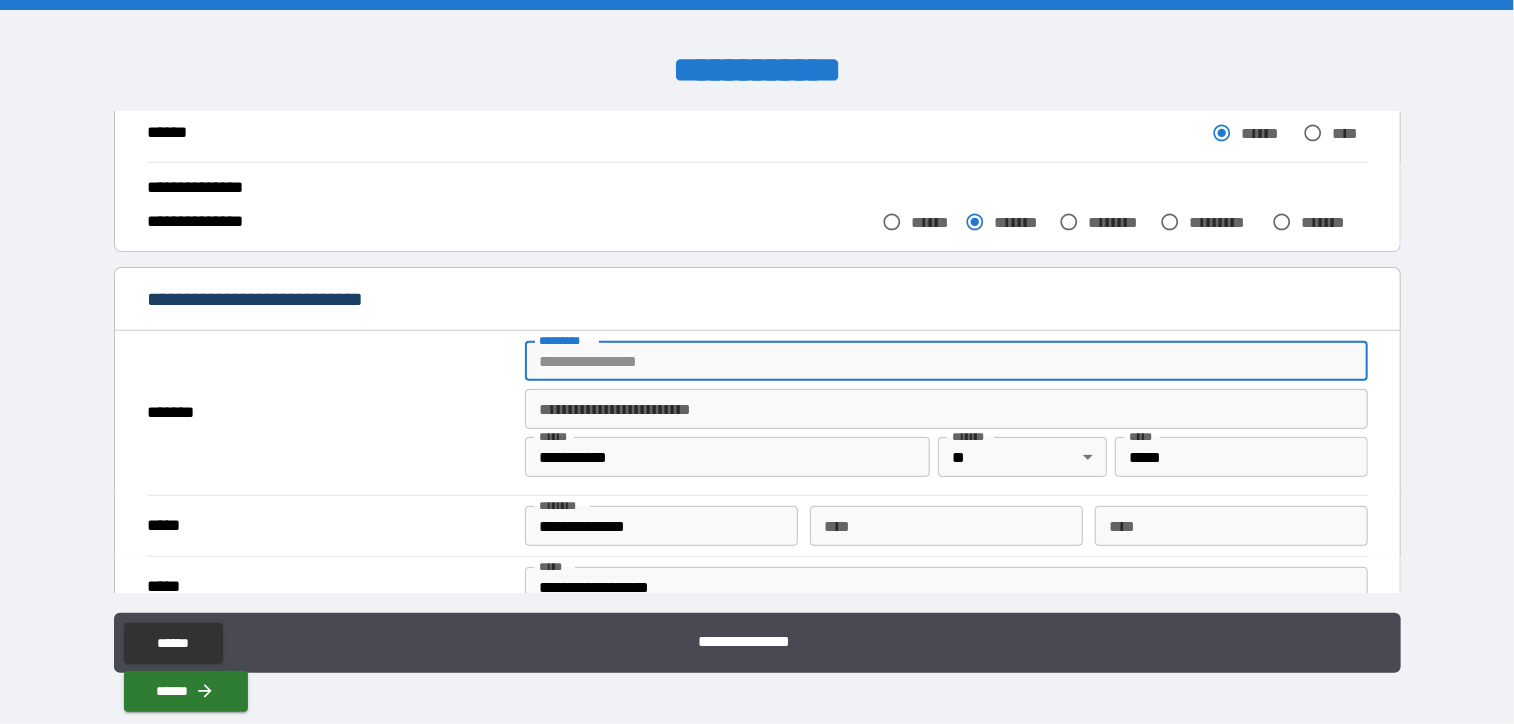 type on "**********" 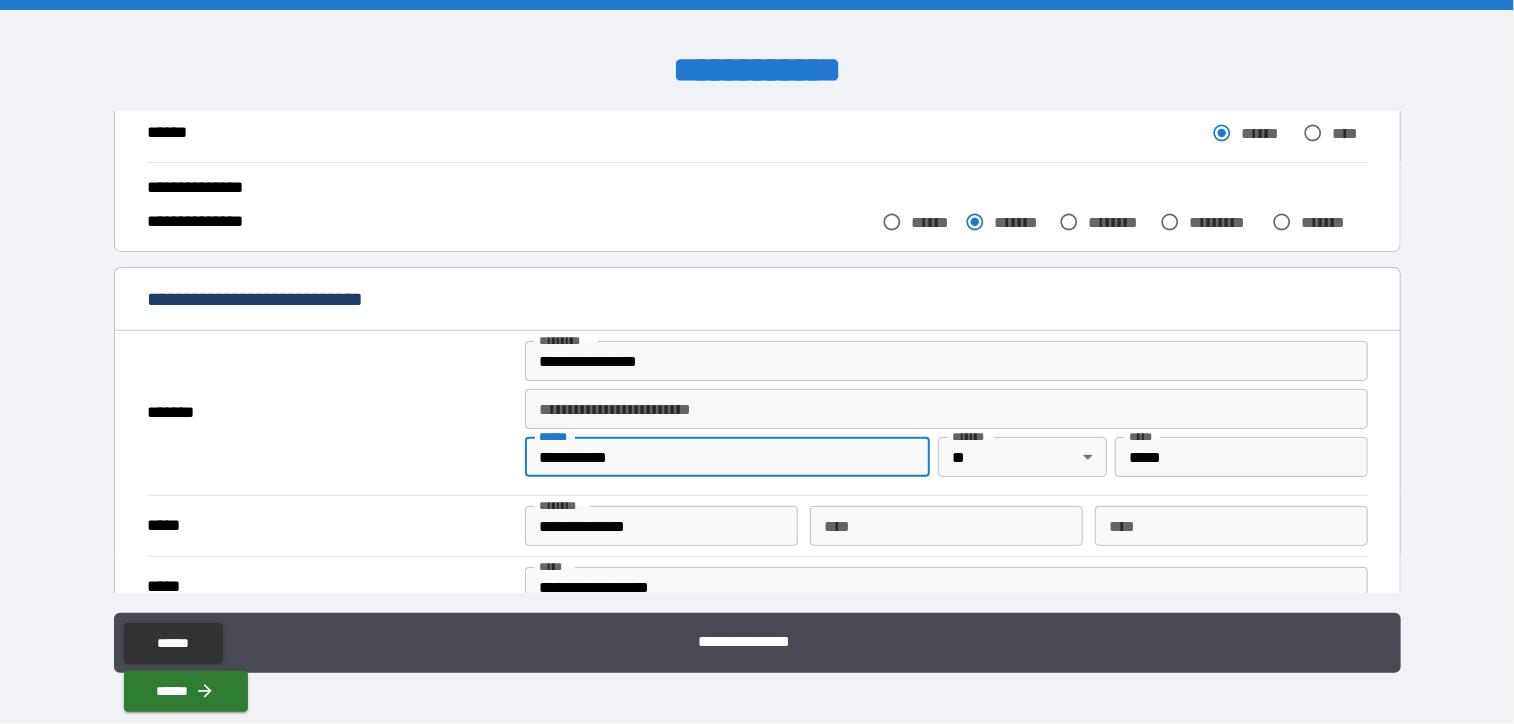 click on "**********" at bounding box center (727, 457) 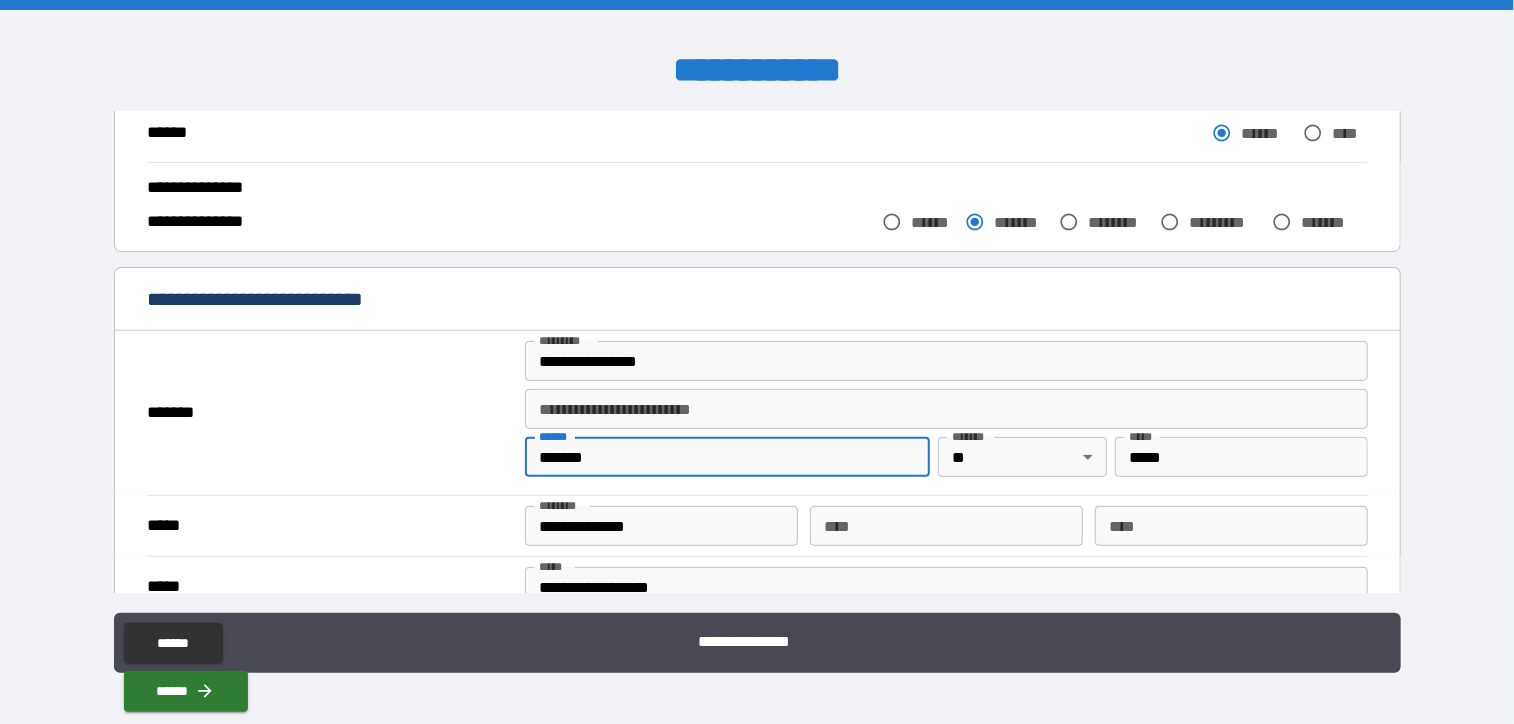 type on "**********" 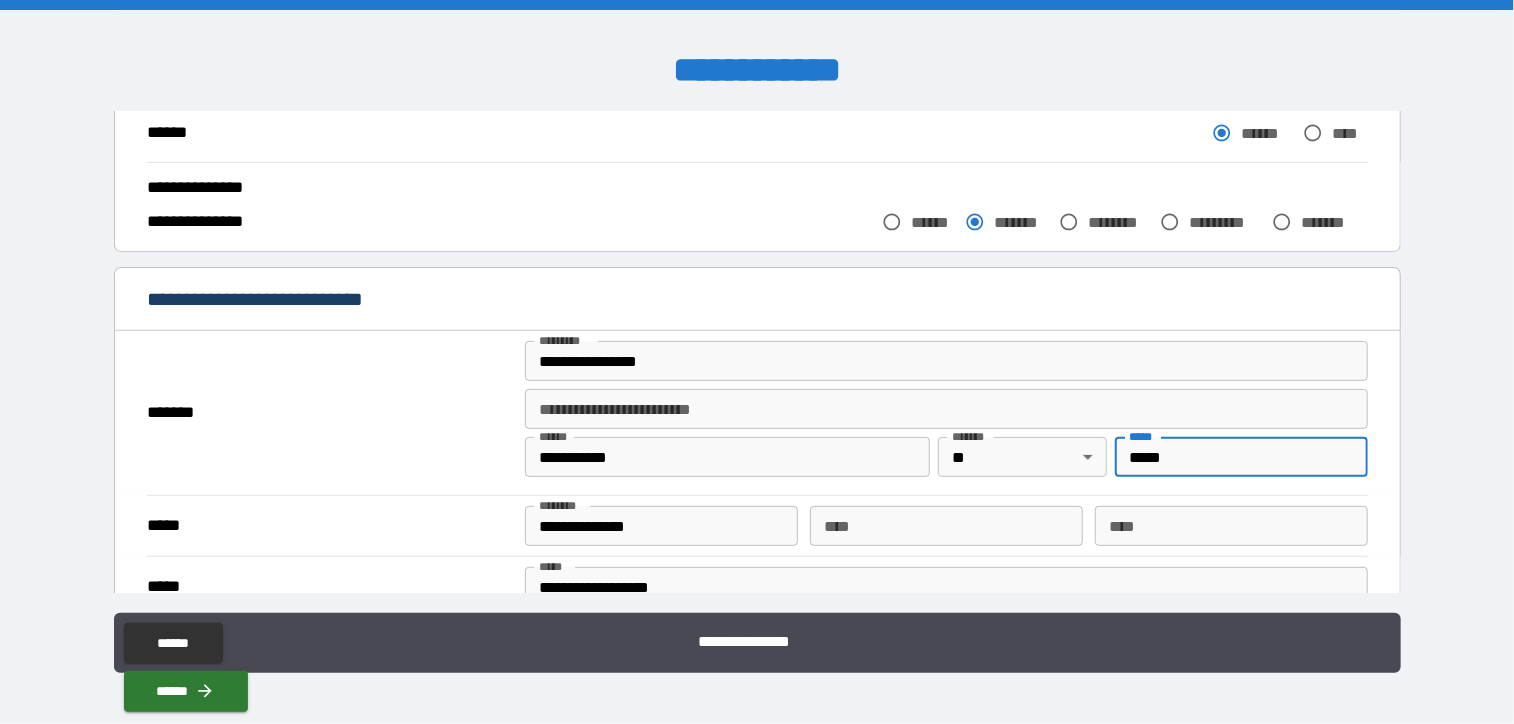 drag, startPoint x: 1180, startPoint y: 451, endPoint x: 1097, endPoint y: 450, distance: 83.00603 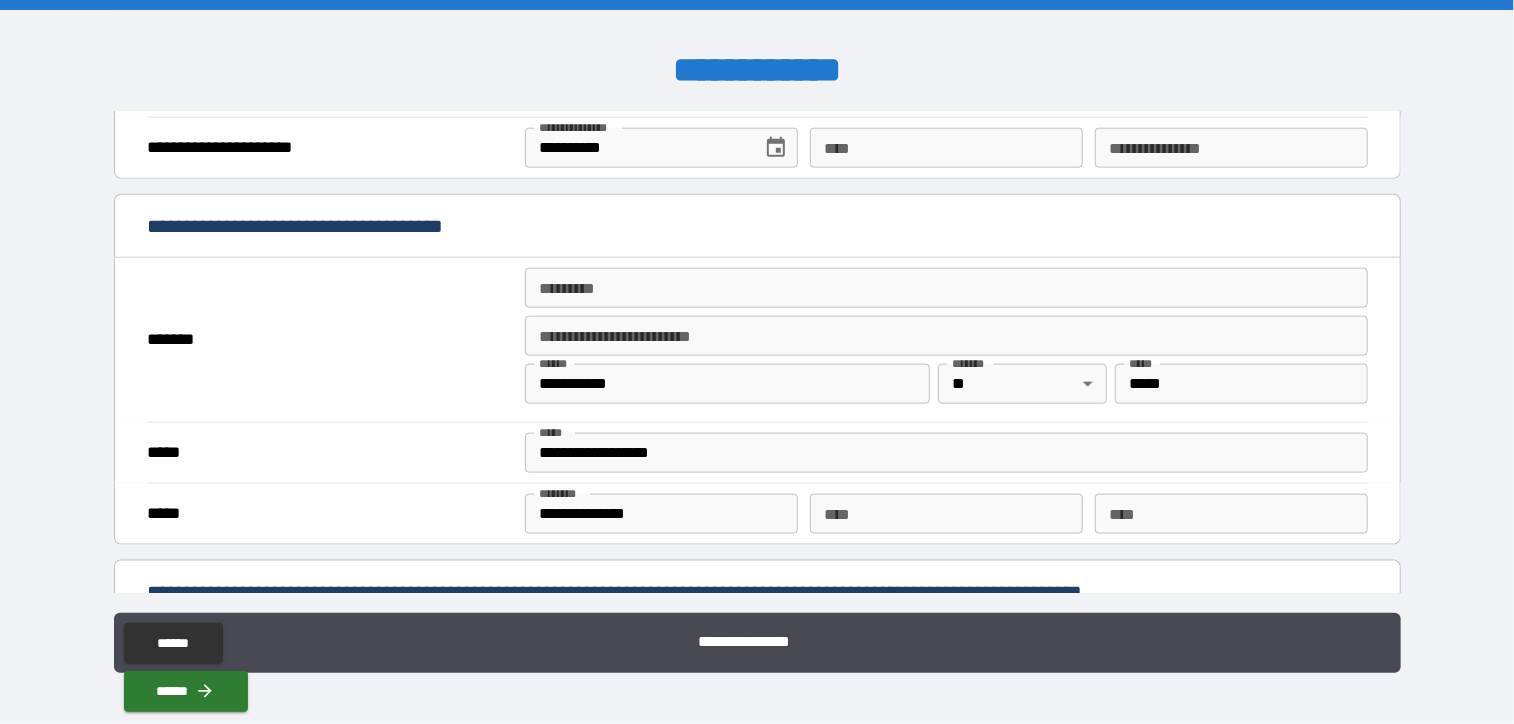 scroll, scrollTop: 1300, scrollLeft: 0, axis: vertical 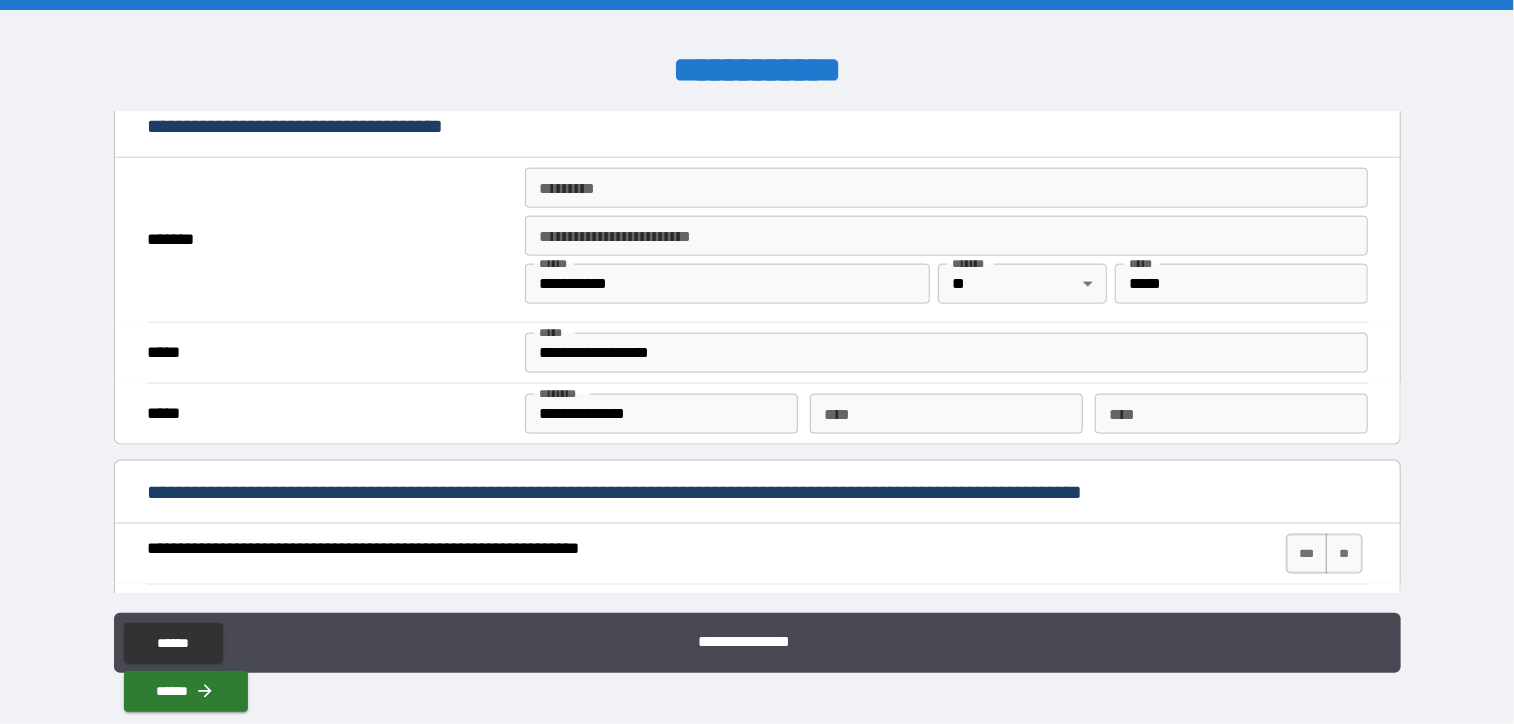 type on "*****" 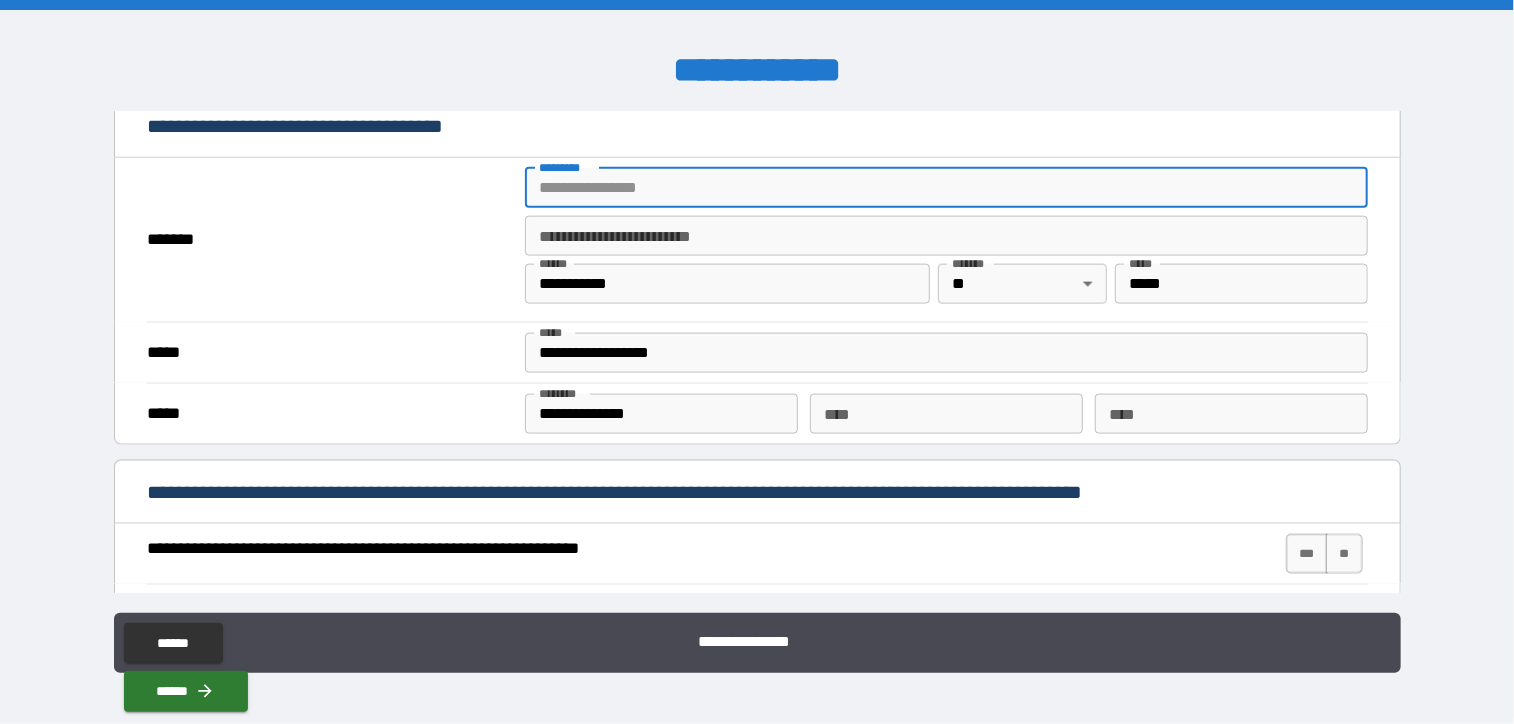 click on "*******   *" at bounding box center (946, 188) 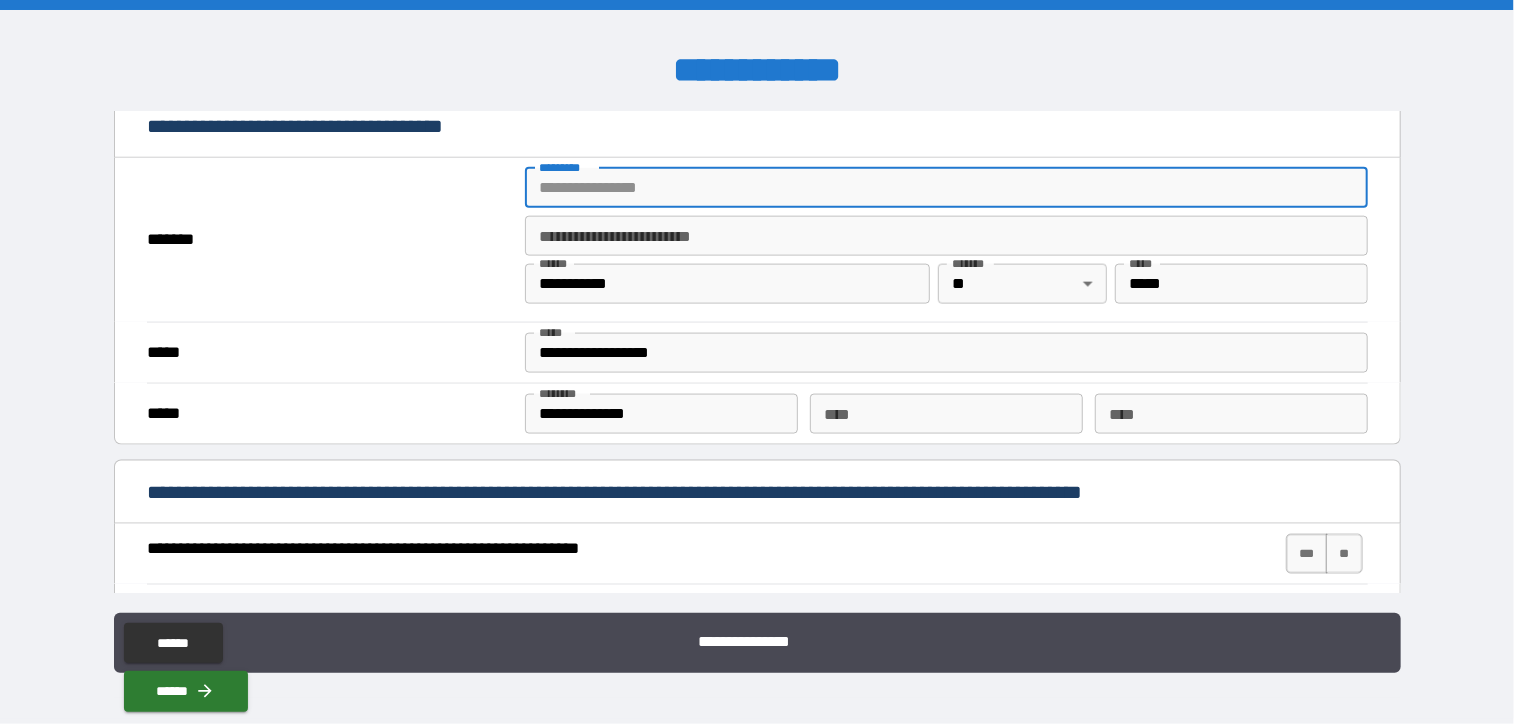 type on "**********" 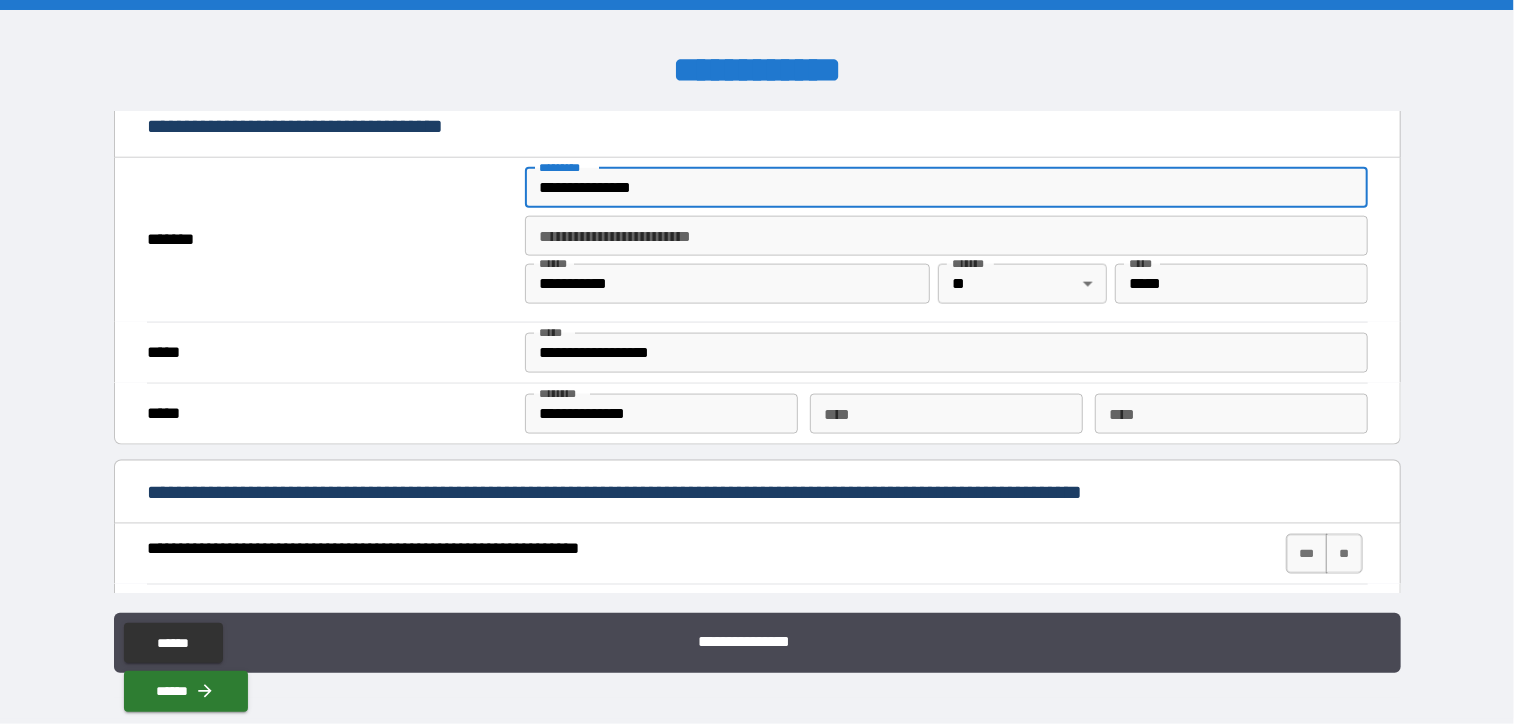 type on "*" 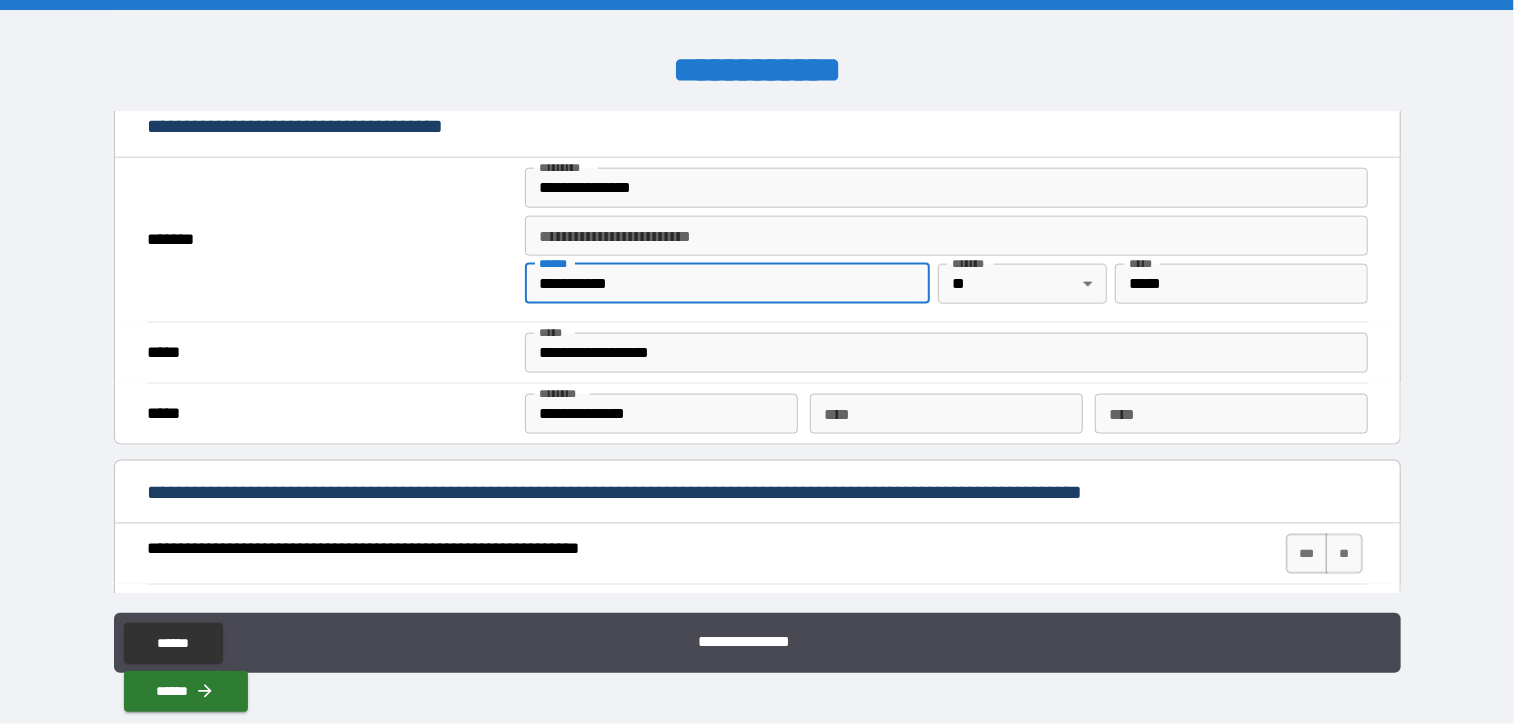 click on "**********" at bounding box center [727, 284] 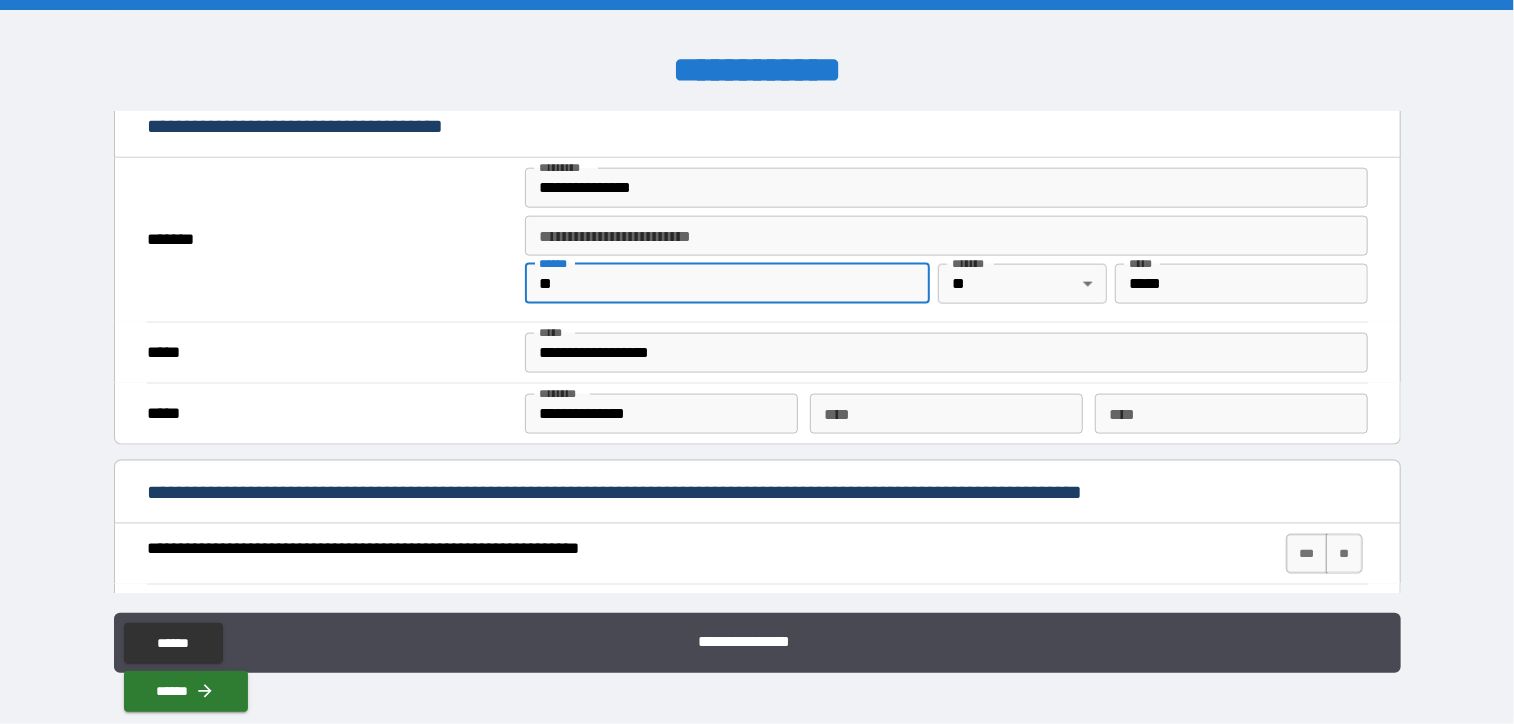 type on "*" 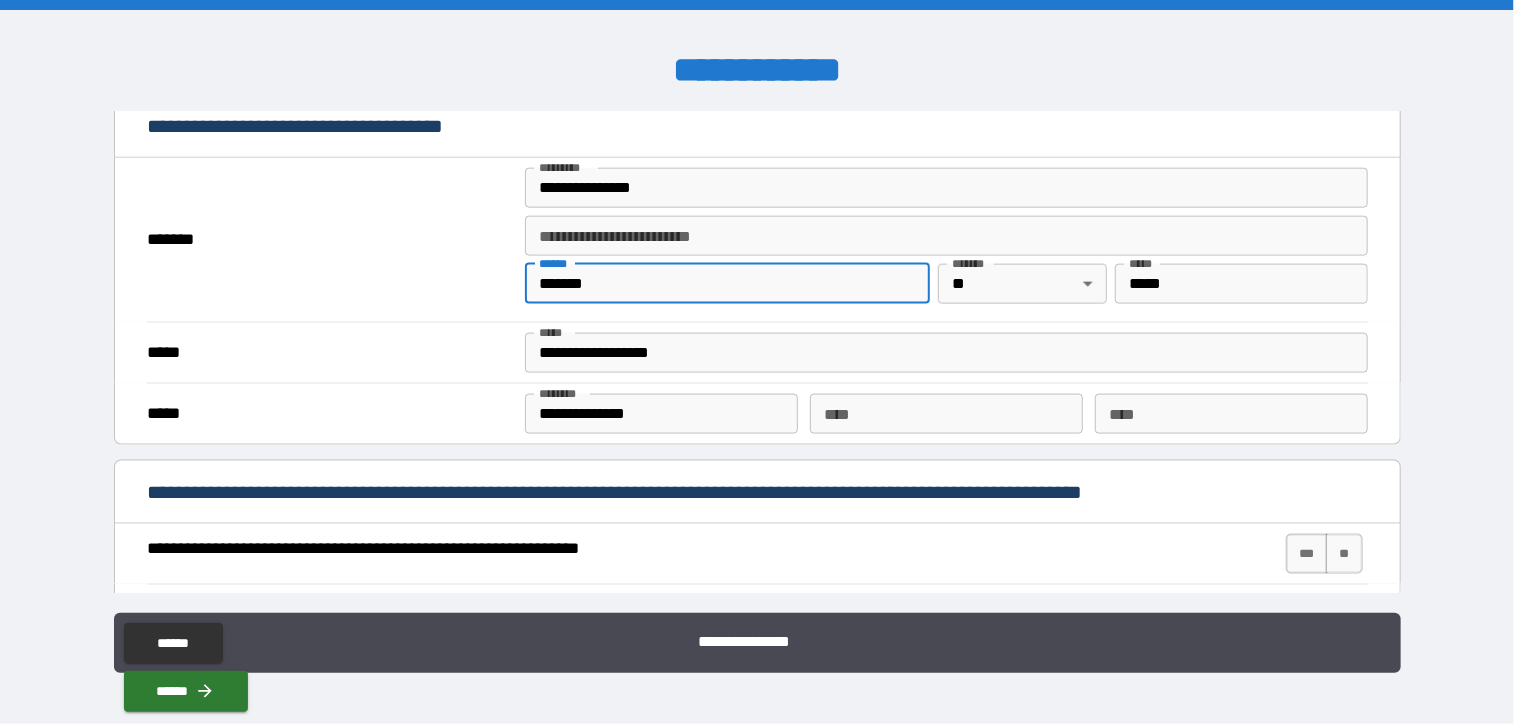 type on "*******" 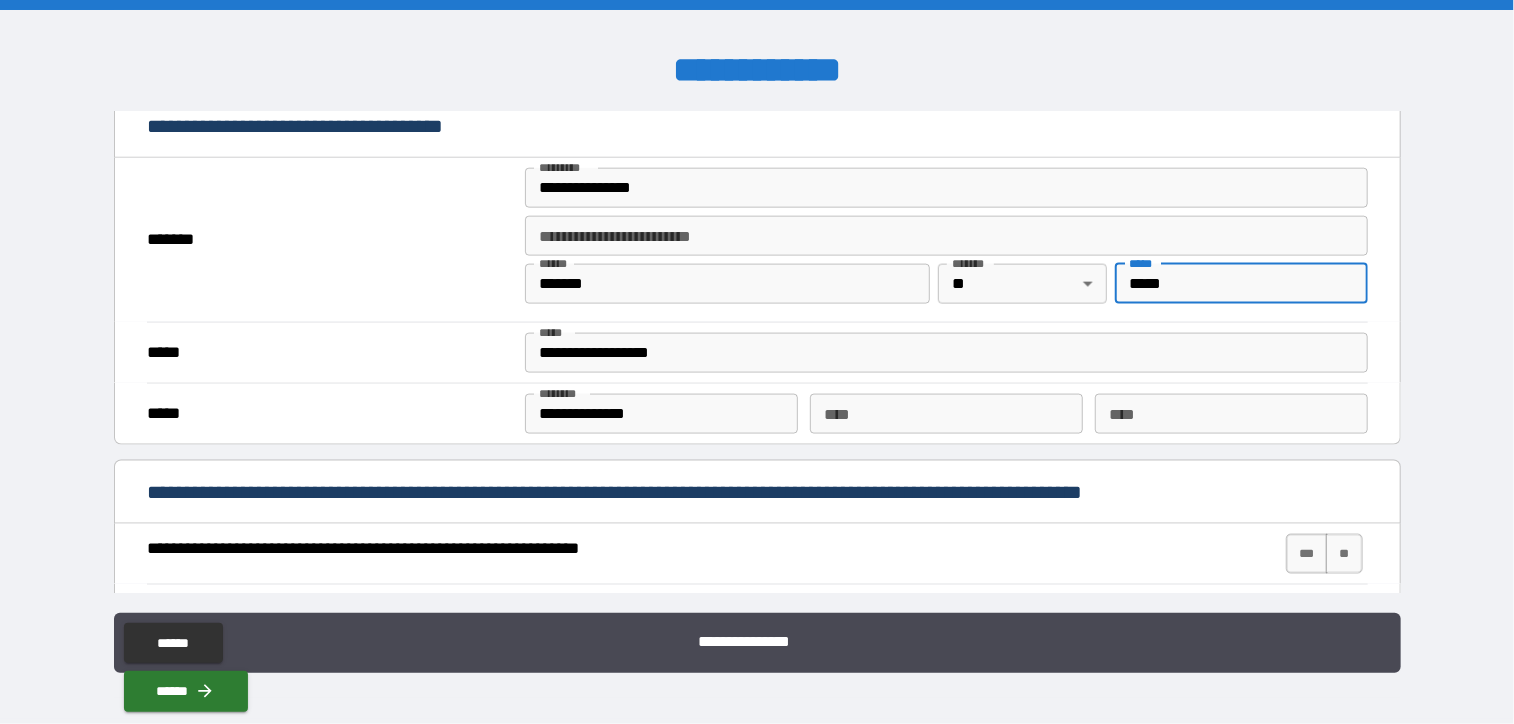 drag, startPoint x: 1172, startPoint y: 277, endPoint x: 1068, endPoint y: 287, distance: 104.47966 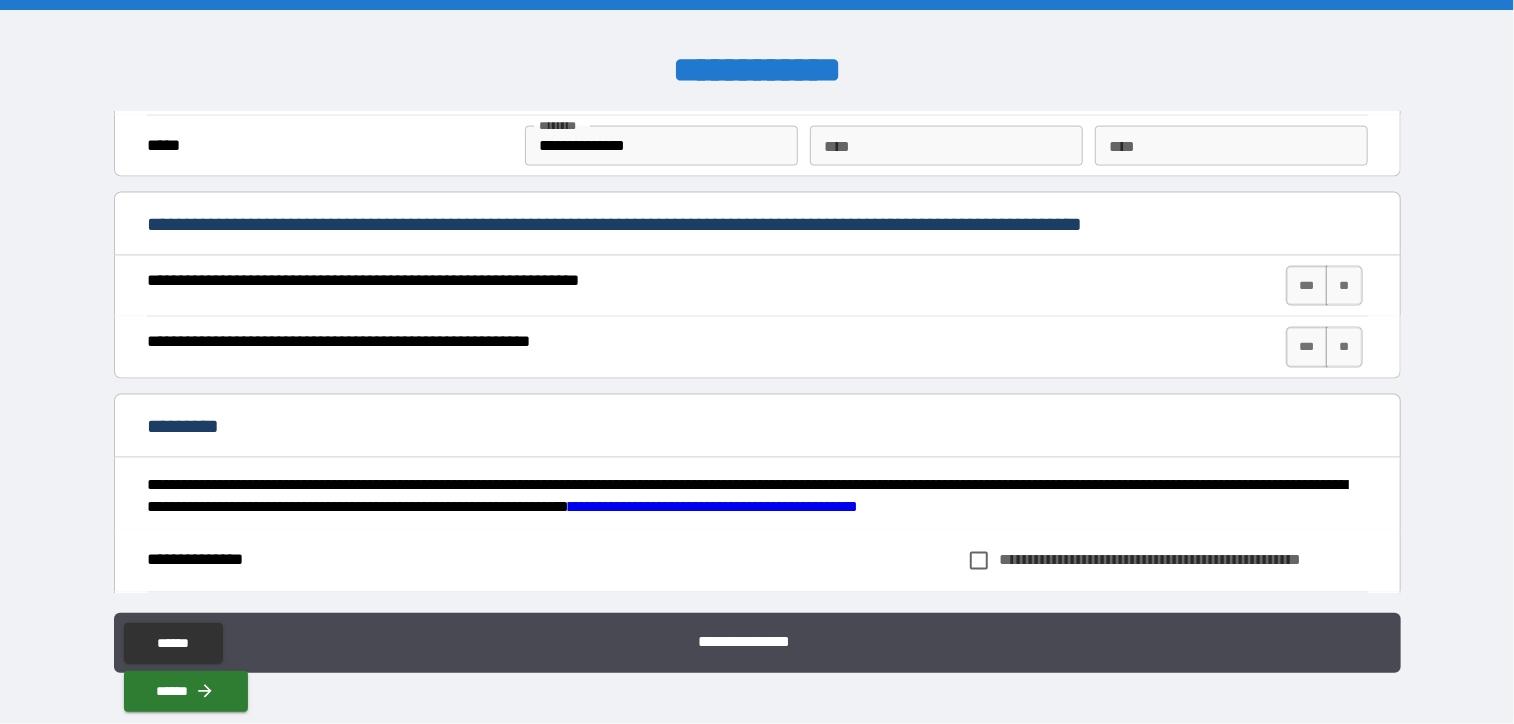 scroll, scrollTop: 1600, scrollLeft: 0, axis: vertical 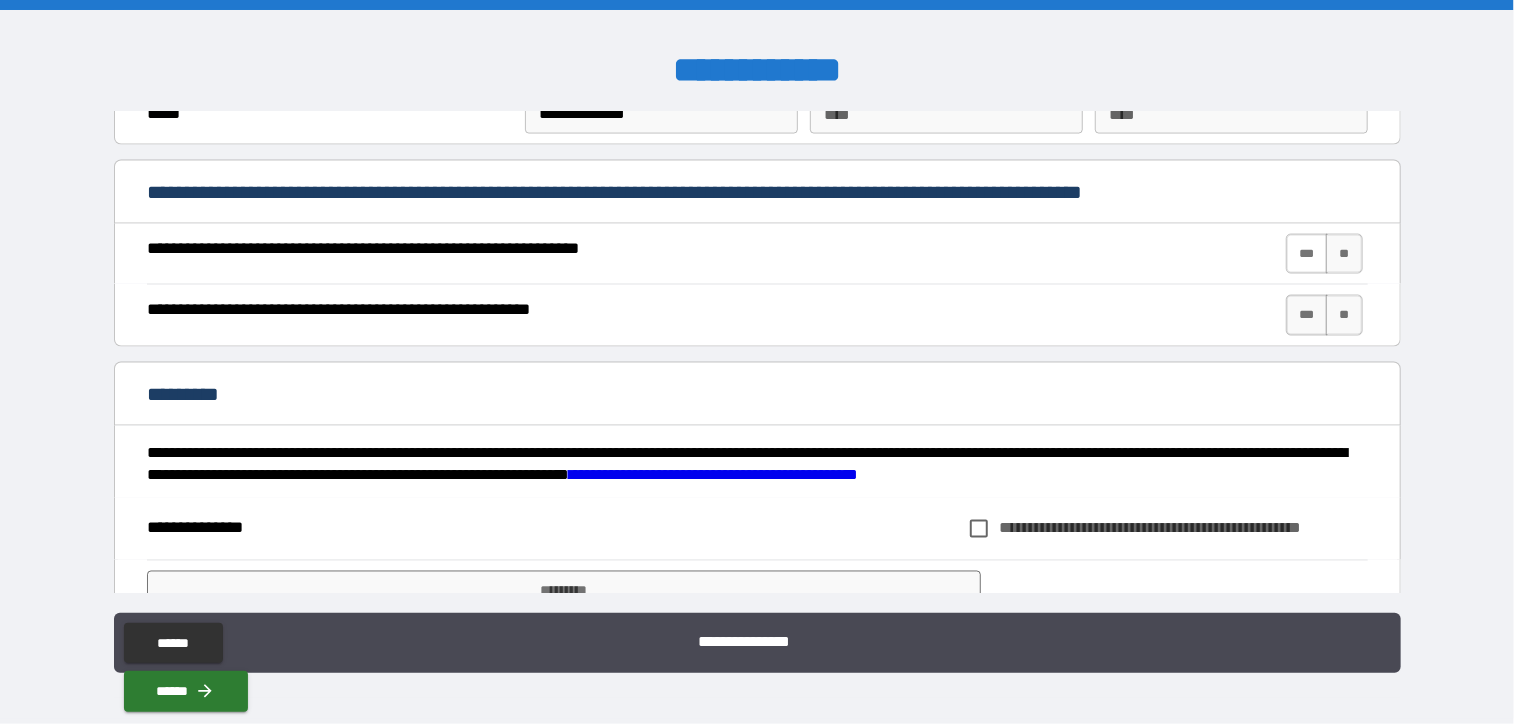 type on "*****" 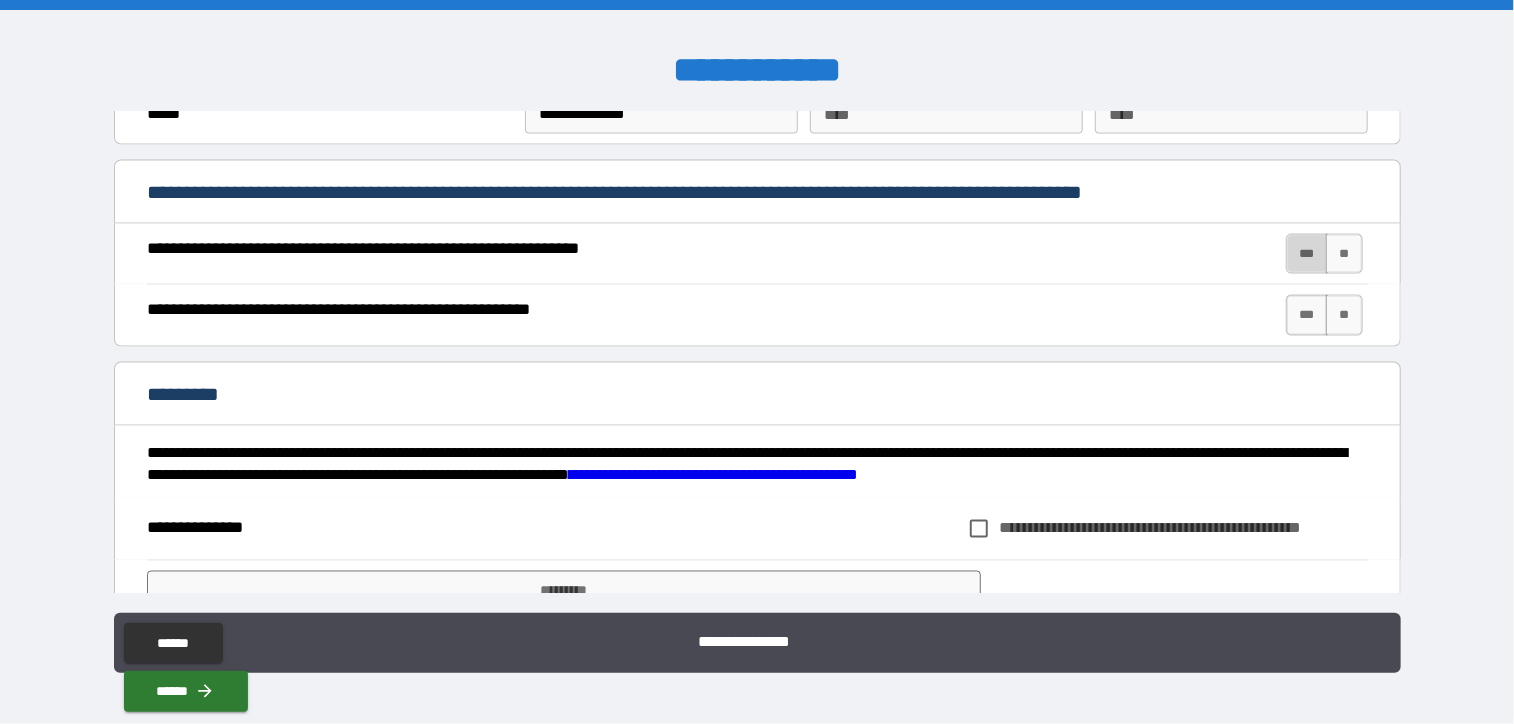 click on "***" at bounding box center [1307, 254] 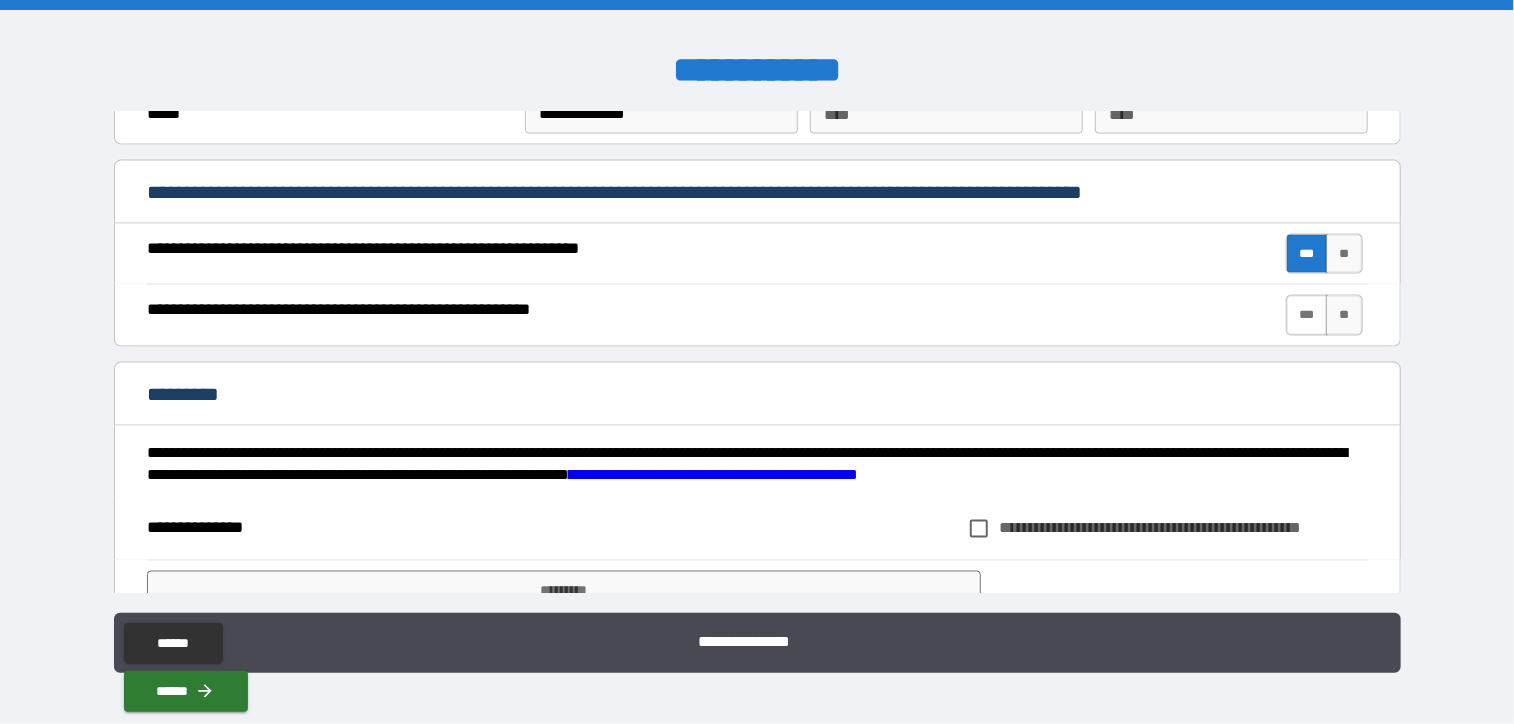 click on "***" at bounding box center (1307, 315) 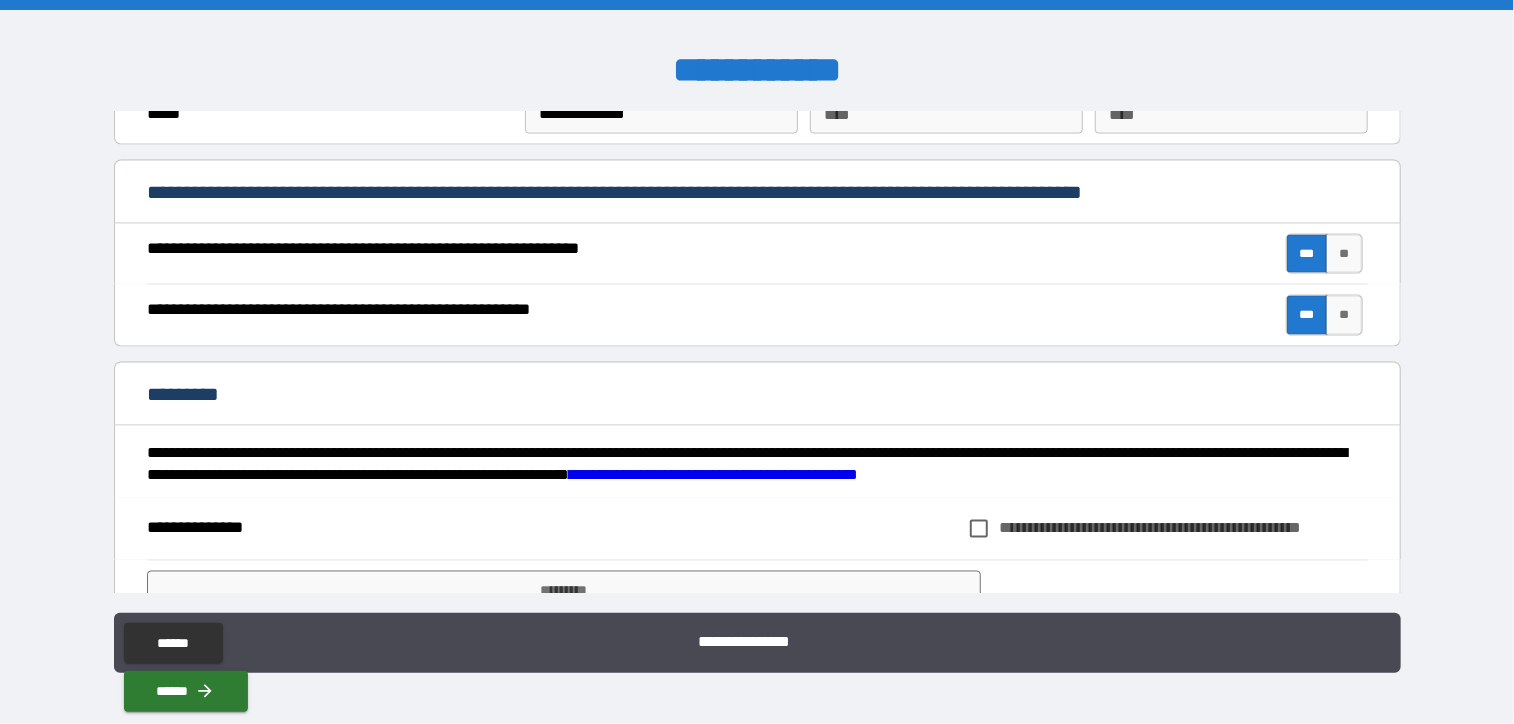 scroll, scrollTop: 1683, scrollLeft: 0, axis: vertical 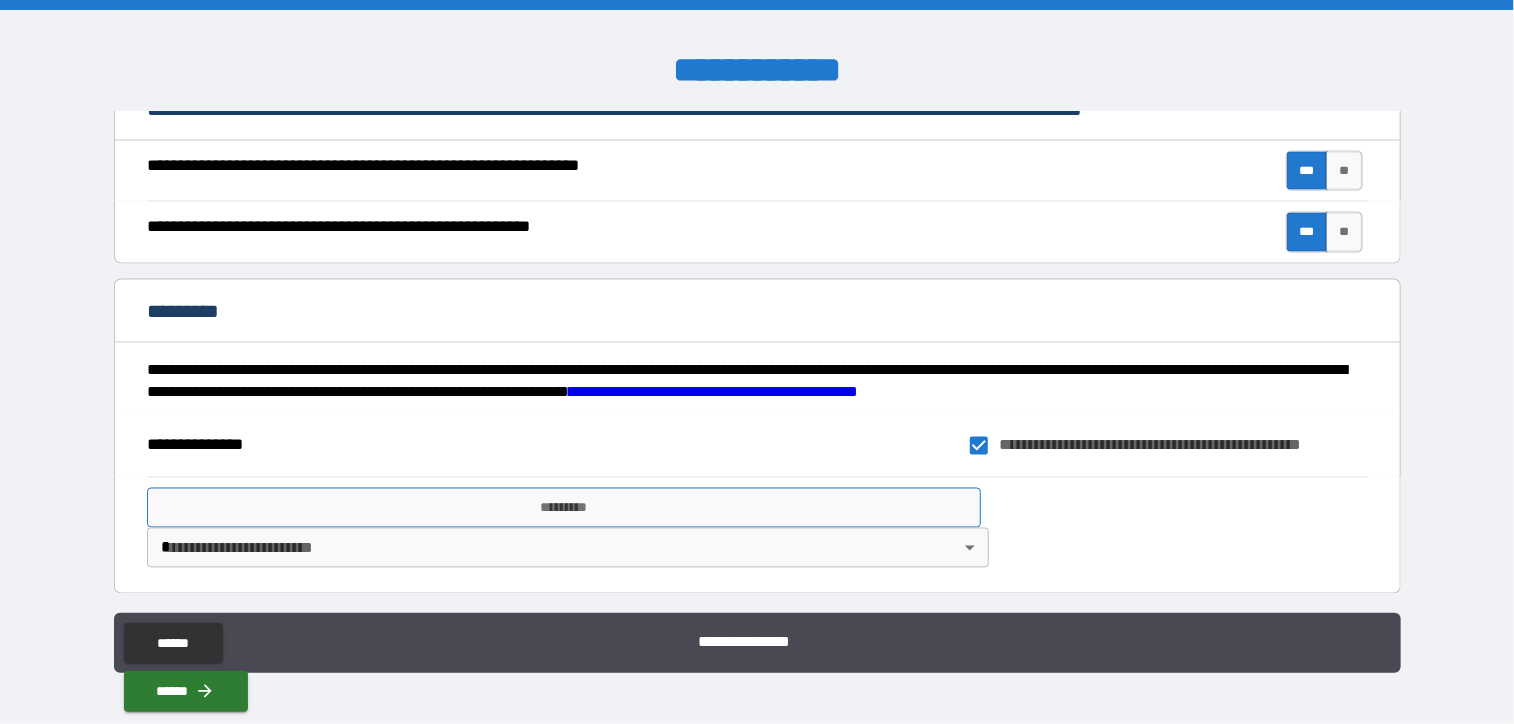 click on "*********" at bounding box center [564, 508] 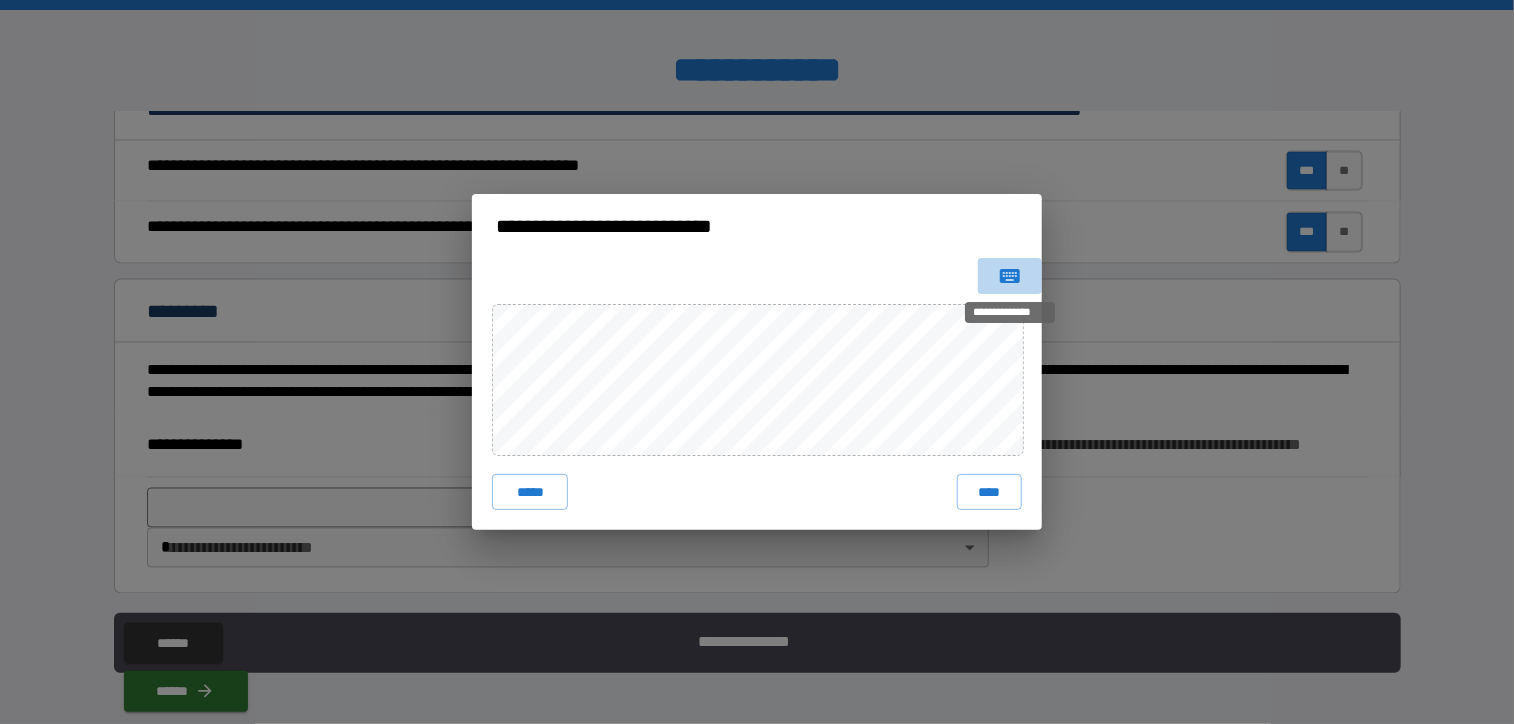 click 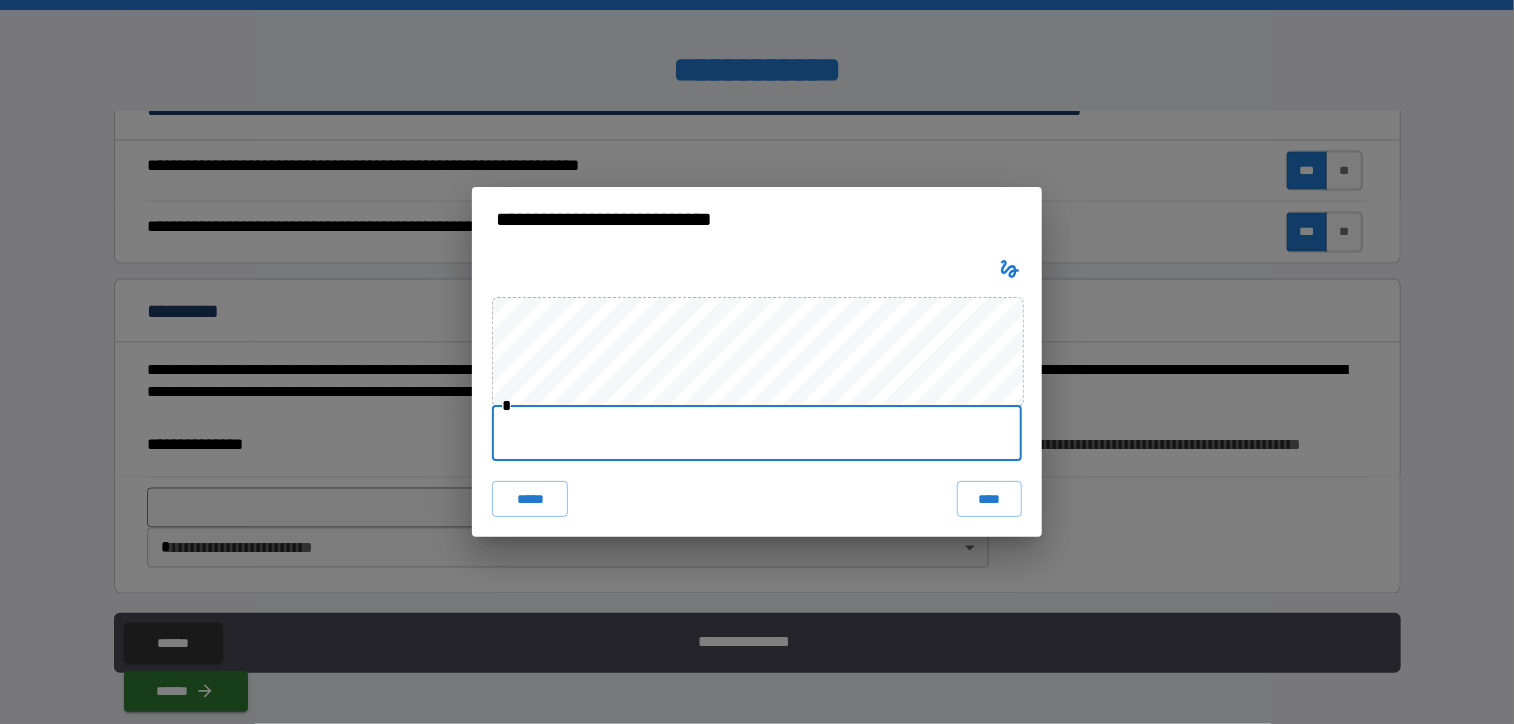 click at bounding box center (757, 433) 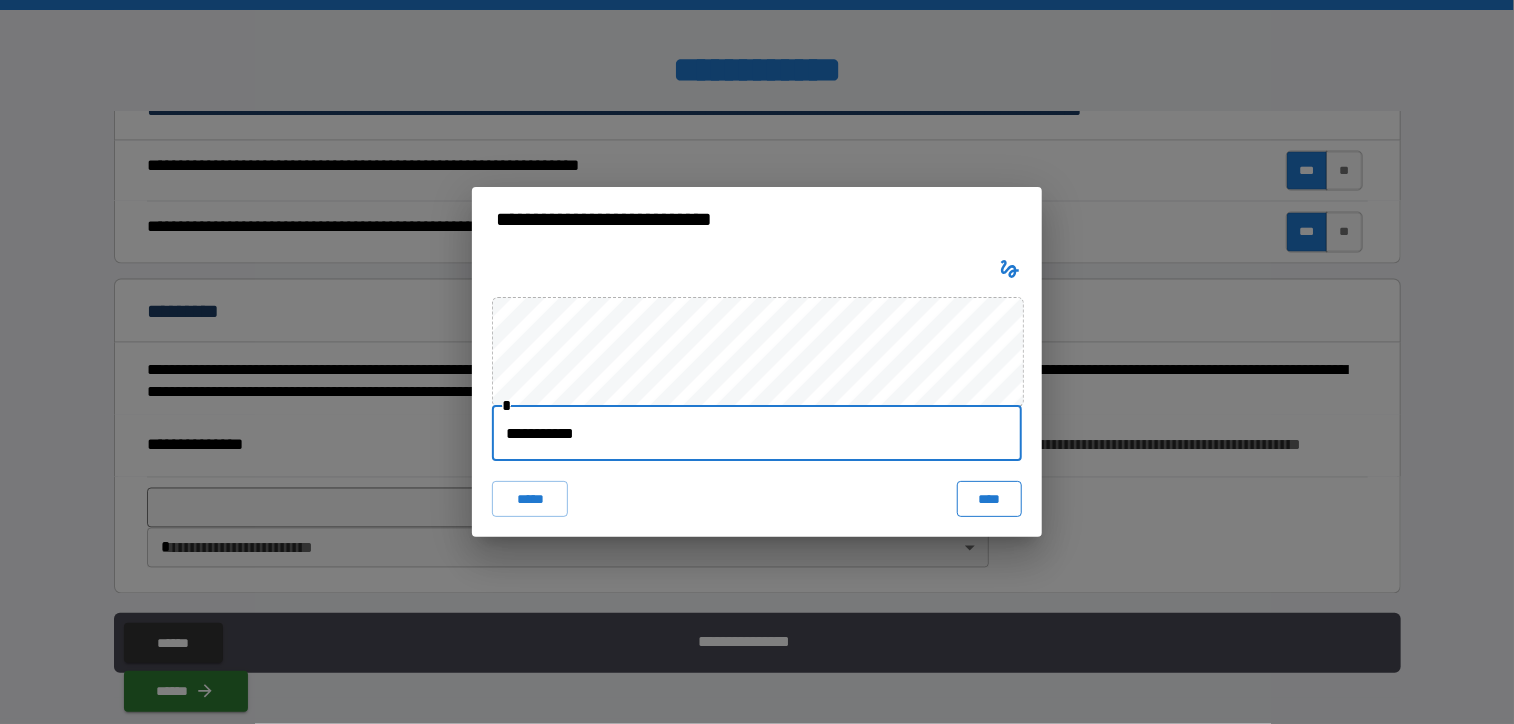 type on "**********" 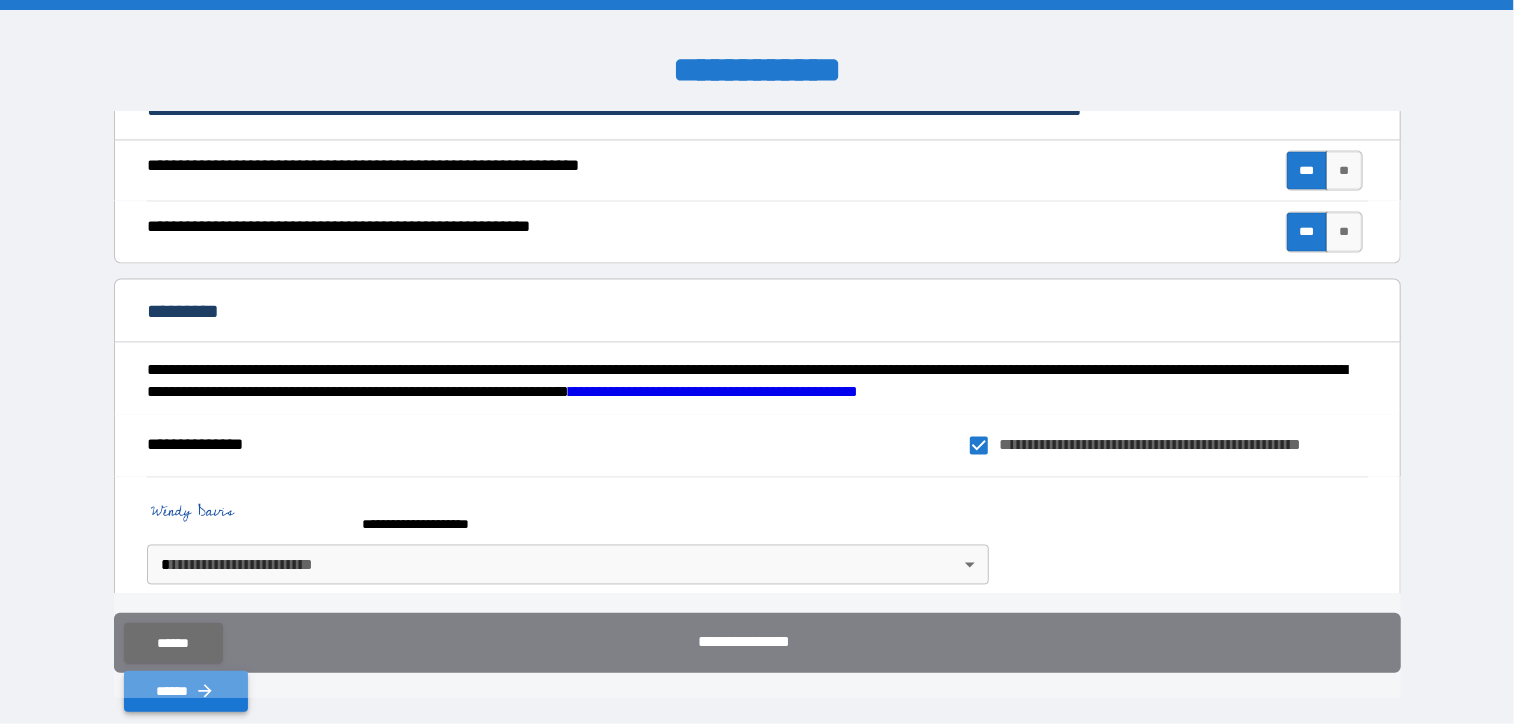 click on "******" at bounding box center (186, 691) 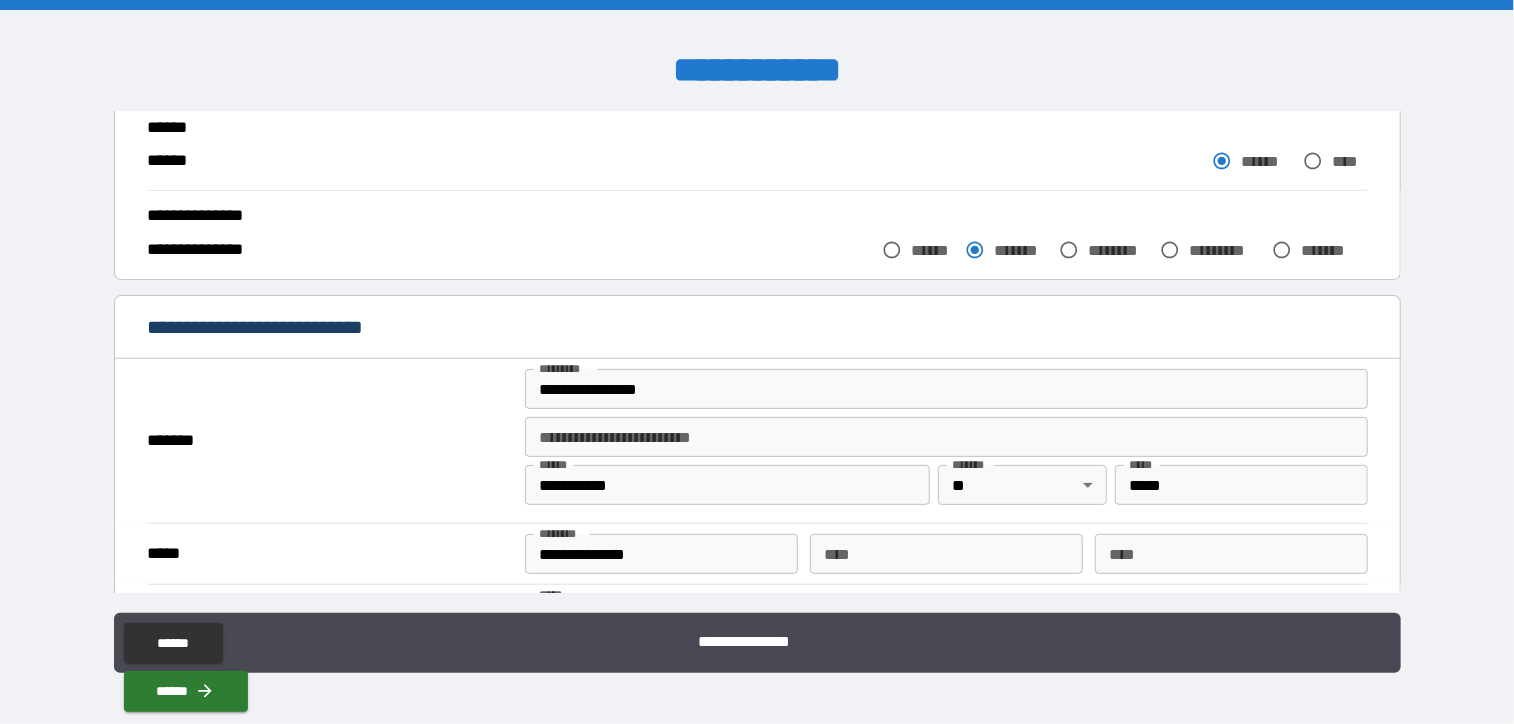 scroll, scrollTop: 1683, scrollLeft: 0, axis: vertical 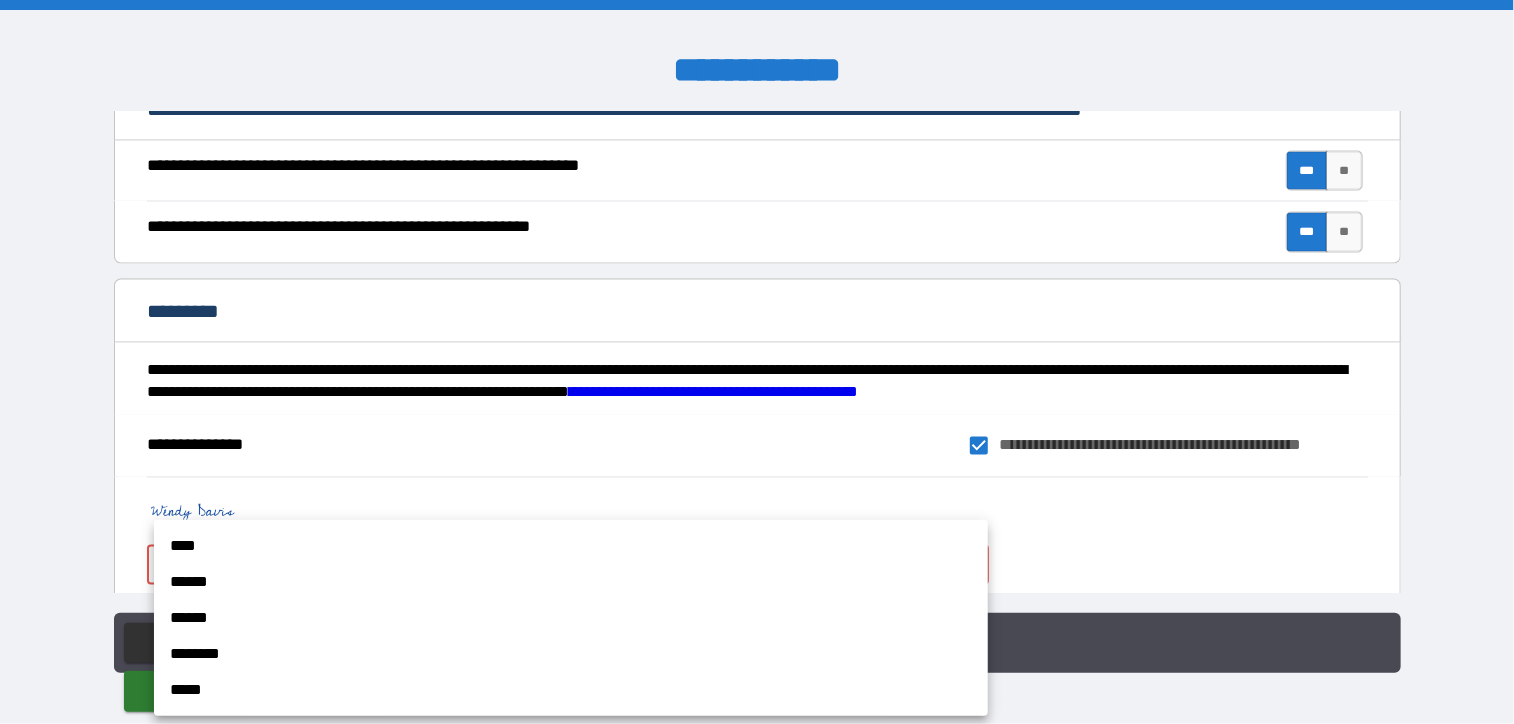 click on "**********" at bounding box center [757, 362] 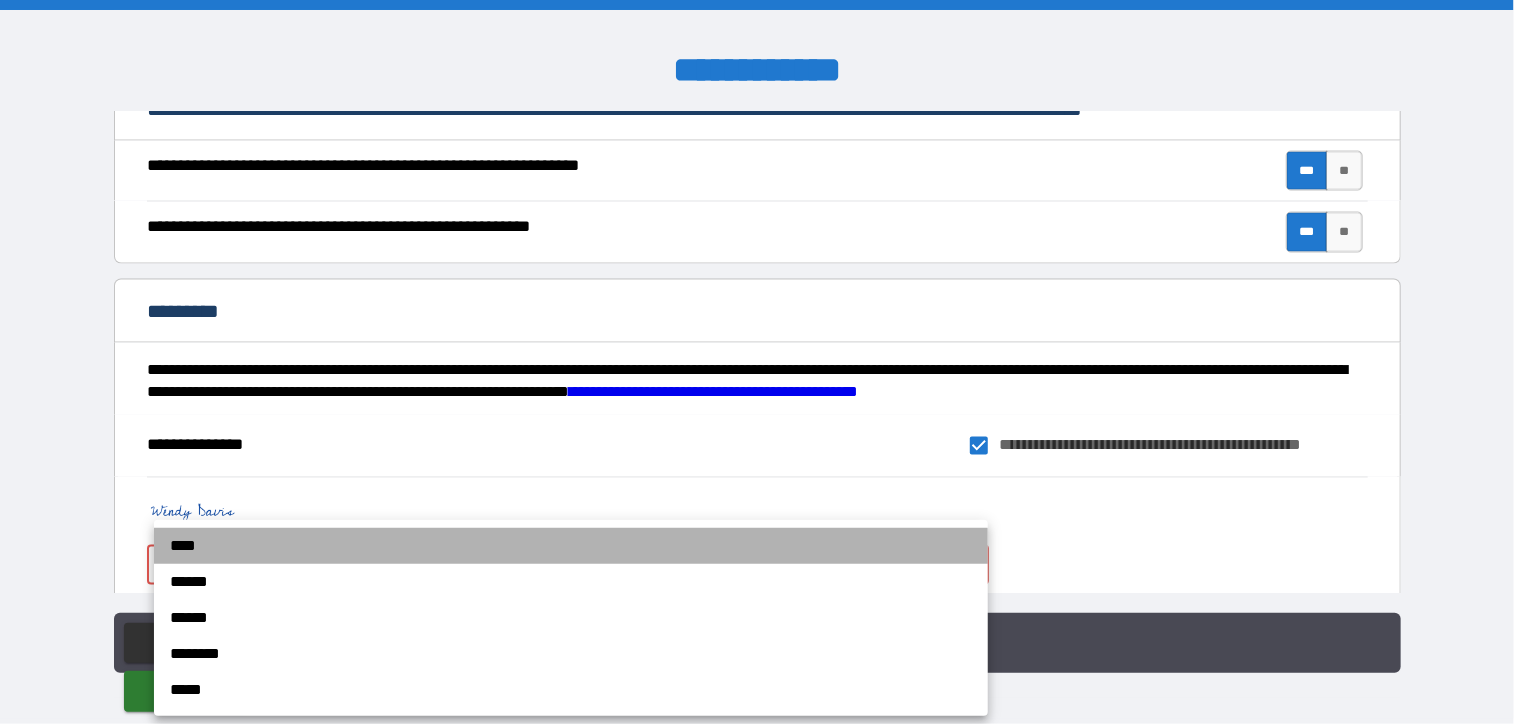 click on "****" at bounding box center [571, 546] 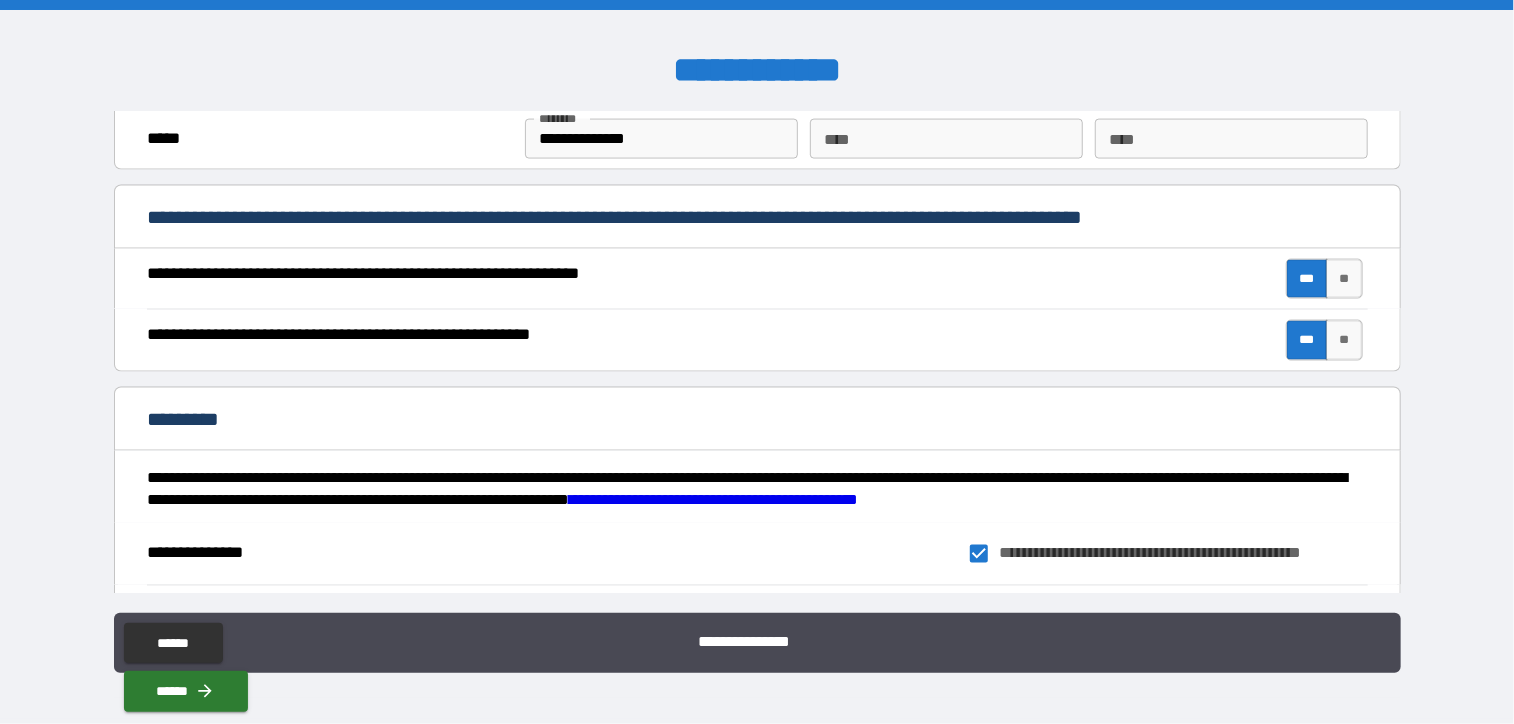 scroll, scrollTop: 1700, scrollLeft: 0, axis: vertical 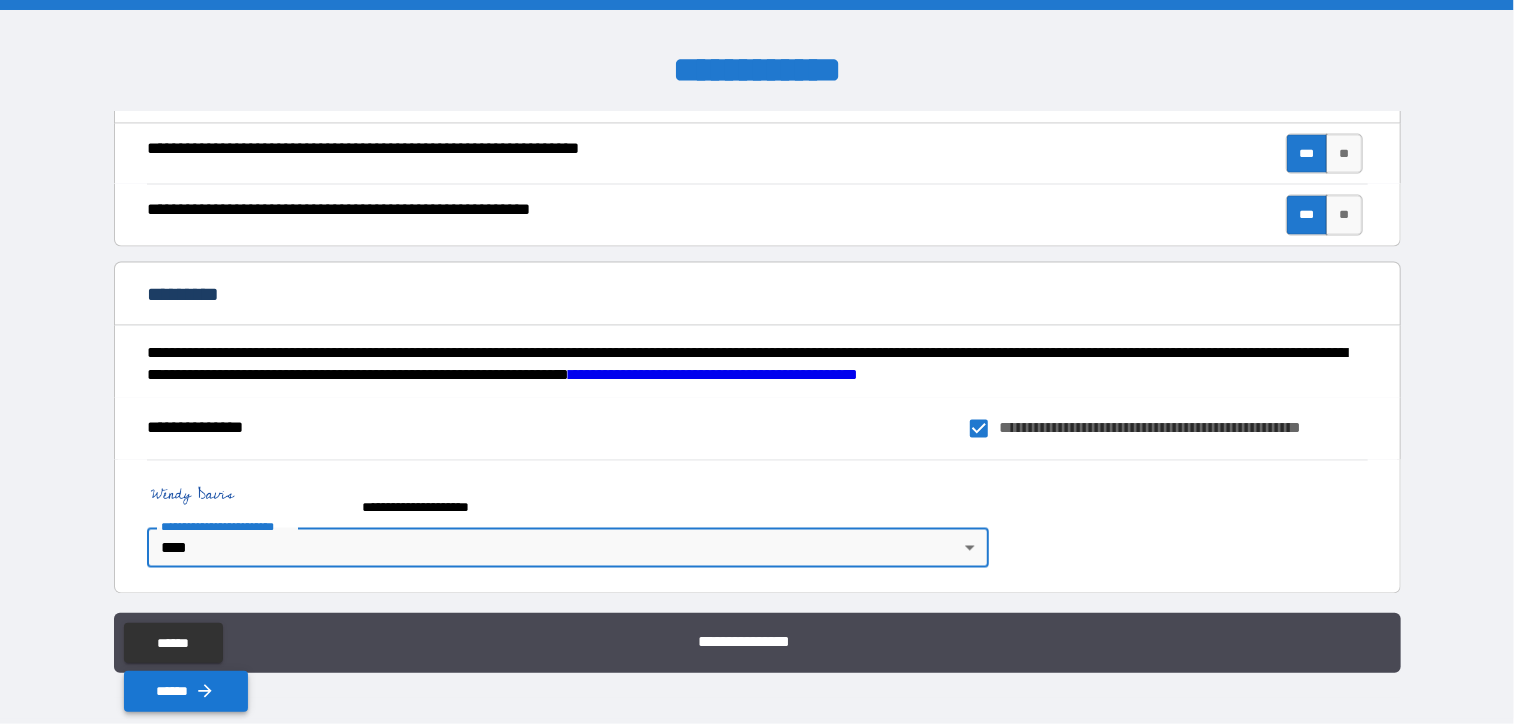 click on "******" at bounding box center [186, 691] 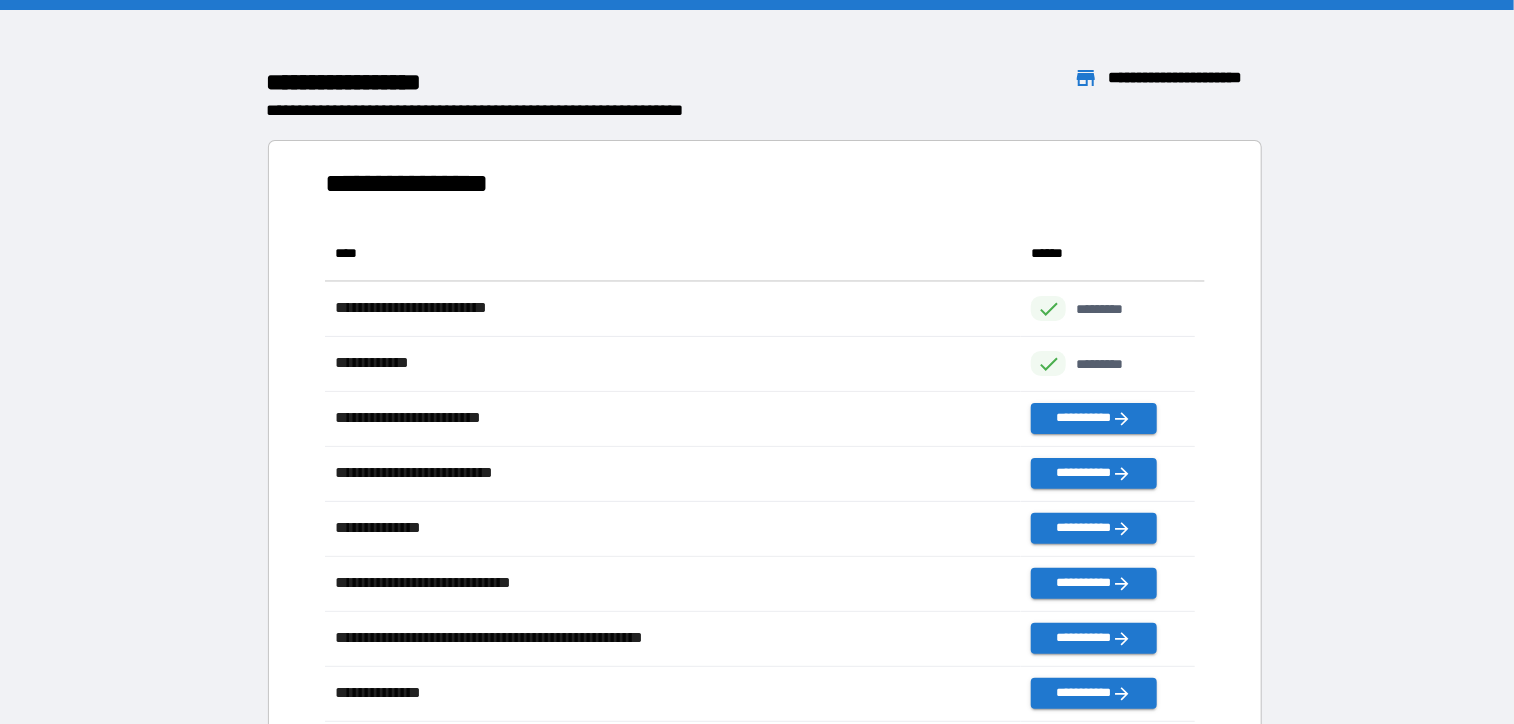 scroll, scrollTop: 16, scrollLeft: 16, axis: both 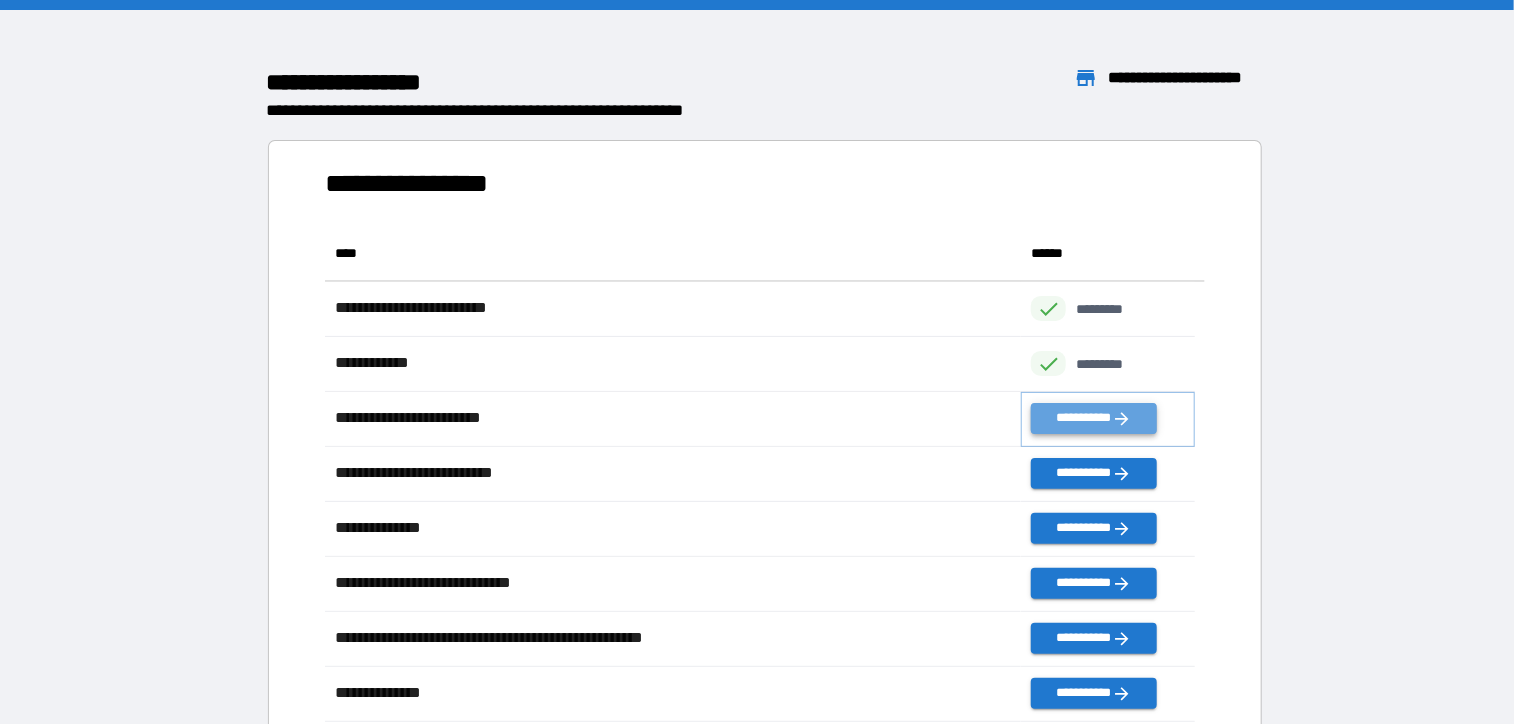 click on "**********" at bounding box center (1093, 418) 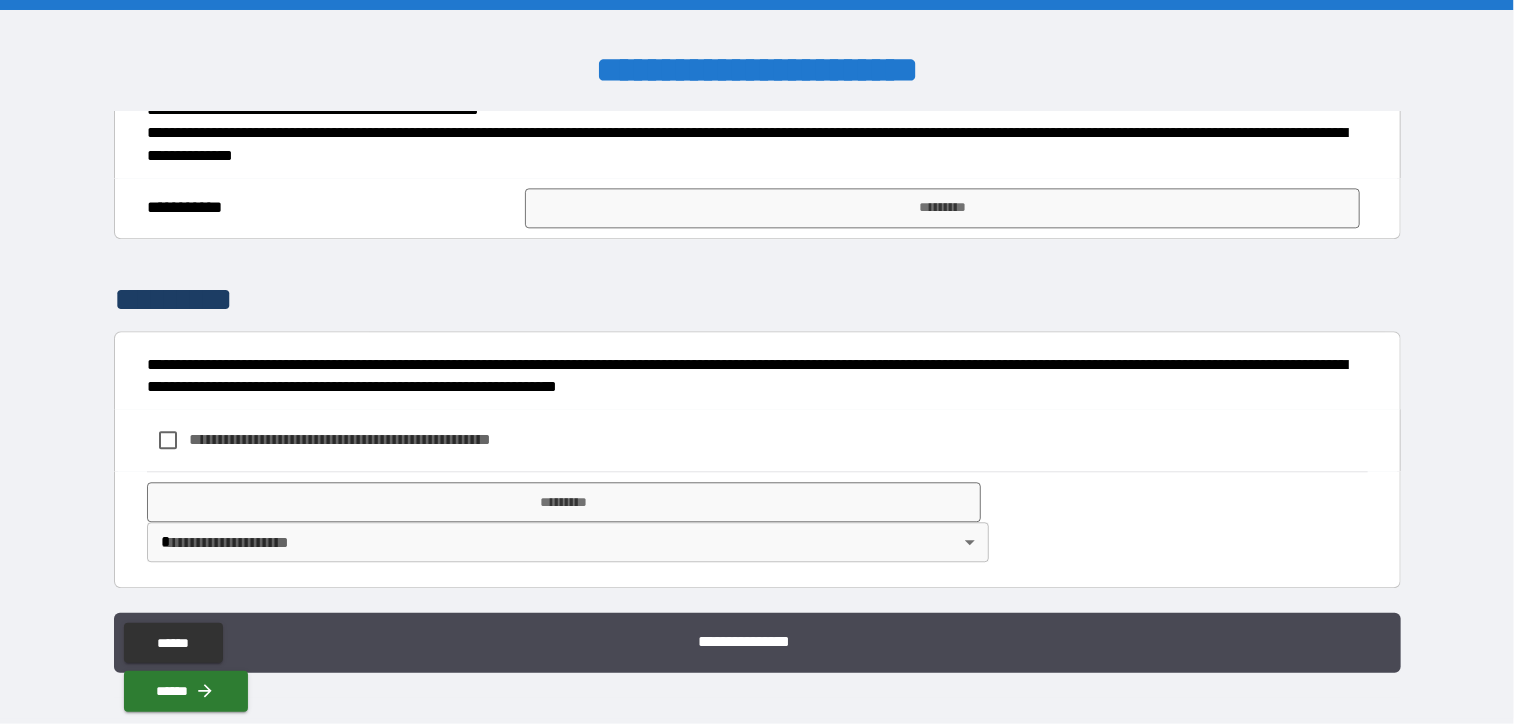 scroll, scrollTop: 2676, scrollLeft: 0, axis: vertical 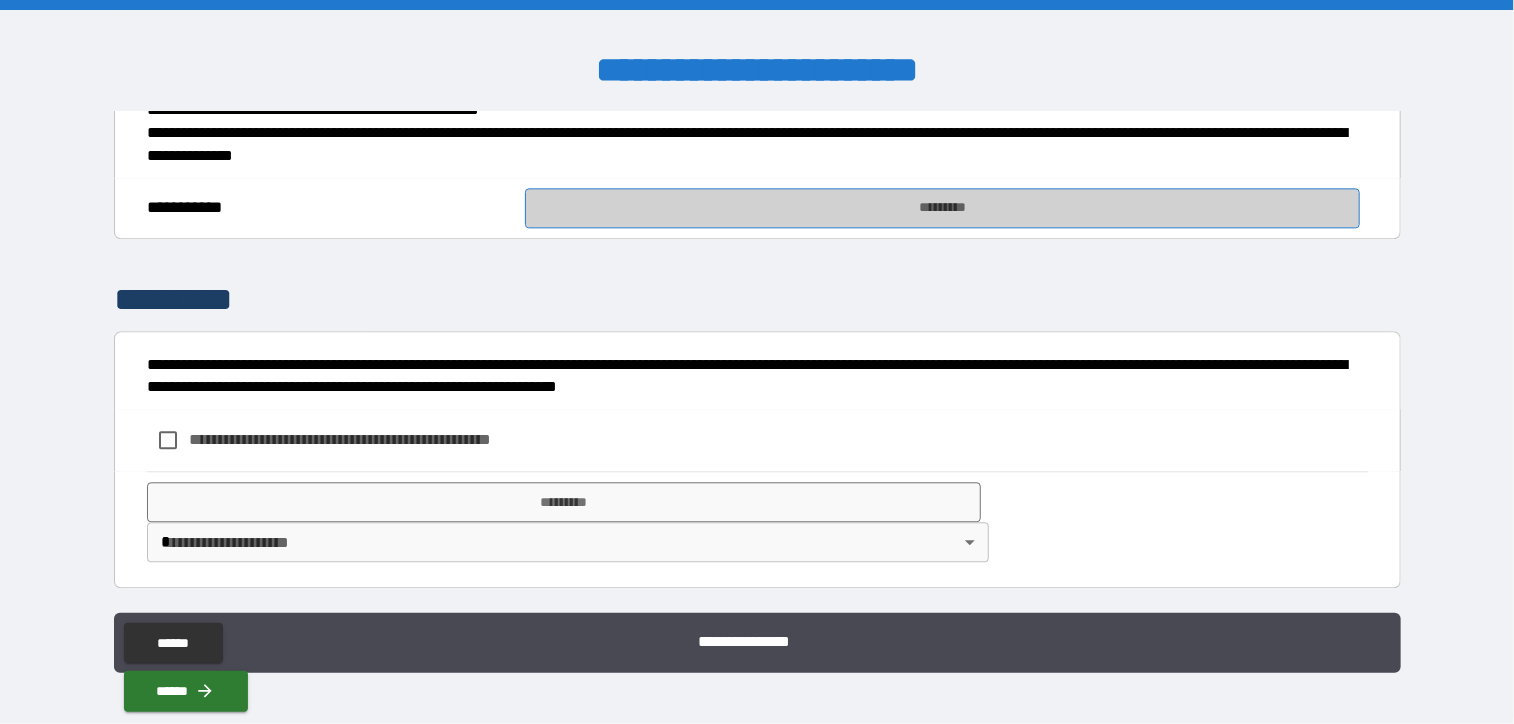 click on "*********" at bounding box center (942, 208) 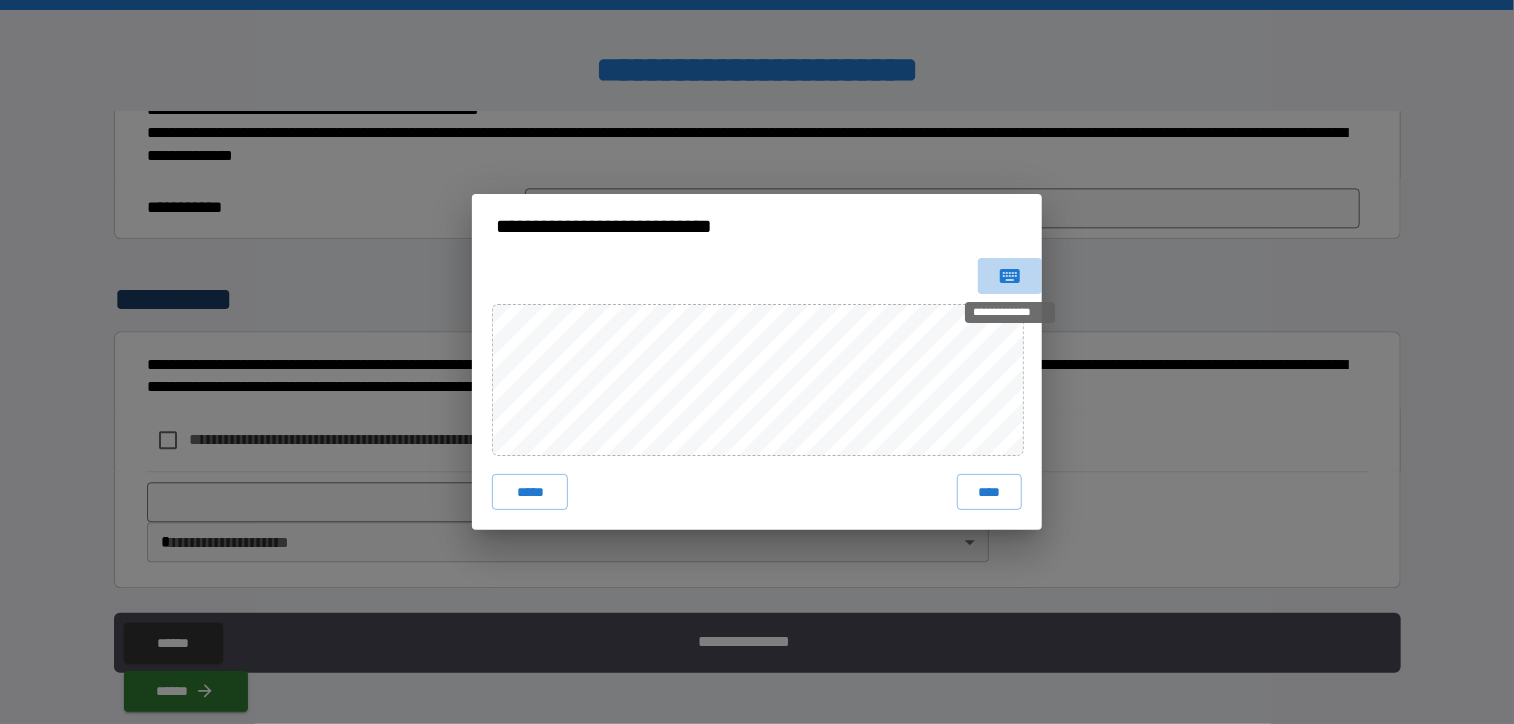 click 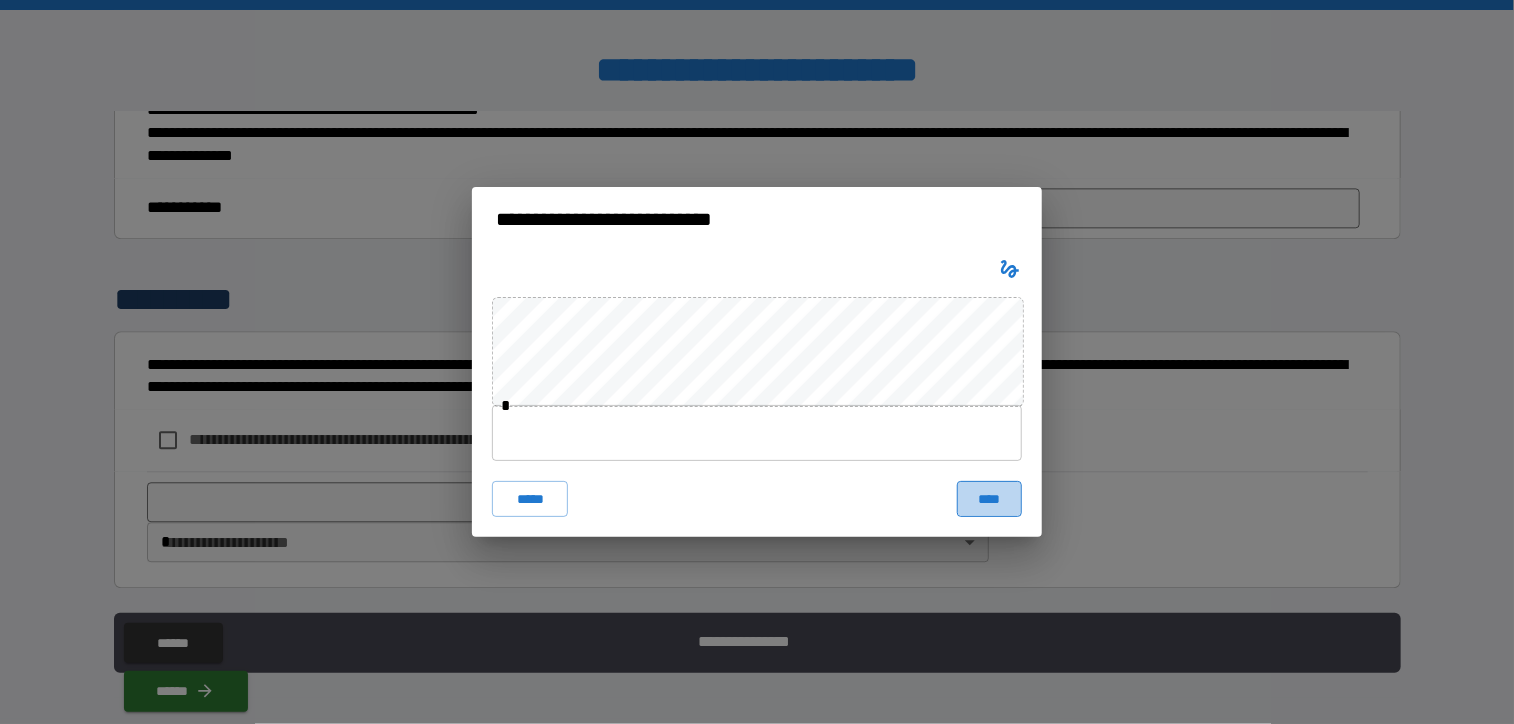 click on "****" at bounding box center [989, 499] 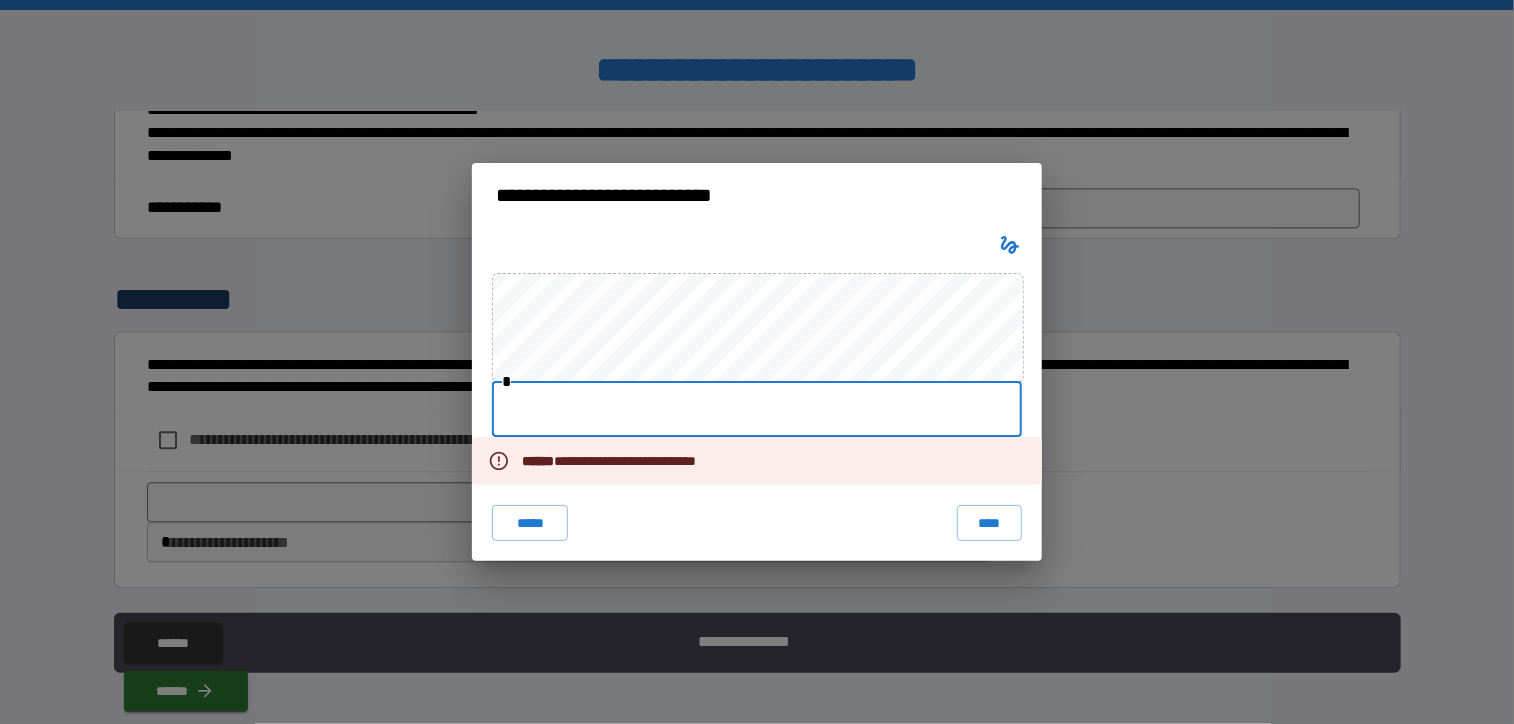 click at bounding box center [757, 409] 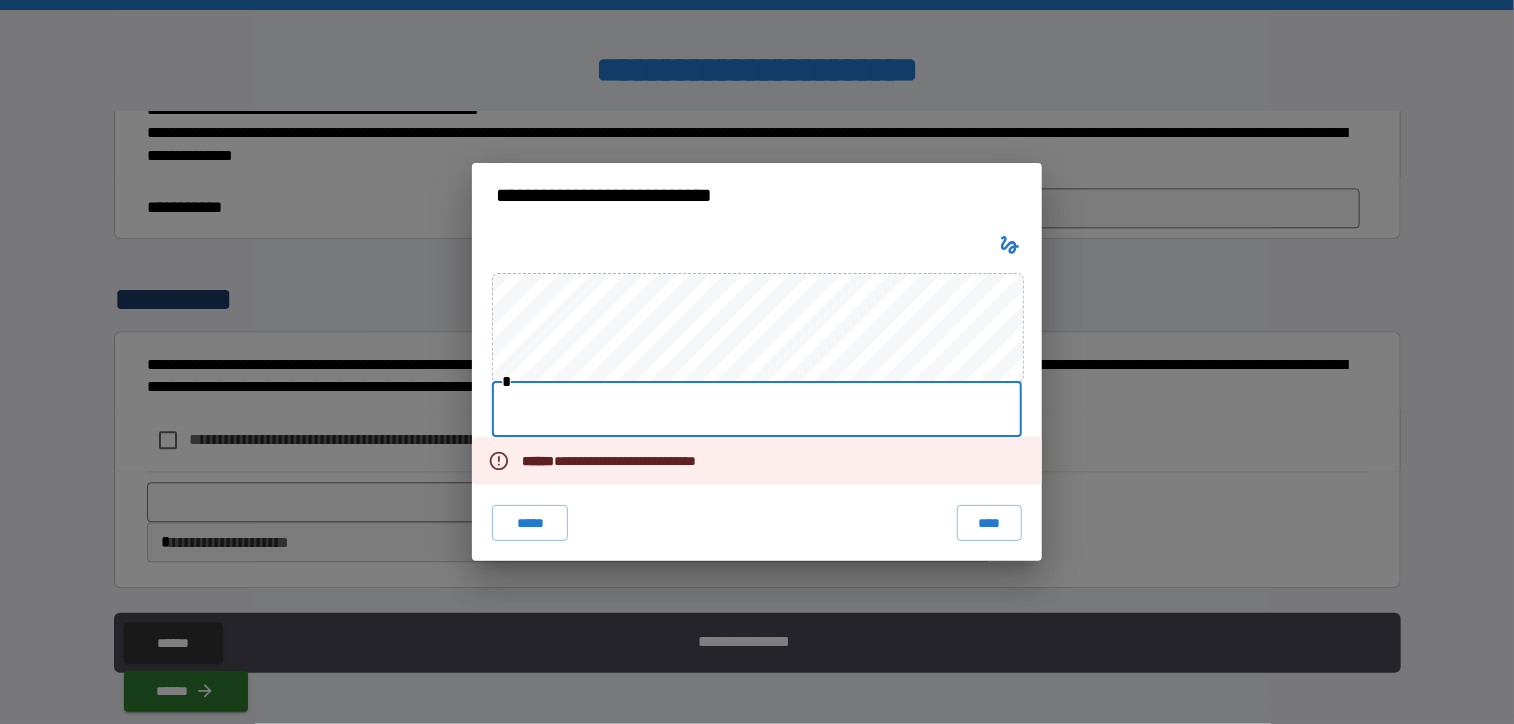 type on "**********" 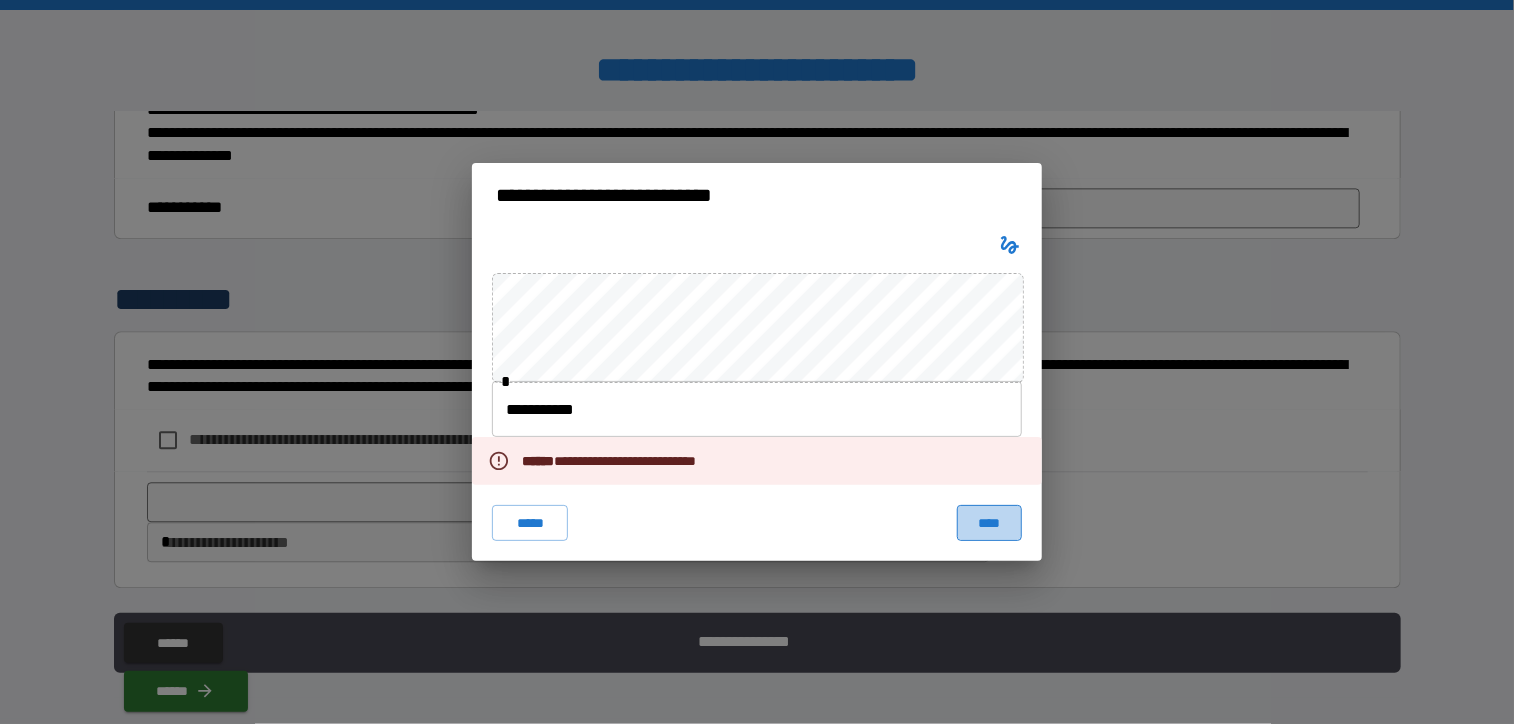 click on "****" at bounding box center (989, 523) 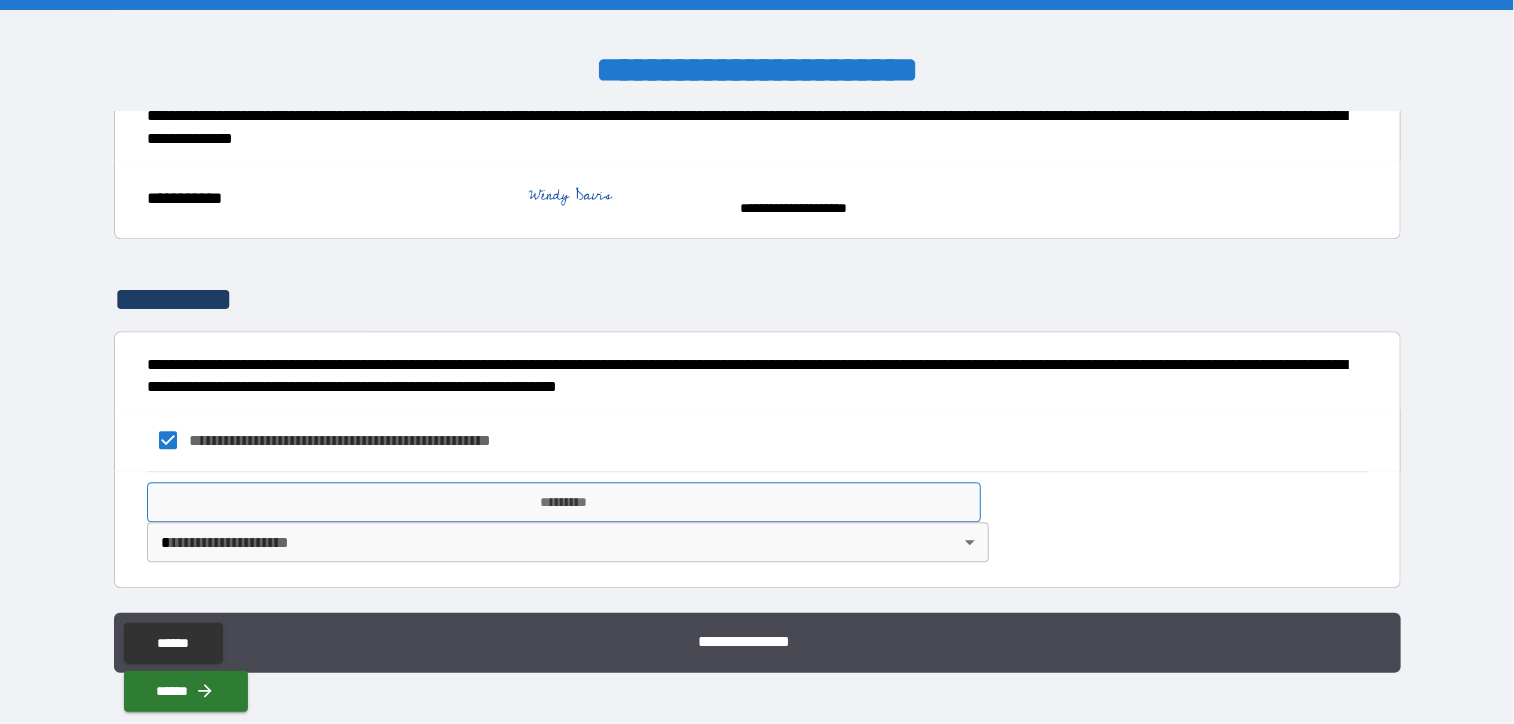 click on "*********" at bounding box center (564, 502) 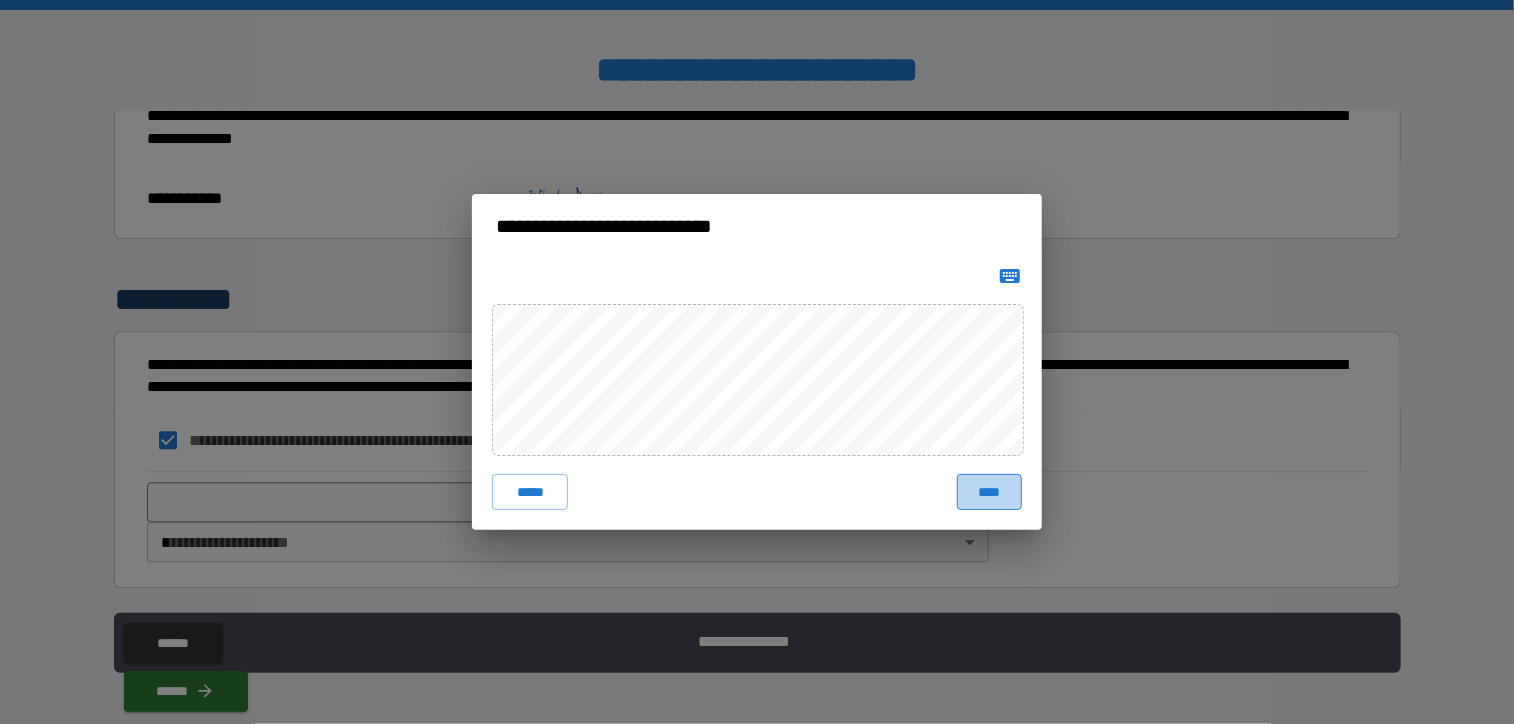 click on "****" at bounding box center [989, 492] 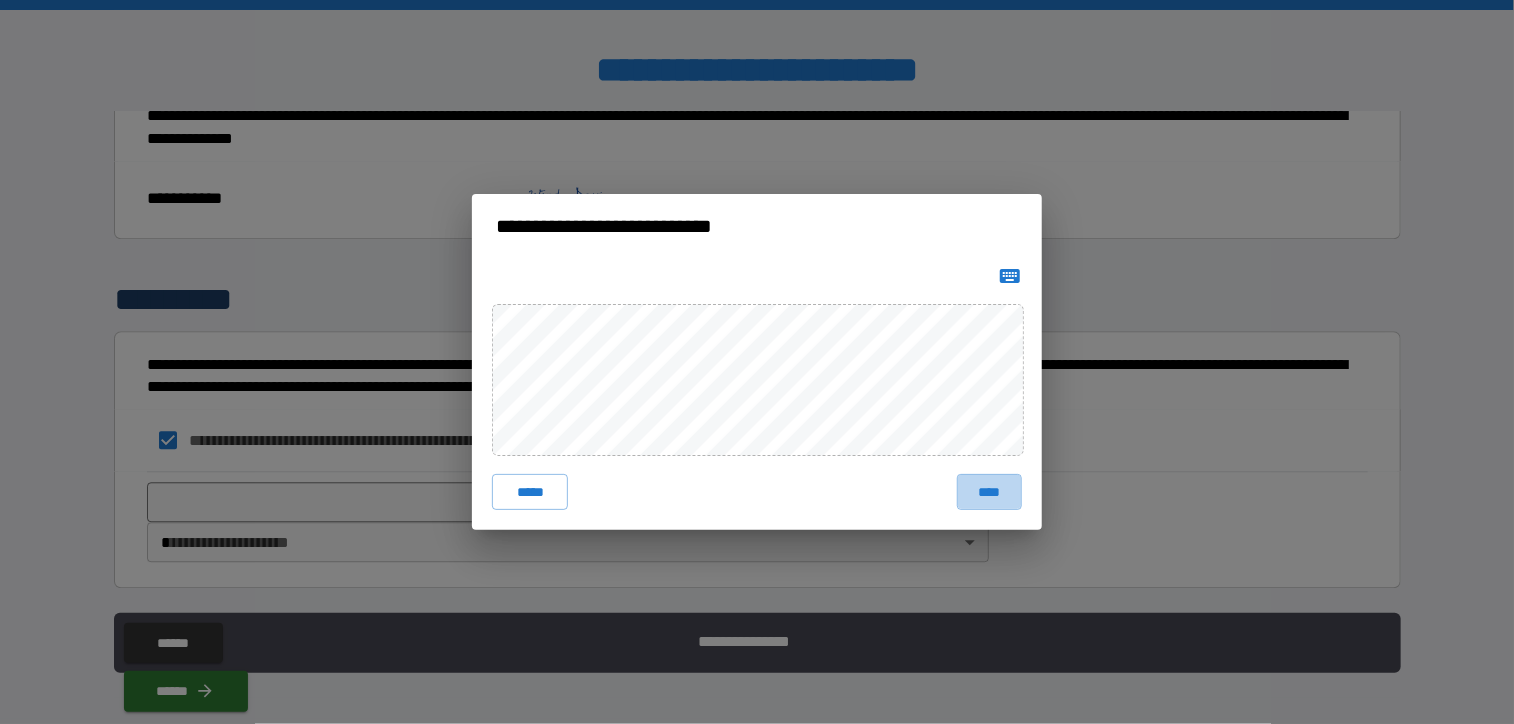 drag, startPoint x: 993, startPoint y: 492, endPoint x: 939, endPoint y: 486, distance: 54.33231 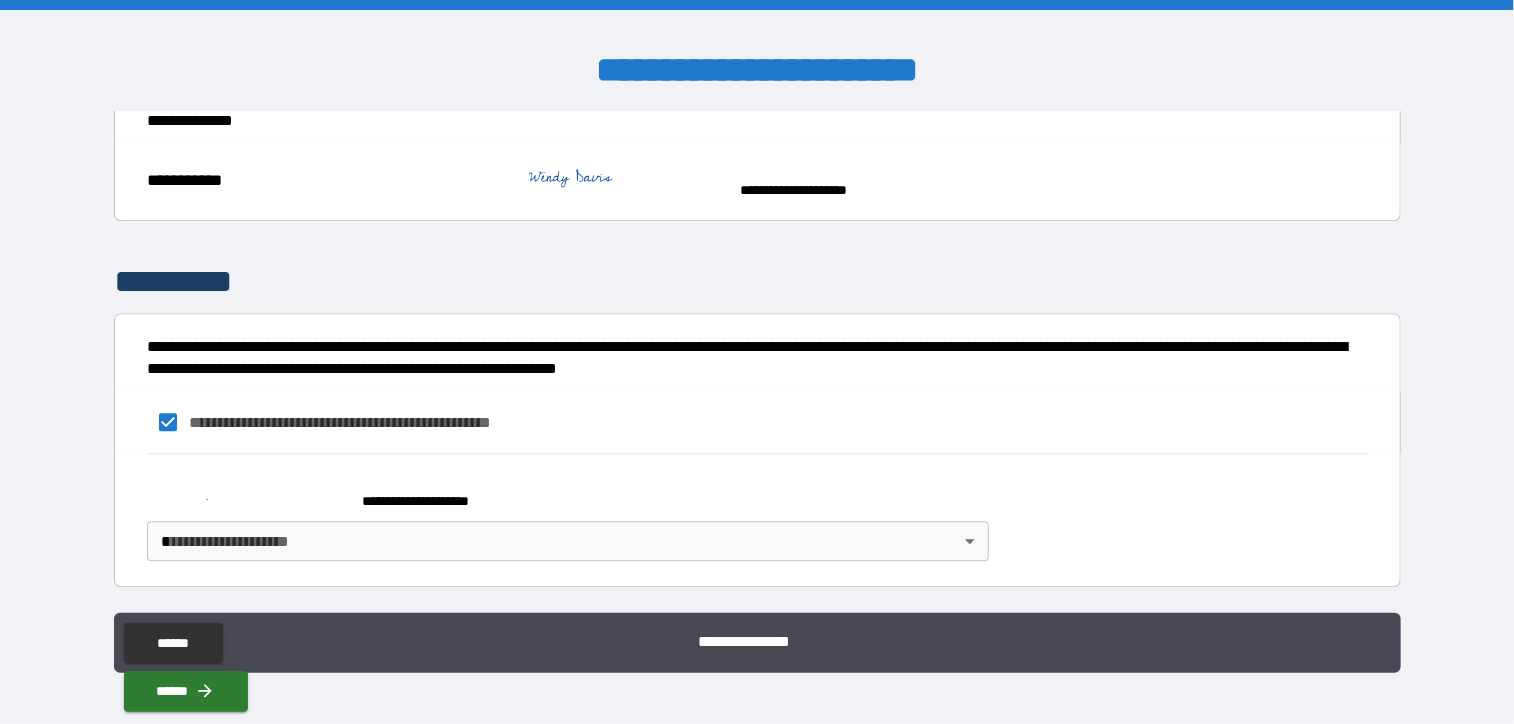 scroll, scrollTop: 2710, scrollLeft: 0, axis: vertical 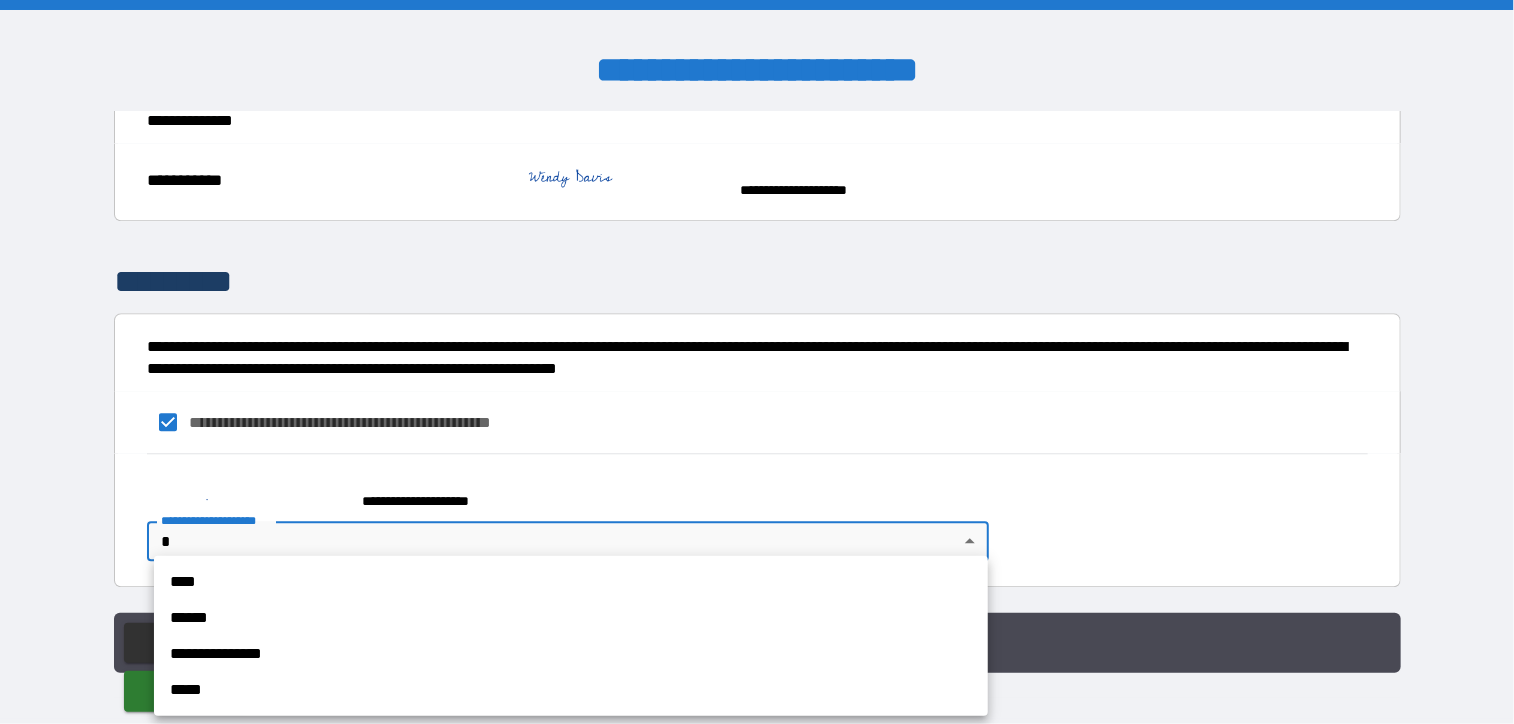 click on "**********" at bounding box center (757, 362) 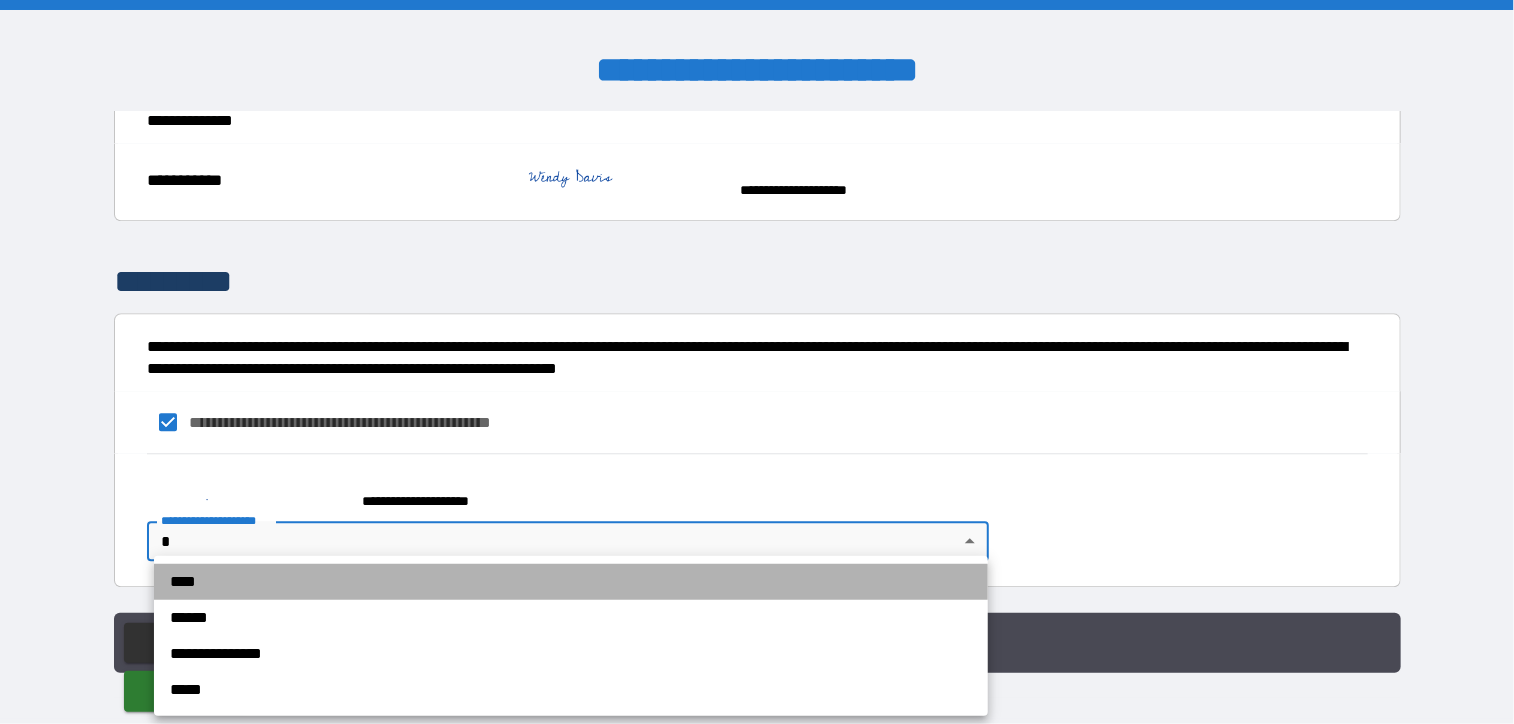 click on "****" at bounding box center (571, 582) 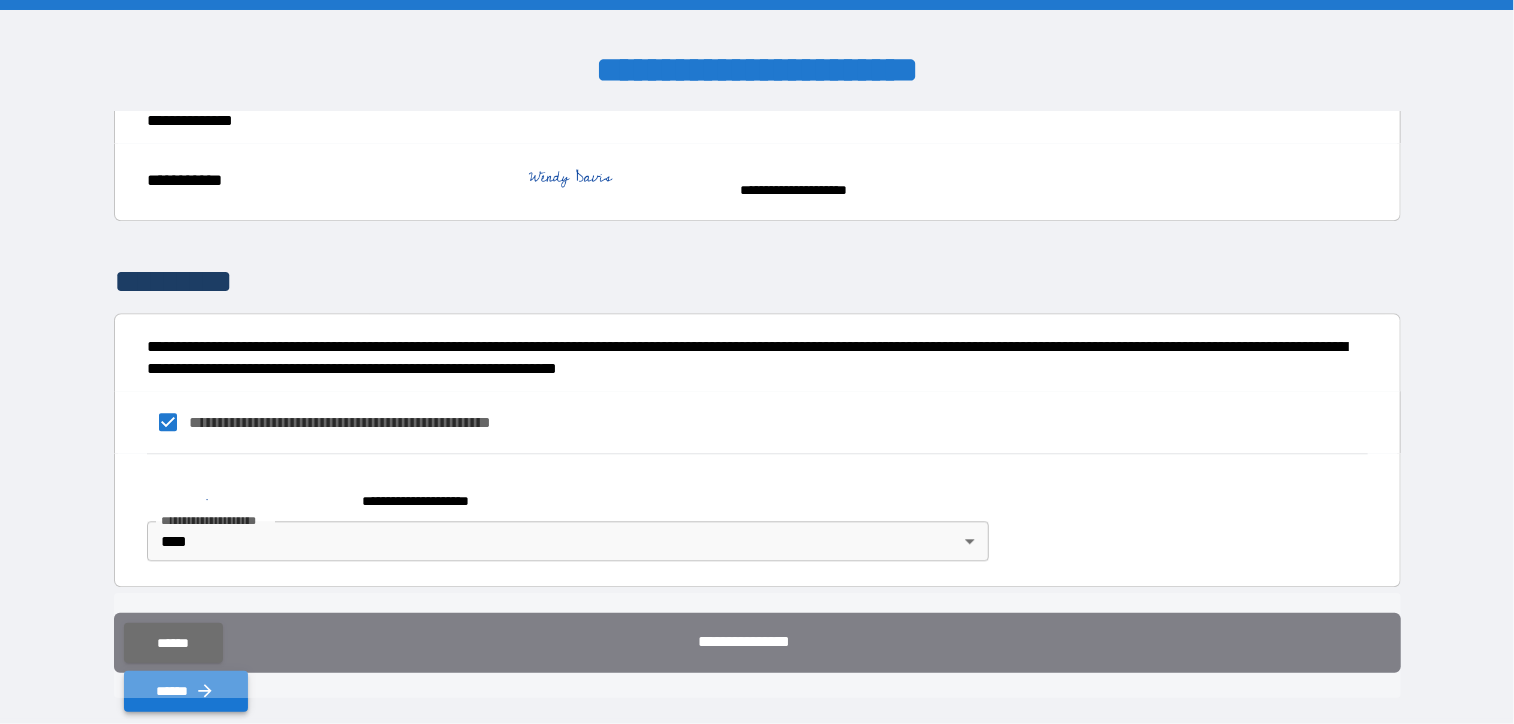 click on "******" at bounding box center (186, 691) 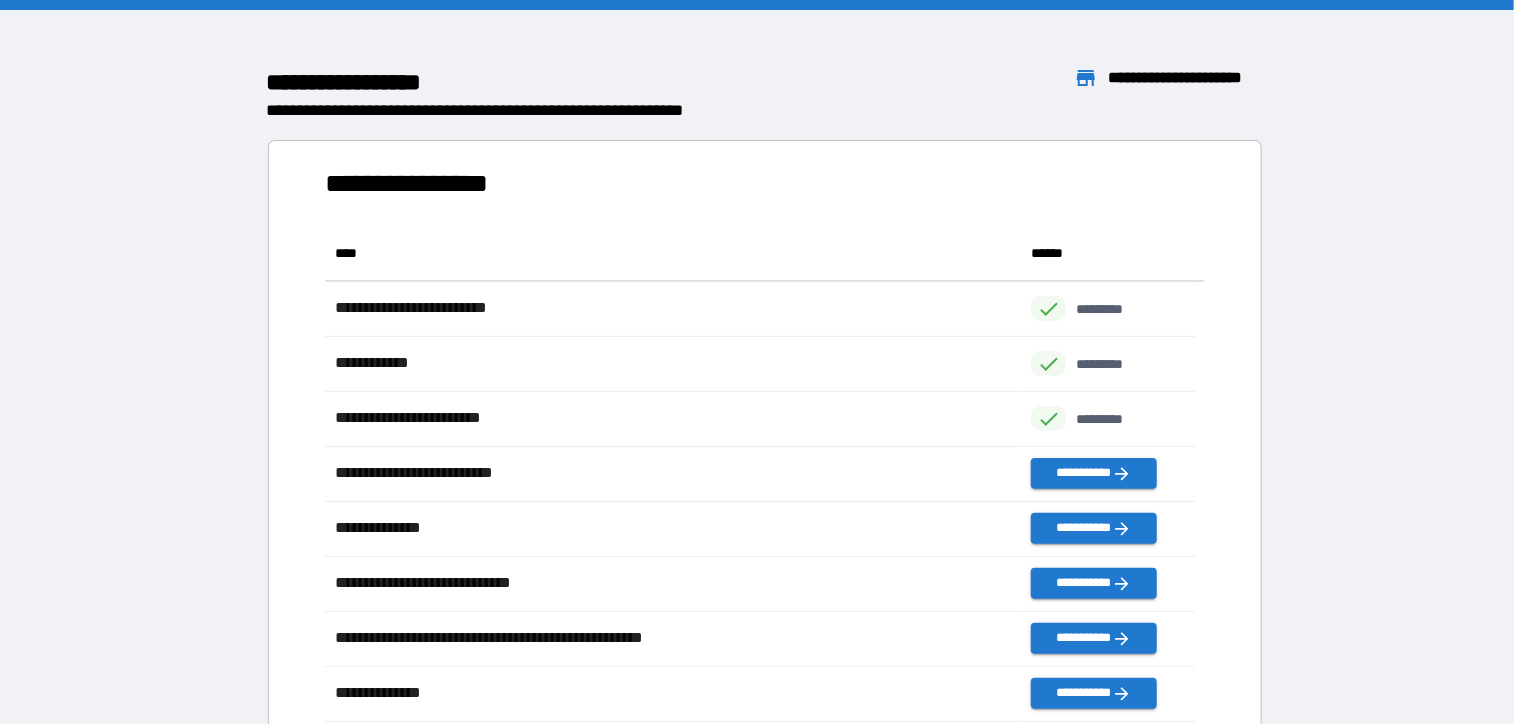 scroll, scrollTop: 16, scrollLeft: 16, axis: both 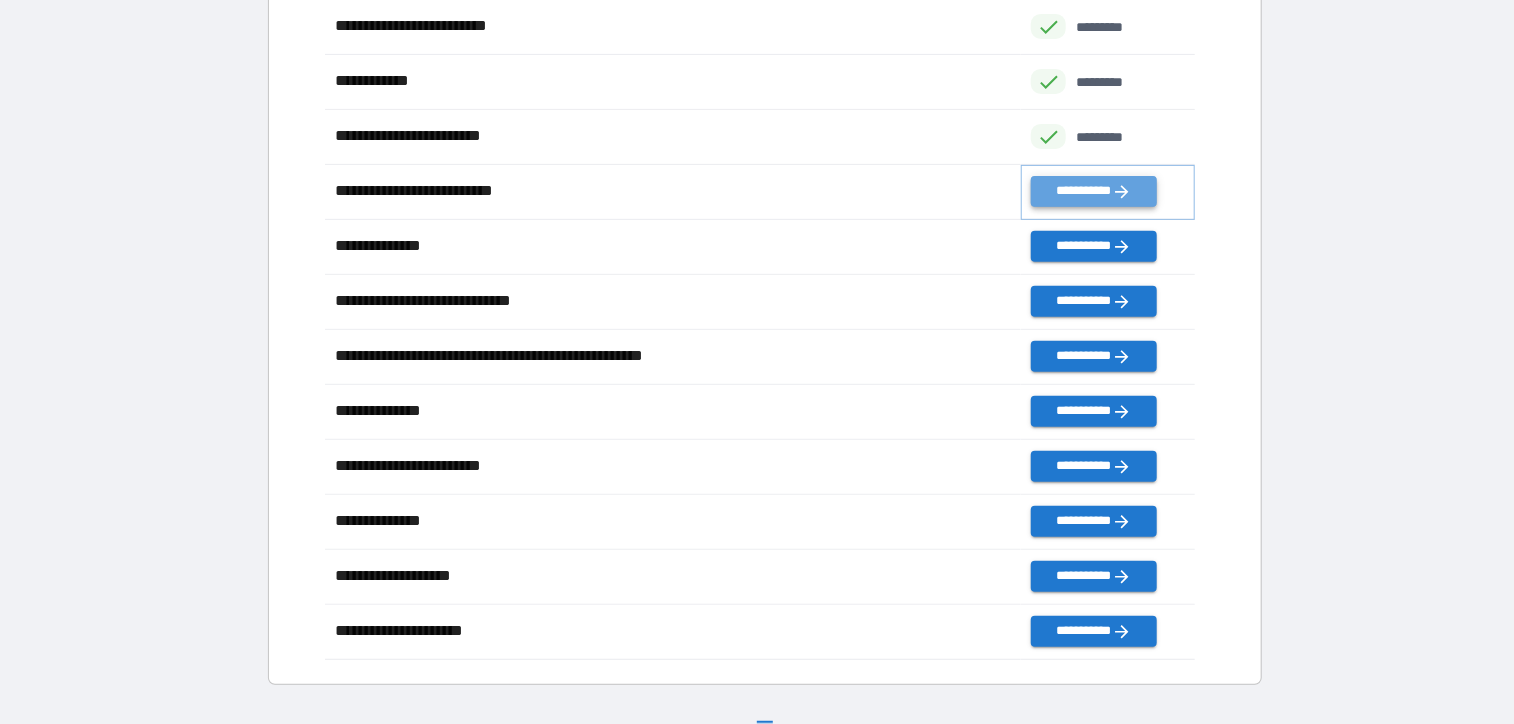 click on "**********" at bounding box center [1093, 191] 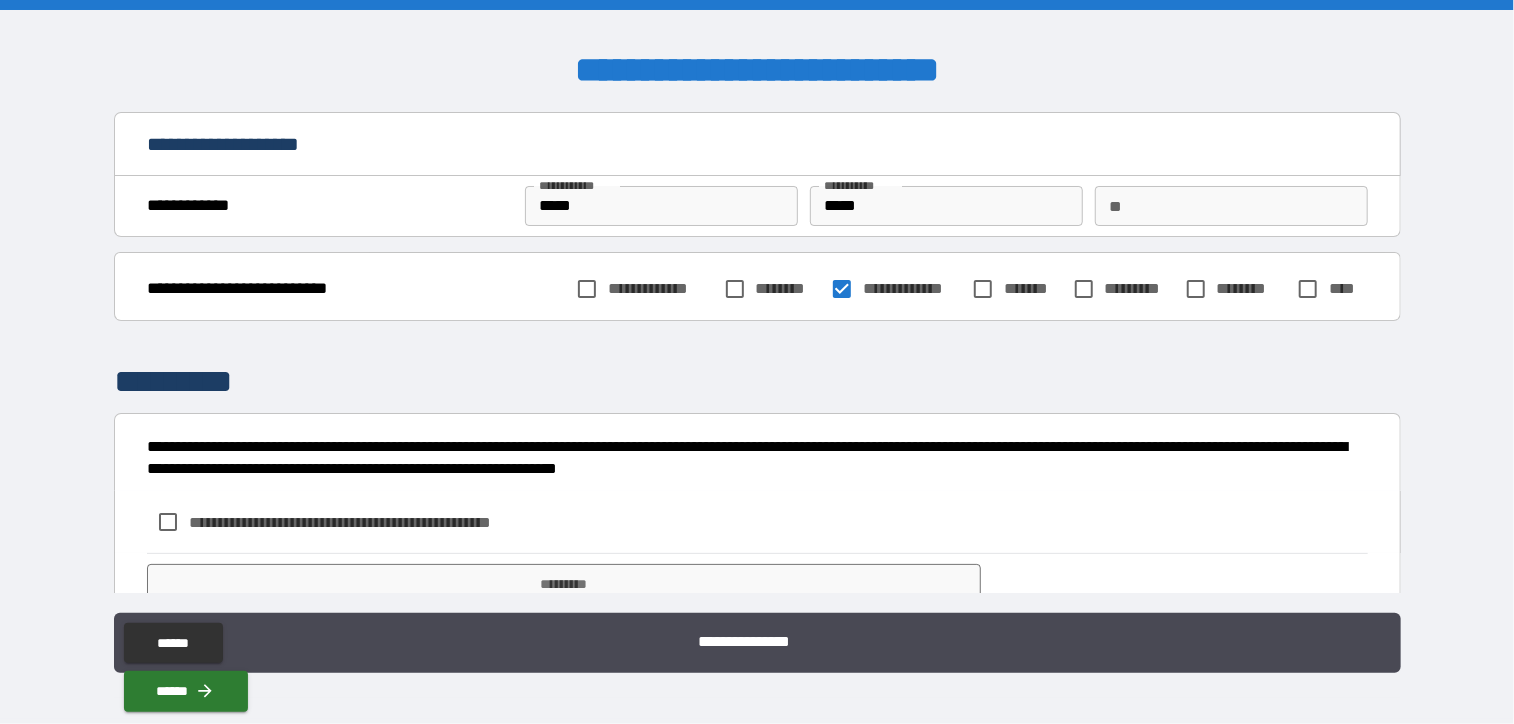 scroll, scrollTop: 80, scrollLeft: 0, axis: vertical 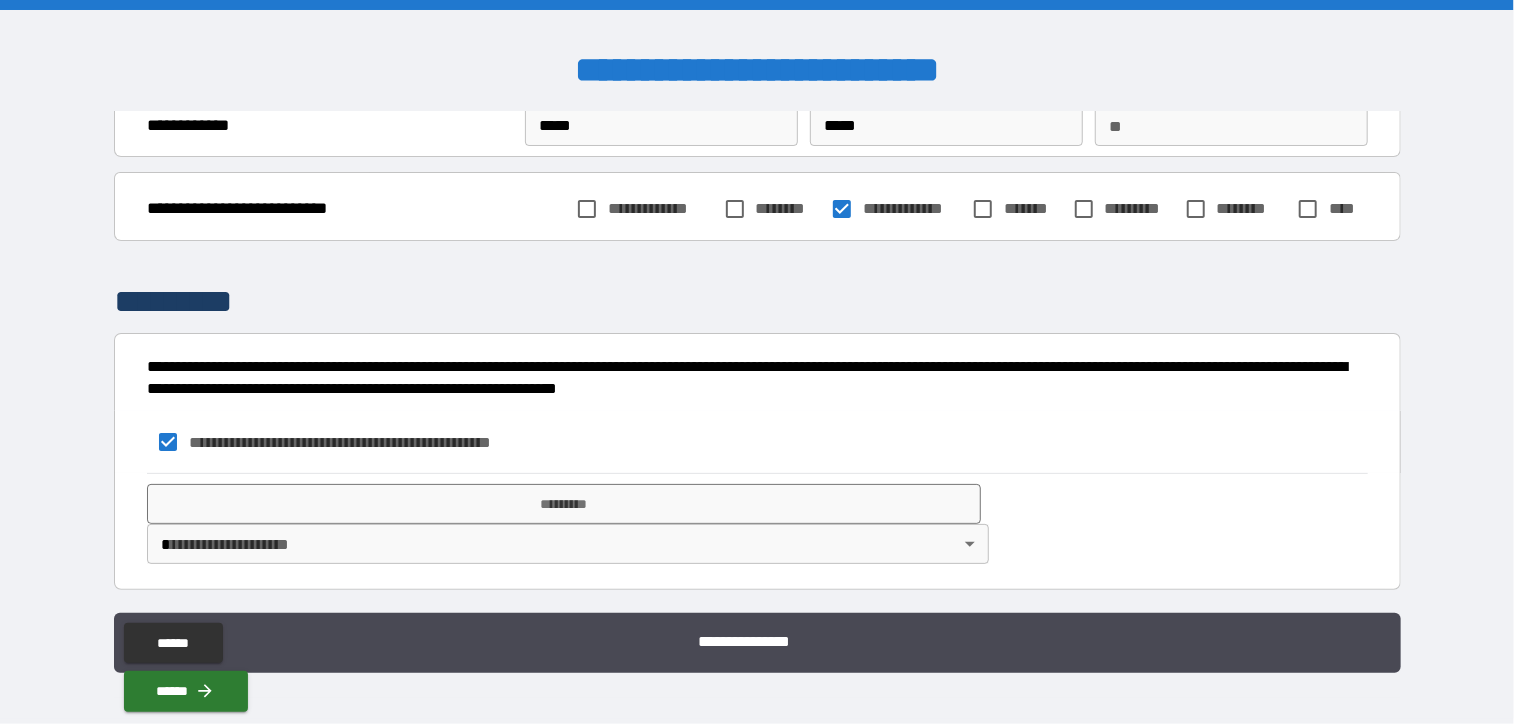 click on "**********" at bounding box center (757, 362) 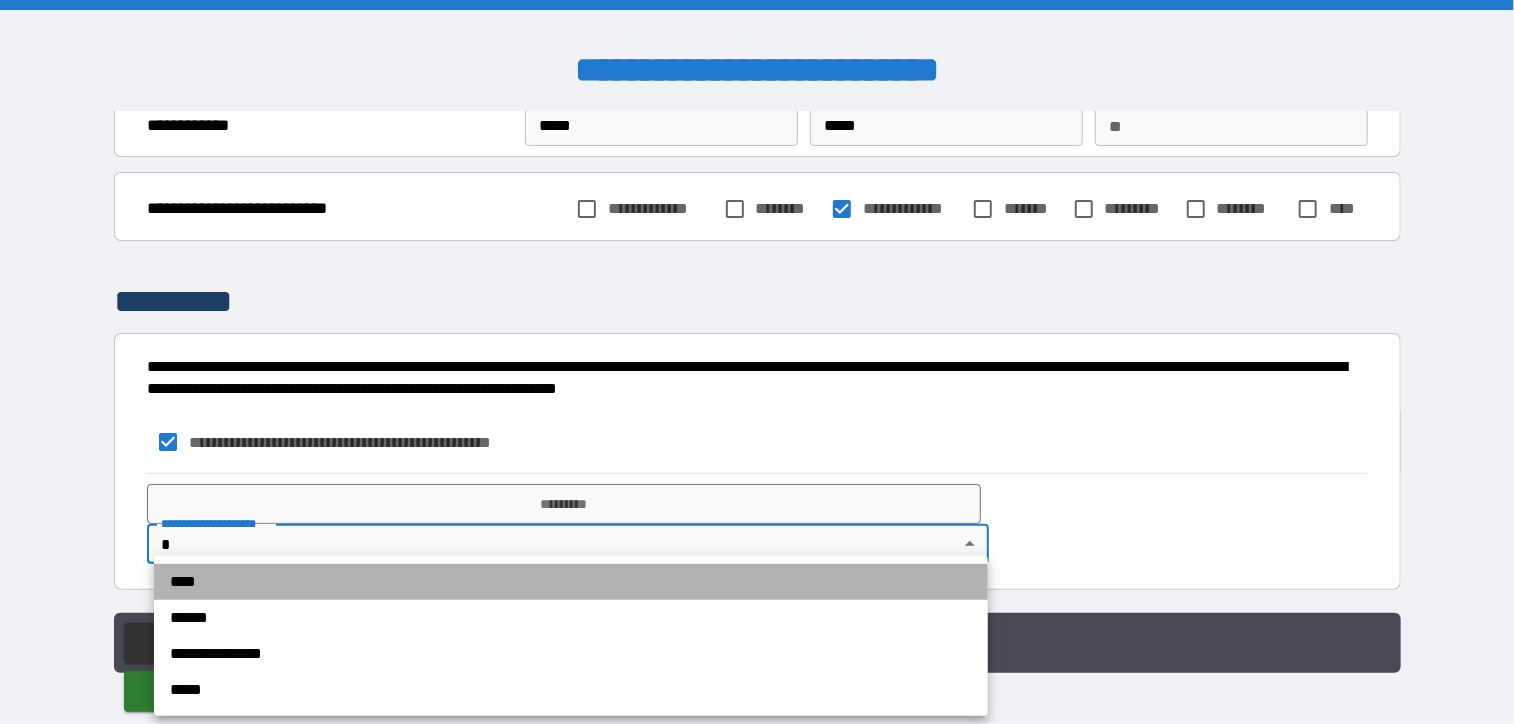 click on "****" at bounding box center [571, 582] 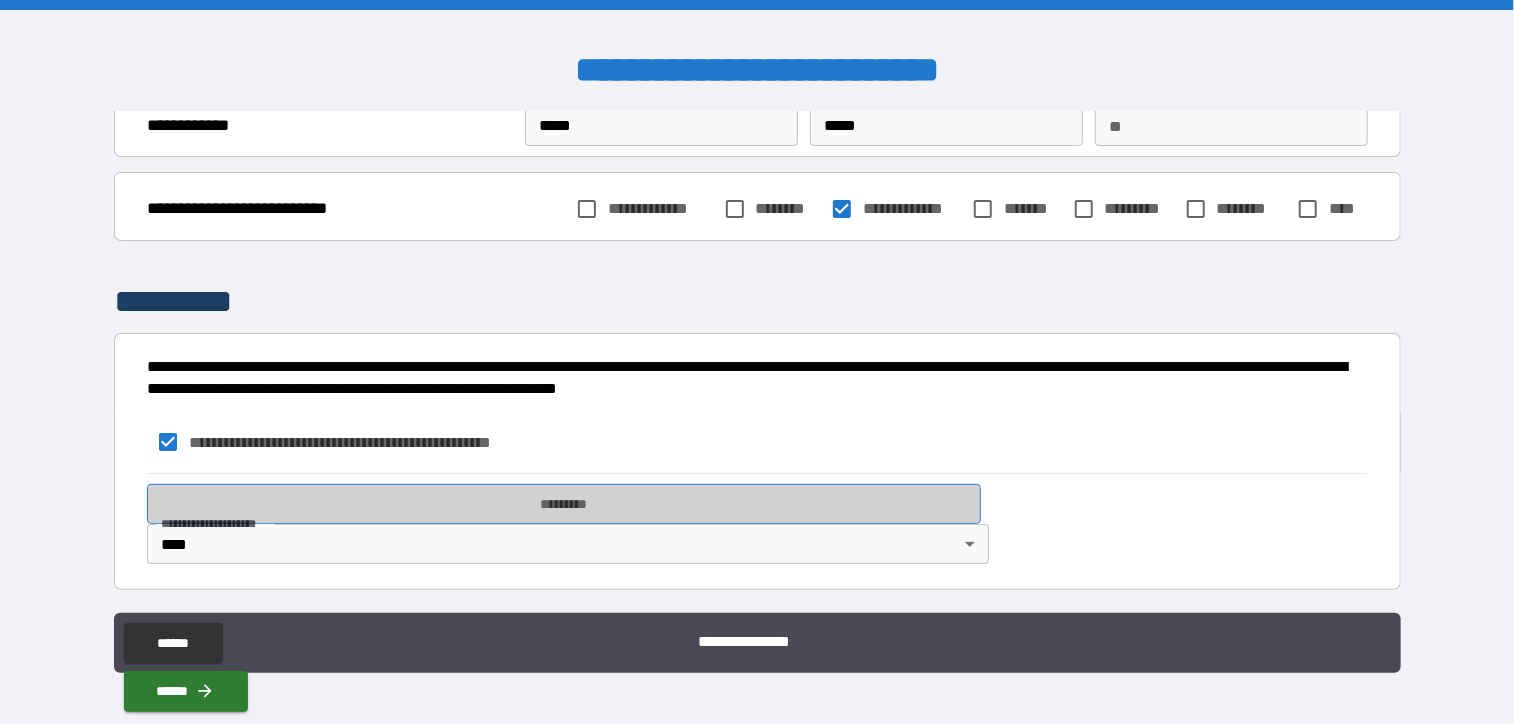 click on "*********" at bounding box center [564, 504] 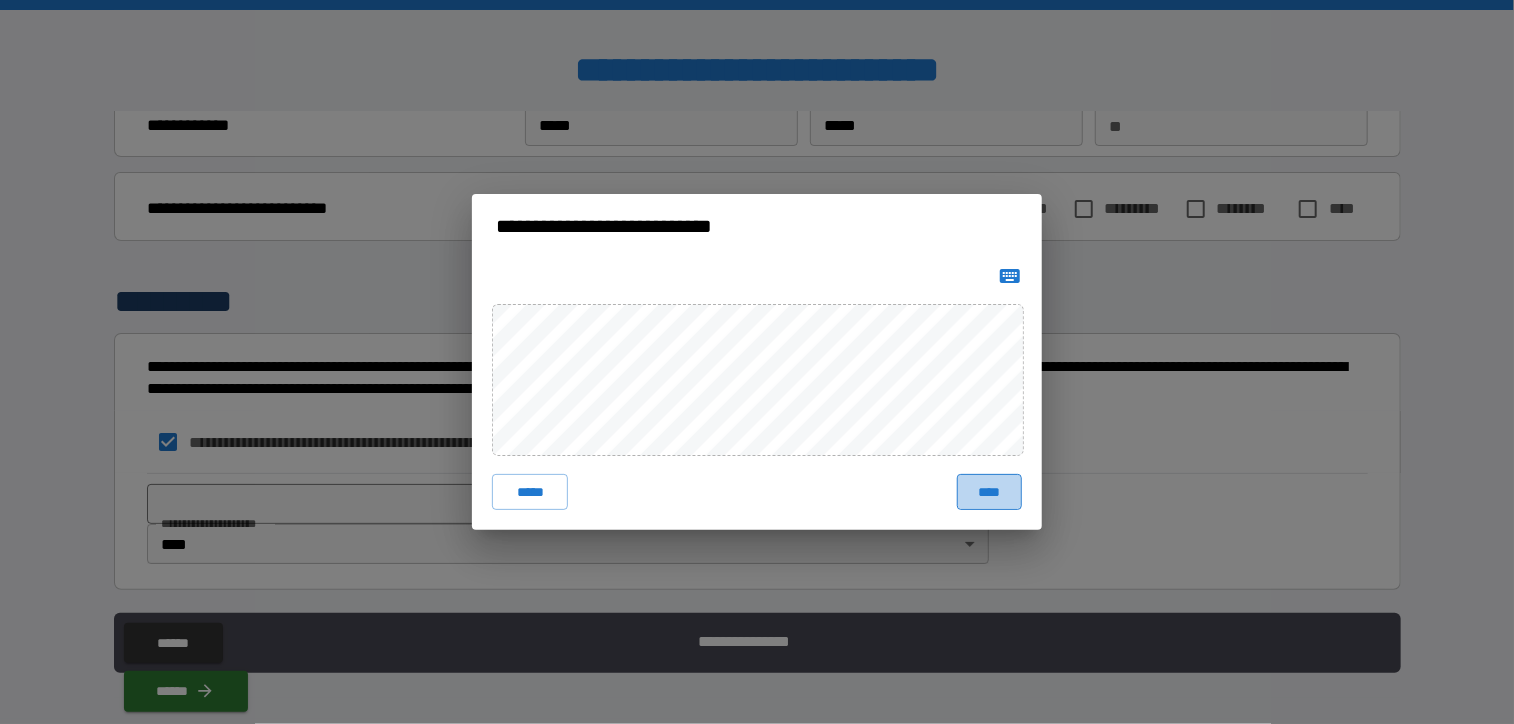 click on "****" at bounding box center [989, 492] 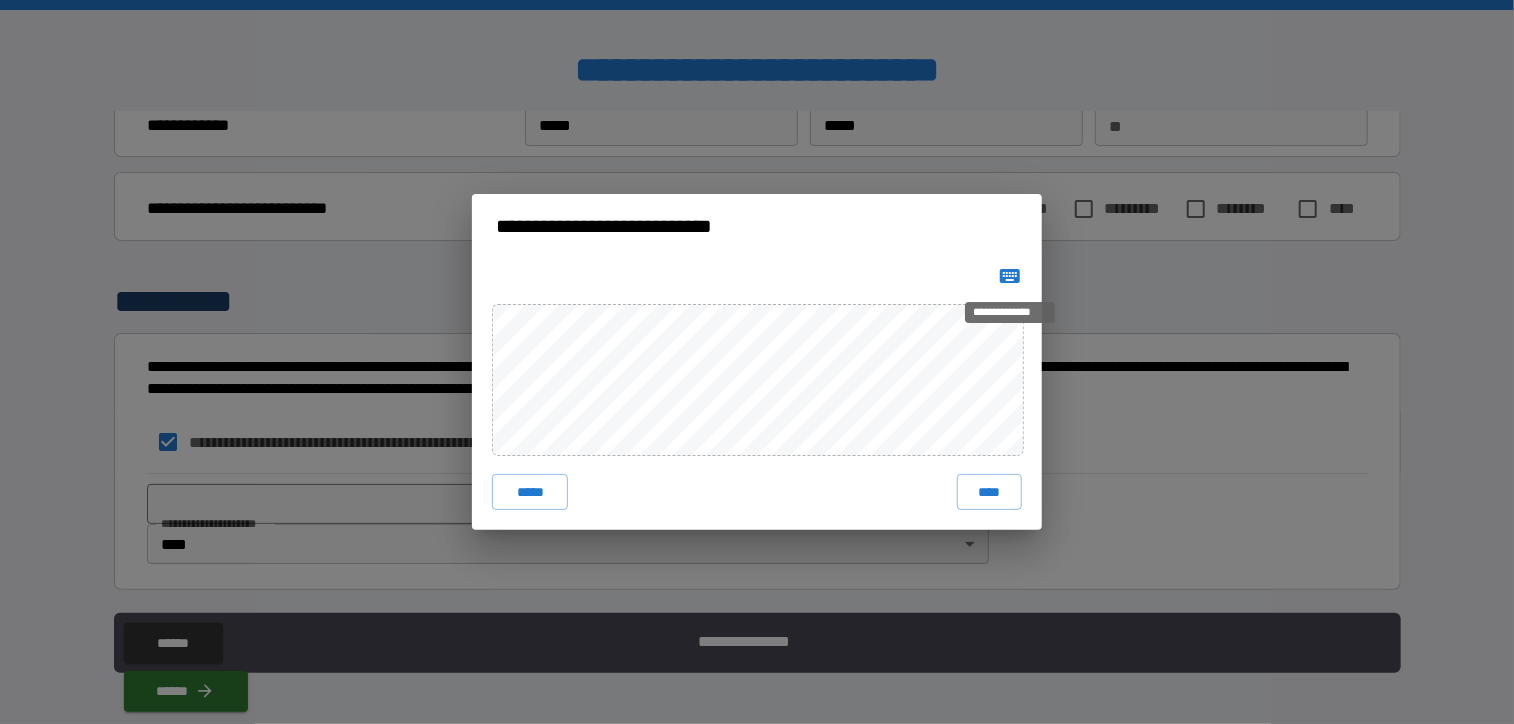click 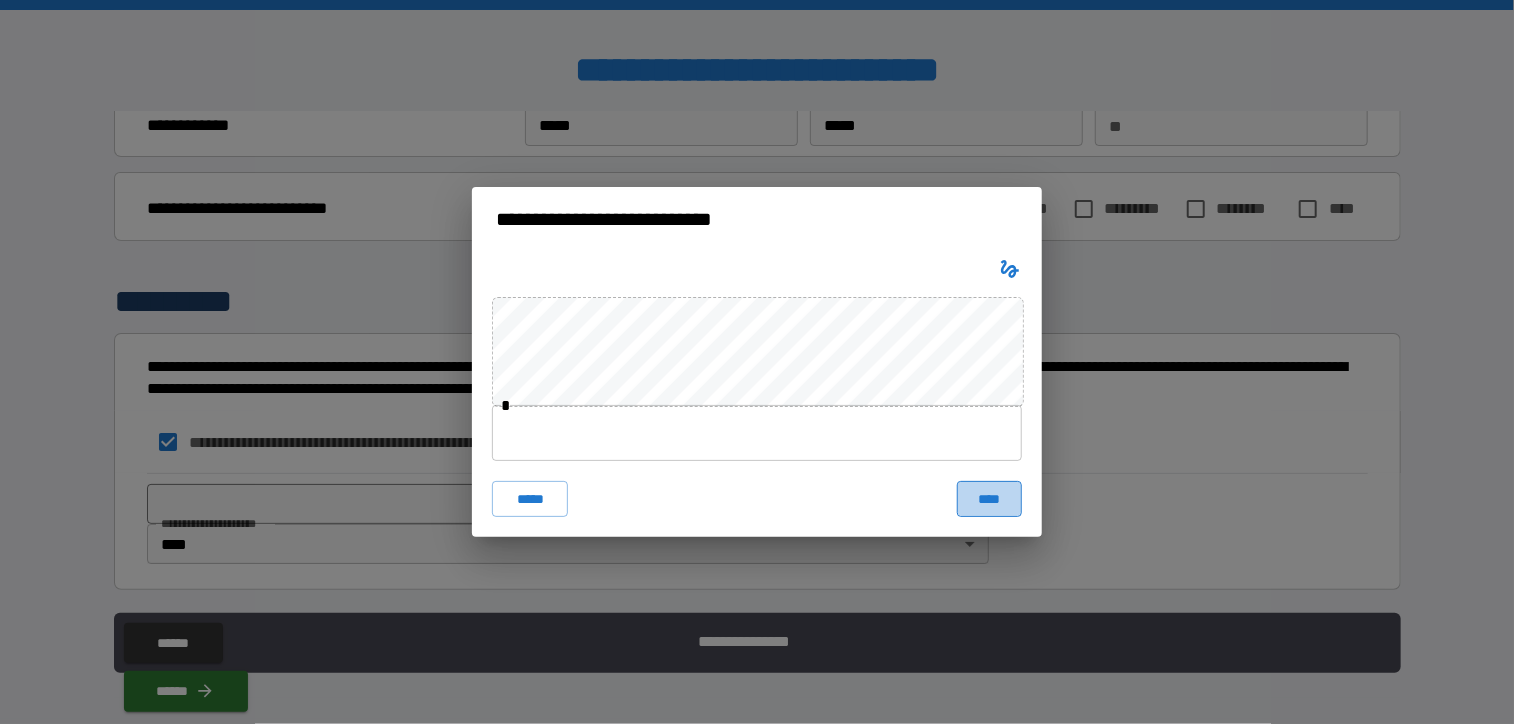 click on "****" at bounding box center [989, 499] 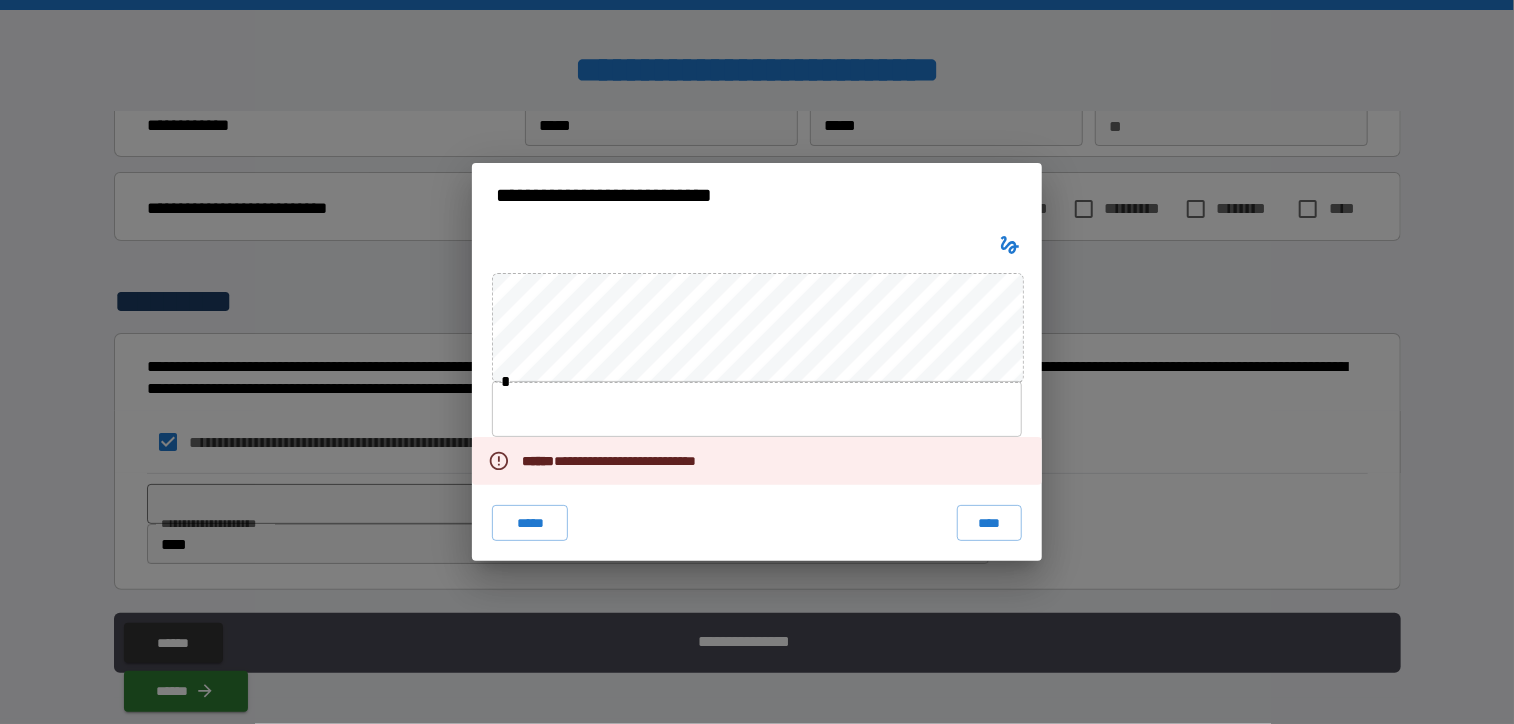 click at bounding box center (757, 409) 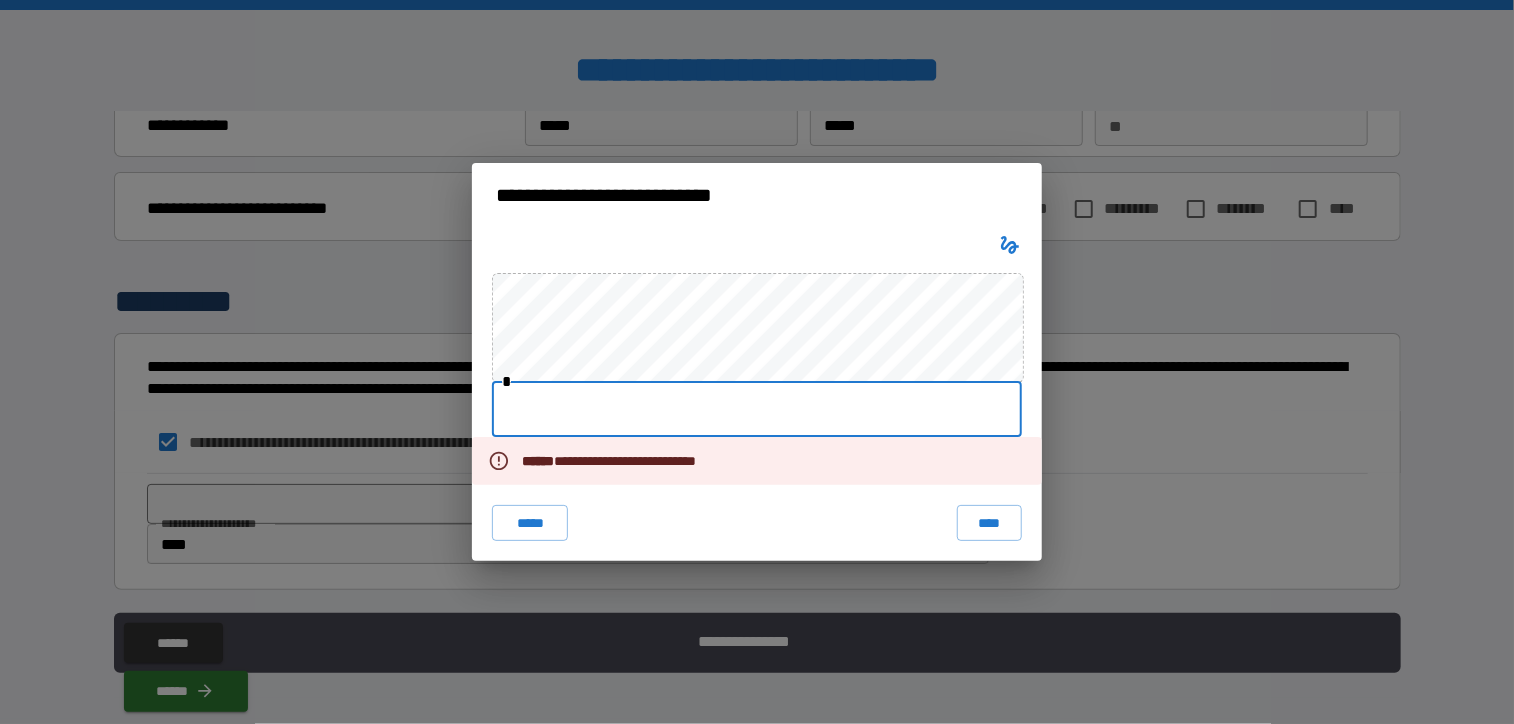 type on "**********" 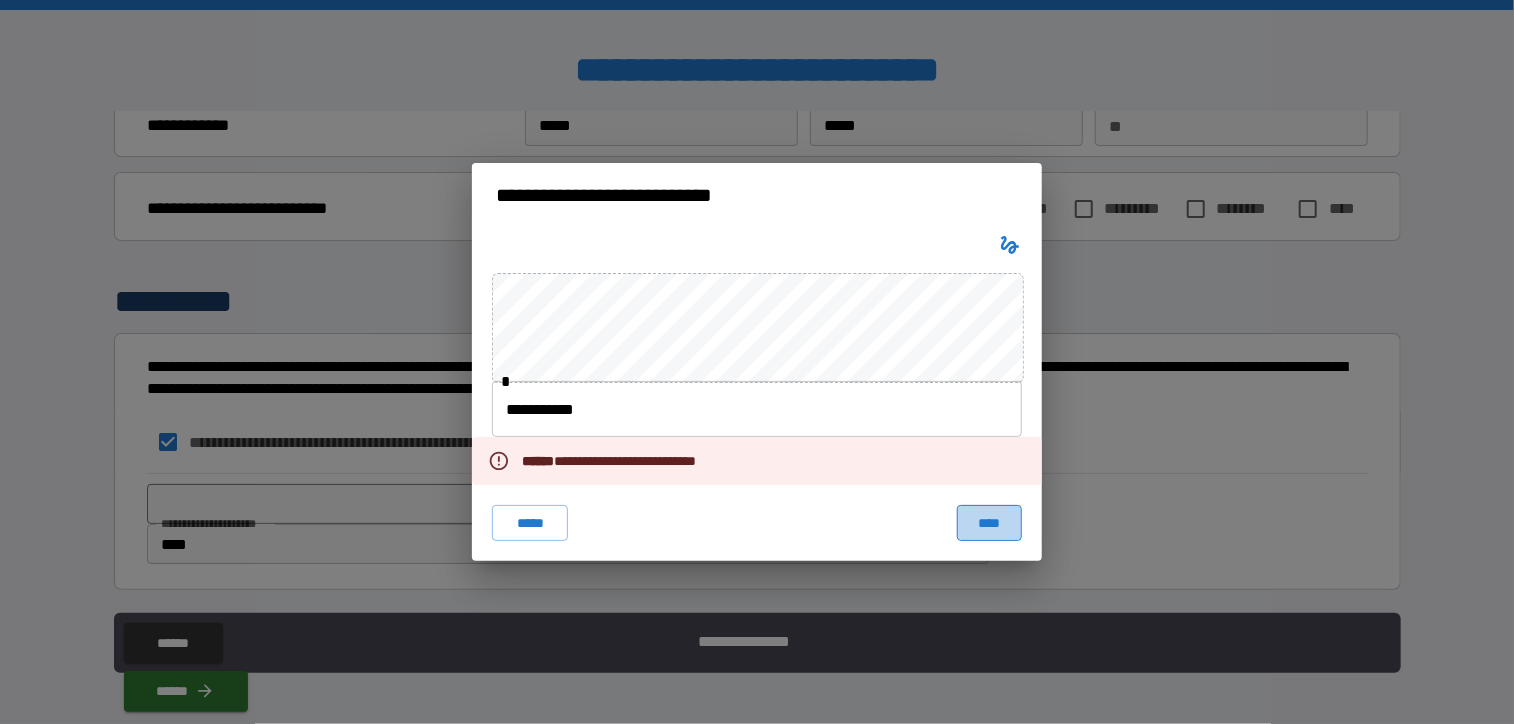click on "****" at bounding box center (989, 523) 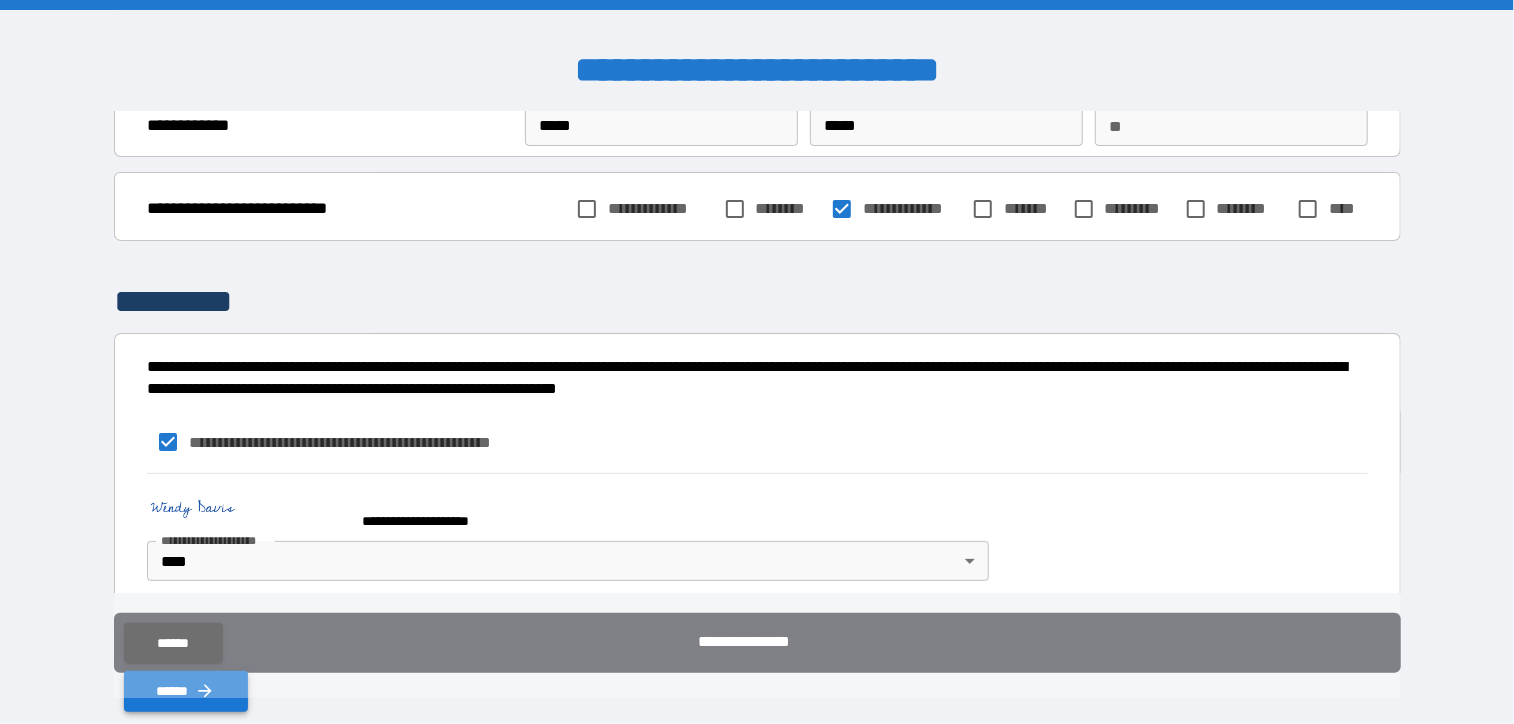 click 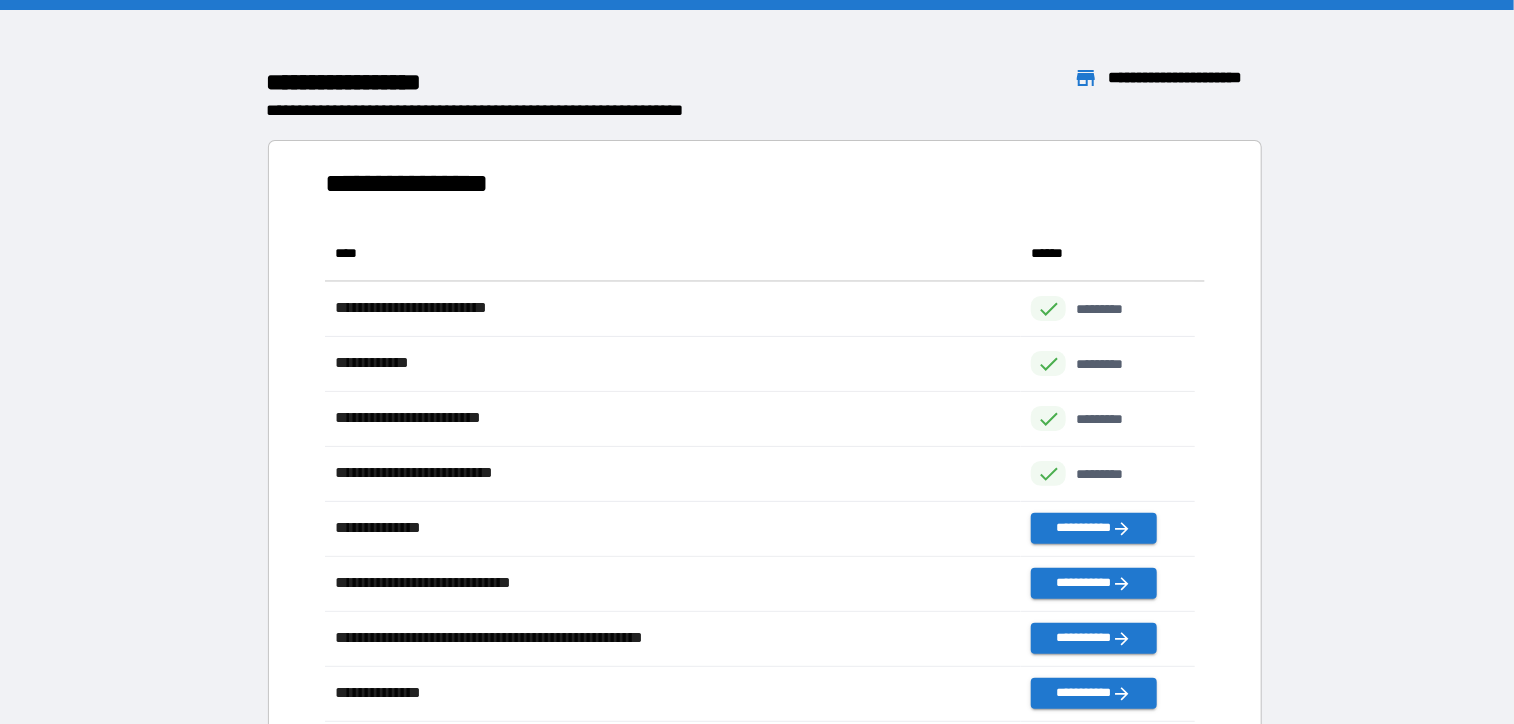 scroll, scrollTop: 16, scrollLeft: 16, axis: both 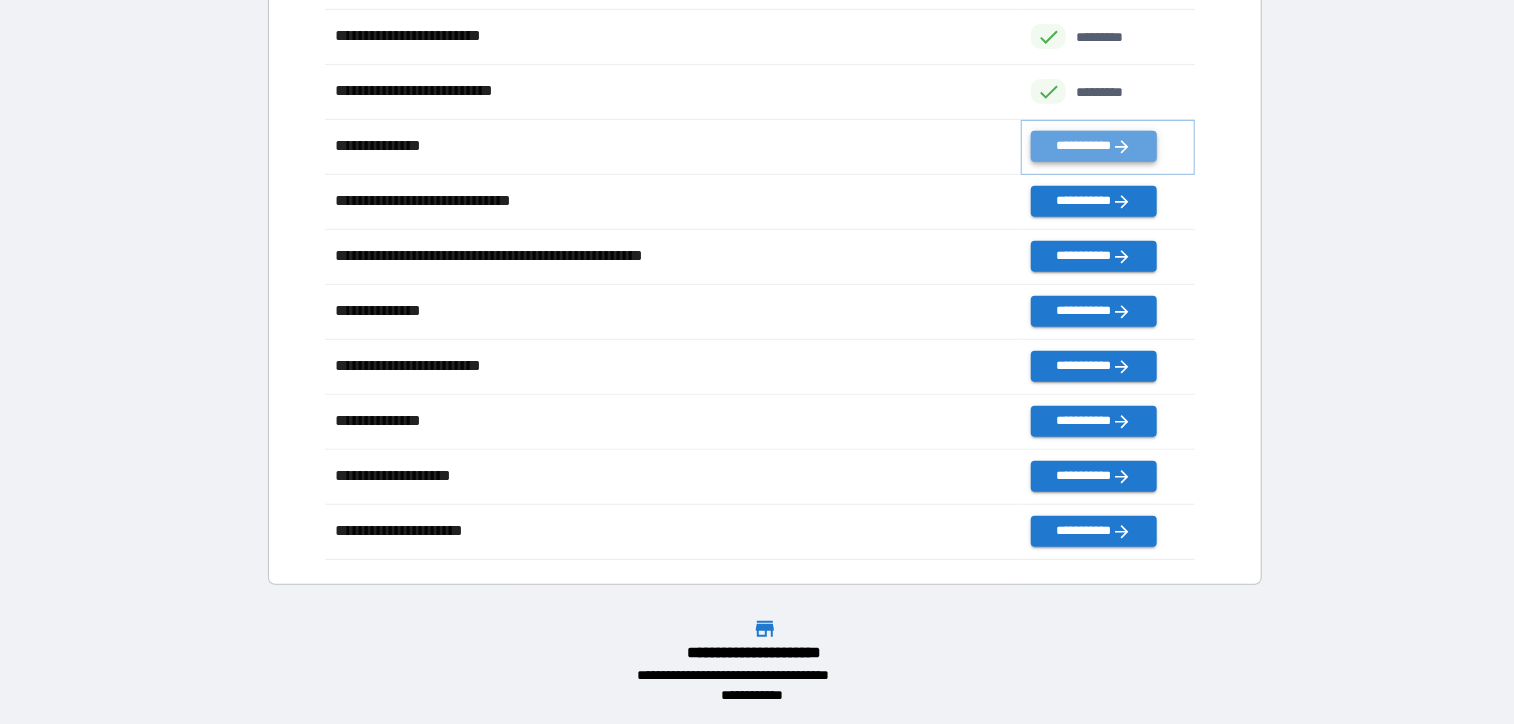 click on "**********" at bounding box center [1093, 146] 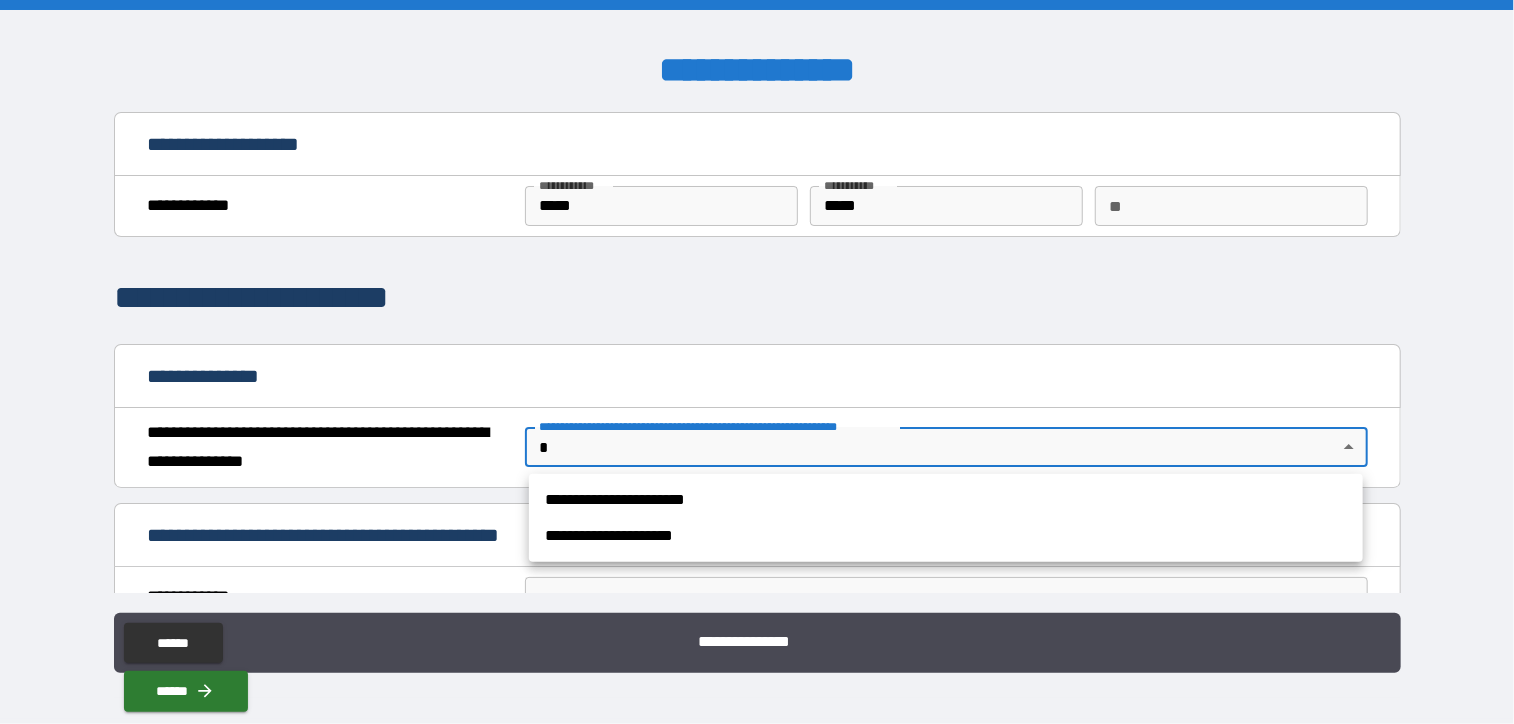 click on "**********" at bounding box center (757, 362) 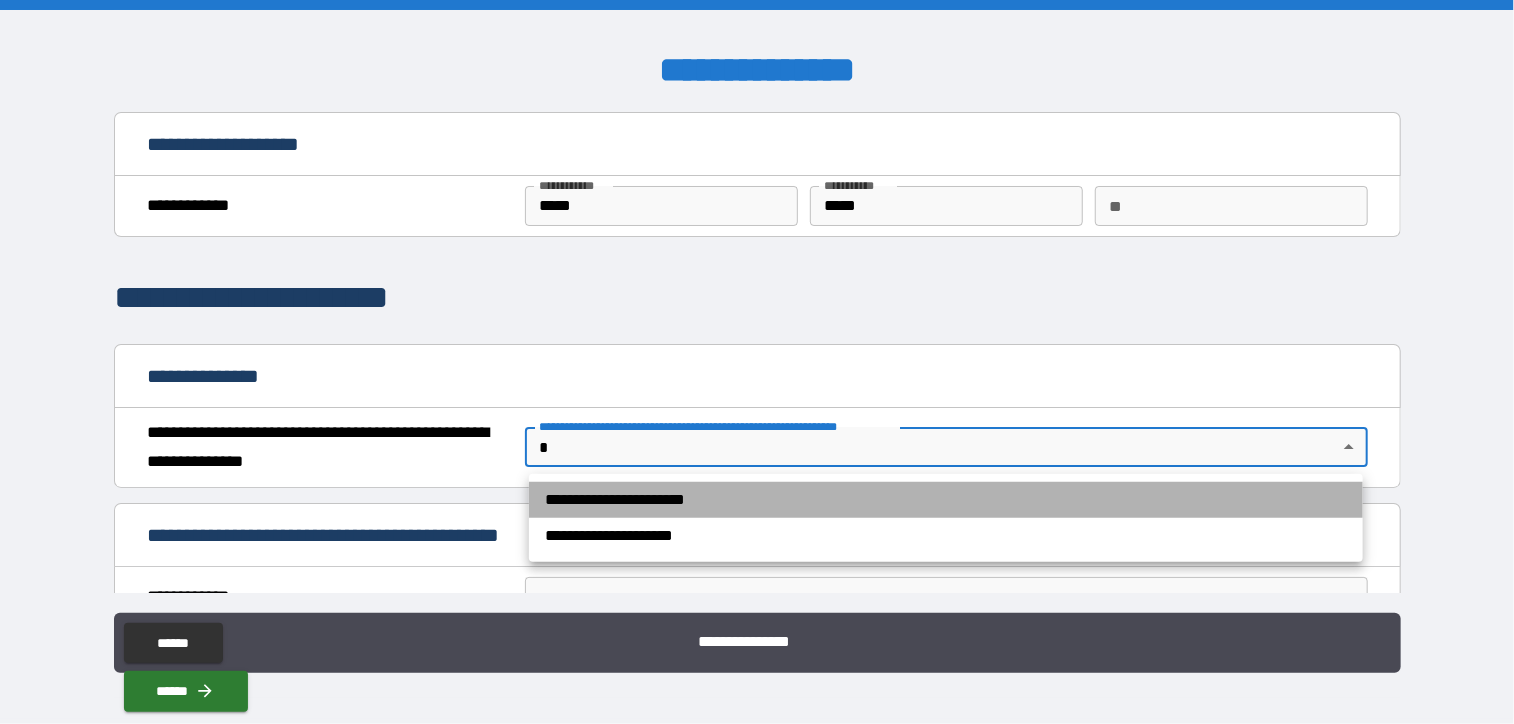 click on "**********" at bounding box center [946, 500] 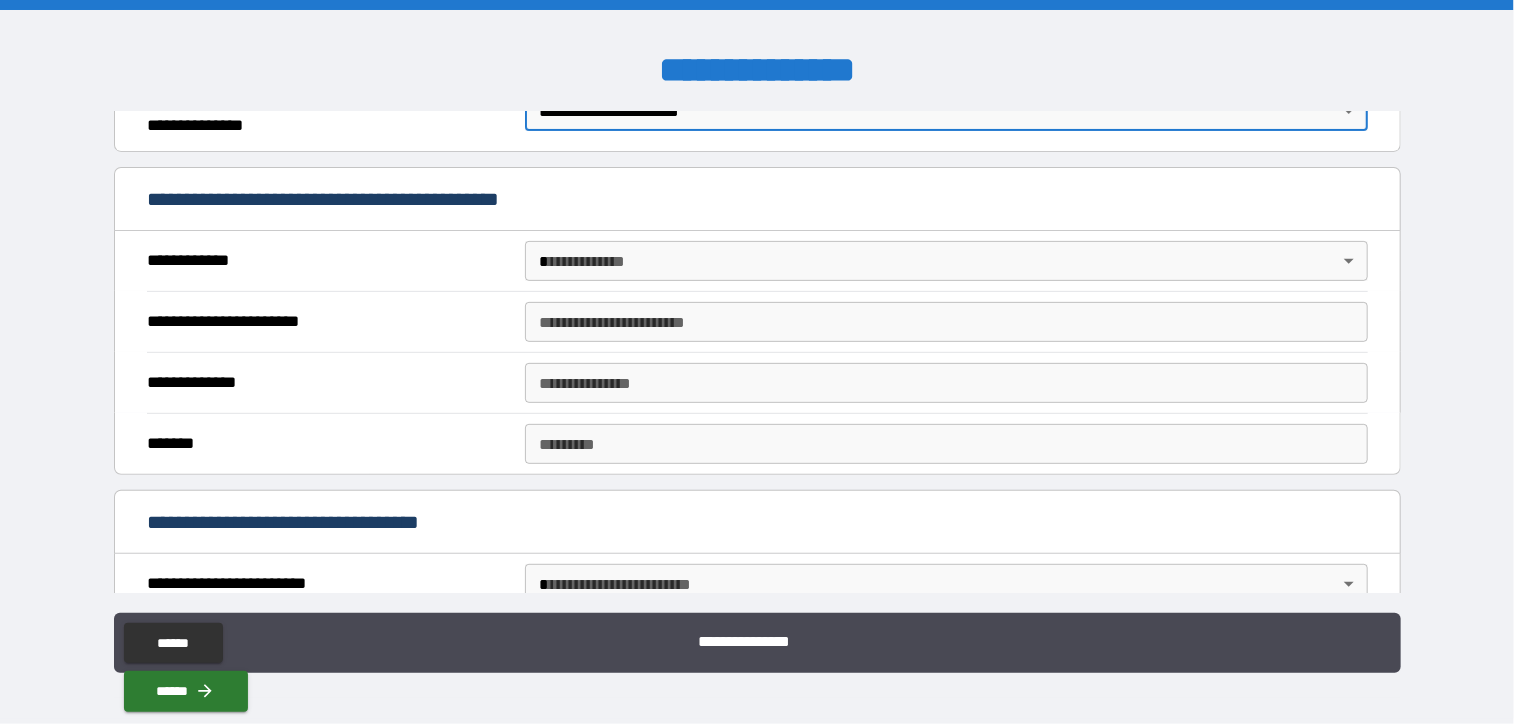scroll, scrollTop: 400, scrollLeft: 0, axis: vertical 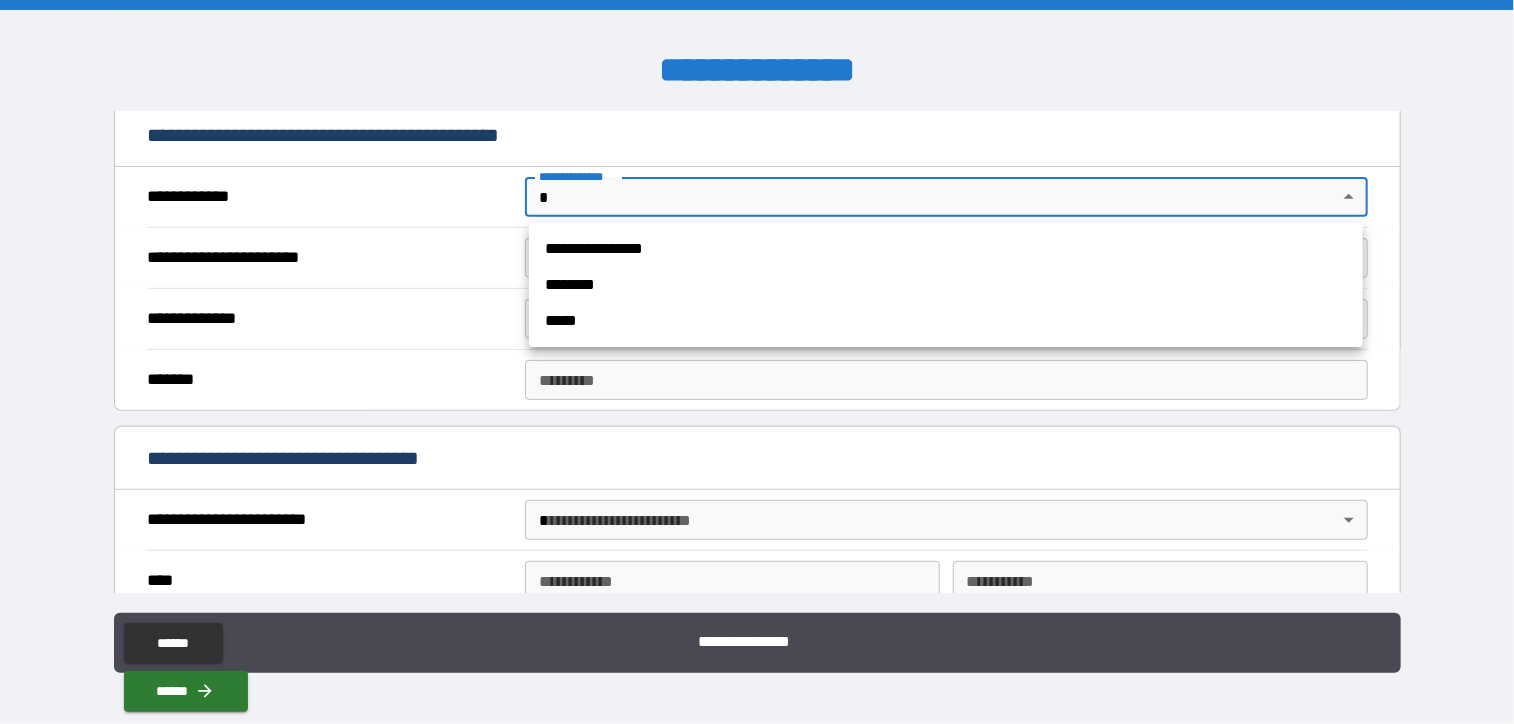 click on "**********" at bounding box center (757, 362) 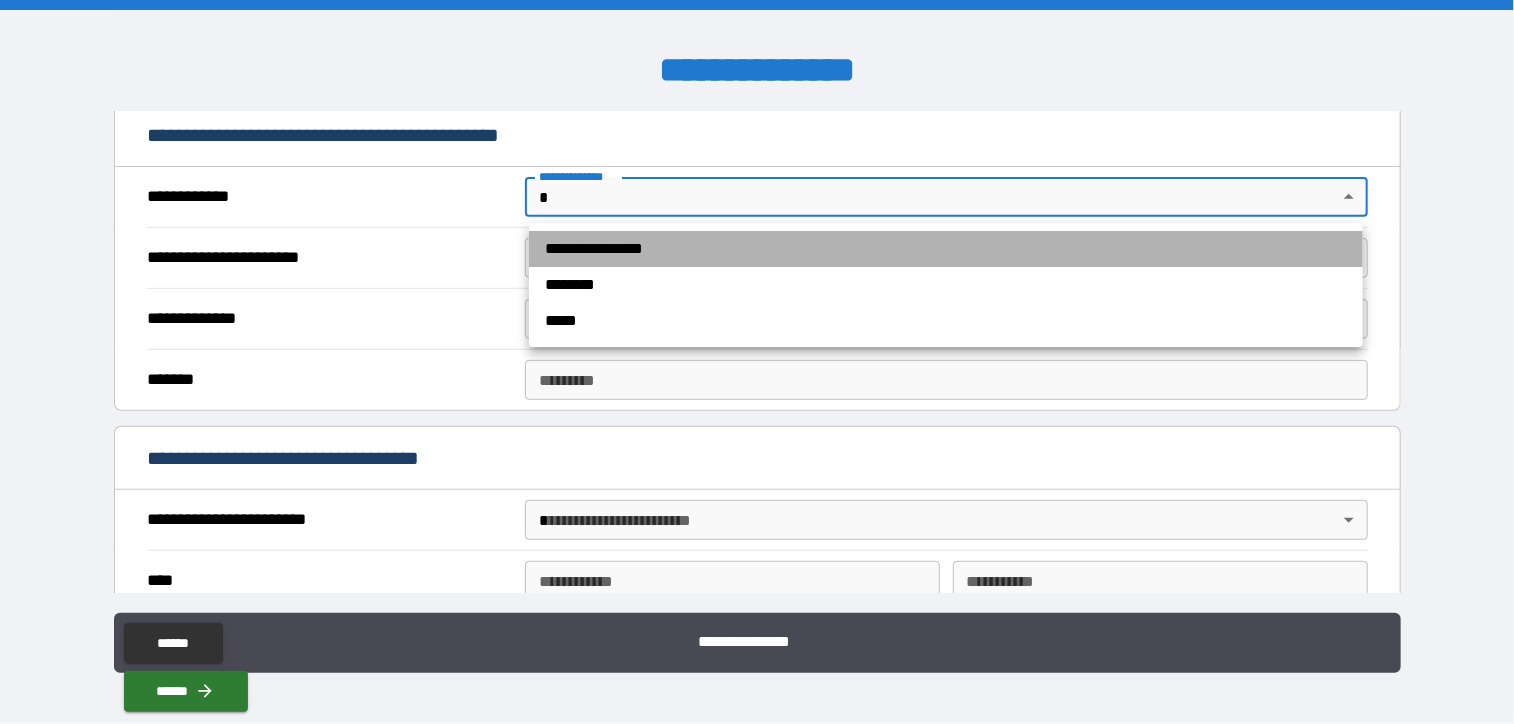 click on "**********" at bounding box center (946, 249) 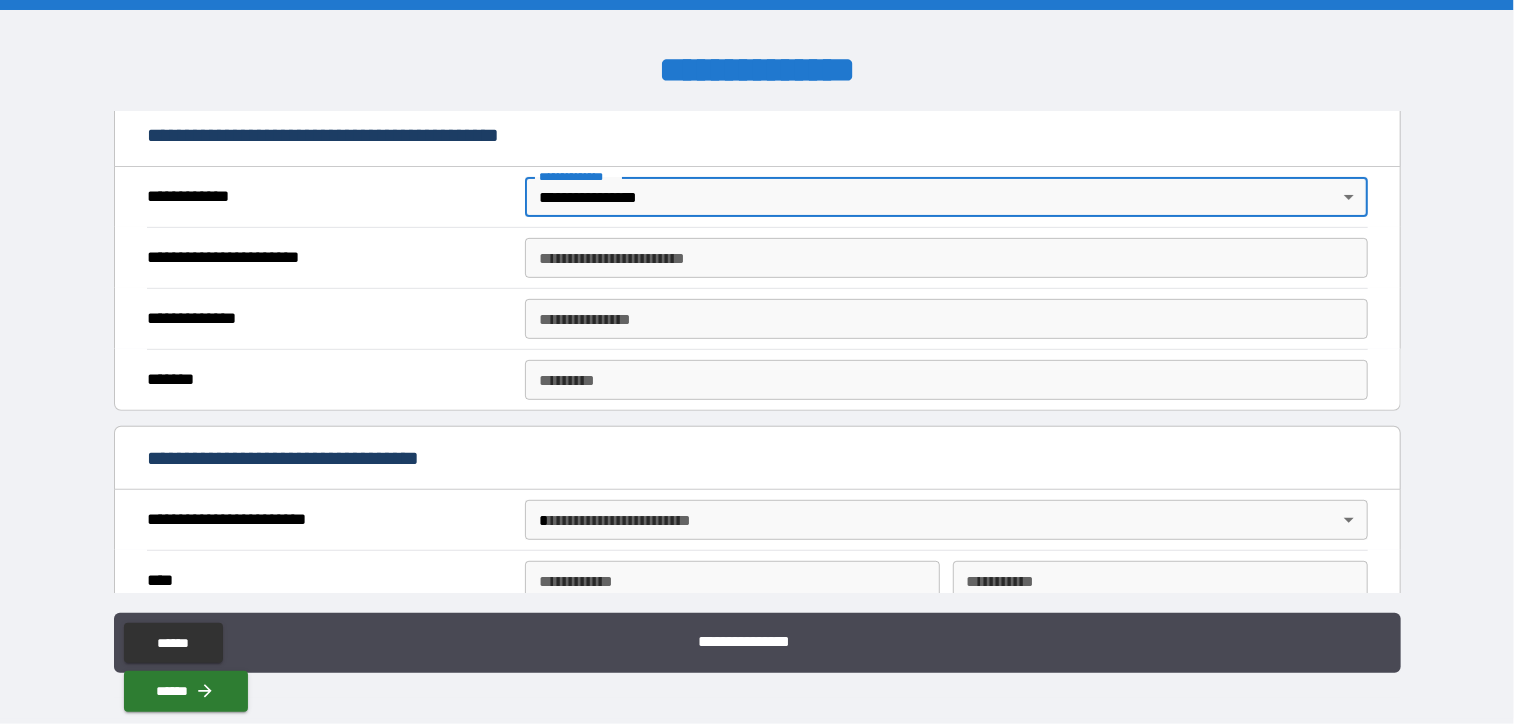 click on "**********" at bounding box center (946, 258) 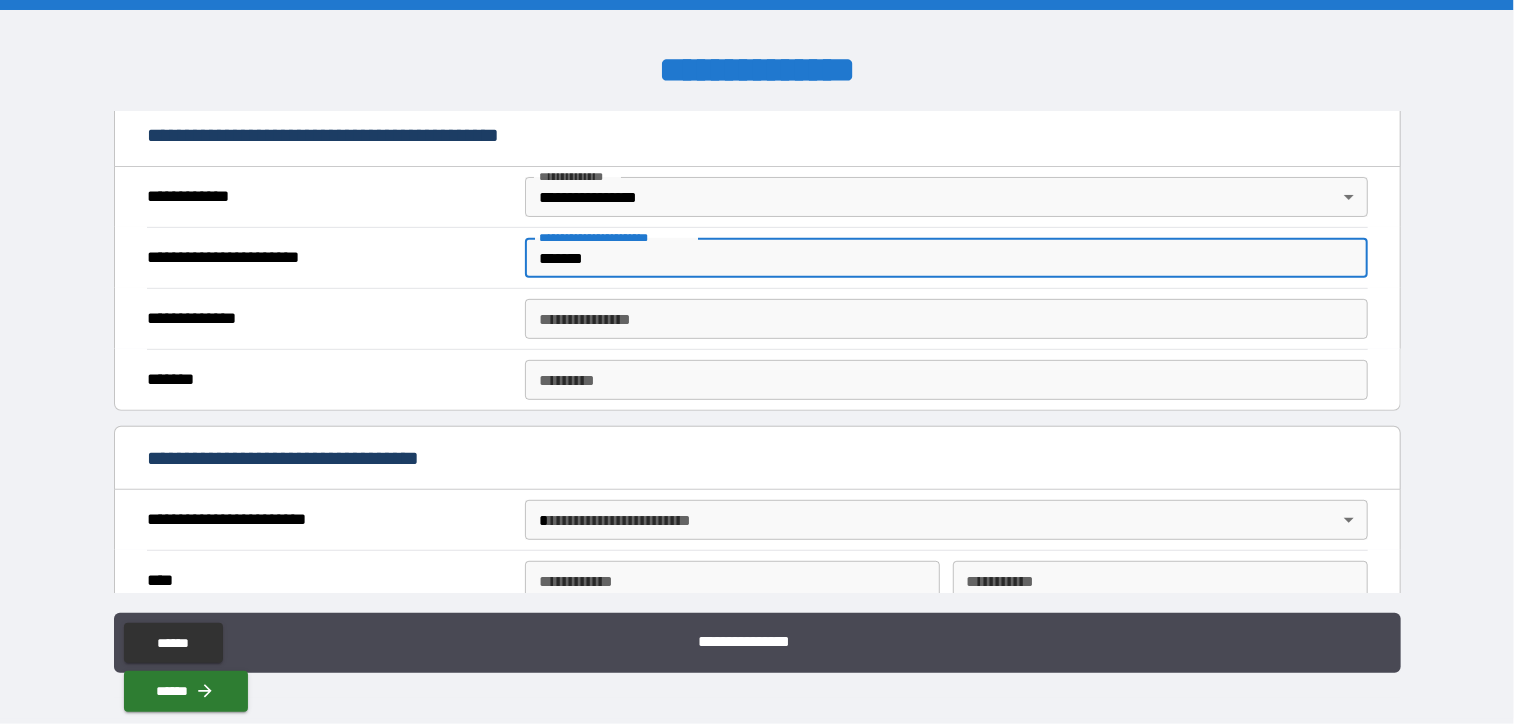 type on "*******" 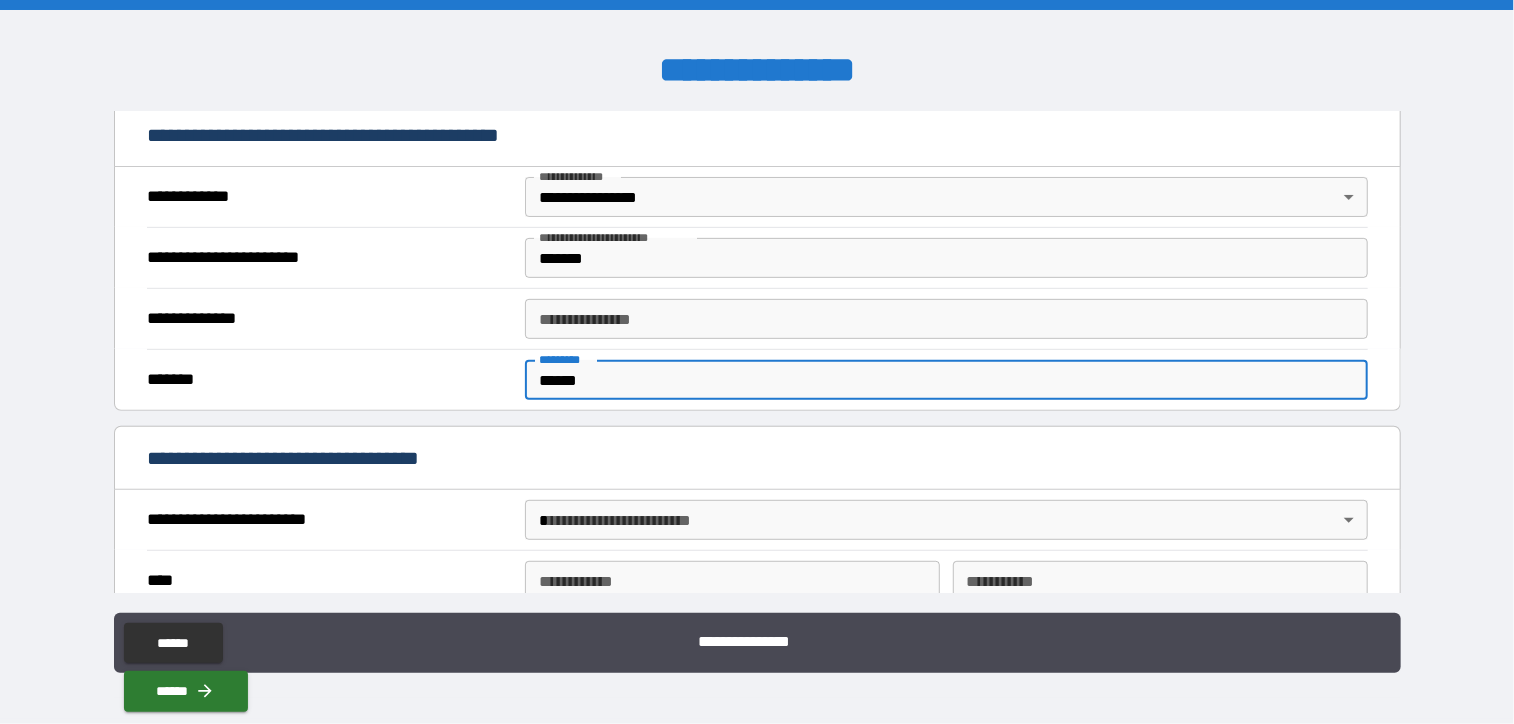 type on "******" 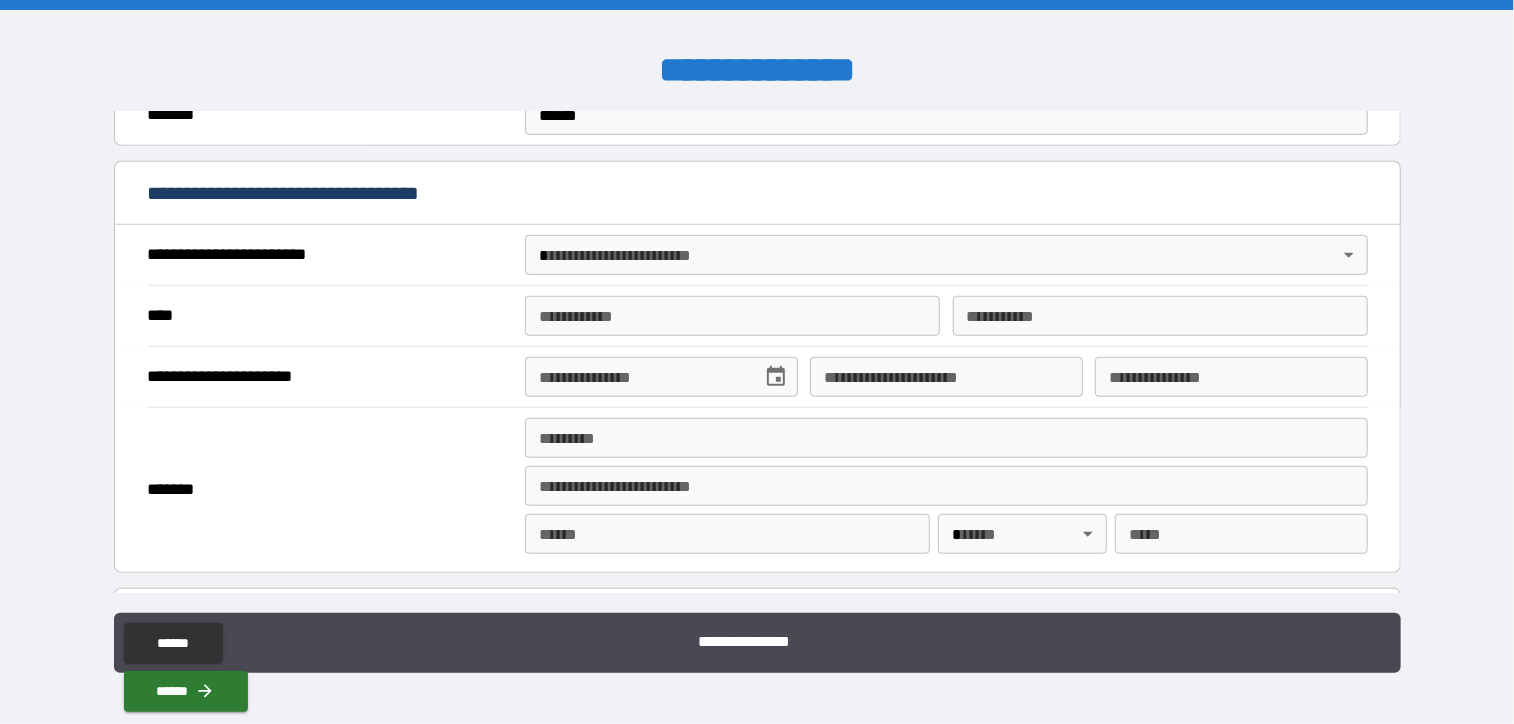 scroll, scrollTop: 700, scrollLeft: 0, axis: vertical 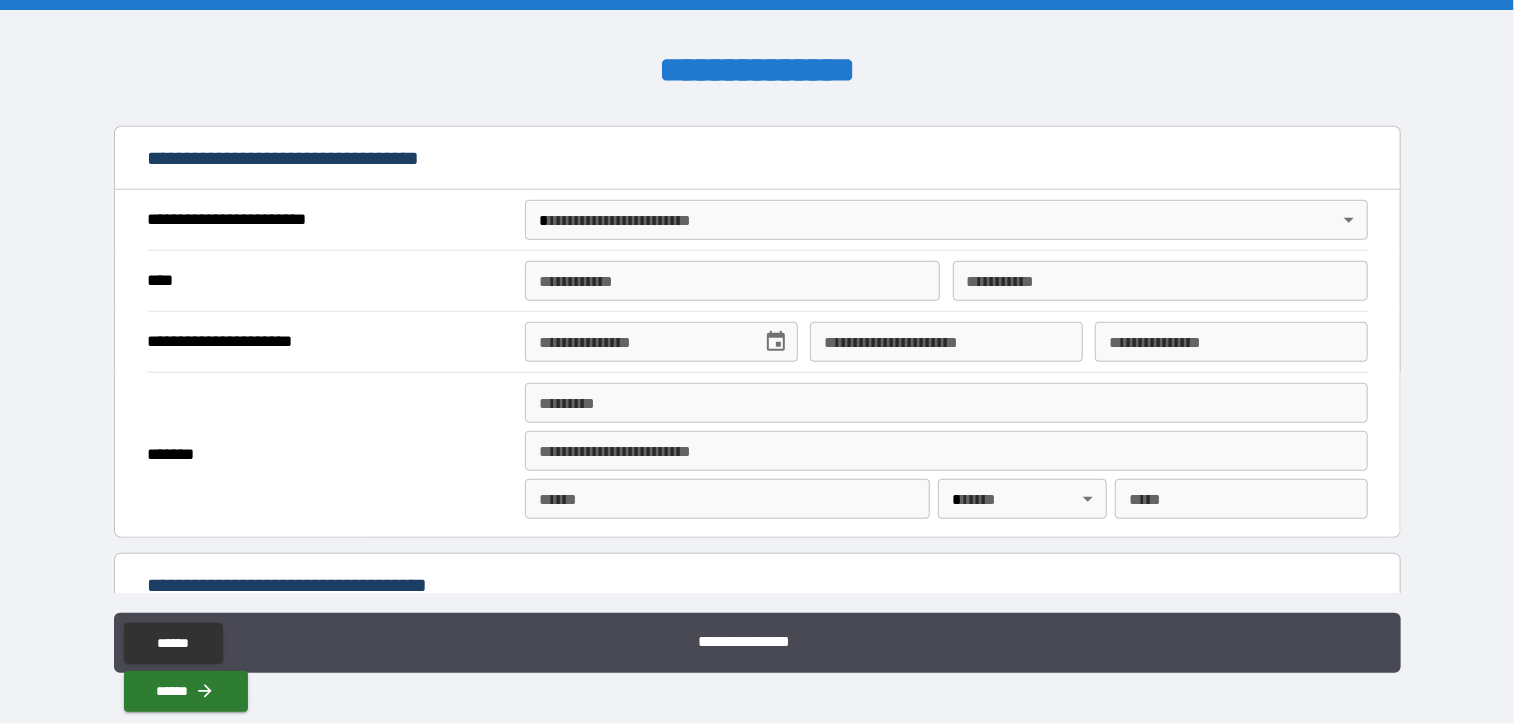 type on "******" 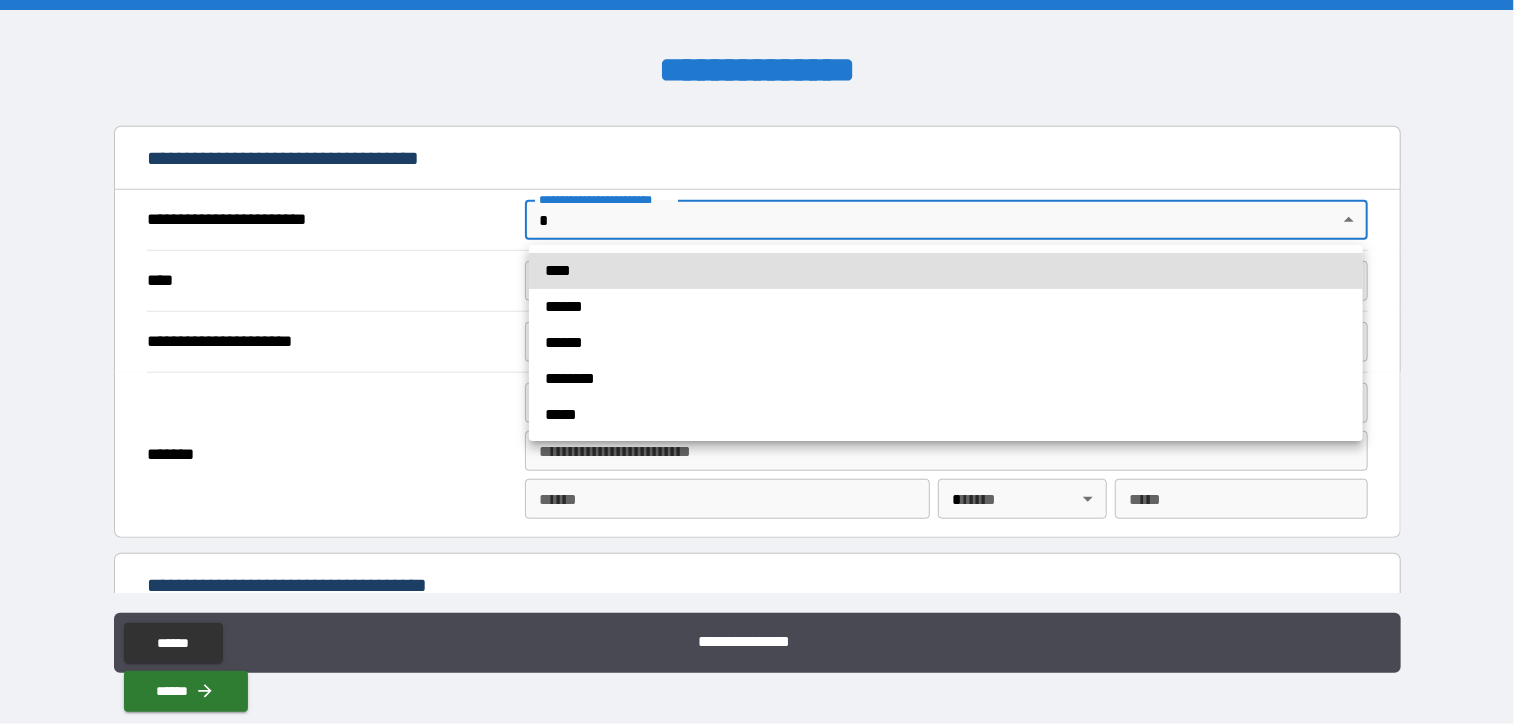 click on "**********" at bounding box center [757, 362] 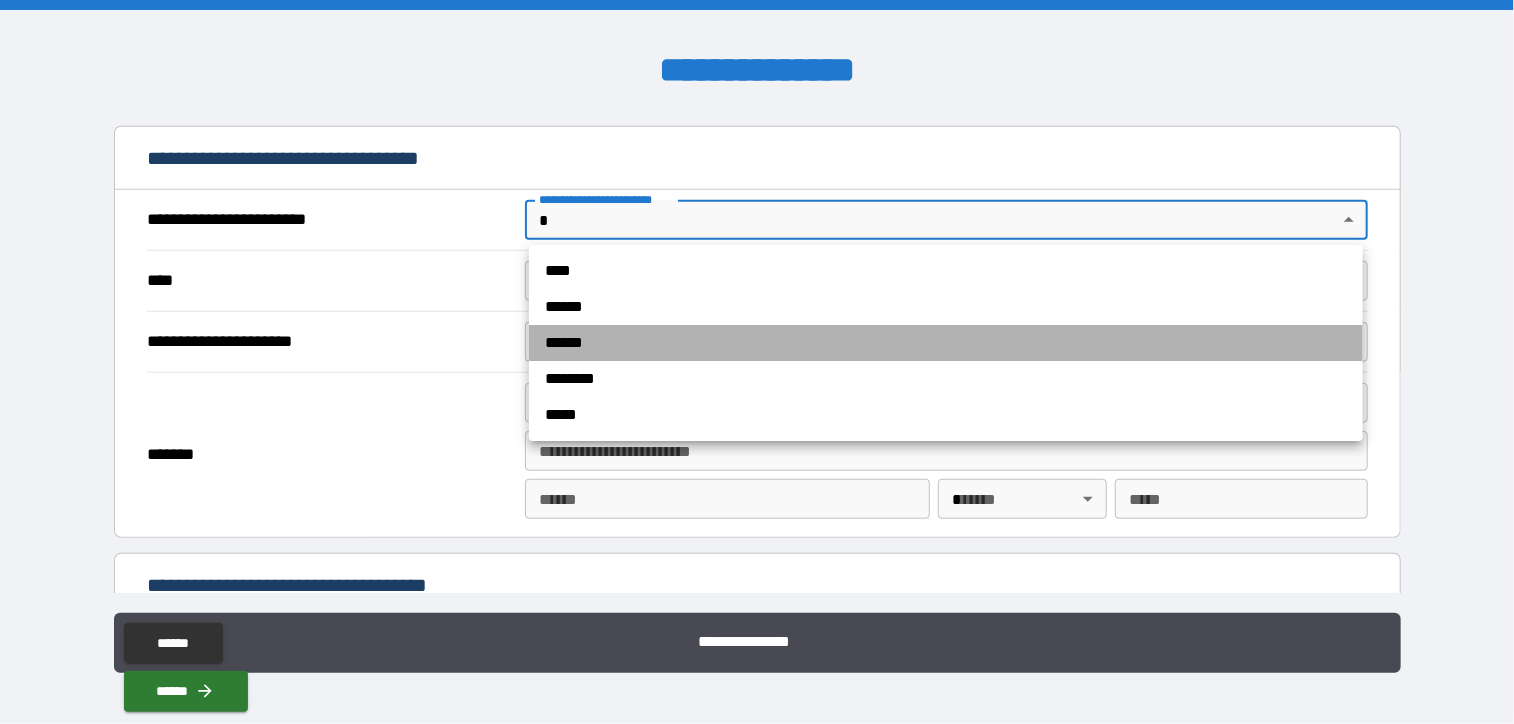 click on "******" at bounding box center (946, 343) 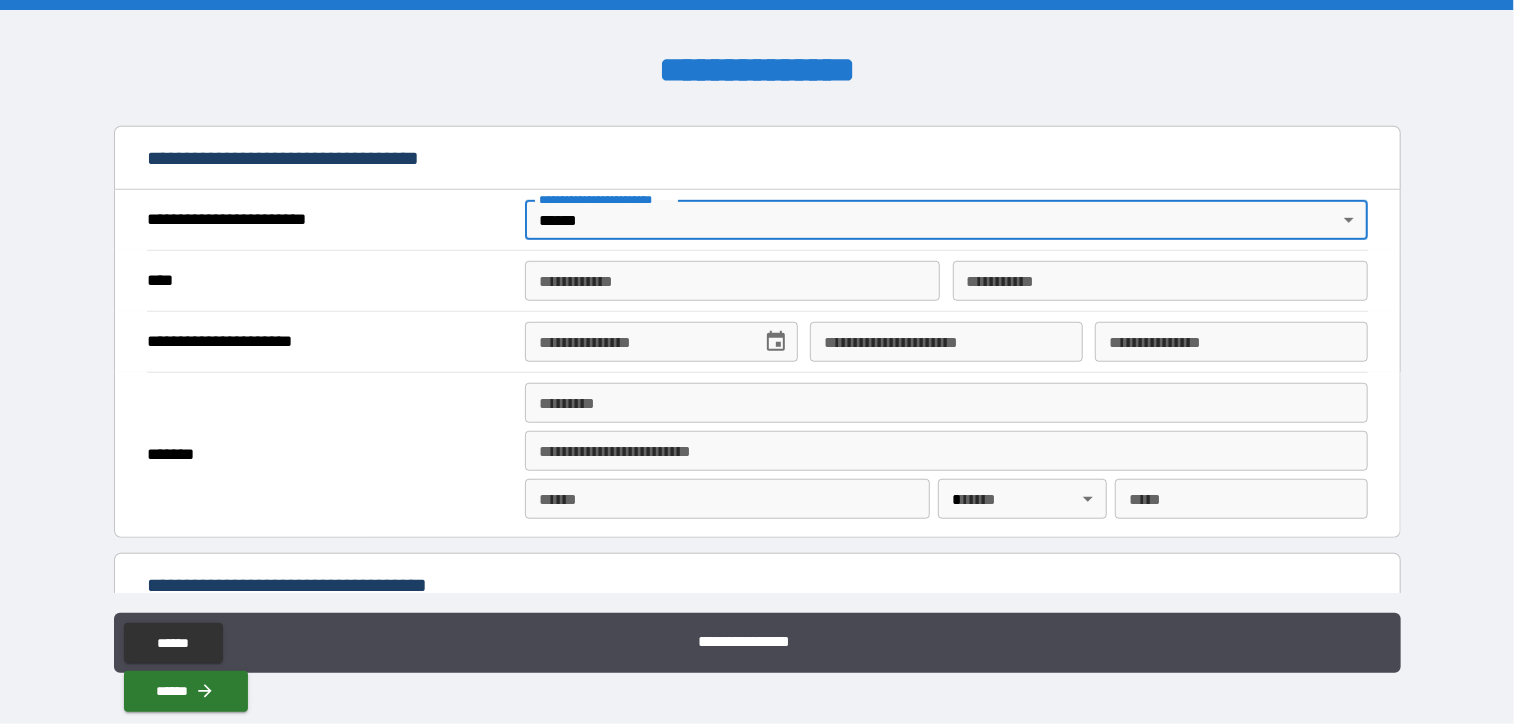 click on "**********" at bounding box center [732, 281] 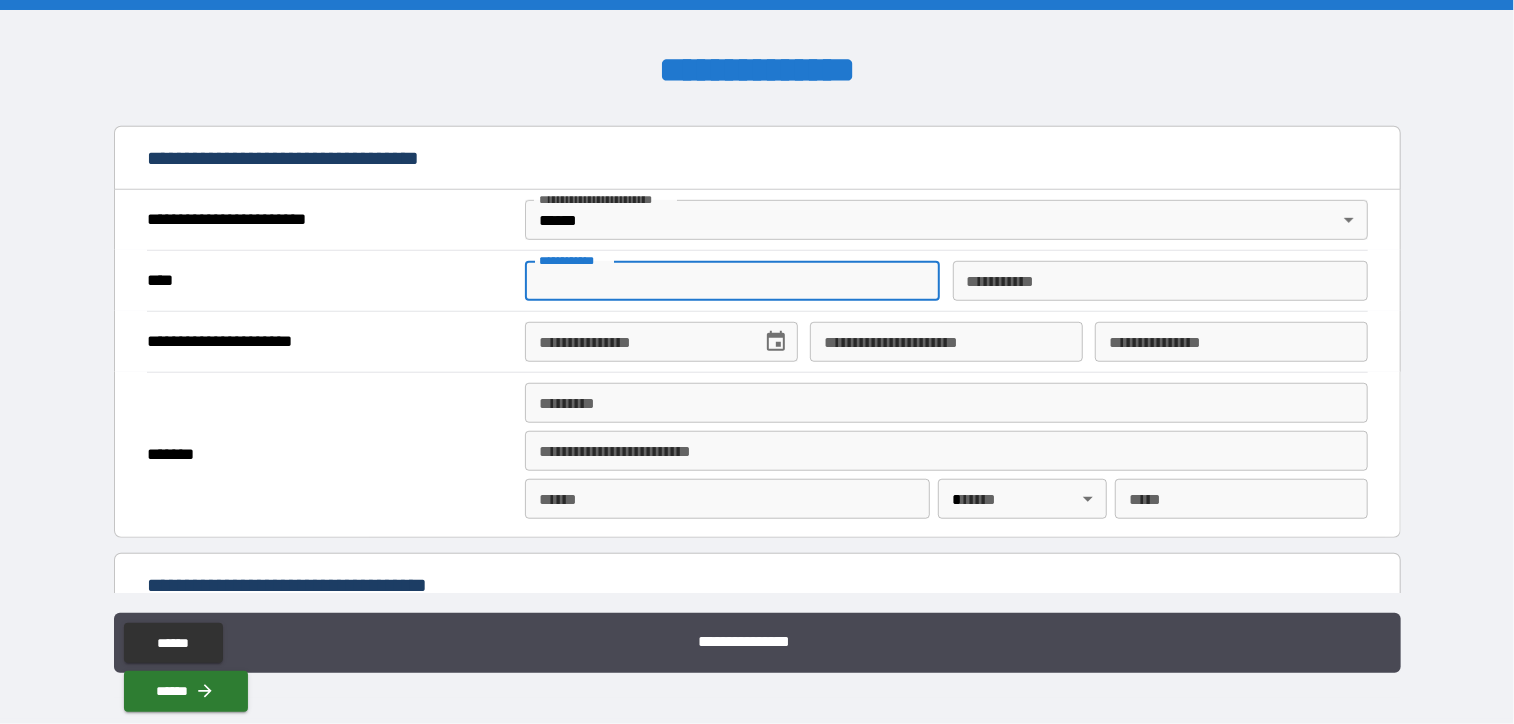type on "****" 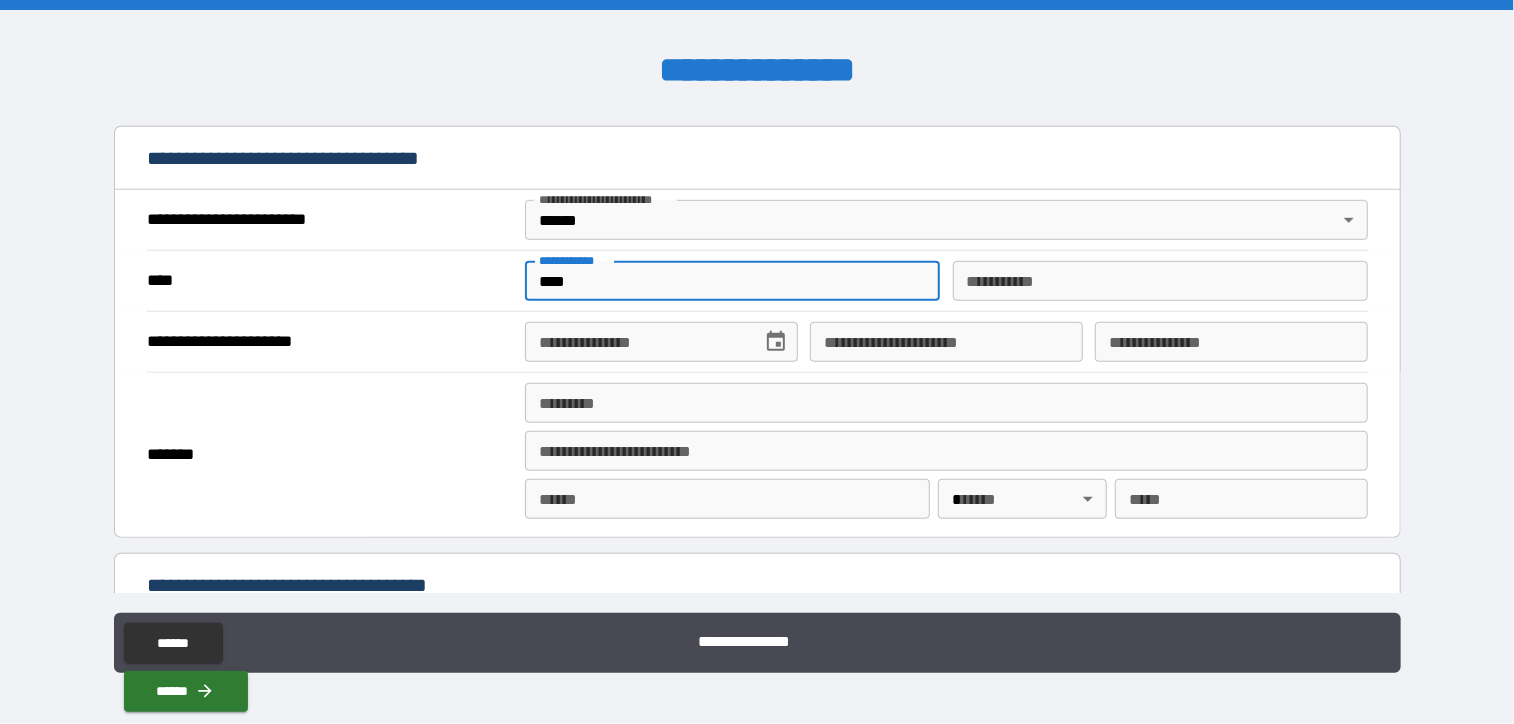 type on "*****" 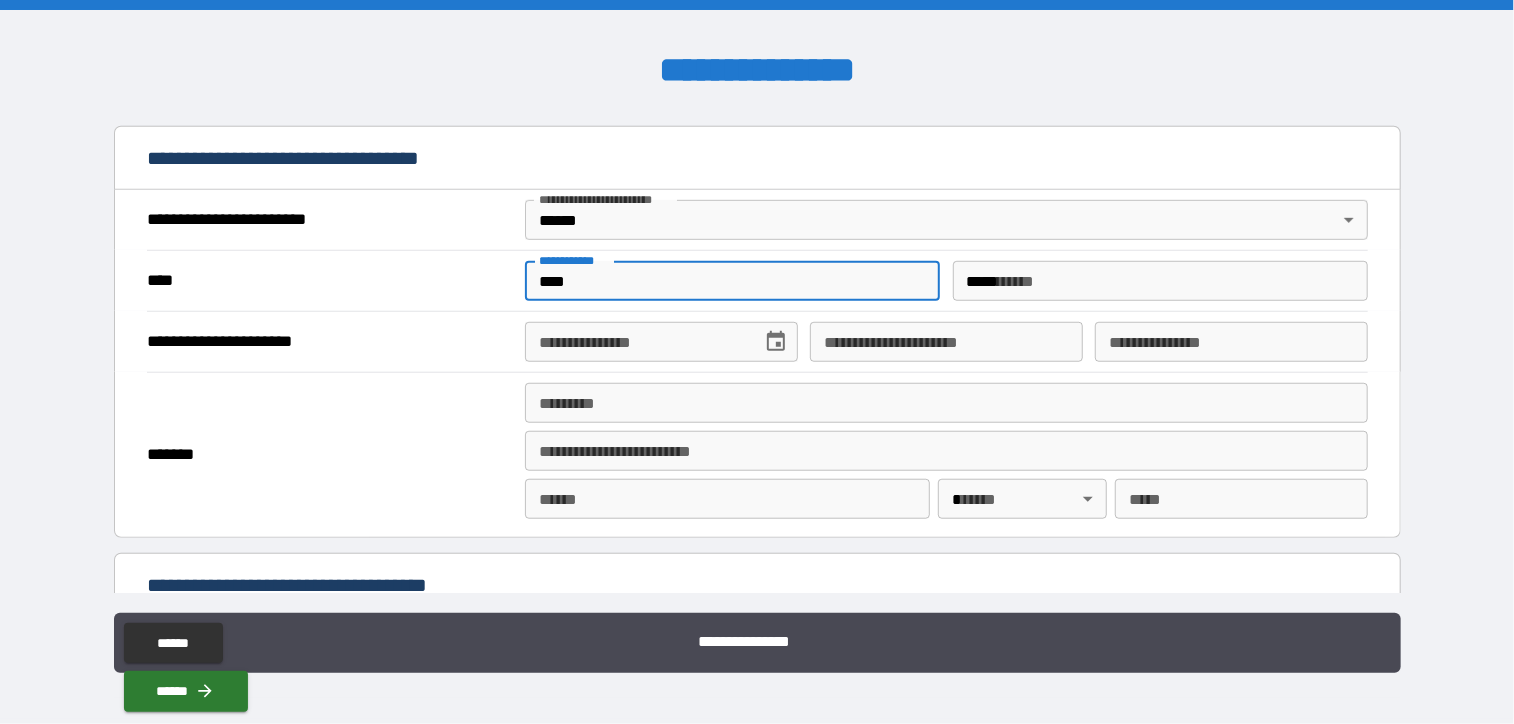 type on "**********" 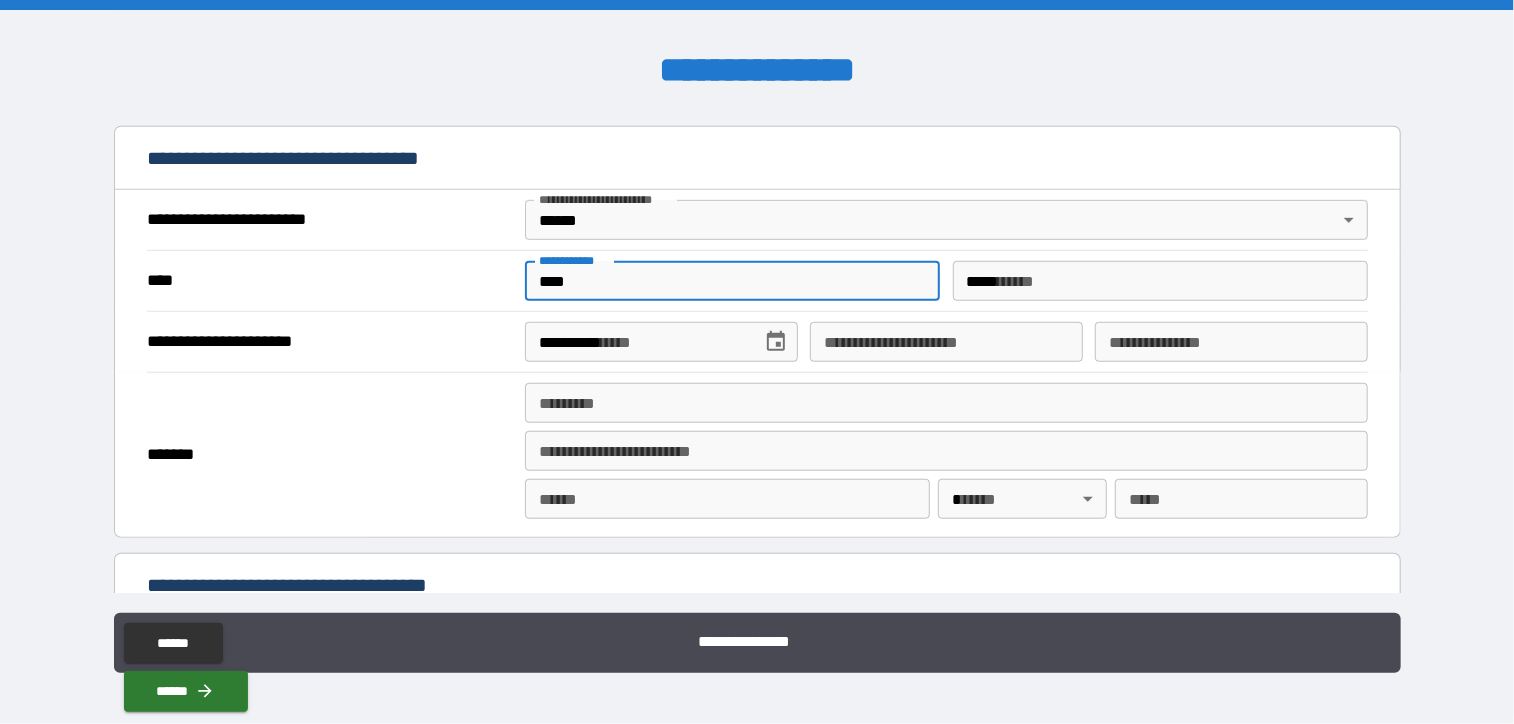 type on "**********" 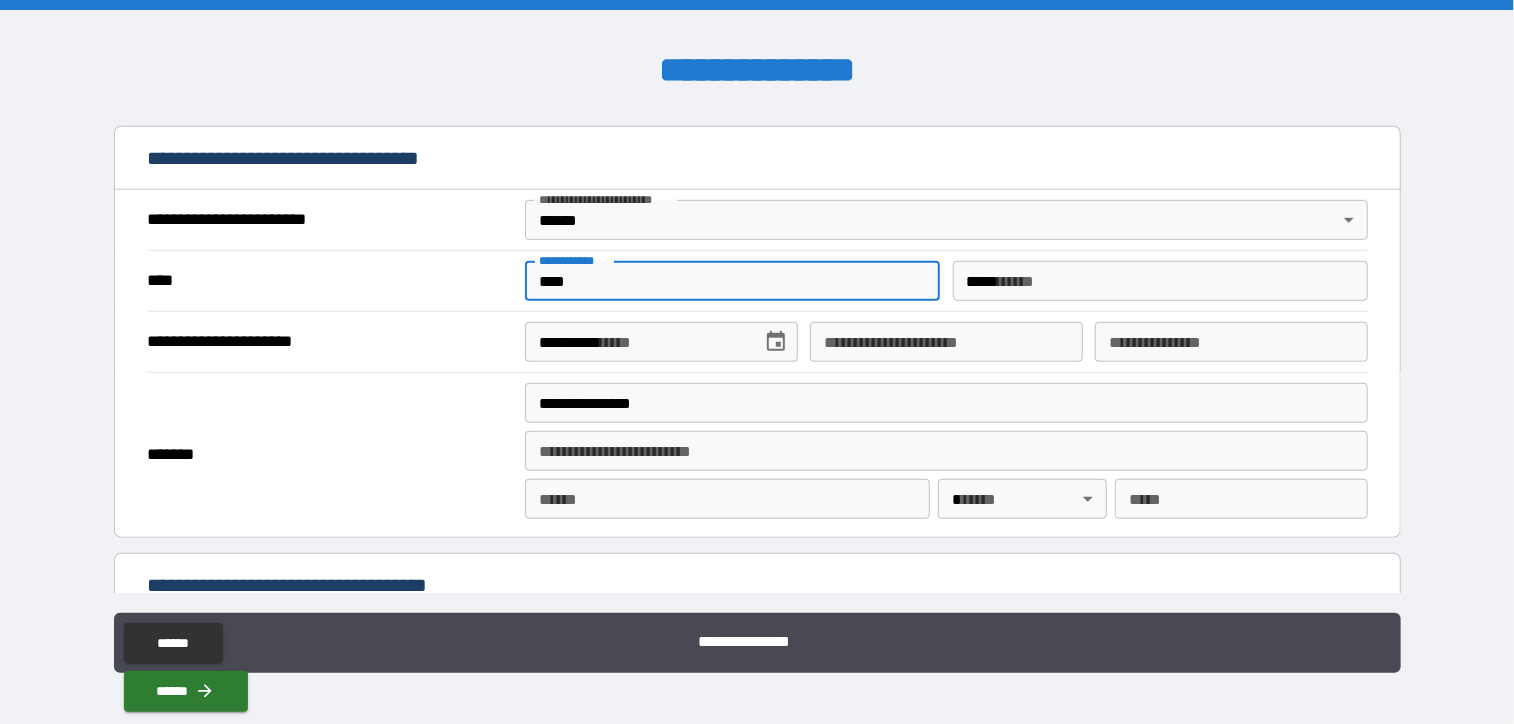 type on "*******" 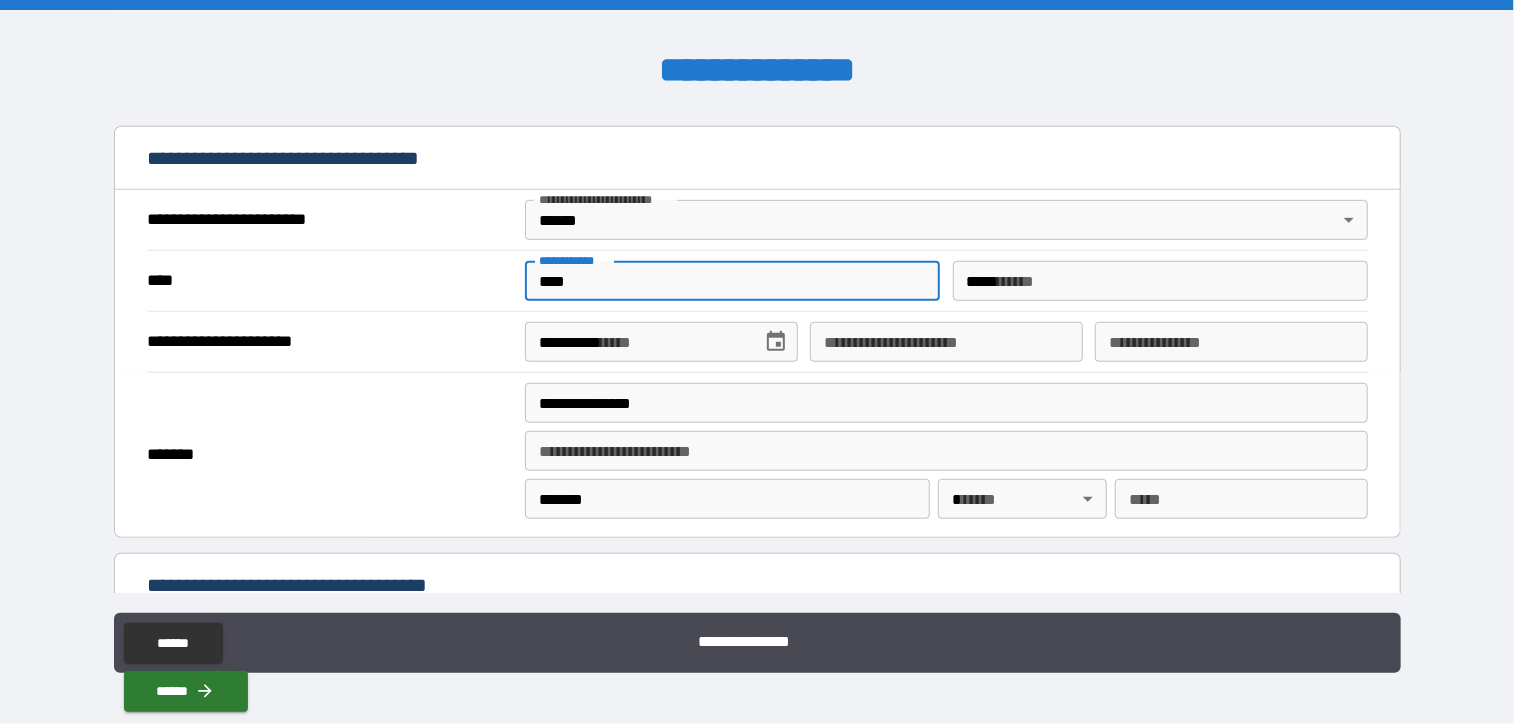 type 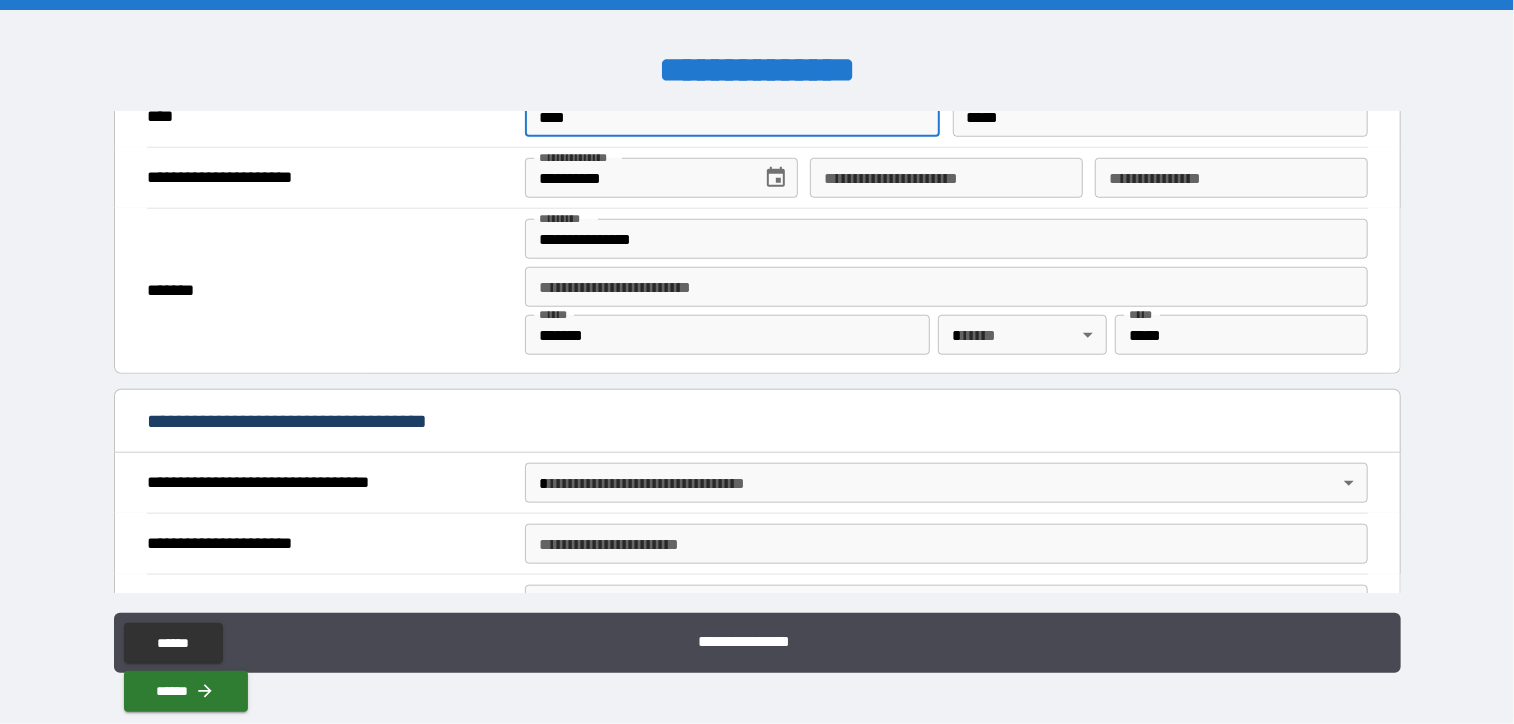 scroll, scrollTop: 900, scrollLeft: 0, axis: vertical 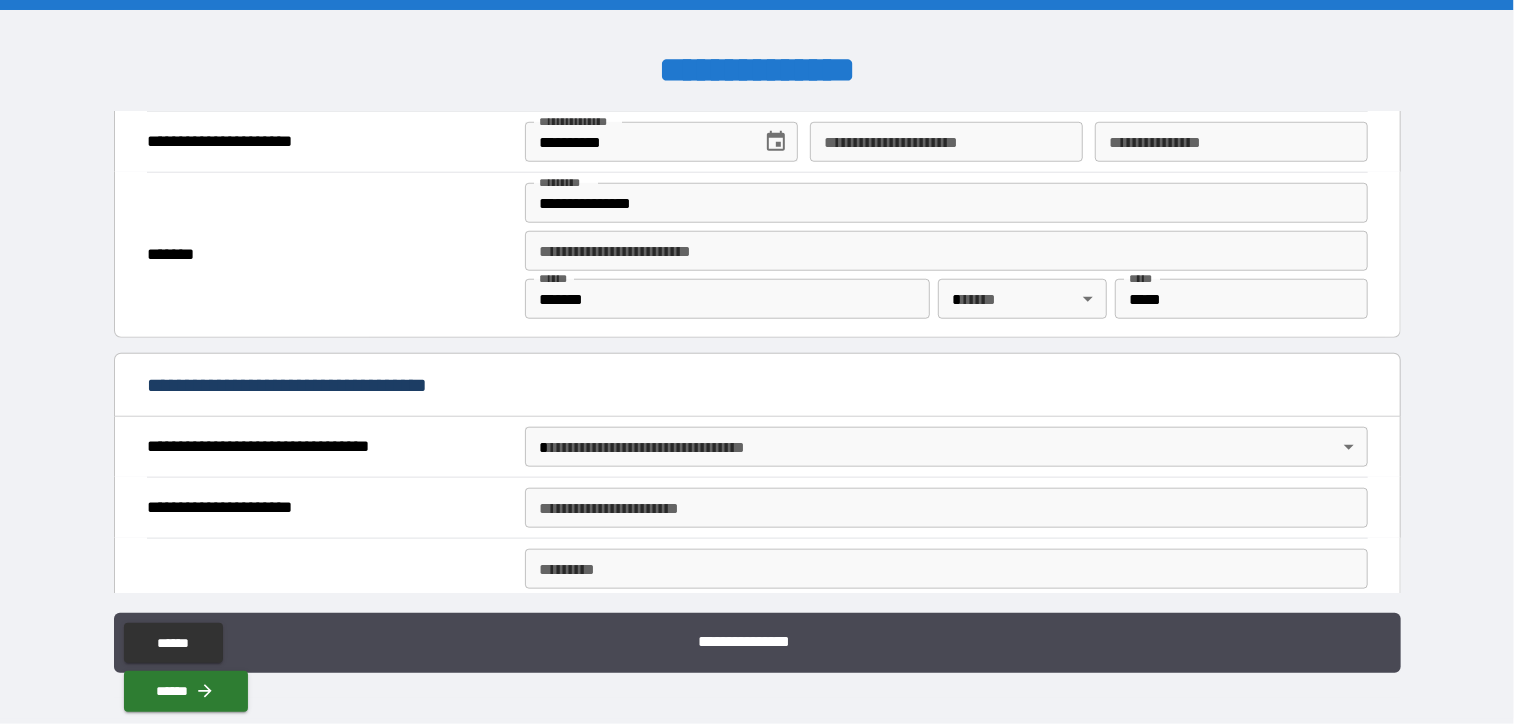 click on "**********" at bounding box center [757, 362] 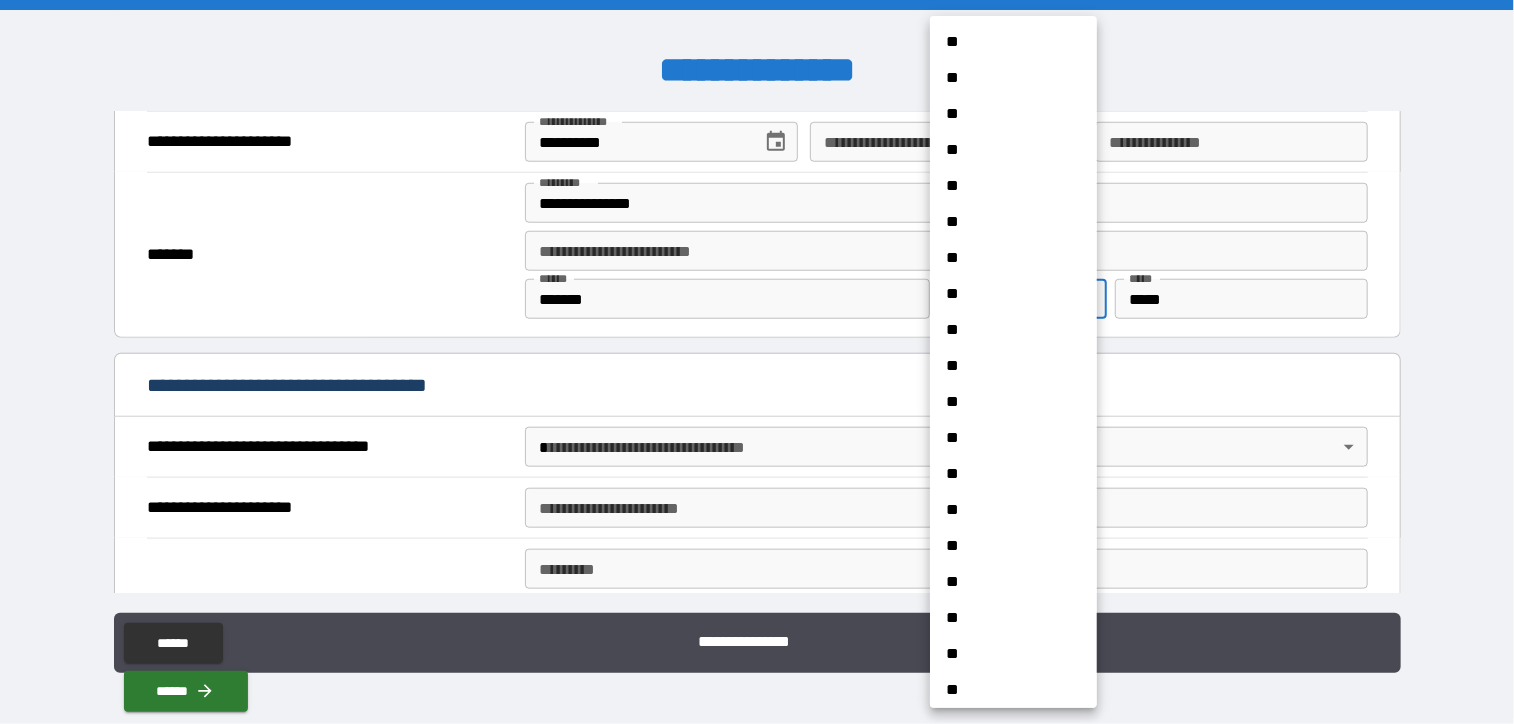 click on "**" at bounding box center (1006, 438) 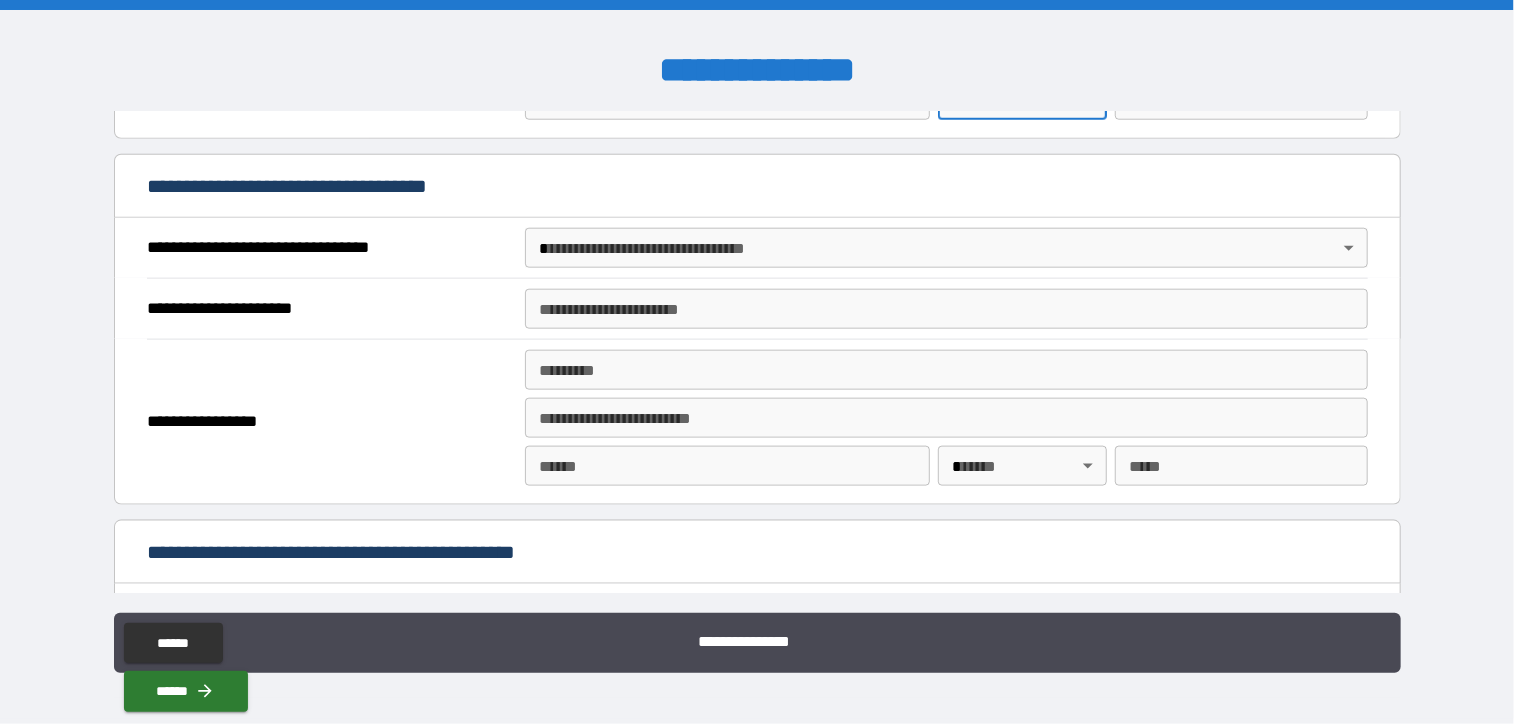 scroll, scrollTop: 1100, scrollLeft: 0, axis: vertical 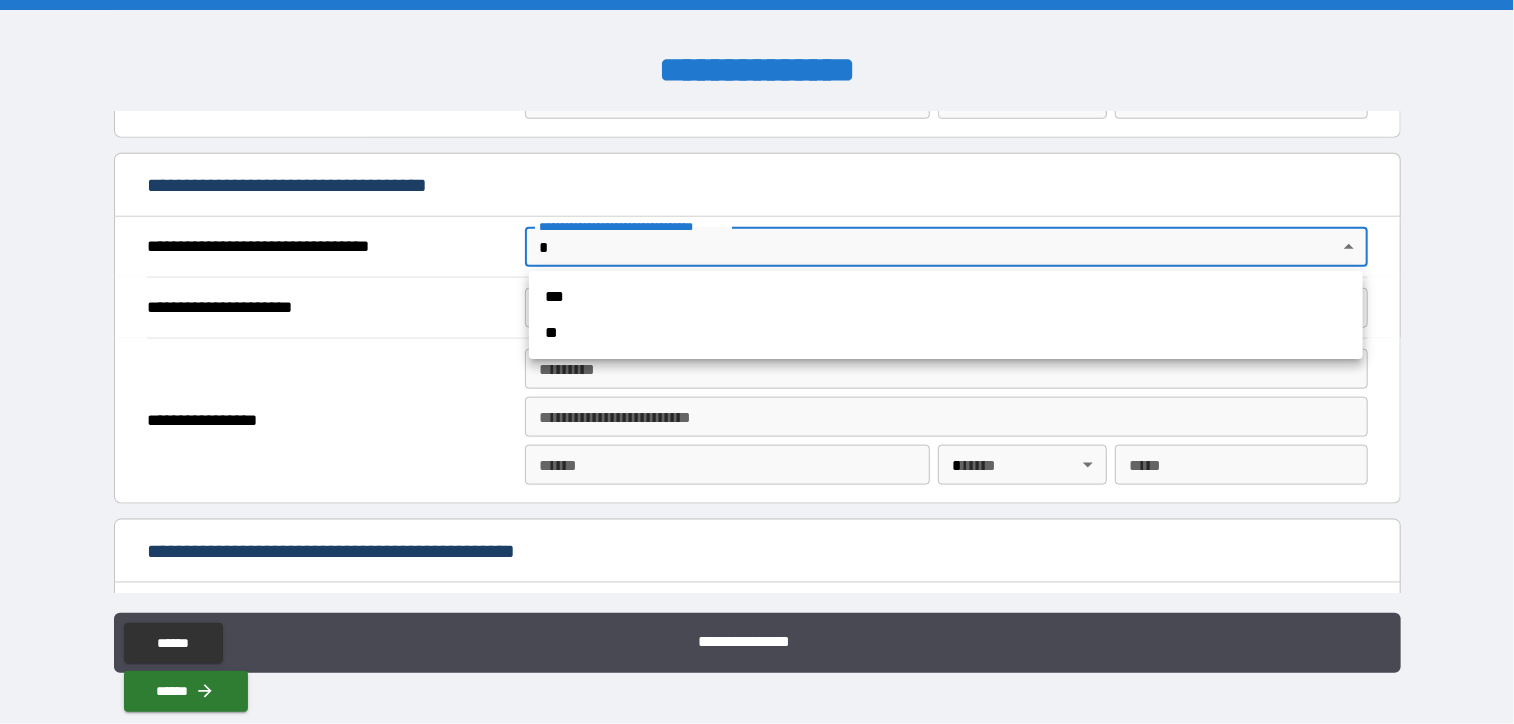 click on "**********" at bounding box center [757, 362] 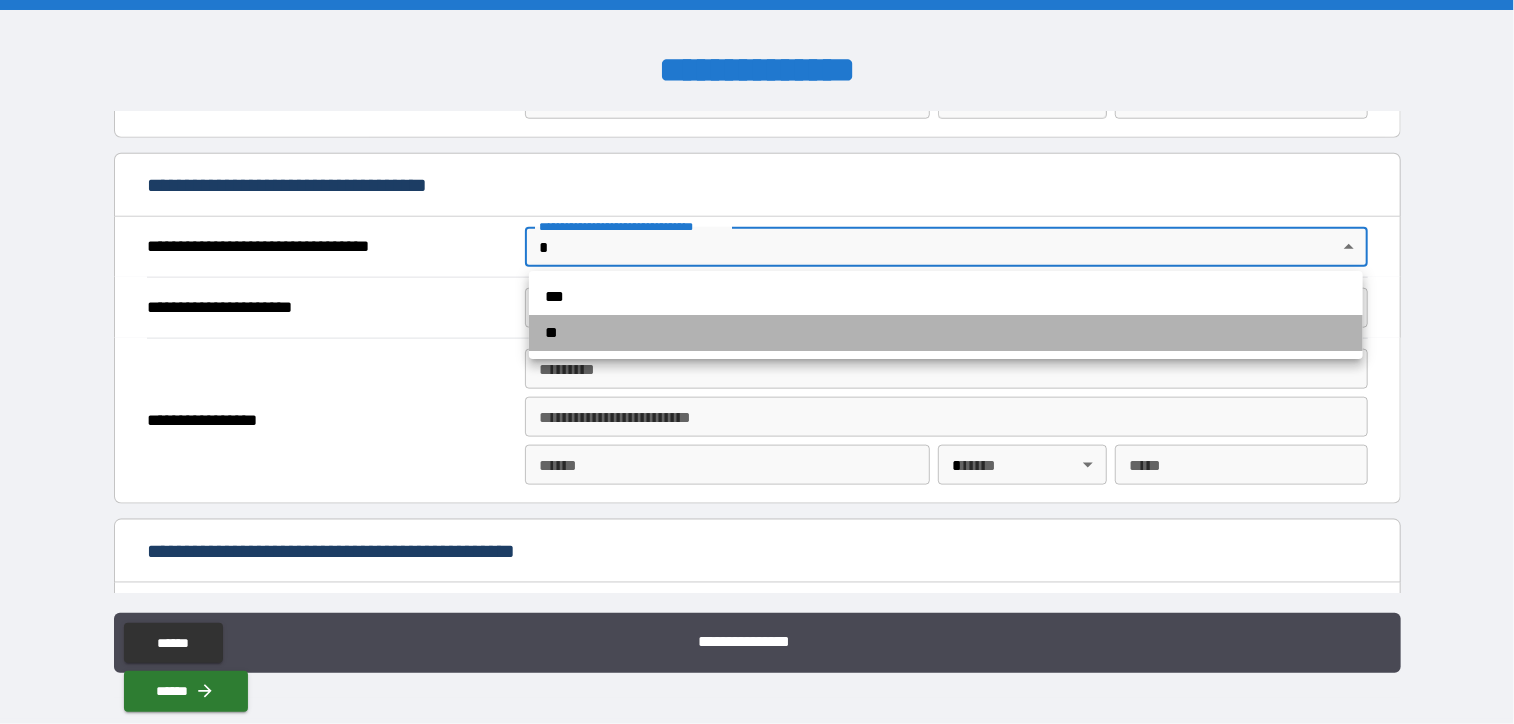 click on "**" at bounding box center [946, 333] 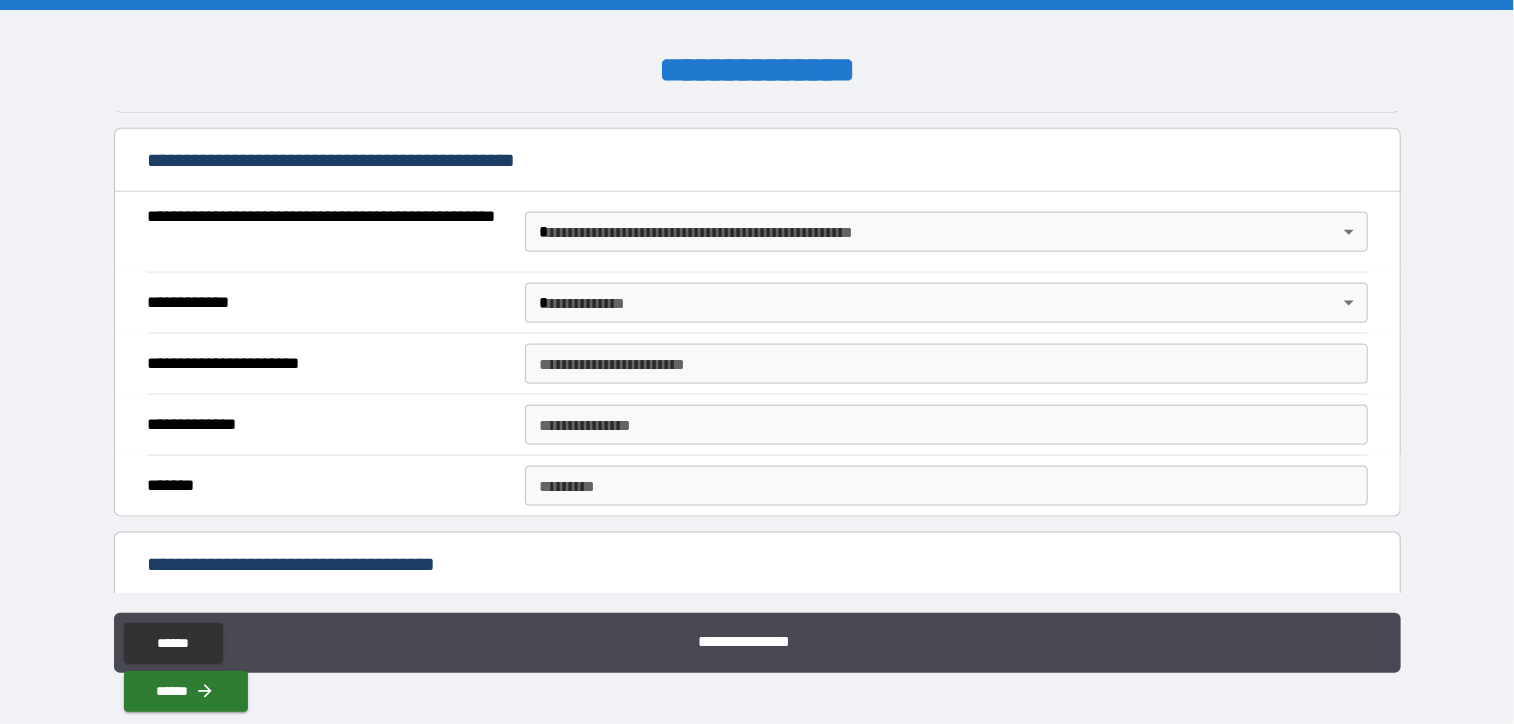 scroll, scrollTop: 1300, scrollLeft: 0, axis: vertical 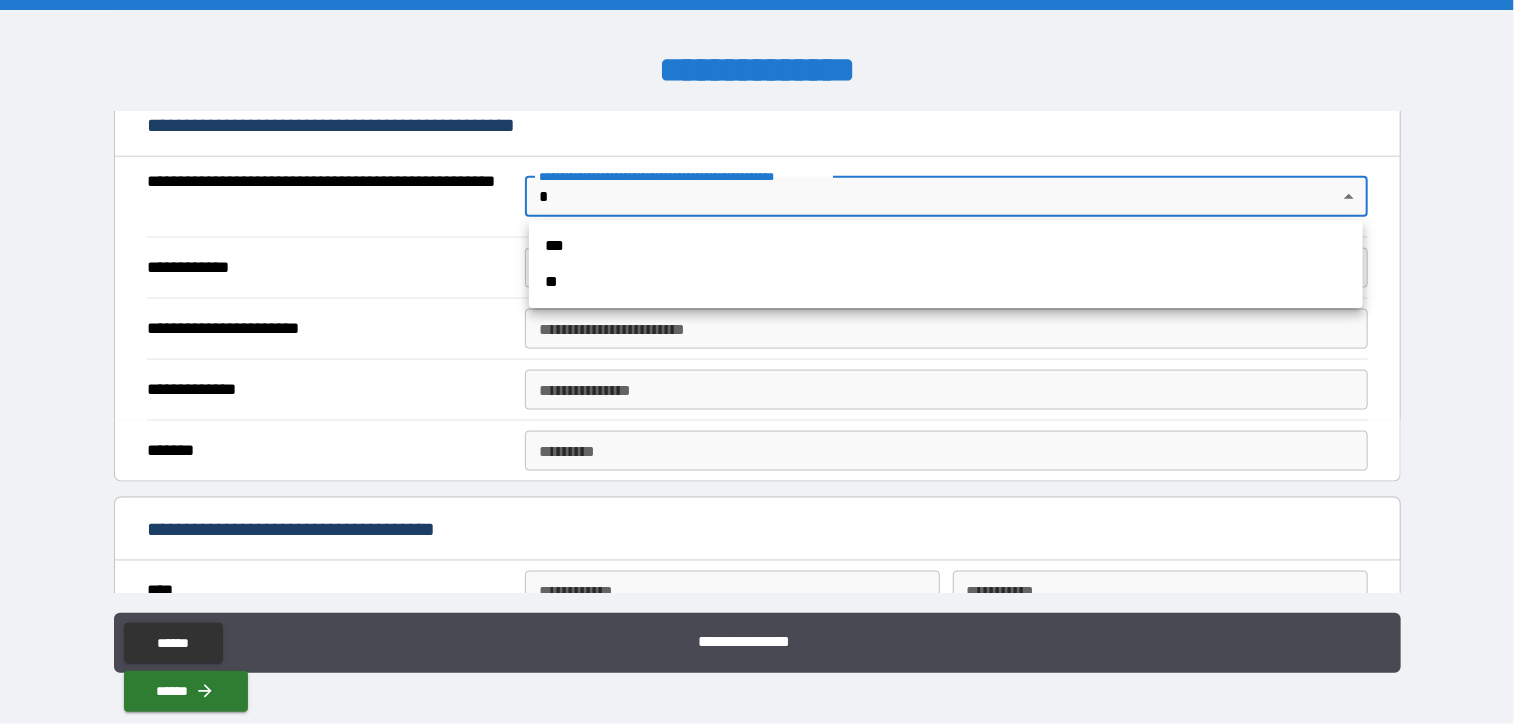 click on "**********" at bounding box center (757, 362) 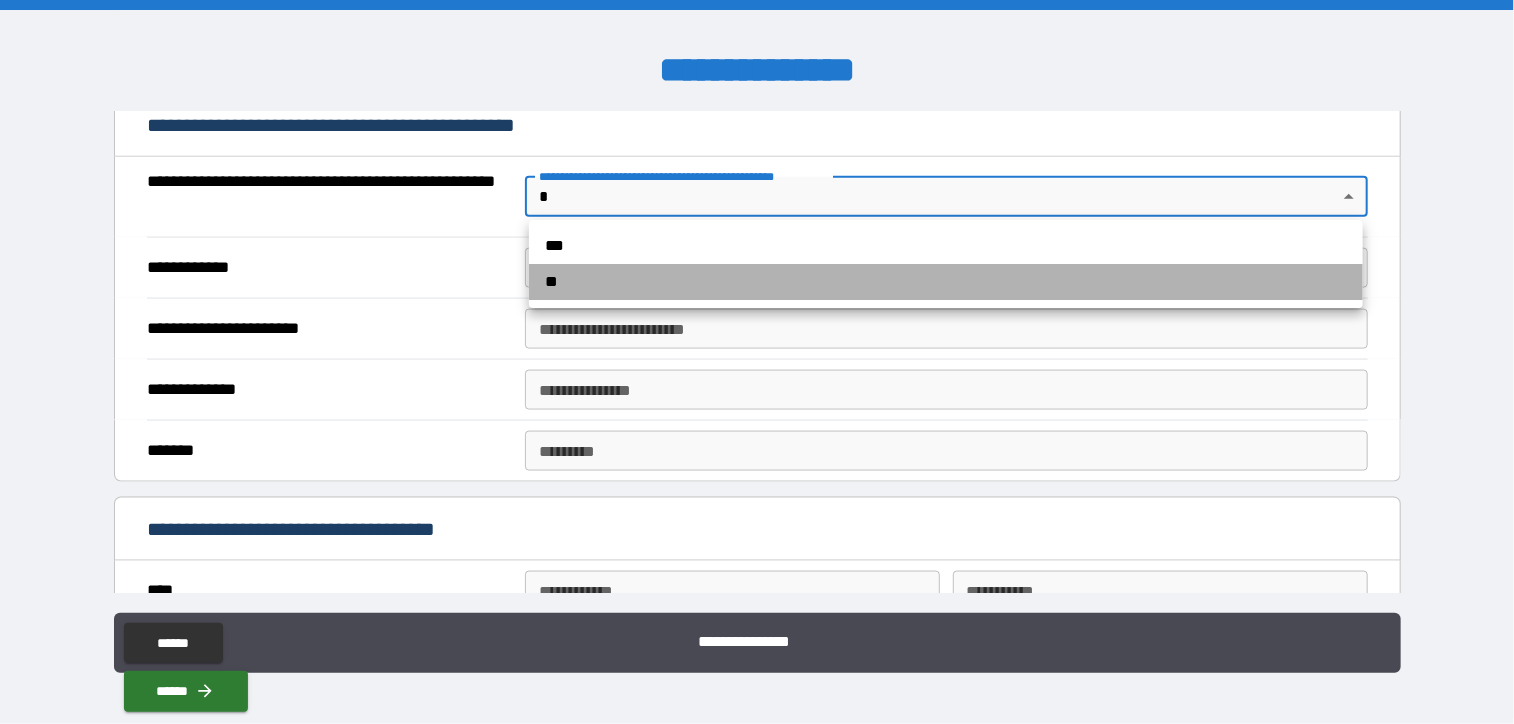 click on "**" at bounding box center [946, 282] 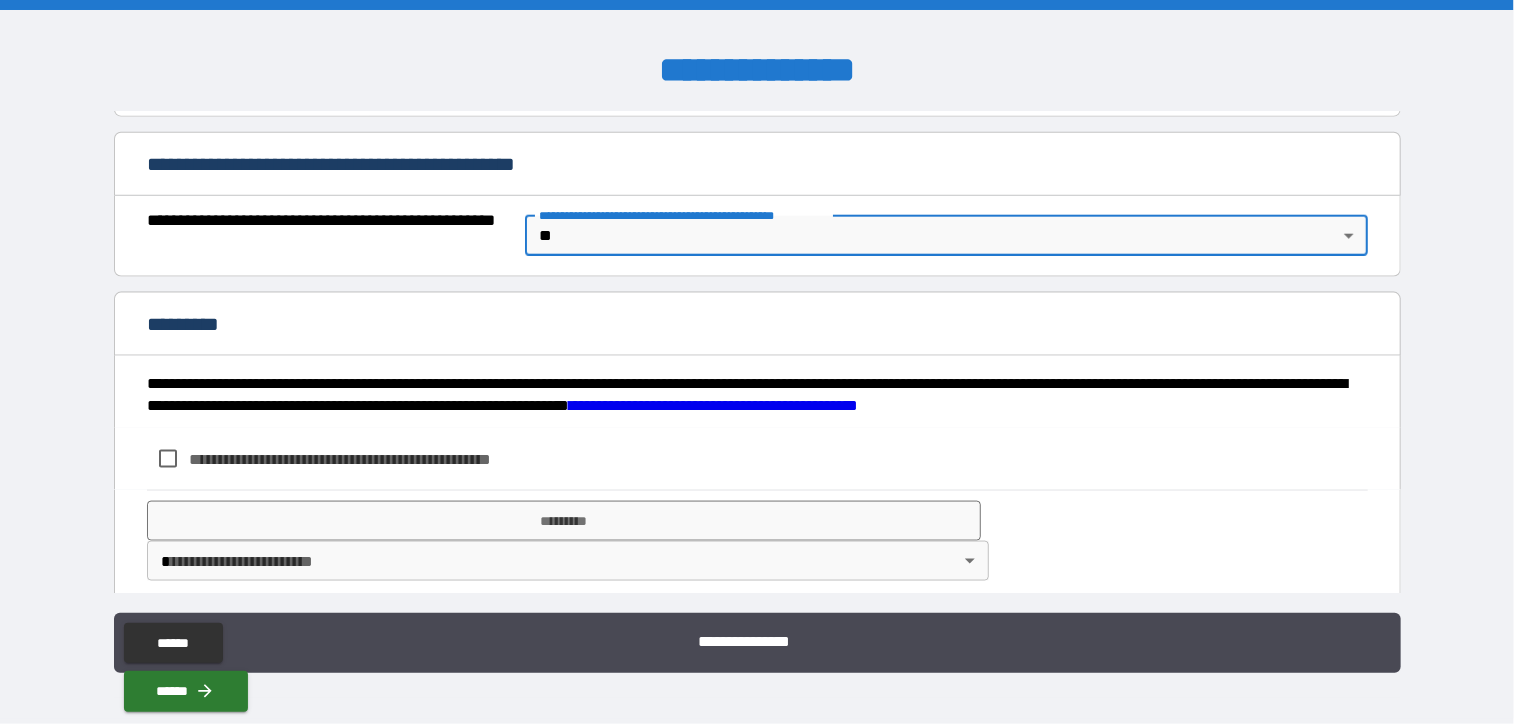 scroll, scrollTop: 1274, scrollLeft: 0, axis: vertical 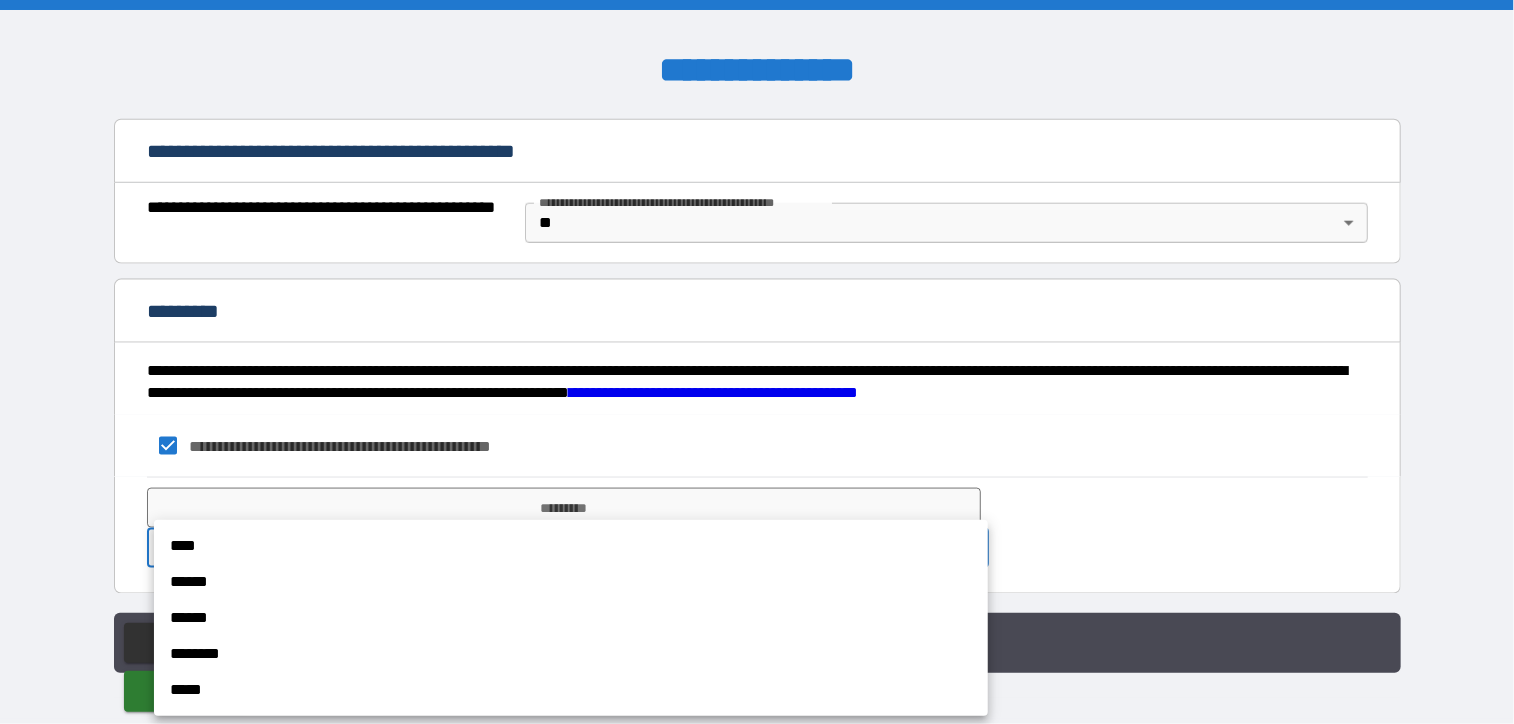 click on "**********" at bounding box center [757, 362] 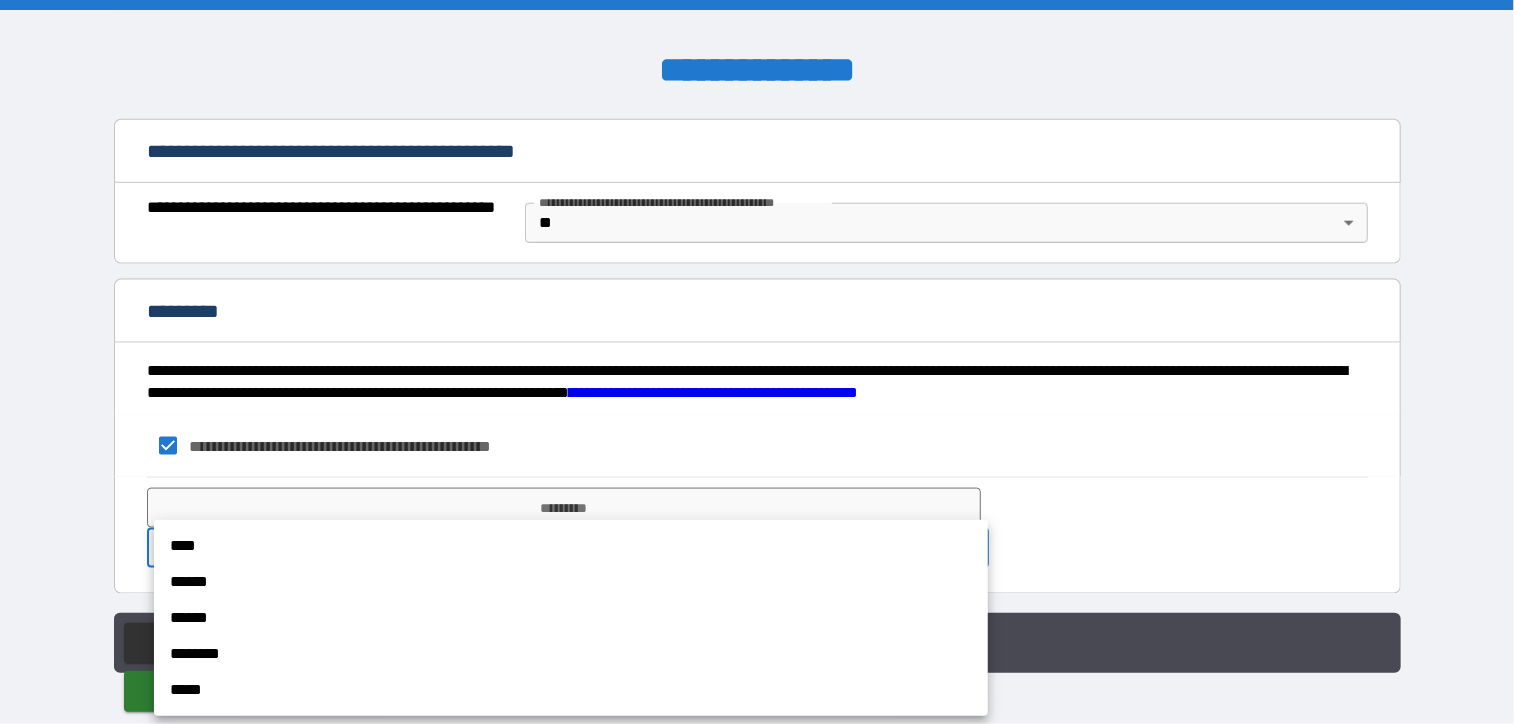 click on "****" at bounding box center [571, 546] 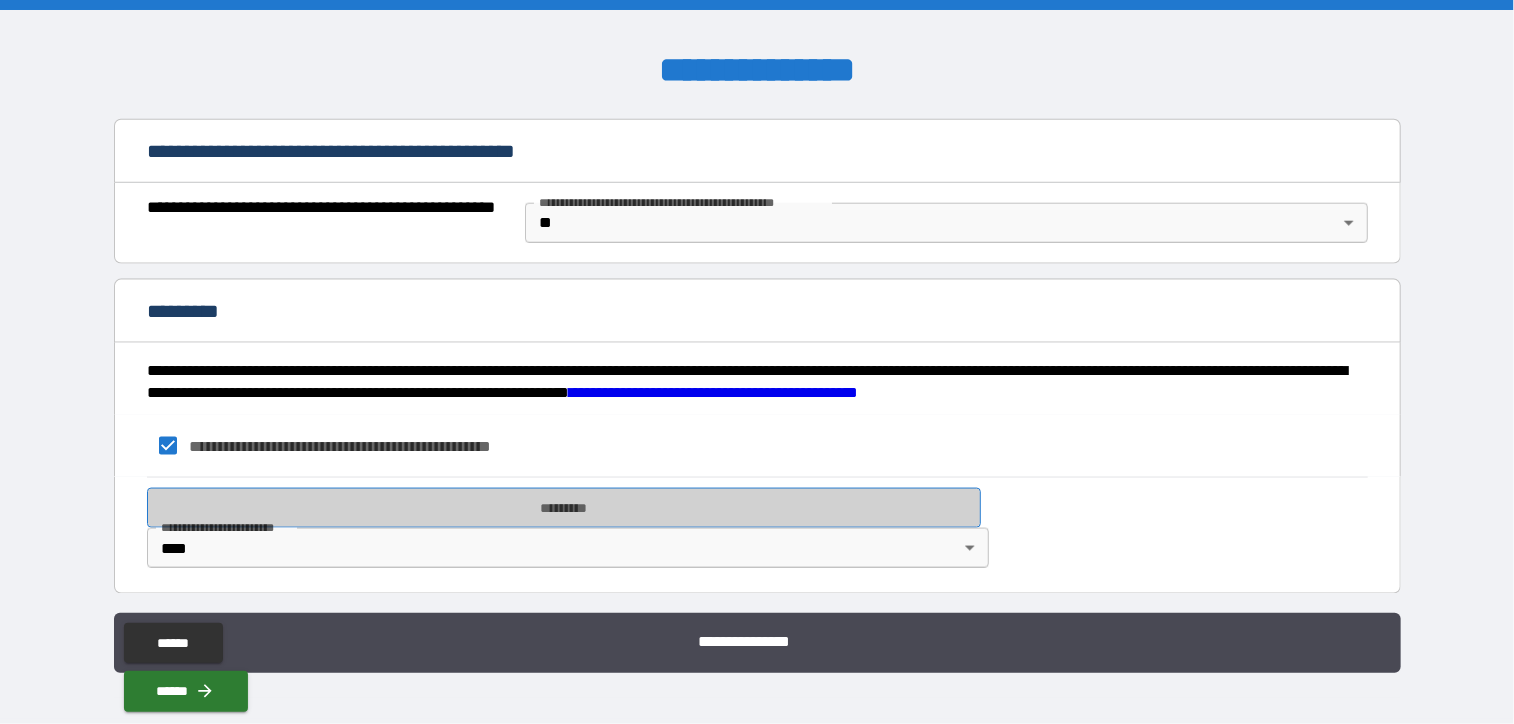 click on "*********" at bounding box center (564, 508) 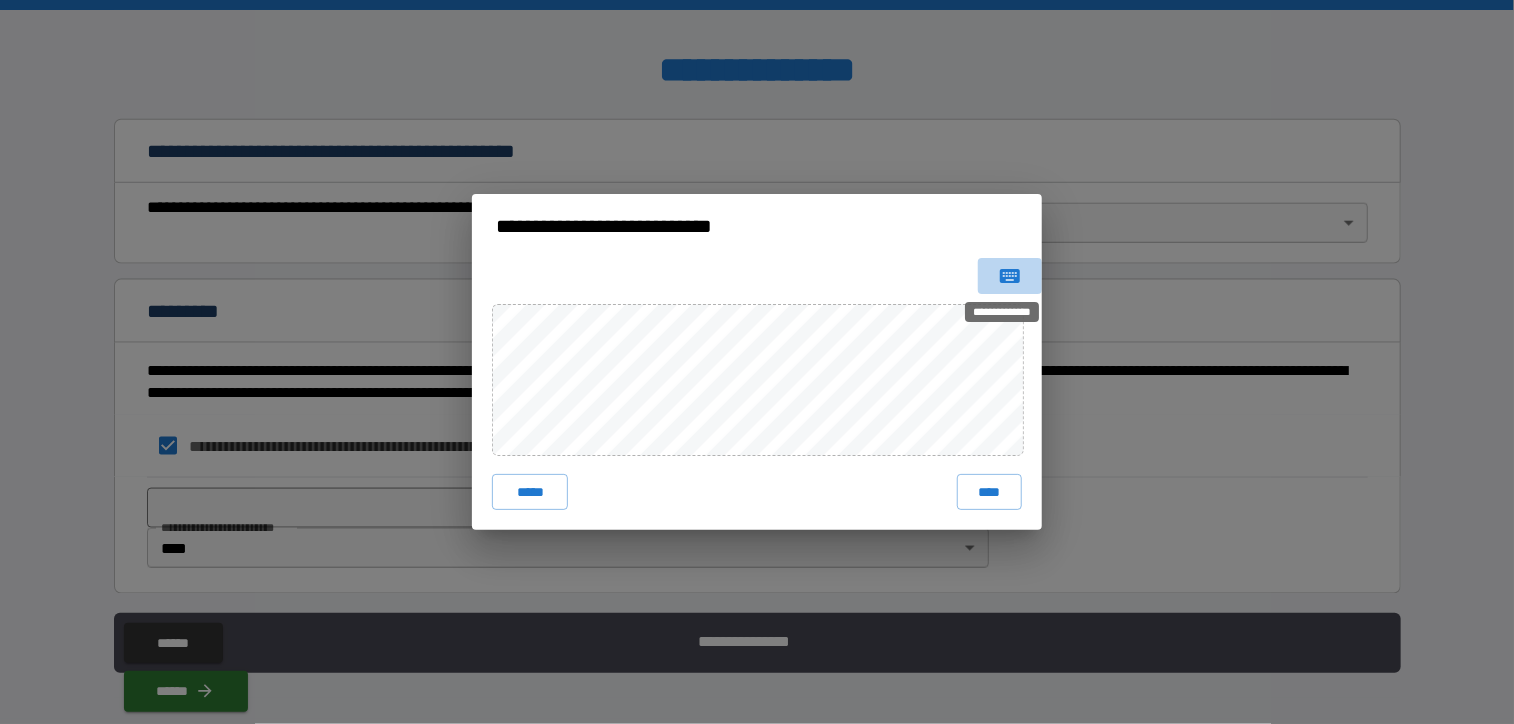 drag, startPoint x: 1006, startPoint y: 277, endPoint x: 992, endPoint y: 296, distance: 23.600847 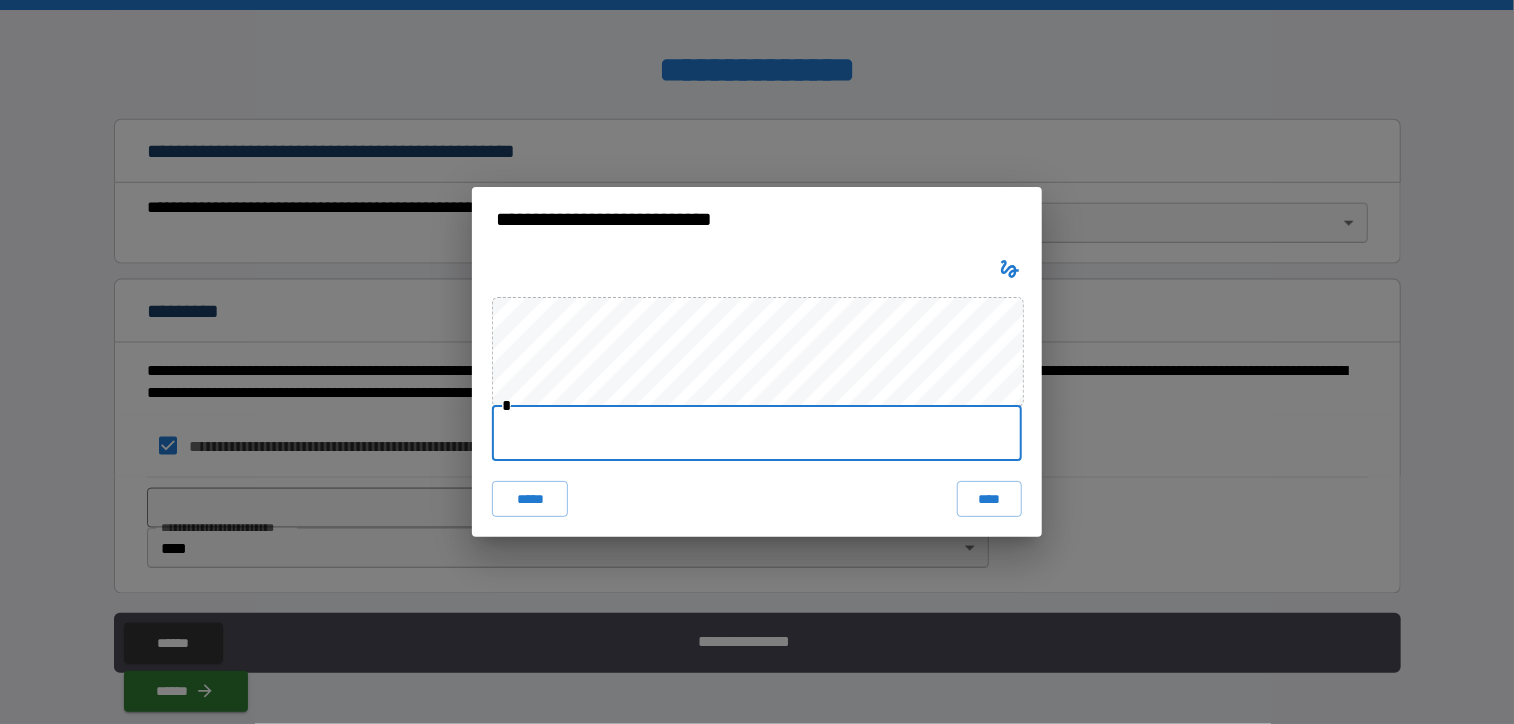 click at bounding box center [757, 433] 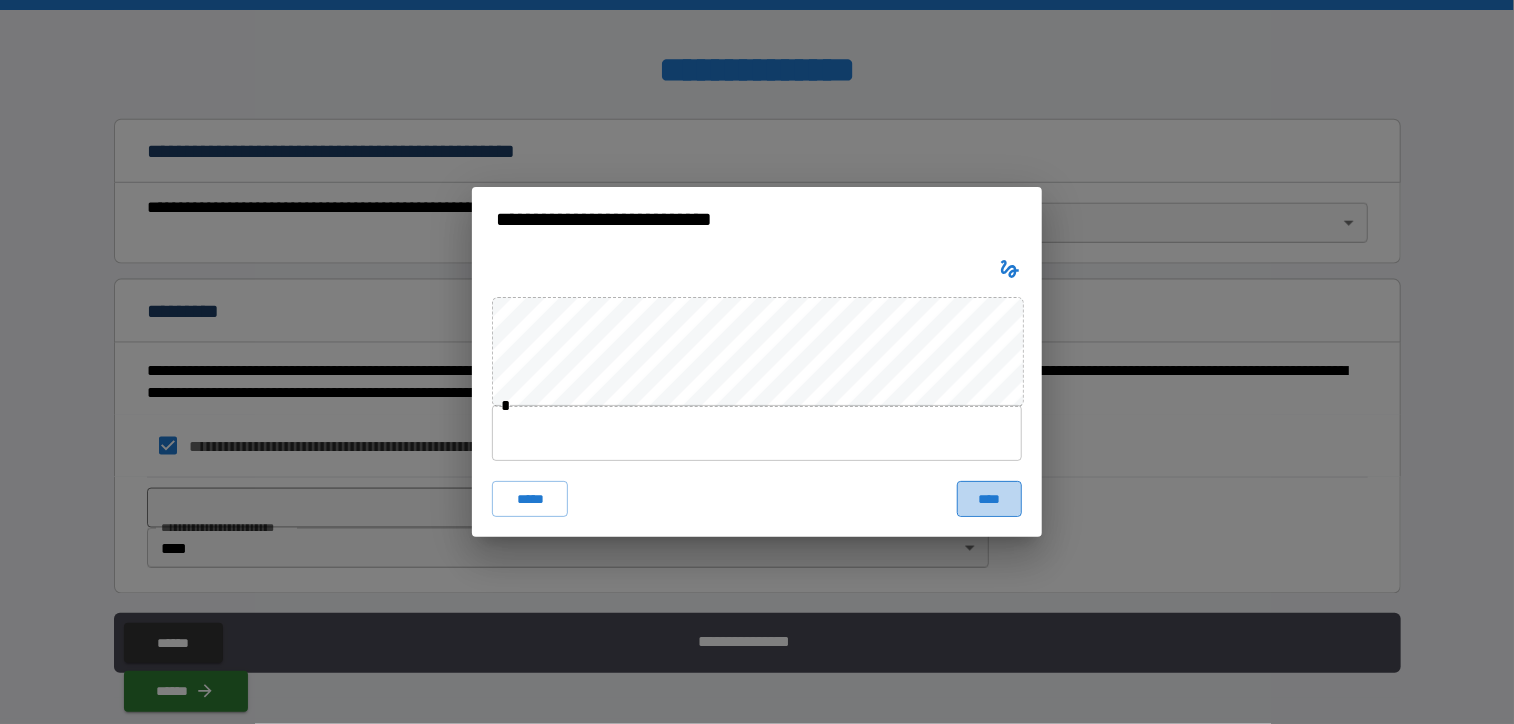 click on "****" at bounding box center (989, 499) 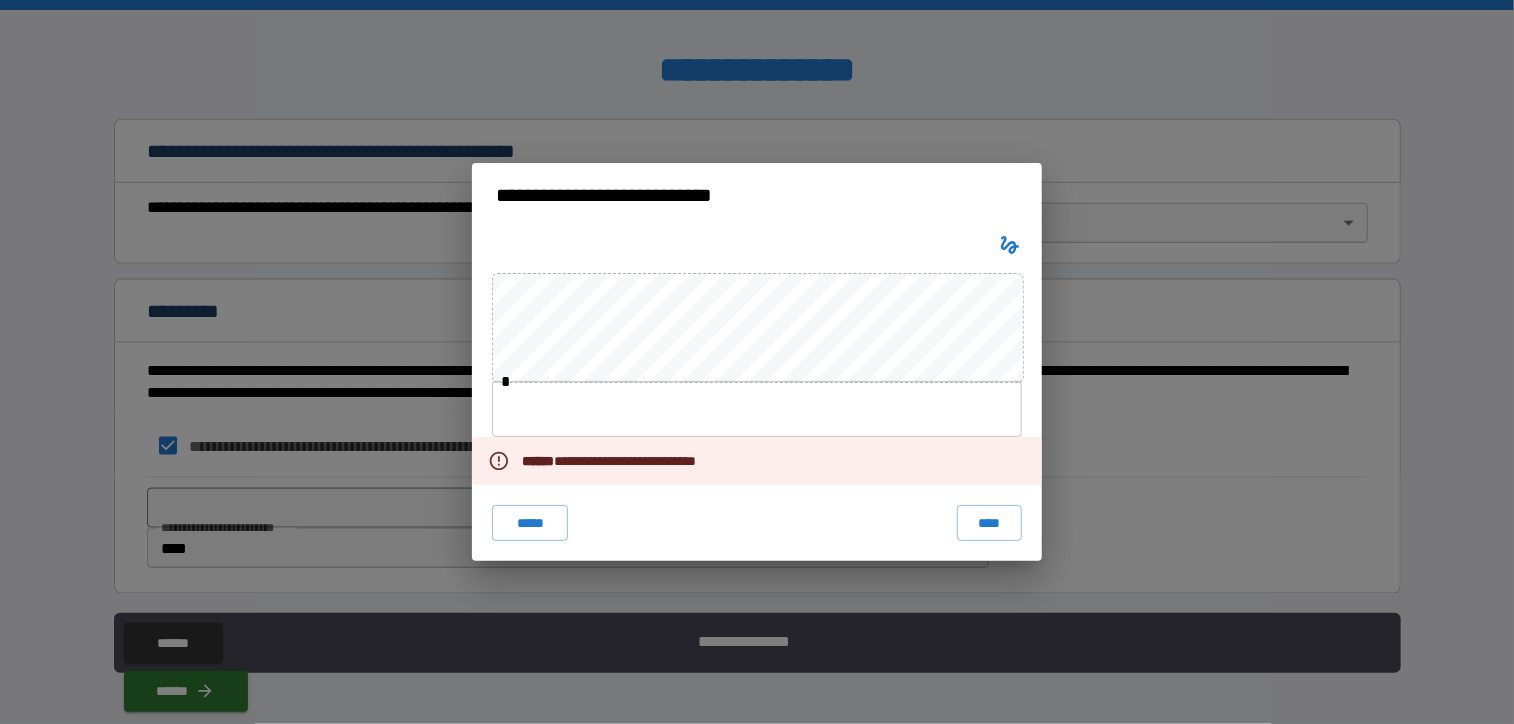 click at bounding box center [757, 409] 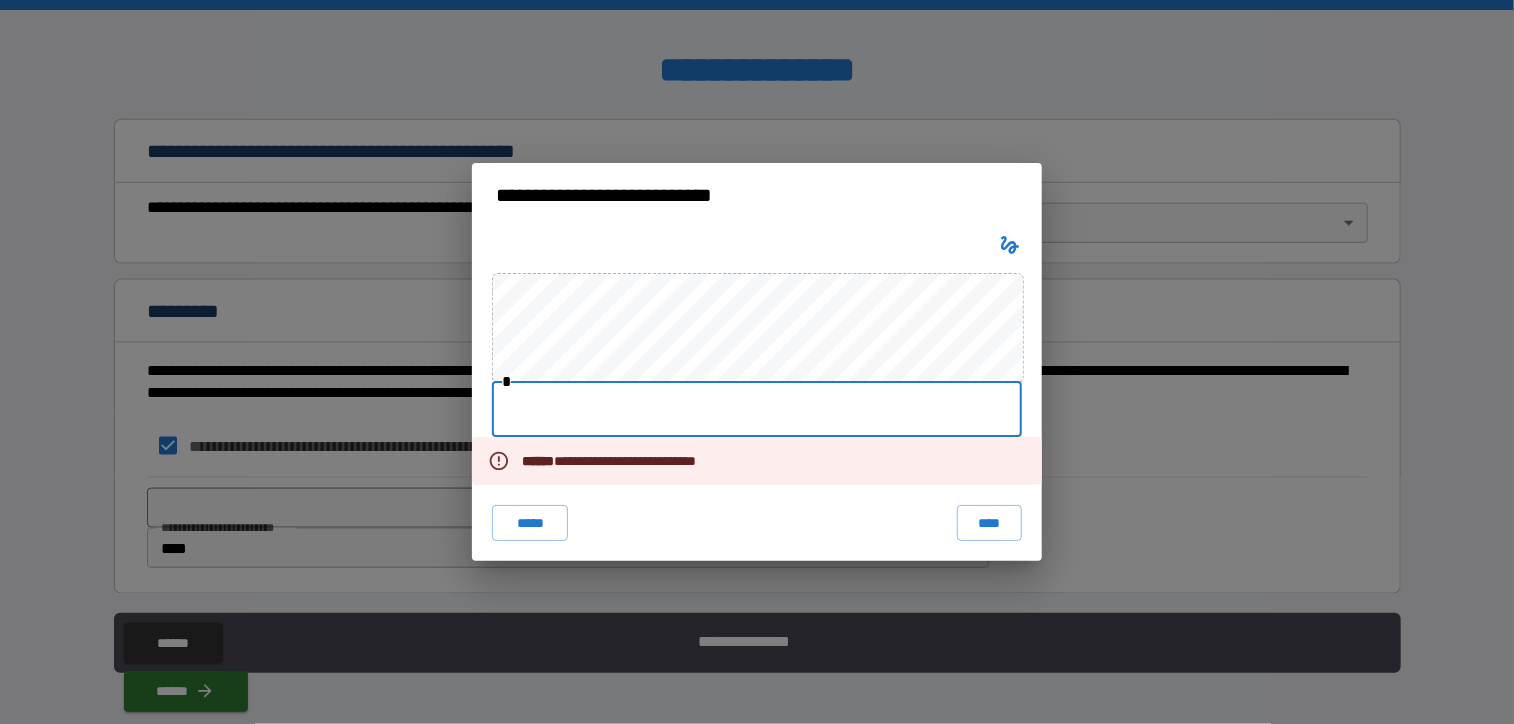 click at bounding box center [757, 409] 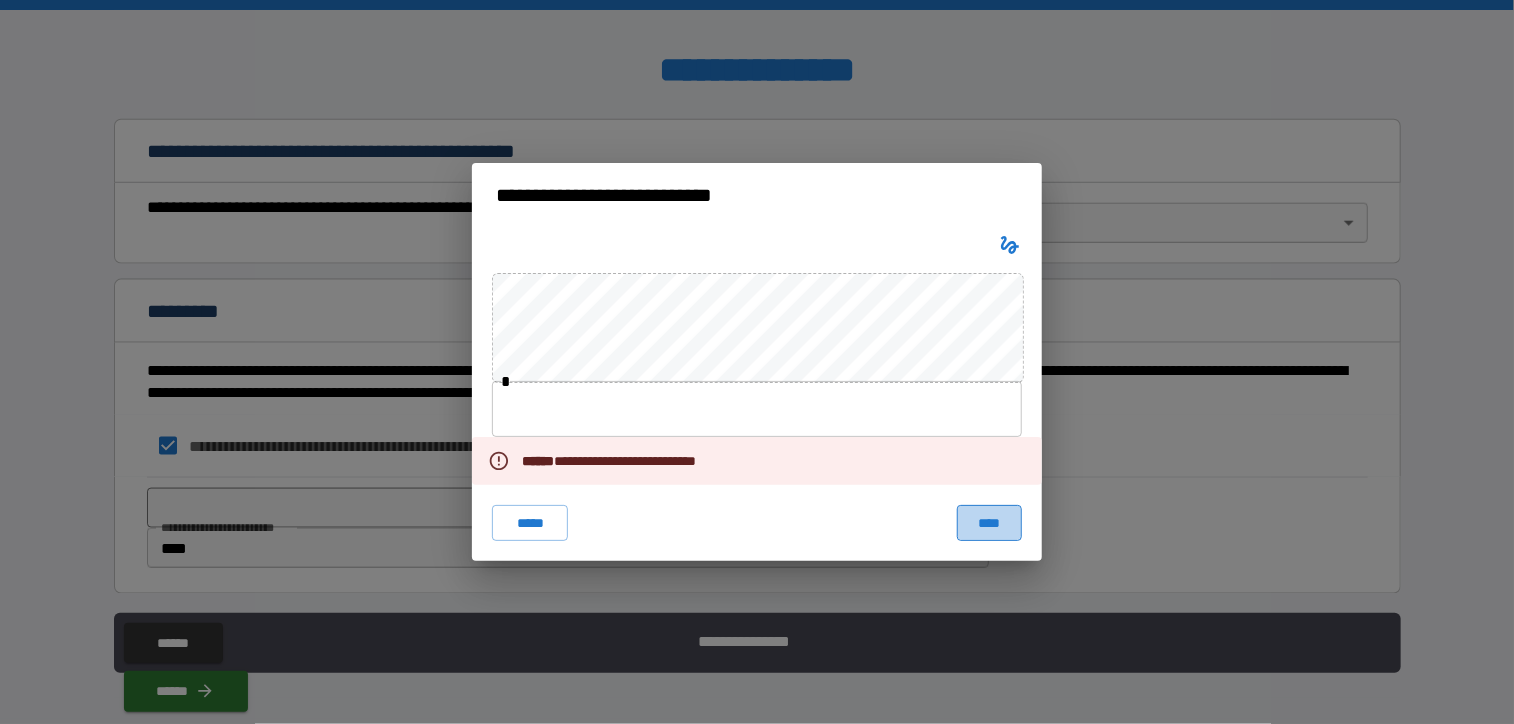 click on "****" at bounding box center [989, 523] 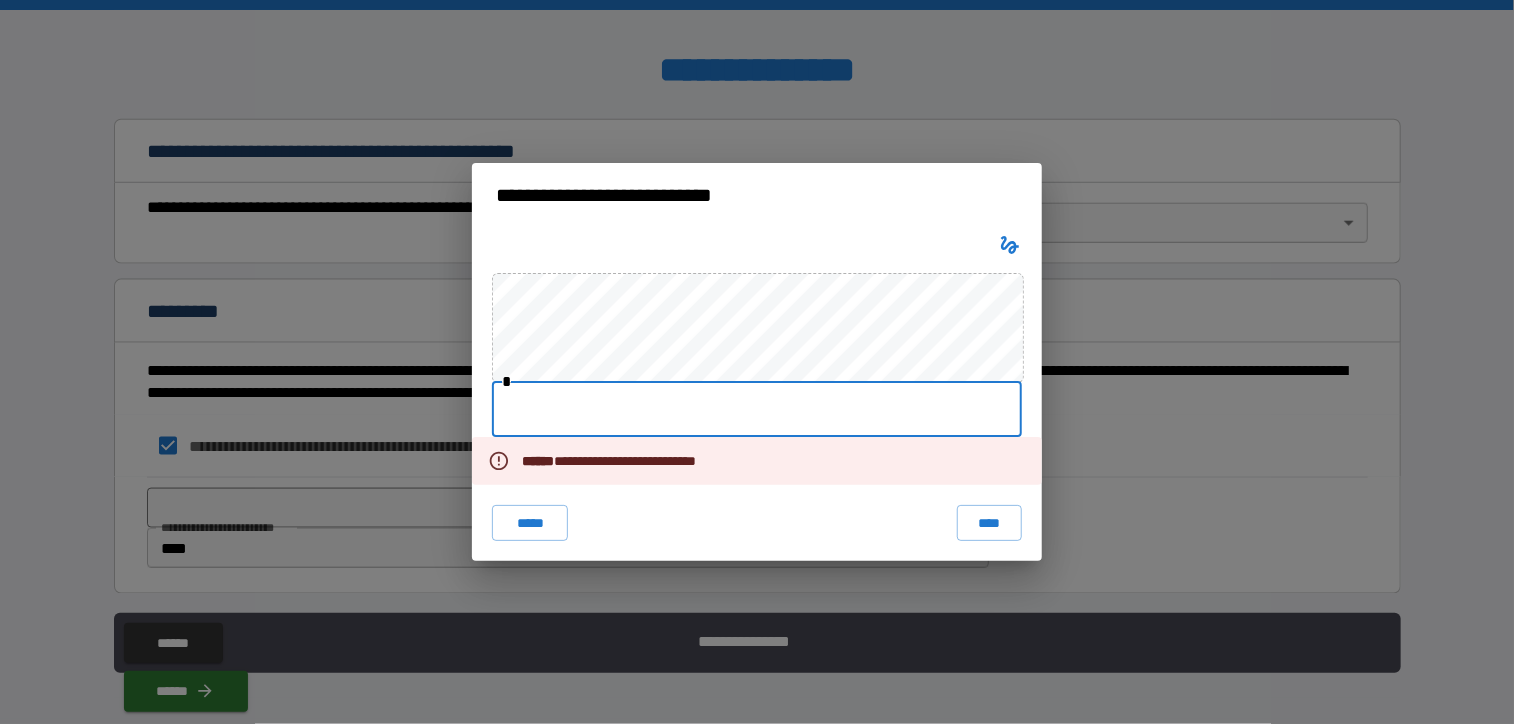 click at bounding box center (757, 409) 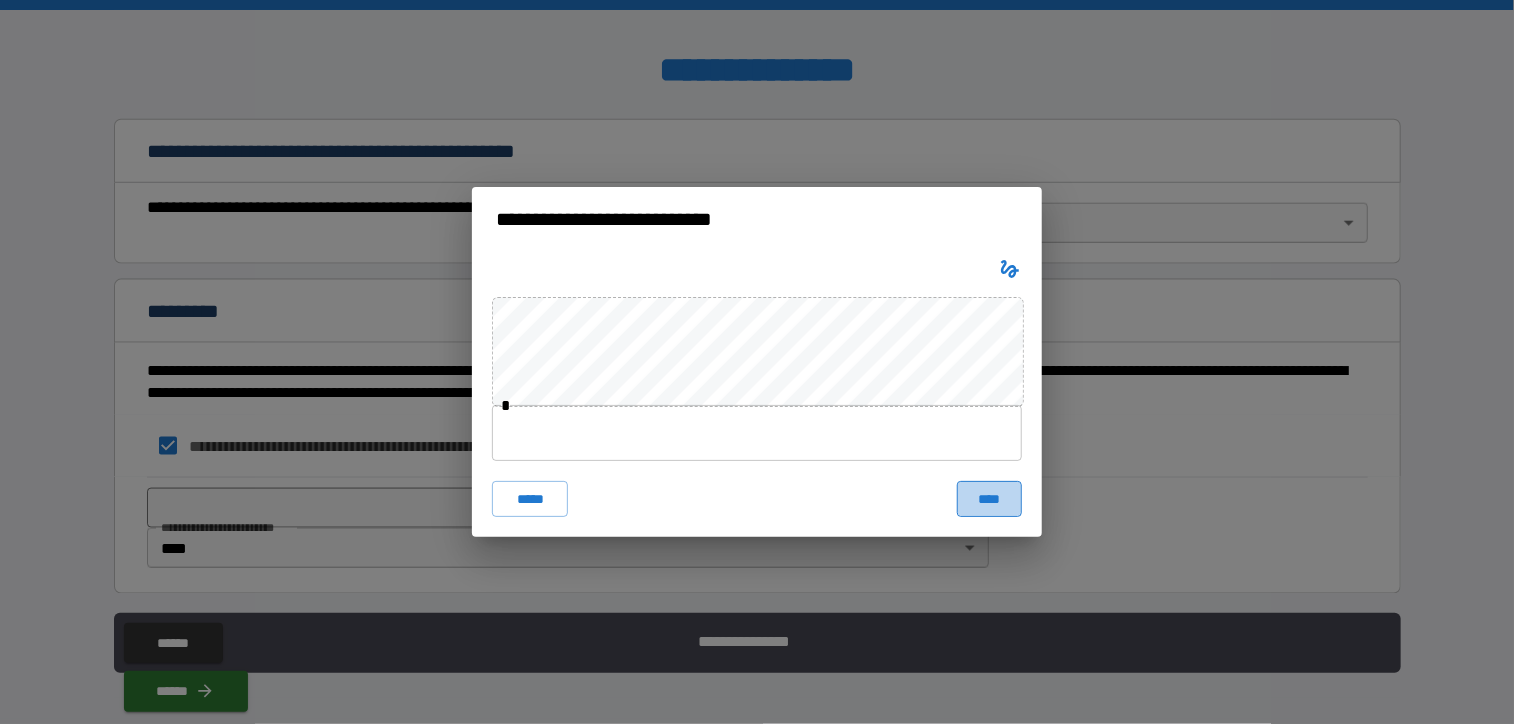 click on "****" at bounding box center (989, 499) 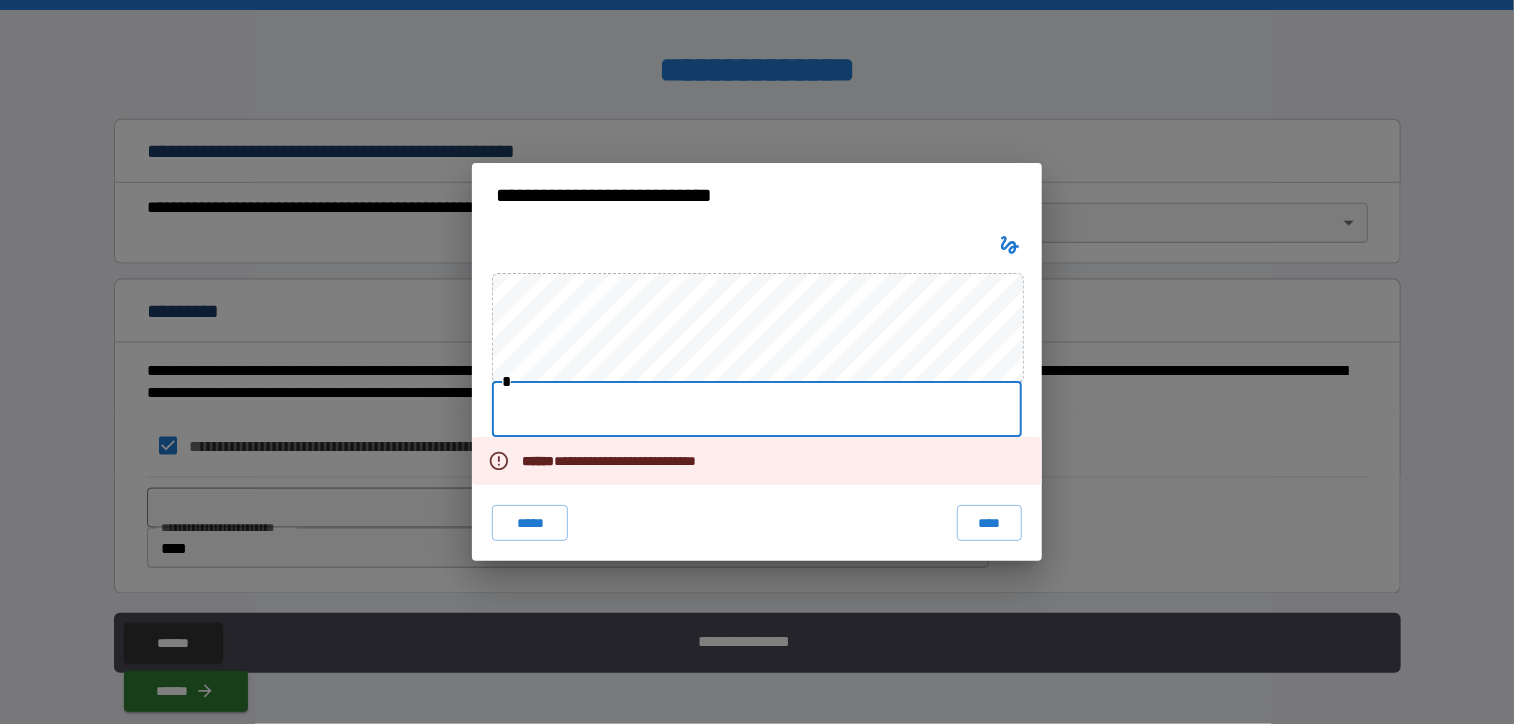 click at bounding box center [757, 409] 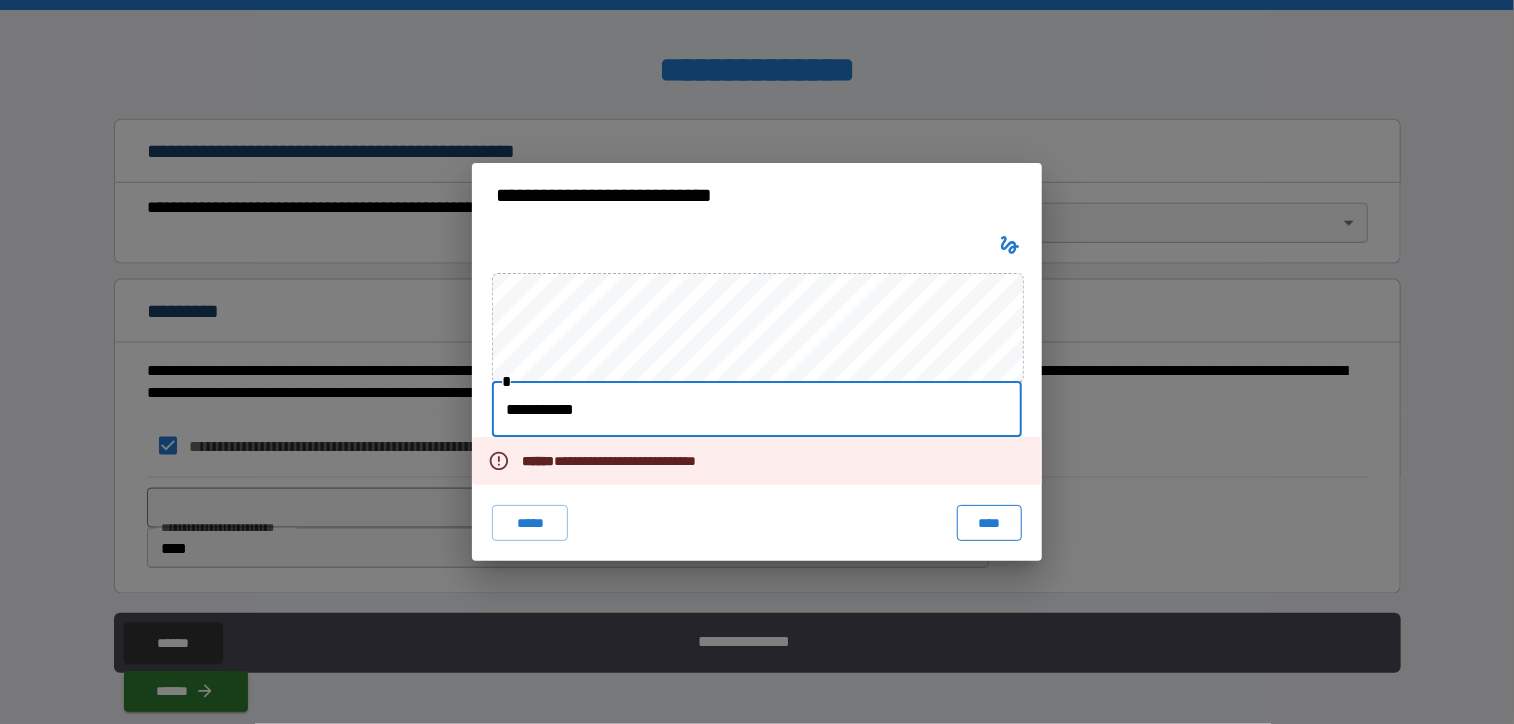 type on "**********" 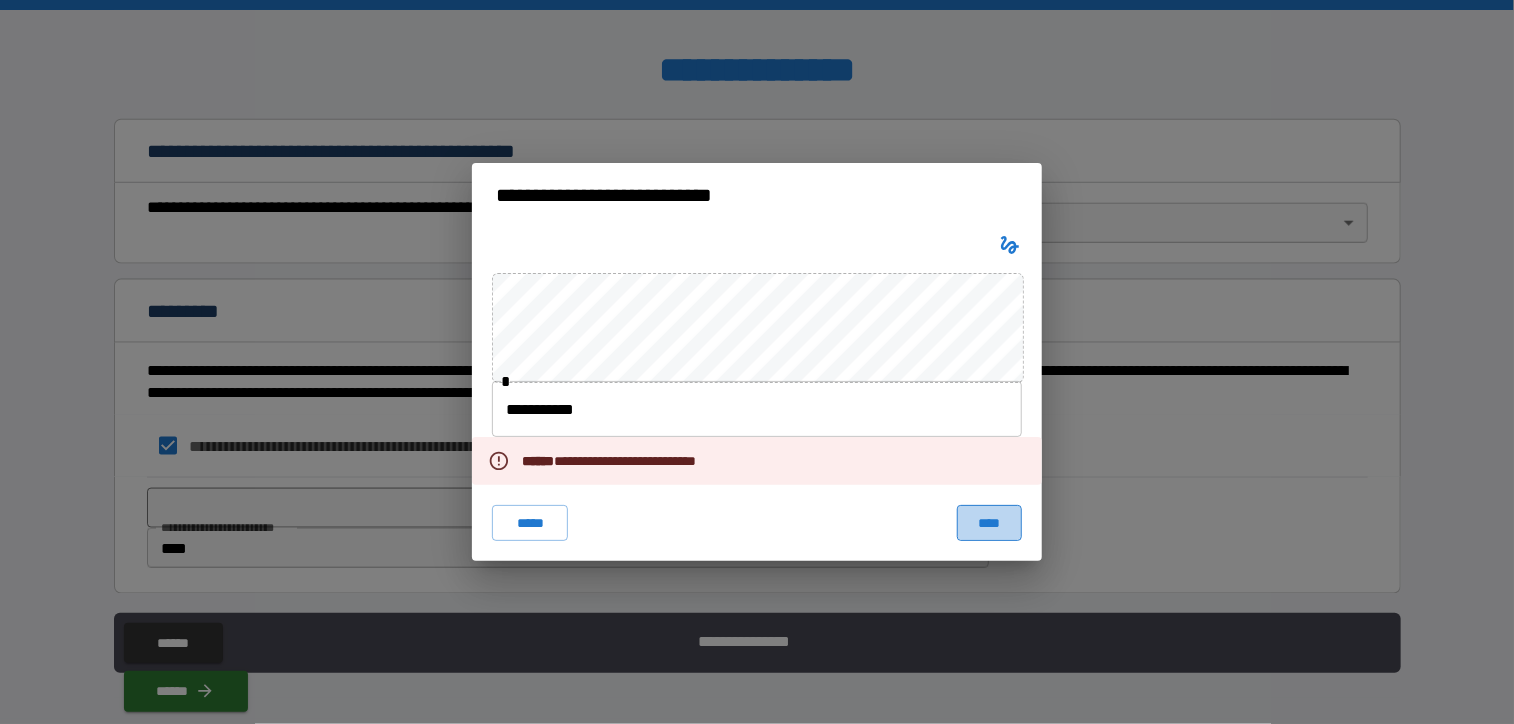 click on "****" at bounding box center (989, 523) 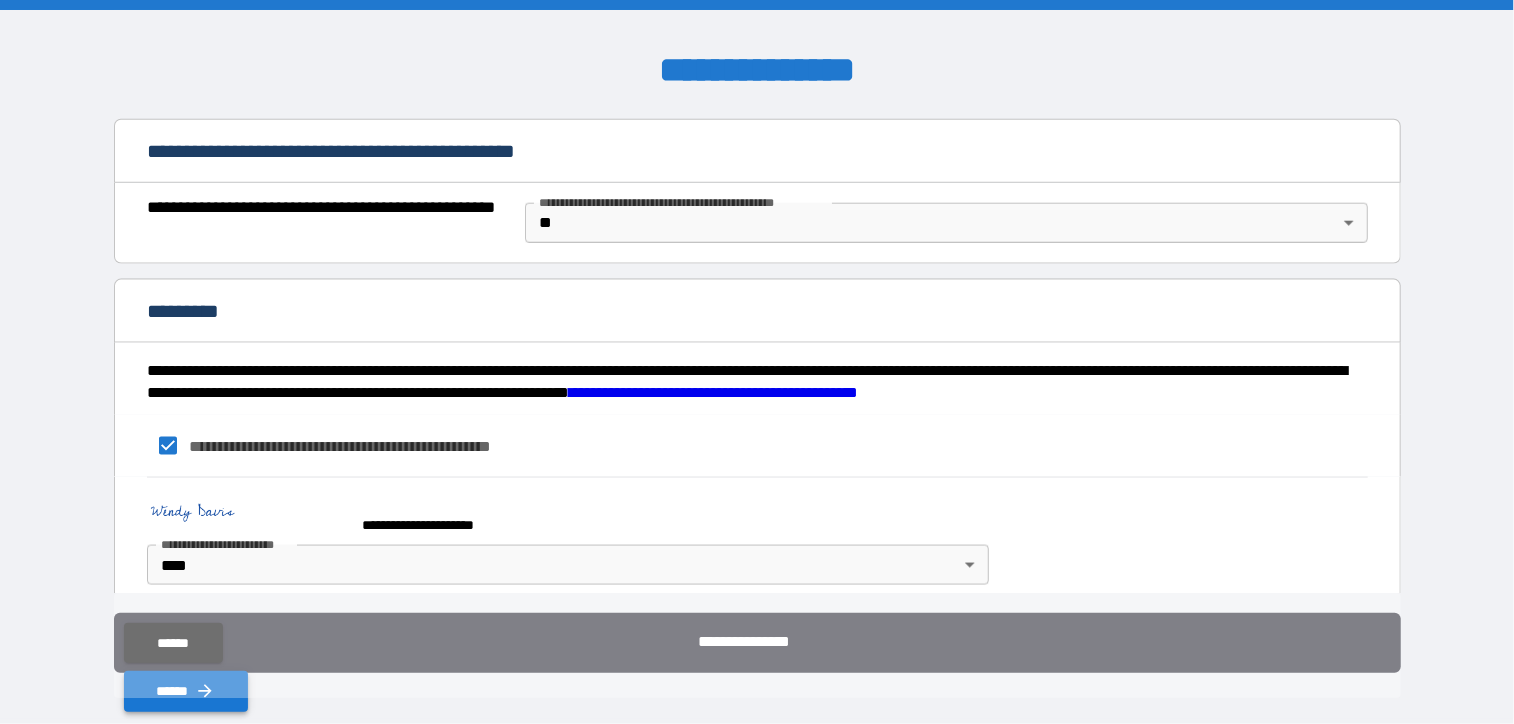 click on "******" at bounding box center (186, 691) 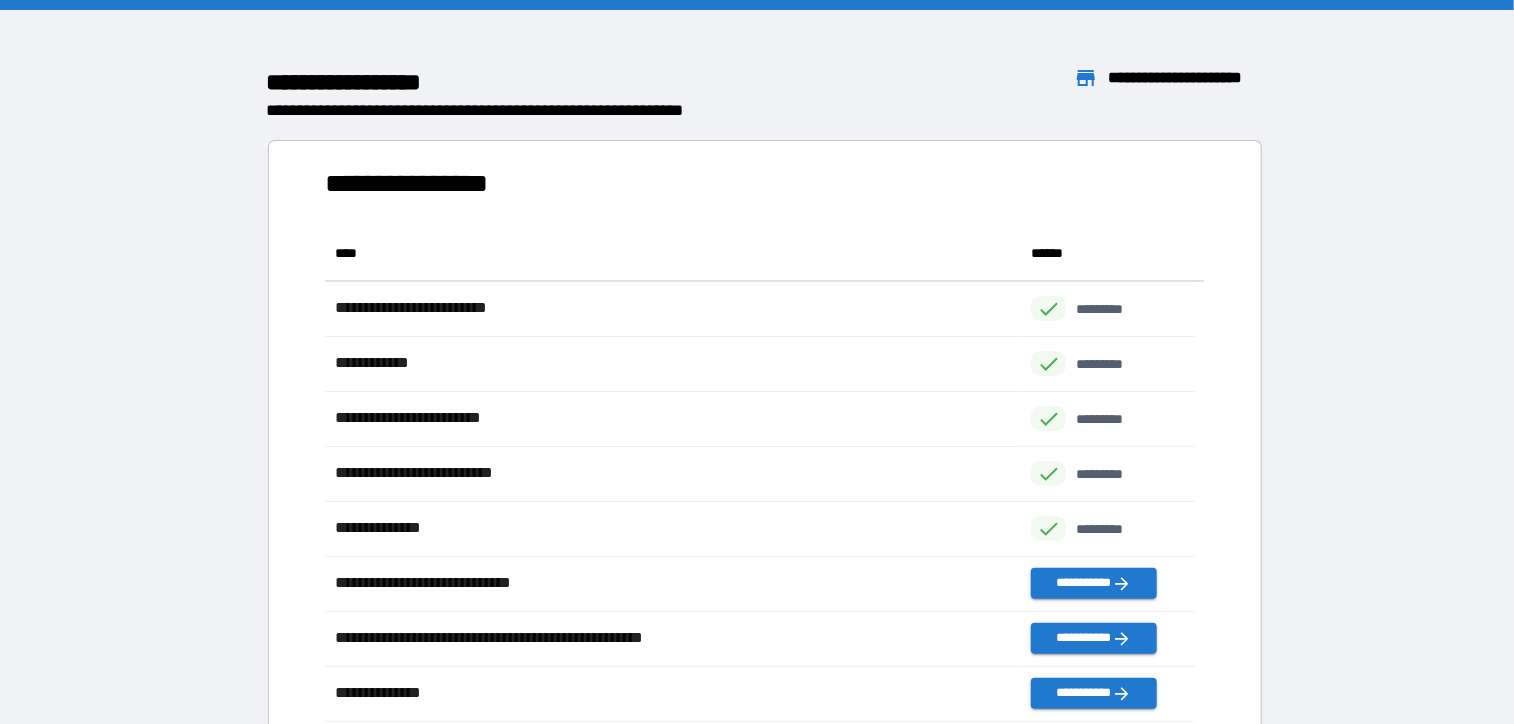 scroll, scrollTop: 16, scrollLeft: 16, axis: both 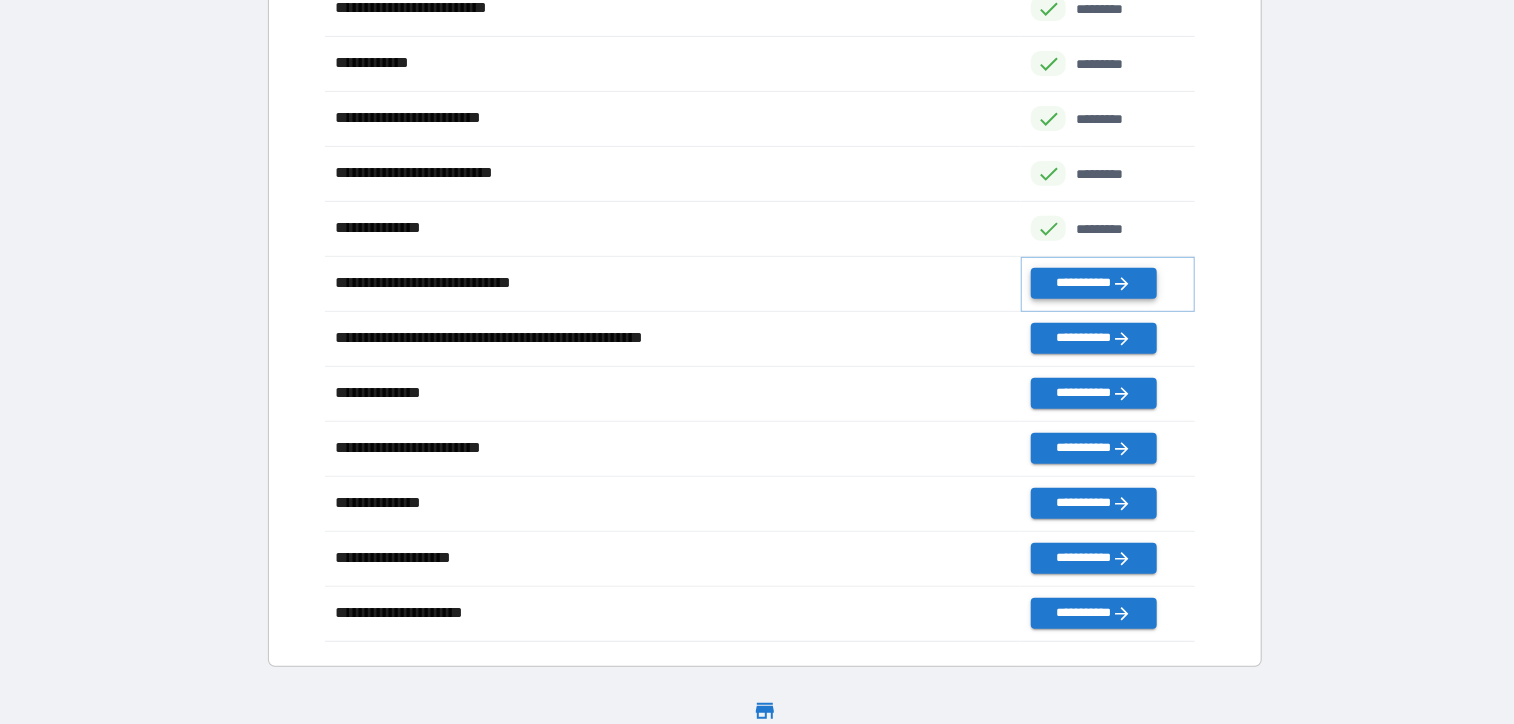 click on "**********" at bounding box center [1093, 283] 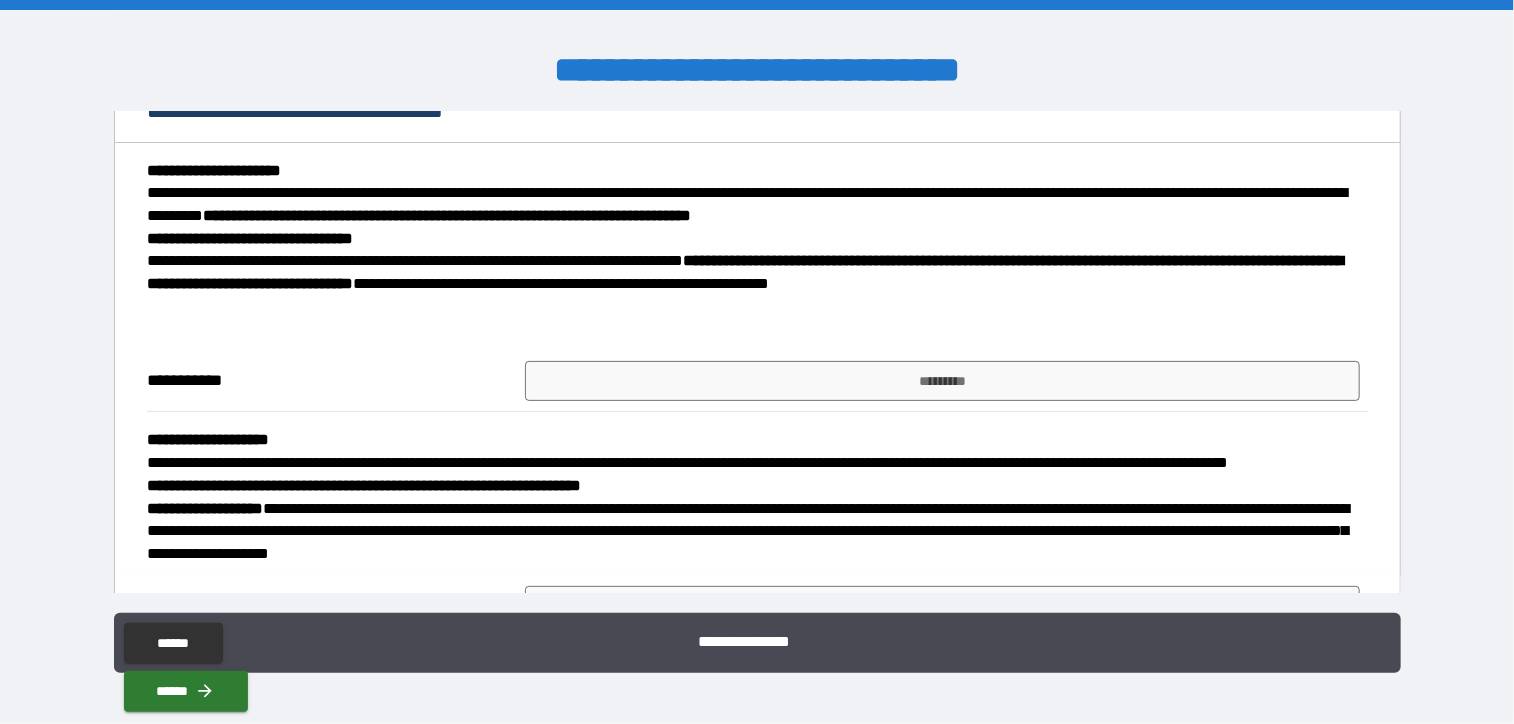 scroll, scrollTop: 200, scrollLeft: 0, axis: vertical 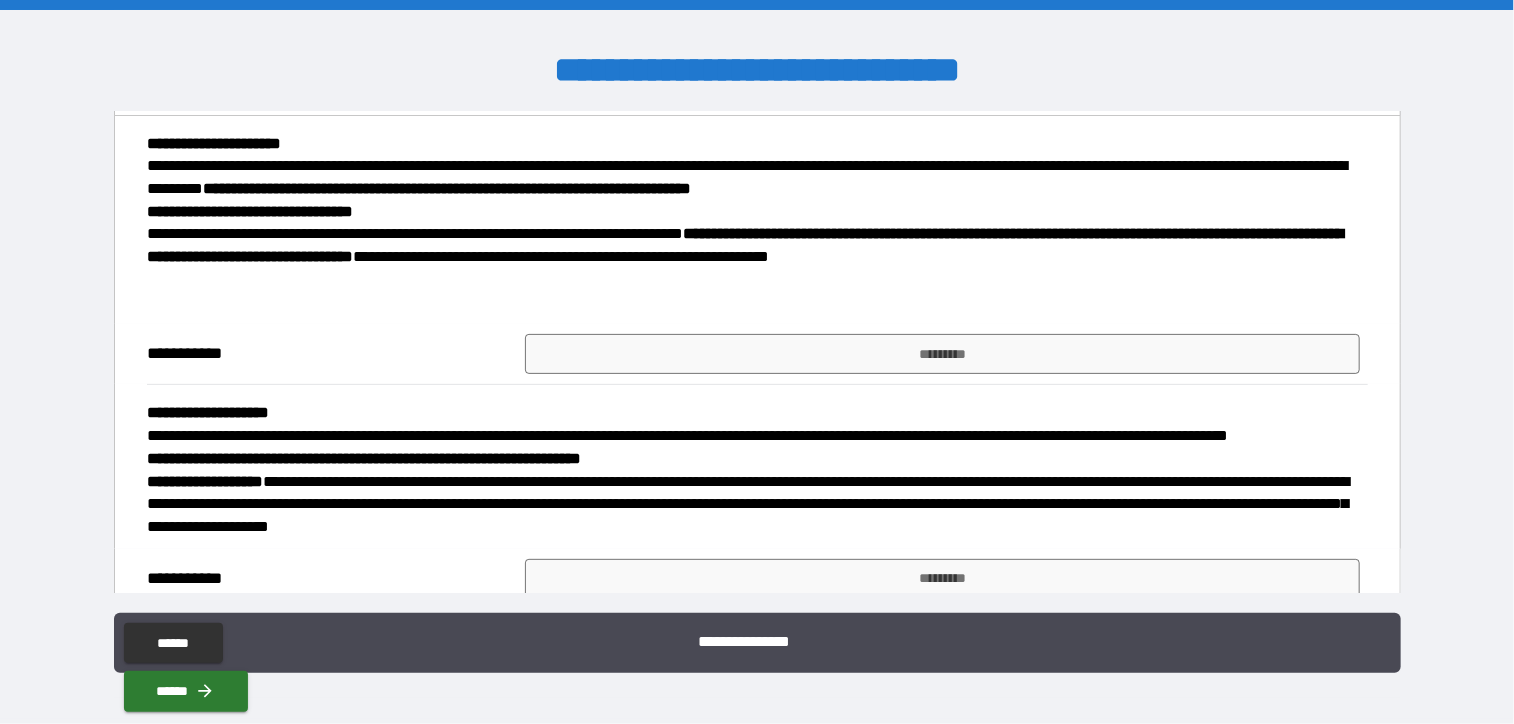click on "**********" at bounding box center (757, 436) 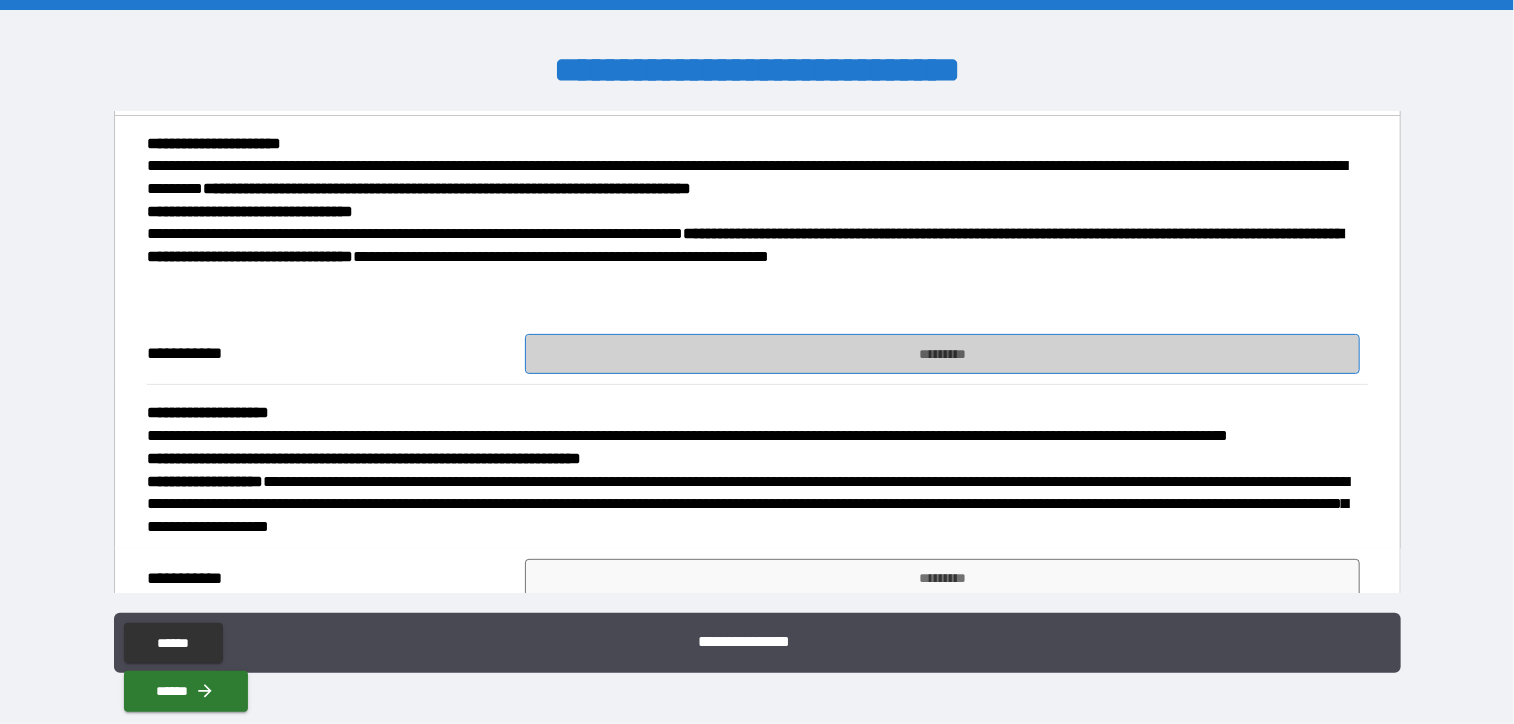 click on "*********" at bounding box center [942, 354] 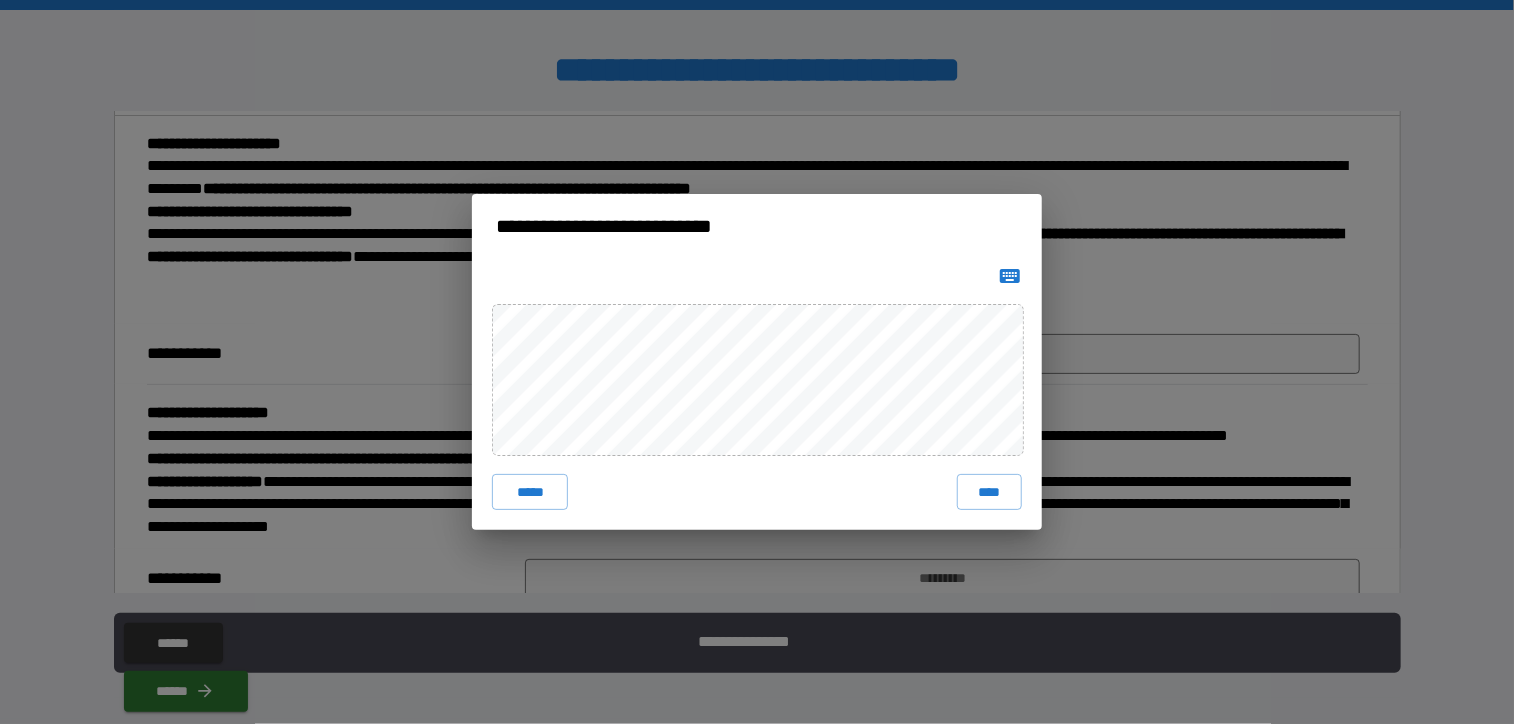 click on "****" at bounding box center [989, 492] 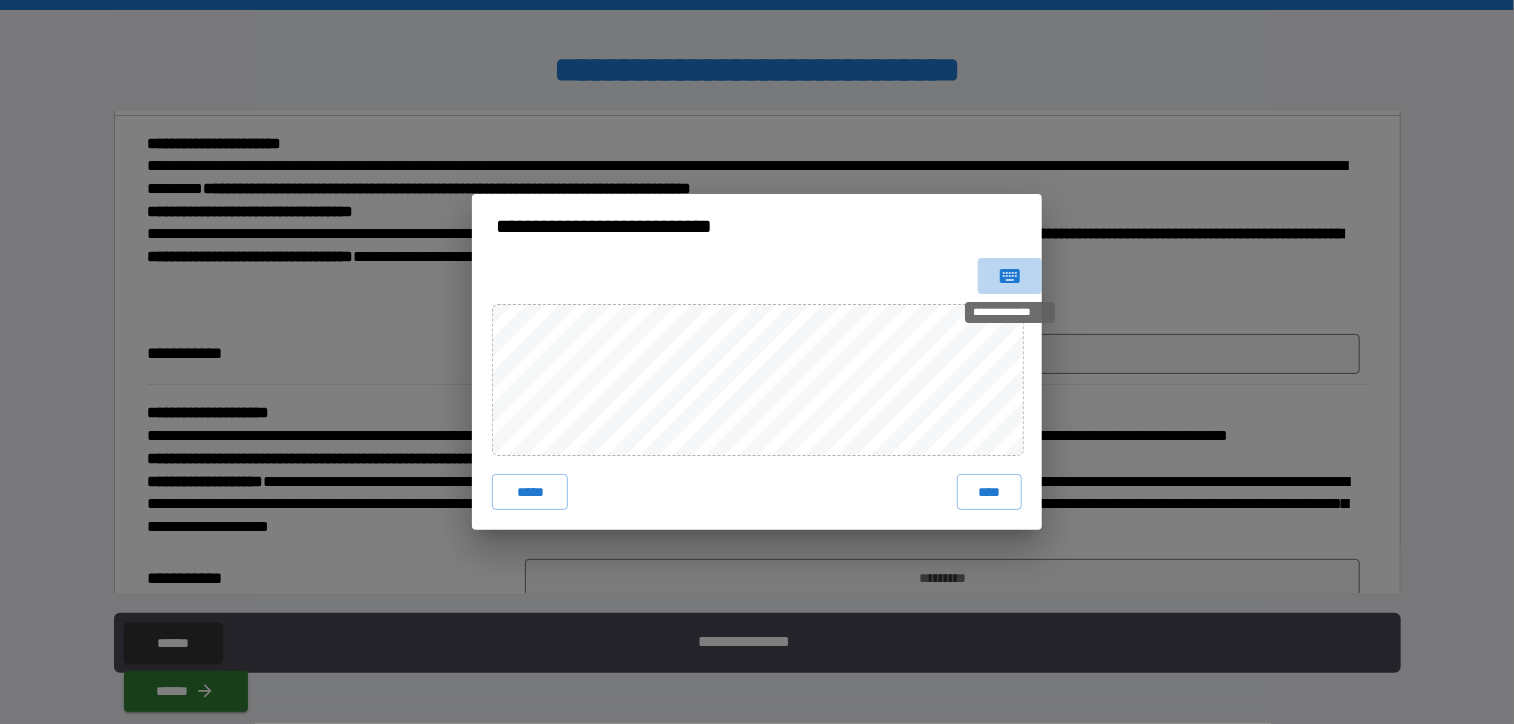 click 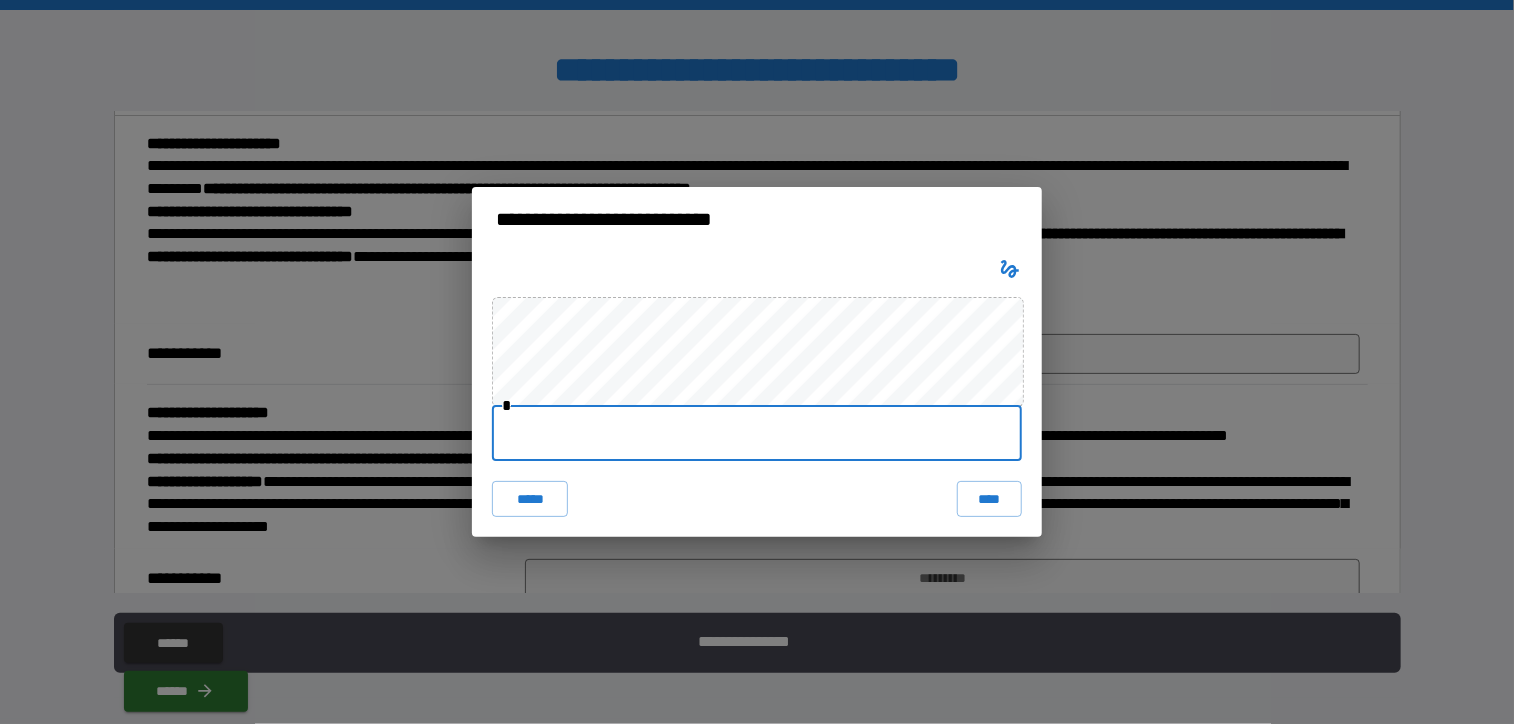 click at bounding box center [757, 433] 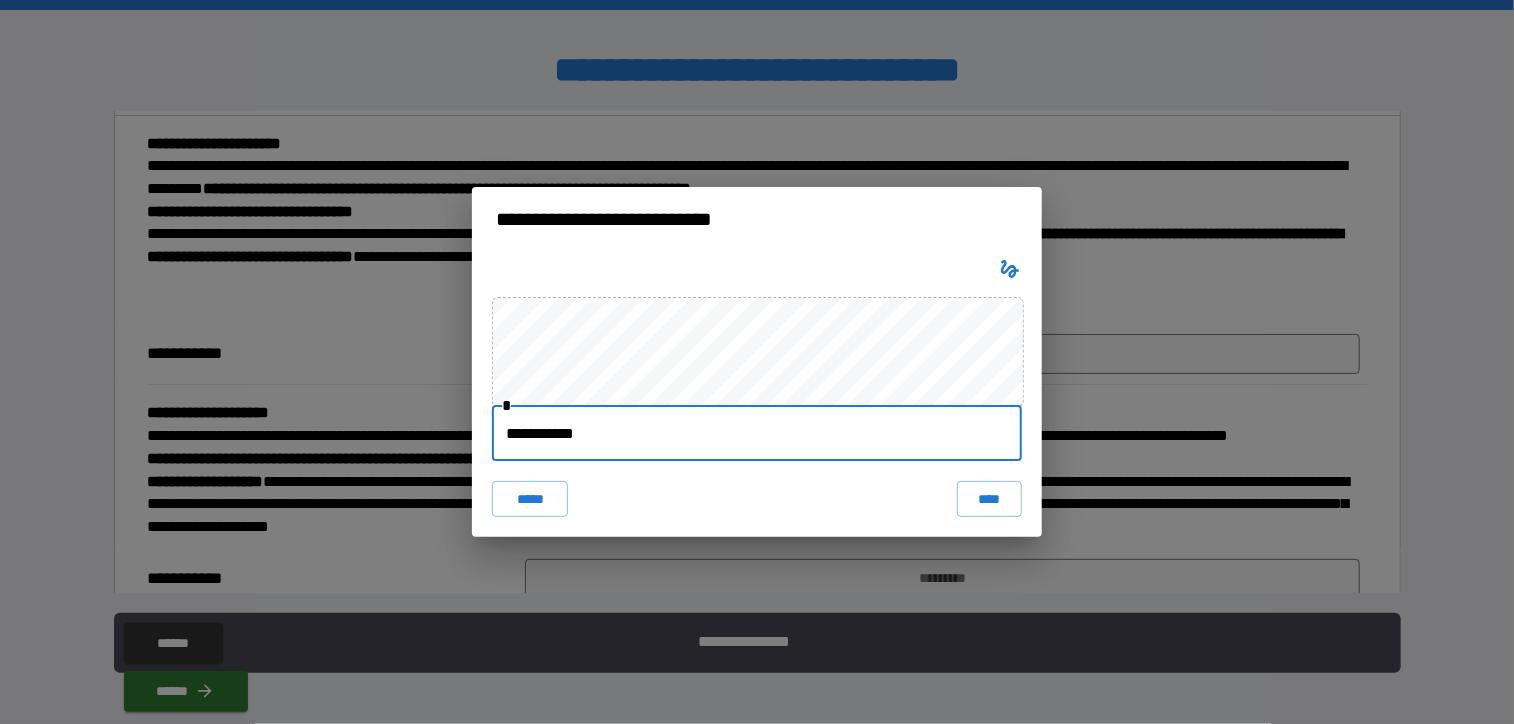 type 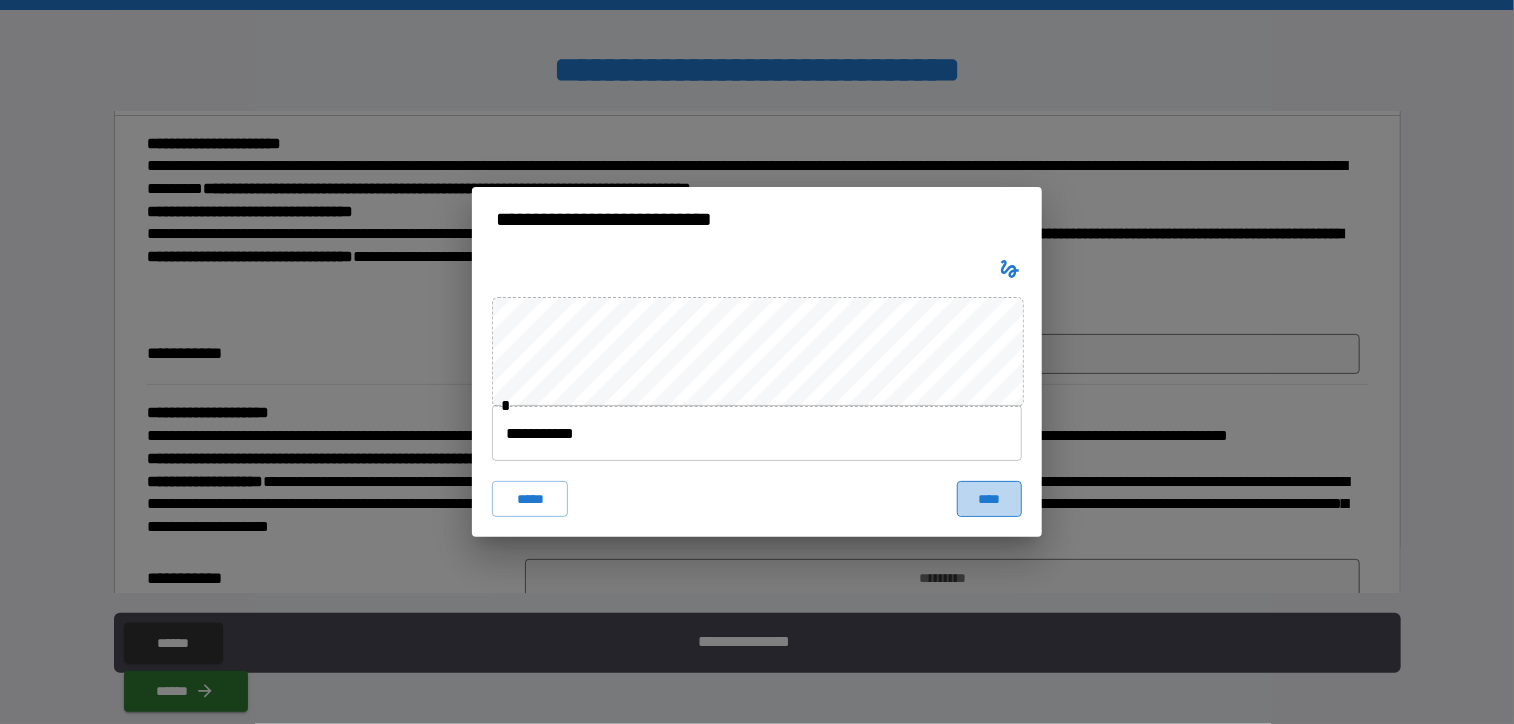 click on "****" at bounding box center [989, 499] 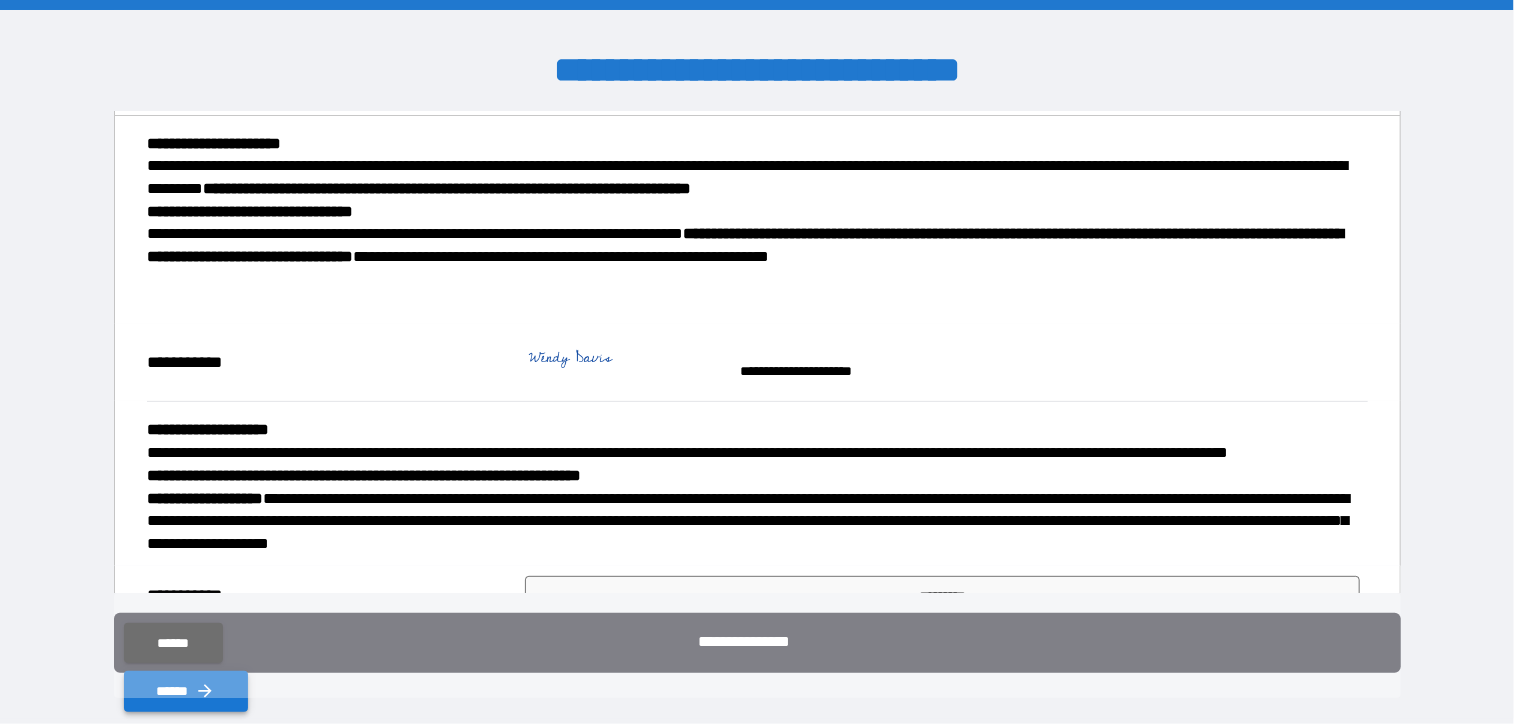 click on "******" at bounding box center [186, 691] 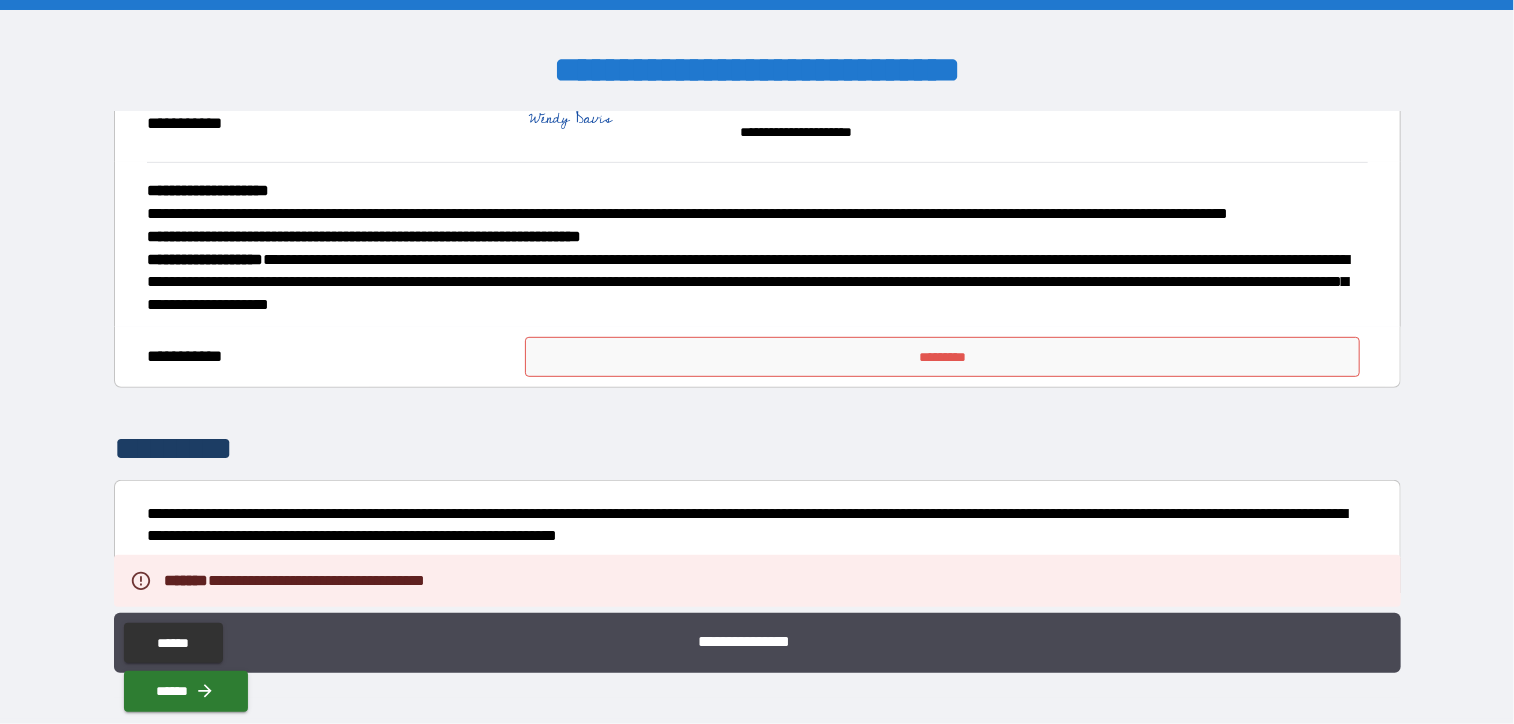 scroll, scrollTop: 445, scrollLeft: 0, axis: vertical 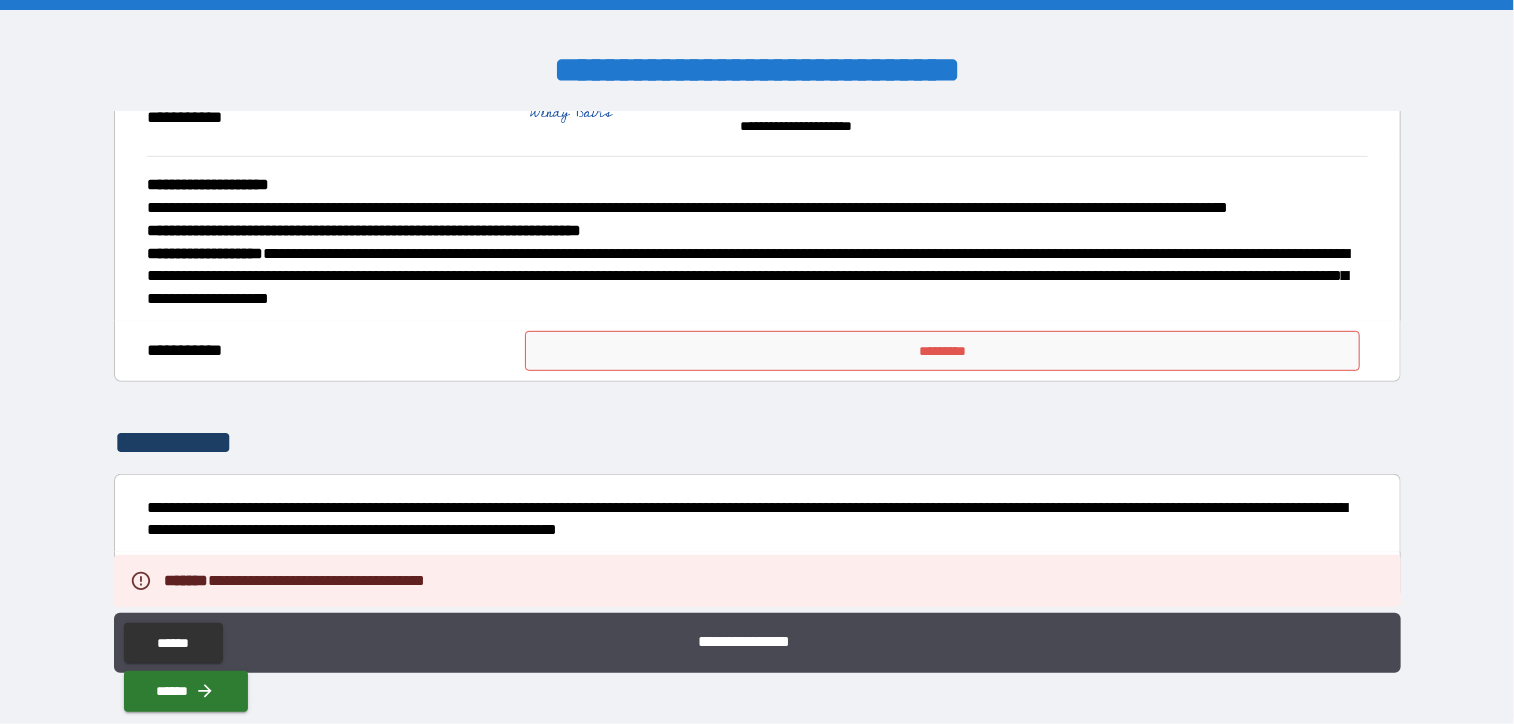 click on "*********" at bounding box center (942, 351) 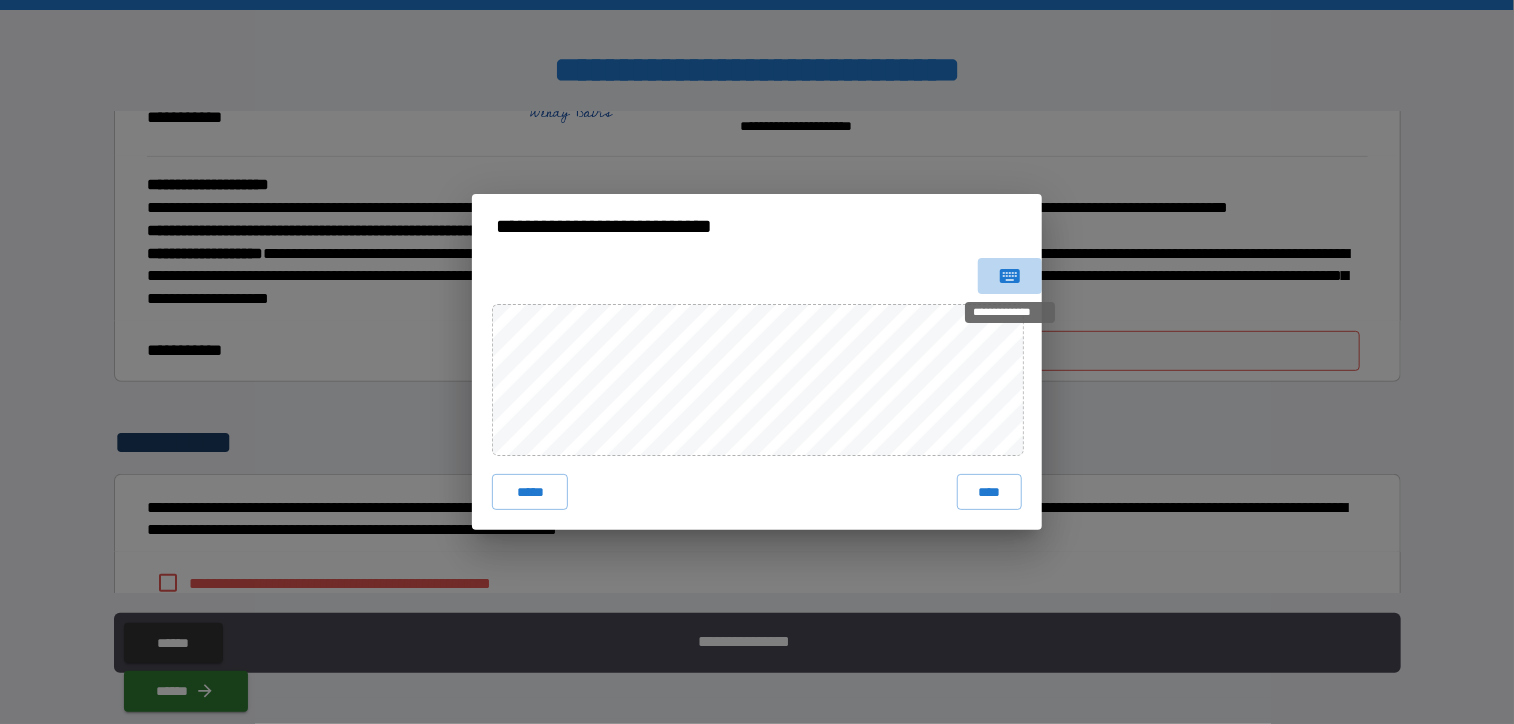 click 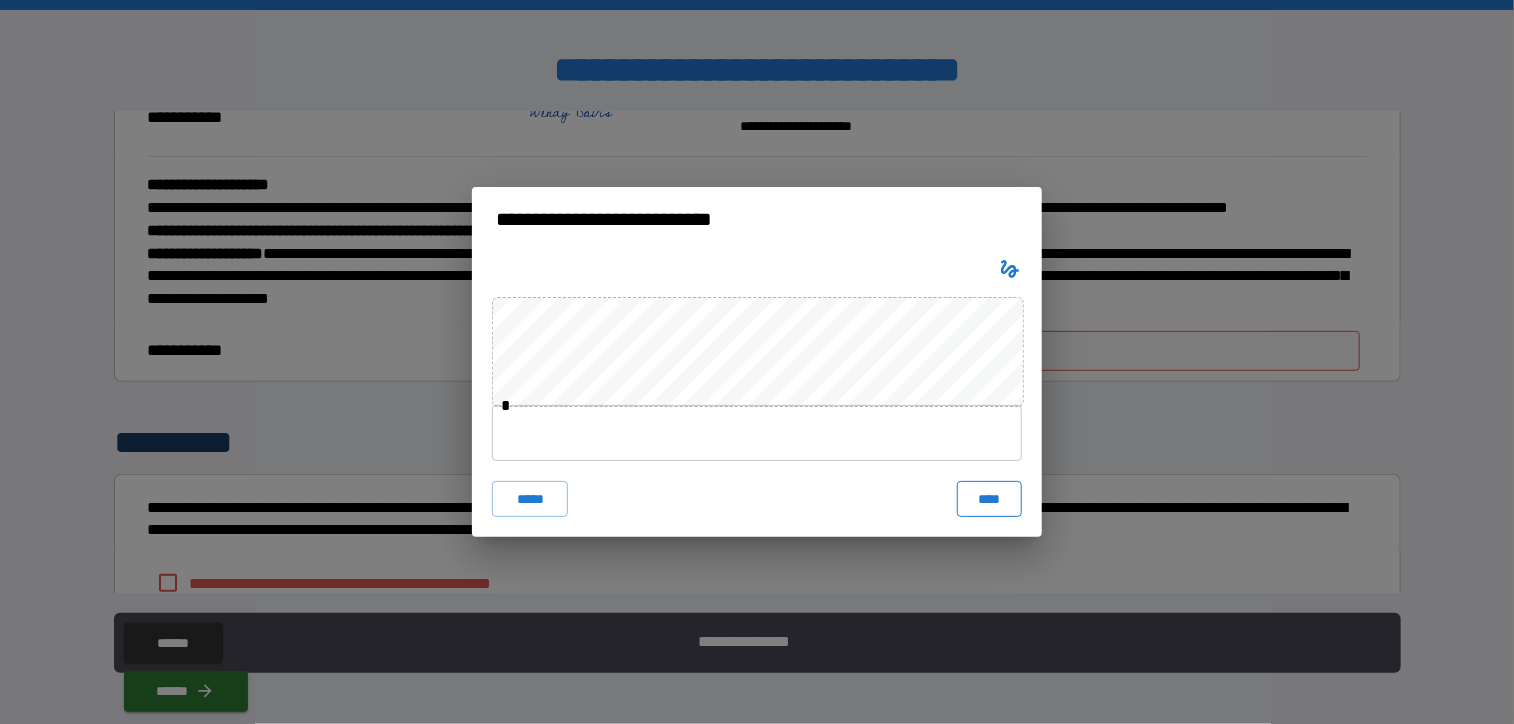 click on "****" at bounding box center [989, 499] 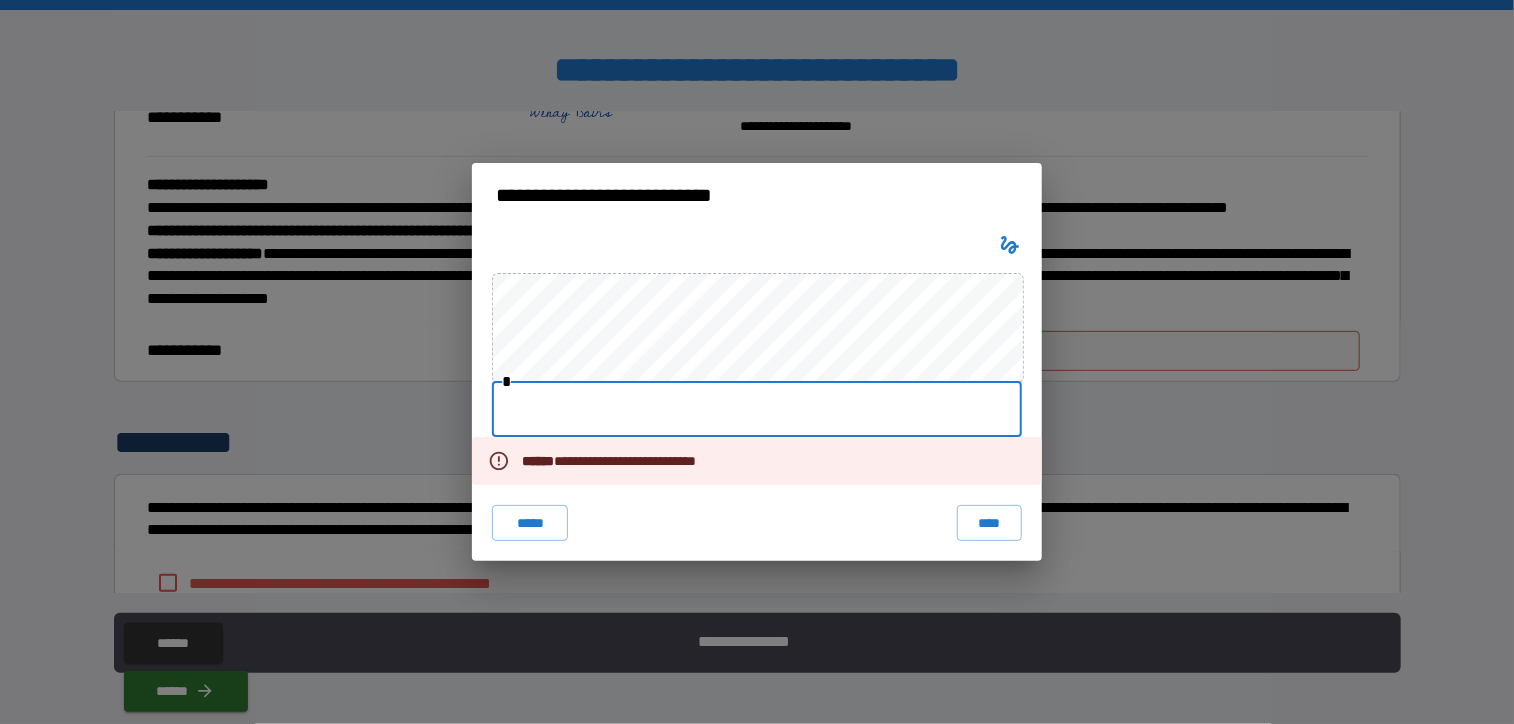 click at bounding box center [757, 409] 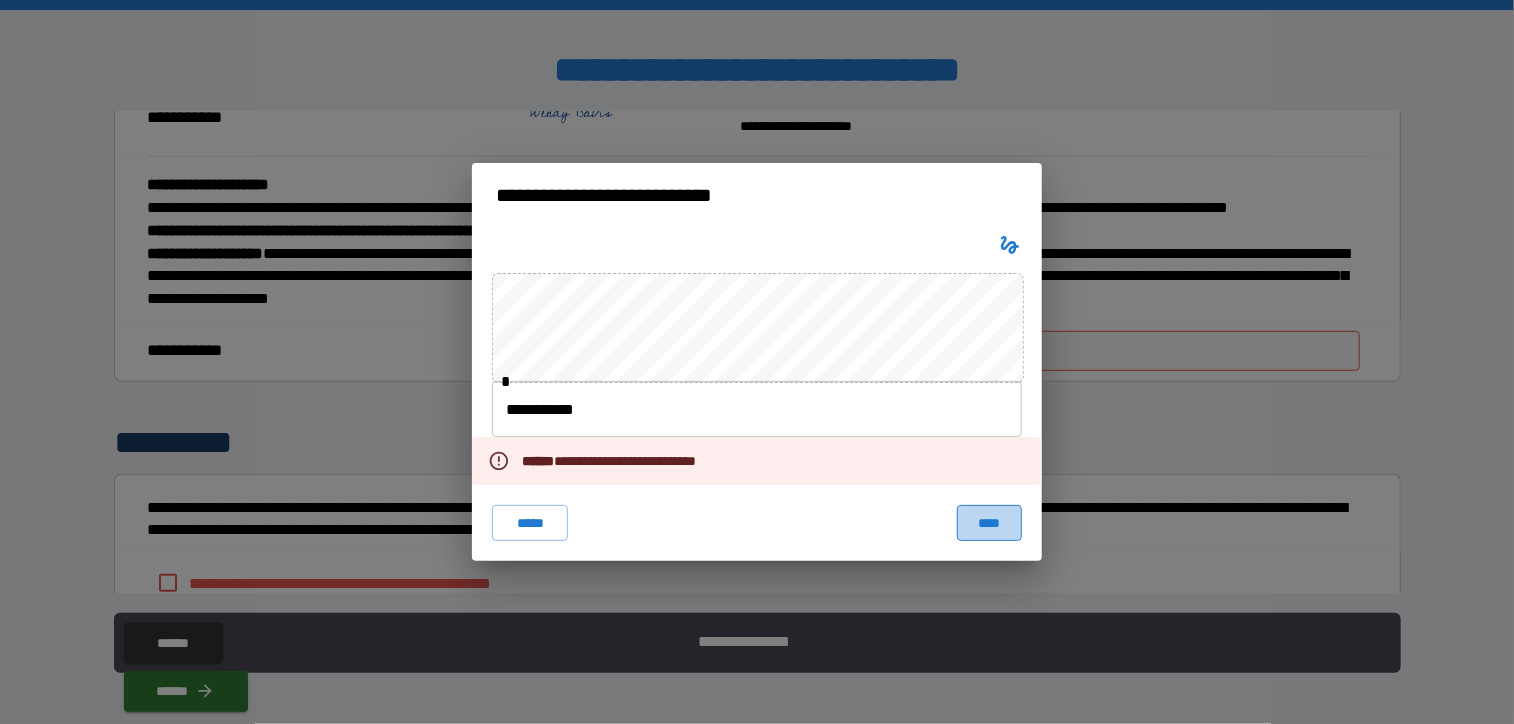 click on "****" at bounding box center [989, 523] 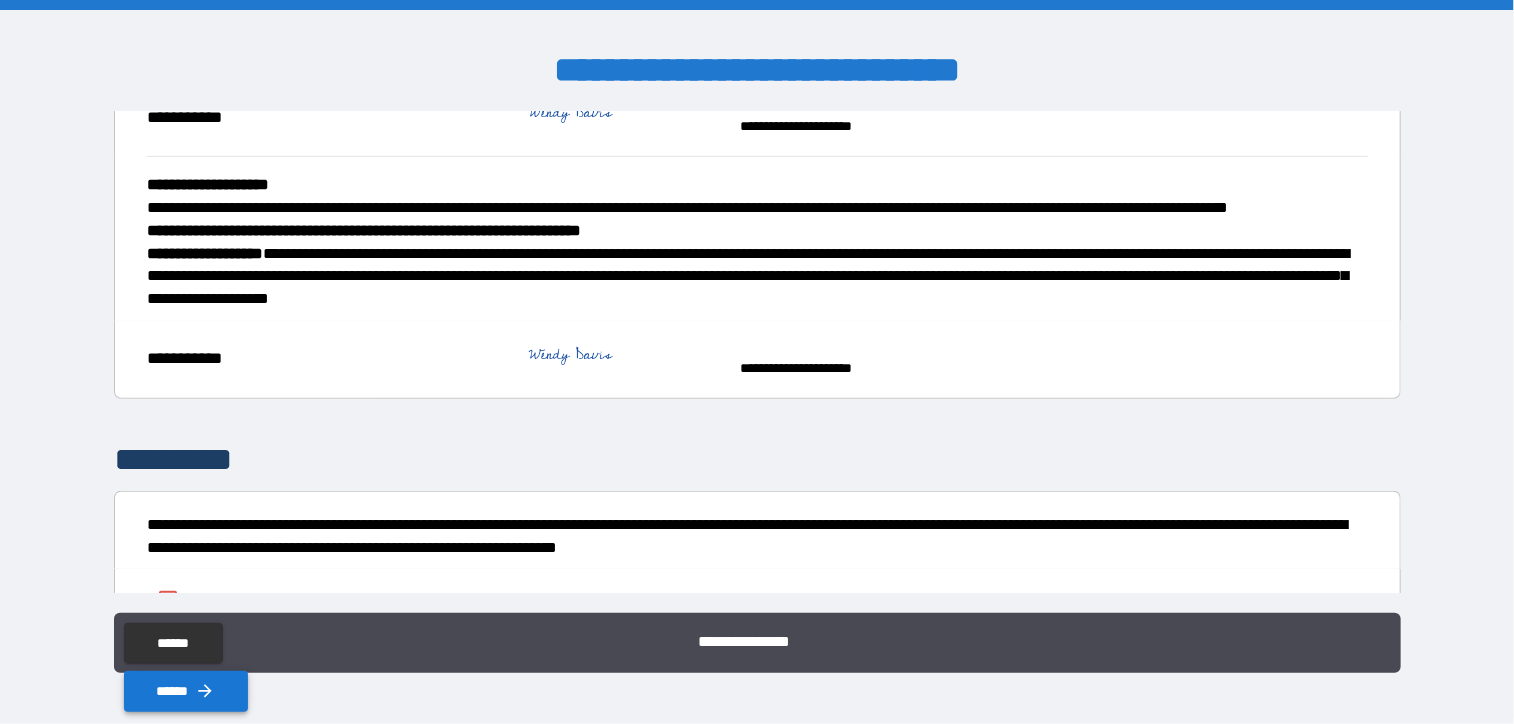 click 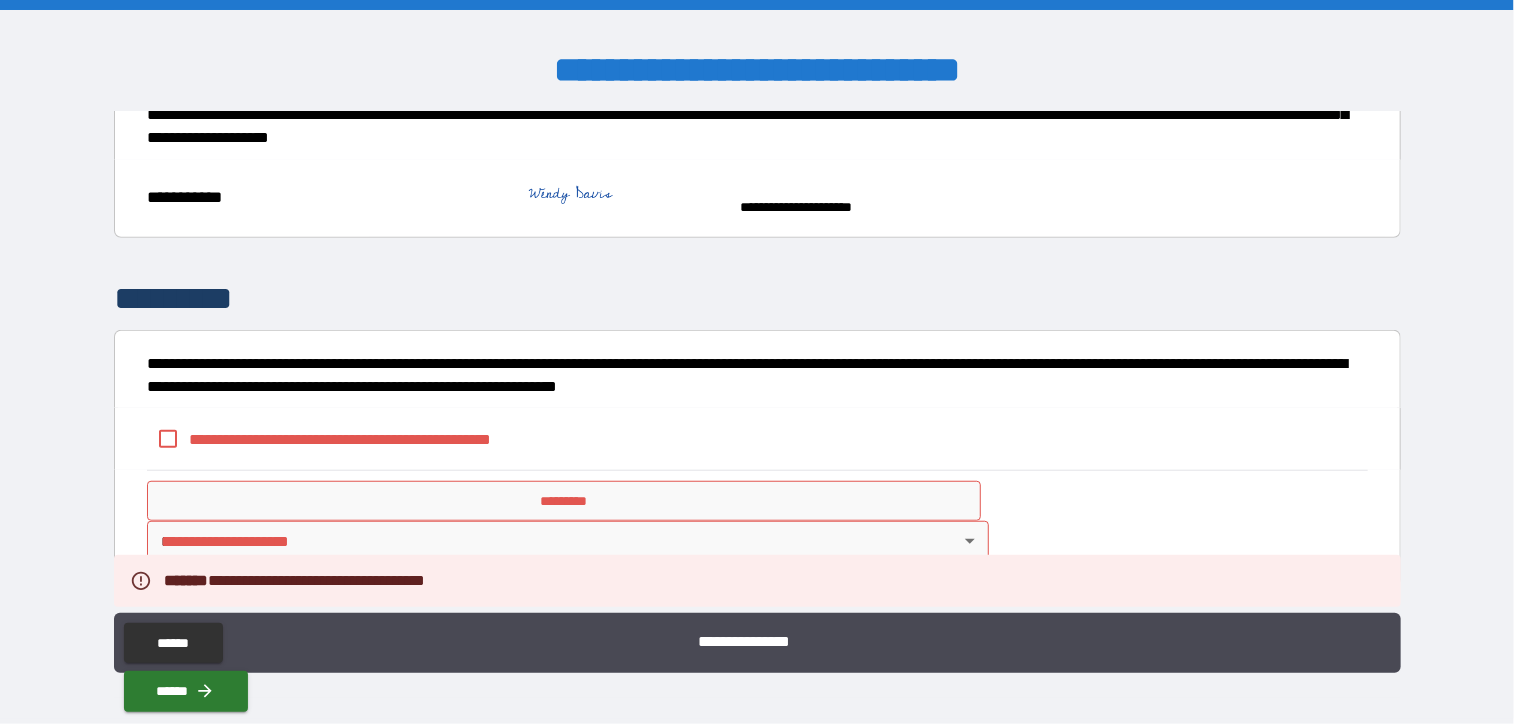 scroll, scrollTop: 626, scrollLeft: 0, axis: vertical 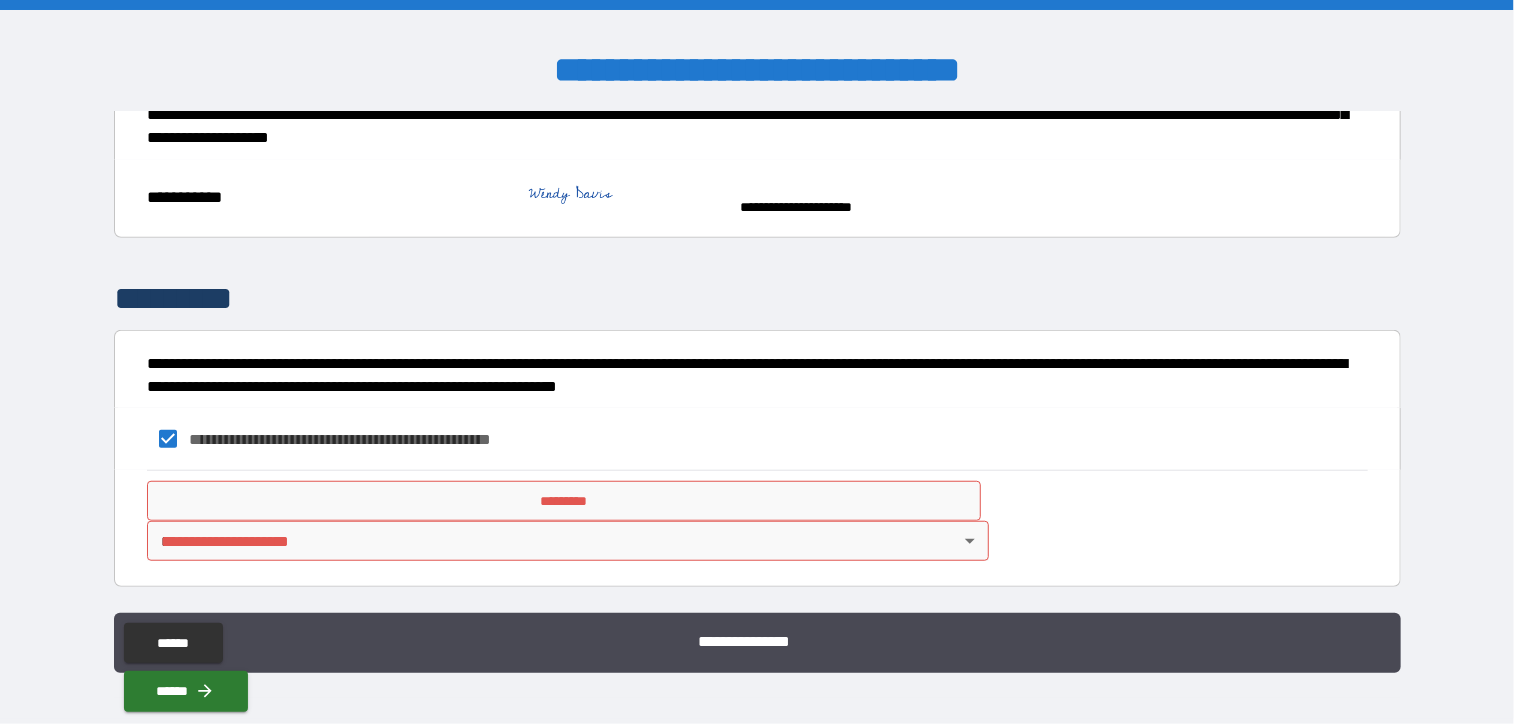 click on "**********" at bounding box center (757, 362) 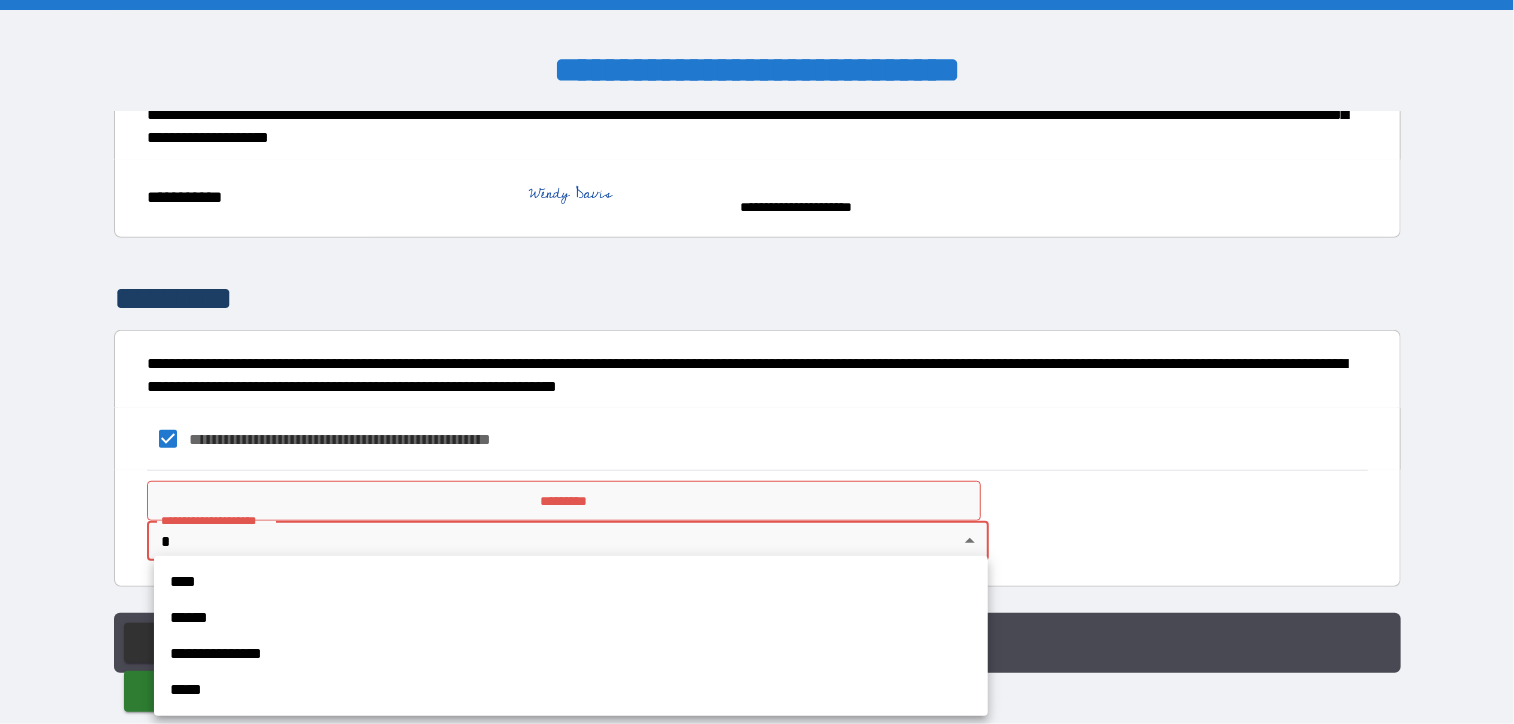 click on "****" at bounding box center (571, 582) 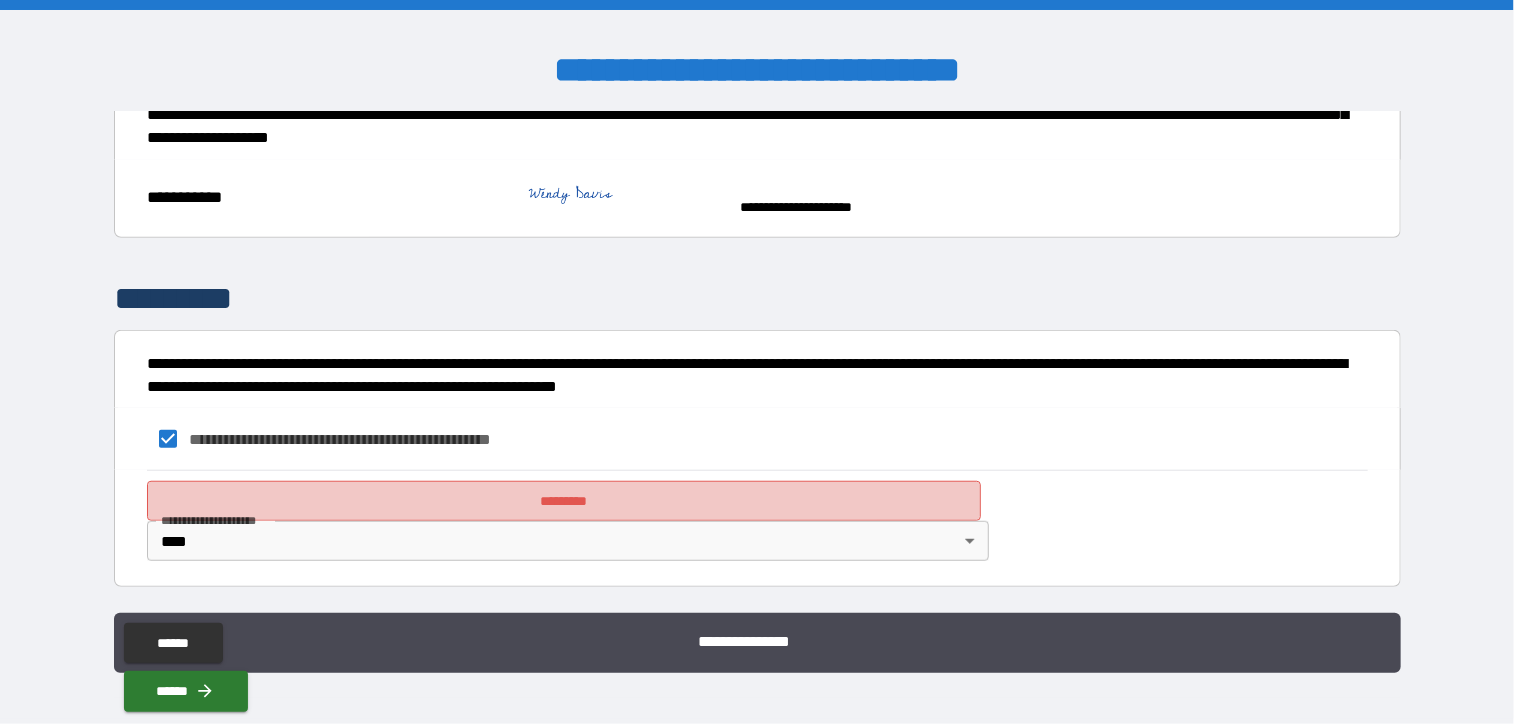 click on "*********" at bounding box center (564, 501) 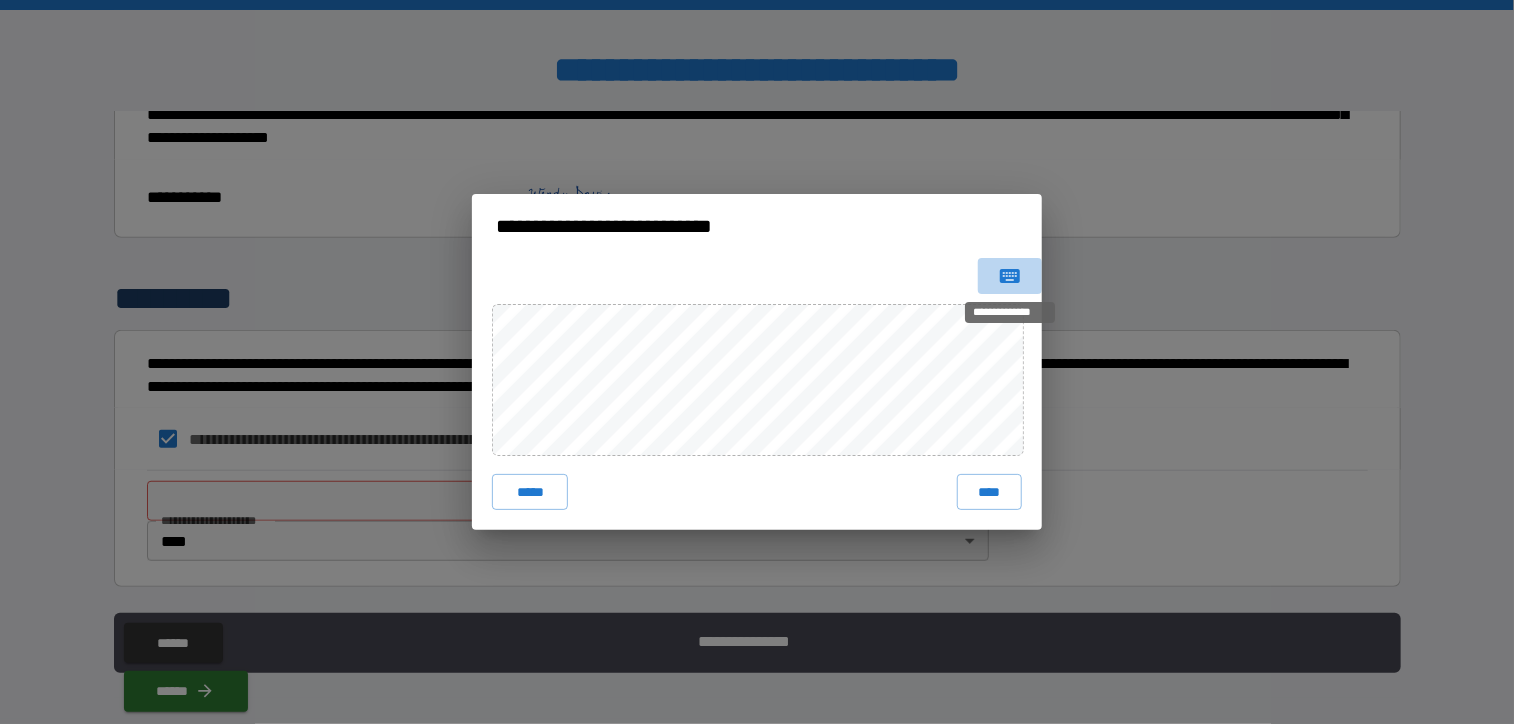 click 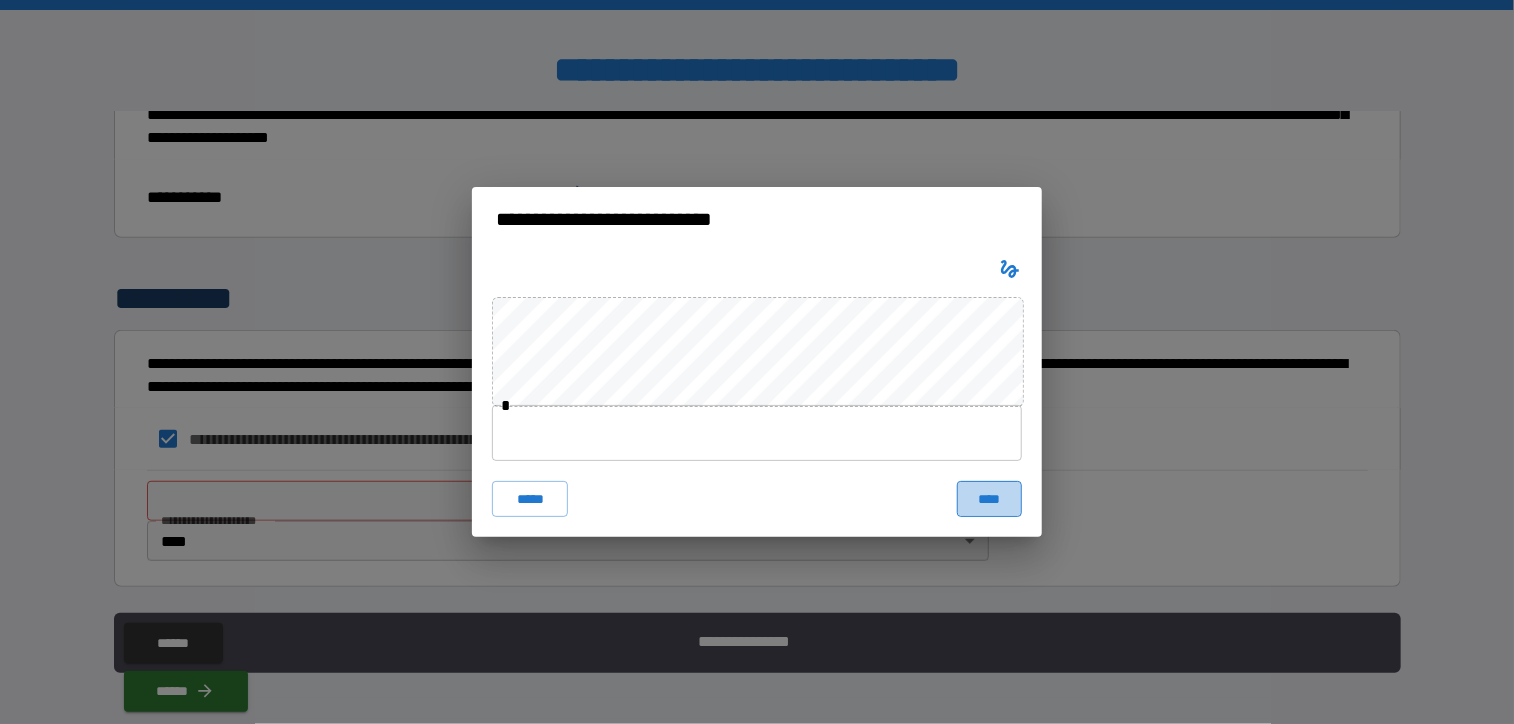 click on "****" at bounding box center (989, 499) 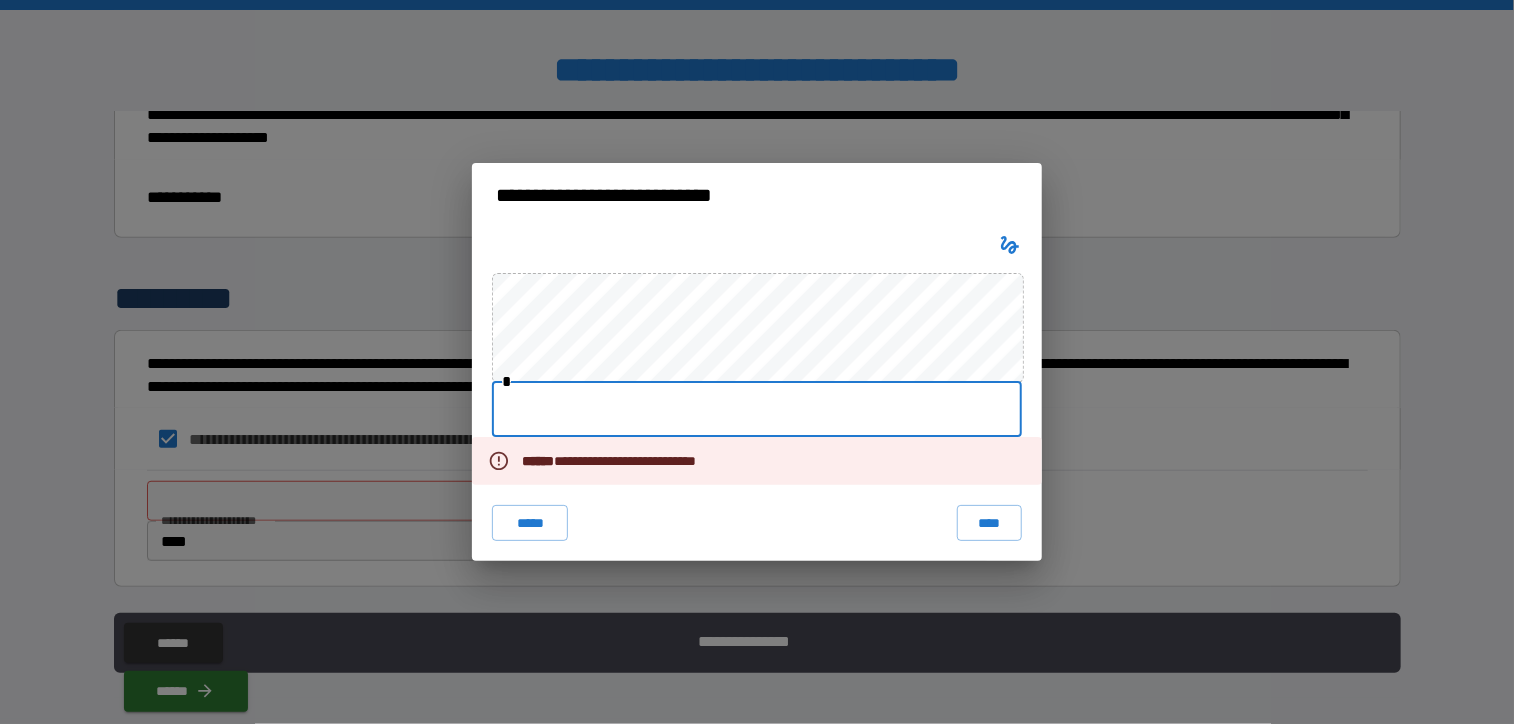 click at bounding box center (757, 409) 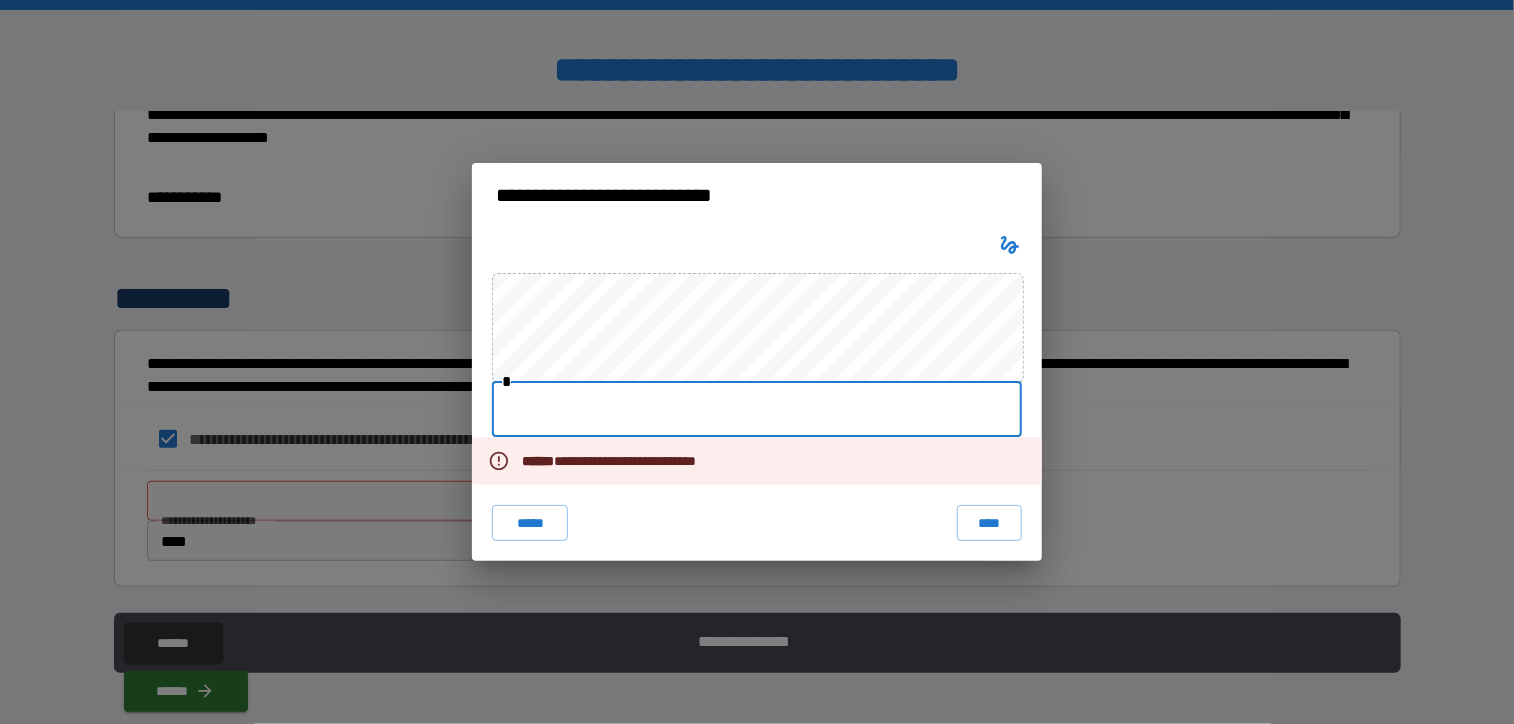 type on "**********" 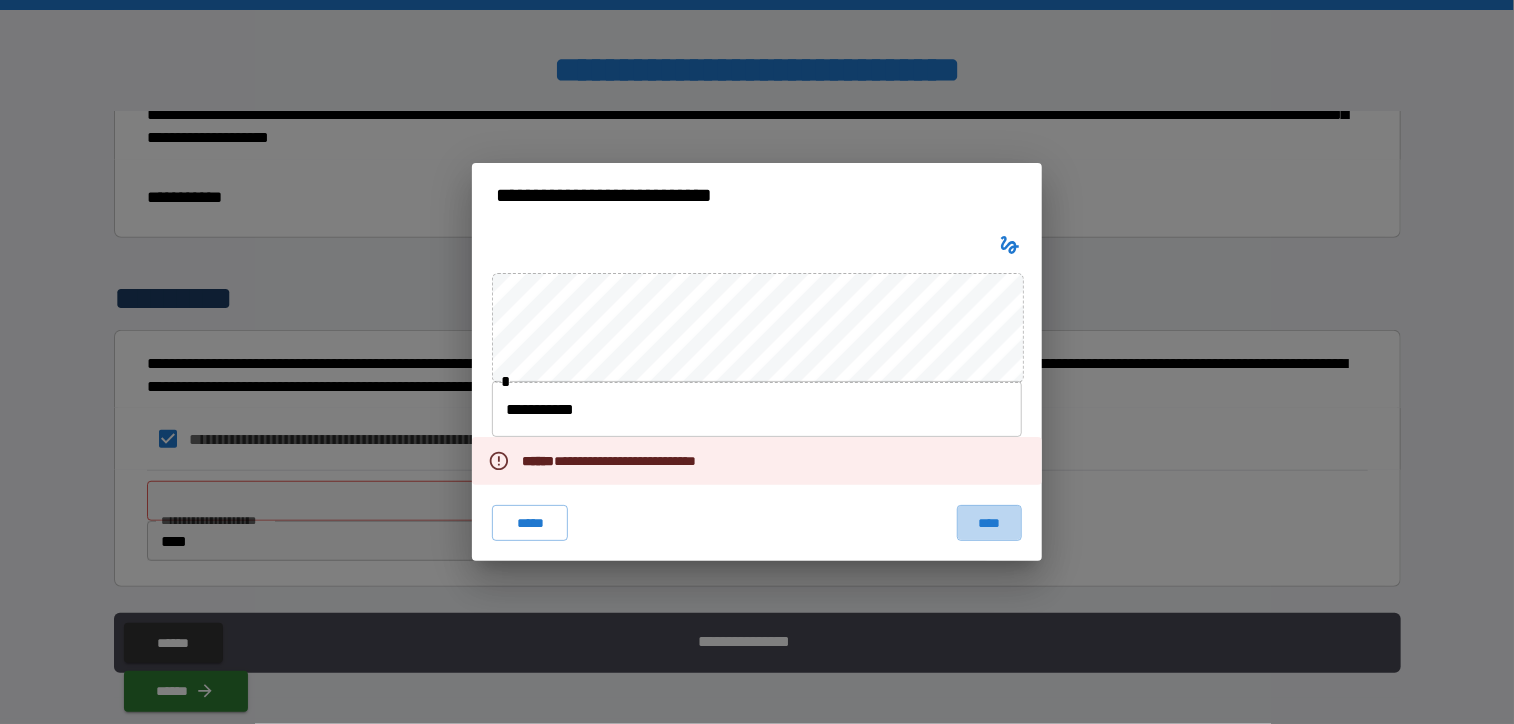 drag, startPoint x: 990, startPoint y: 527, endPoint x: 1108, endPoint y: 571, distance: 125.93649 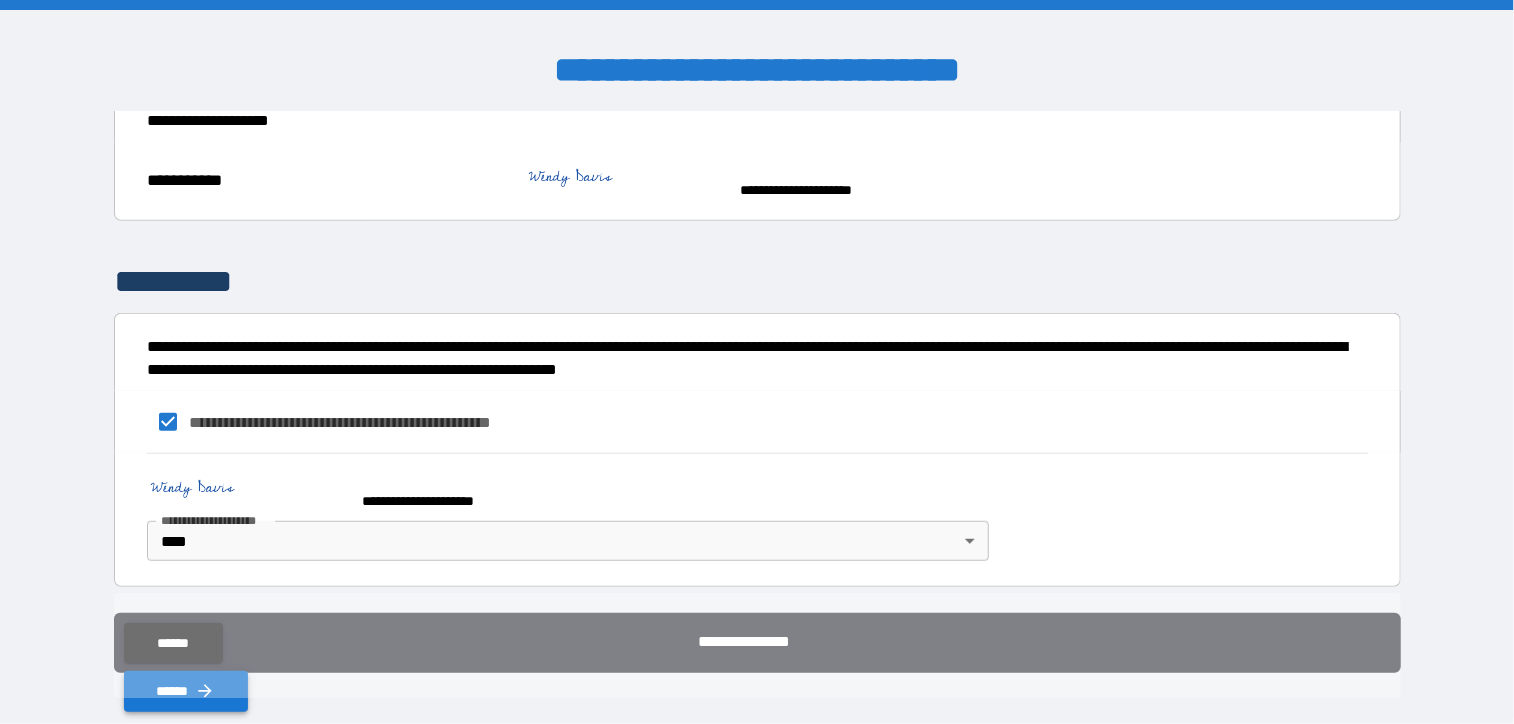 click on "******" at bounding box center (186, 691) 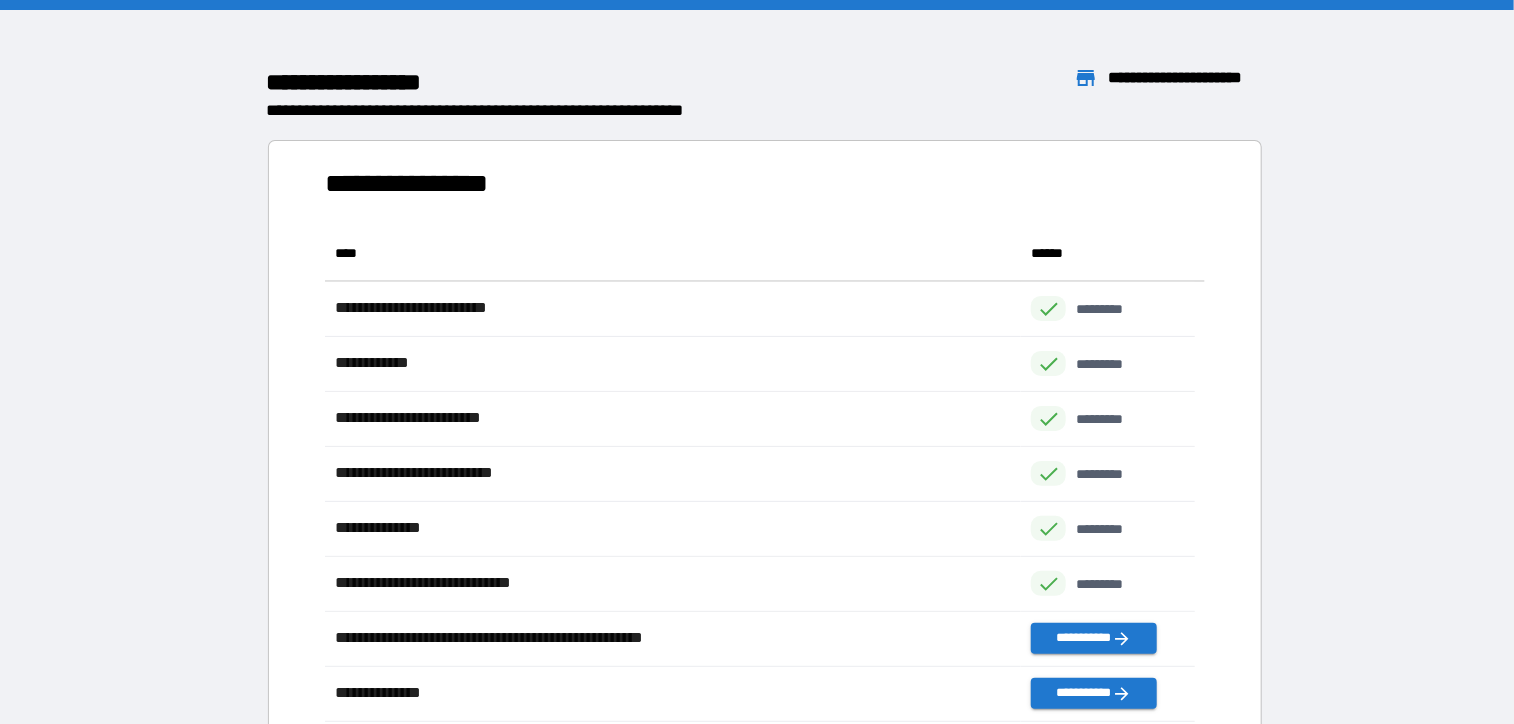 scroll, scrollTop: 16, scrollLeft: 16, axis: both 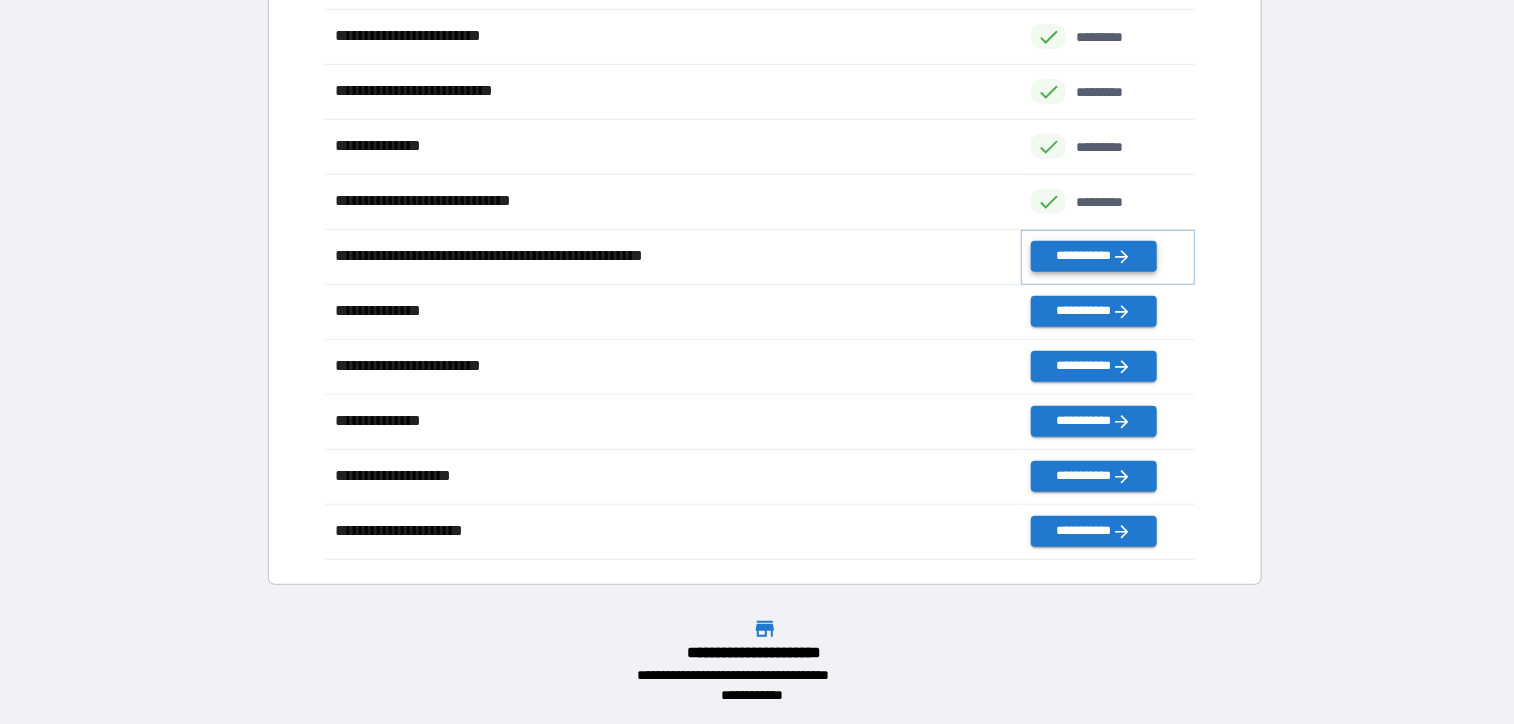 click on "**********" at bounding box center (1093, 256) 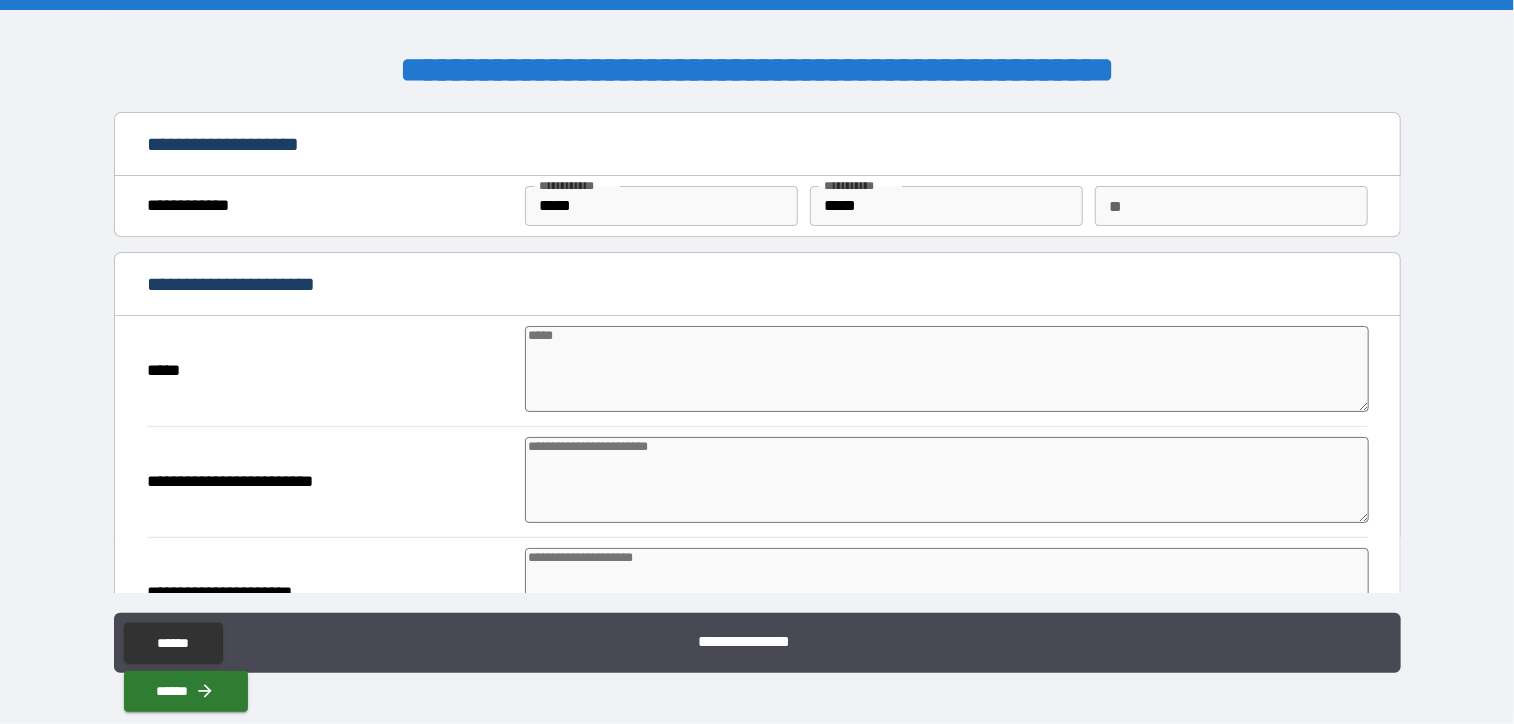 type on "*" 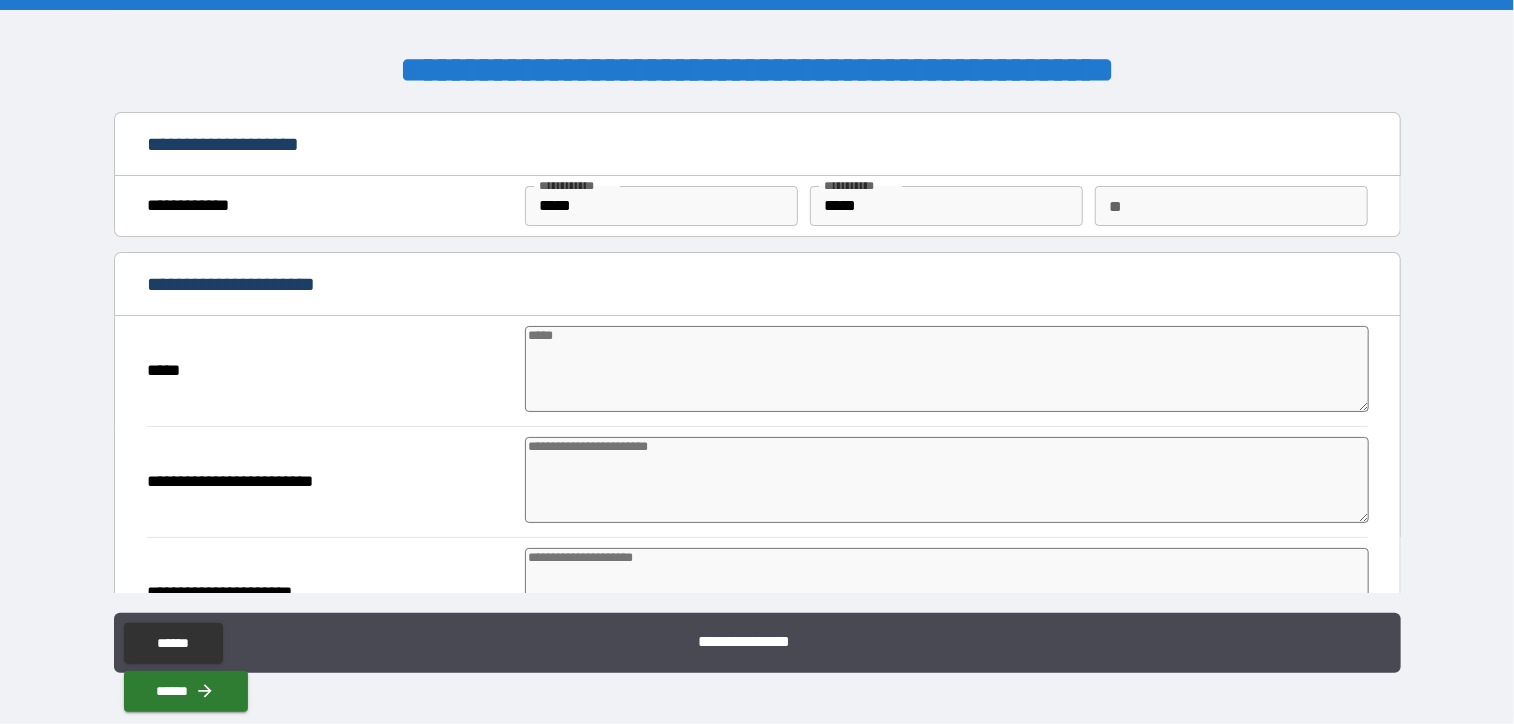 type on "*" 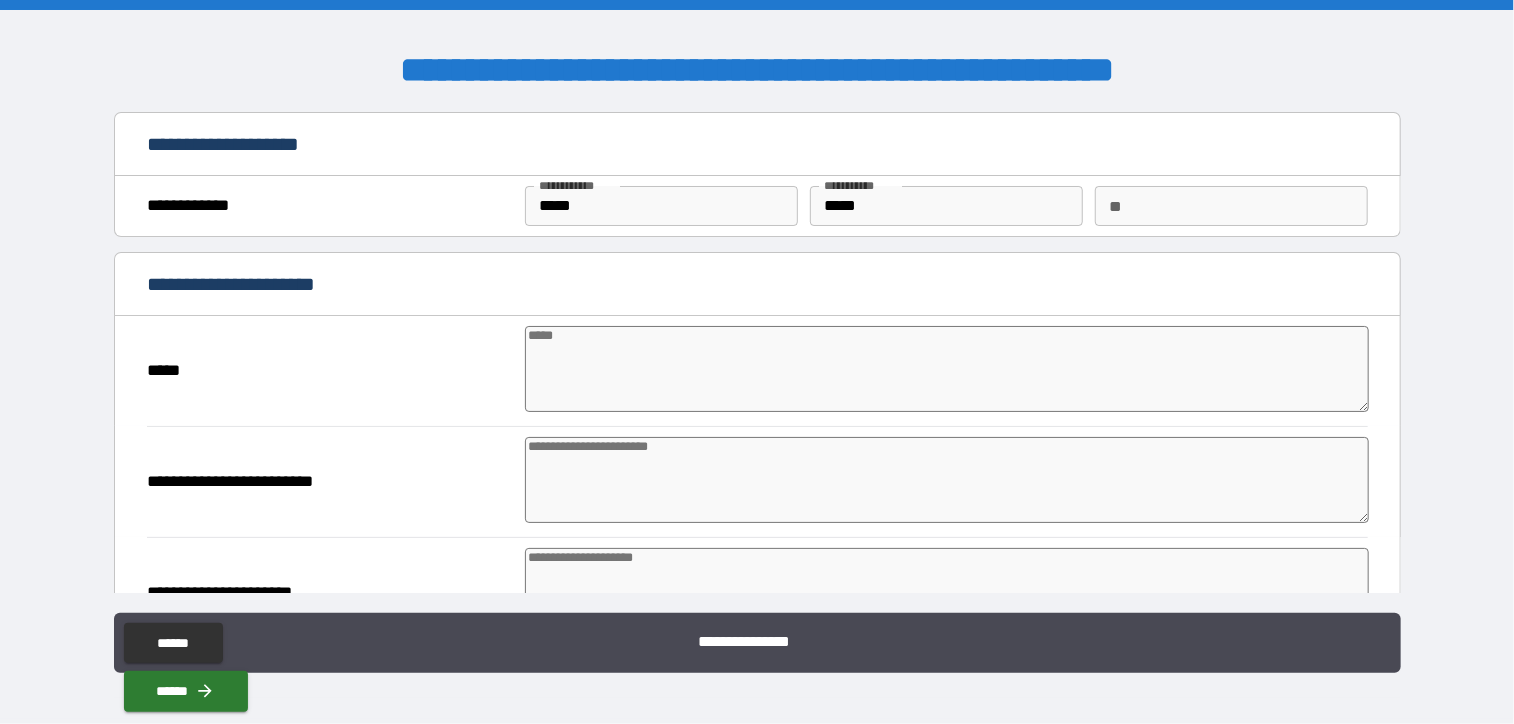type on "****" 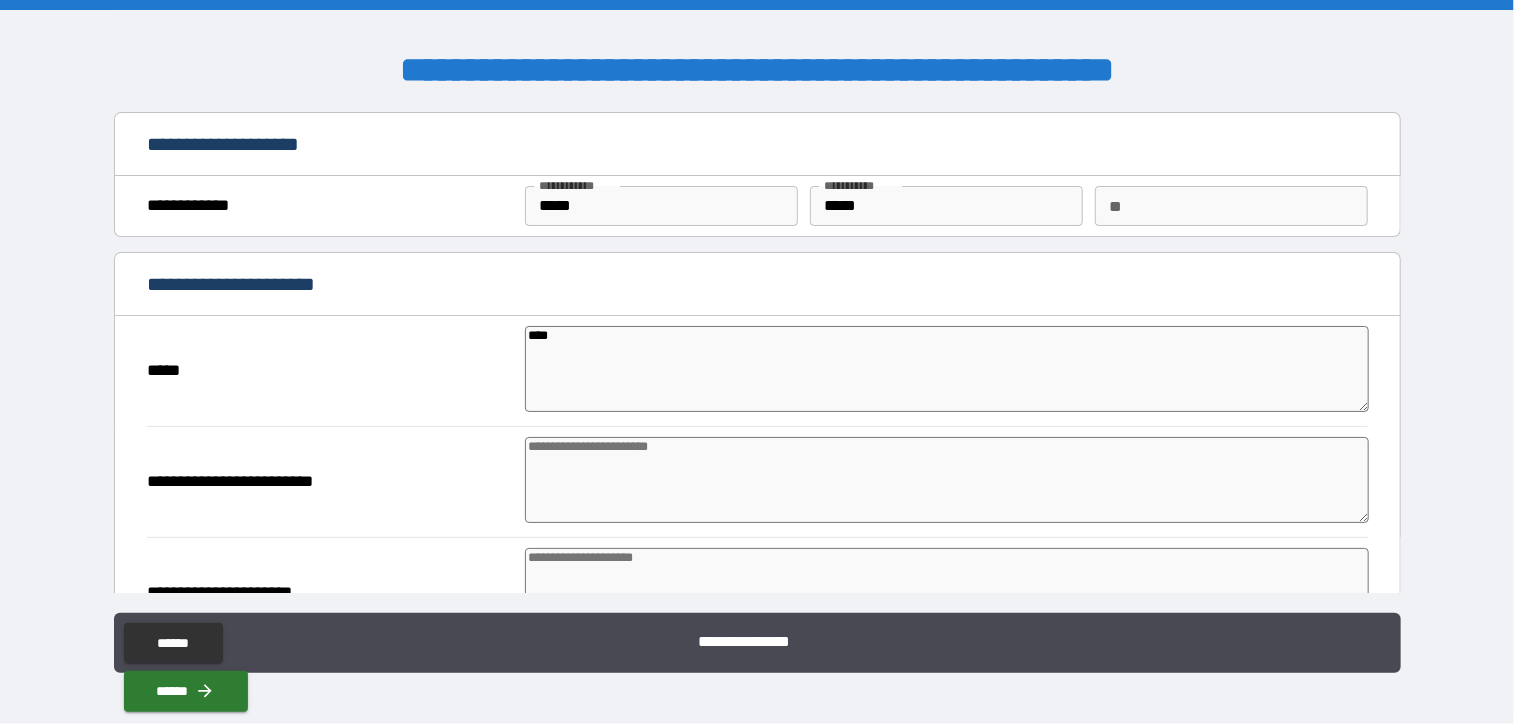 type on "*" 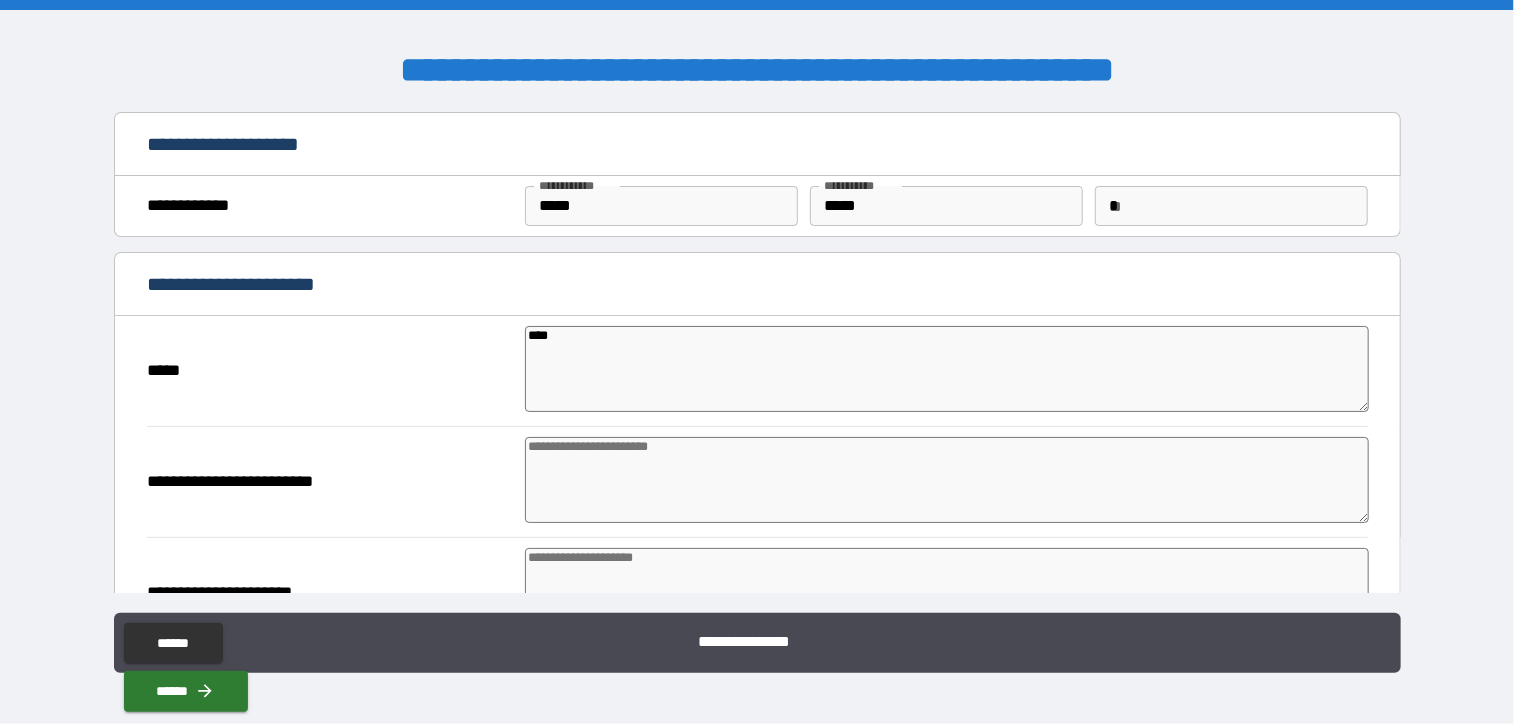 type on "****" 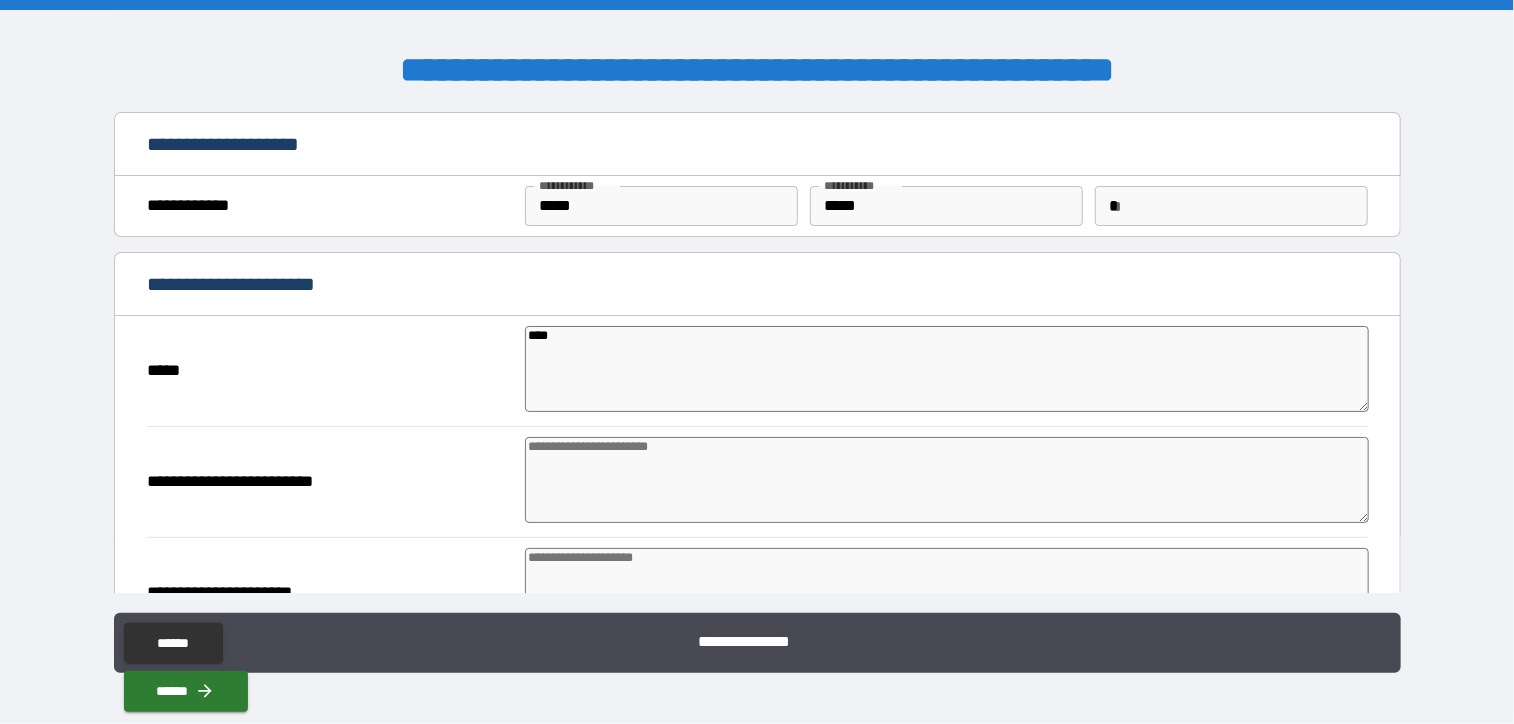 type on "*" 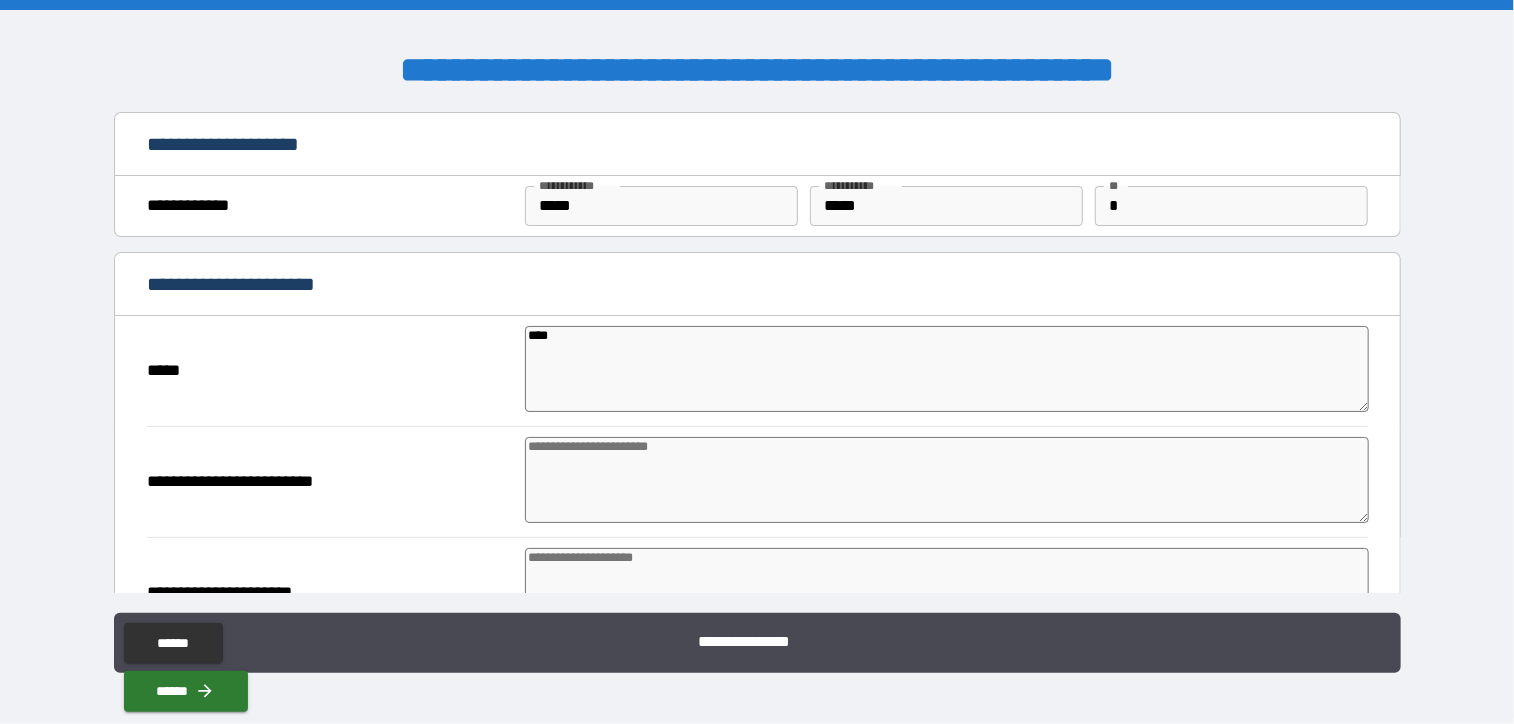 type on "*" 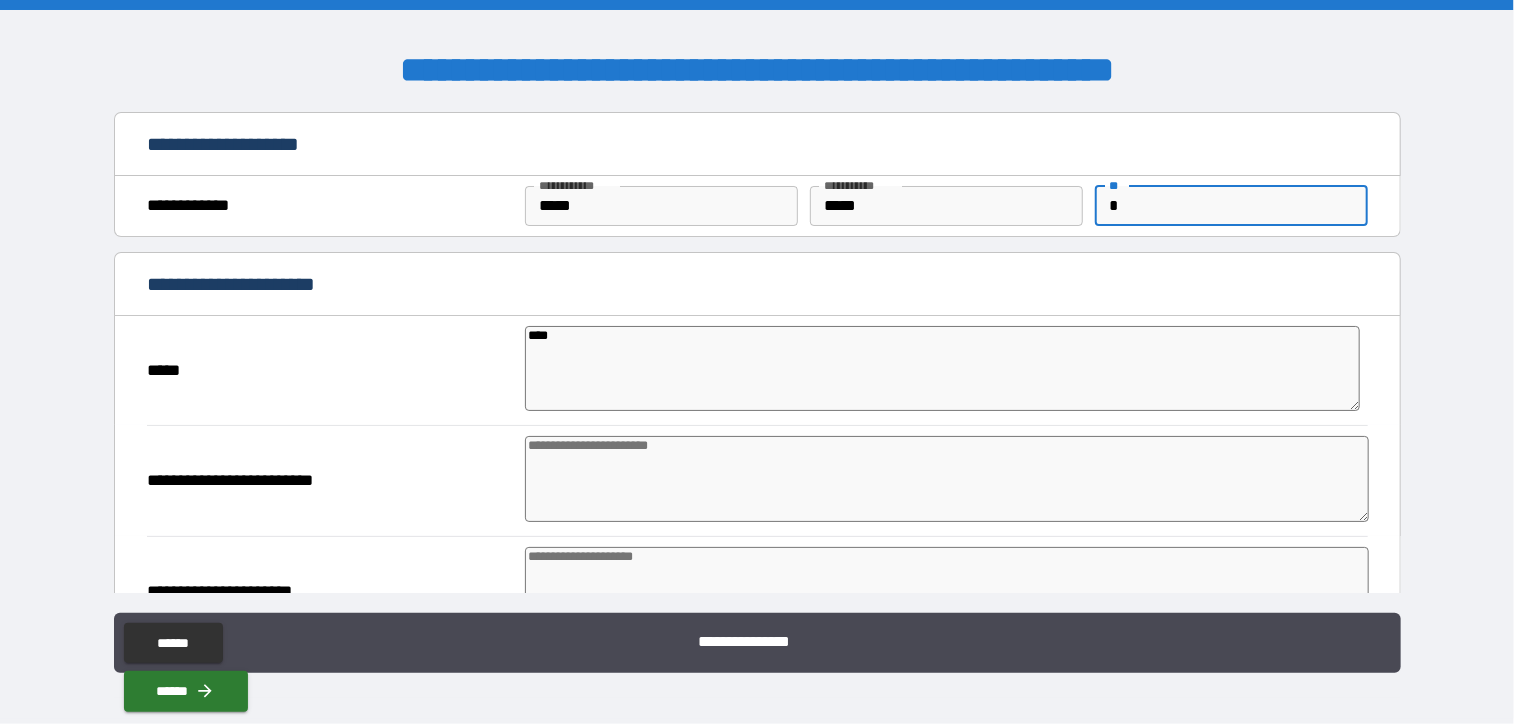 drag, startPoint x: 1112, startPoint y: 203, endPoint x: 1089, endPoint y: 203, distance: 23 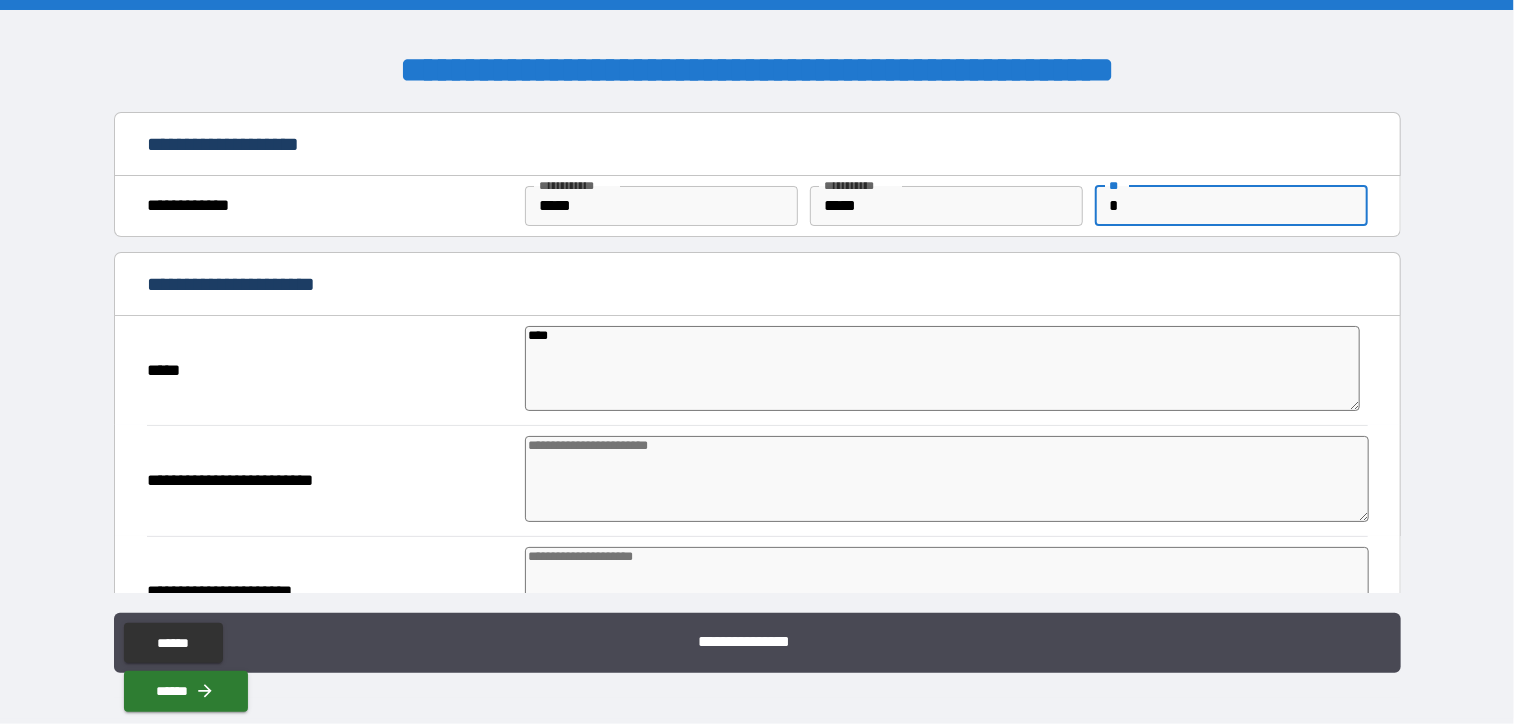 click on "*" at bounding box center (1231, 206) 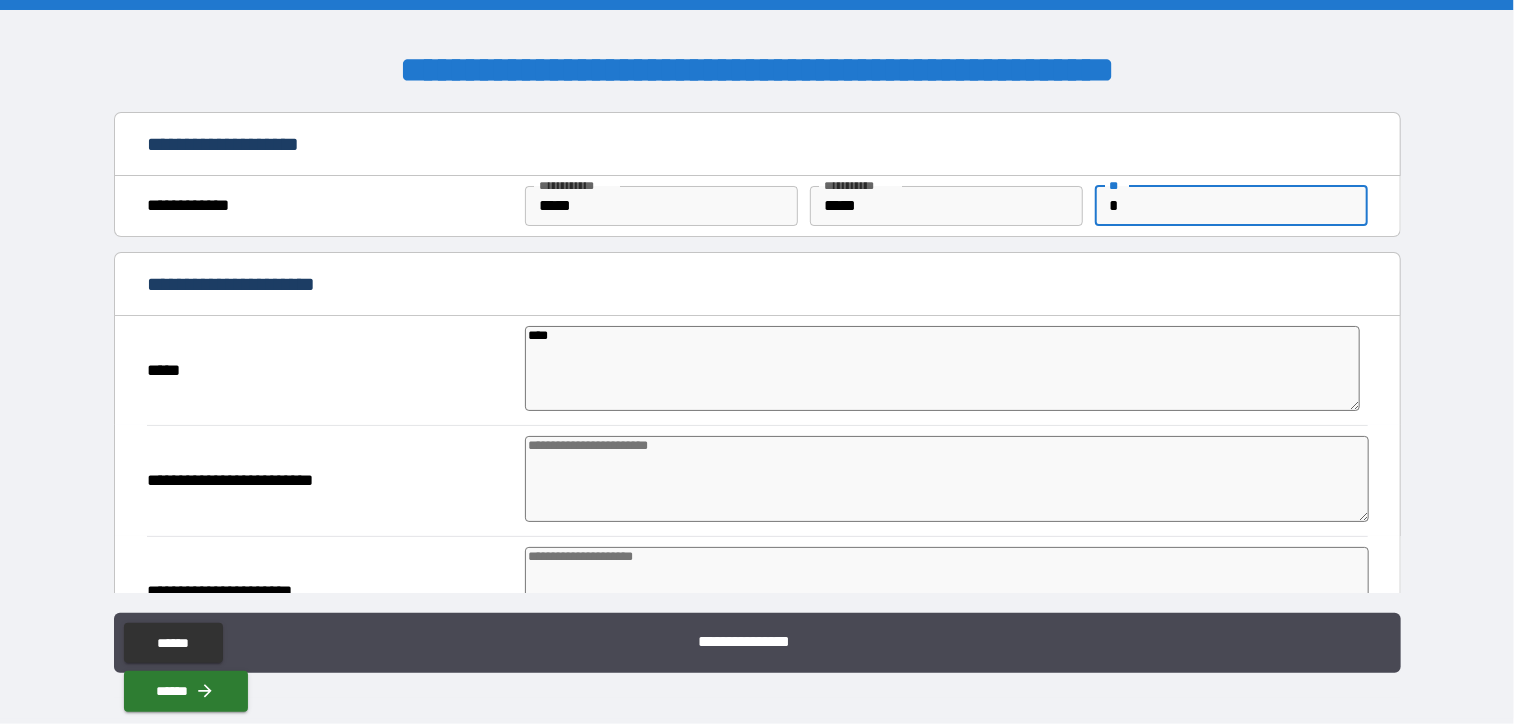 type 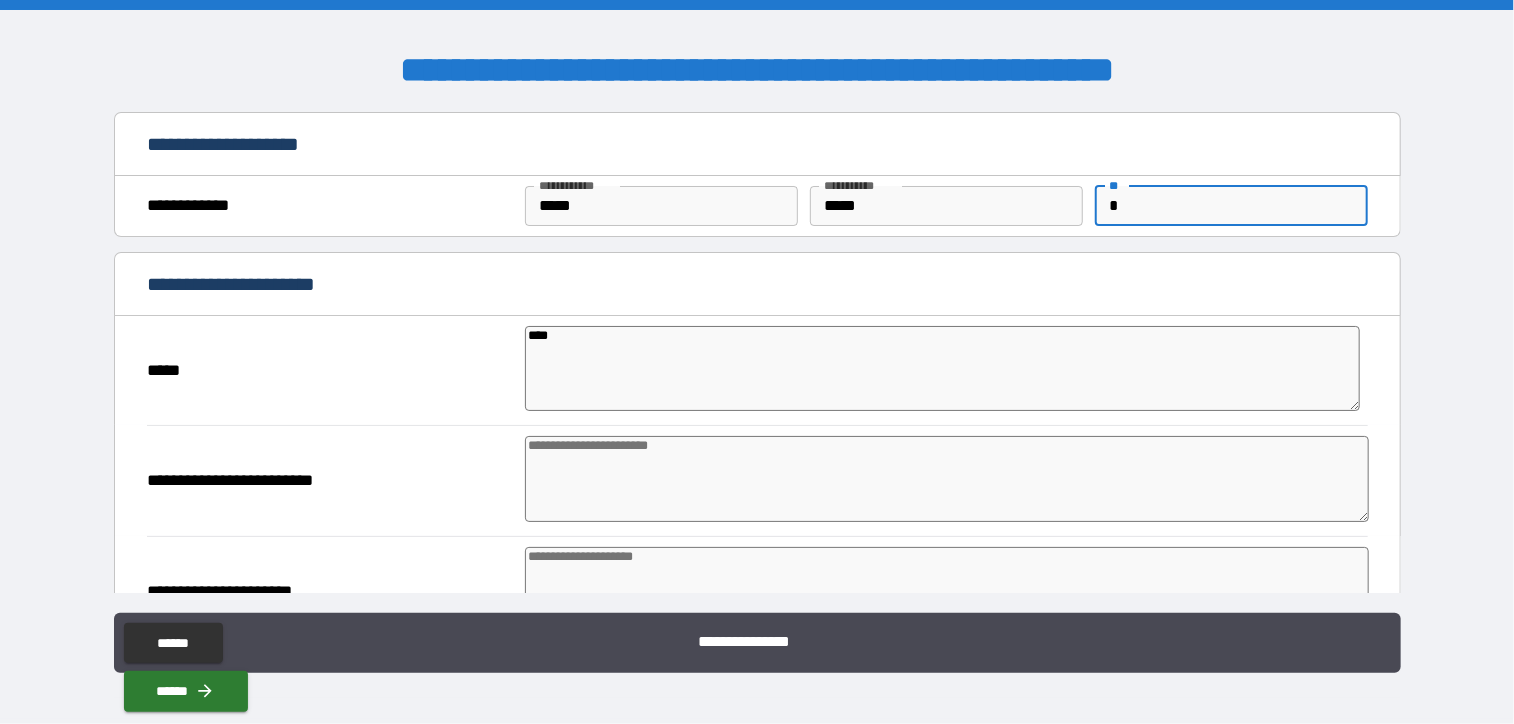 type on "*" 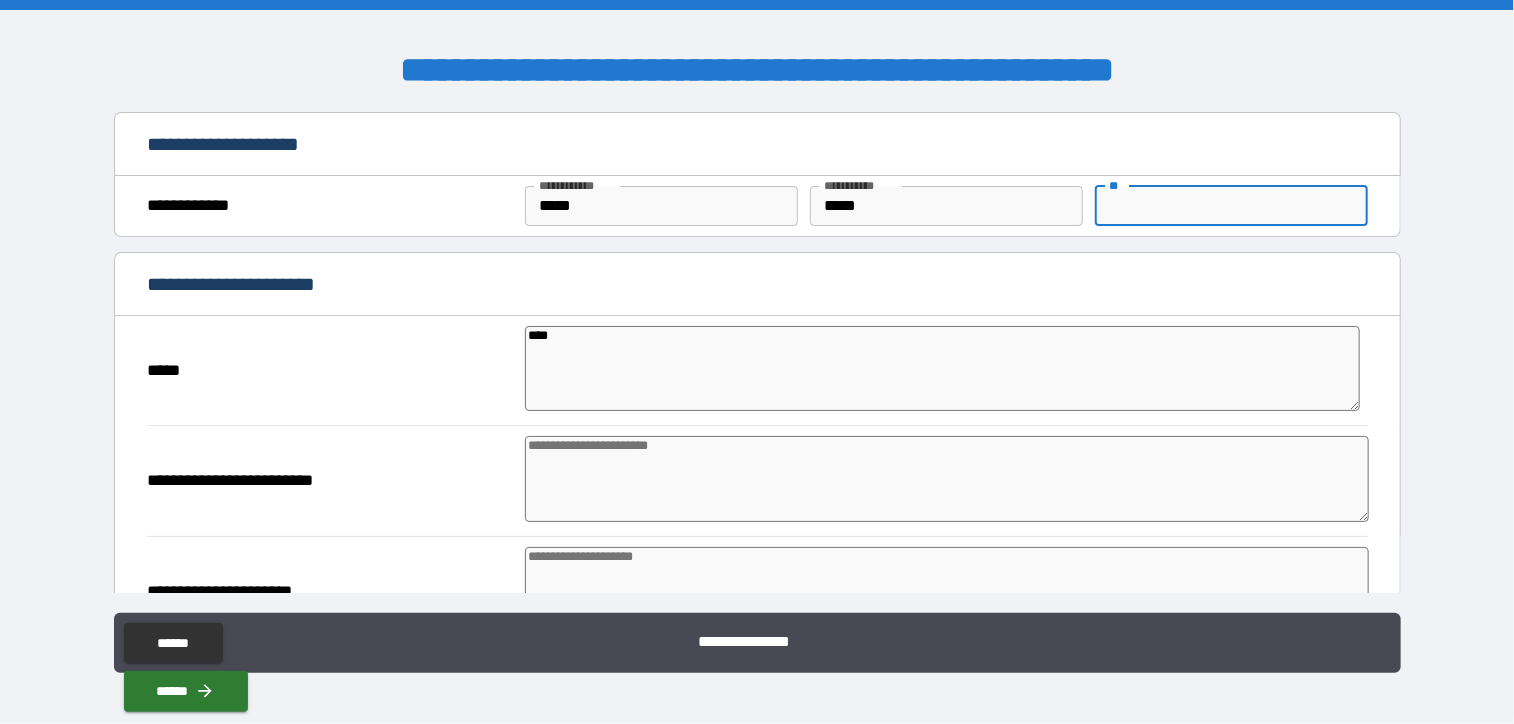 type on "*" 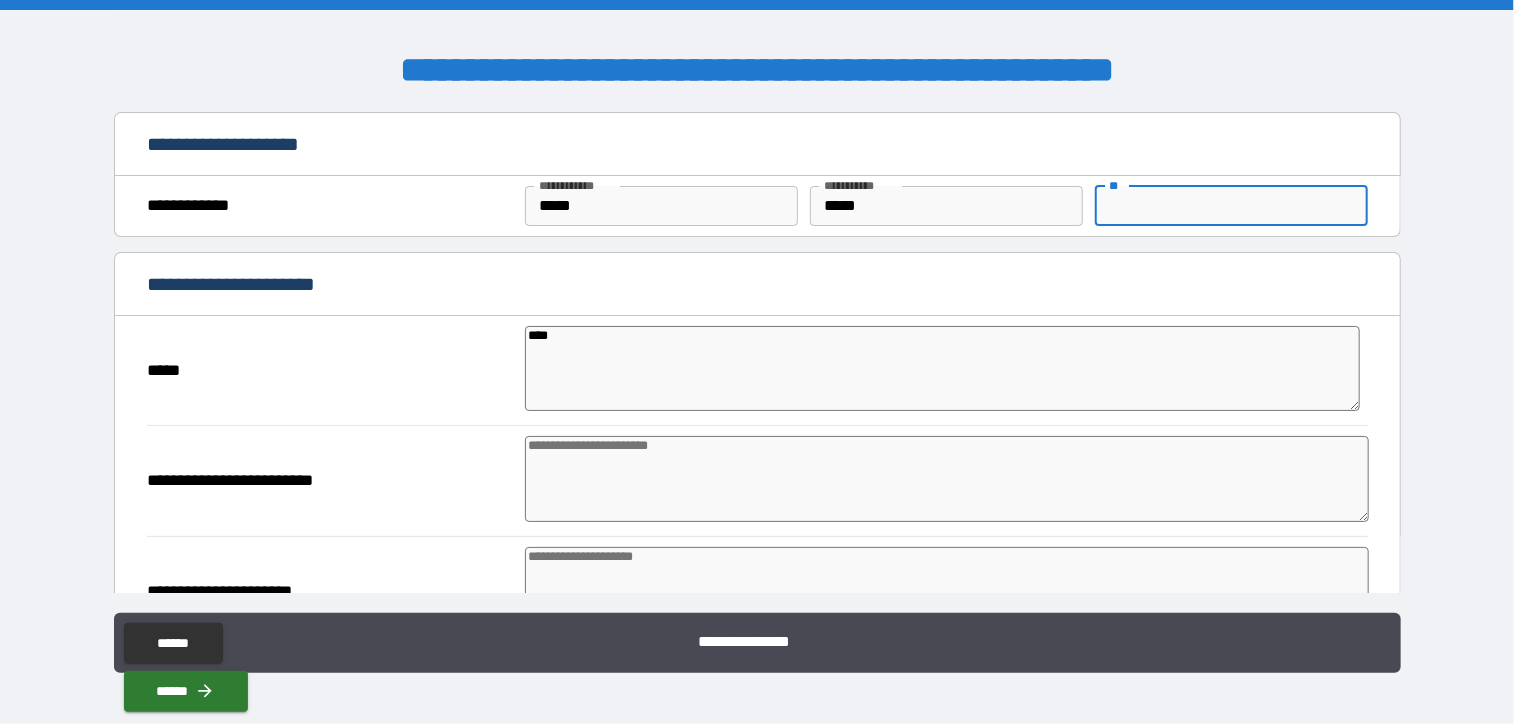 type 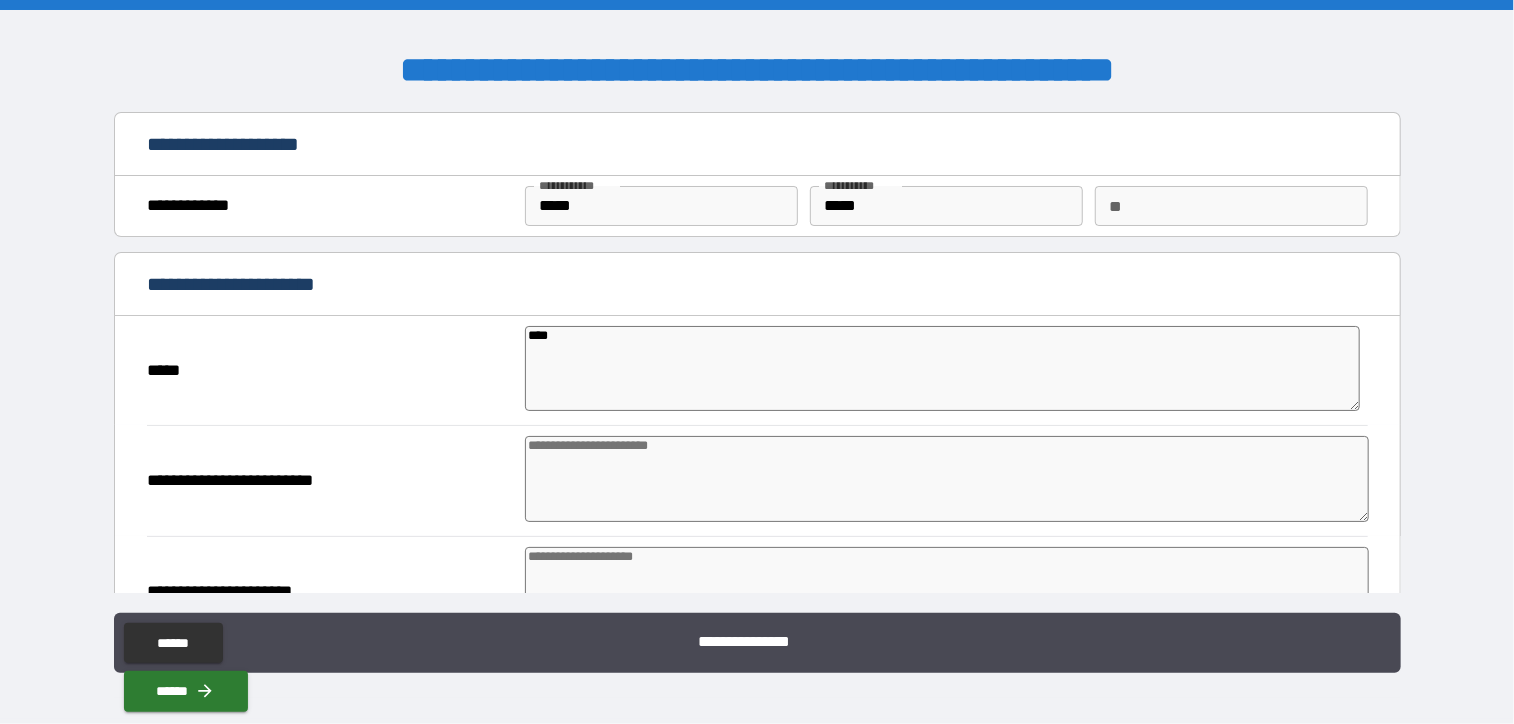 drag, startPoint x: 594, startPoint y: 366, endPoint x: 582, endPoint y: 364, distance: 12.165525 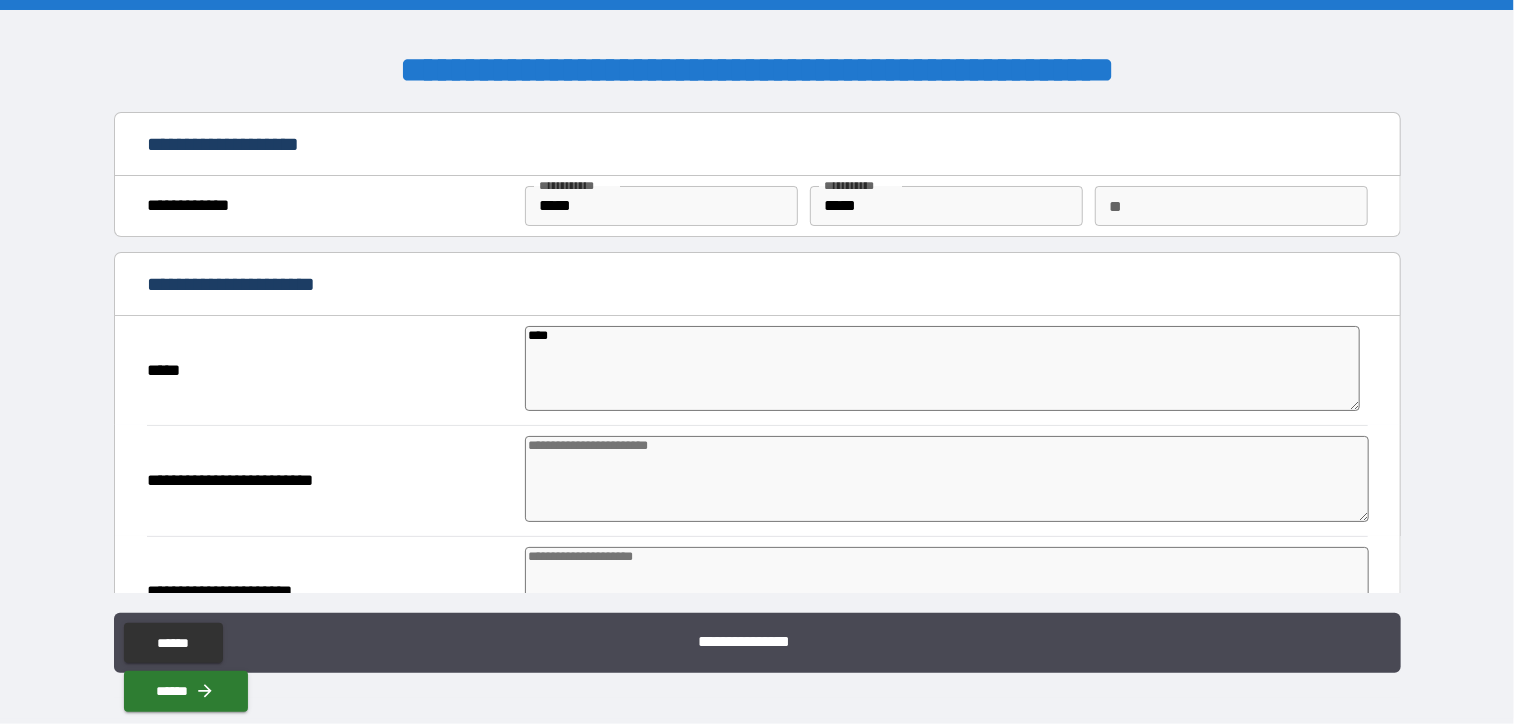 drag, startPoint x: 592, startPoint y: 337, endPoint x: 606, endPoint y: 338, distance: 14.035668 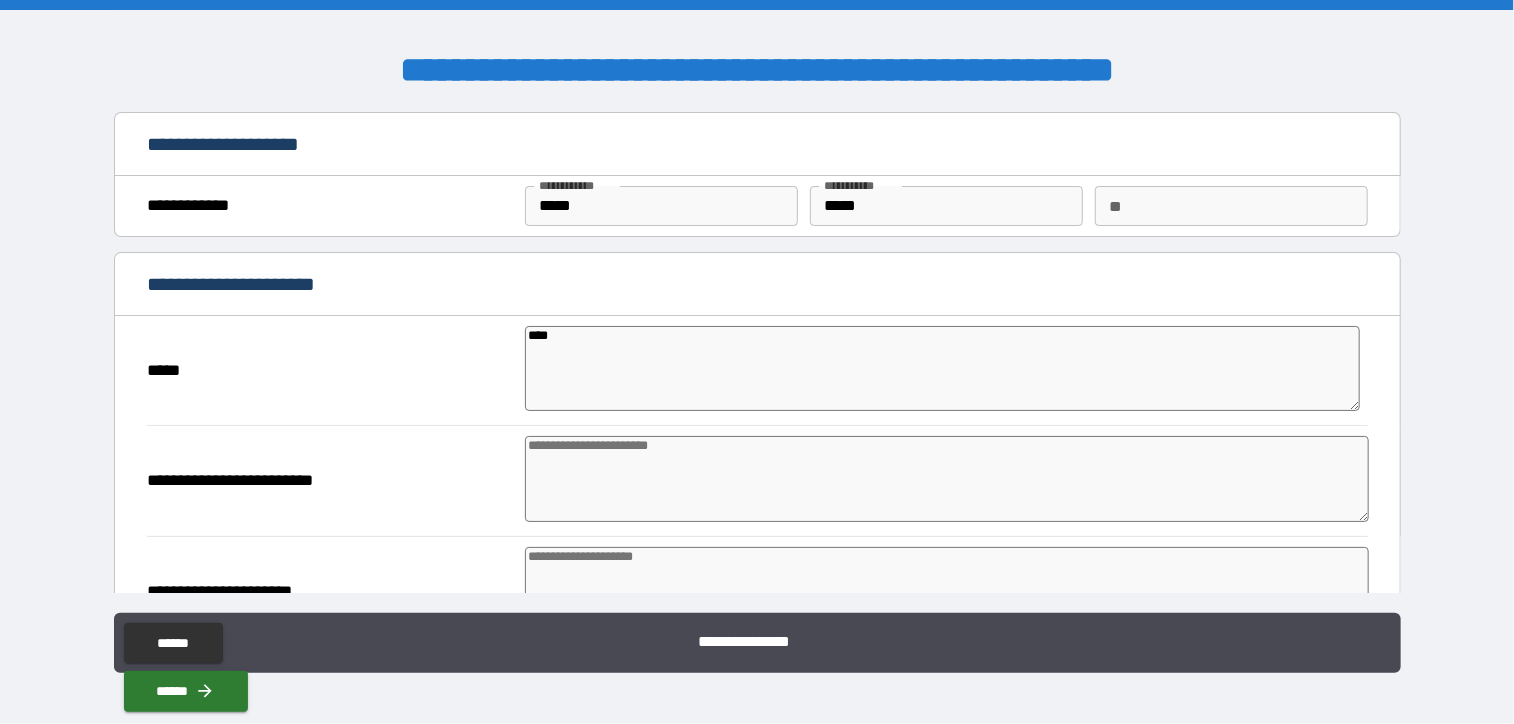 click on "****" at bounding box center (942, 369) 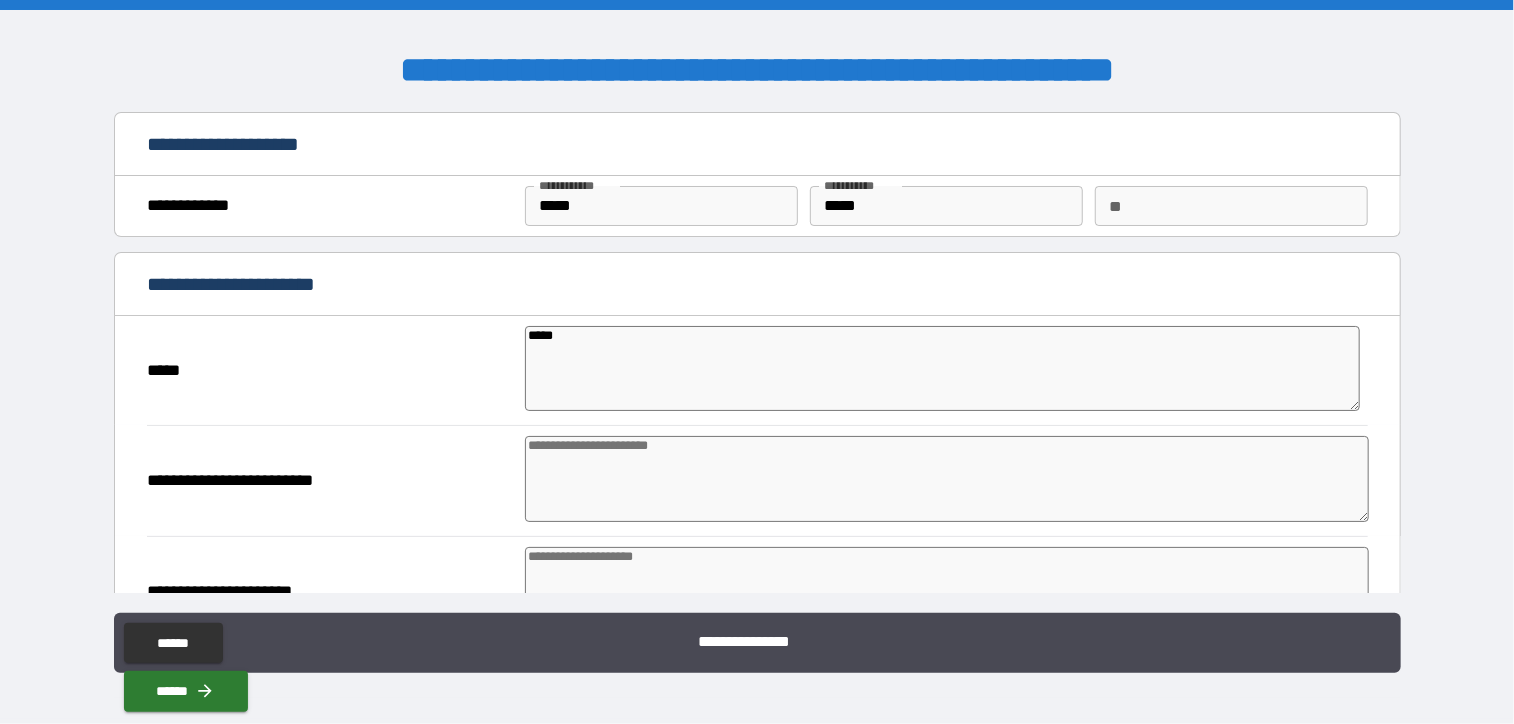 type on "*" 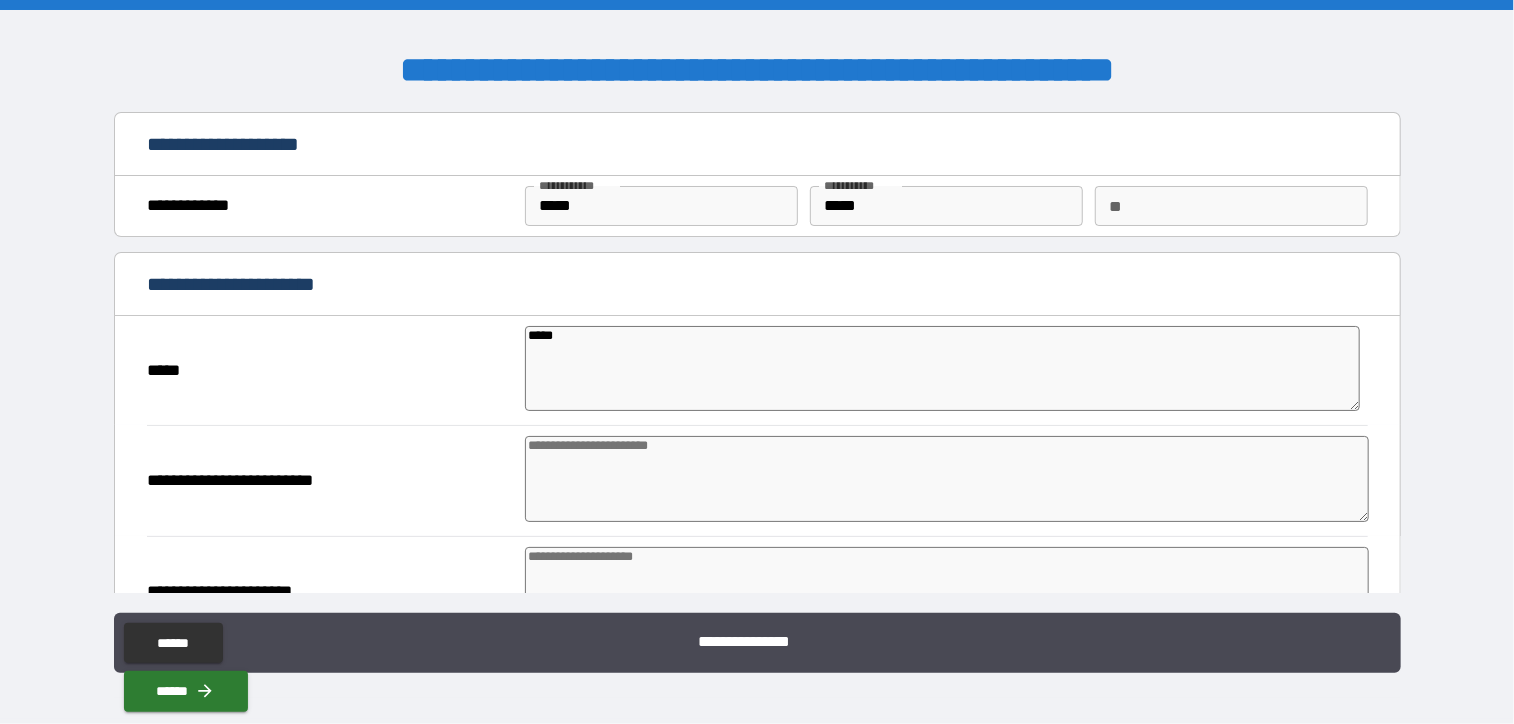 type on "******" 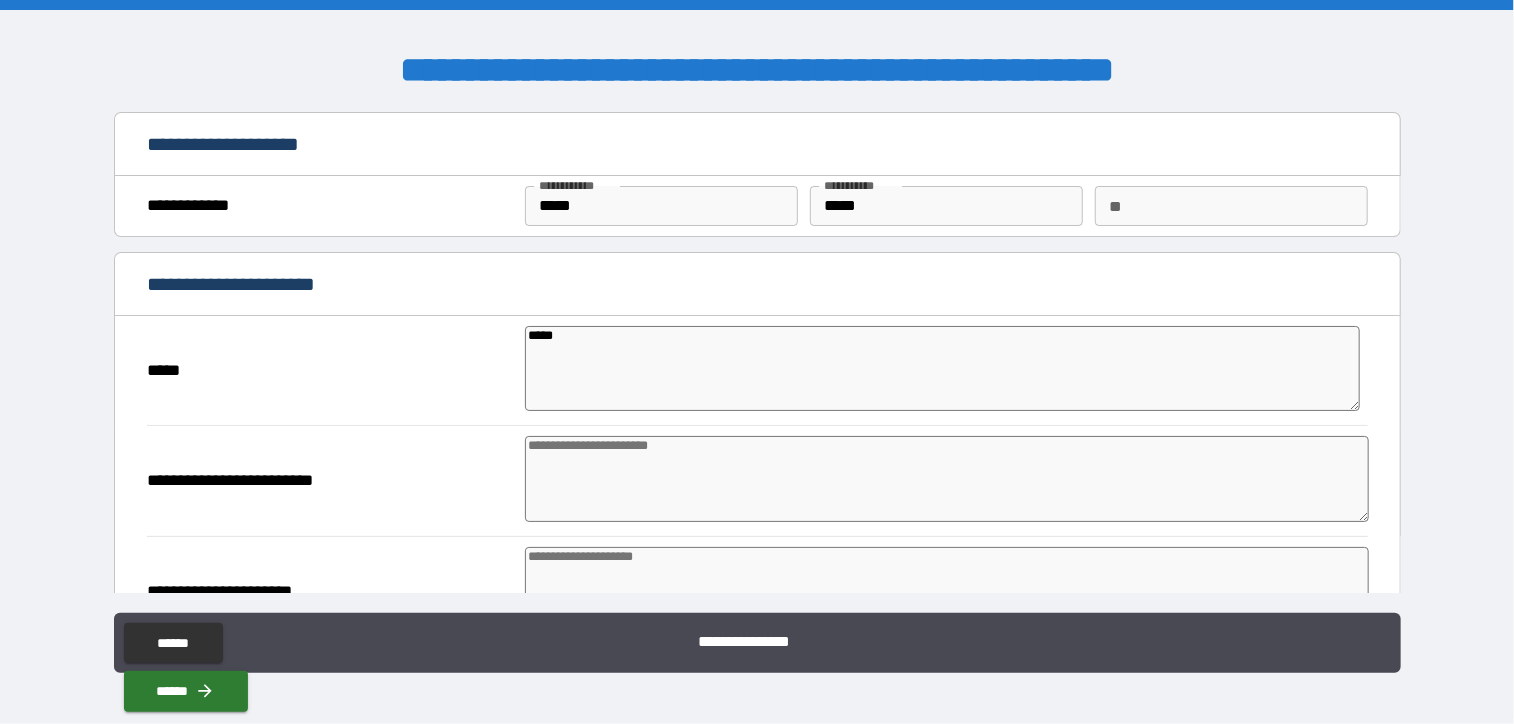type on "*" 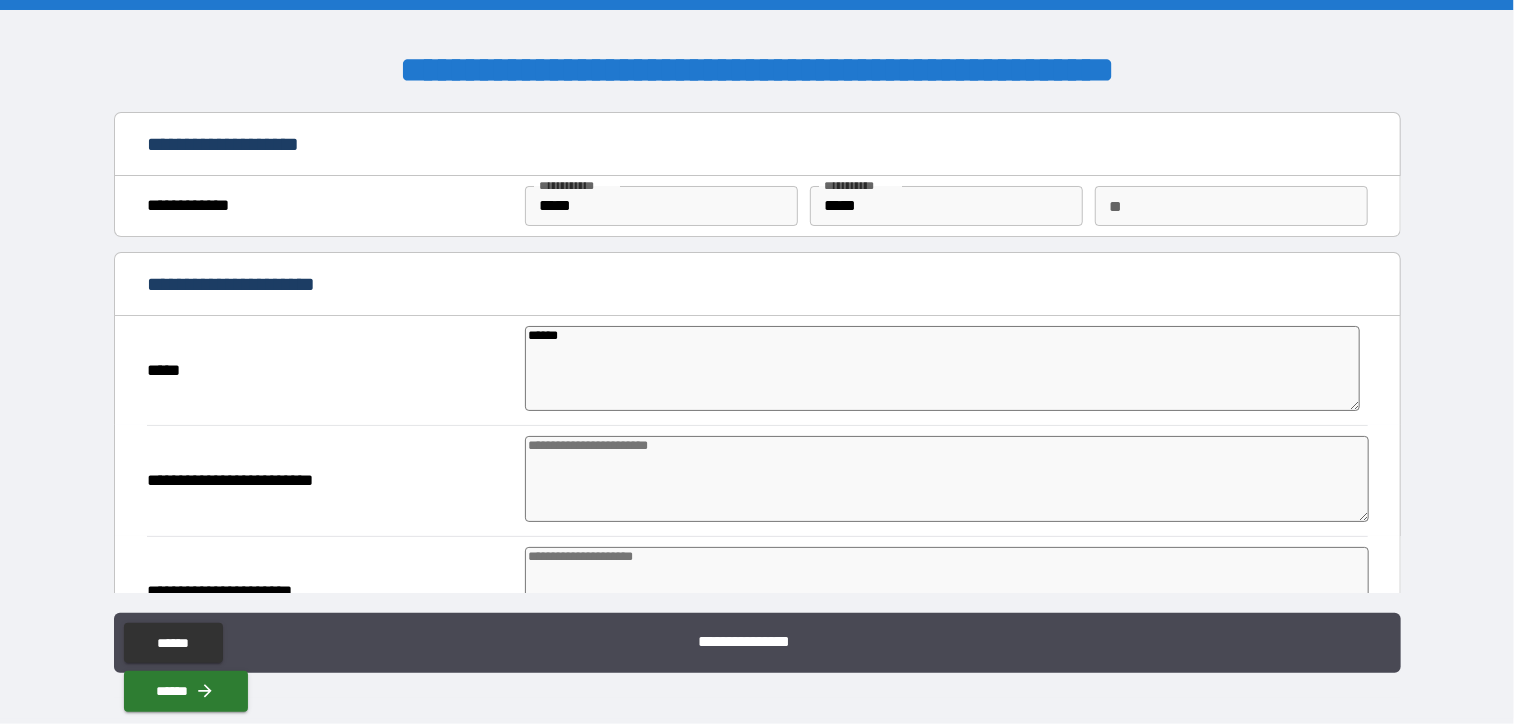 type on "*" 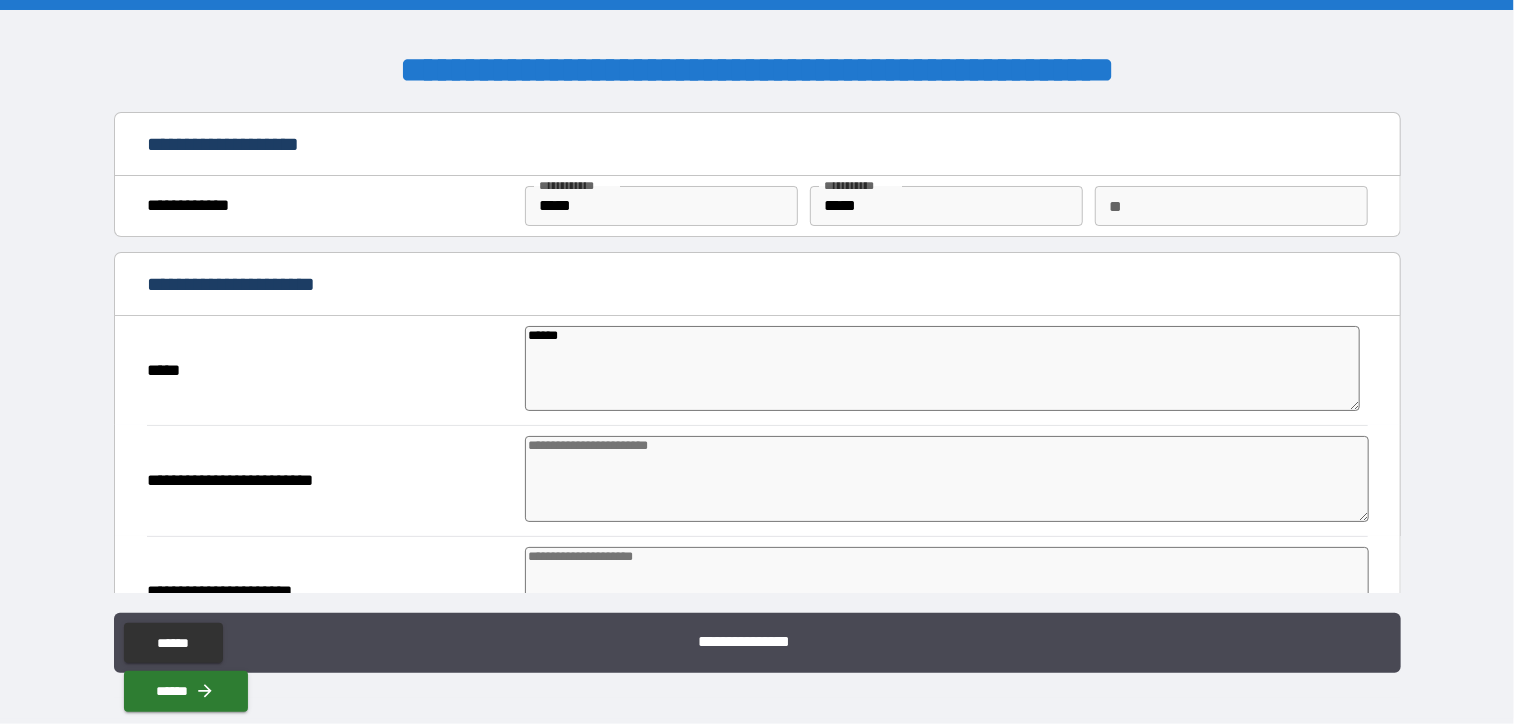 type on "*******" 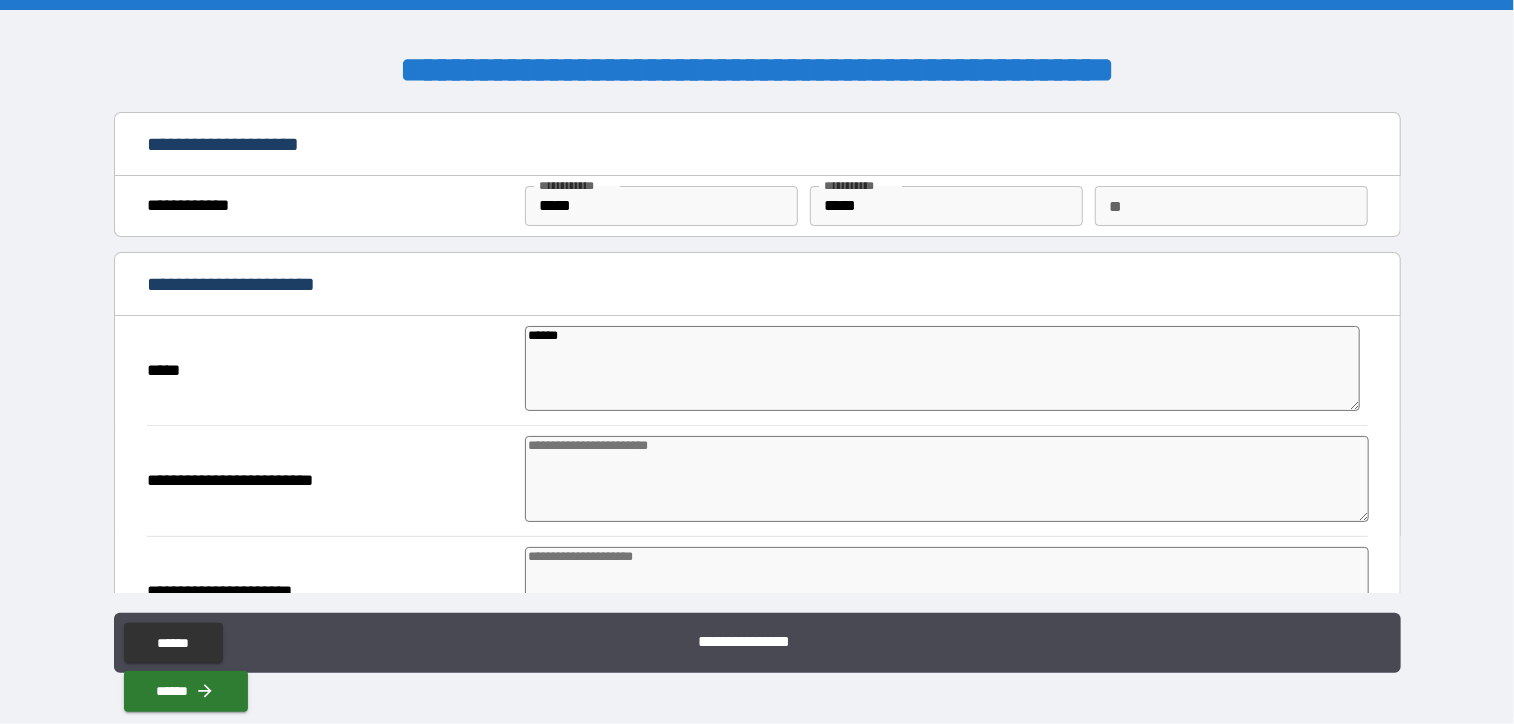 type on "*" 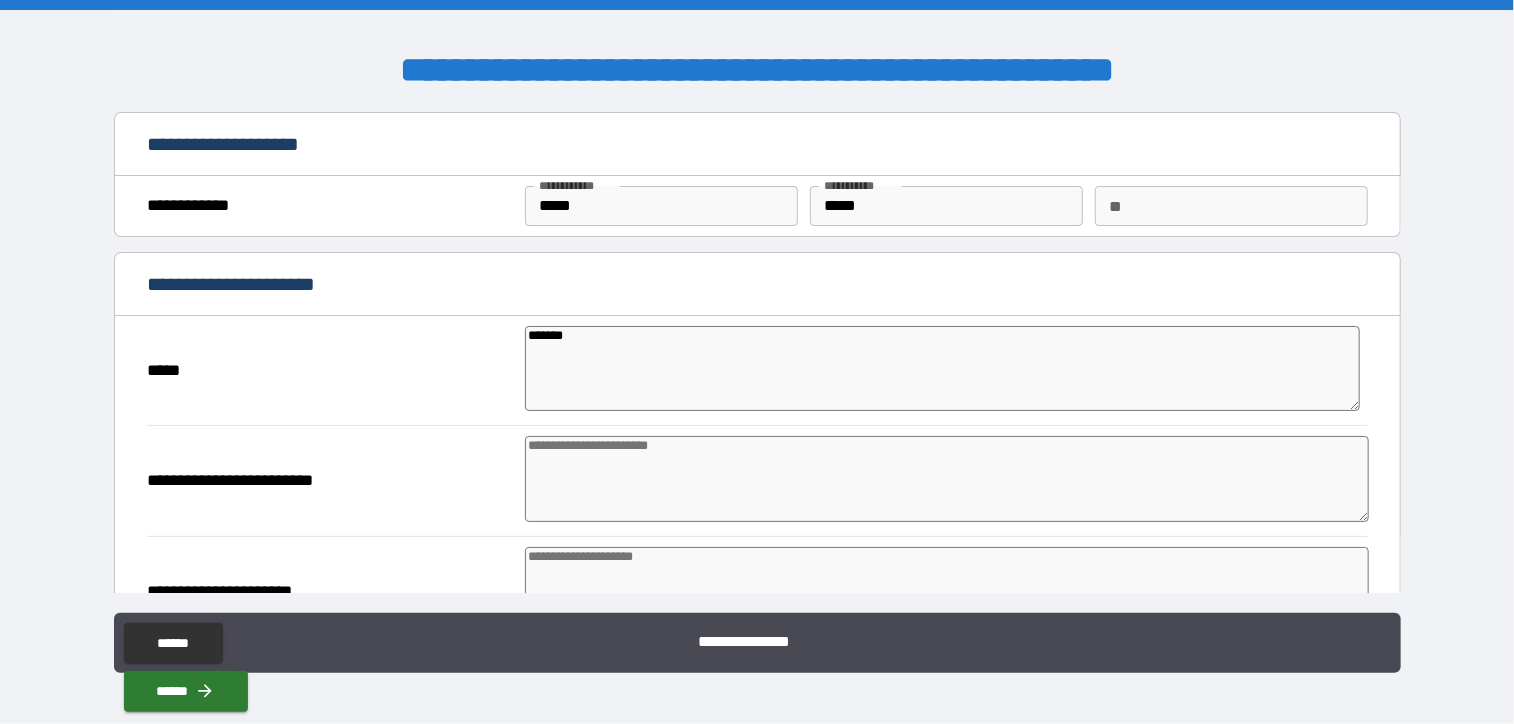 type on "*" 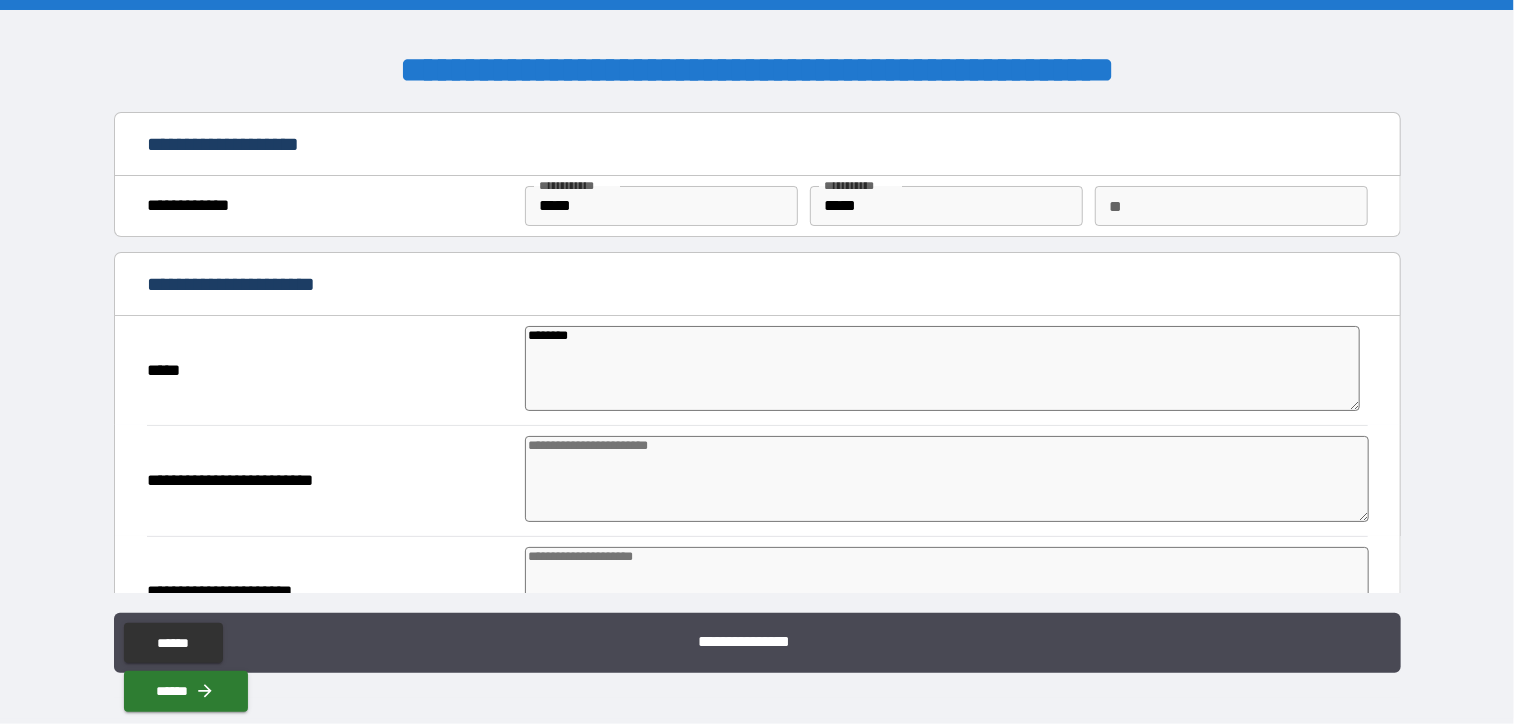 type on "*" 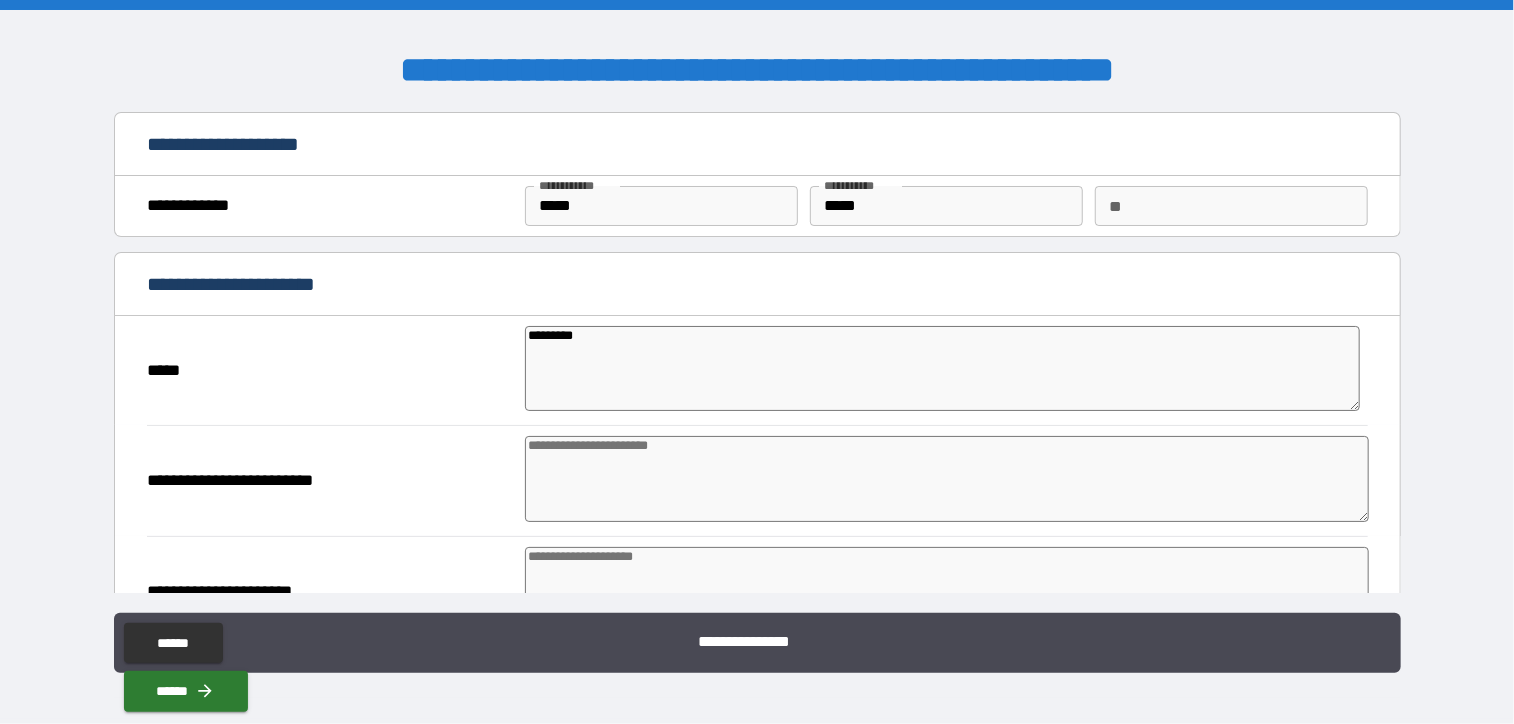 type on "*" 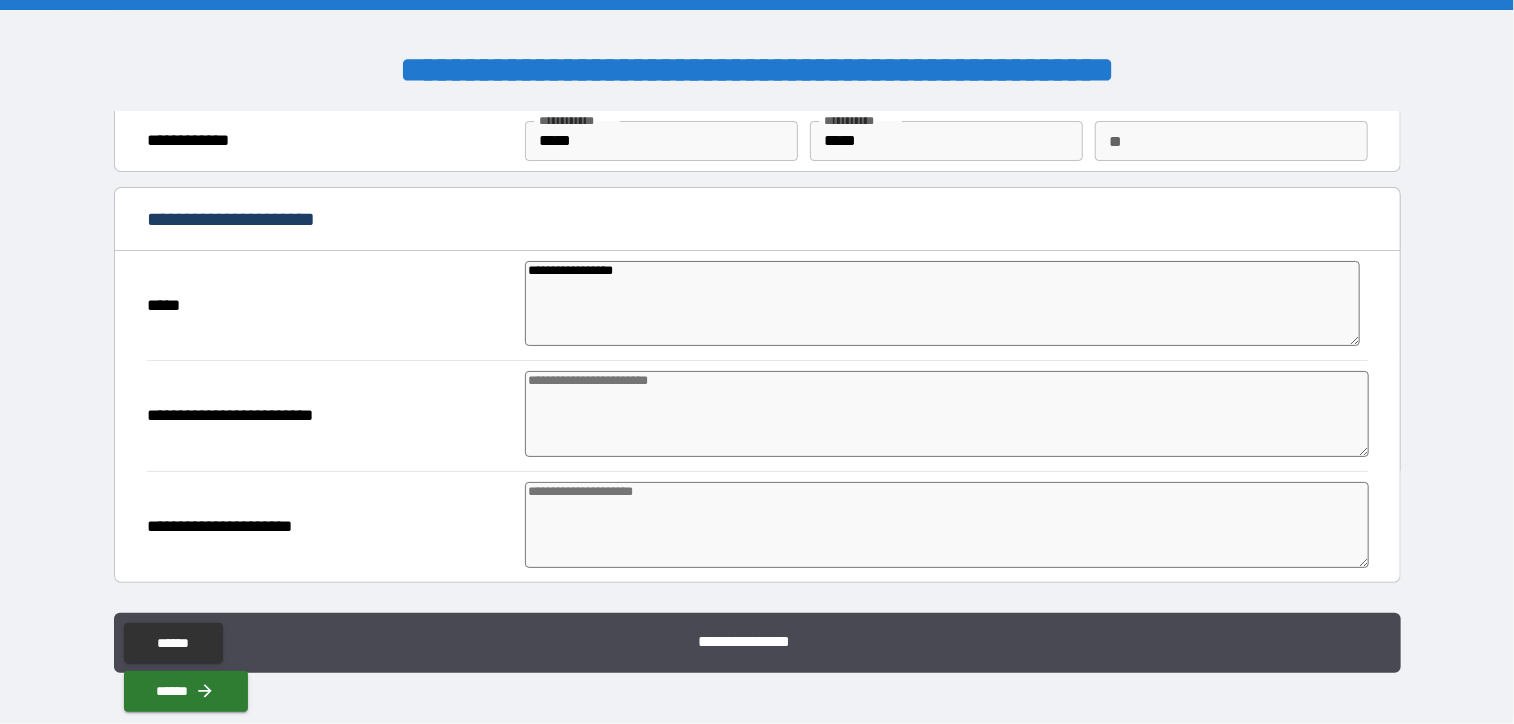 scroll, scrollTop: 100, scrollLeft: 0, axis: vertical 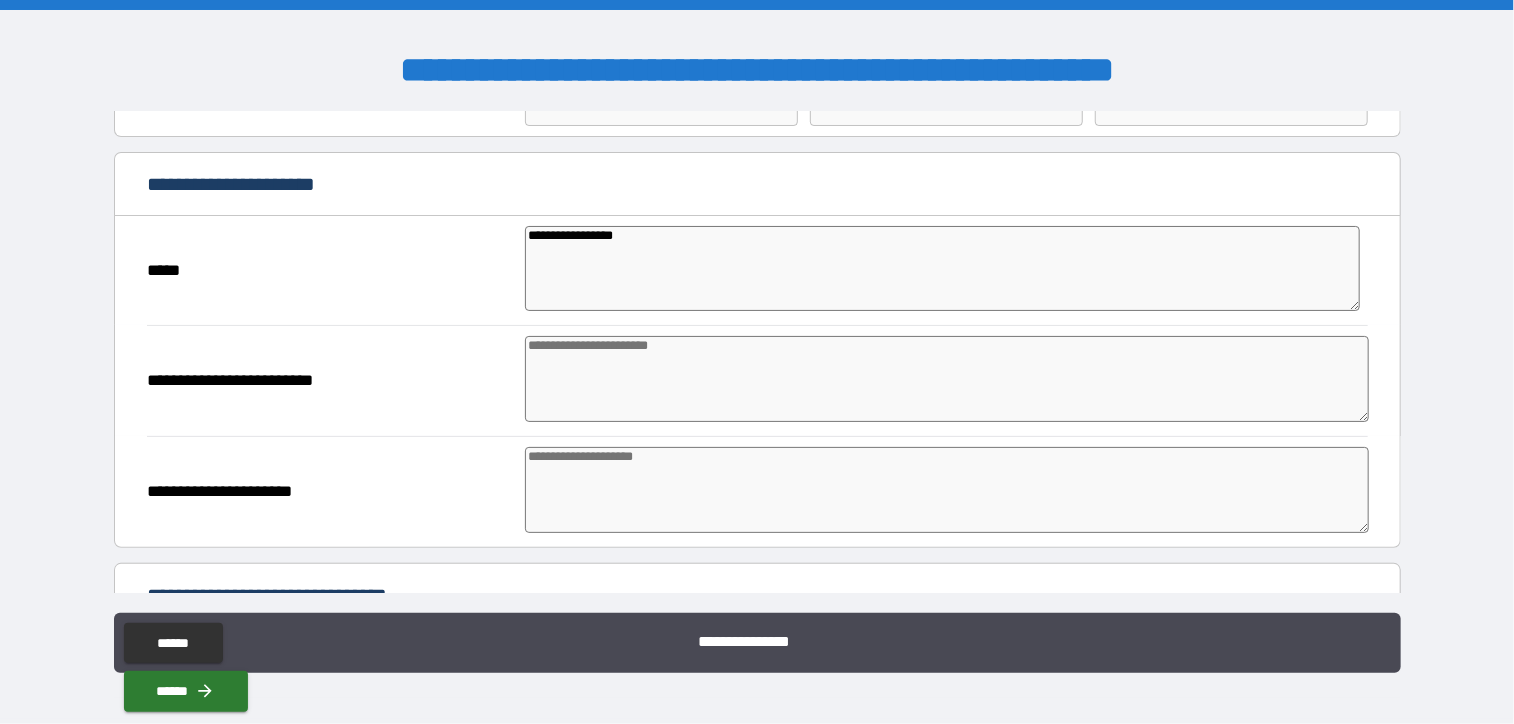 click at bounding box center (946, 379) 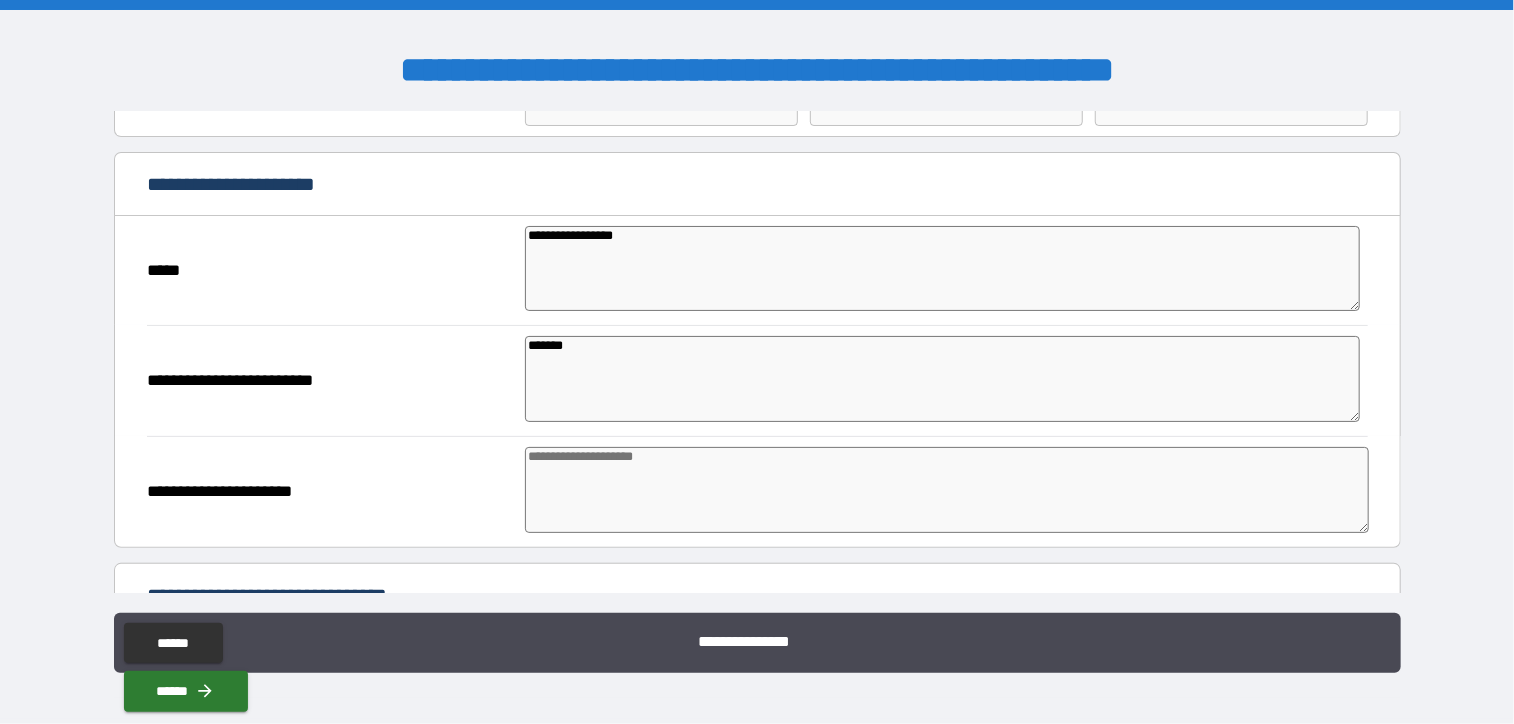 click at bounding box center [946, 490] 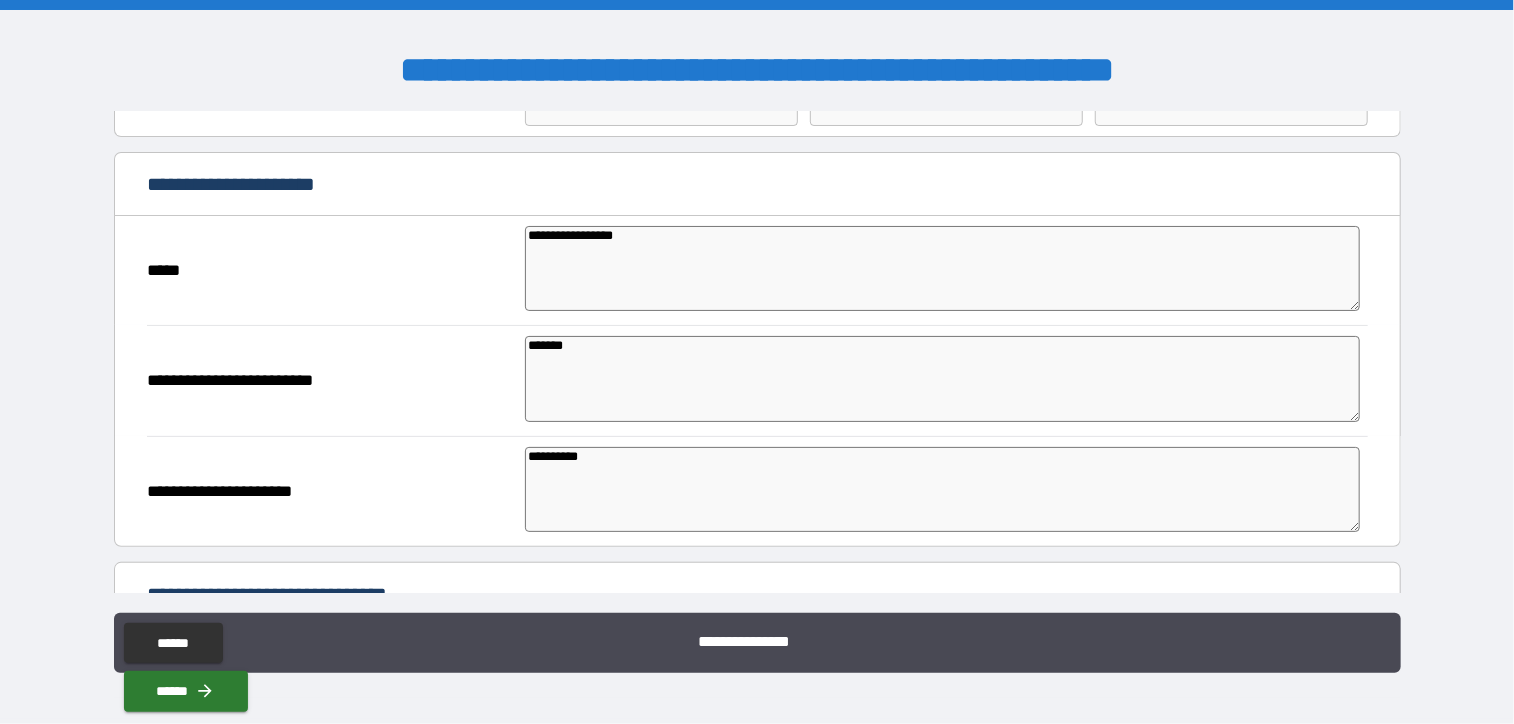 click on "**********" at bounding box center (942, 490) 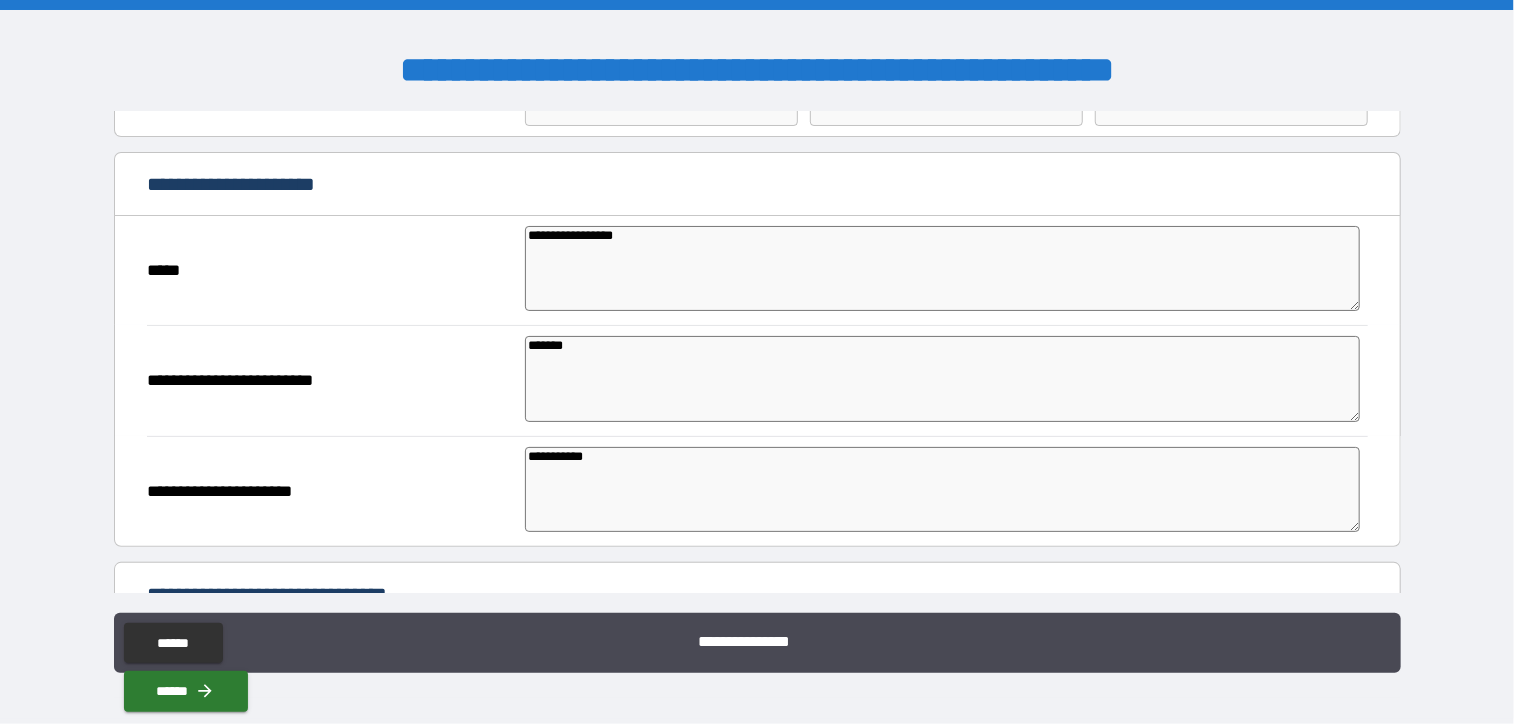 click on "**********" at bounding box center (942, 490) 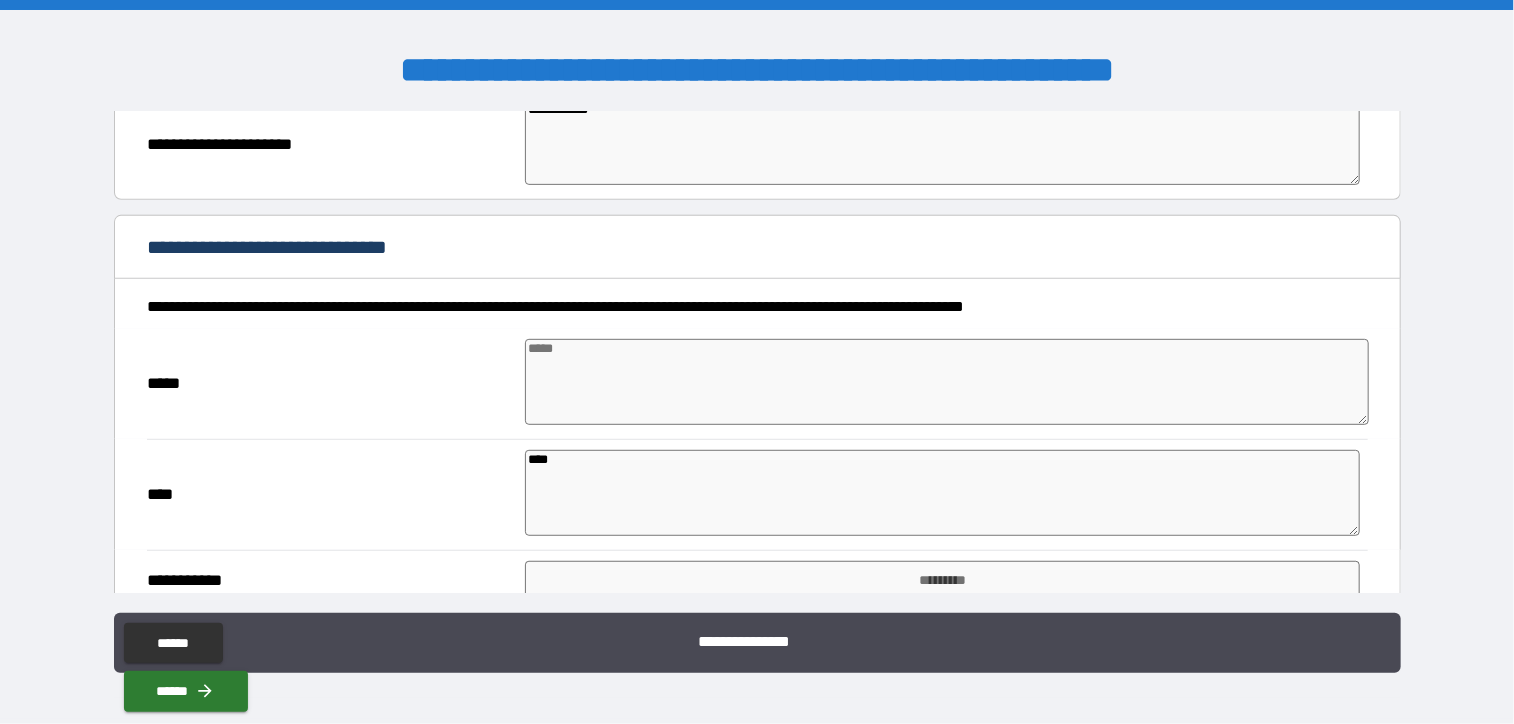scroll, scrollTop: 500, scrollLeft: 0, axis: vertical 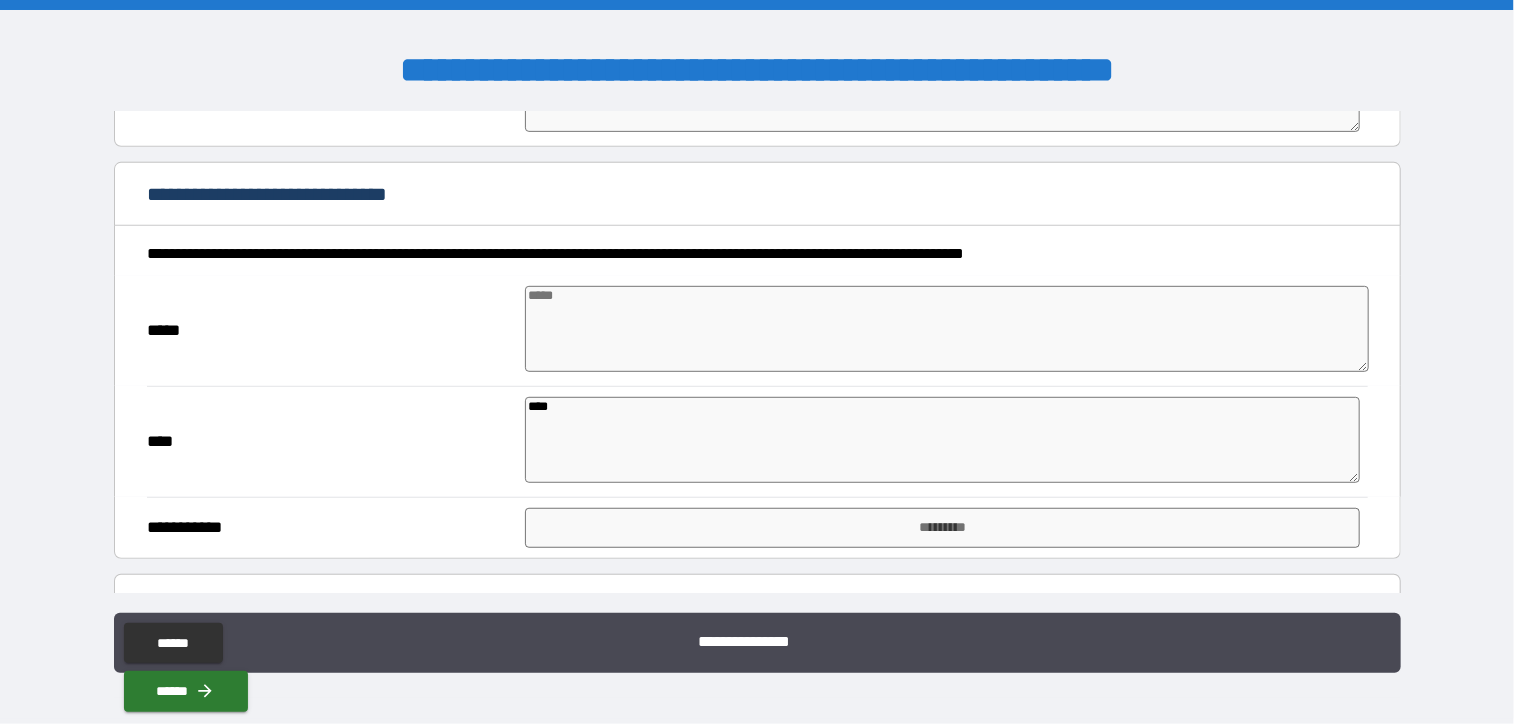 click at bounding box center (946, 329) 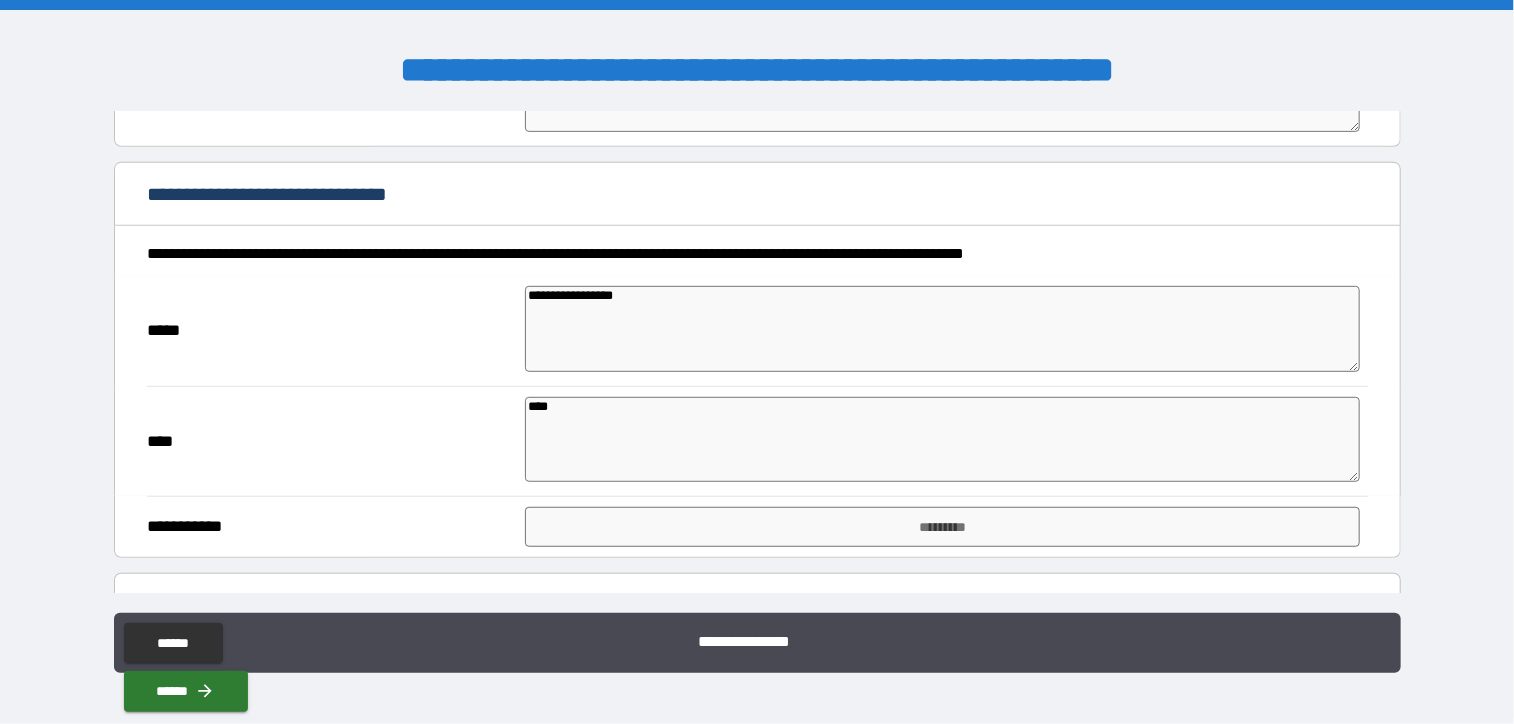click on "****" at bounding box center [942, 440] 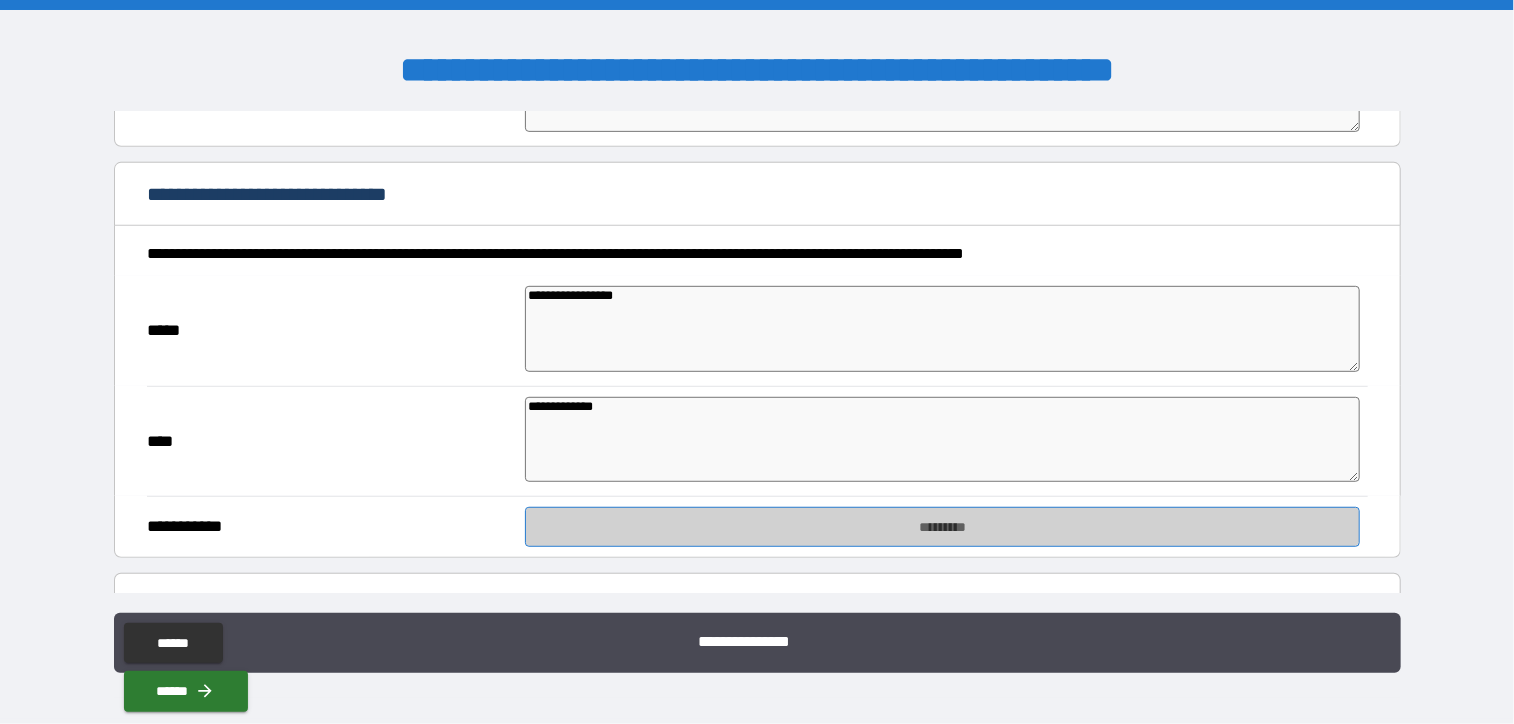 click on "*********" at bounding box center [942, 527] 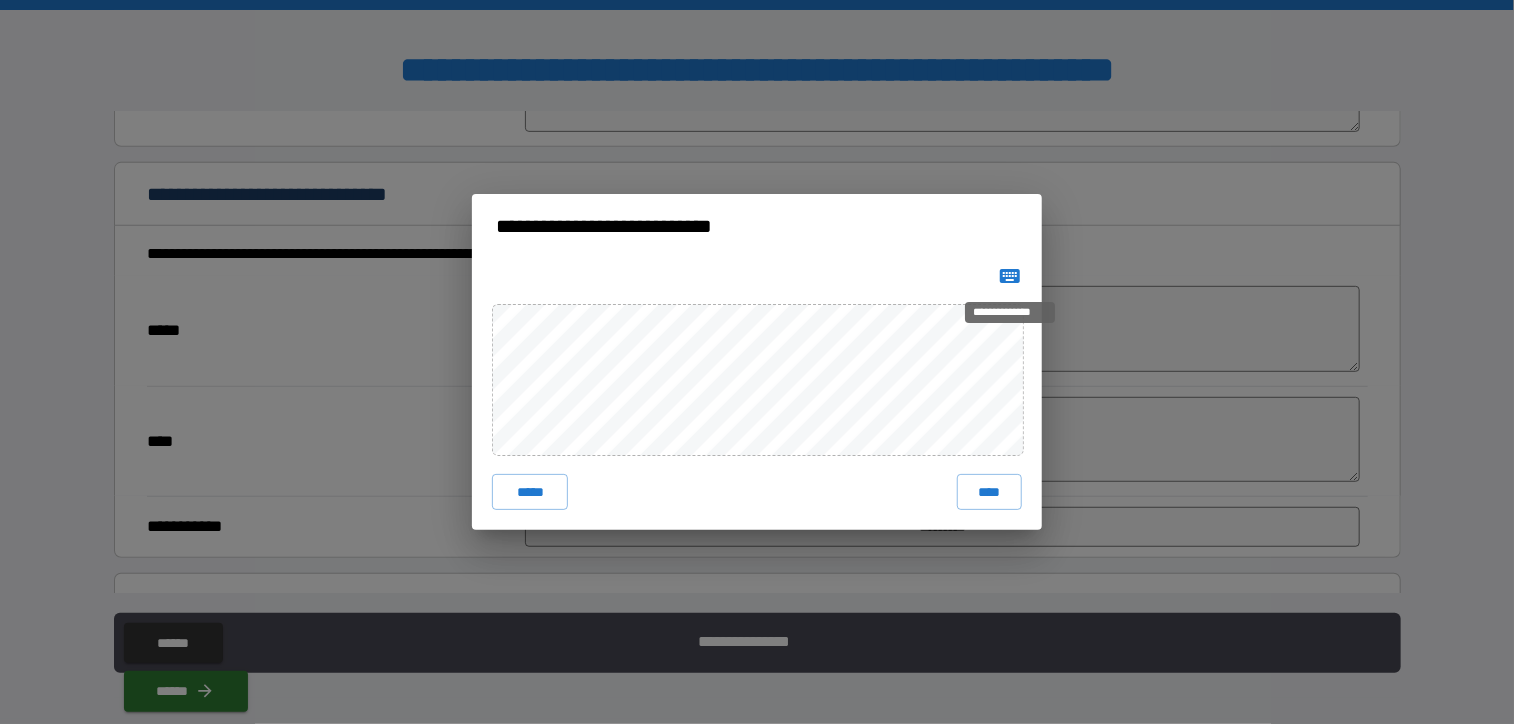 click 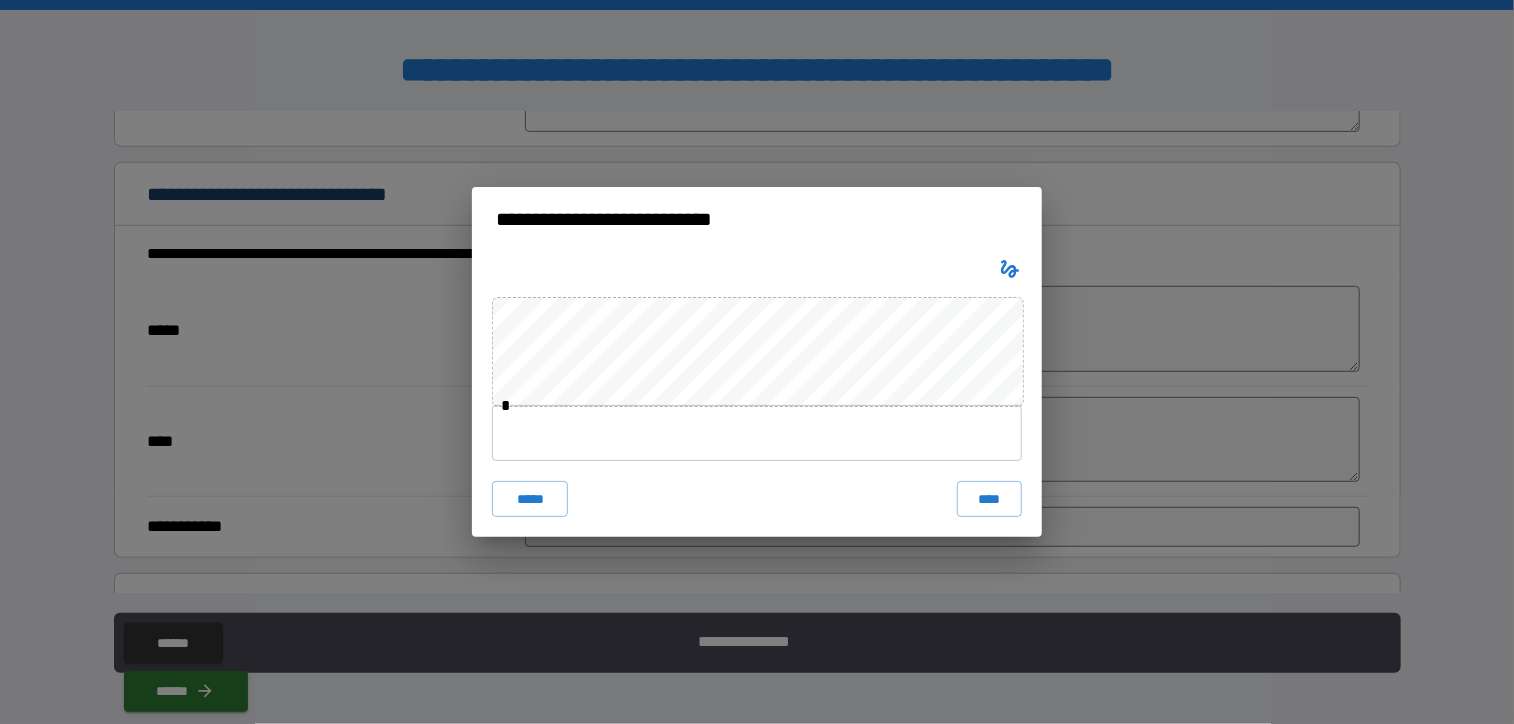 click at bounding box center [757, 433] 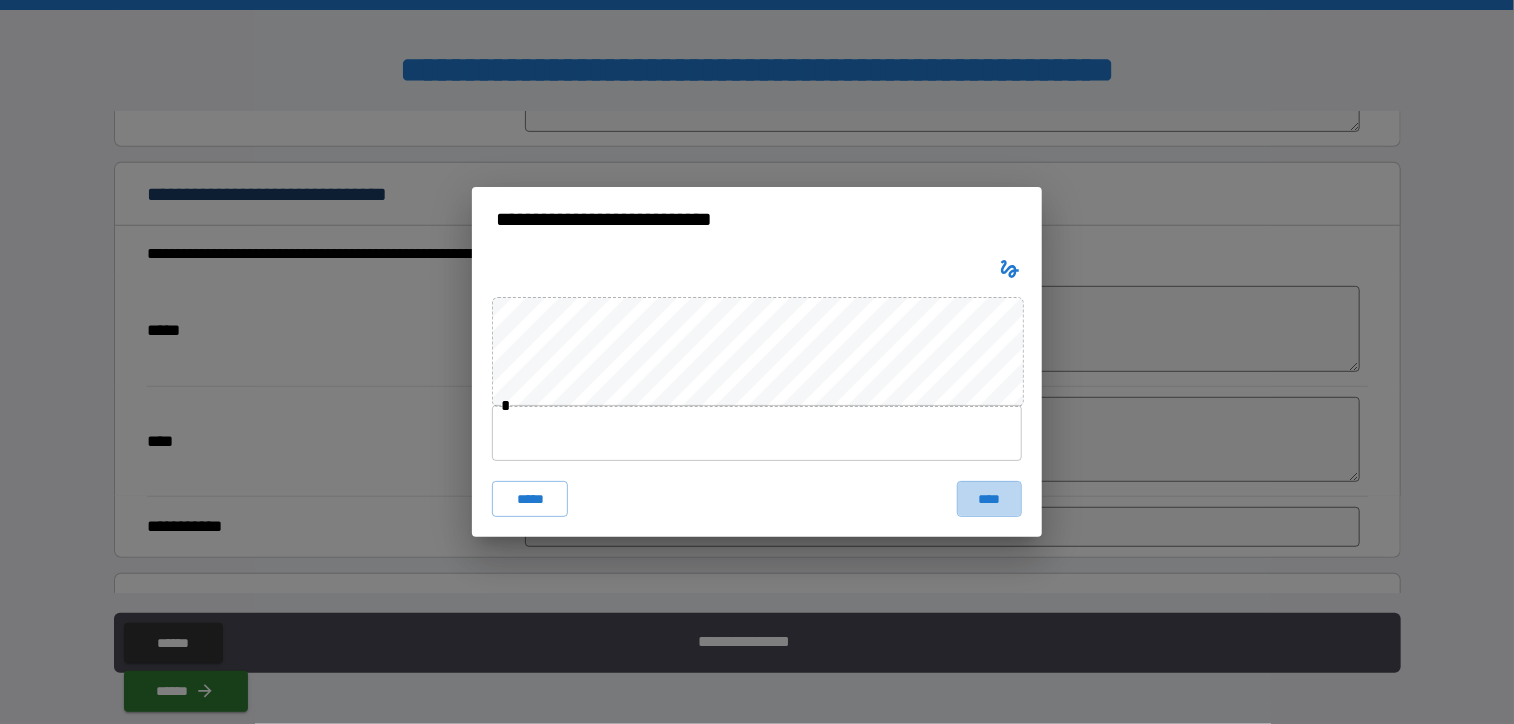 click on "****" at bounding box center [989, 499] 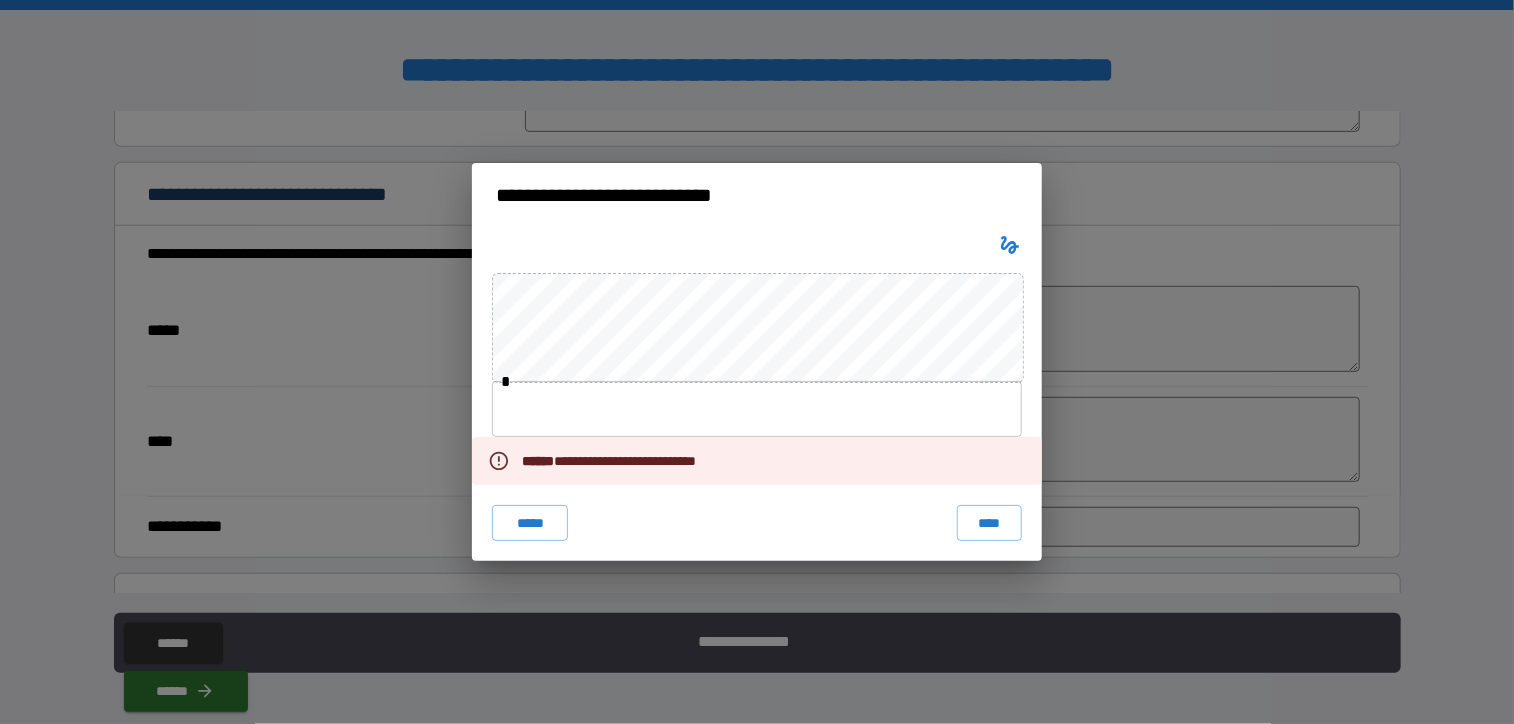 click at bounding box center (757, 409) 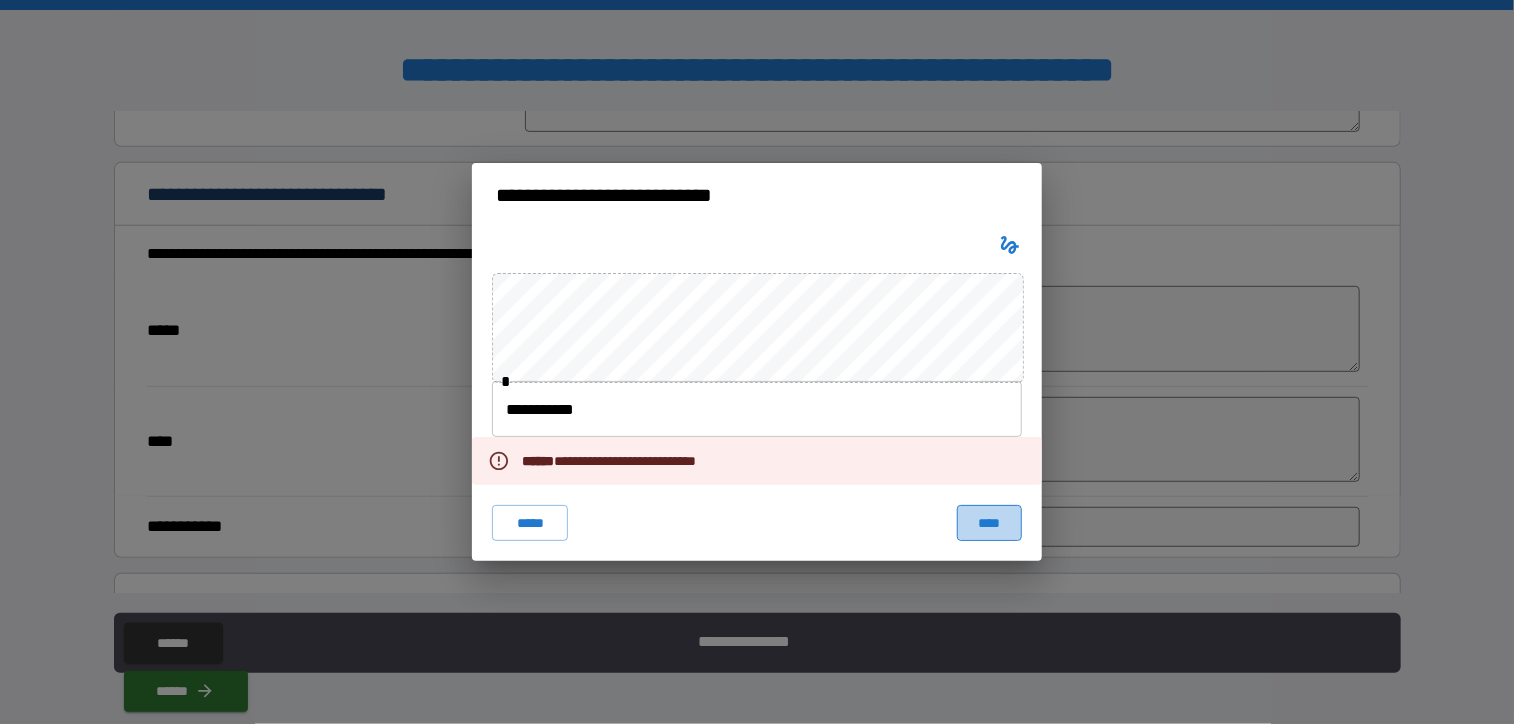 click on "****" at bounding box center [989, 523] 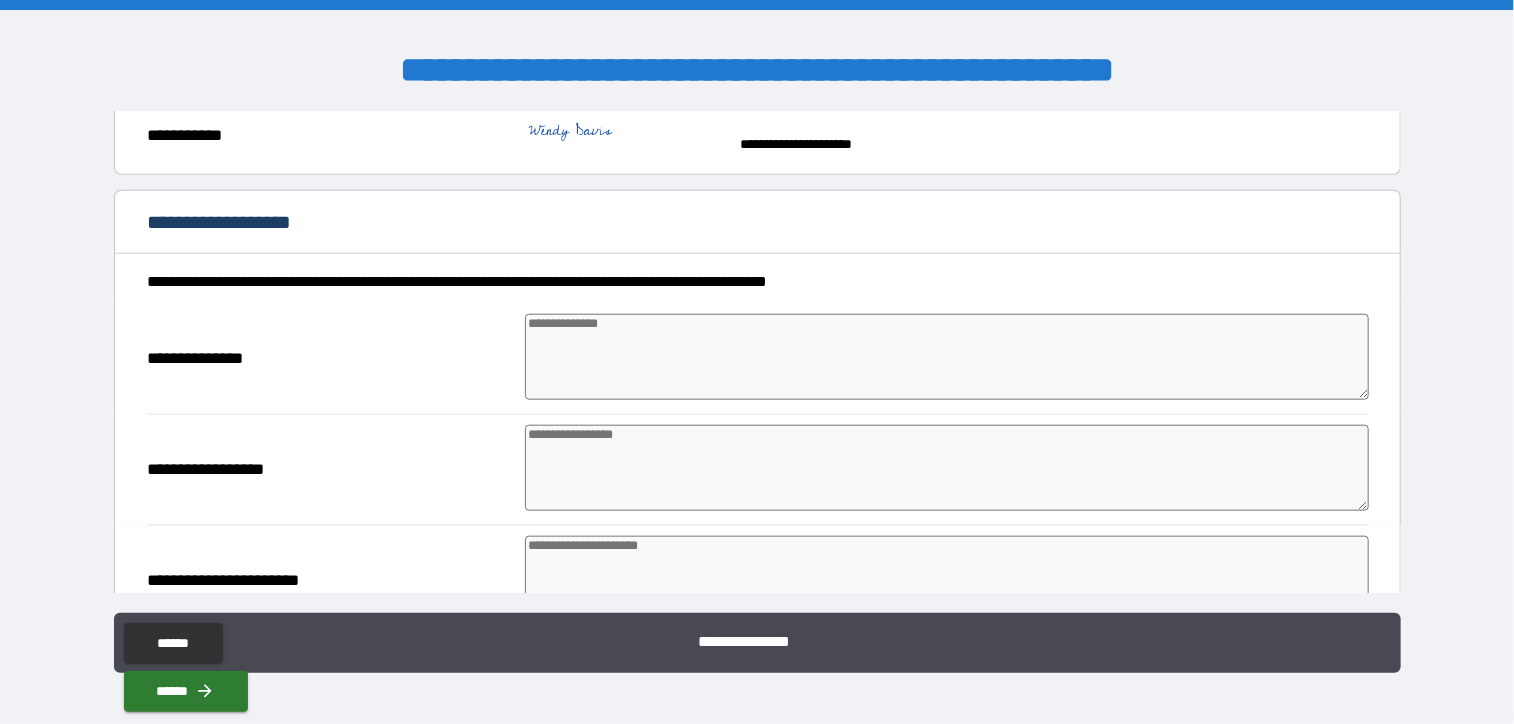 scroll, scrollTop: 1000, scrollLeft: 0, axis: vertical 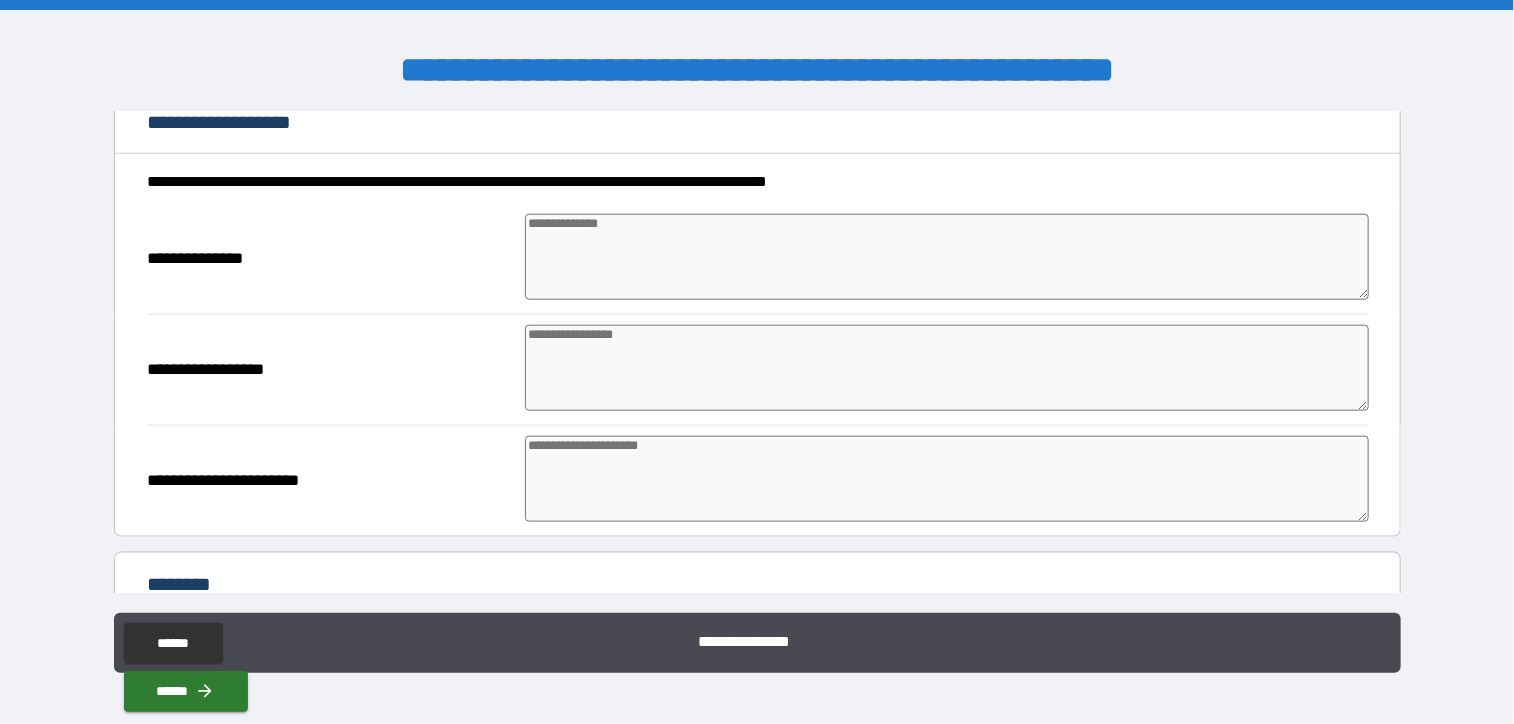 click at bounding box center [946, 257] 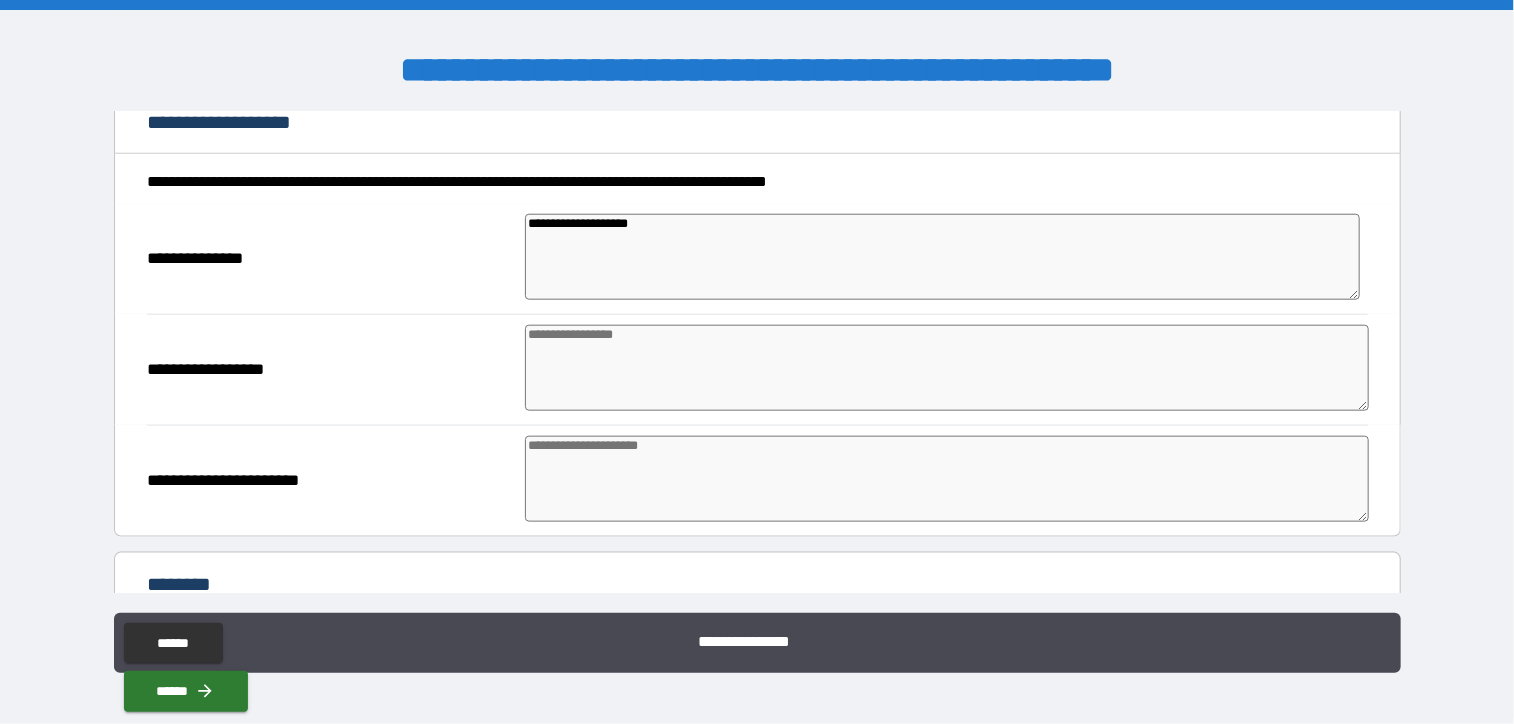click at bounding box center [946, 368] 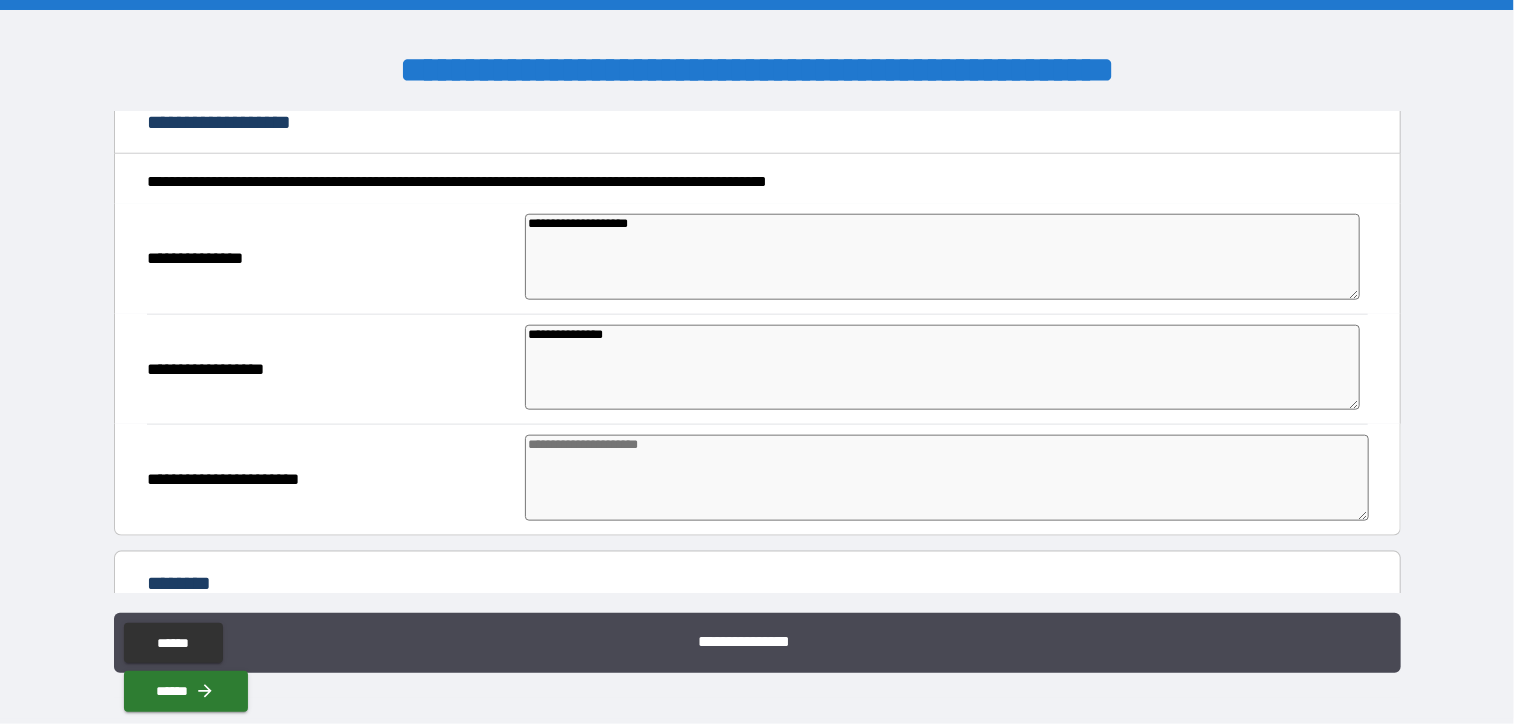 click at bounding box center (946, 478) 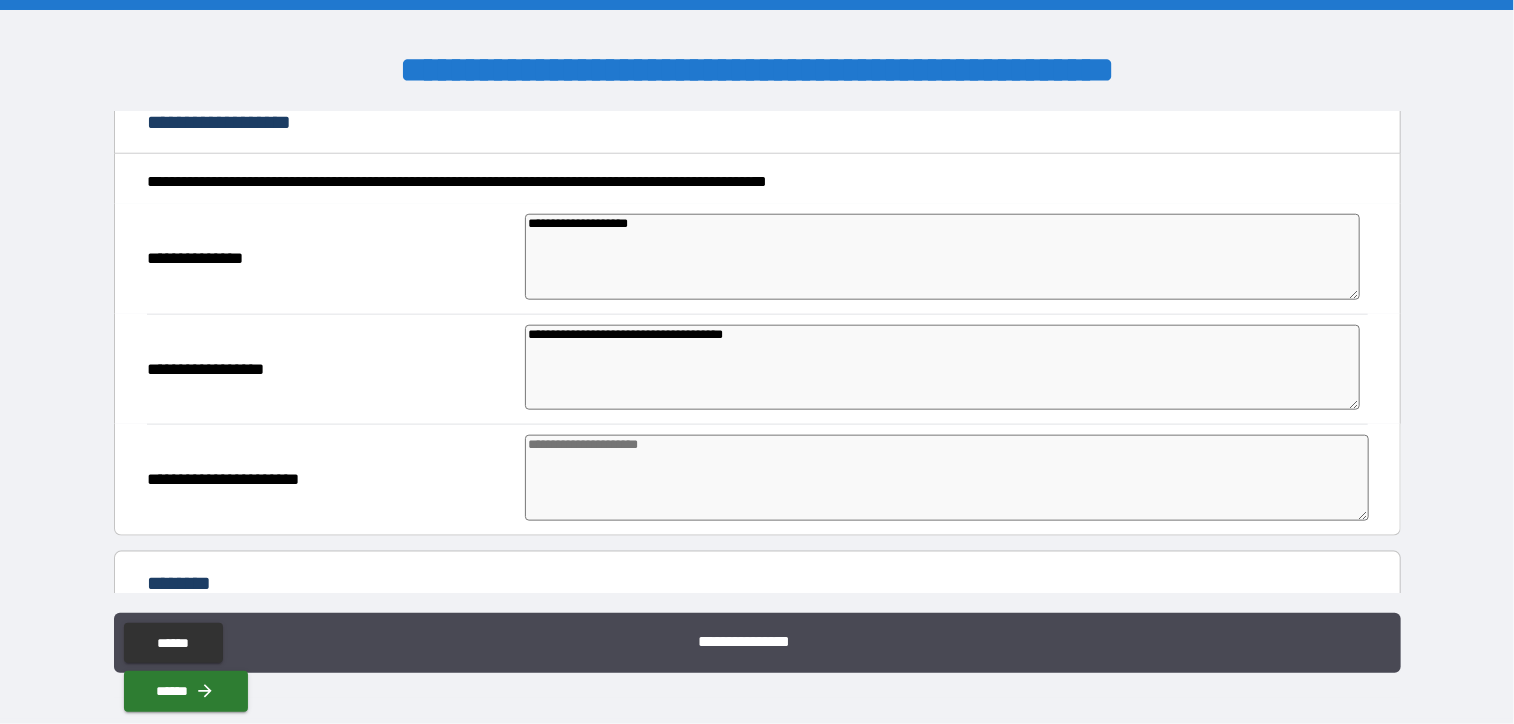 drag, startPoint x: 416, startPoint y: 465, endPoint x: 448, endPoint y: 460, distance: 32.38827 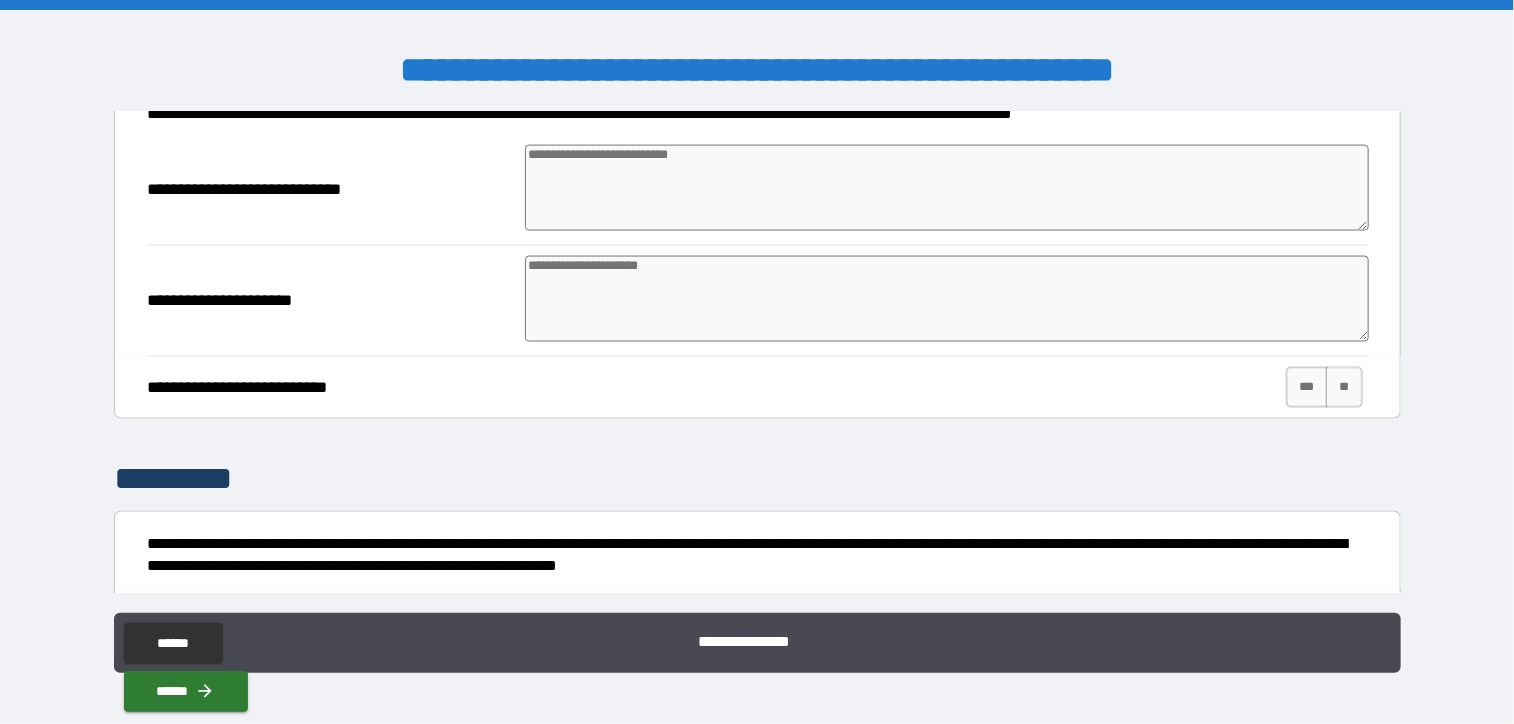 scroll, scrollTop: 1600, scrollLeft: 0, axis: vertical 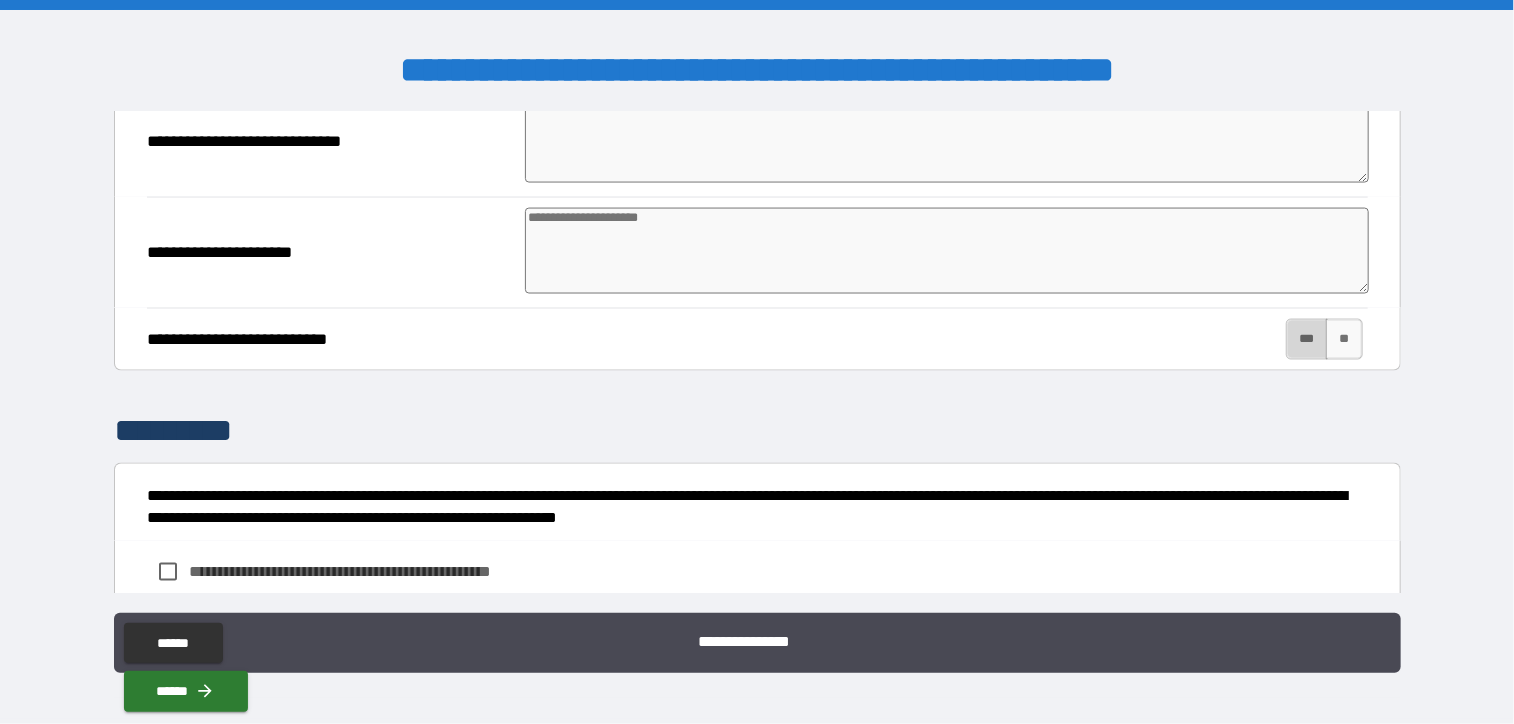 click on "***" at bounding box center [1307, 339] 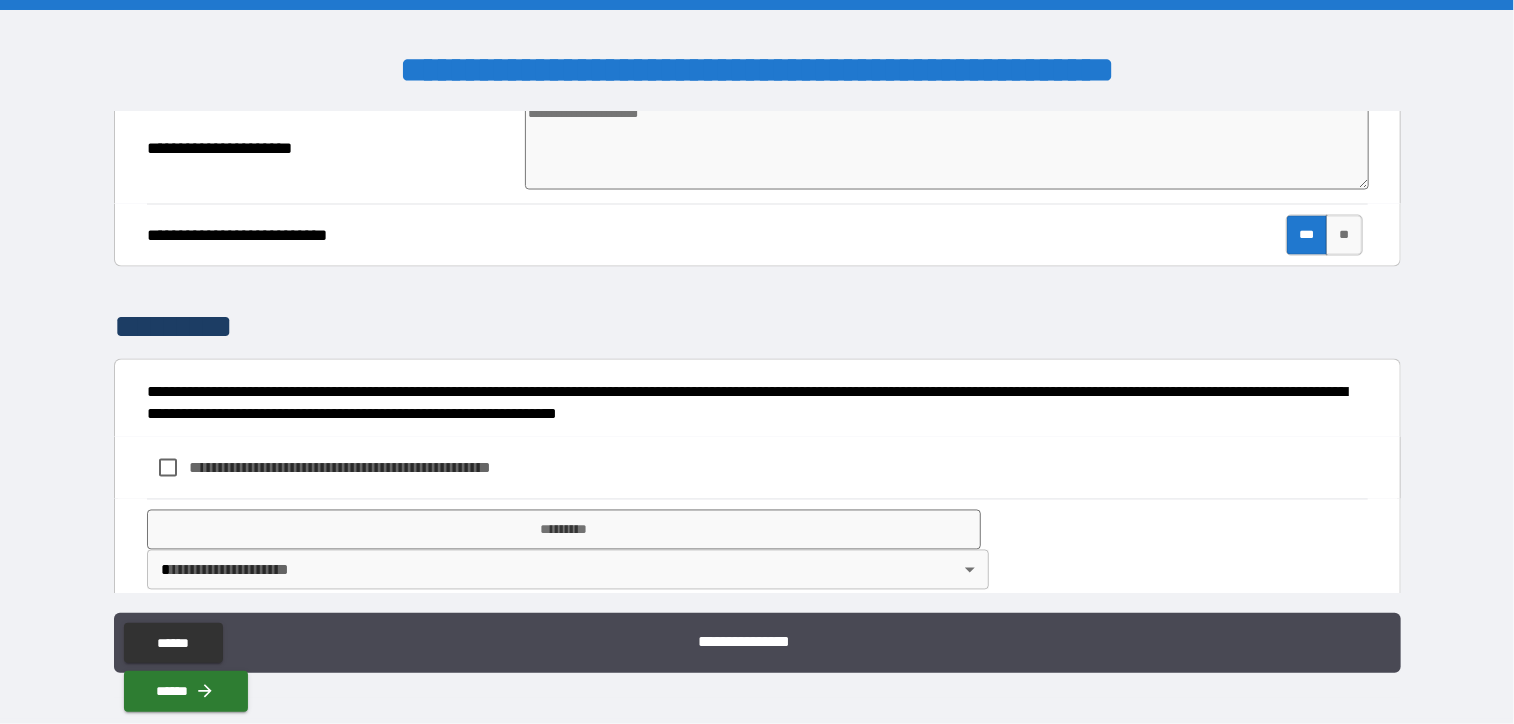 scroll, scrollTop: 1726, scrollLeft: 0, axis: vertical 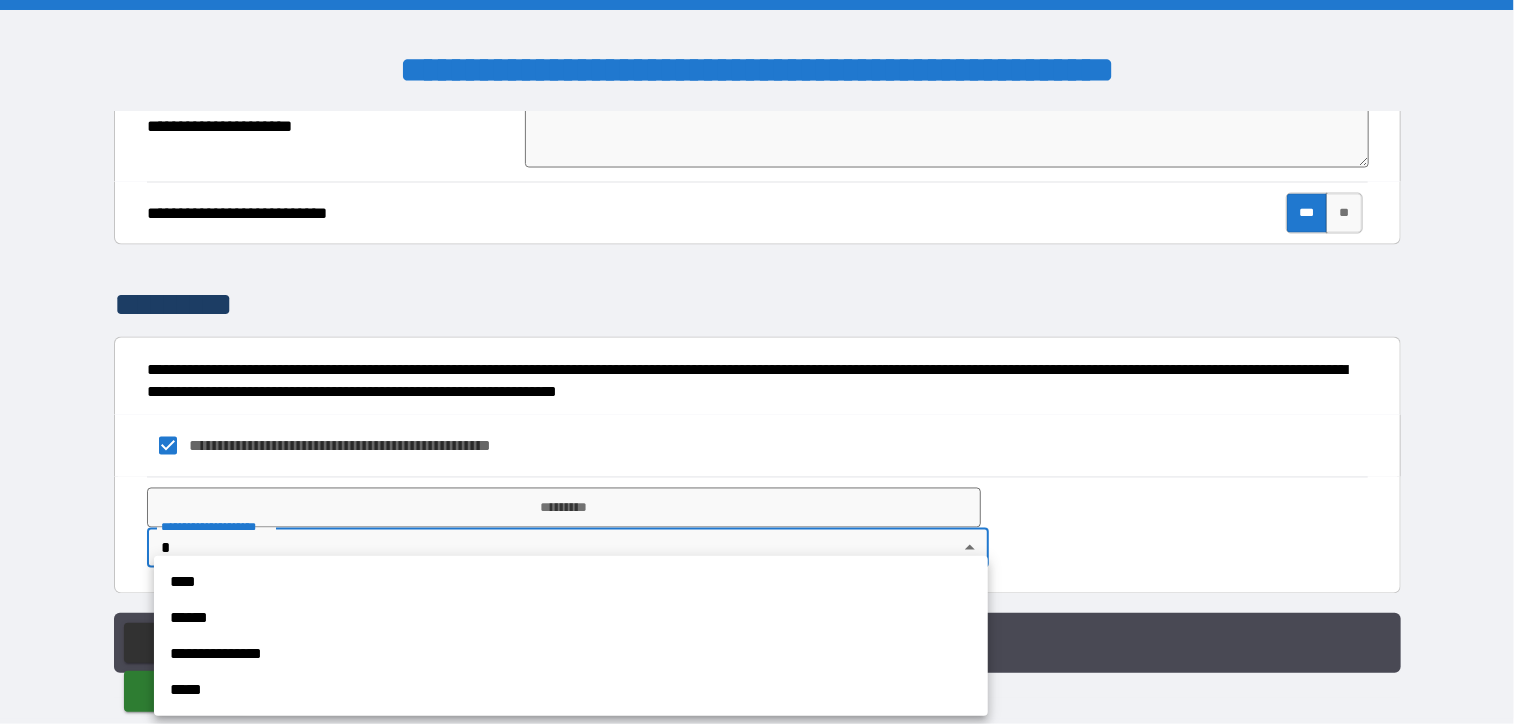 click on "**********" at bounding box center (757, 362) 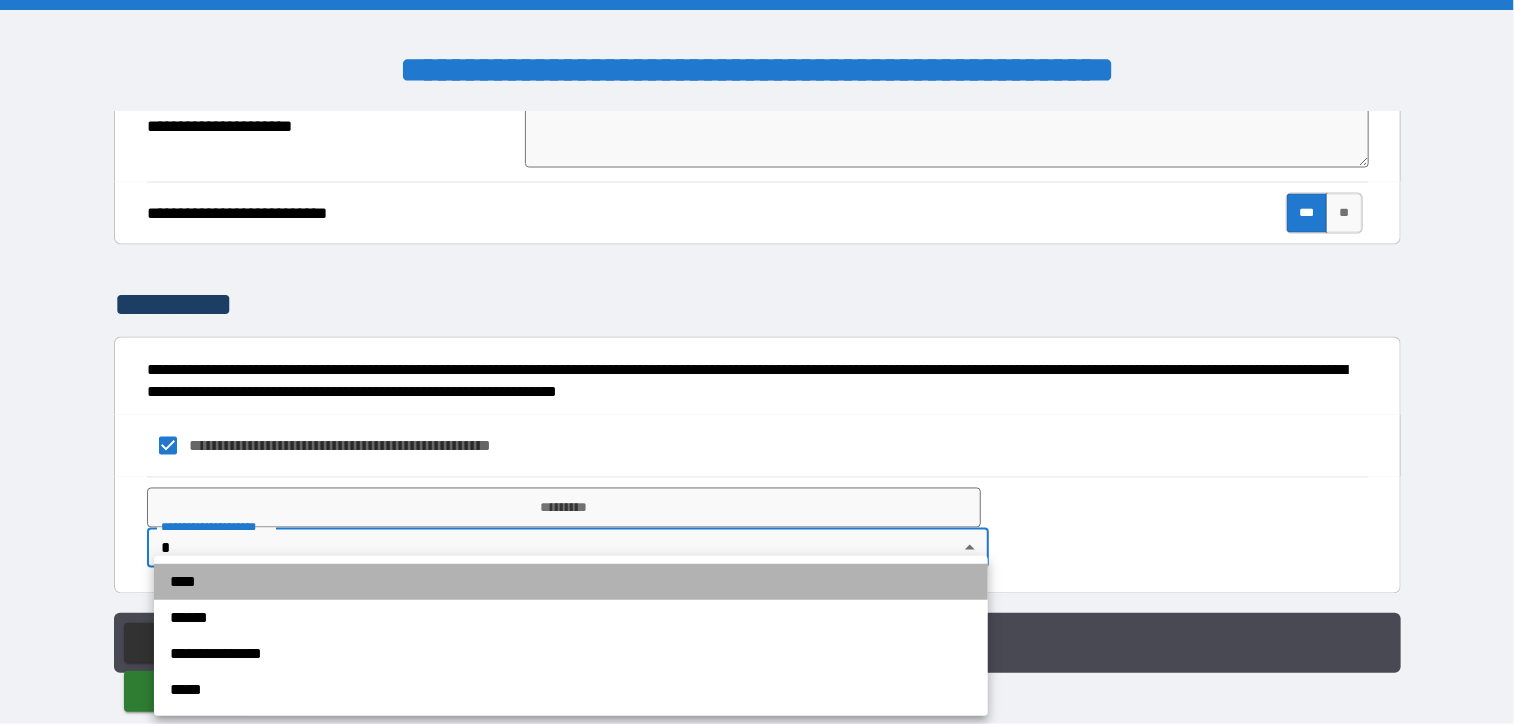 drag, startPoint x: 180, startPoint y: 582, endPoint x: 207, endPoint y: 524, distance: 63.97656 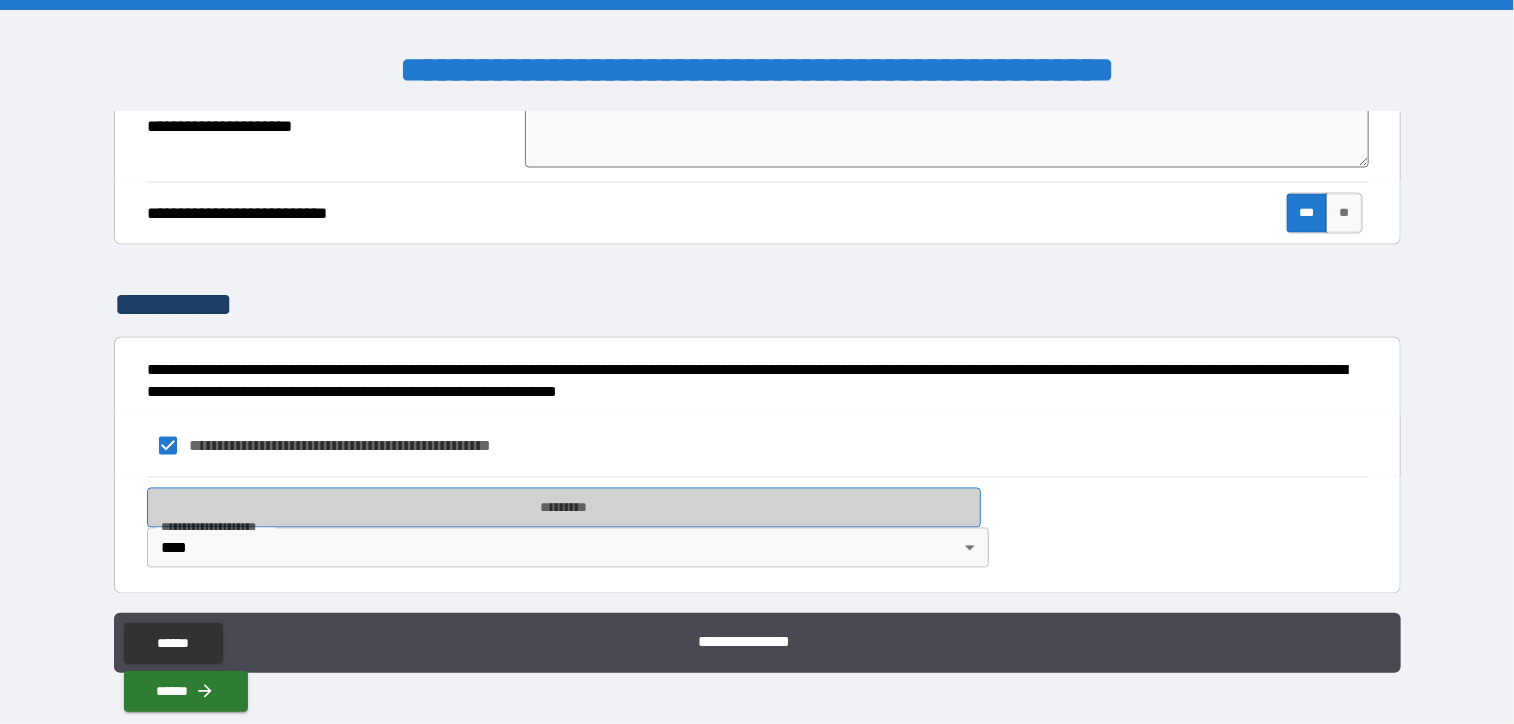 click on "*********" at bounding box center [564, 508] 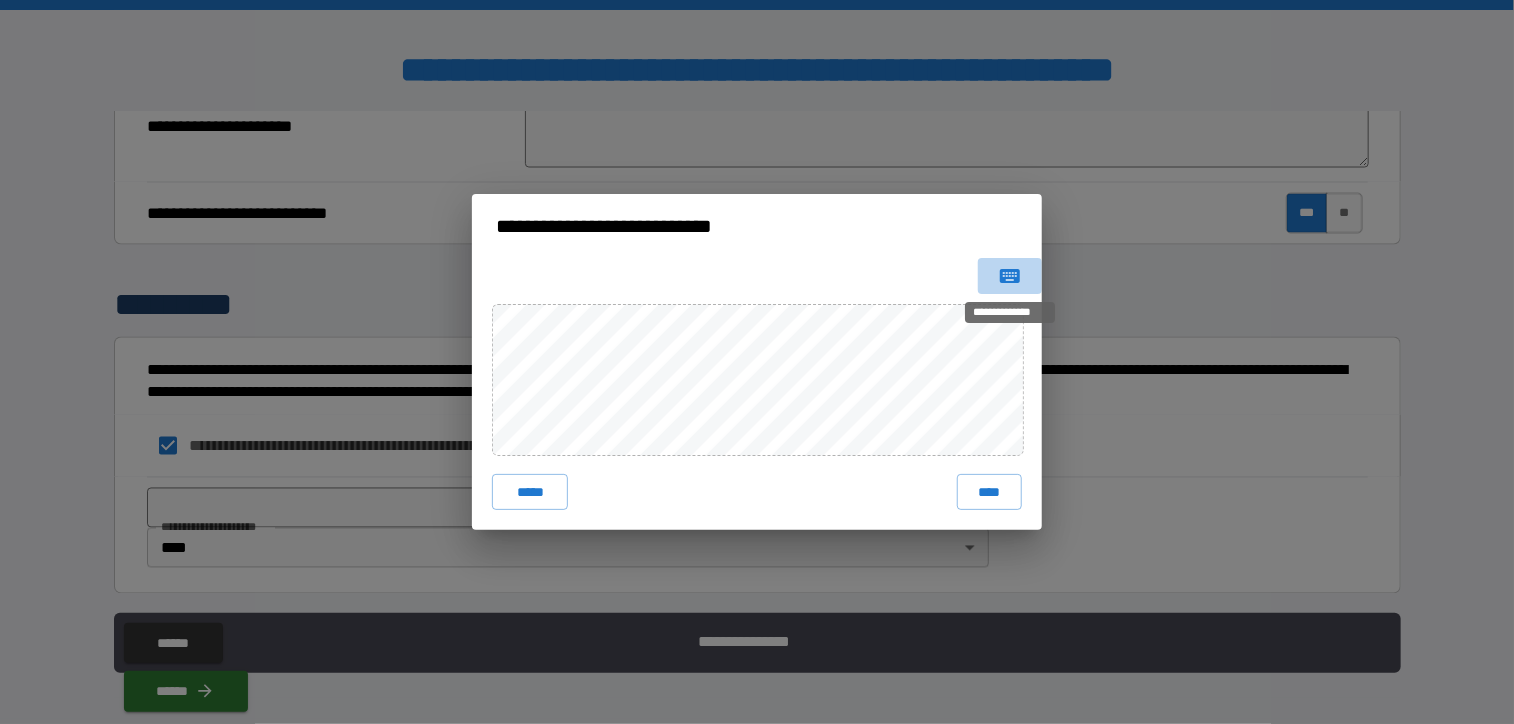 click 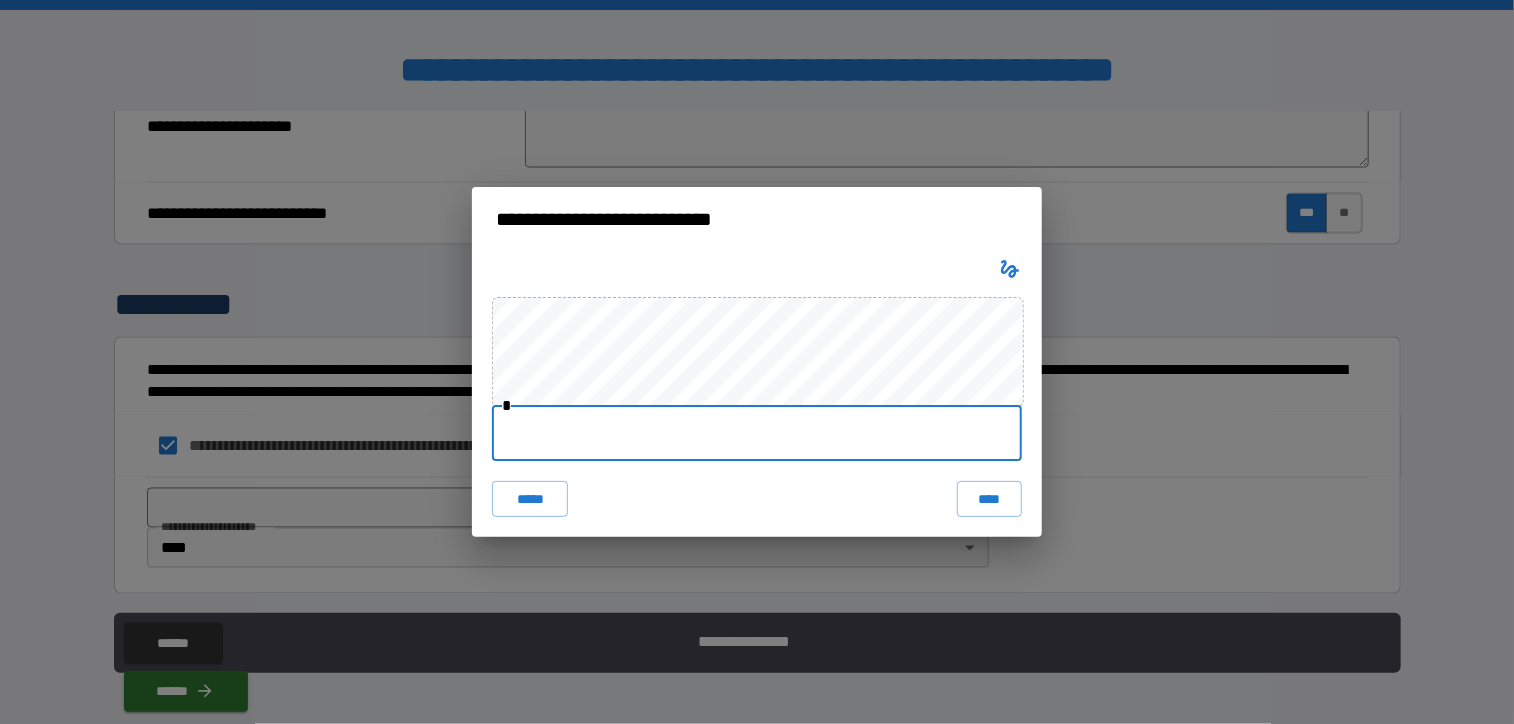 click at bounding box center (757, 433) 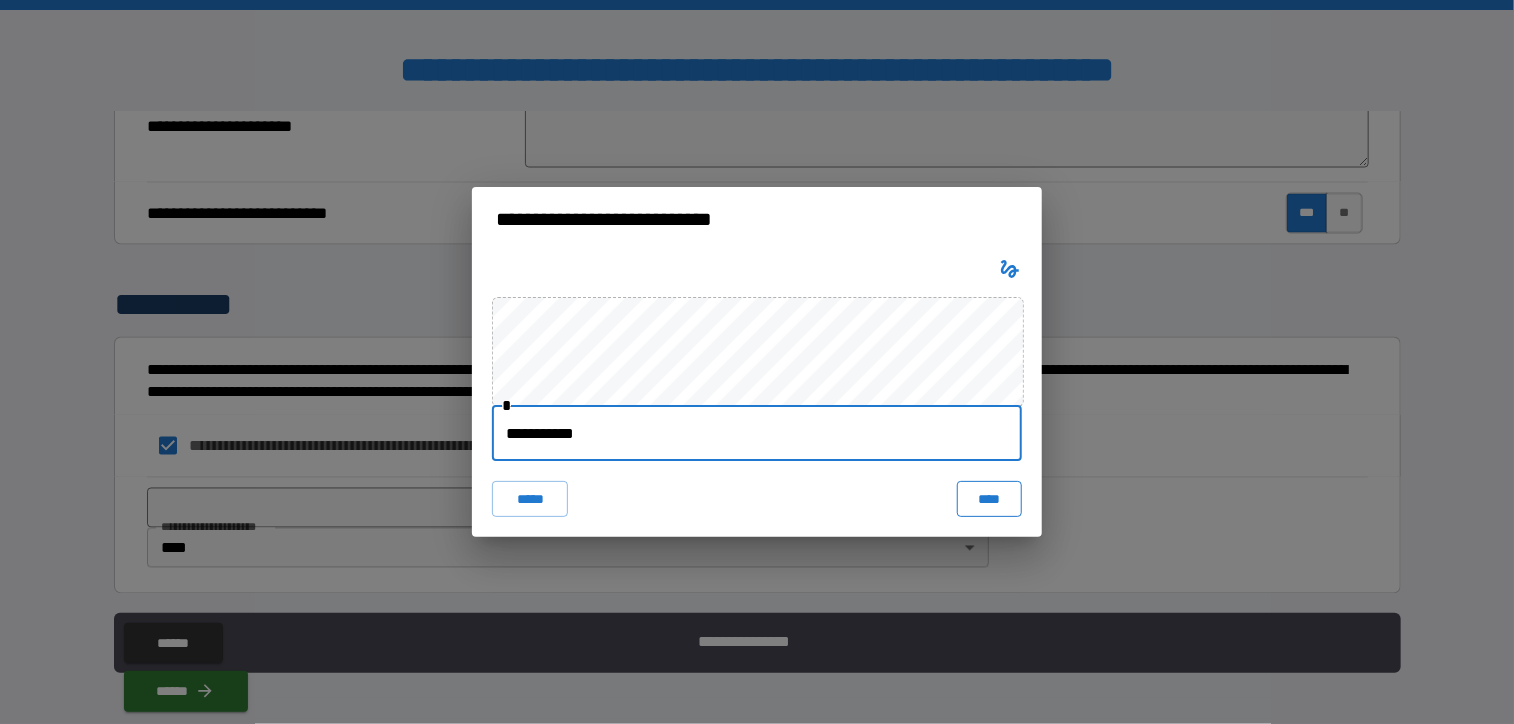 click on "****" at bounding box center (989, 499) 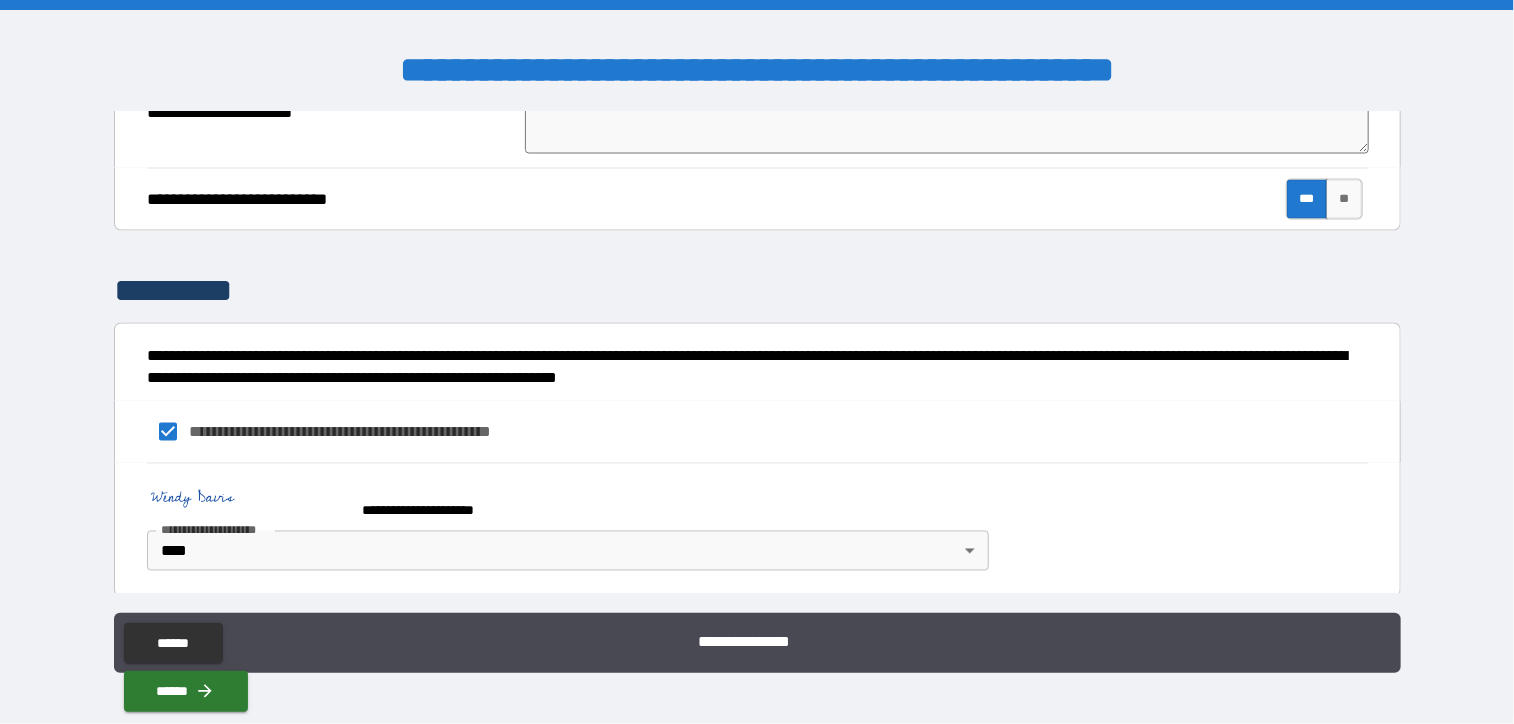 scroll, scrollTop: 1743, scrollLeft: 0, axis: vertical 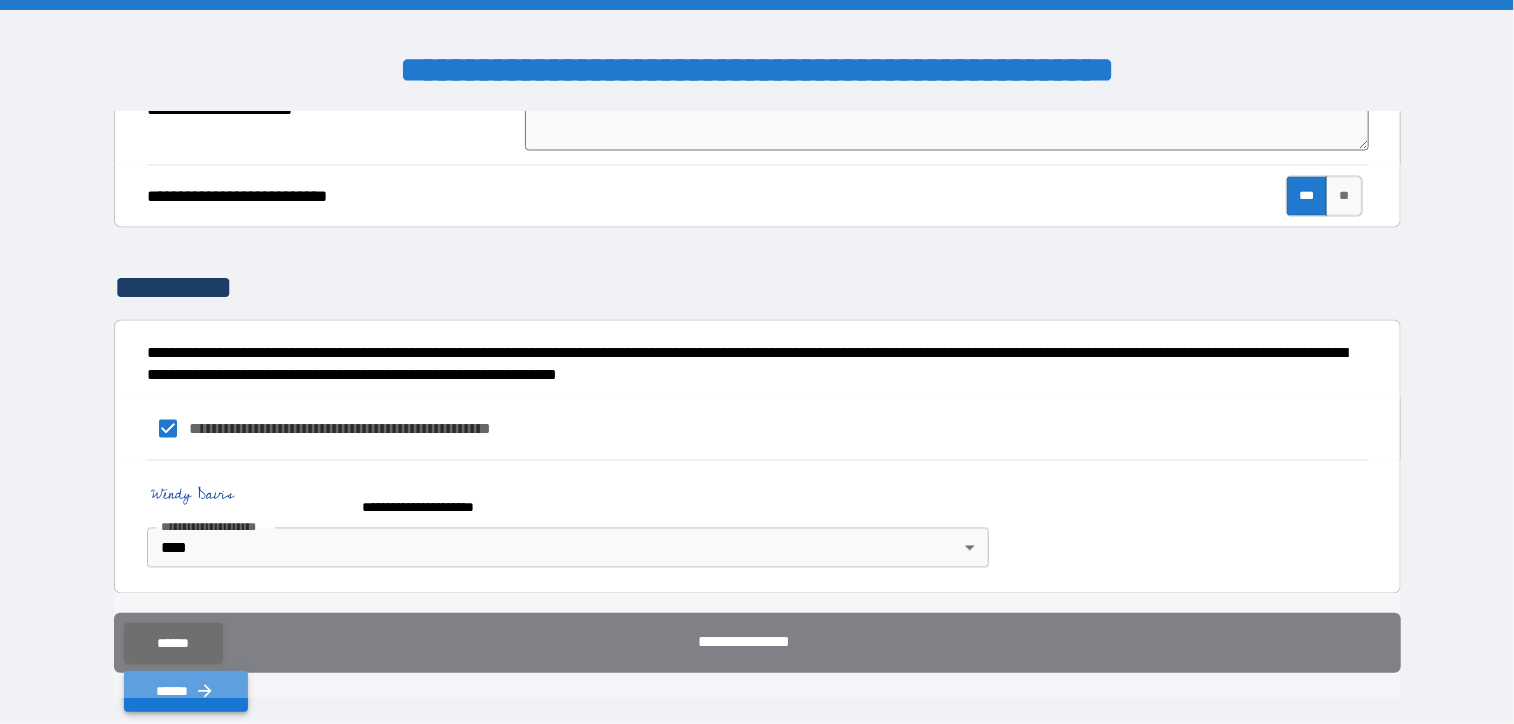 click on "******" at bounding box center [186, 691] 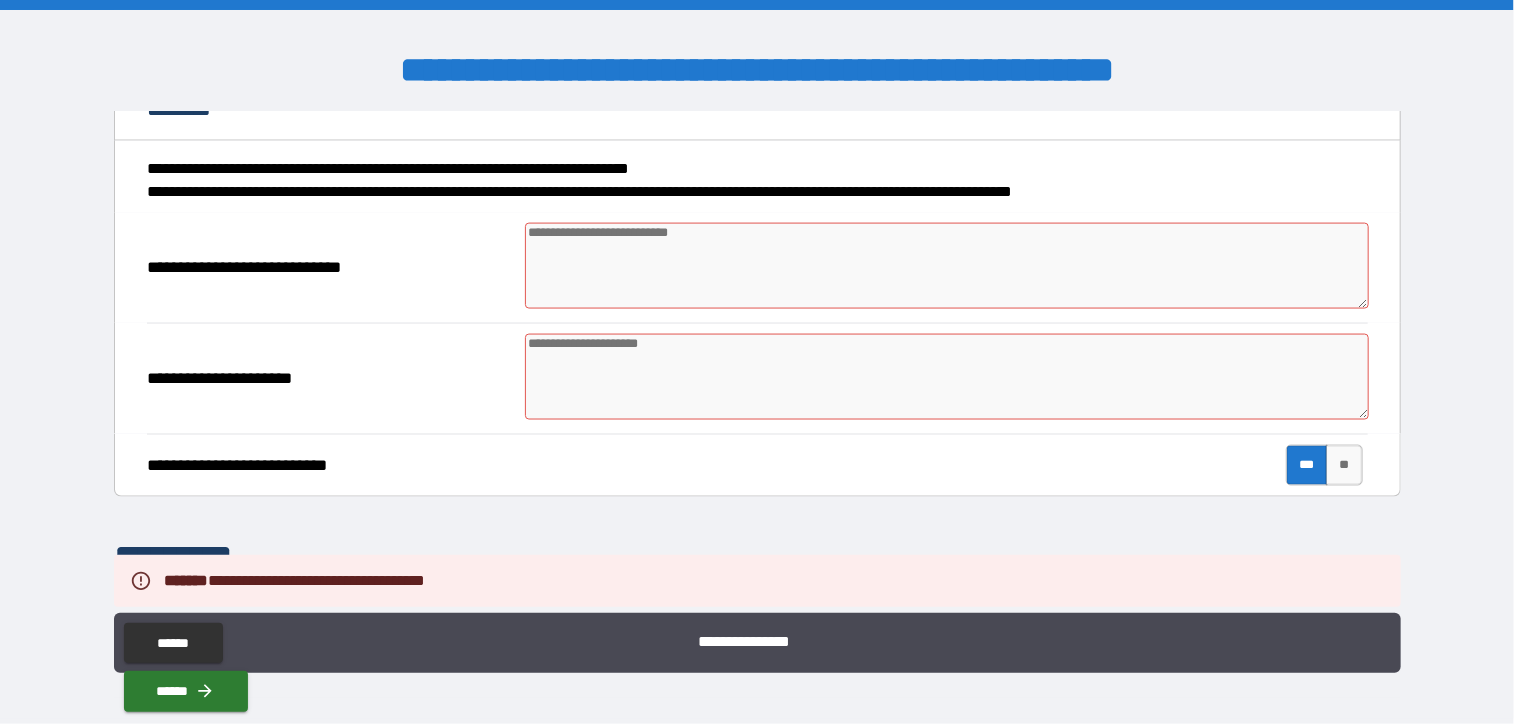 scroll, scrollTop: 1443, scrollLeft: 0, axis: vertical 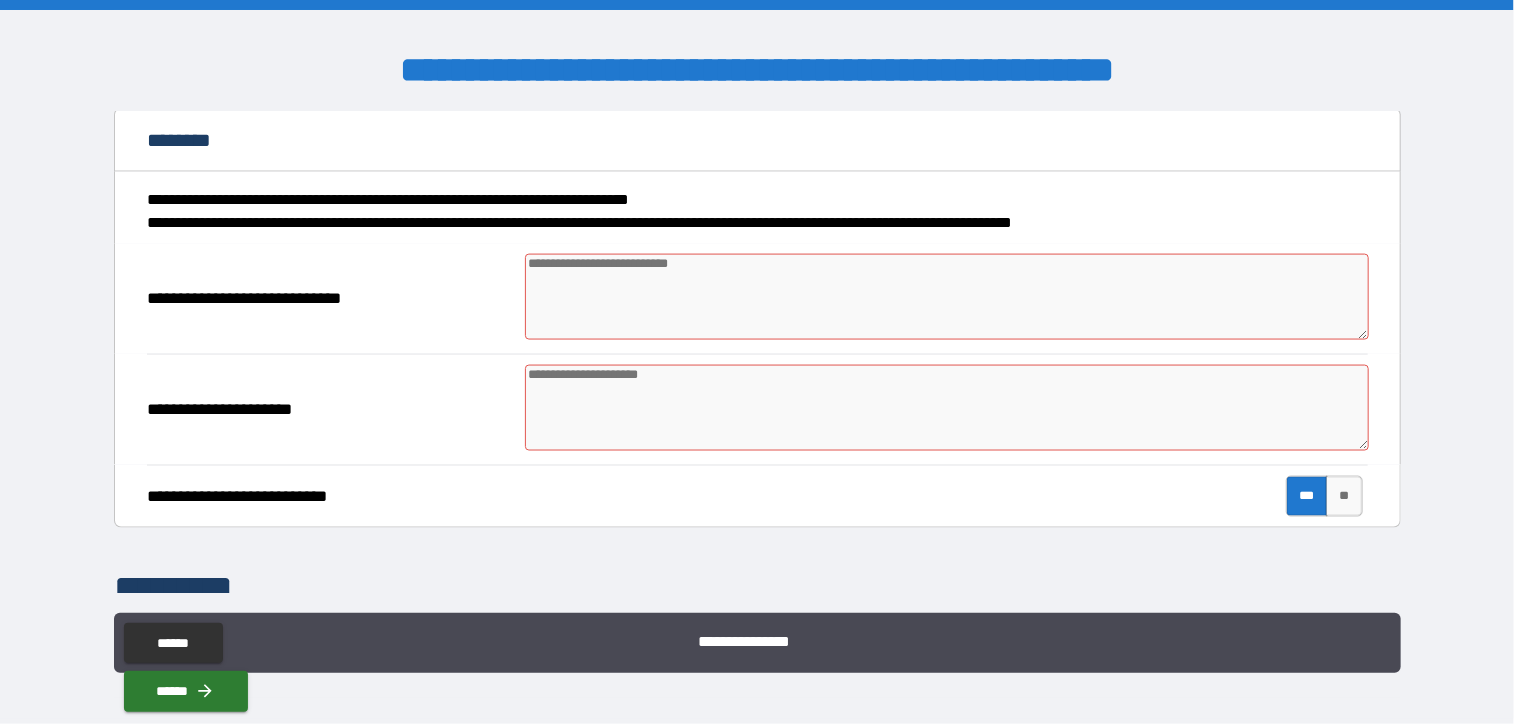 click at bounding box center (946, 297) 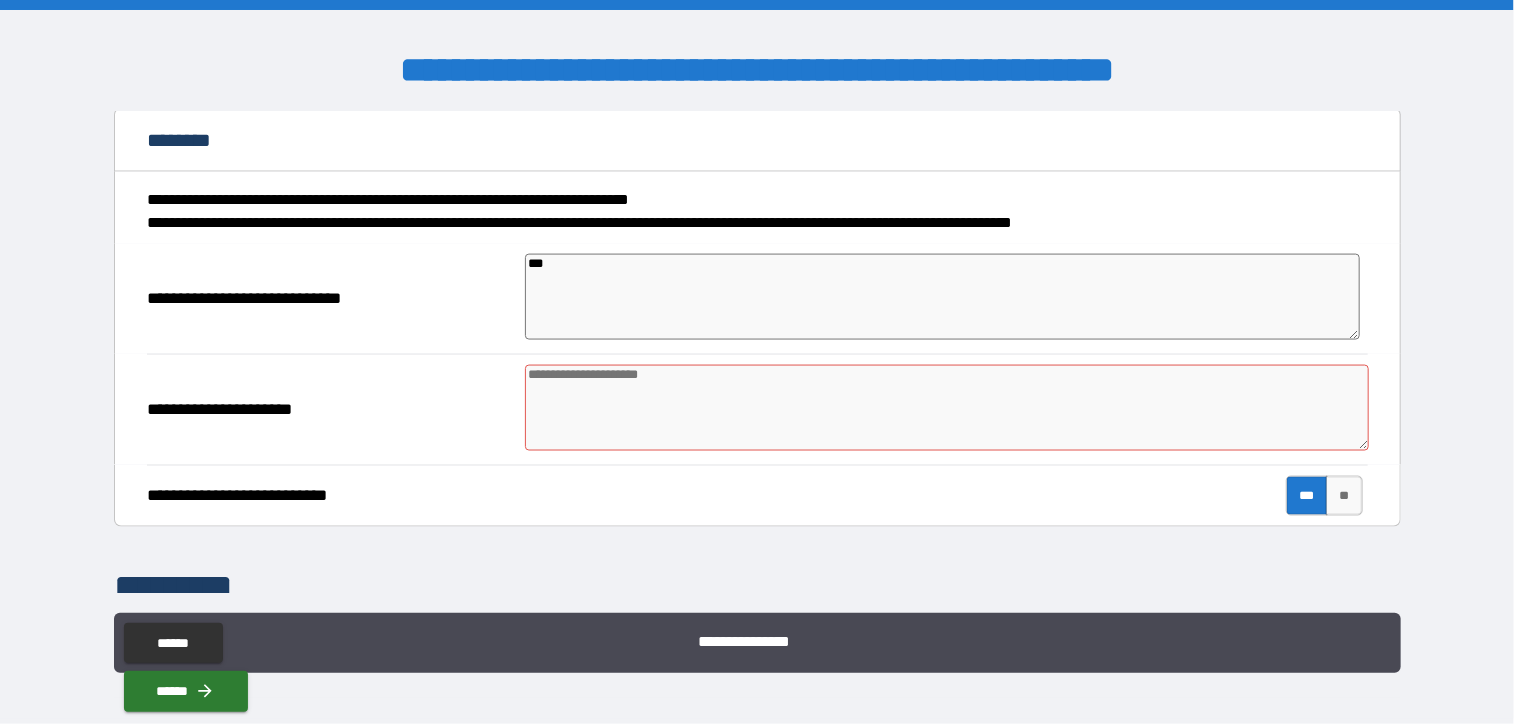 click at bounding box center (946, 408) 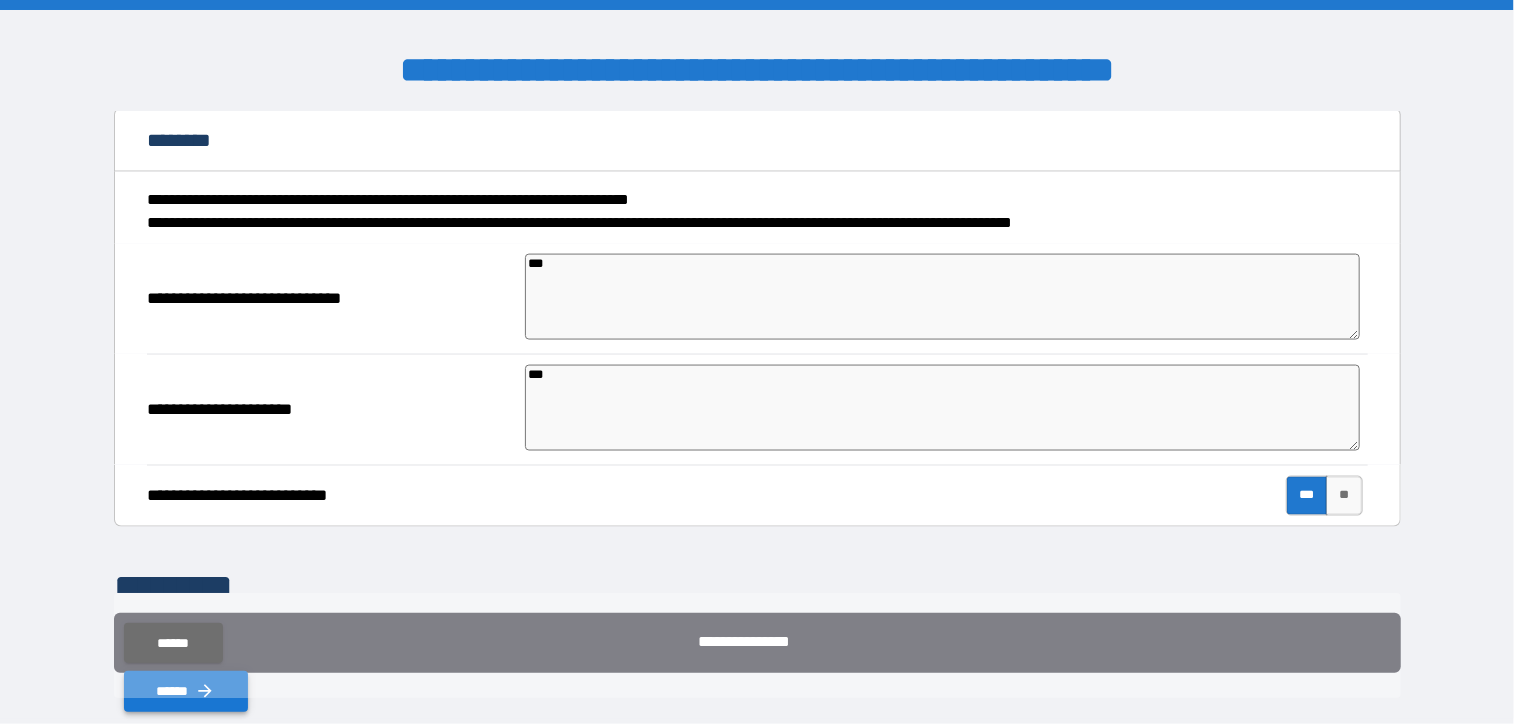 click on "******" at bounding box center (186, 691) 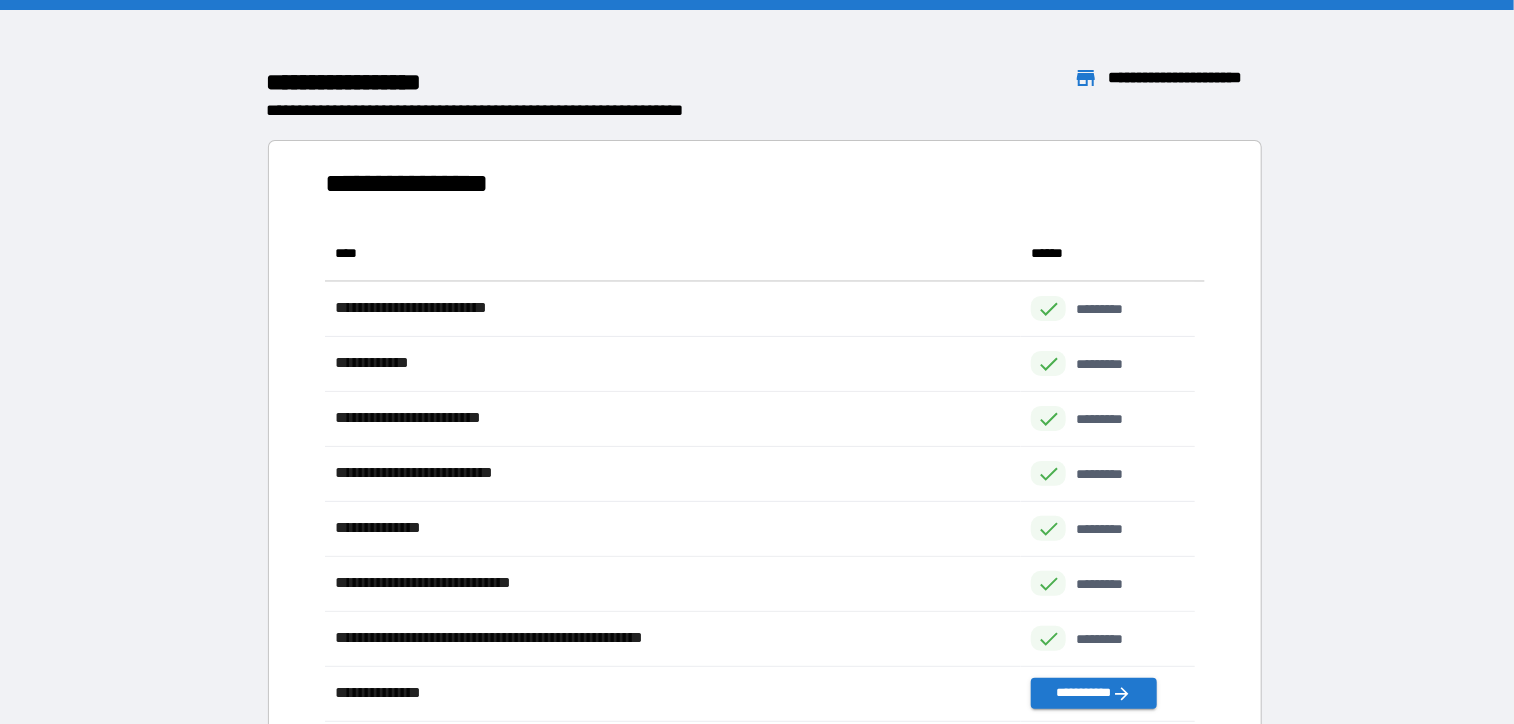 scroll, scrollTop: 16, scrollLeft: 16, axis: both 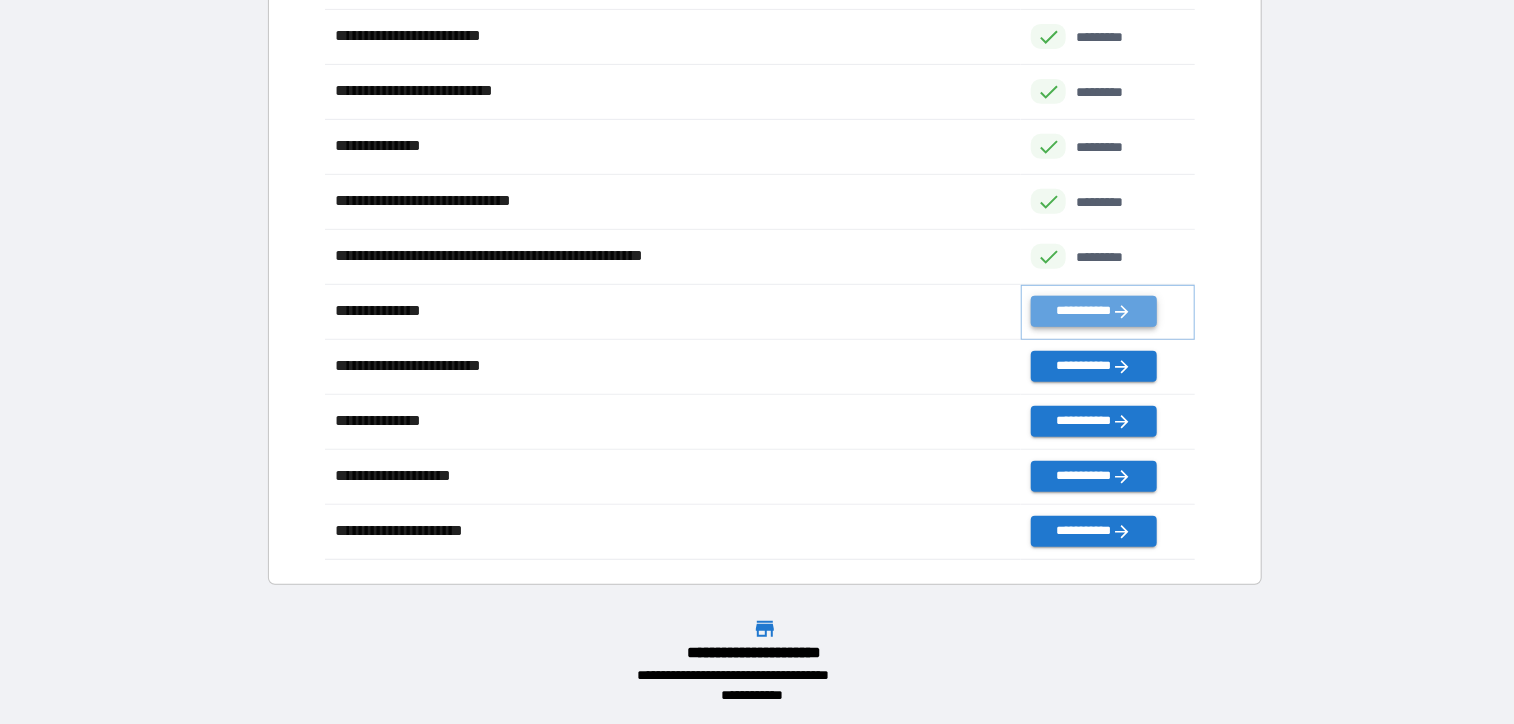 click on "**********" at bounding box center [1093, 311] 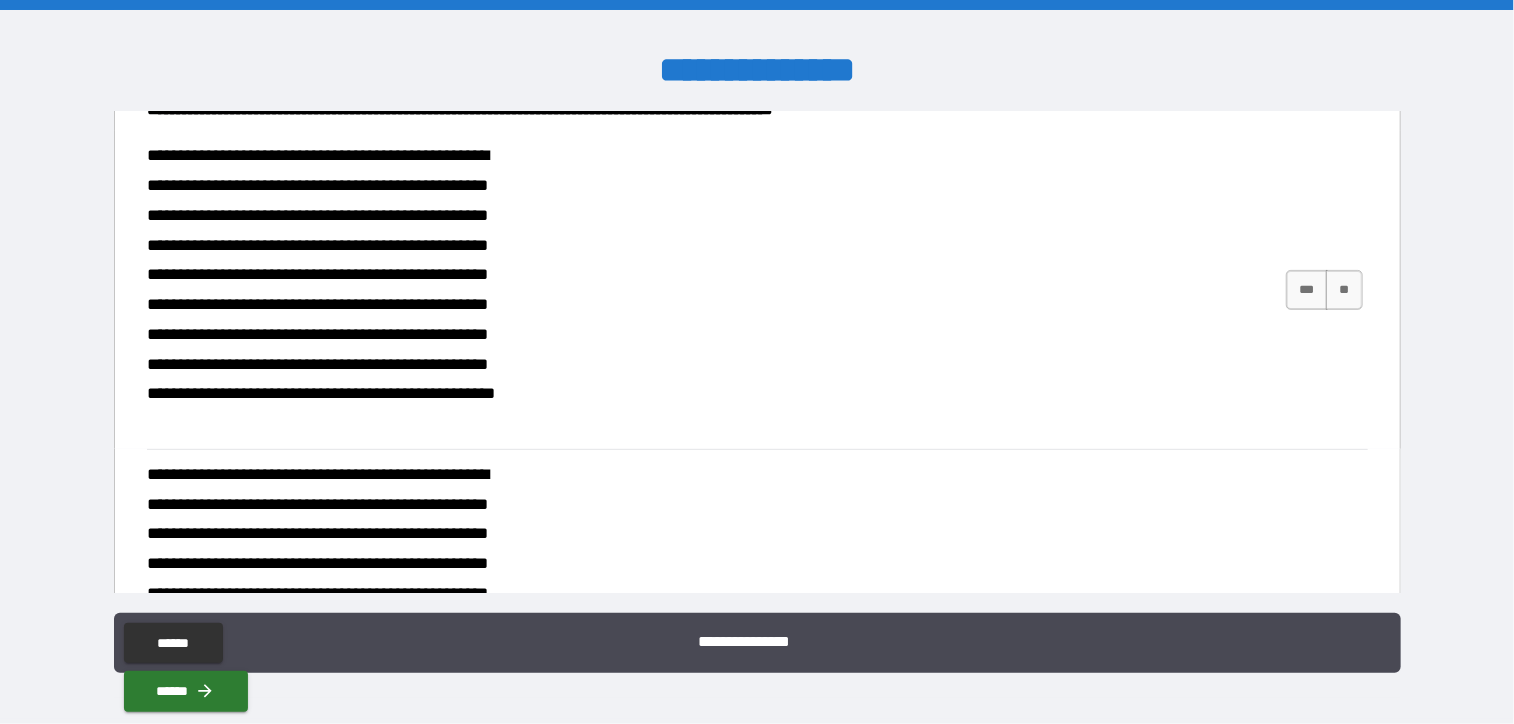 scroll, scrollTop: 200, scrollLeft: 0, axis: vertical 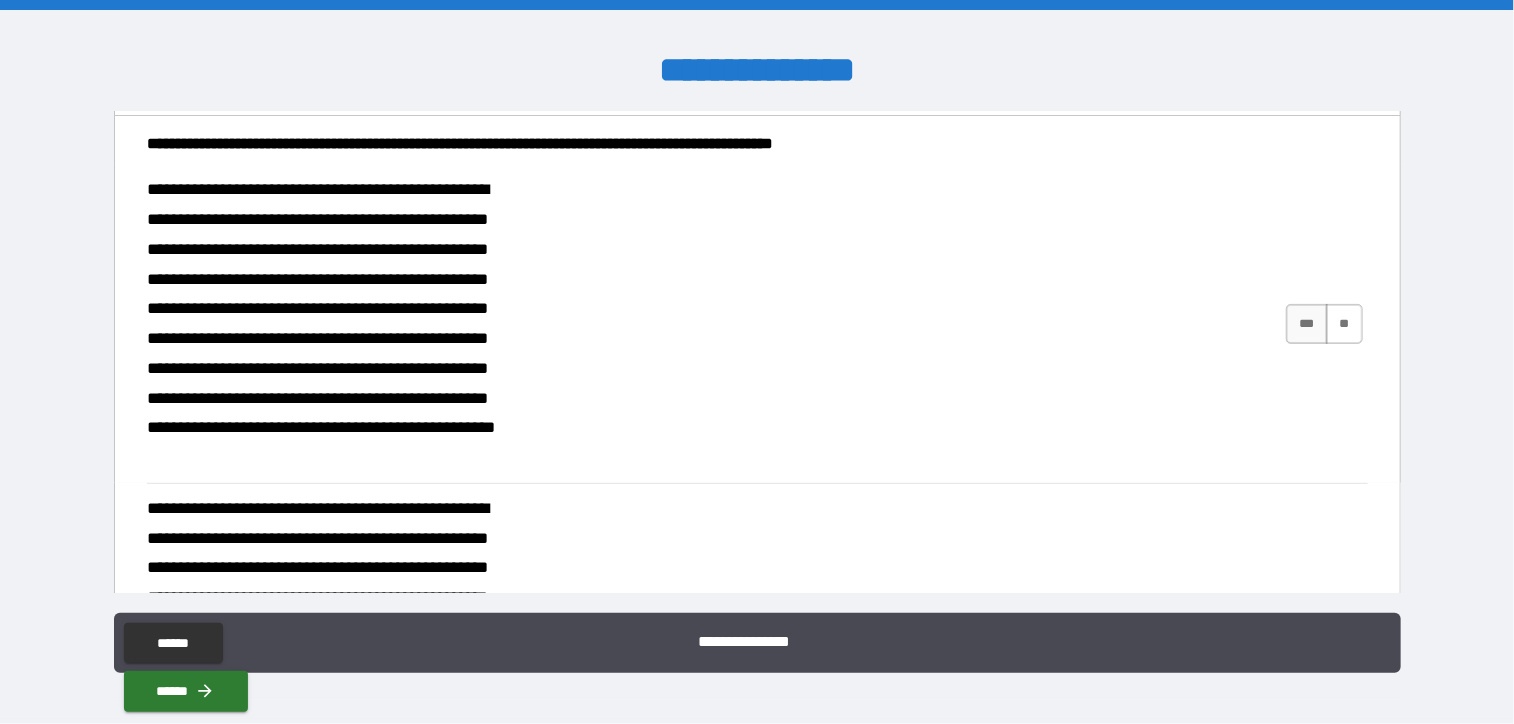 click on "**" at bounding box center [1344, 324] 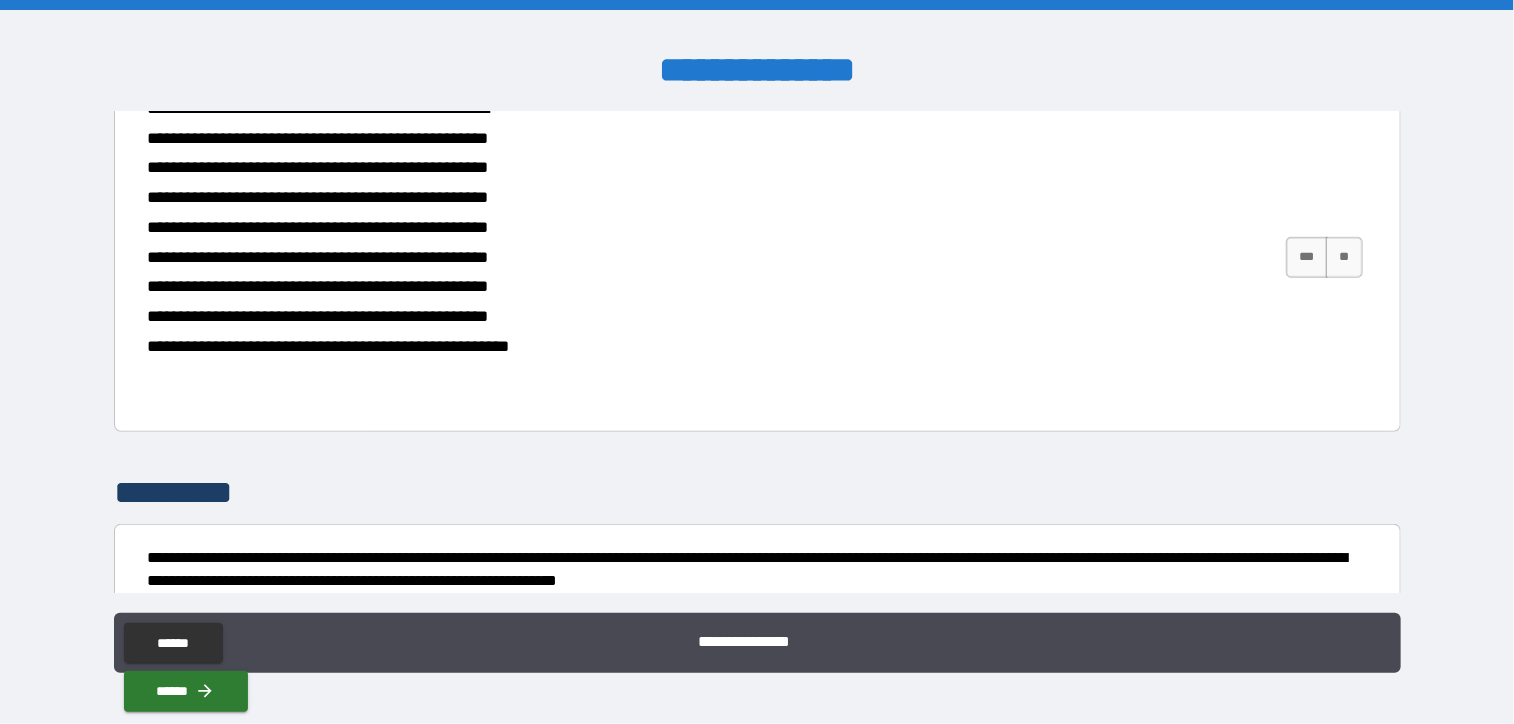 scroll, scrollTop: 500, scrollLeft: 0, axis: vertical 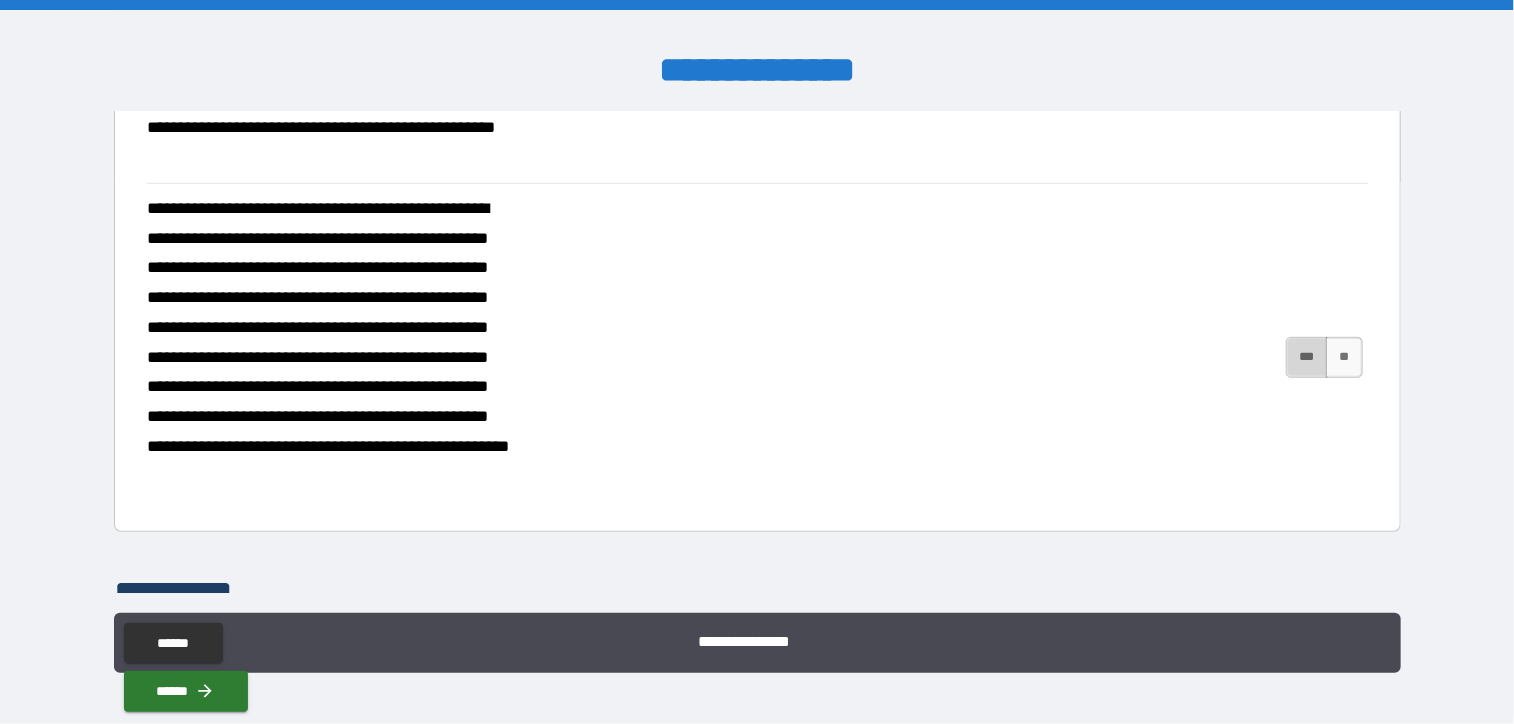 click on "***" at bounding box center (1307, 357) 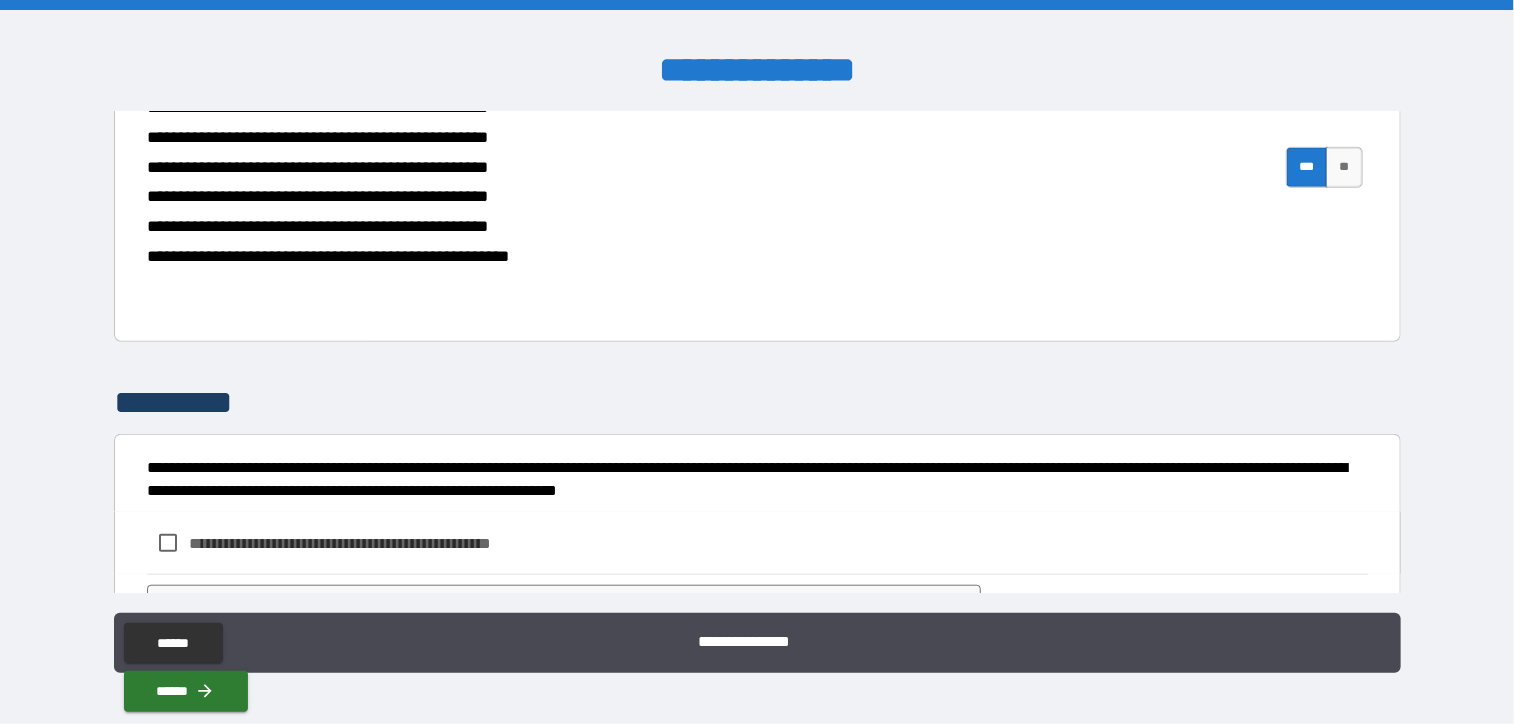 scroll, scrollTop: 792, scrollLeft: 0, axis: vertical 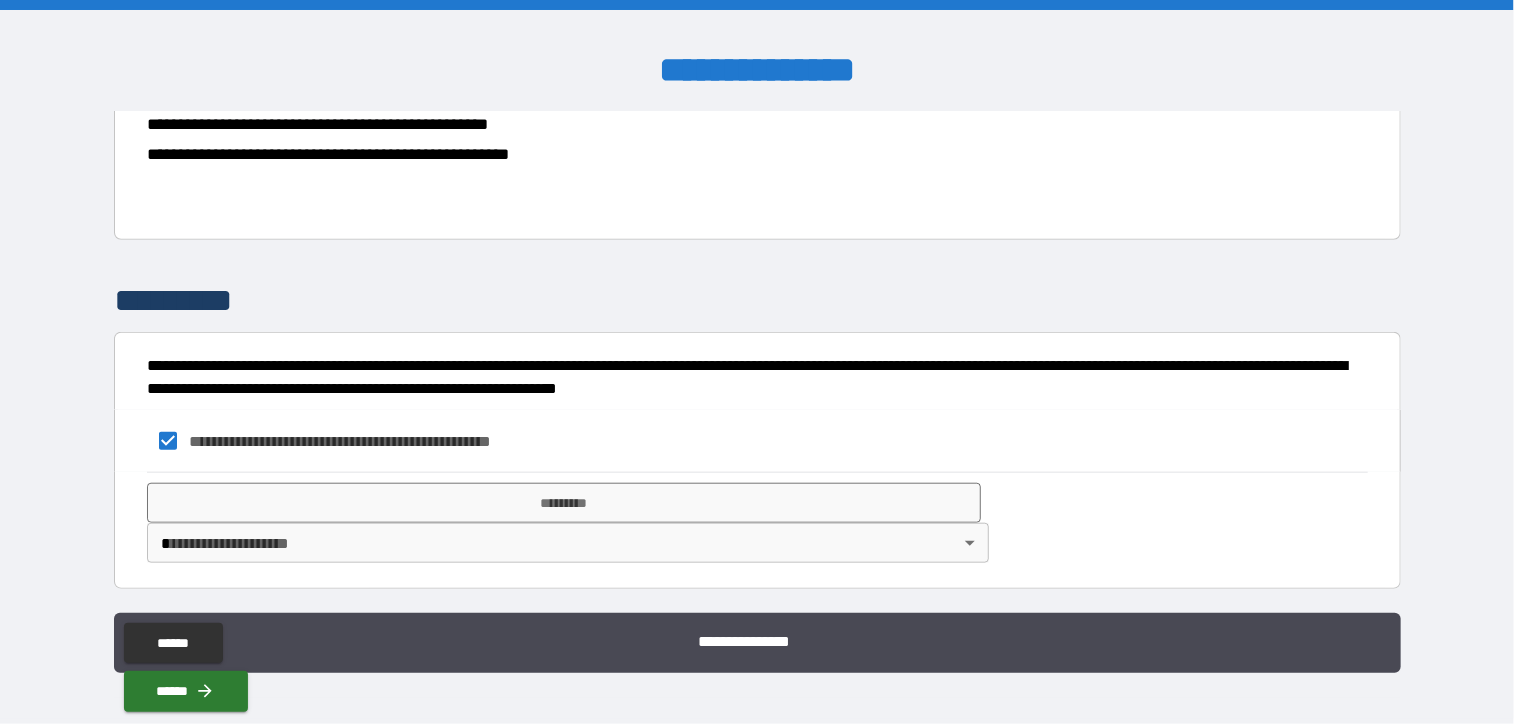 click on "**********" at bounding box center [757, 362] 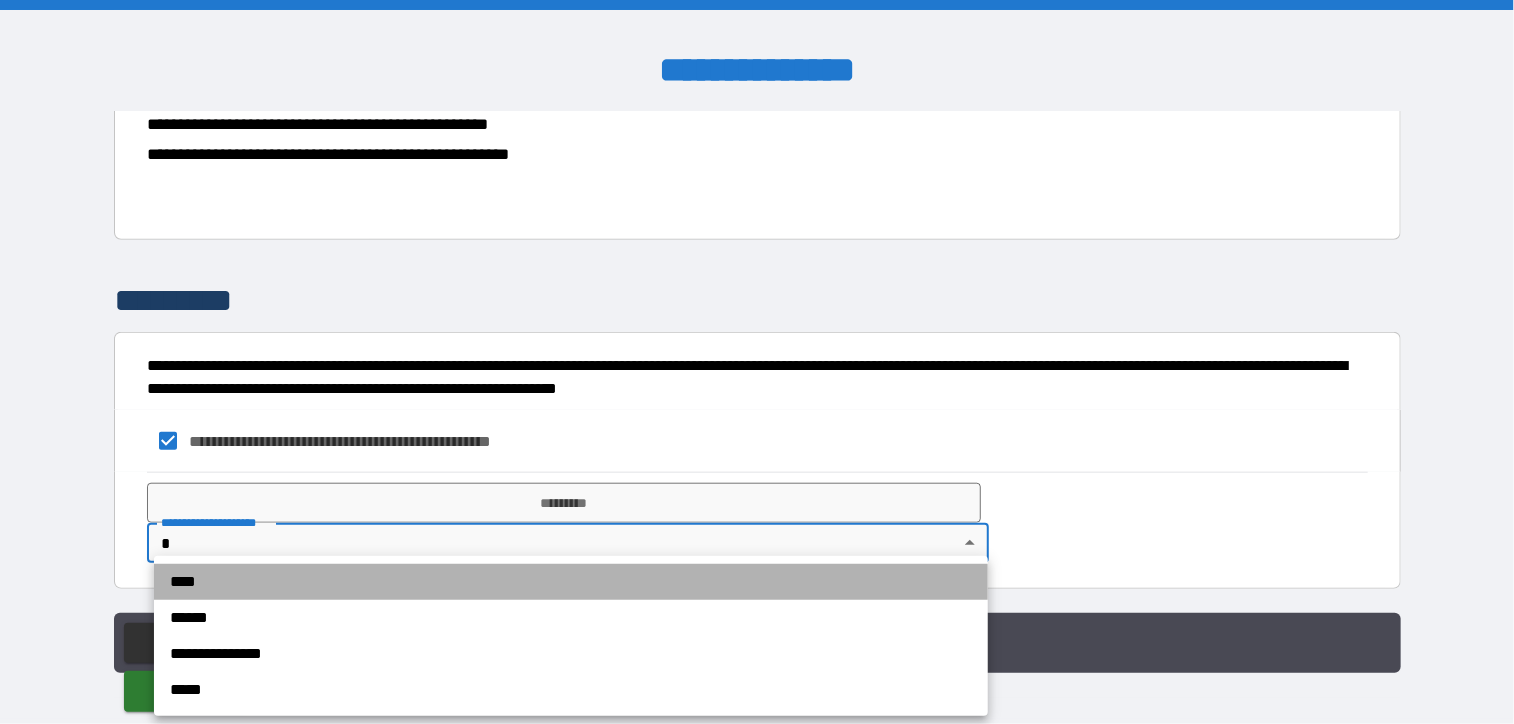 click on "****" at bounding box center (571, 582) 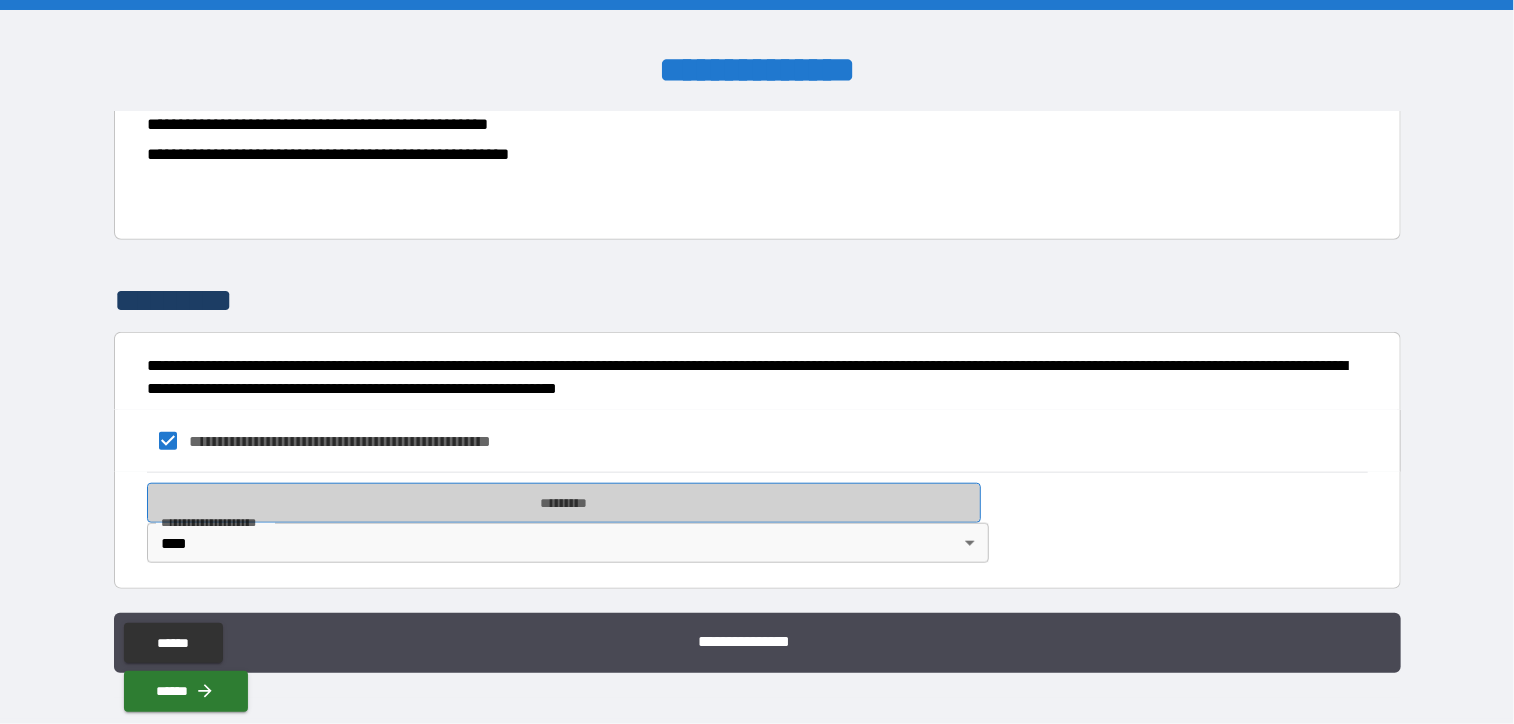 click on "*********" at bounding box center (564, 503) 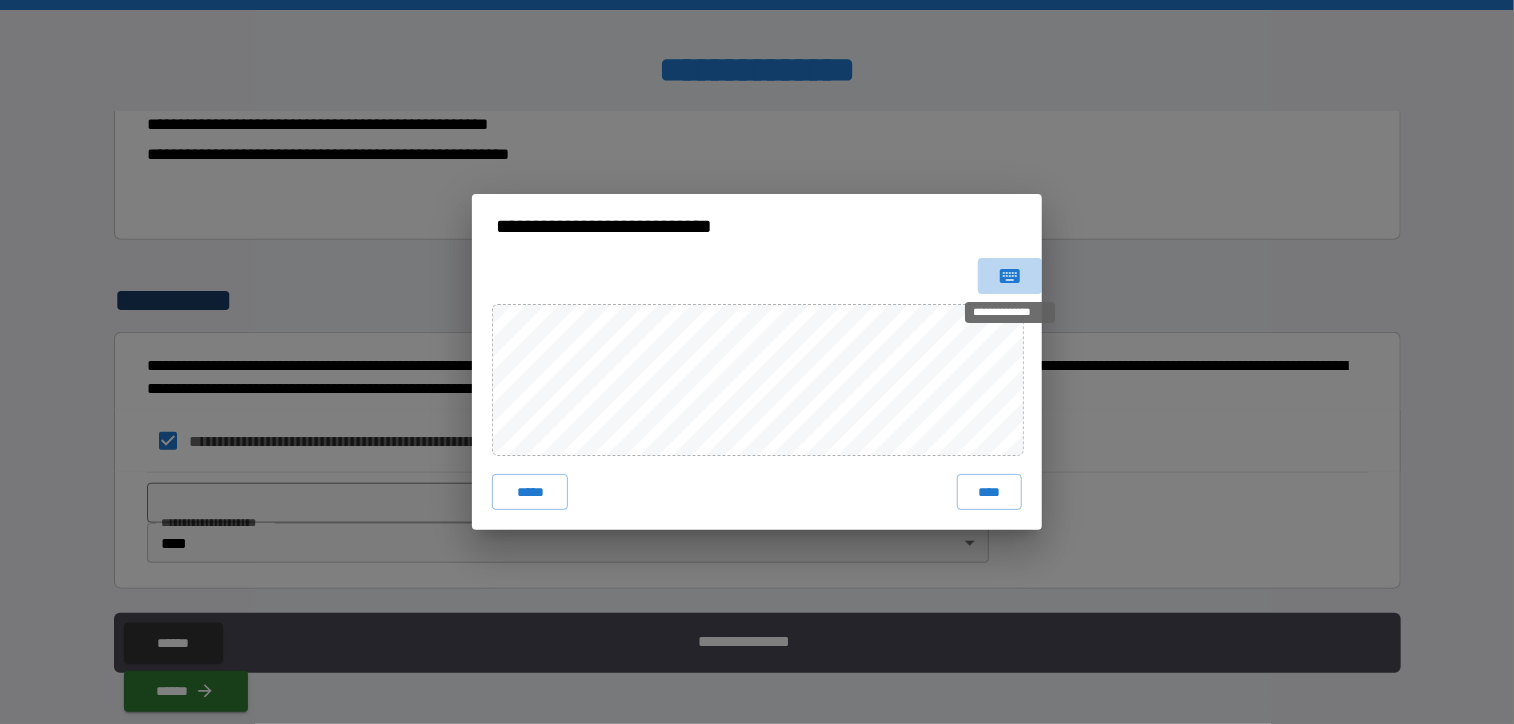 click 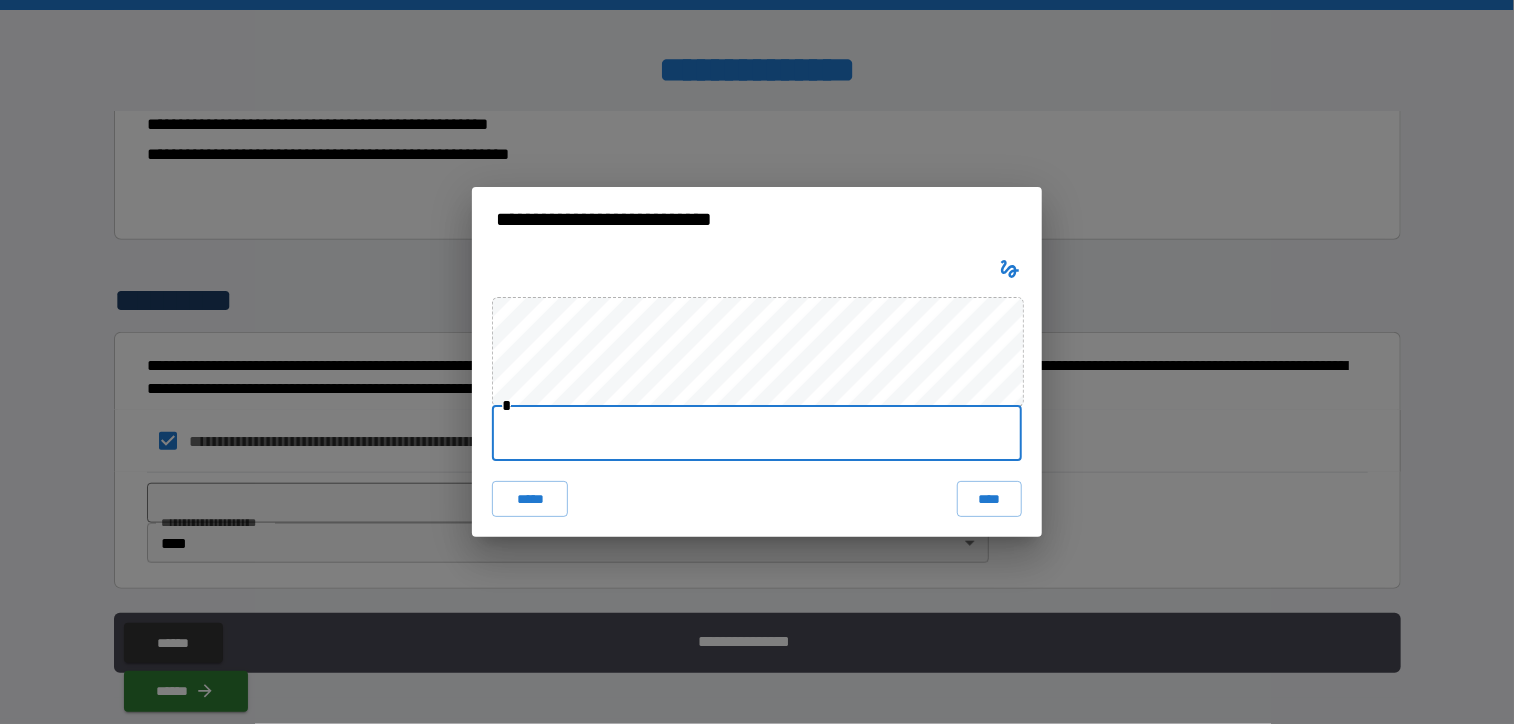 click at bounding box center [757, 433] 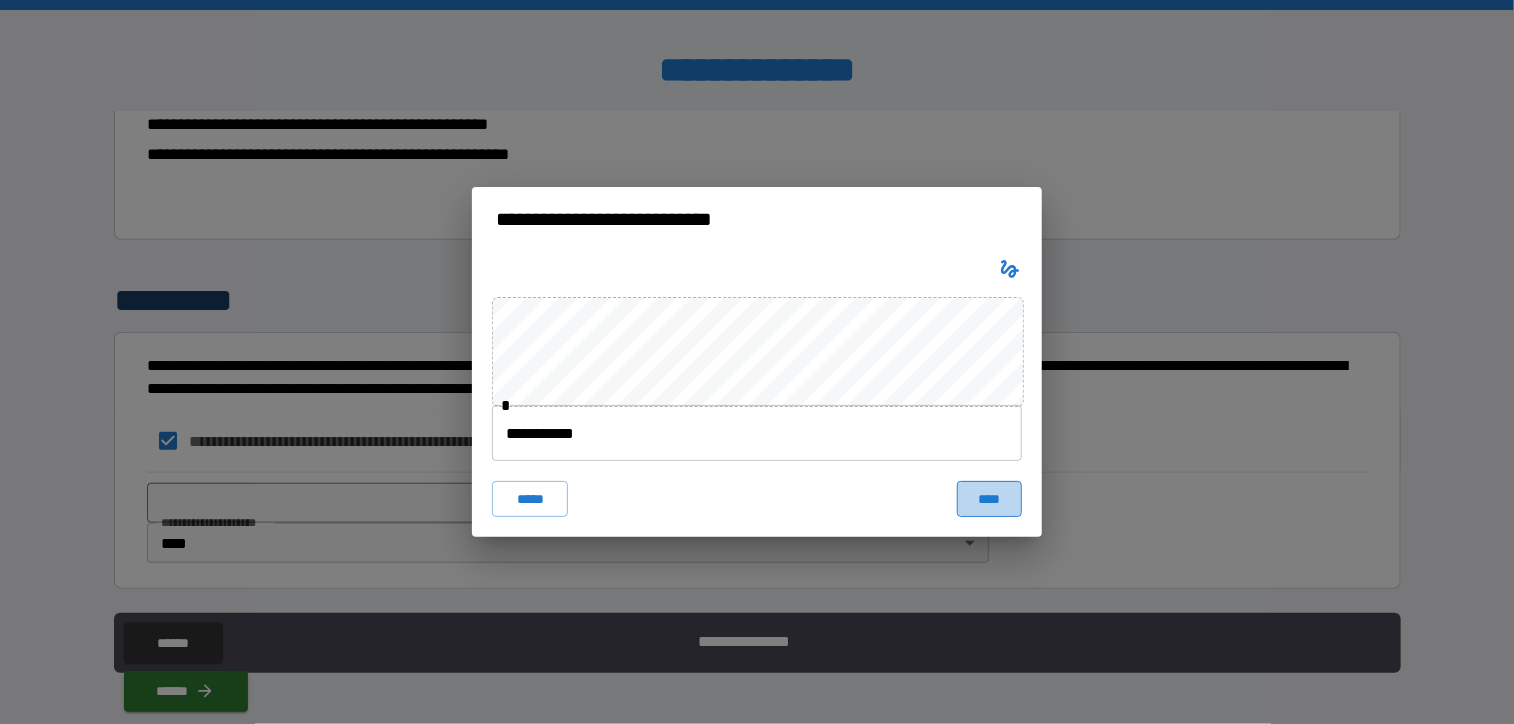 click on "****" at bounding box center (989, 499) 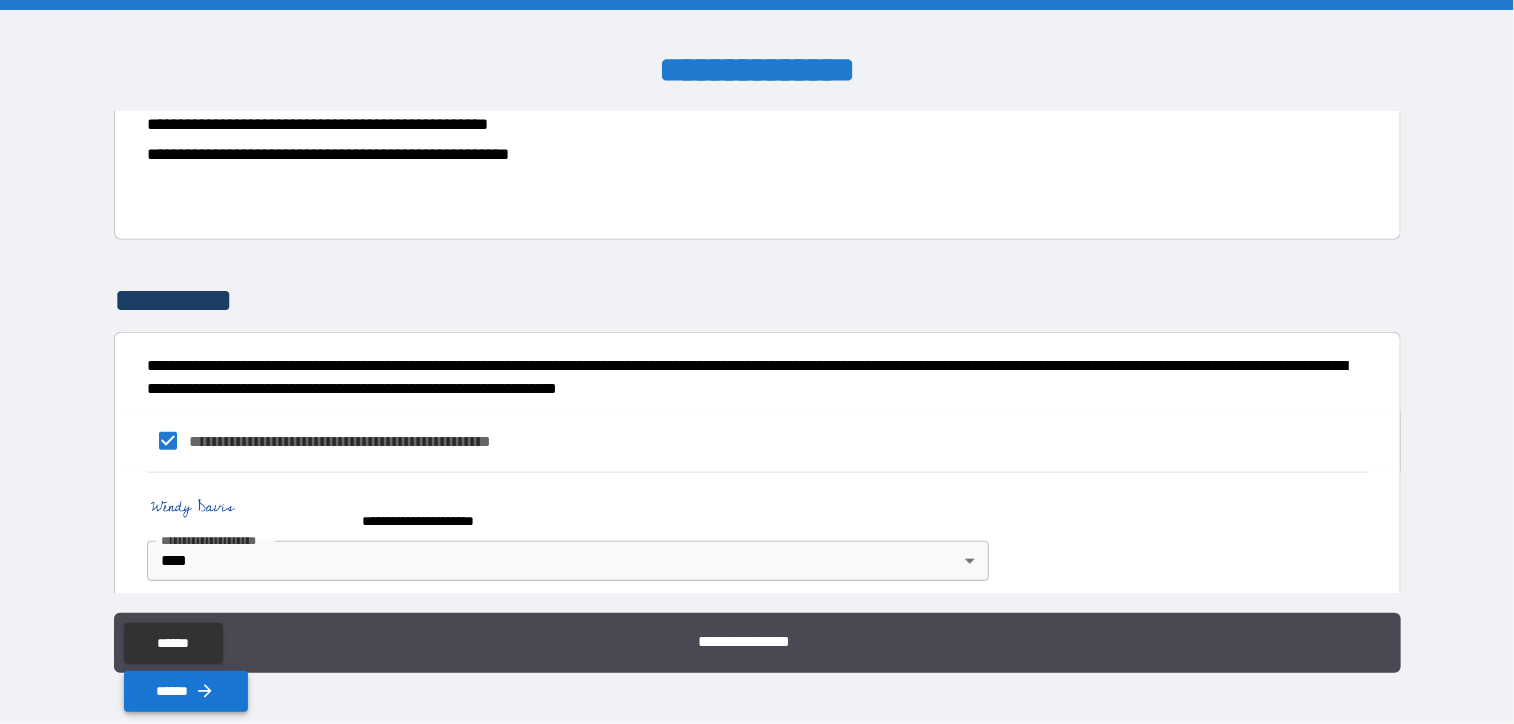 click on "******" at bounding box center (186, 691) 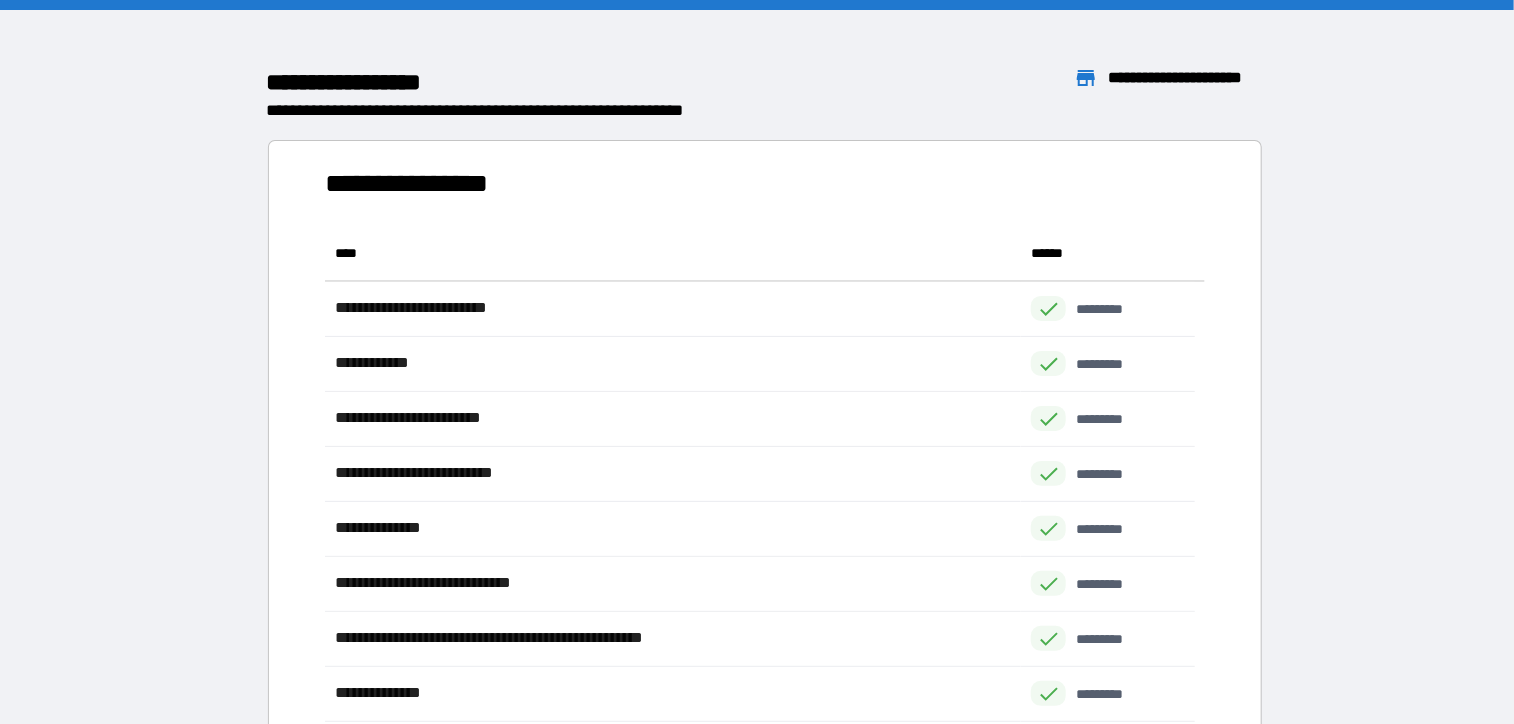 scroll, scrollTop: 16, scrollLeft: 16, axis: both 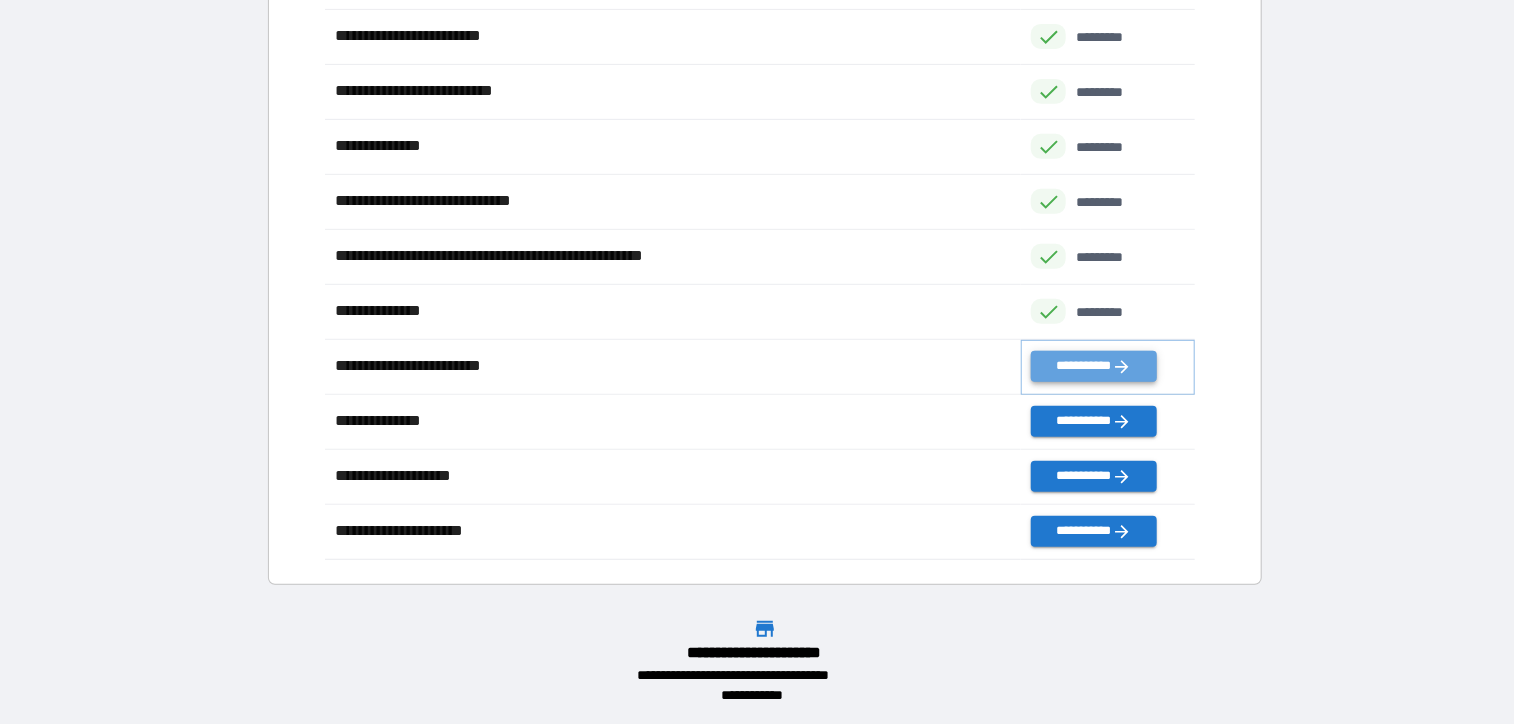 click on "**********" at bounding box center (1093, 366) 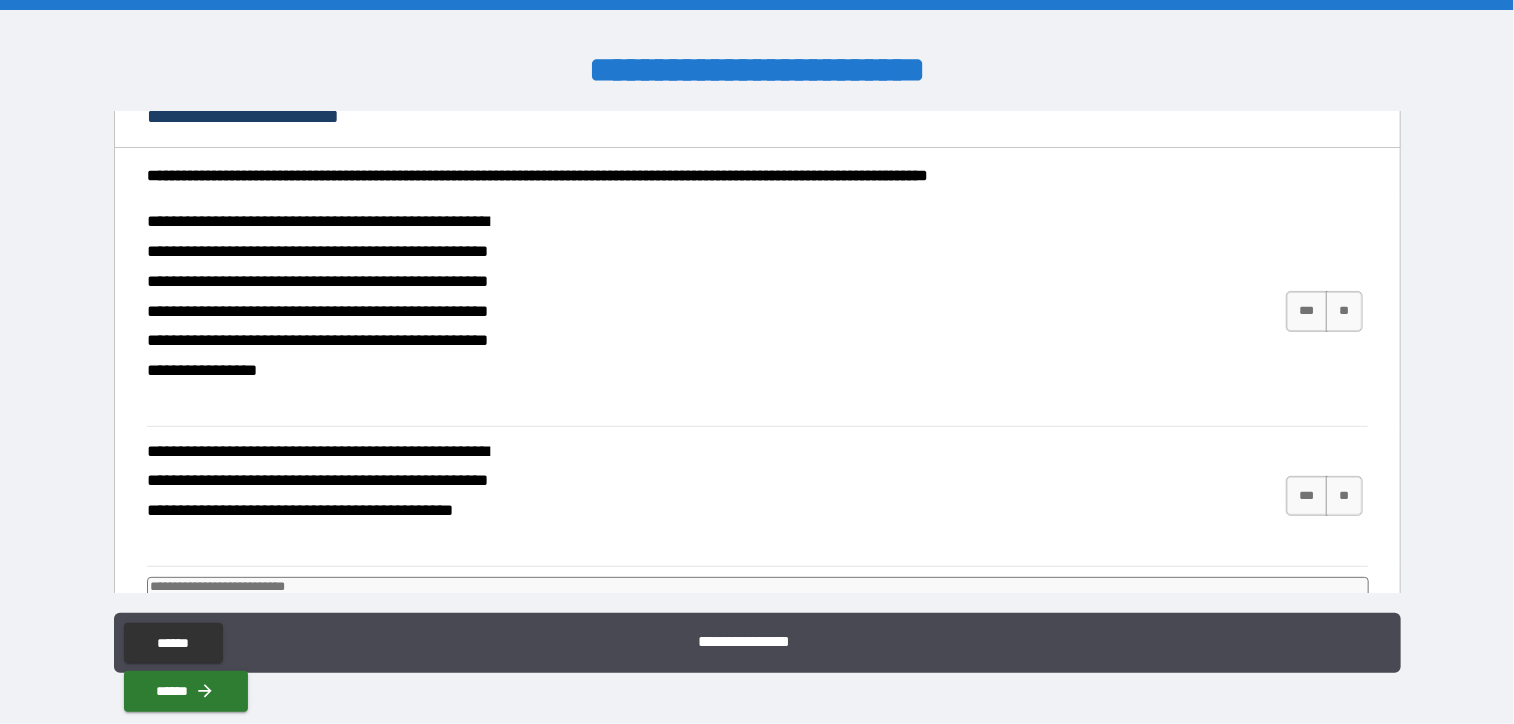 scroll, scrollTop: 200, scrollLeft: 0, axis: vertical 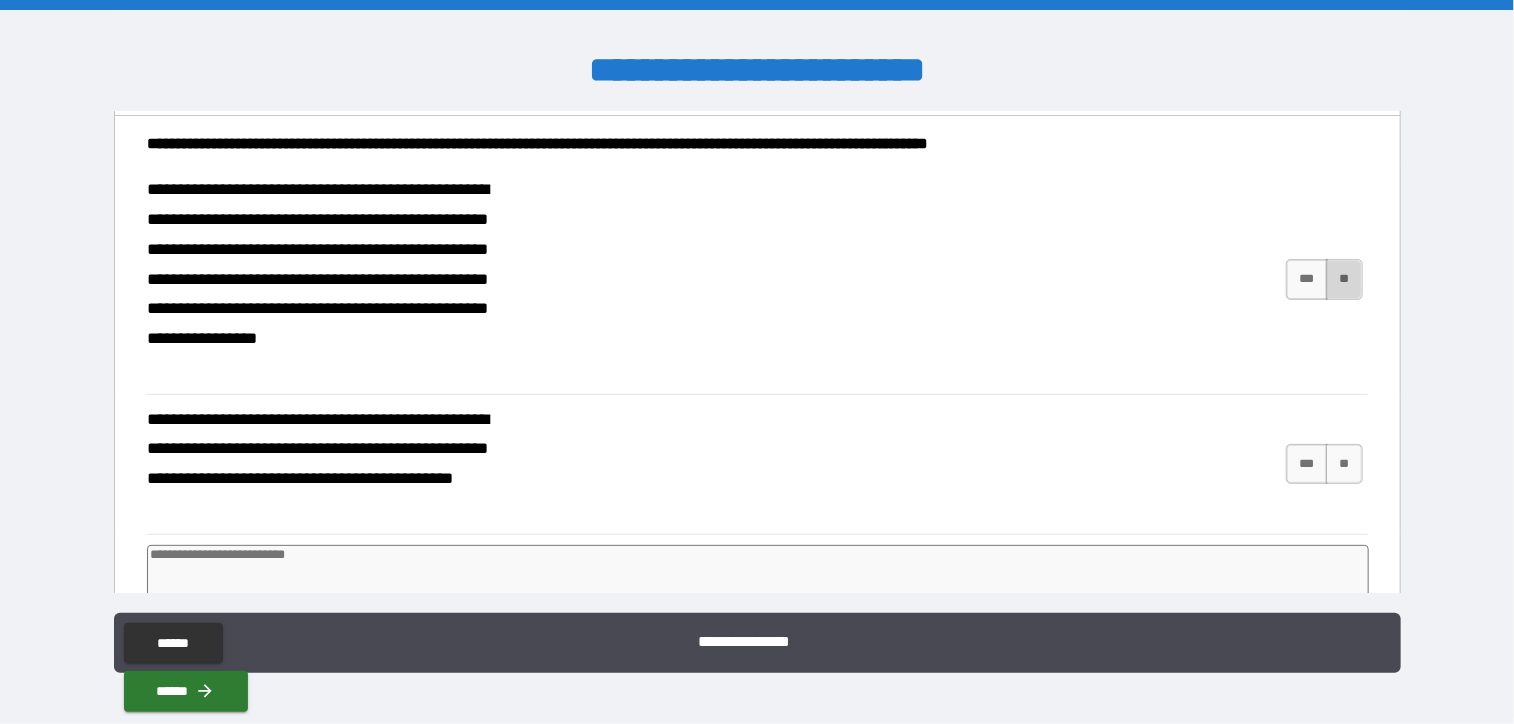 click on "**" at bounding box center (1344, 279) 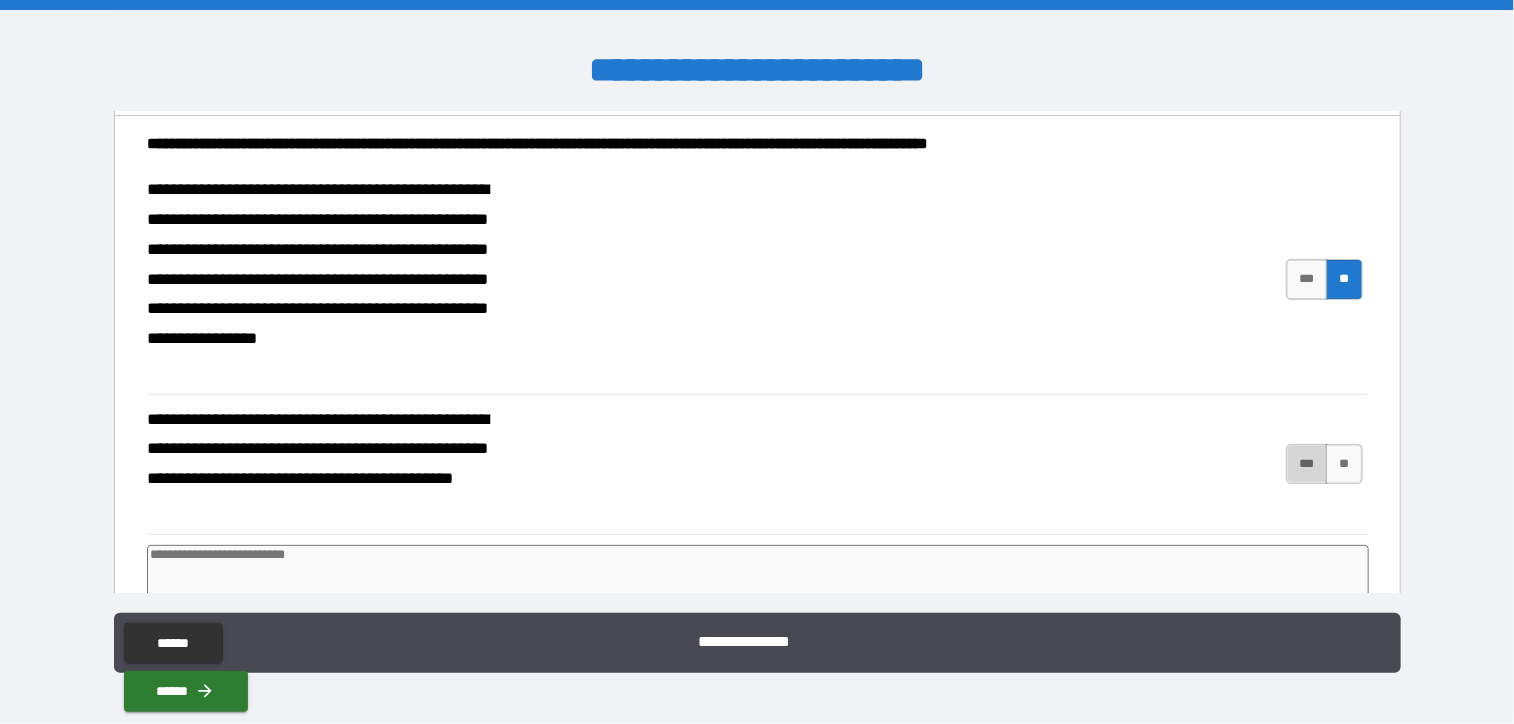click on "***" at bounding box center [1307, 464] 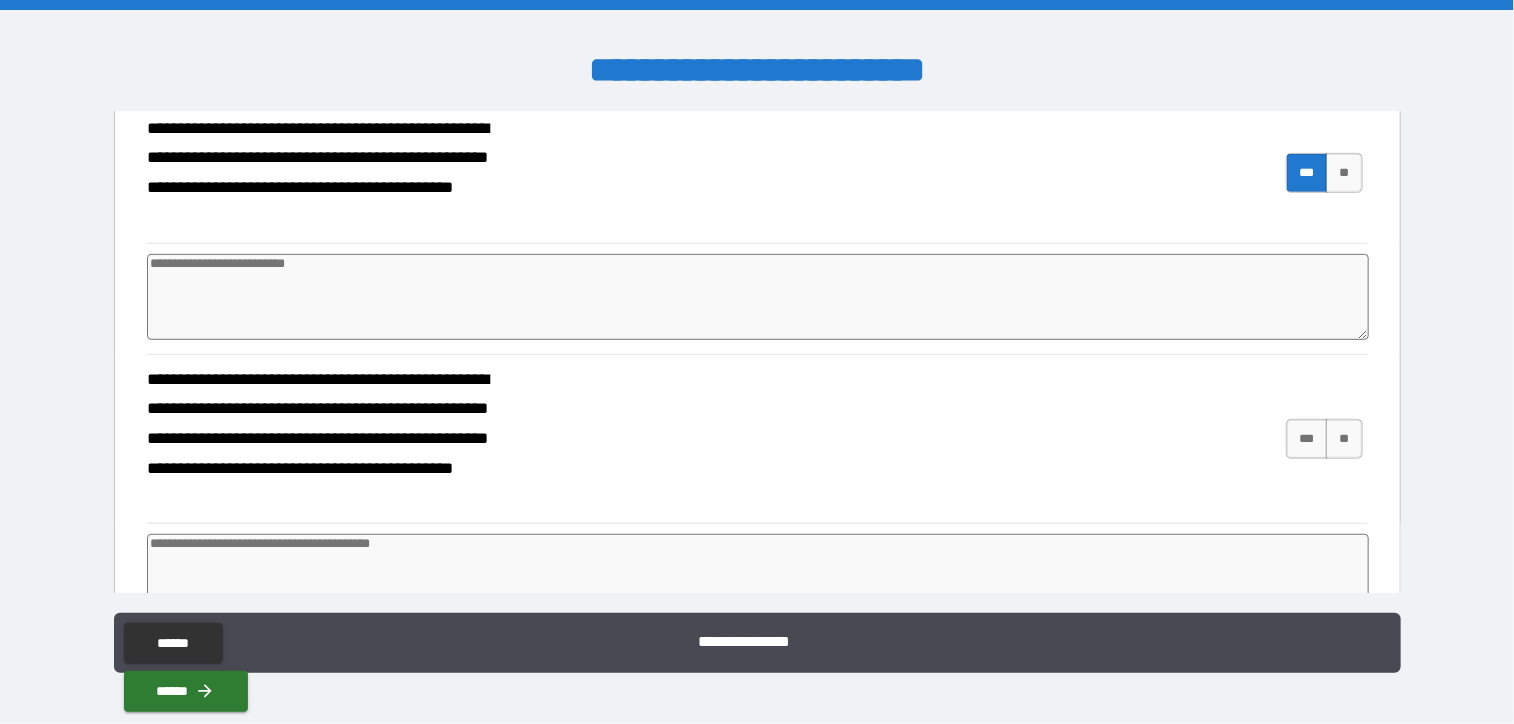 scroll, scrollTop: 500, scrollLeft: 0, axis: vertical 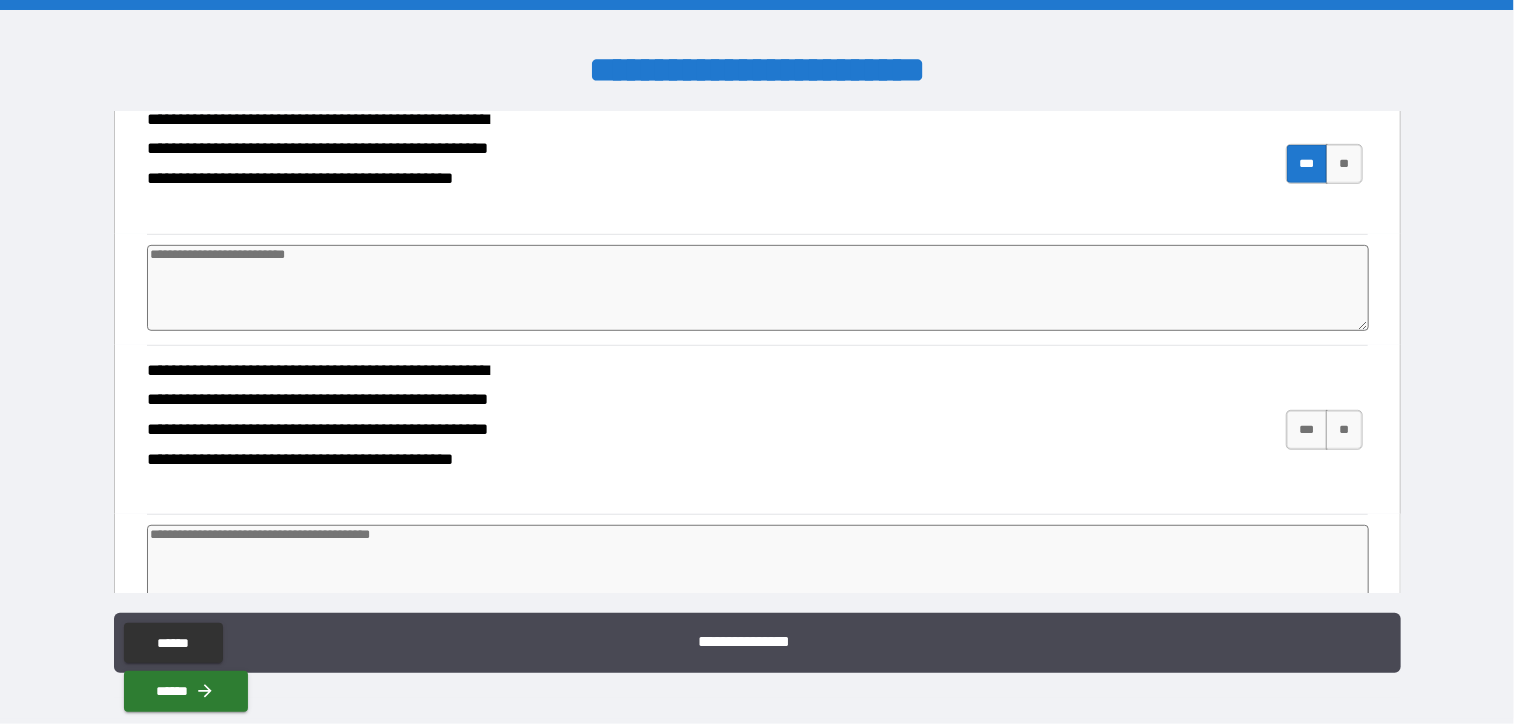 click at bounding box center (758, 288) 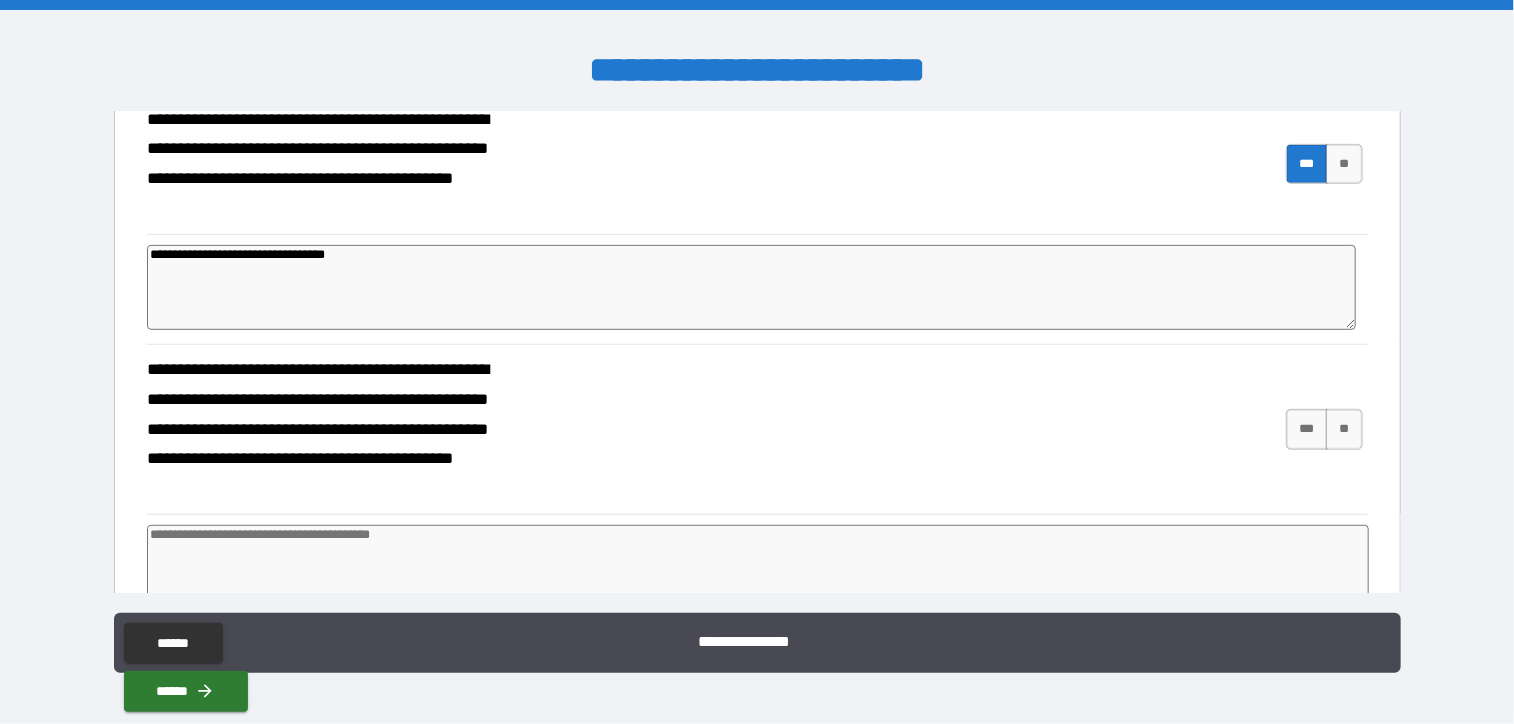 click on "**********" at bounding box center (328, 164) 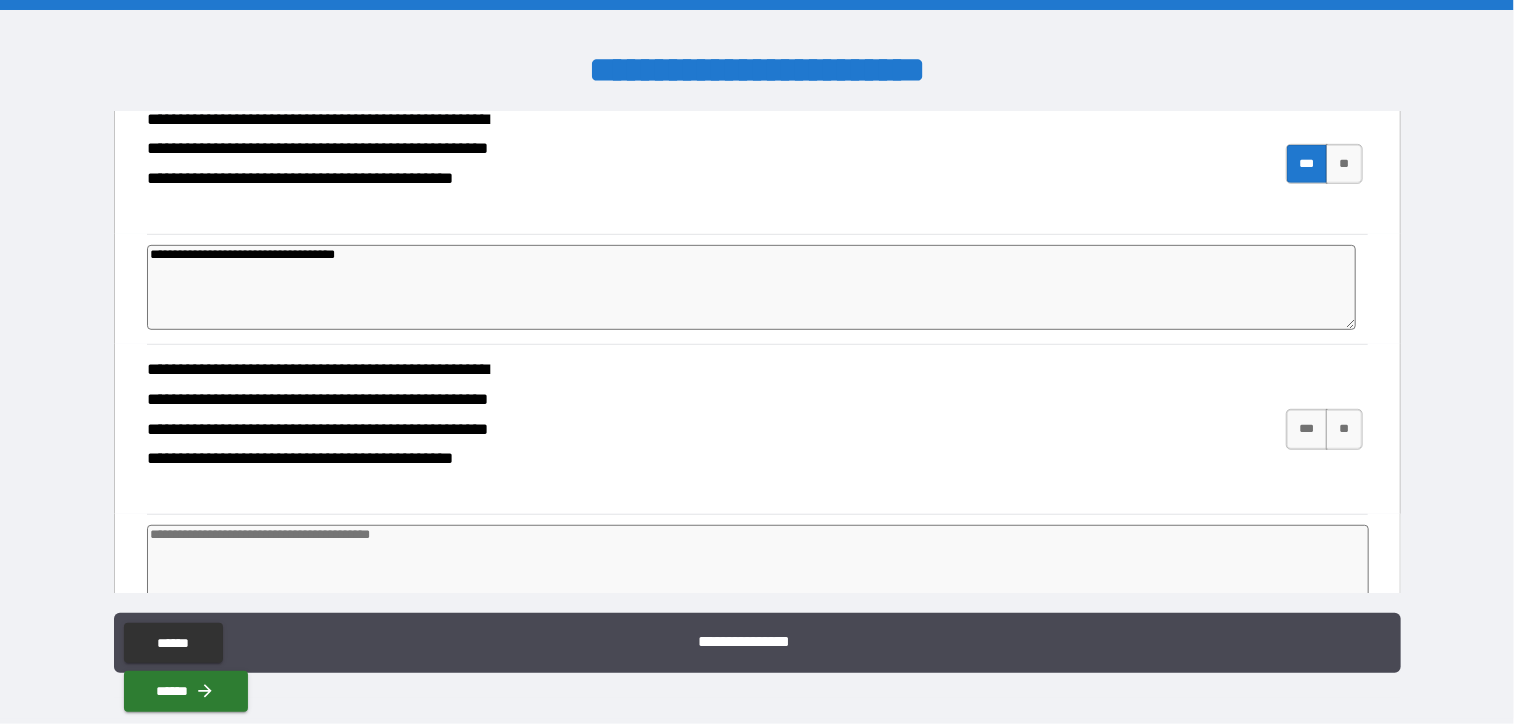 click on "**********" at bounding box center [752, 288] 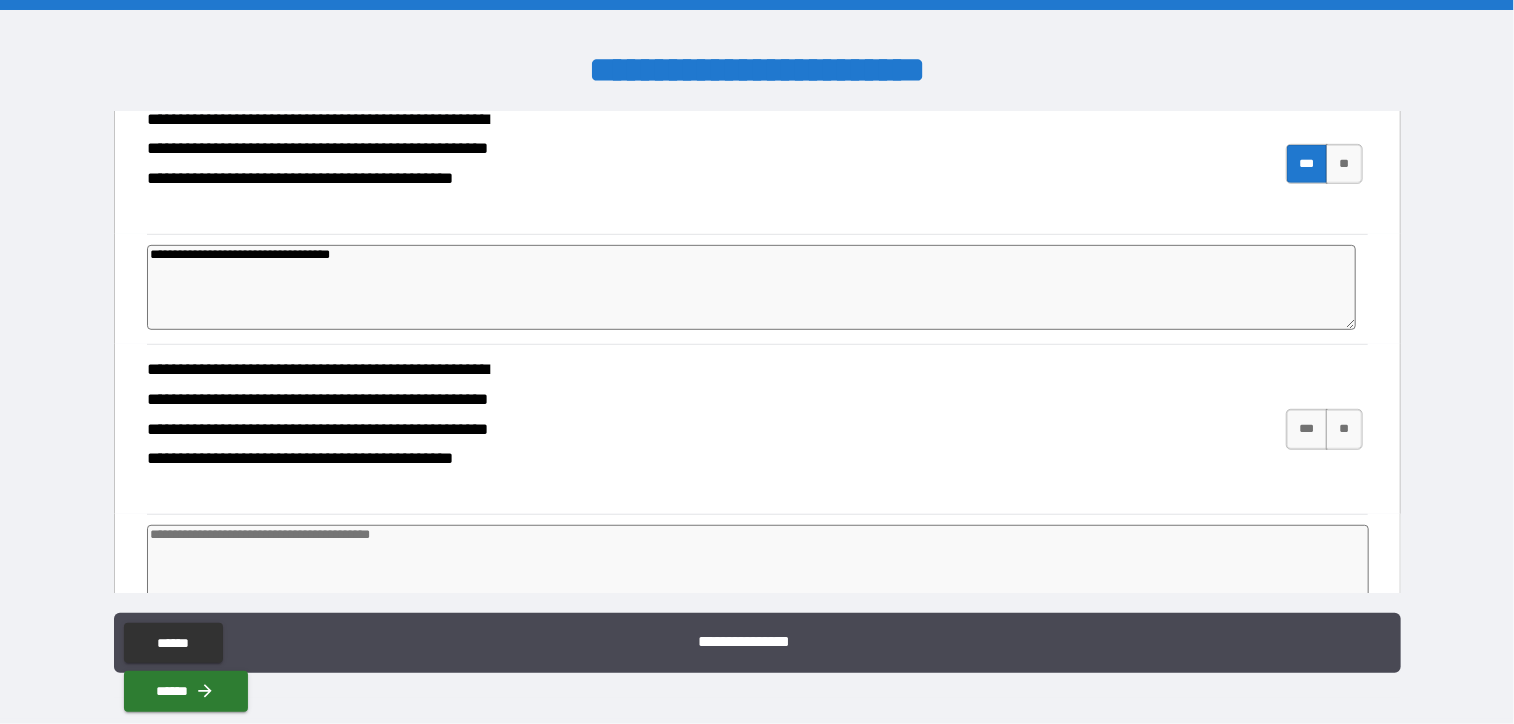 click on "**********" at bounding box center (752, 288) 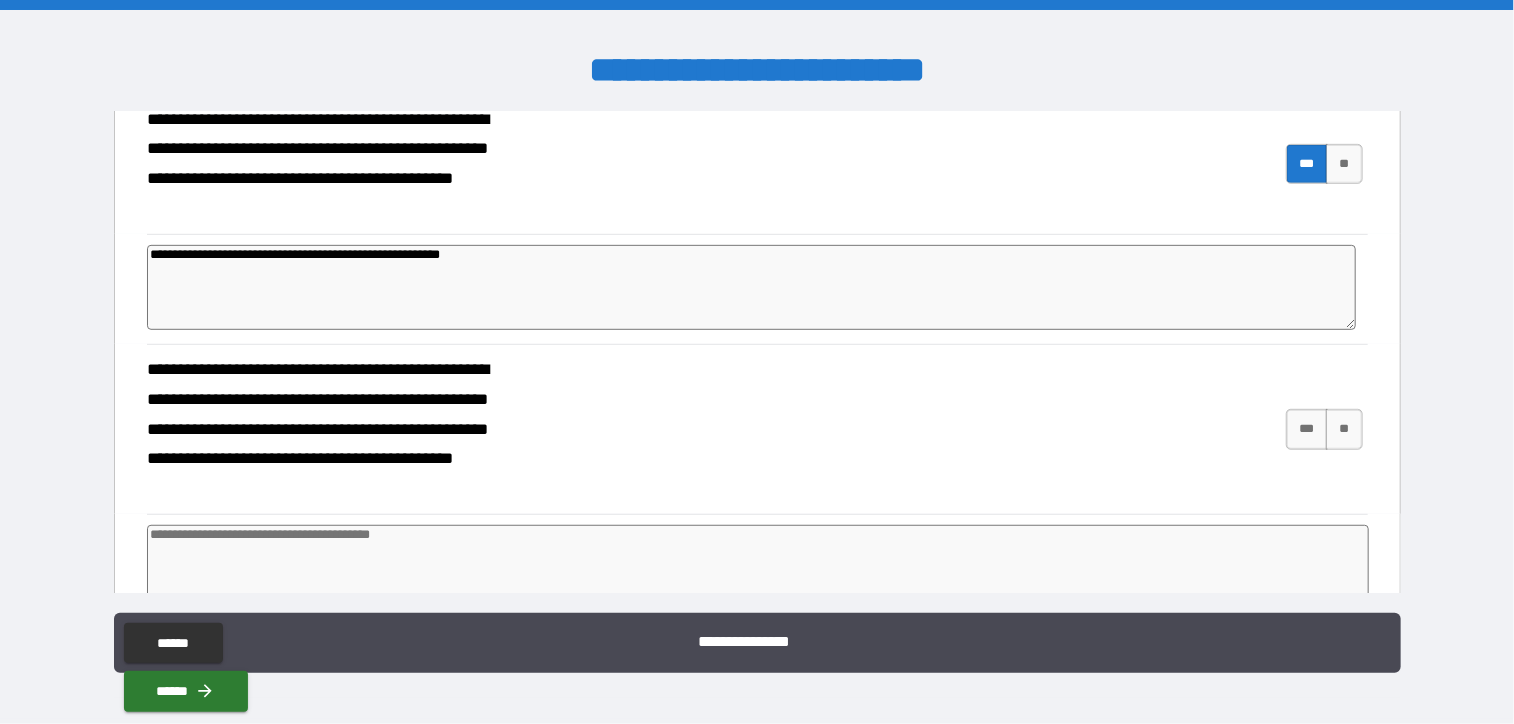 click on "**********" at bounding box center (752, 288) 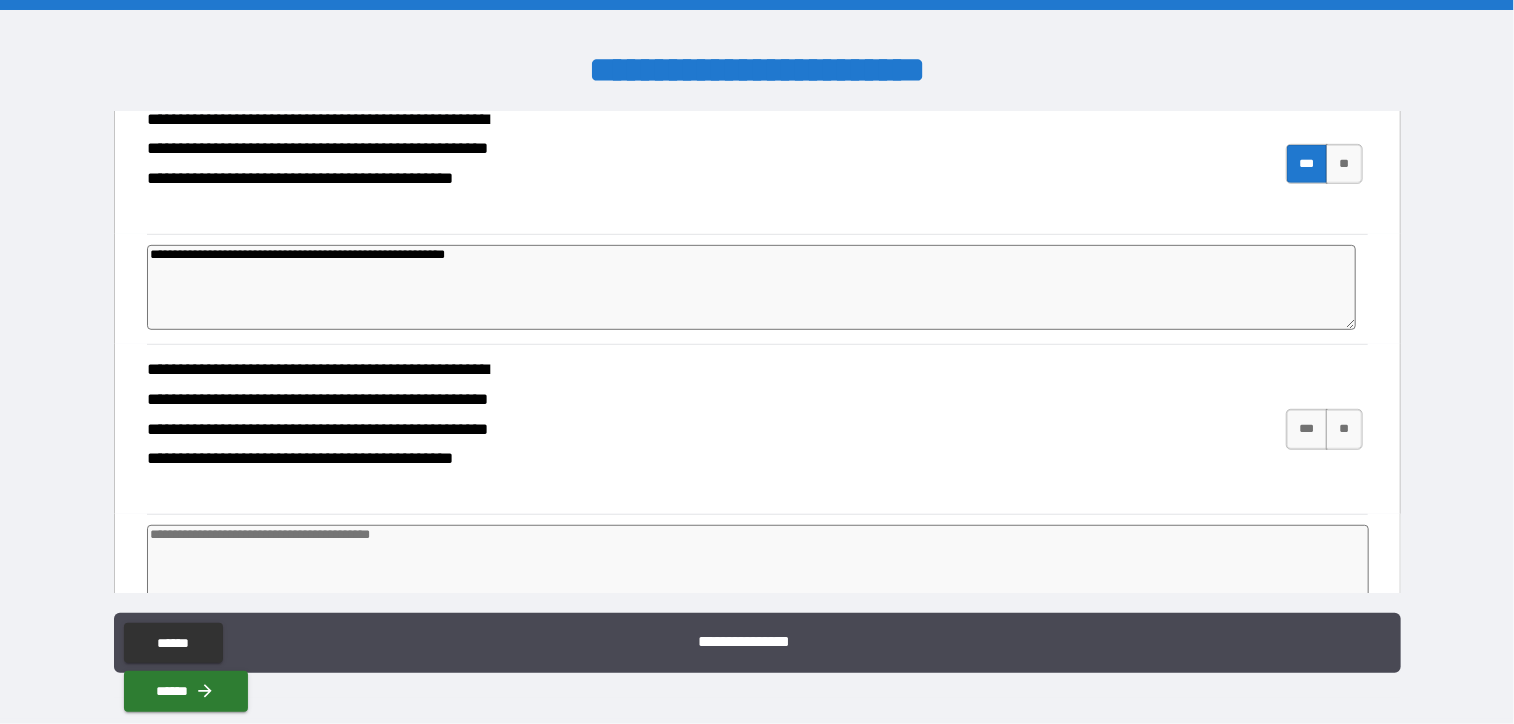 drag, startPoint x: 504, startPoint y: 252, endPoint x: 563, endPoint y: 256, distance: 59.135437 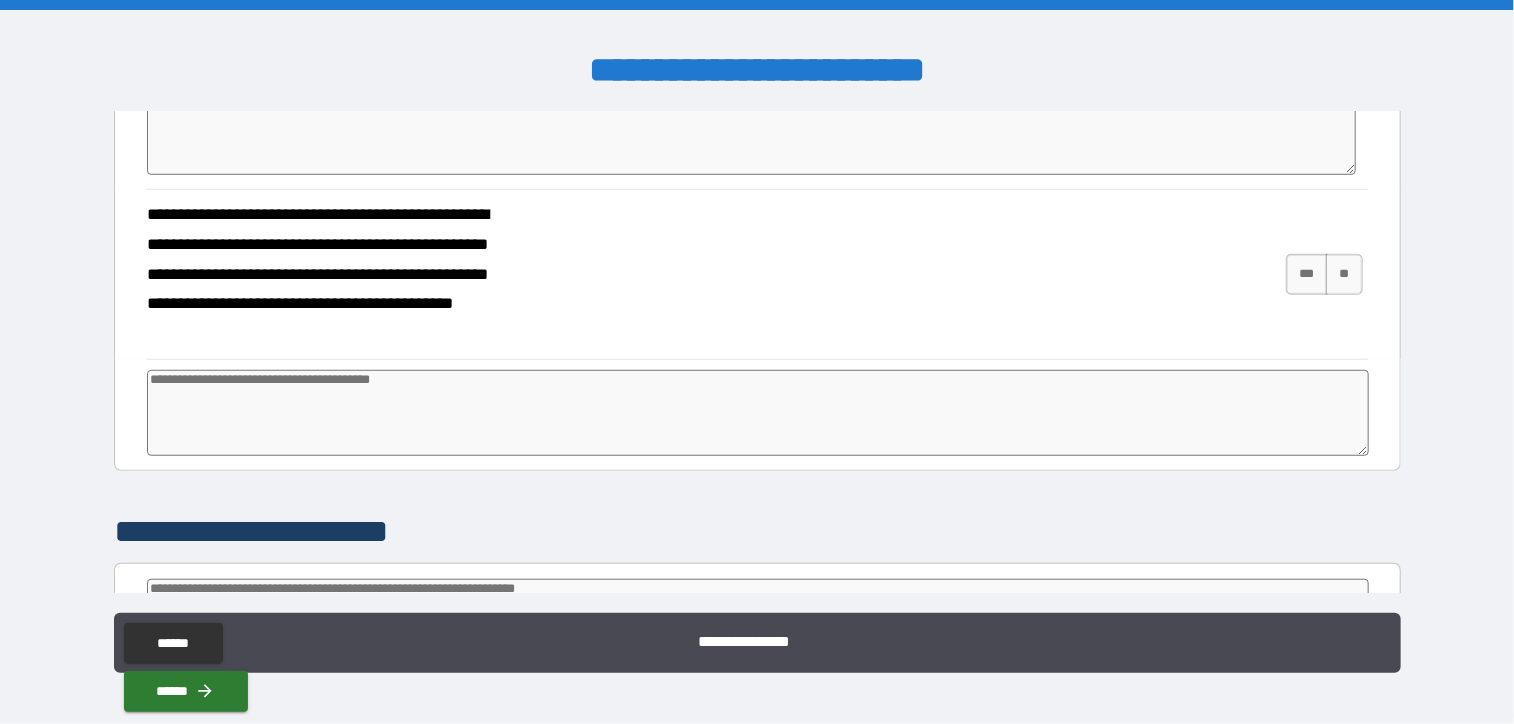scroll, scrollTop: 700, scrollLeft: 0, axis: vertical 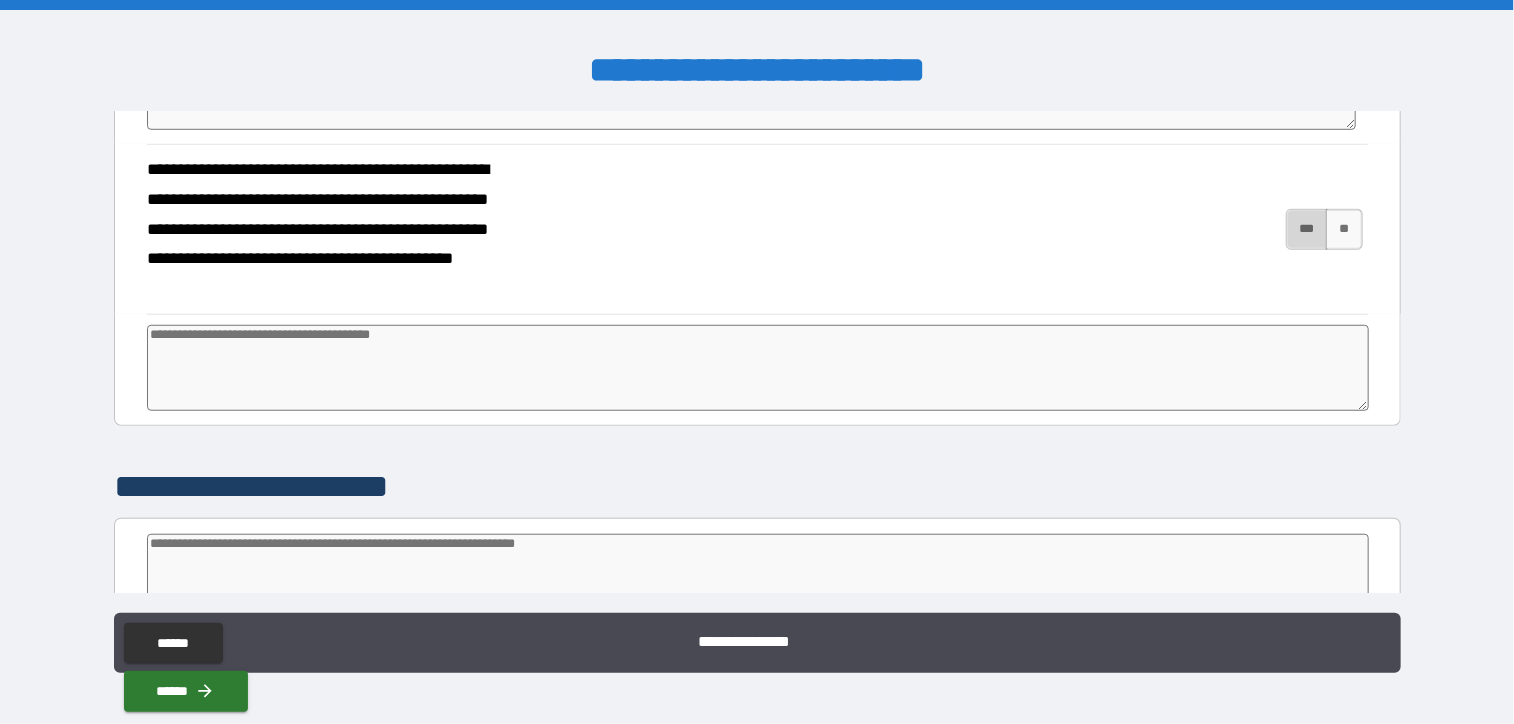 click on "***" at bounding box center (1307, 229) 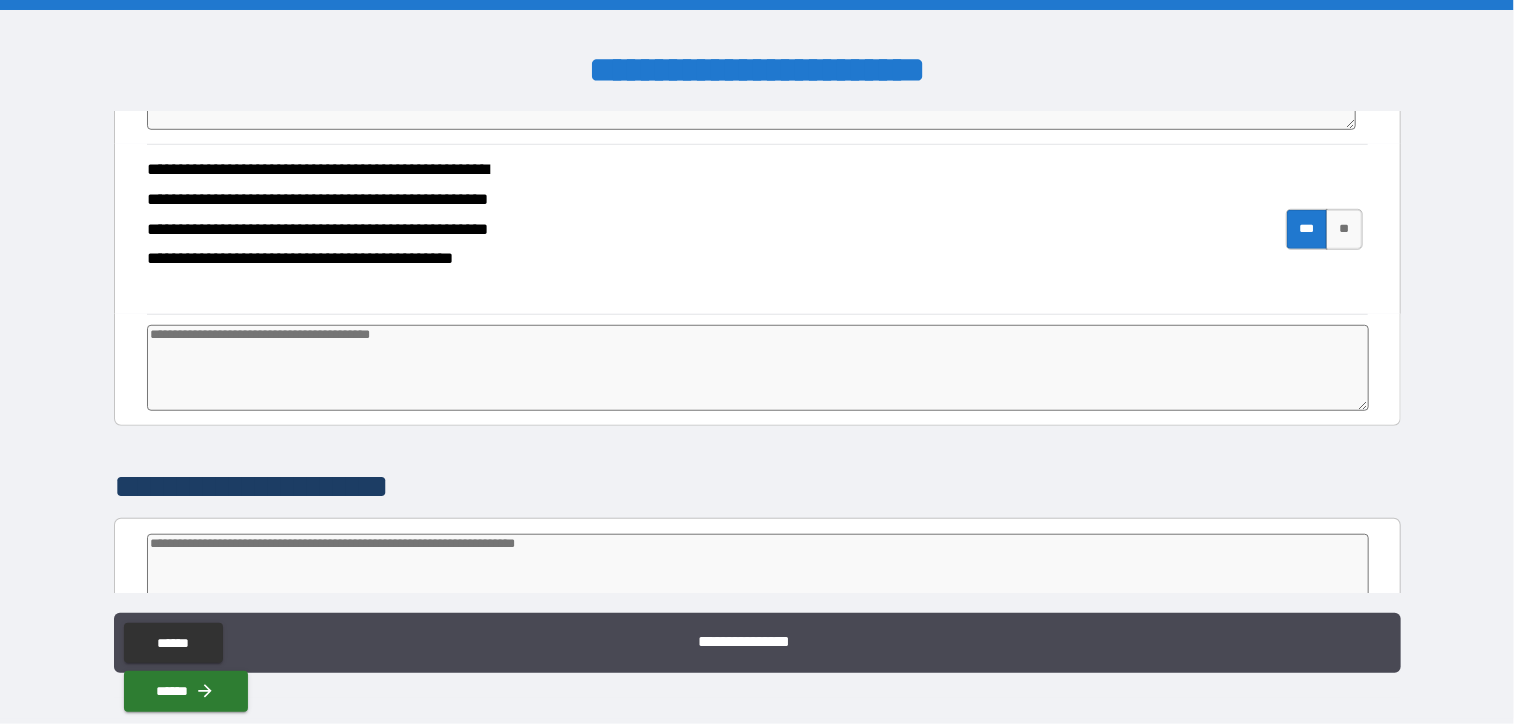 click at bounding box center [758, 368] 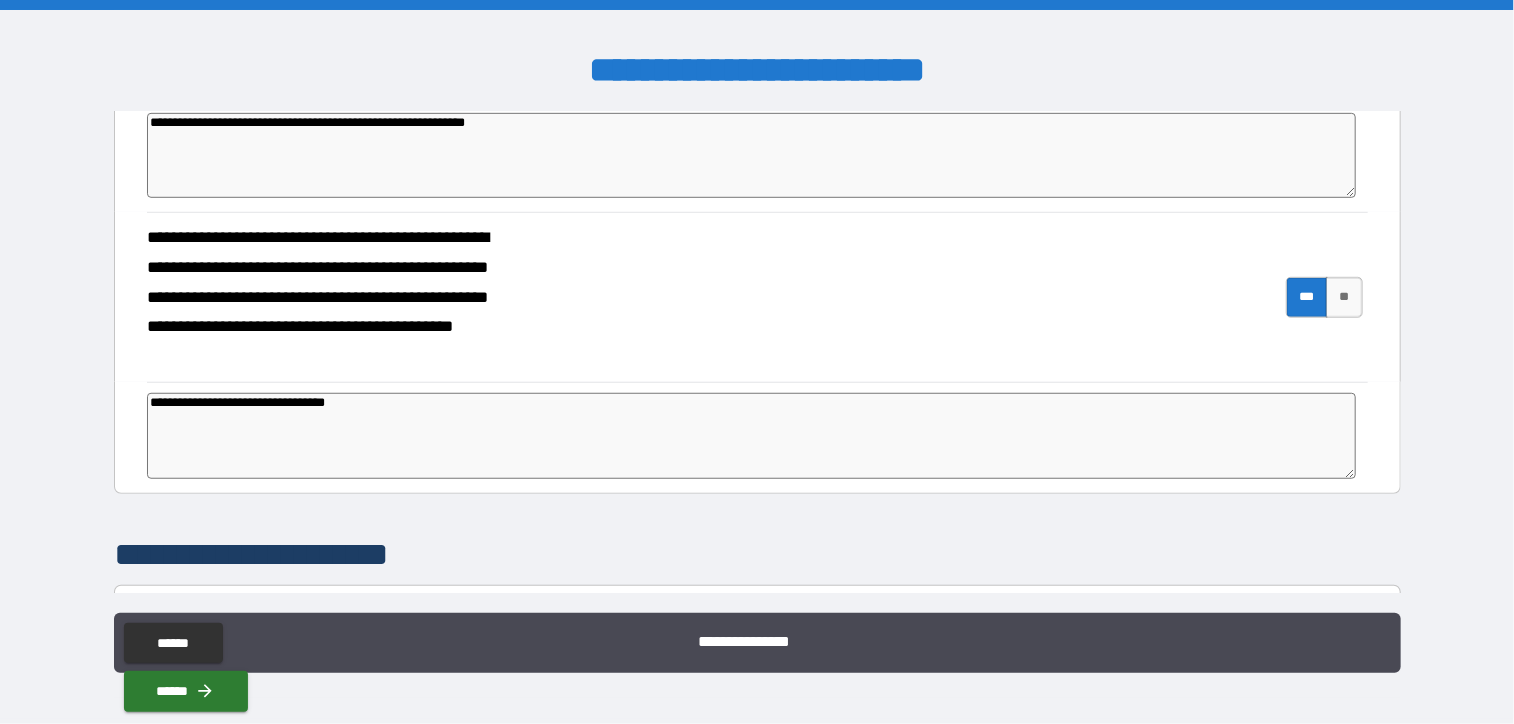 scroll, scrollTop: 600, scrollLeft: 0, axis: vertical 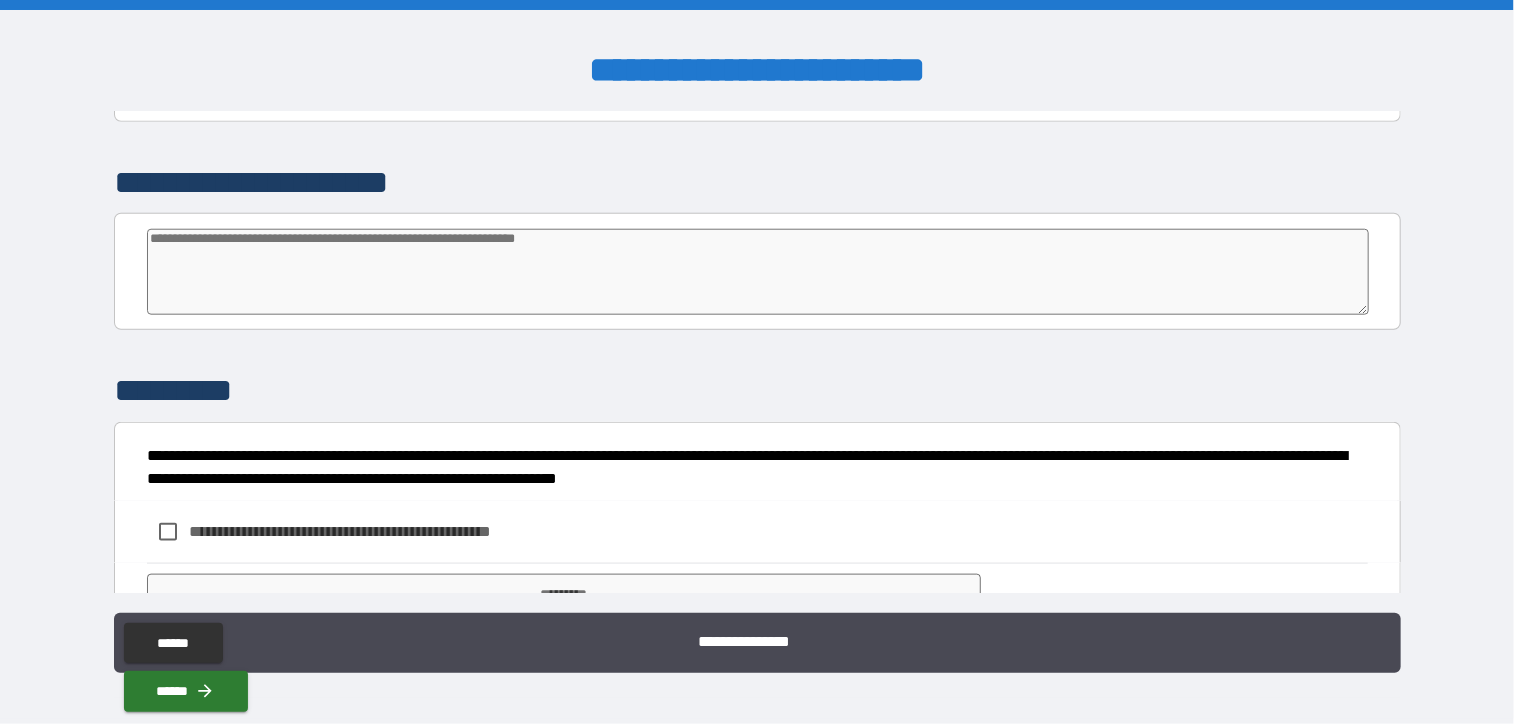 click at bounding box center (758, 272) 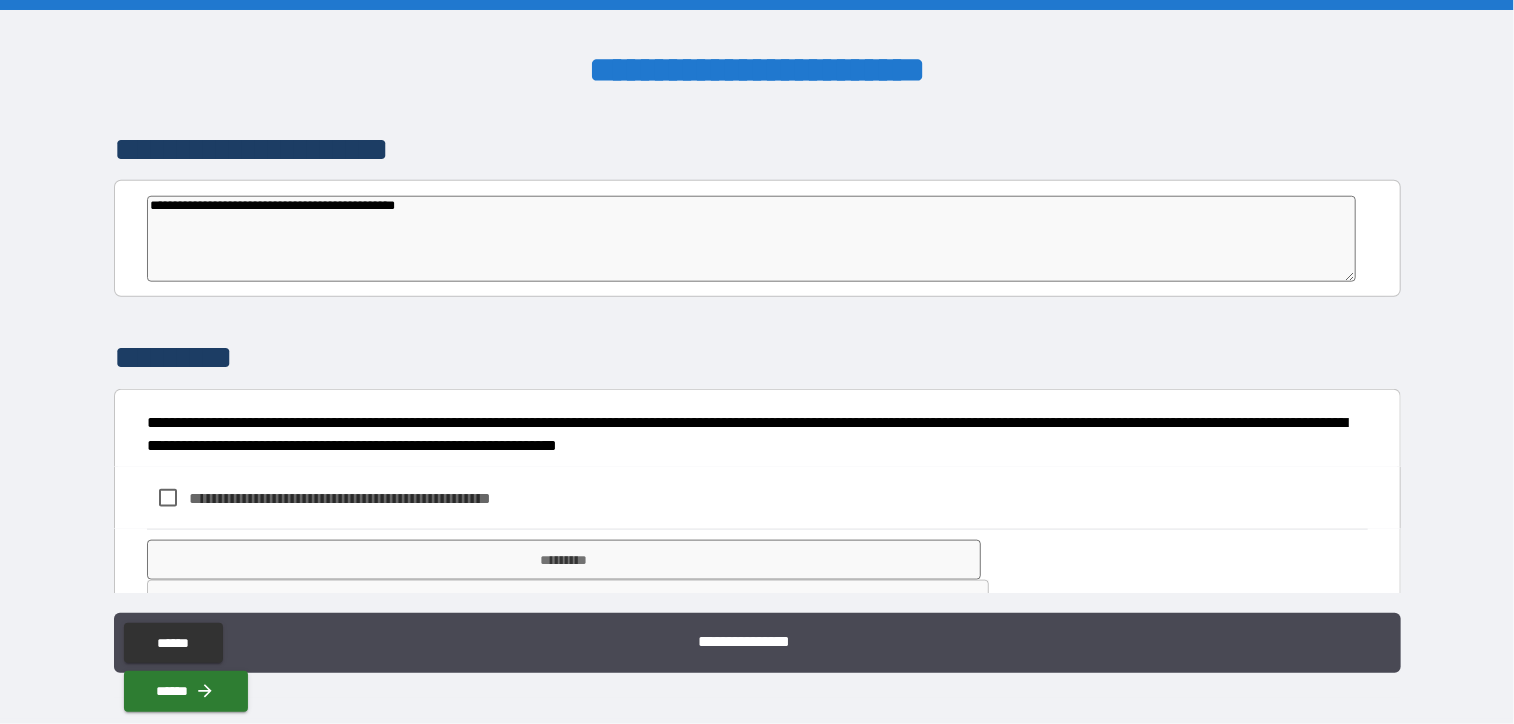 scroll, scrollTop: 1092, scrollLeft: 0, axis: vertical 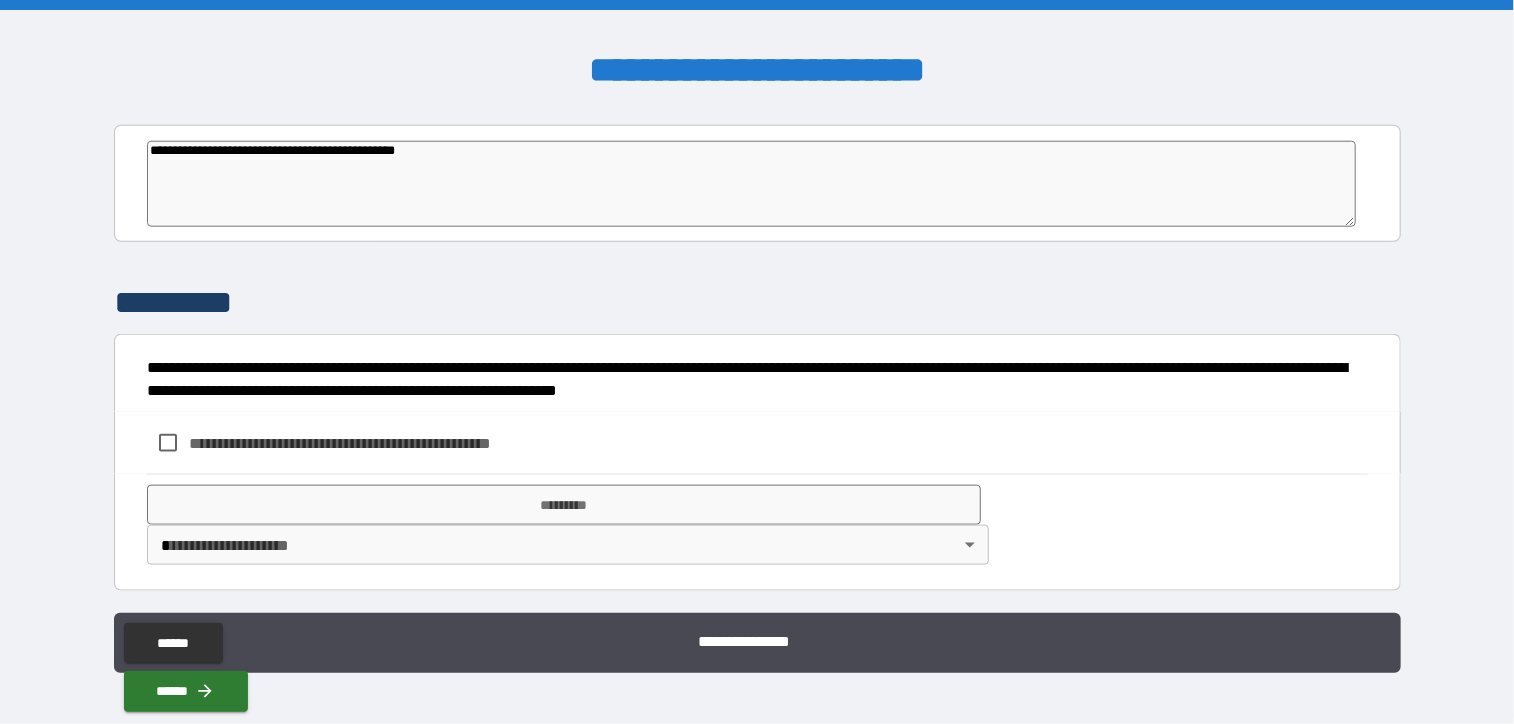 drag, startPoint x: 436, startPoint y: 147, endPoint x: 358, endPoint y: 144, distance: 78.05767 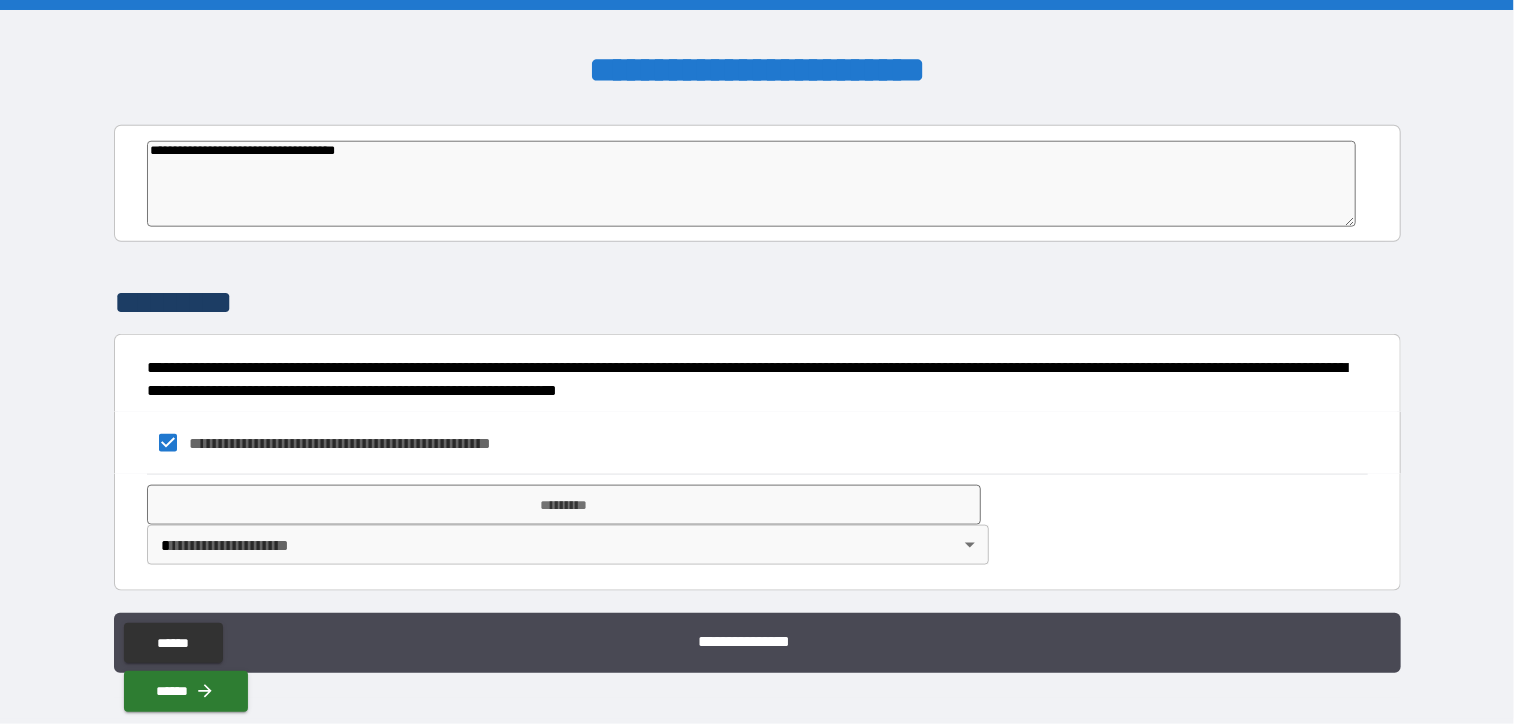 click on "**********" at bounding box center (757, 362) 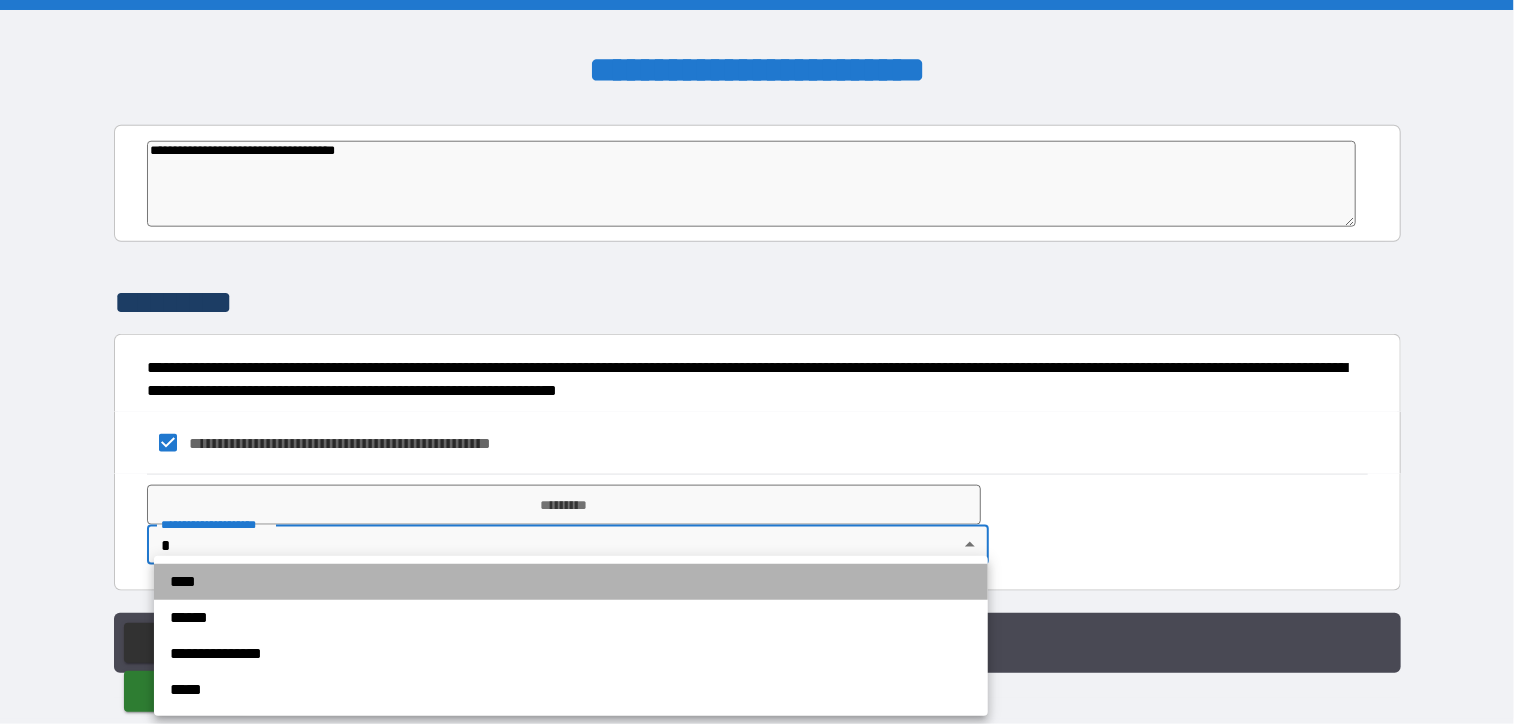 drag, startPoint x: 173, startPoint y: 581, endPoint x: 204, endPoint y: 551, distance: 43.13931 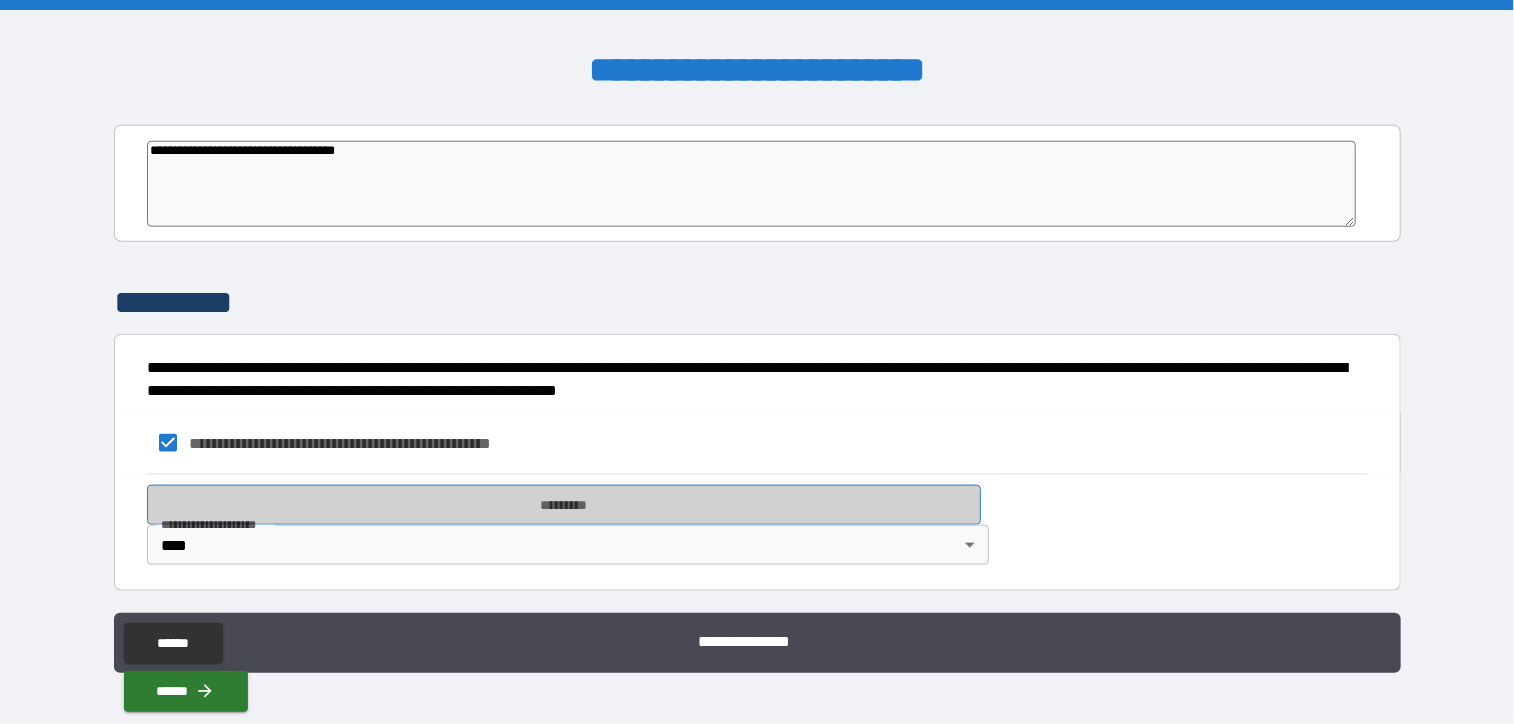 click on "*********" at bounding box center [564, 505] 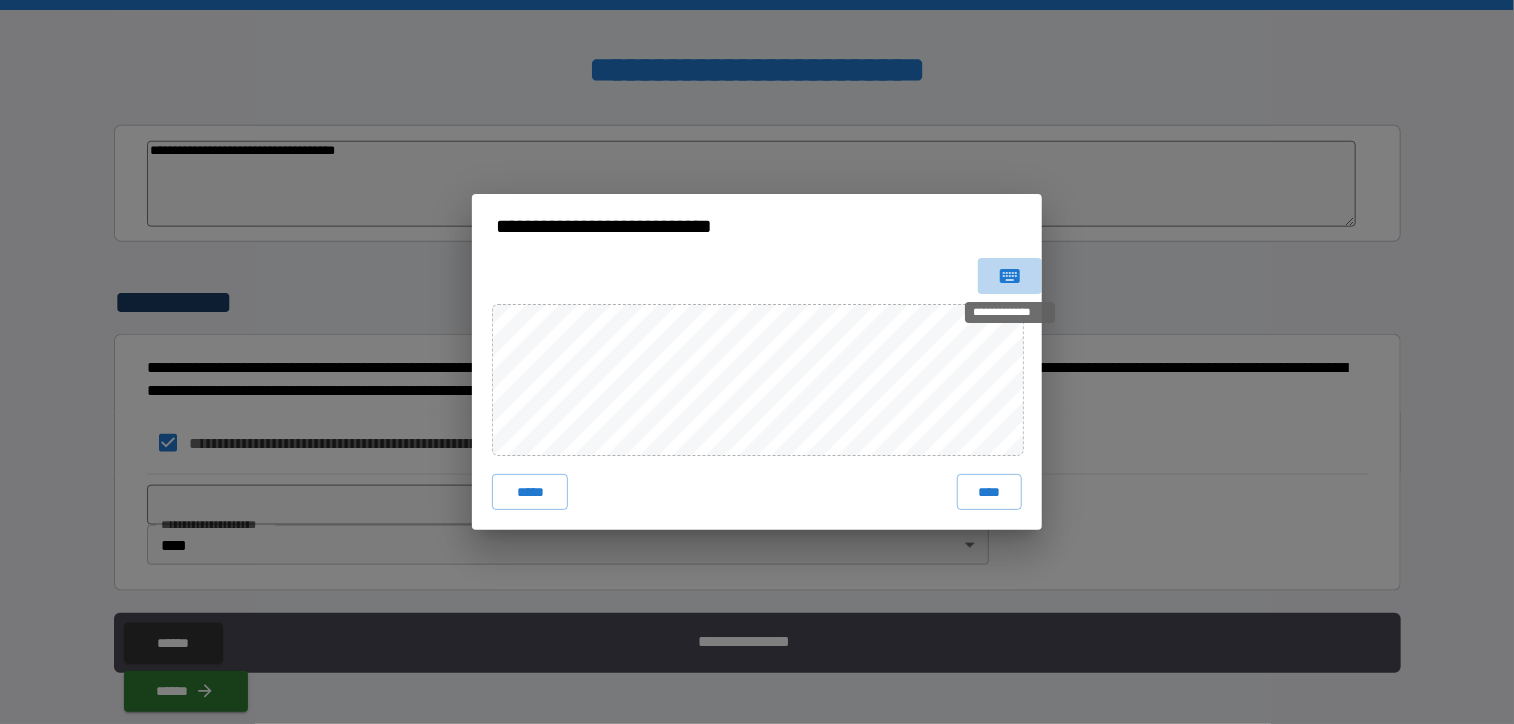 click 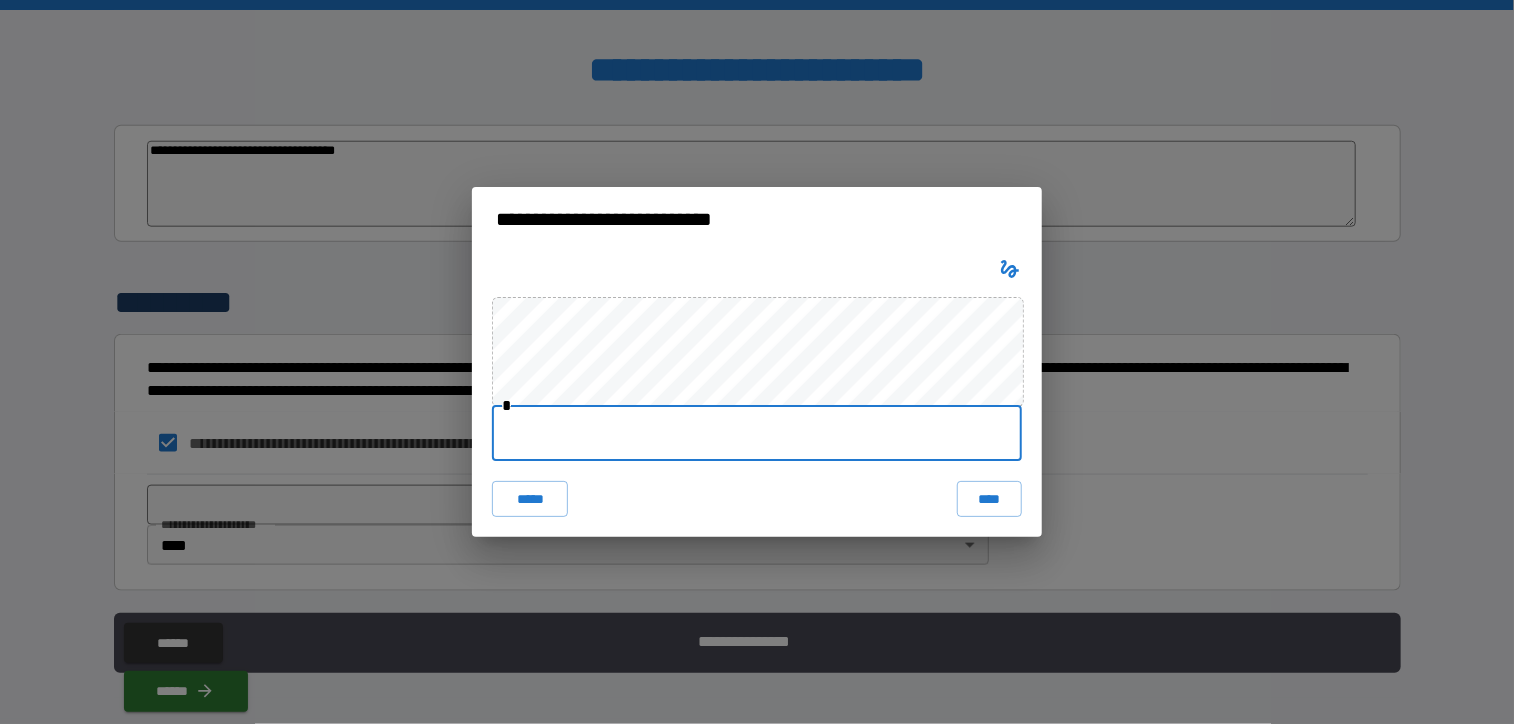 click at bounding box center [757, 433] 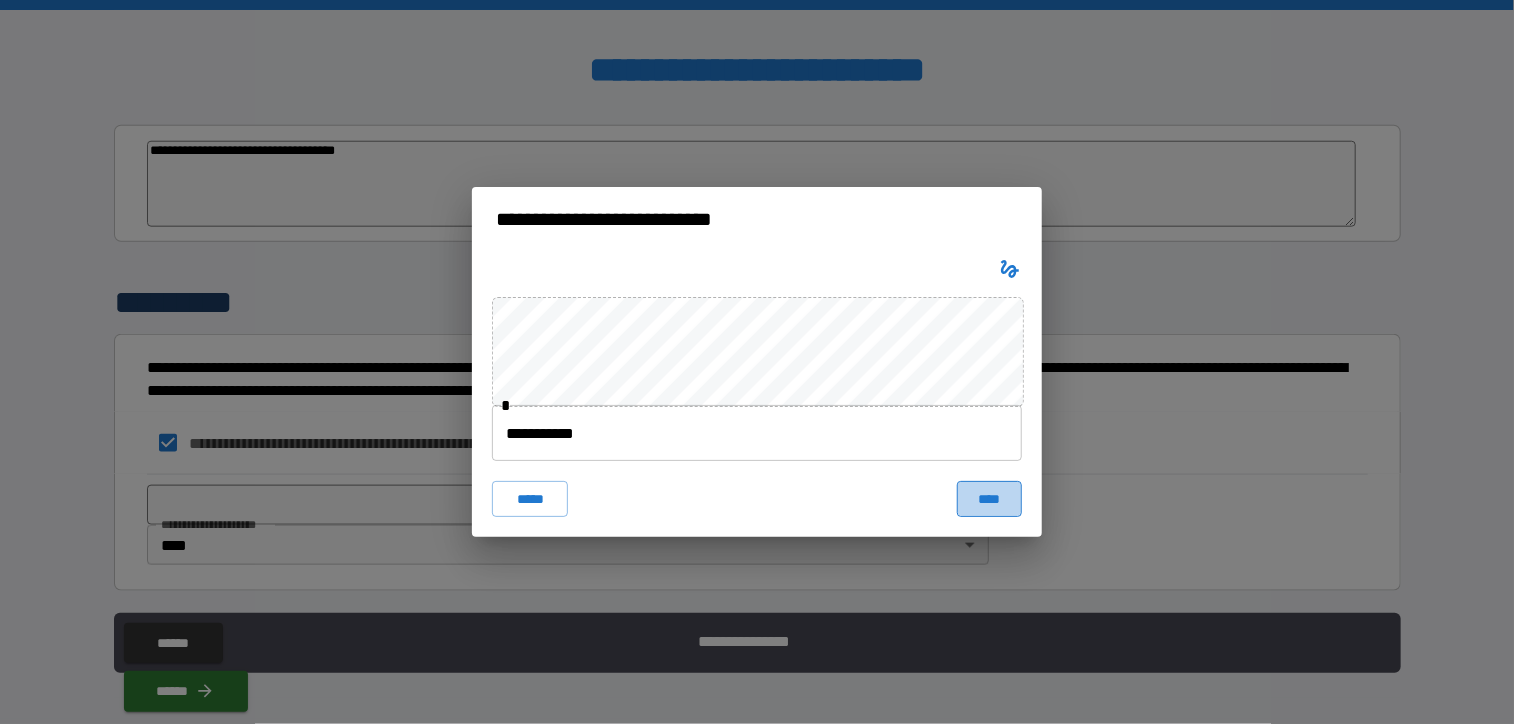 click on "****" at bounding box center (989, 499) 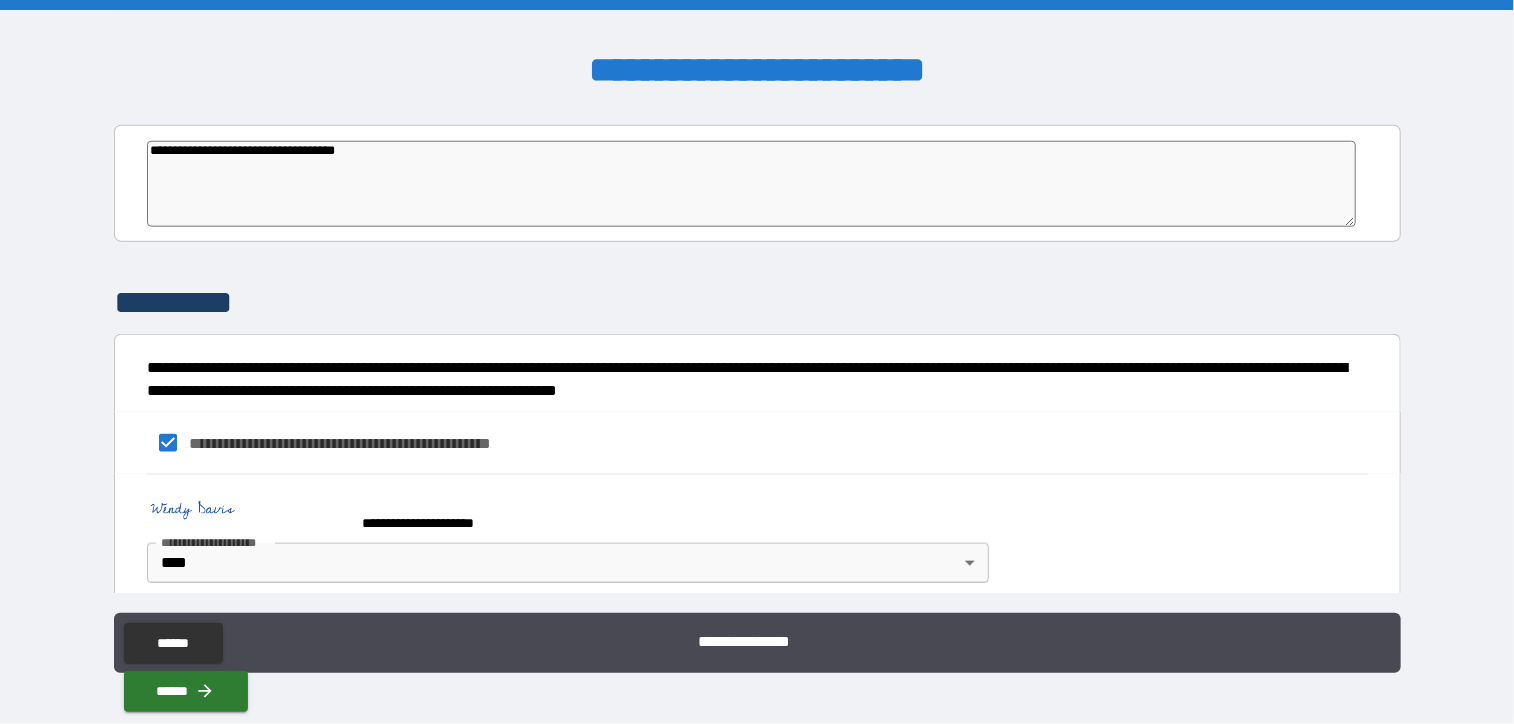 scroll, scrollTop: 1109, scrollLeft: 0, axis: vertical 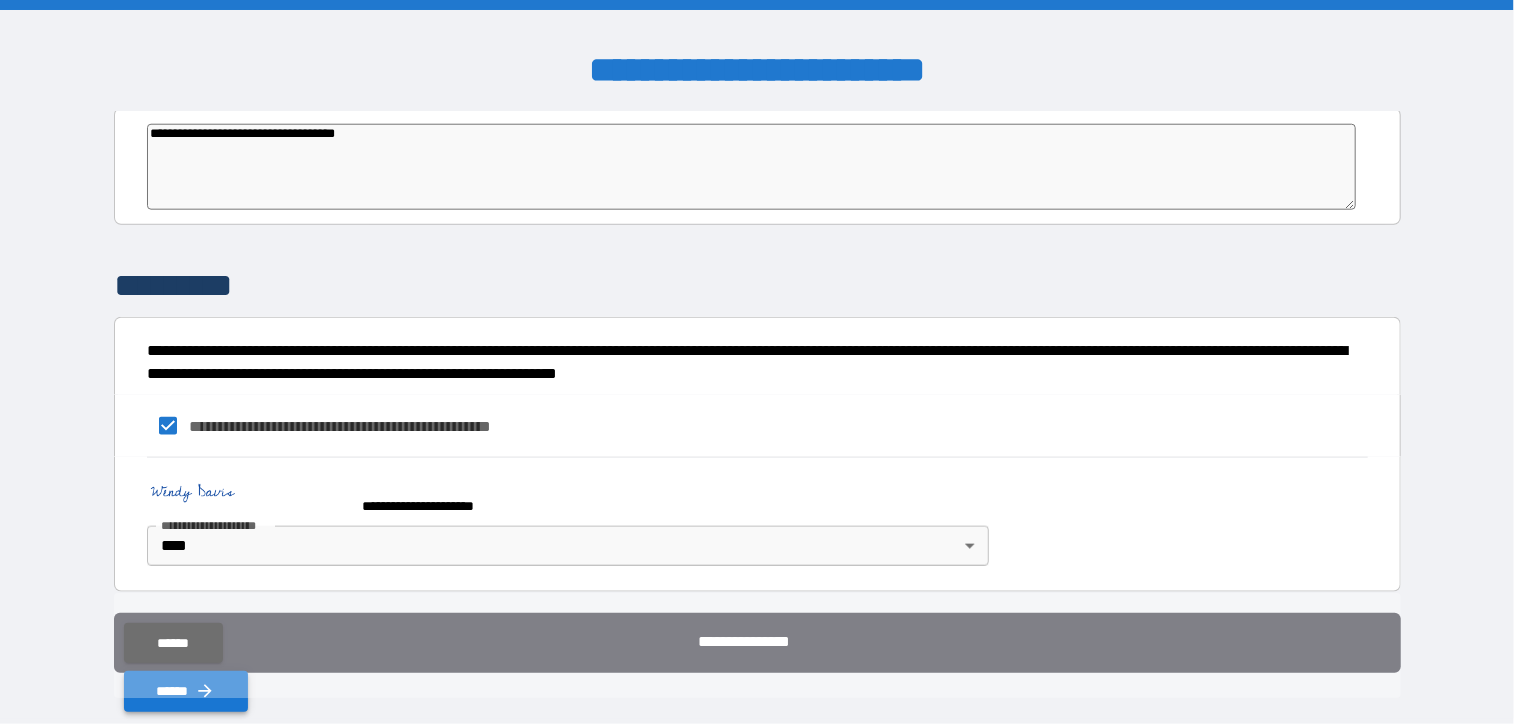 click on "******" at bounding box center (186, 691) 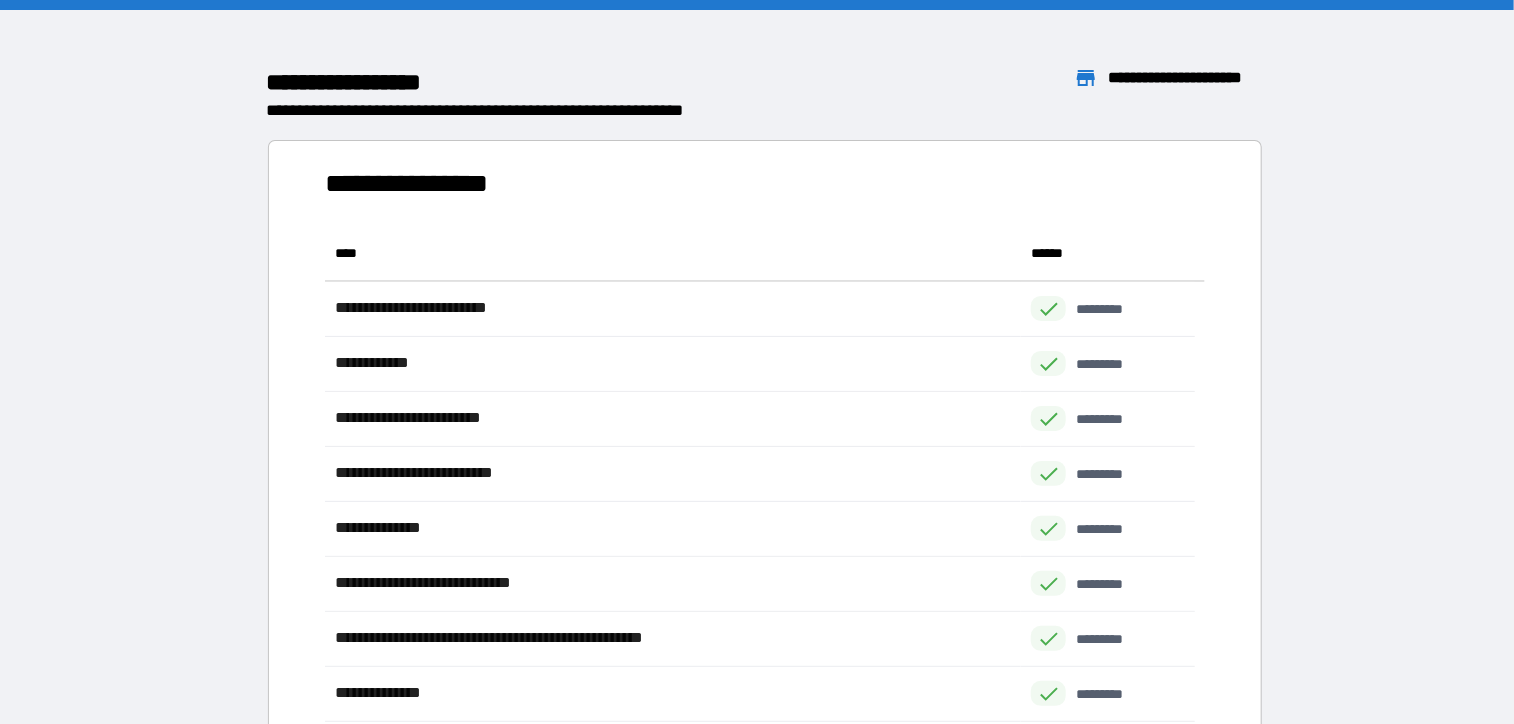 scroll, scrollTop: 16, scrollLeft: 16, axis: both 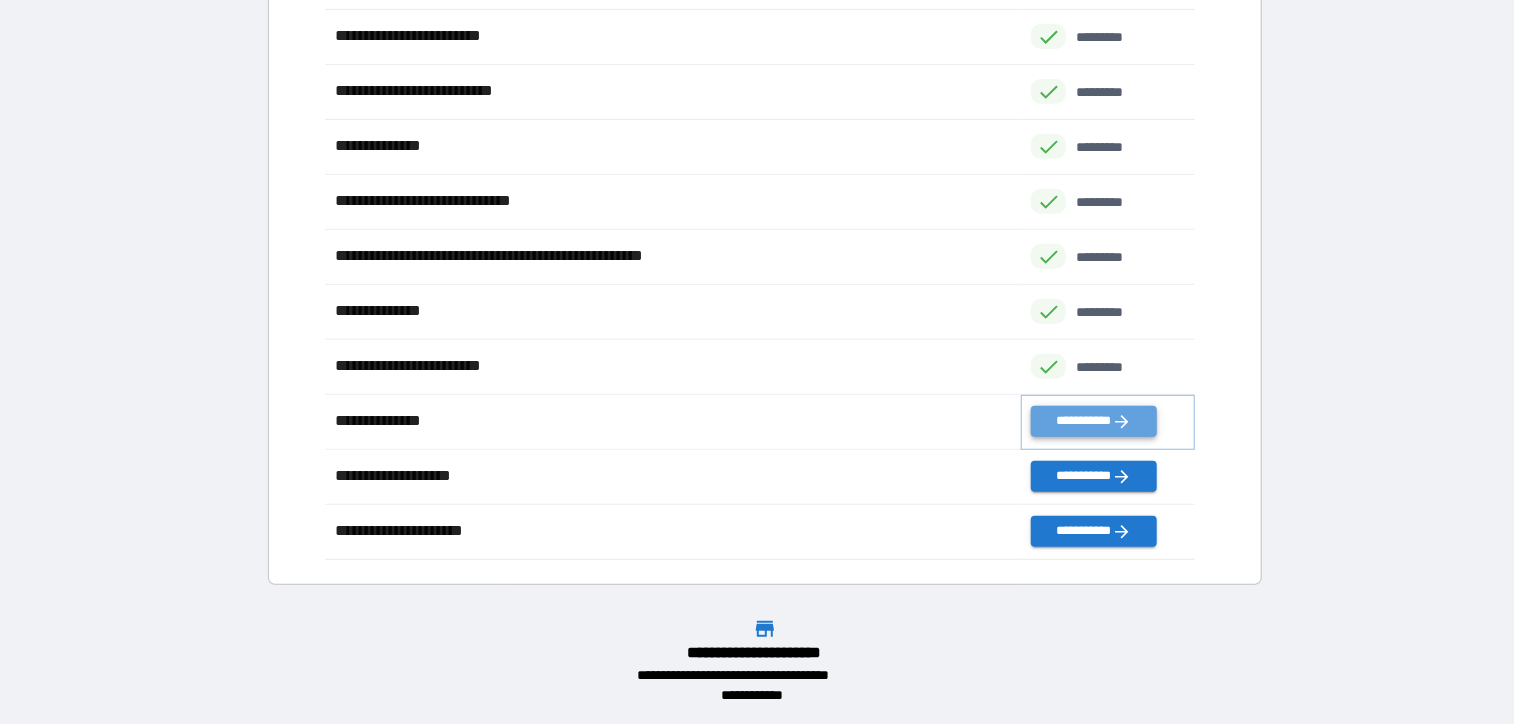 click on "**********" at bounding box center (1093, 421) 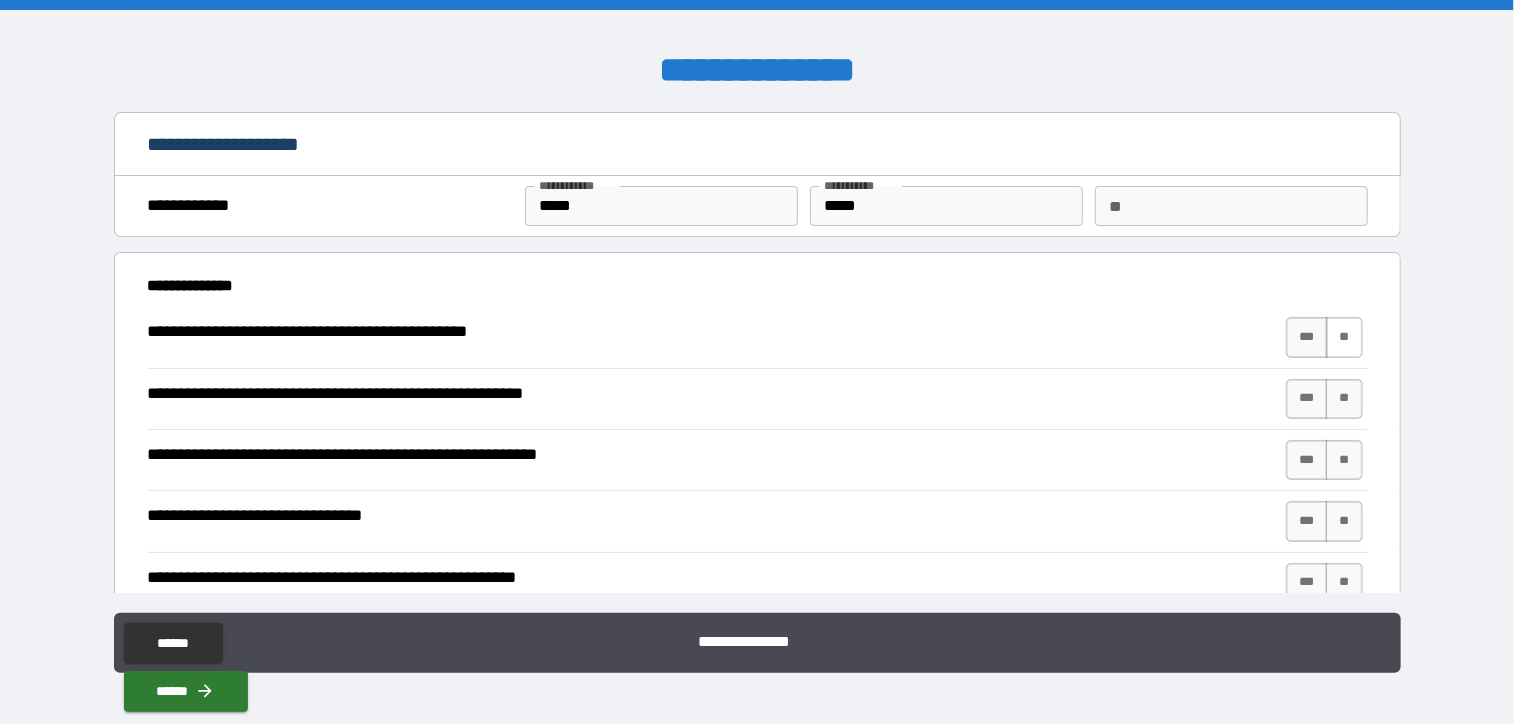 click on "**" at bounding box center (1344, 337) 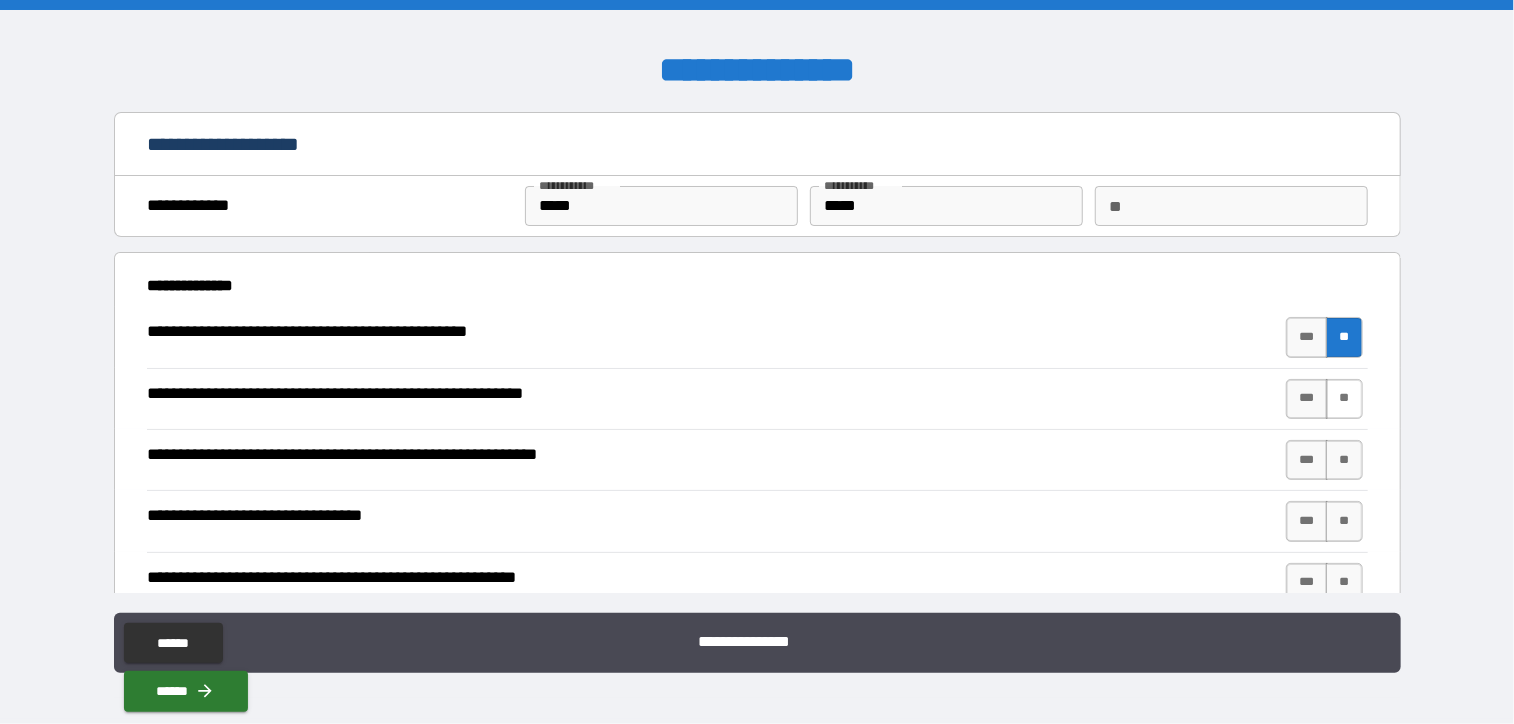 scroll, scrollTop: 100, scrollLeft: 0, axis: vertical 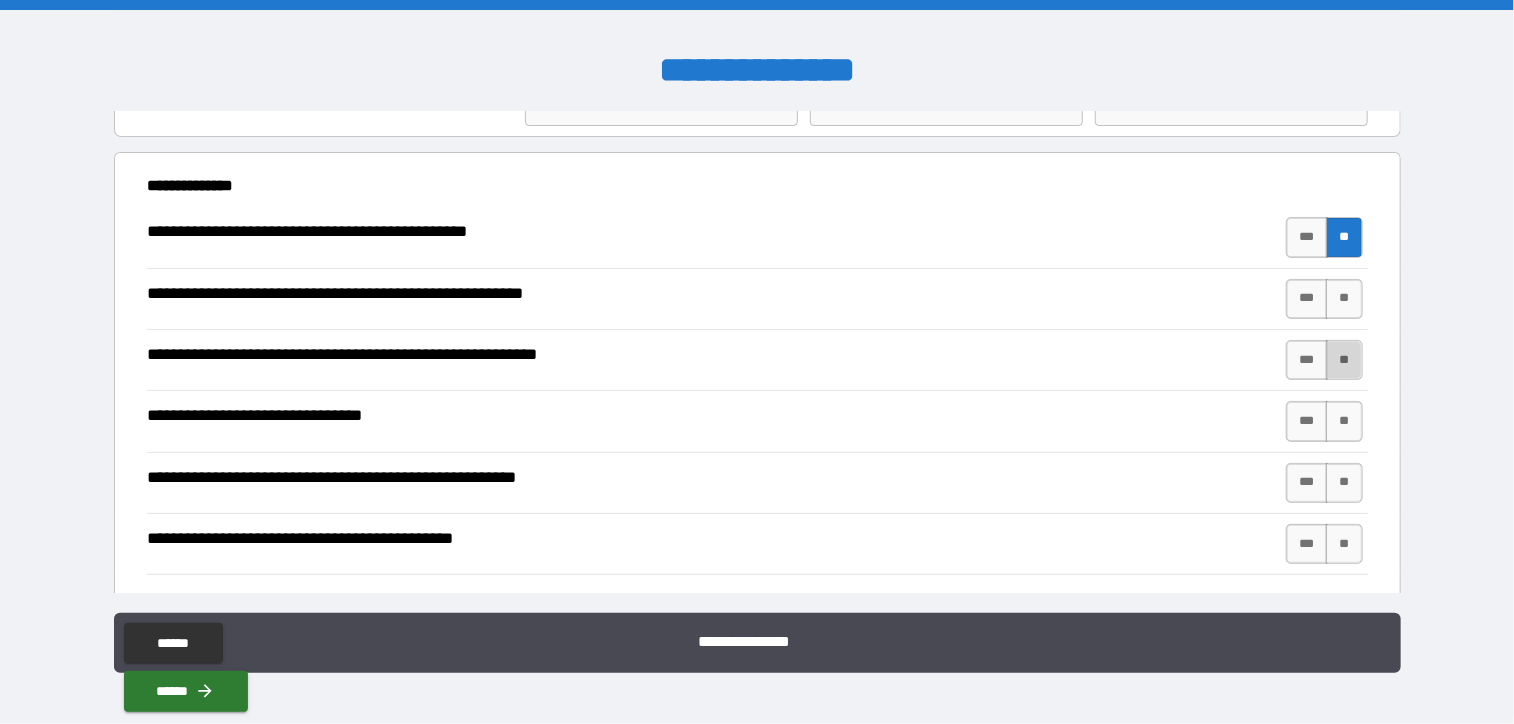click on "**" at bounding box center (1344, 360) 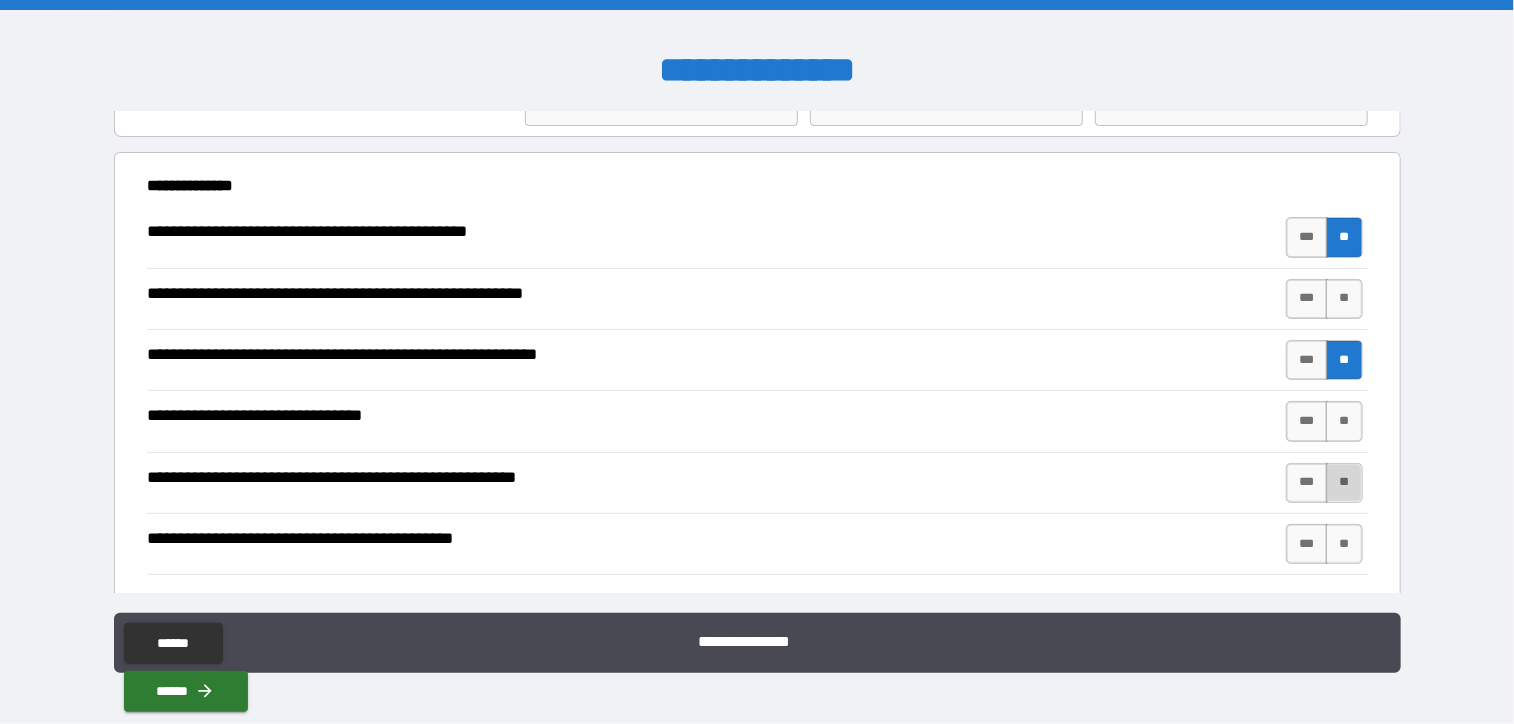 click on "**" at bounding box center (1344, 483) 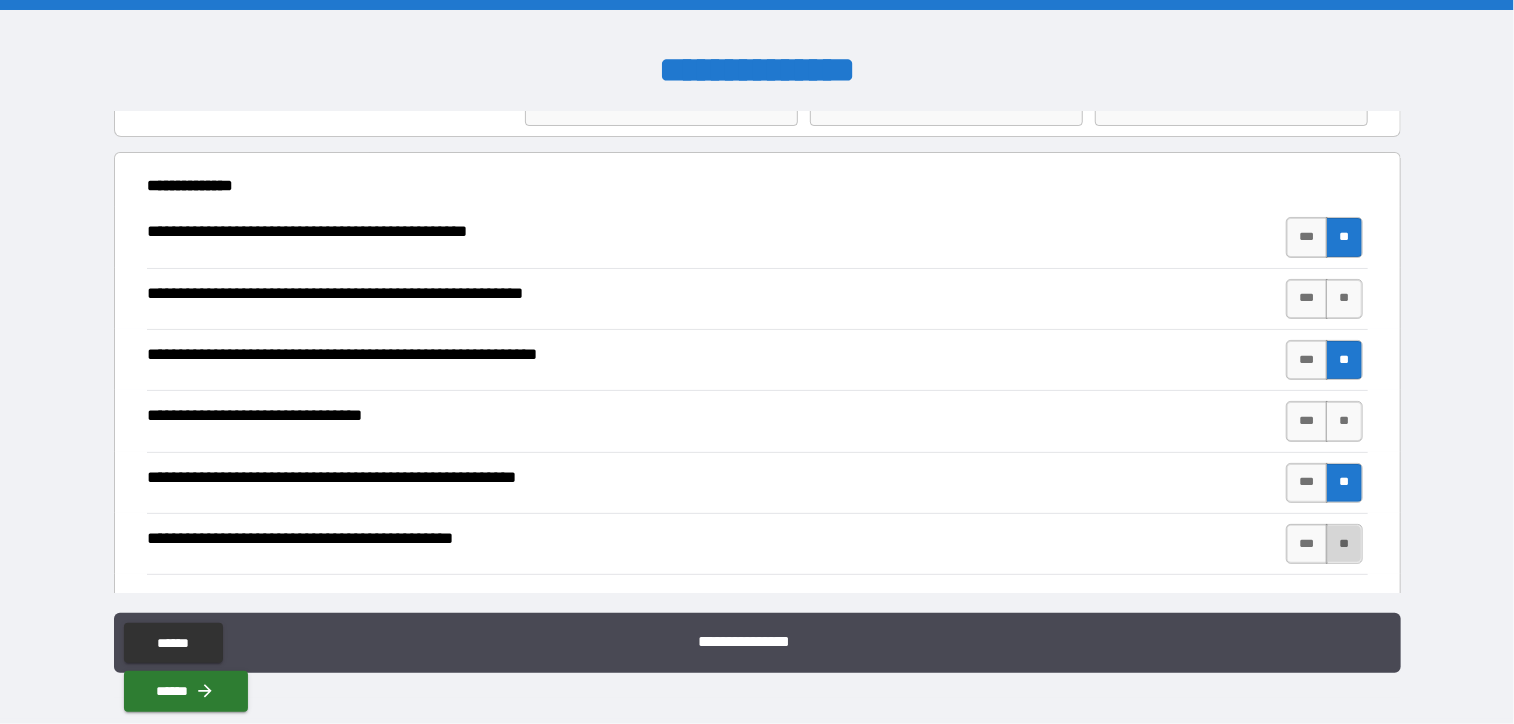 click on "**" at bounding box center [1344, 544] 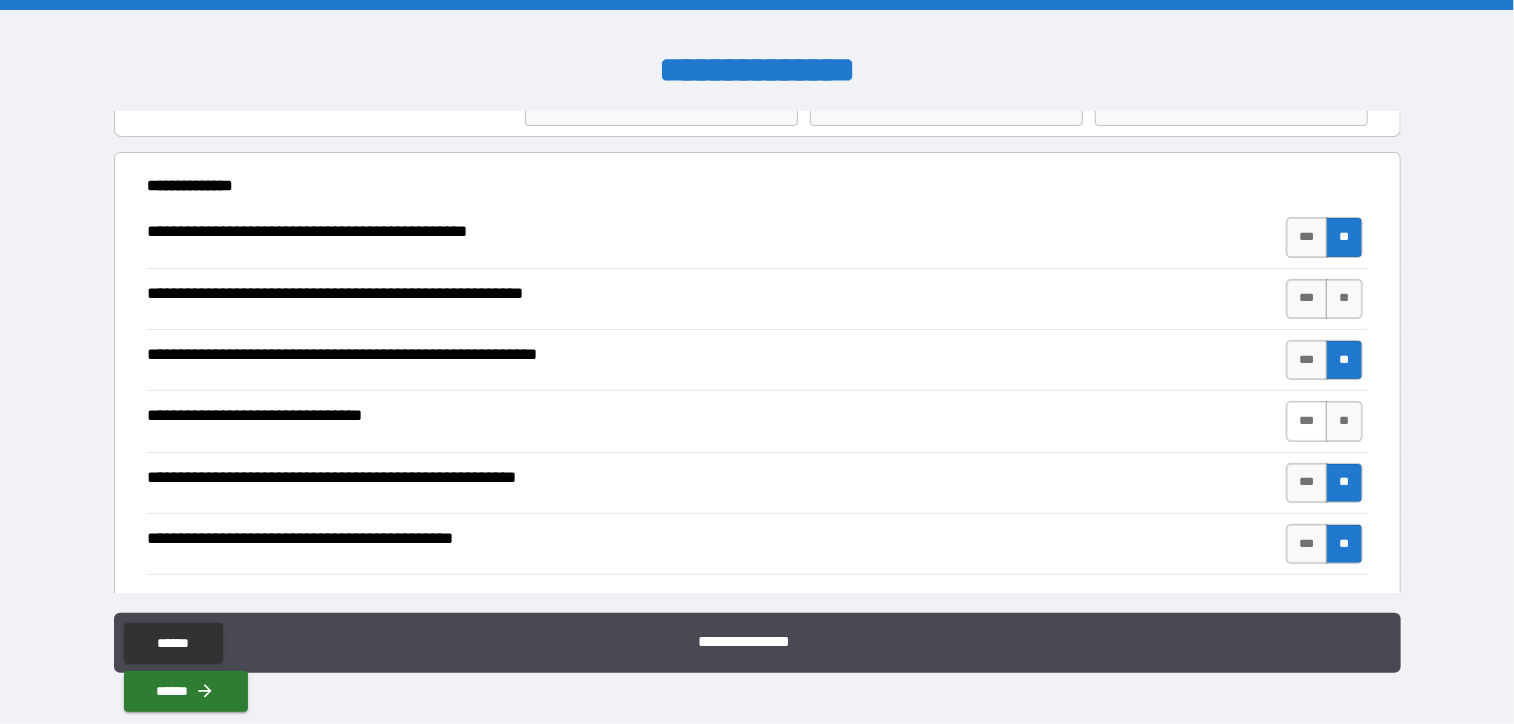 click on "***" at bounding box center (1307, 421) 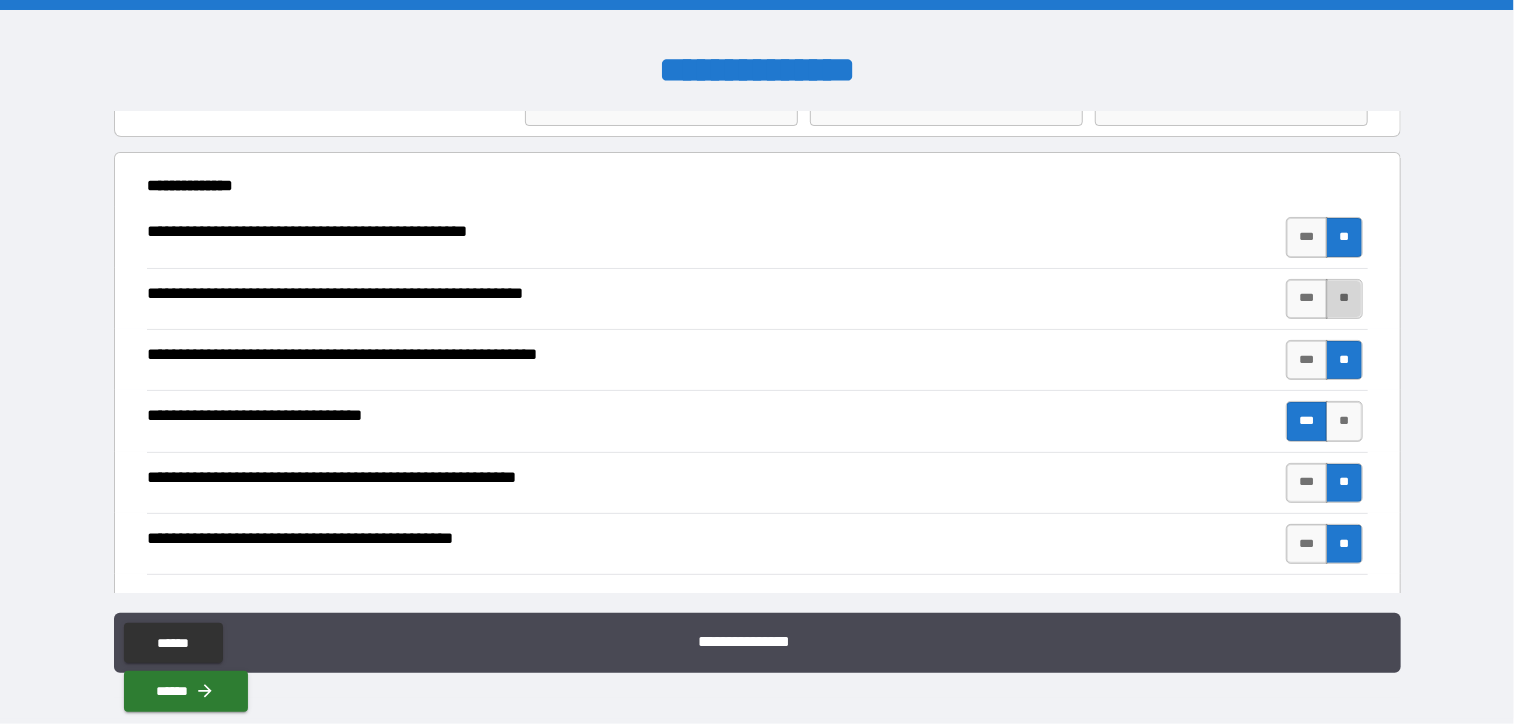 click on "**" at bounding box center [1344, 299] 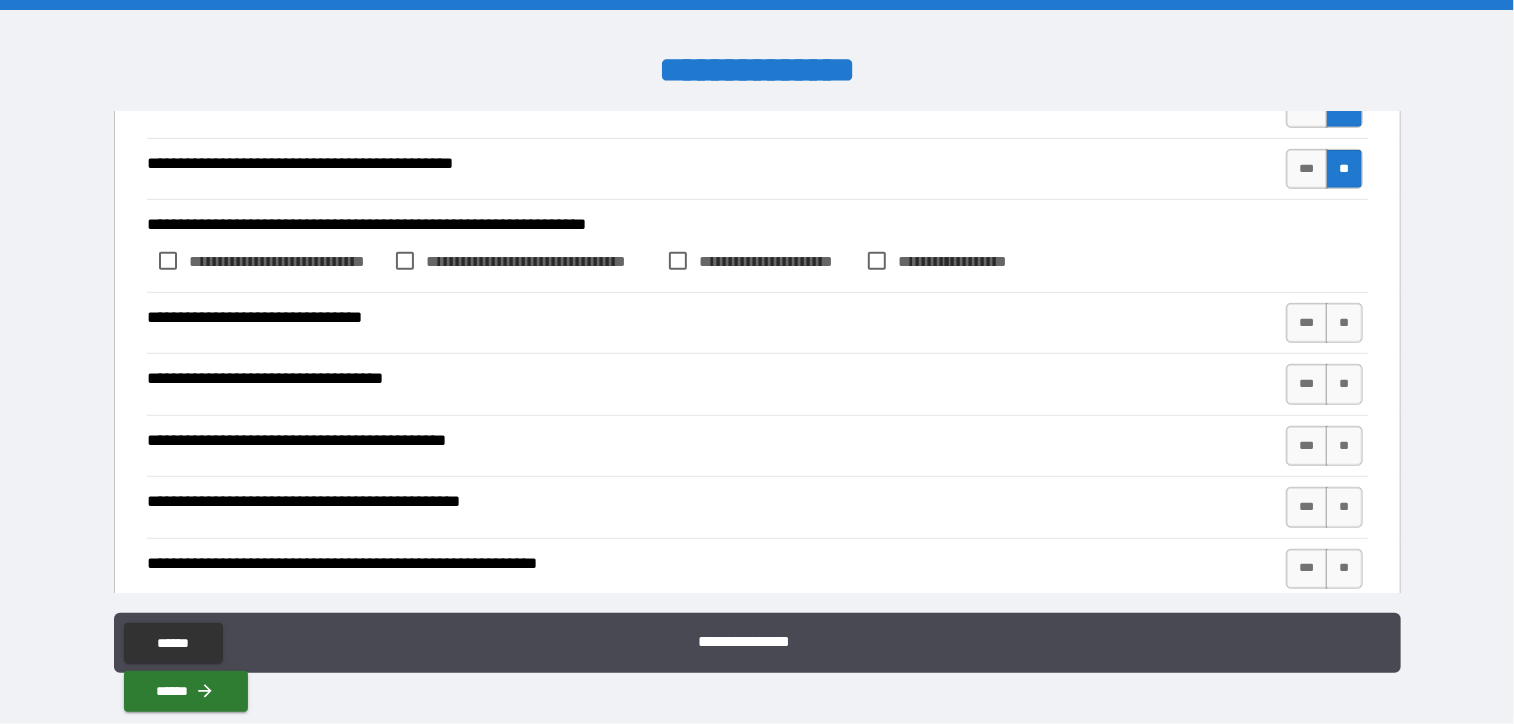 scroll, scrollTop: 500, scrollLeft: 0, axis: vertical 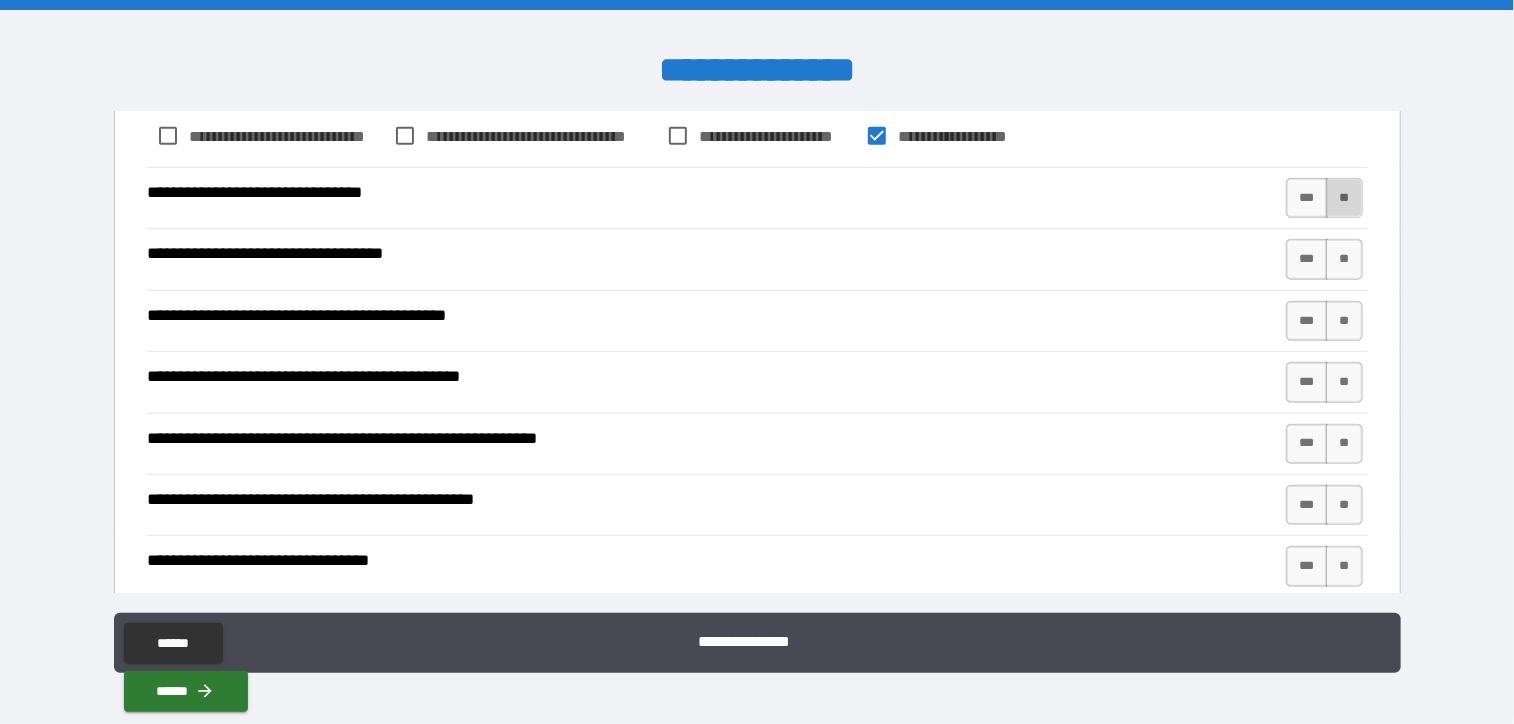 click on "**" at bounding box center [1344, 198] 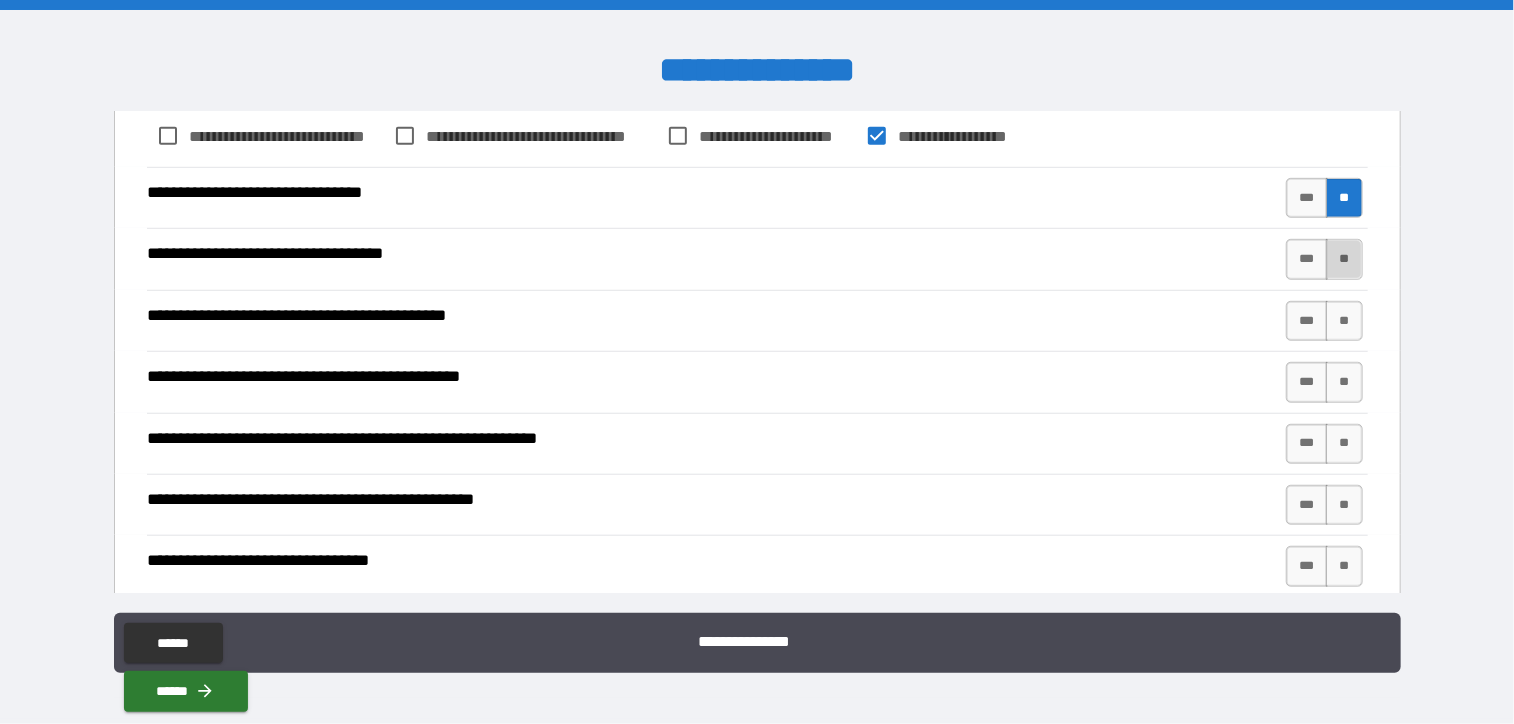 click on "**" at bounding box center [1344, 259] 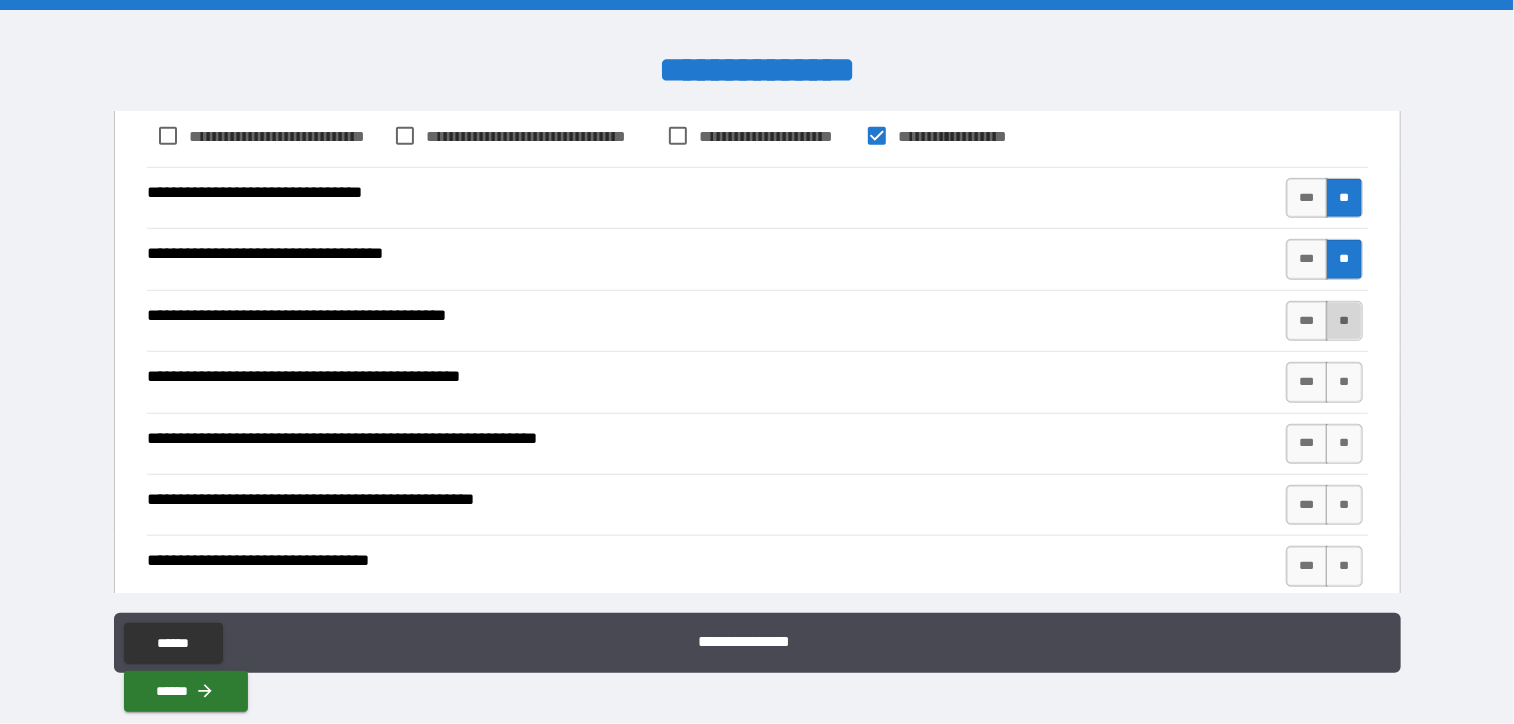 click on "**" at bounding box center [1344, 321] 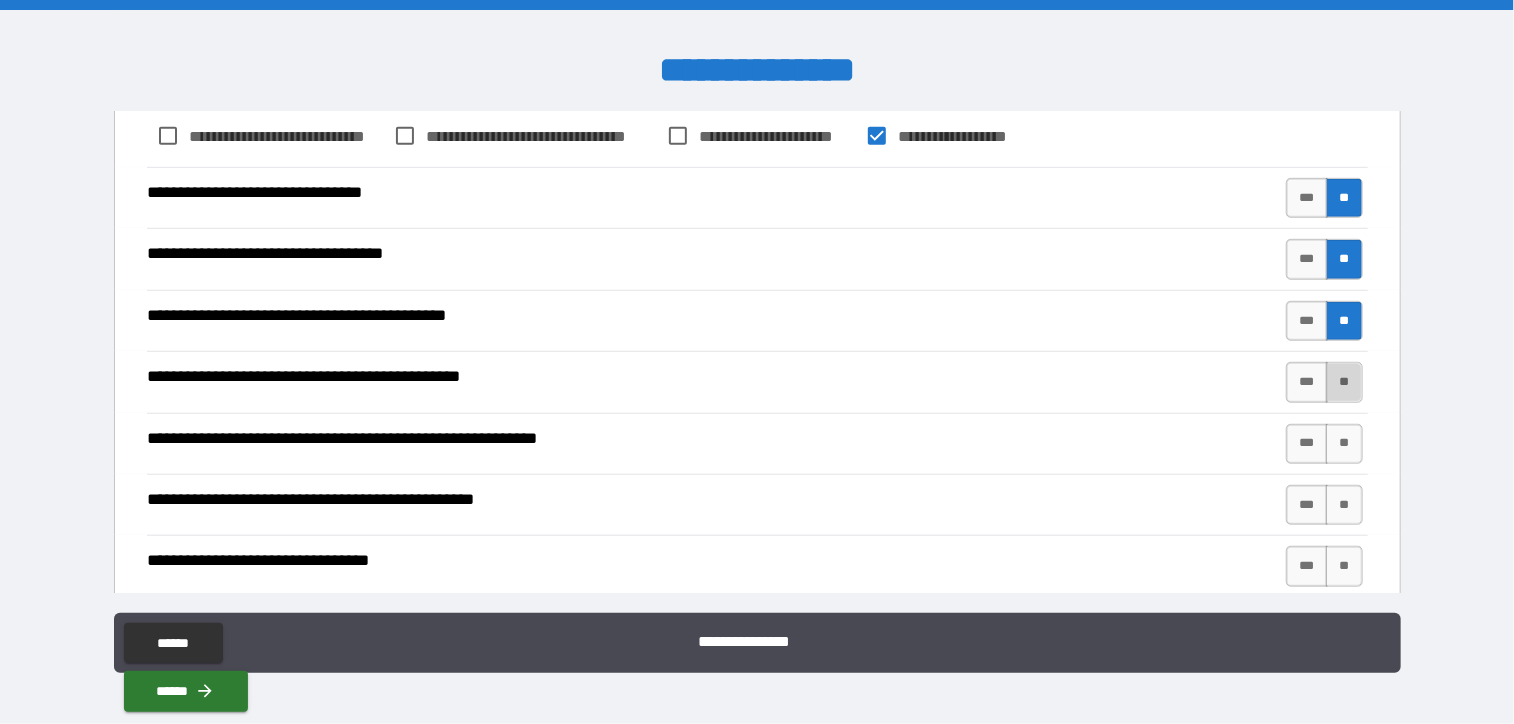 click on "**" at bounding box center [1344, 382] 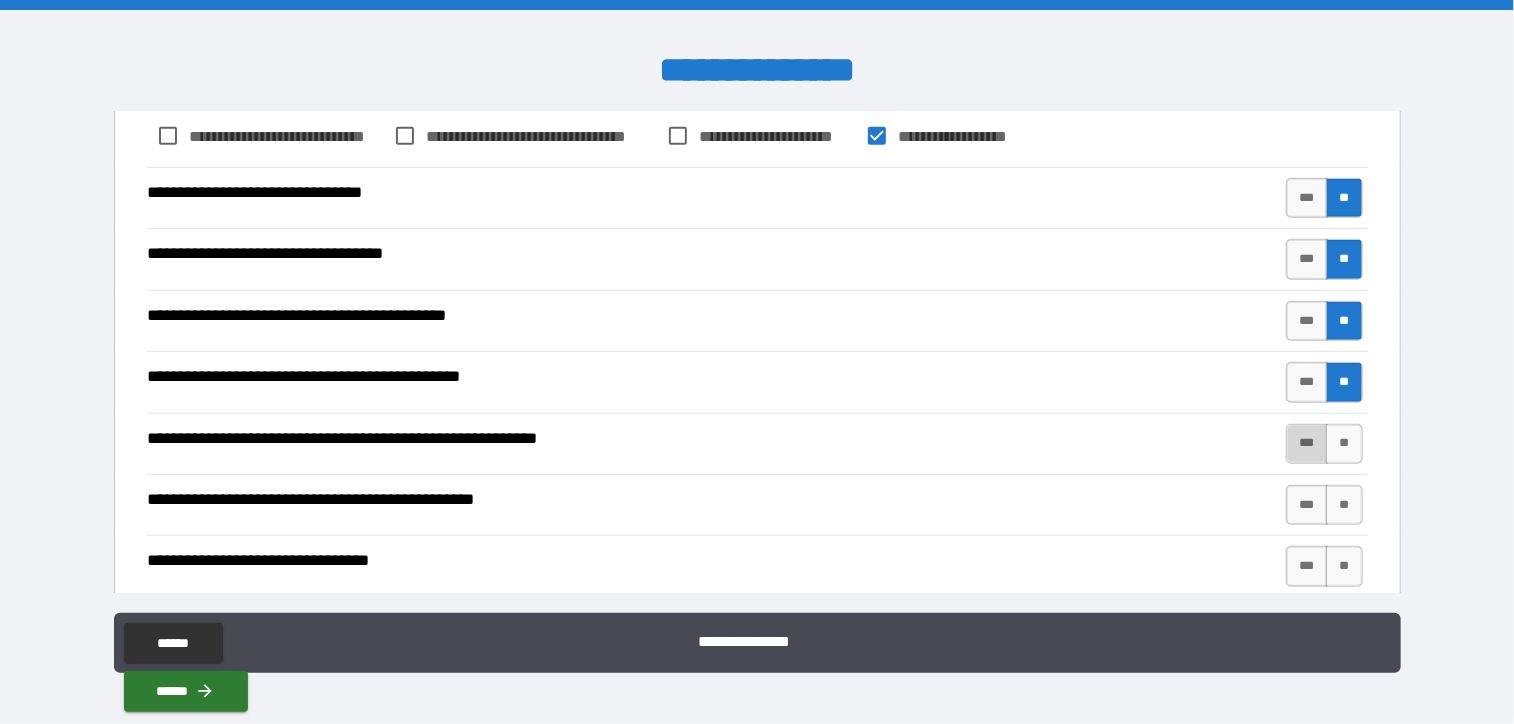click on "***" at bounding box center [1307, 444] 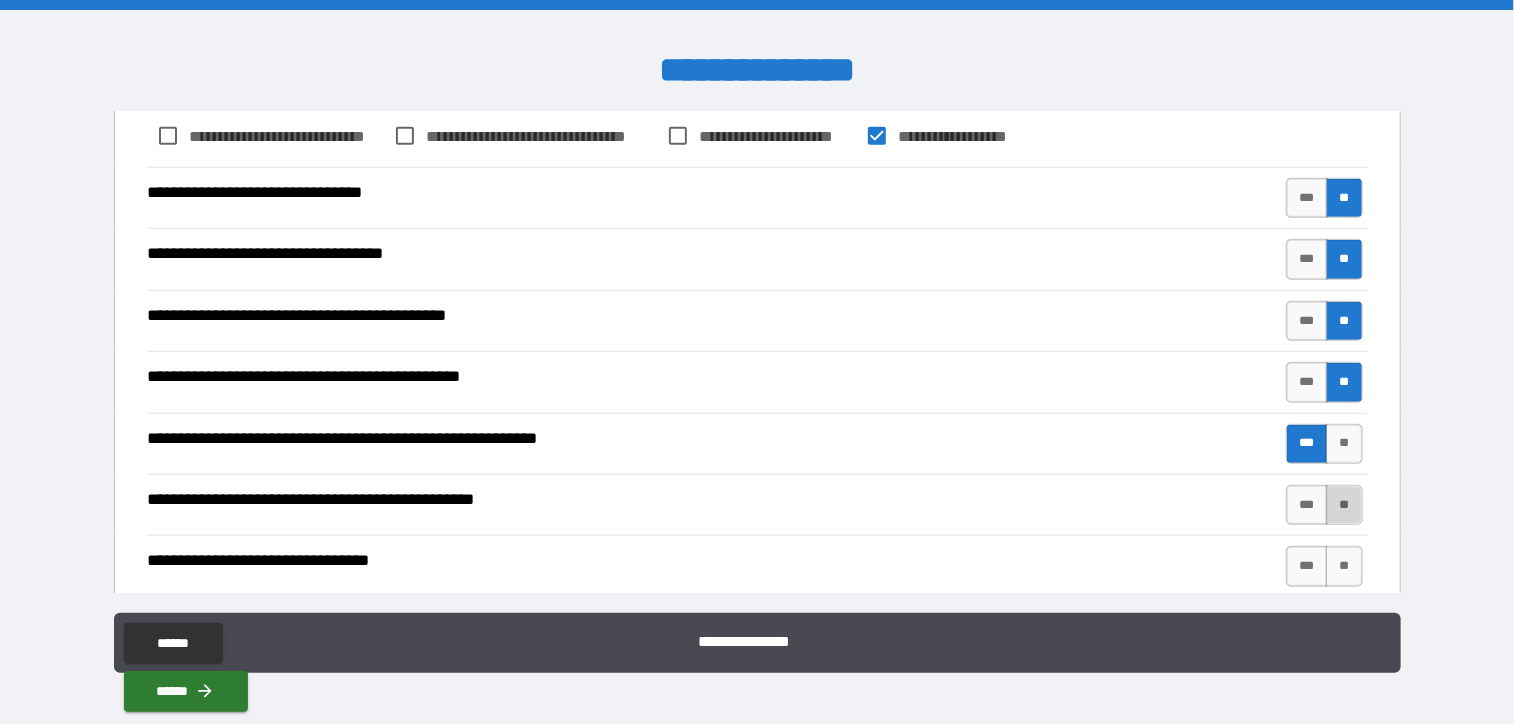 click on "**" at bounding box center (1344, 505) 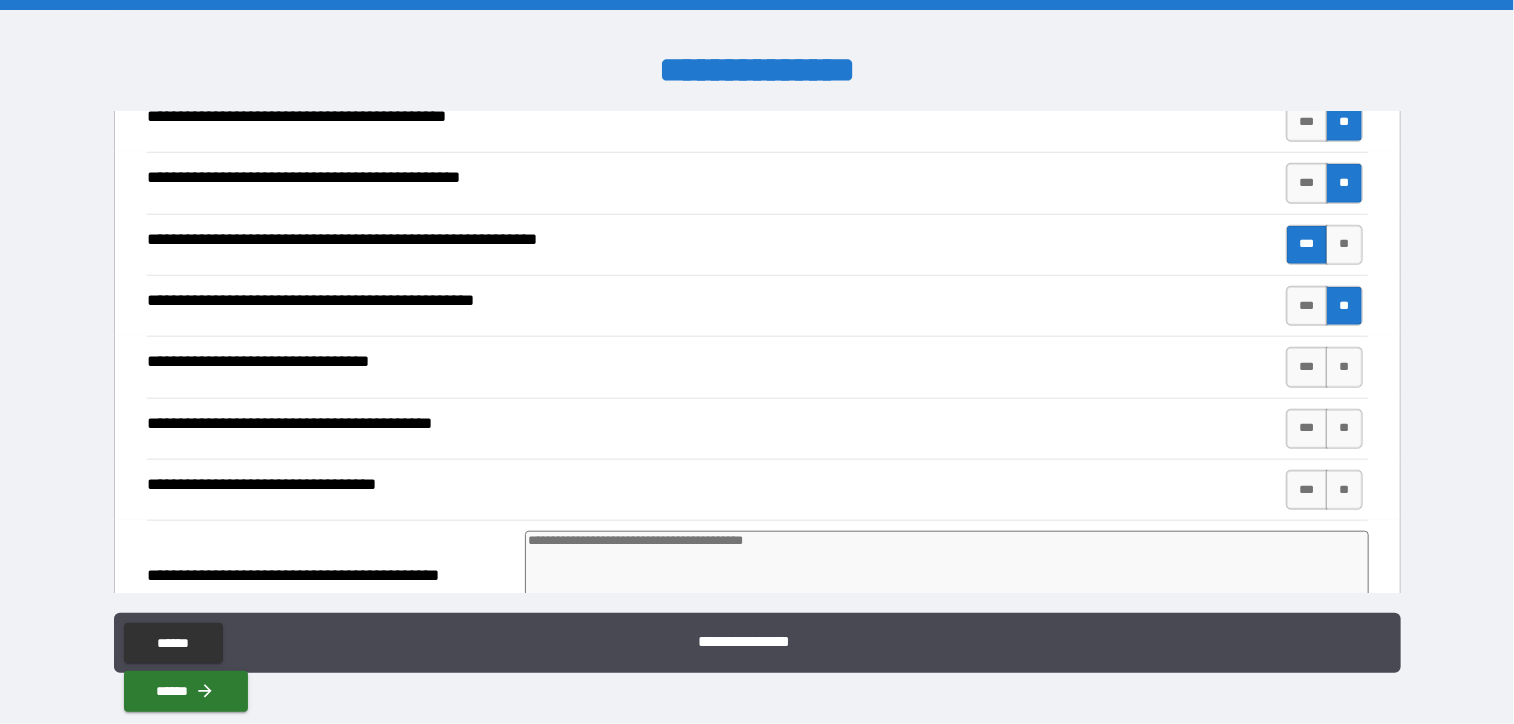 scroll, scrollTop: 800, scrollLeft: 0, axis: vertical 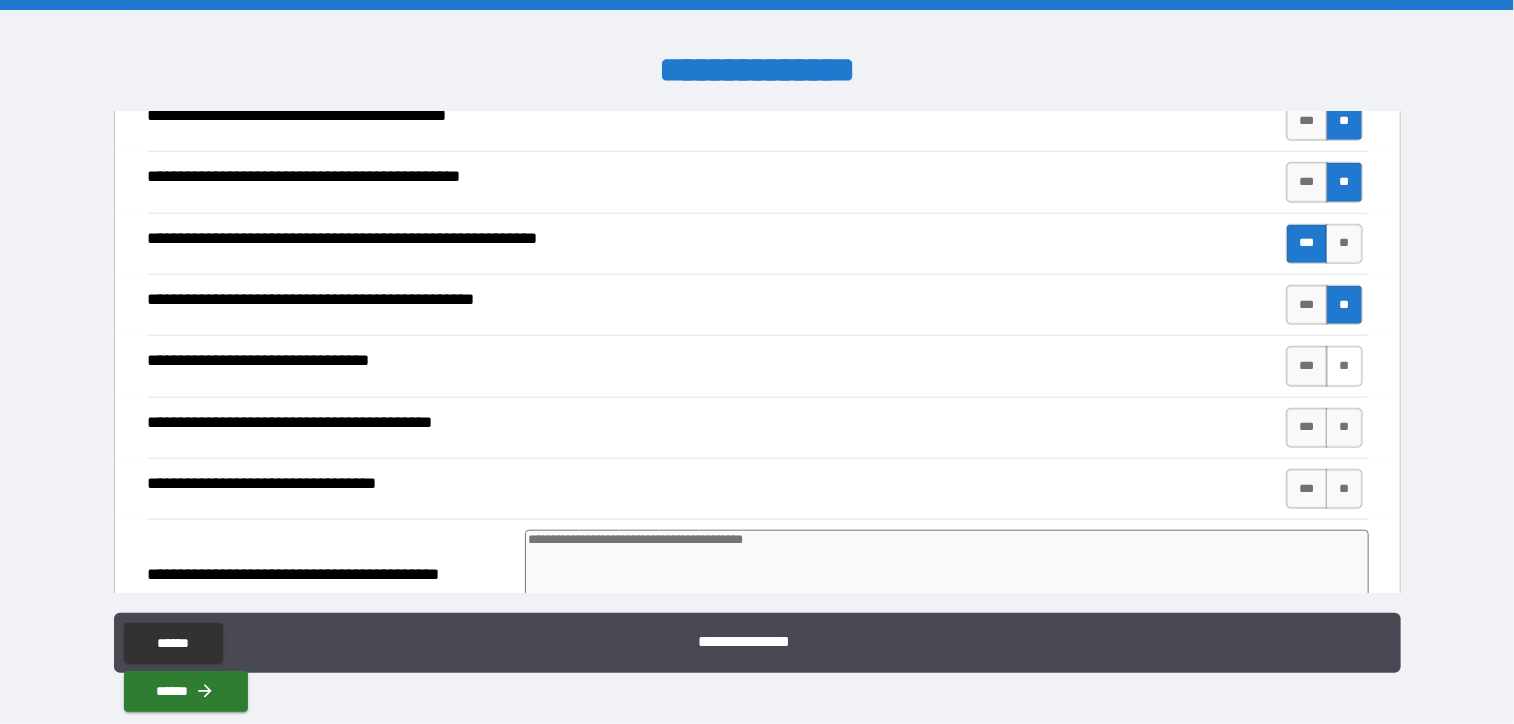 click on "**" at bounding box center [1344, 366] 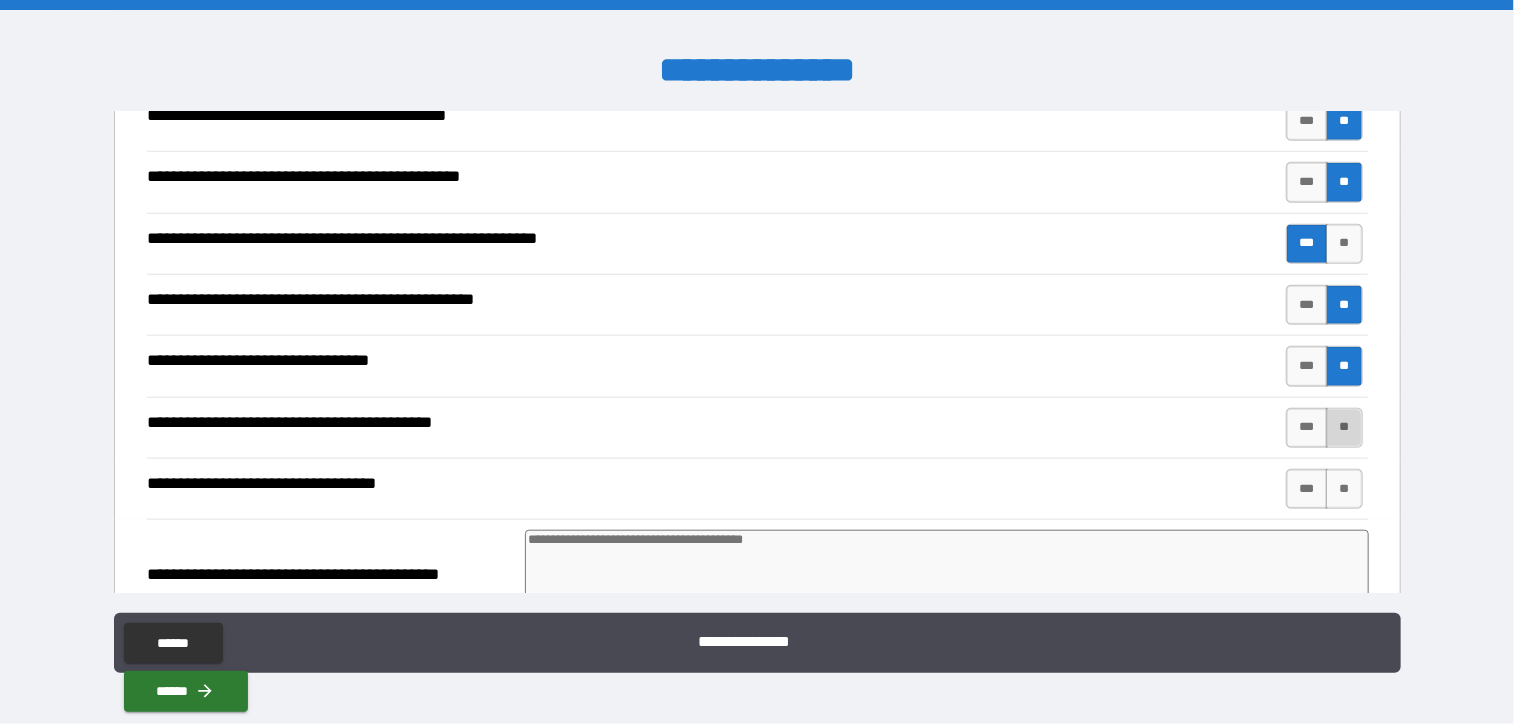 click on "**" at bounding box center (1344, 428) 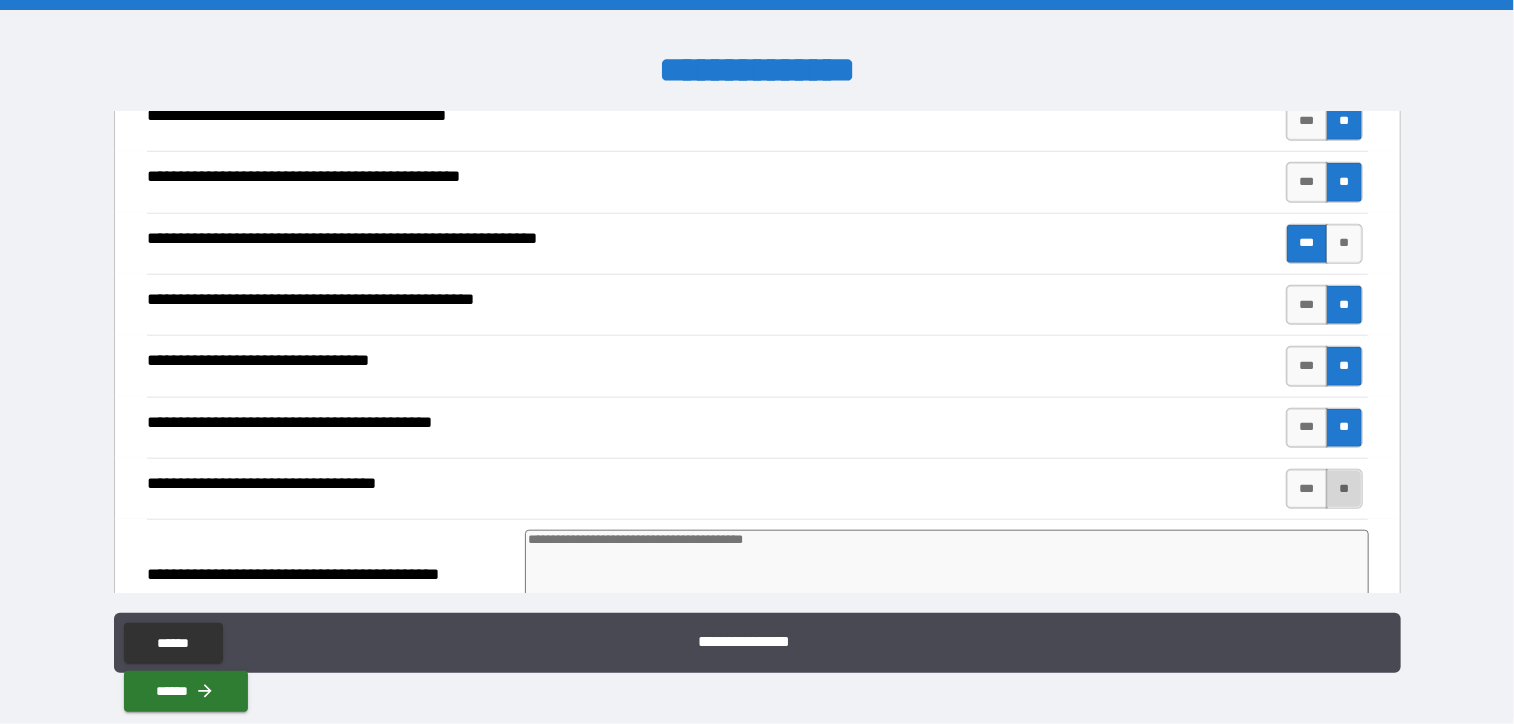 click on "**" at bounding box center [1344, 489] 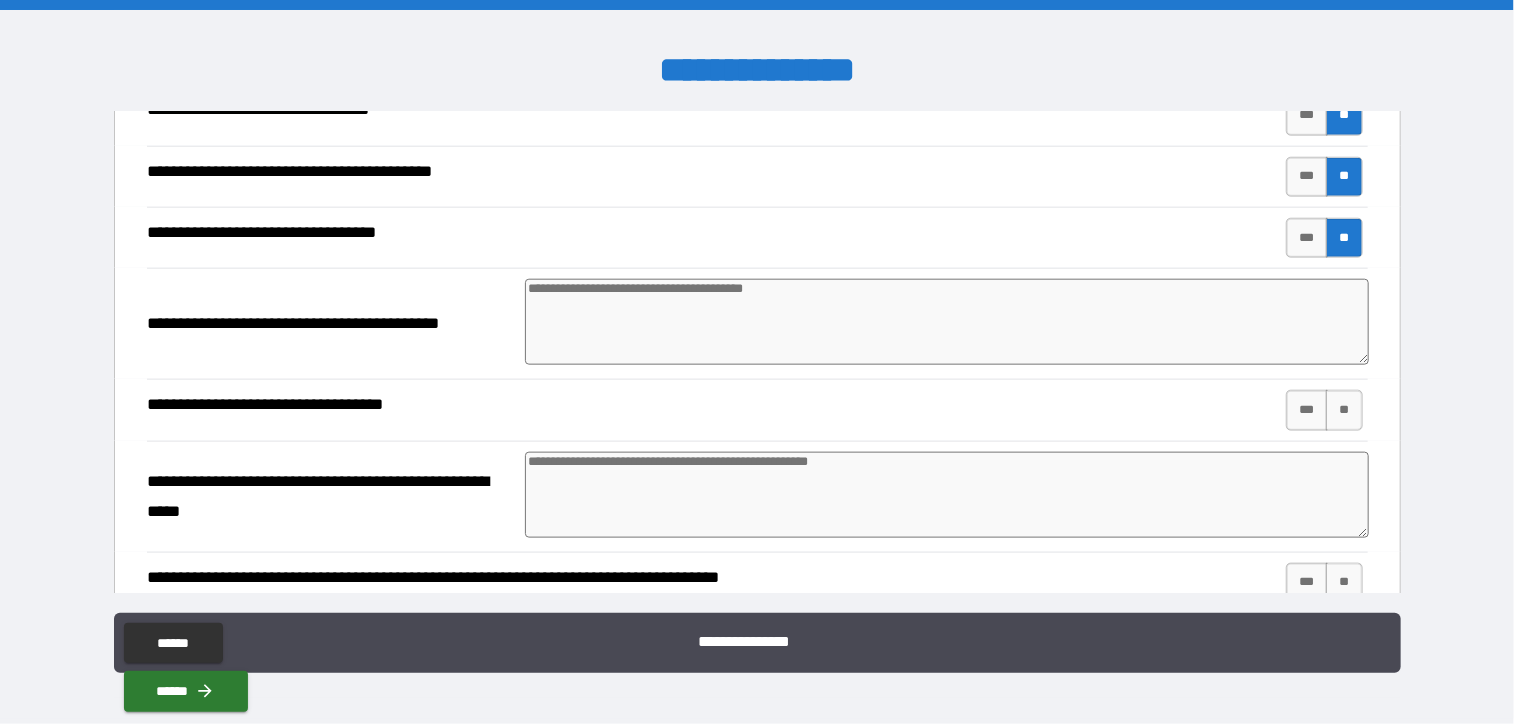 scroll, scrollTop: 1100, scrollLeft: 0, axis: vertical 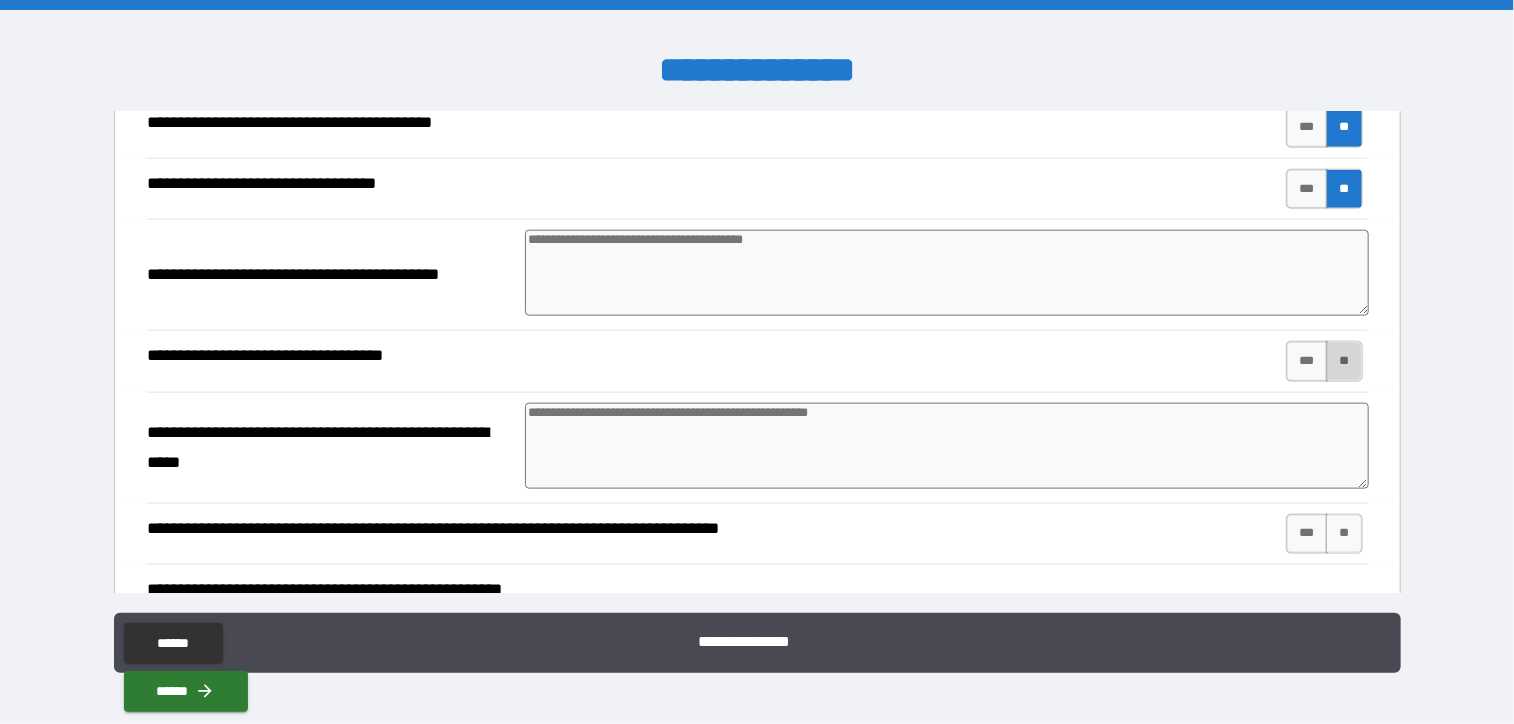 click on "**" at bounding box center (1344, 361) 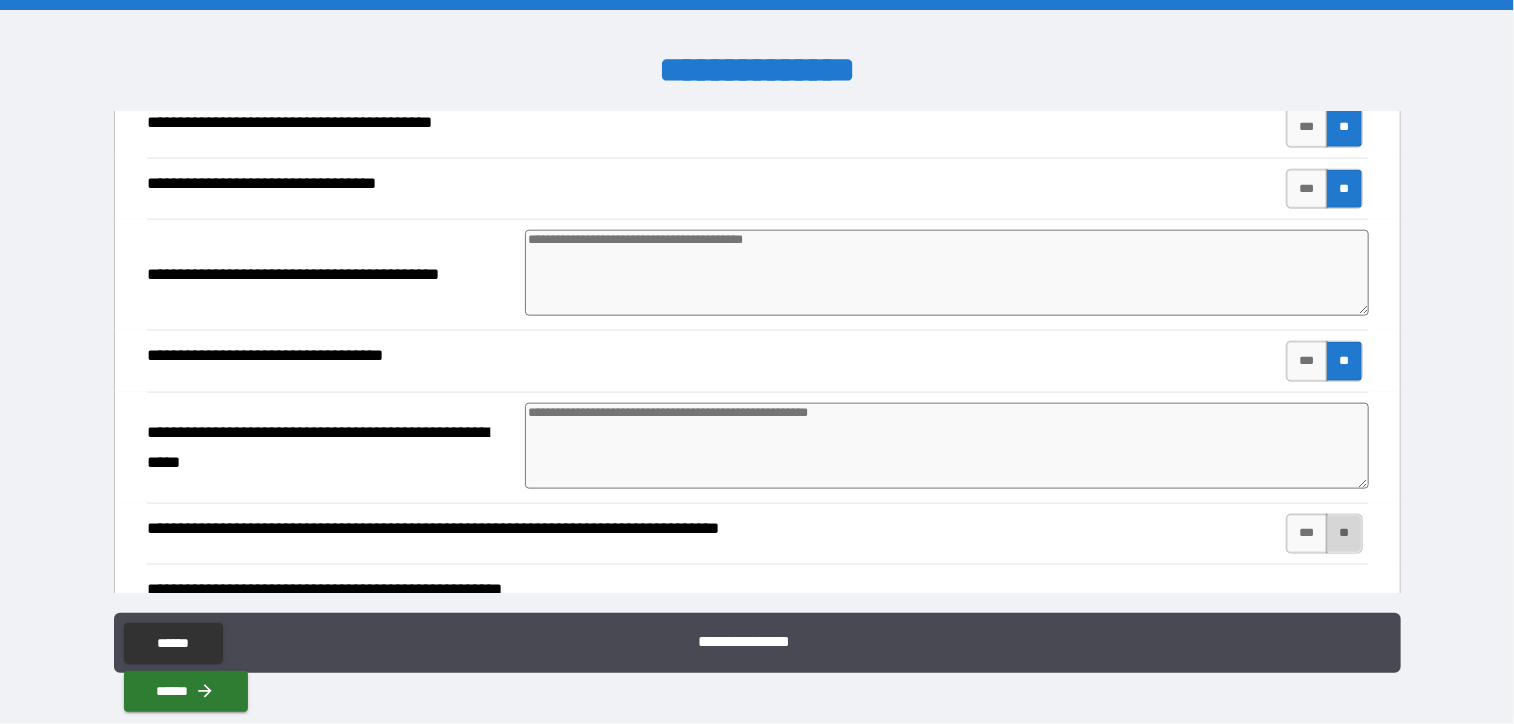 click on "**" at bounding box center (1344, 534) 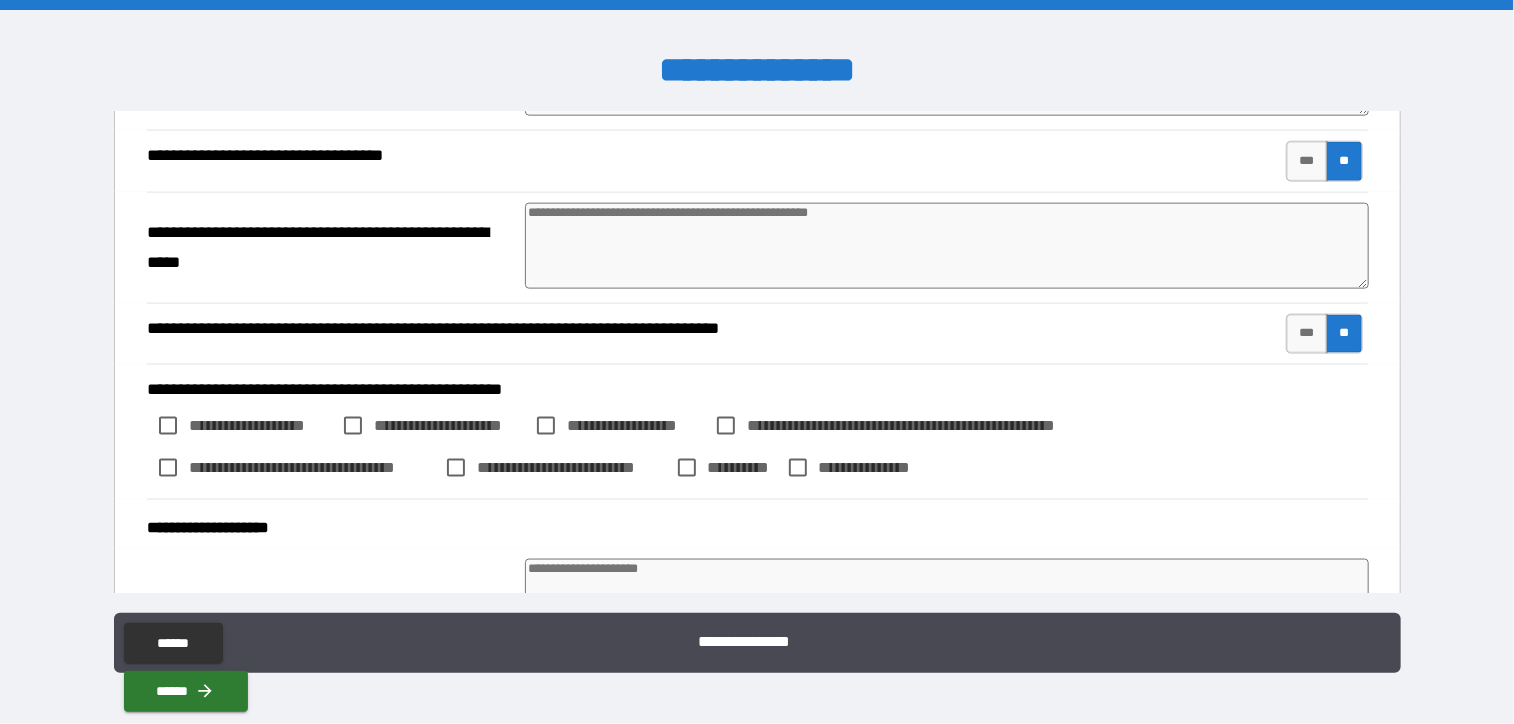scroll, scrollTop: 1400, scrollLeft: 0, axis: vertical 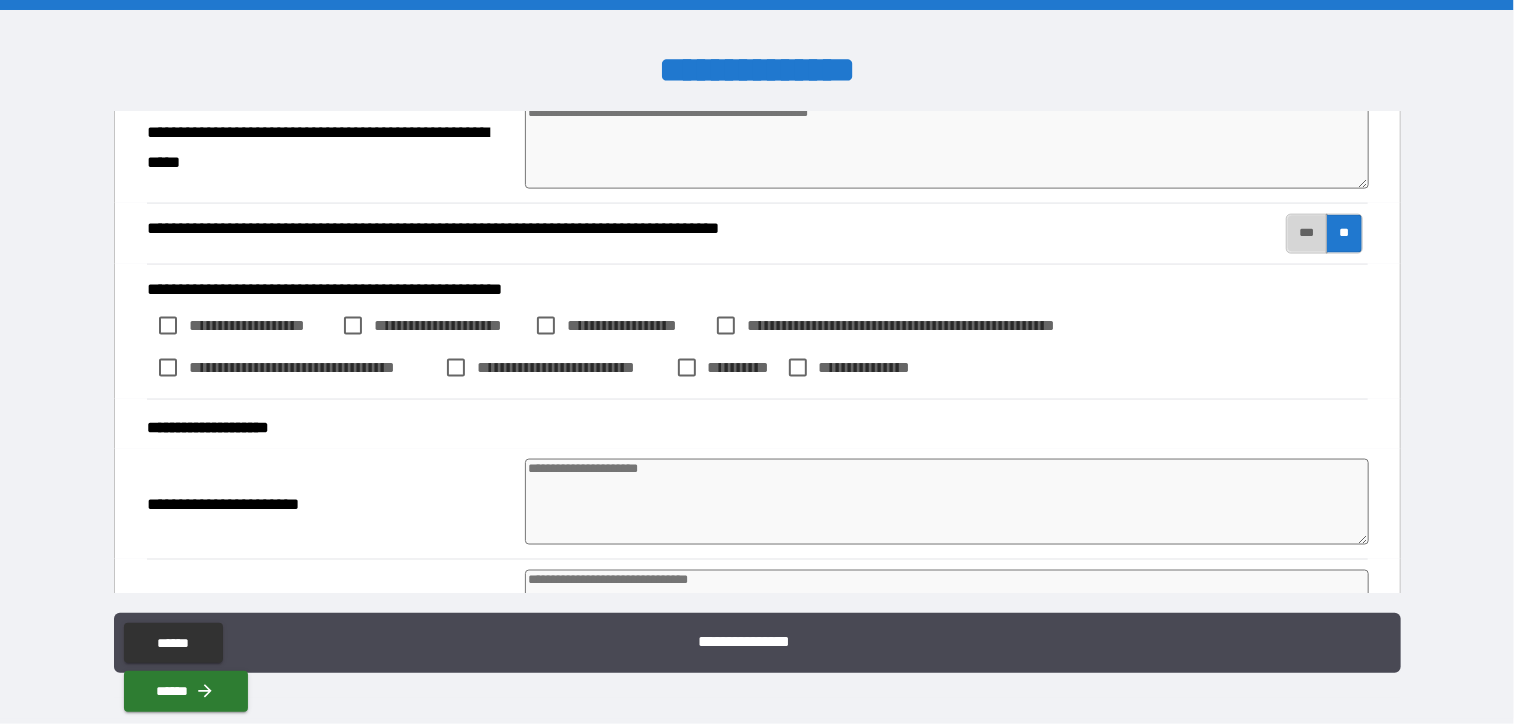 click on "***" at bounding box center (1307, 234) 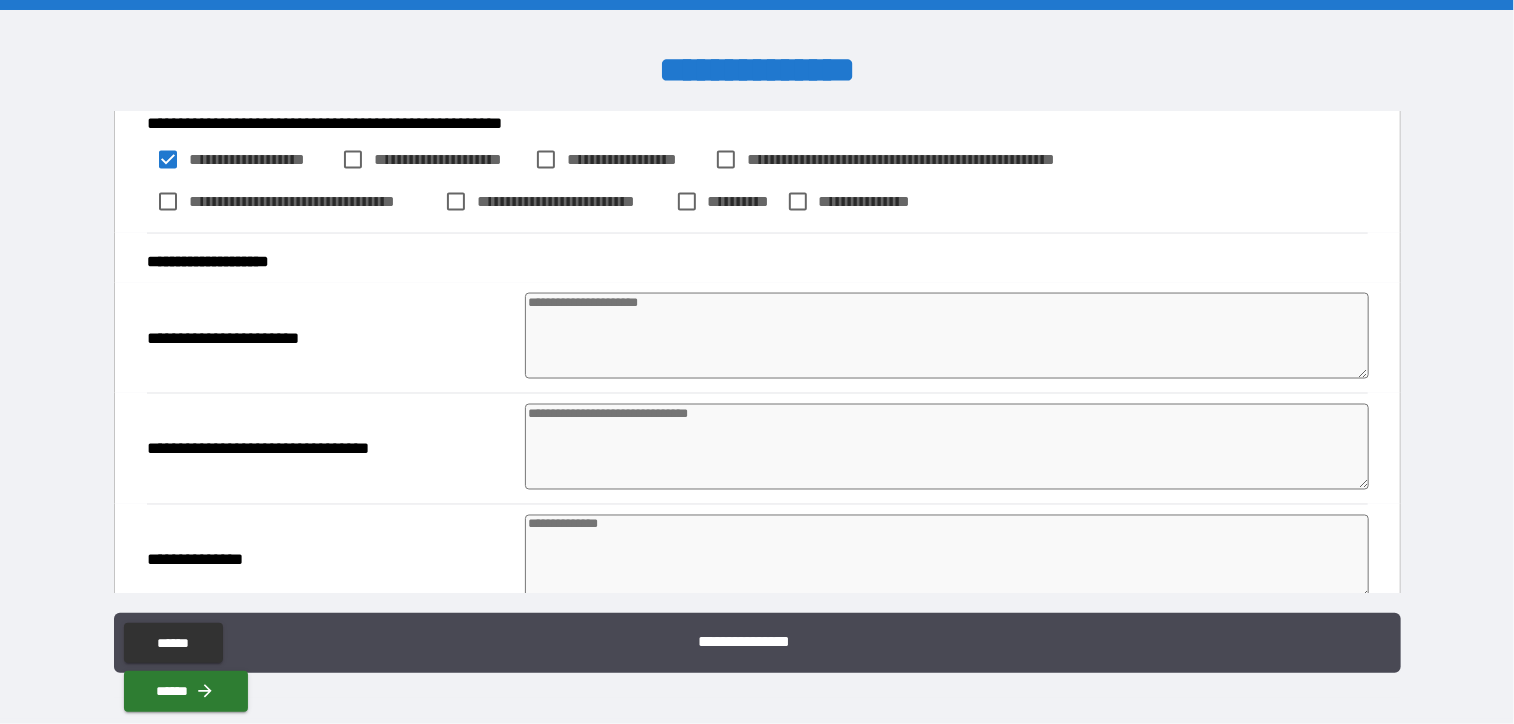 scroll, scrollTop: 1600, scrollLeft: 0, axis: vertical 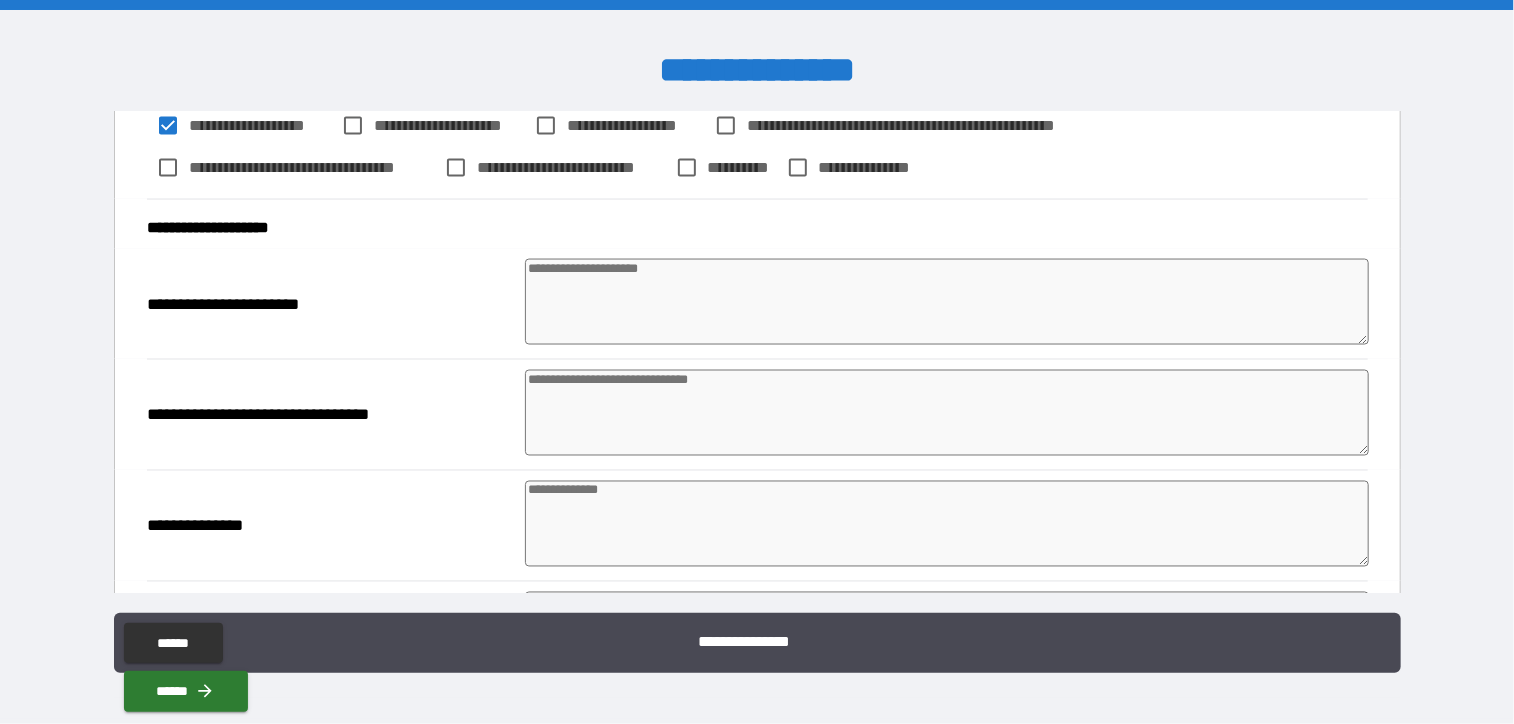 click at bounding box center (946, 302) 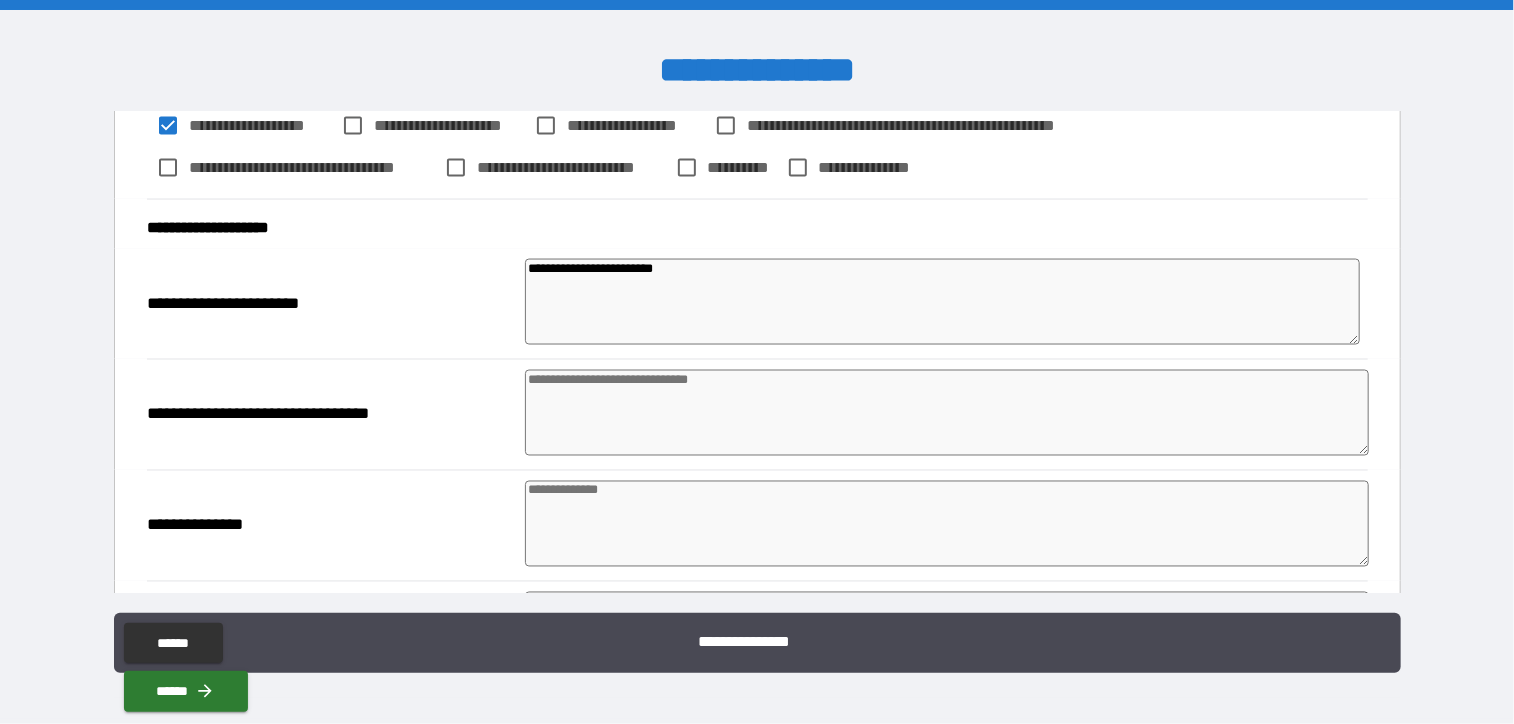 click at bounding box center (946, 413) 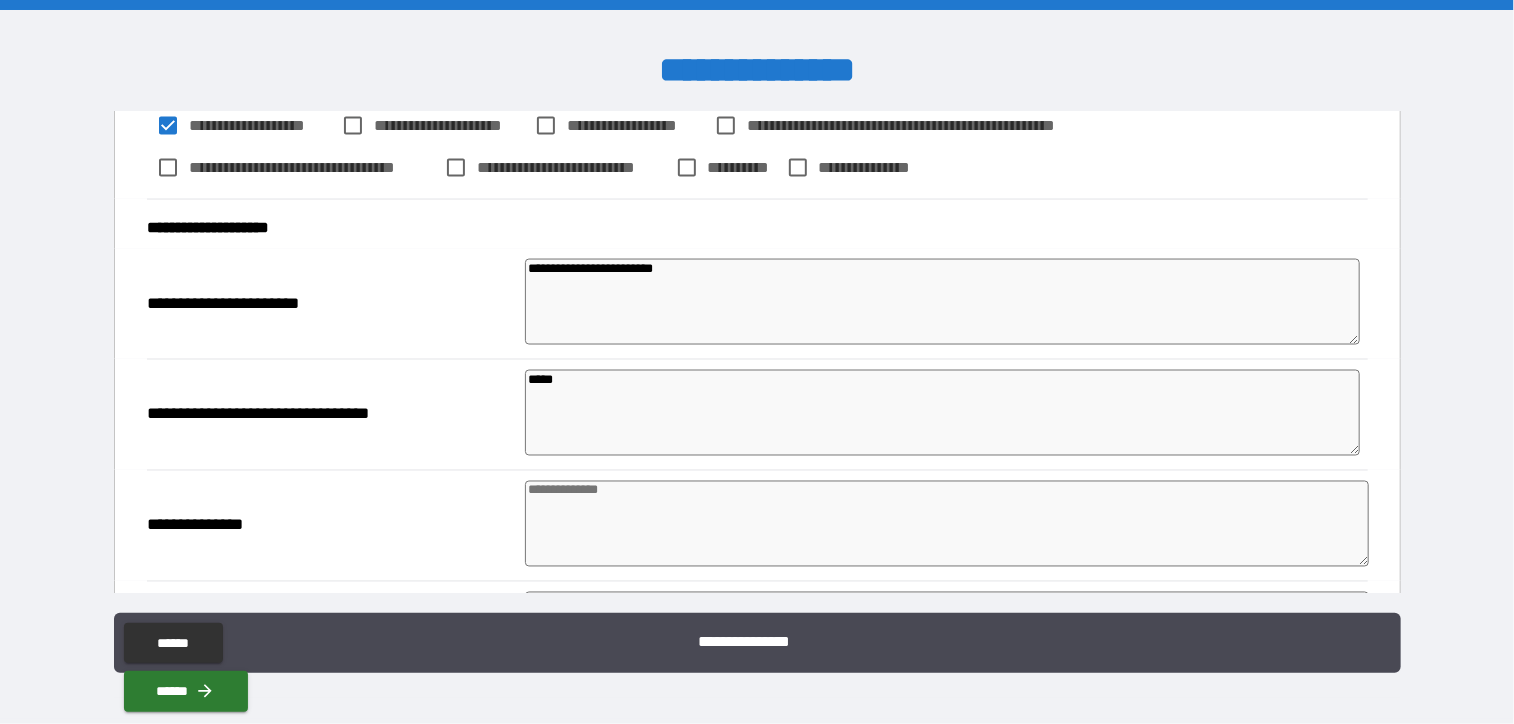 click at bounding box center [946, 524] 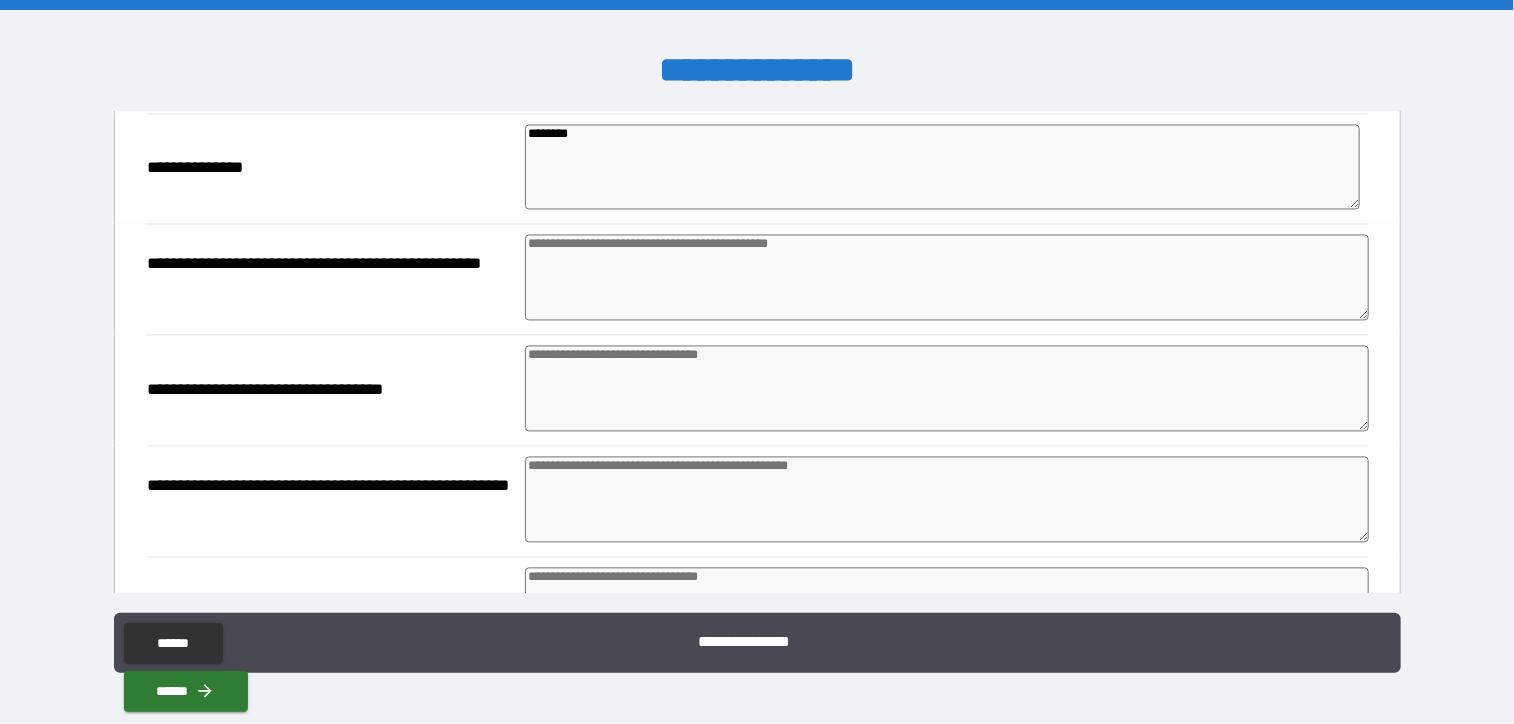 scroll, scrollTop: 2000, scrollLeft: 0, axis: vertical 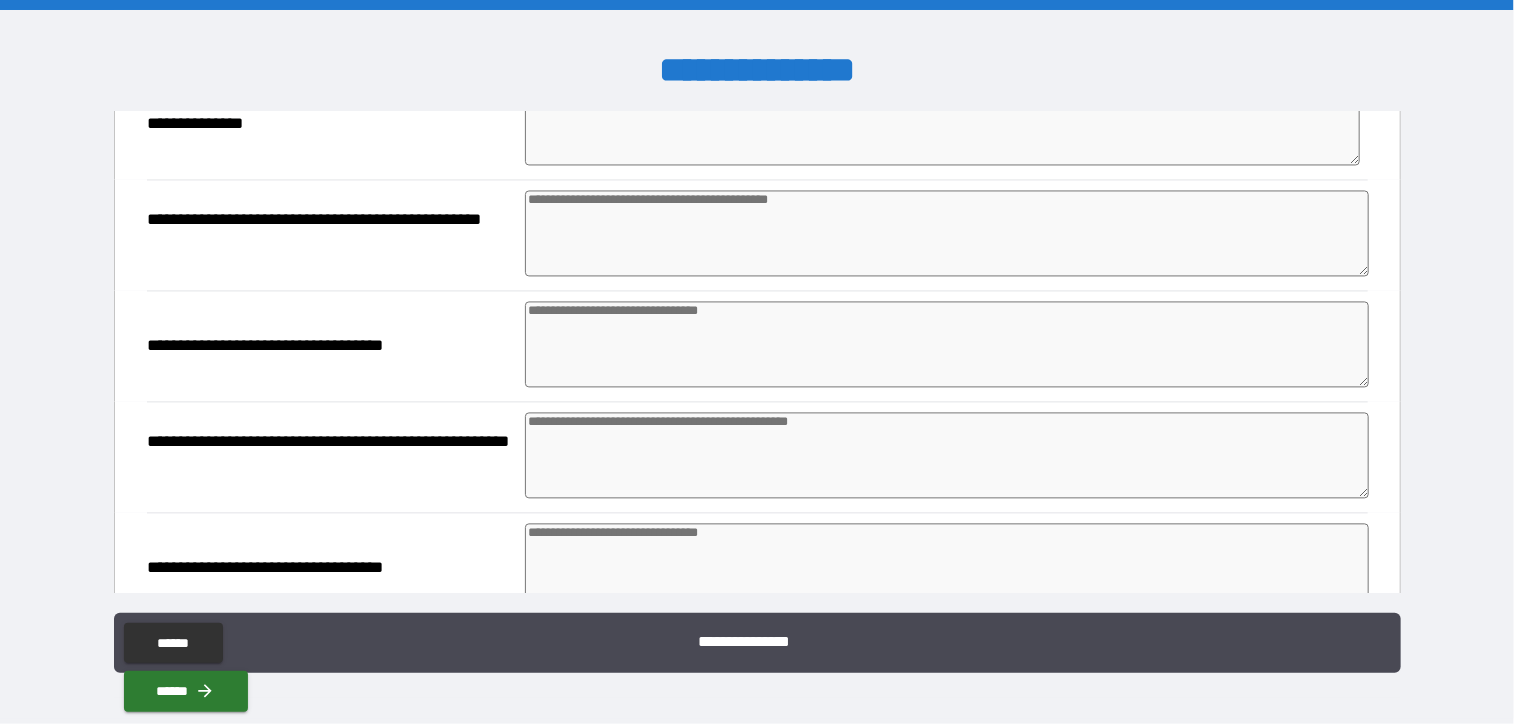 click at bounding box center [946, 234] 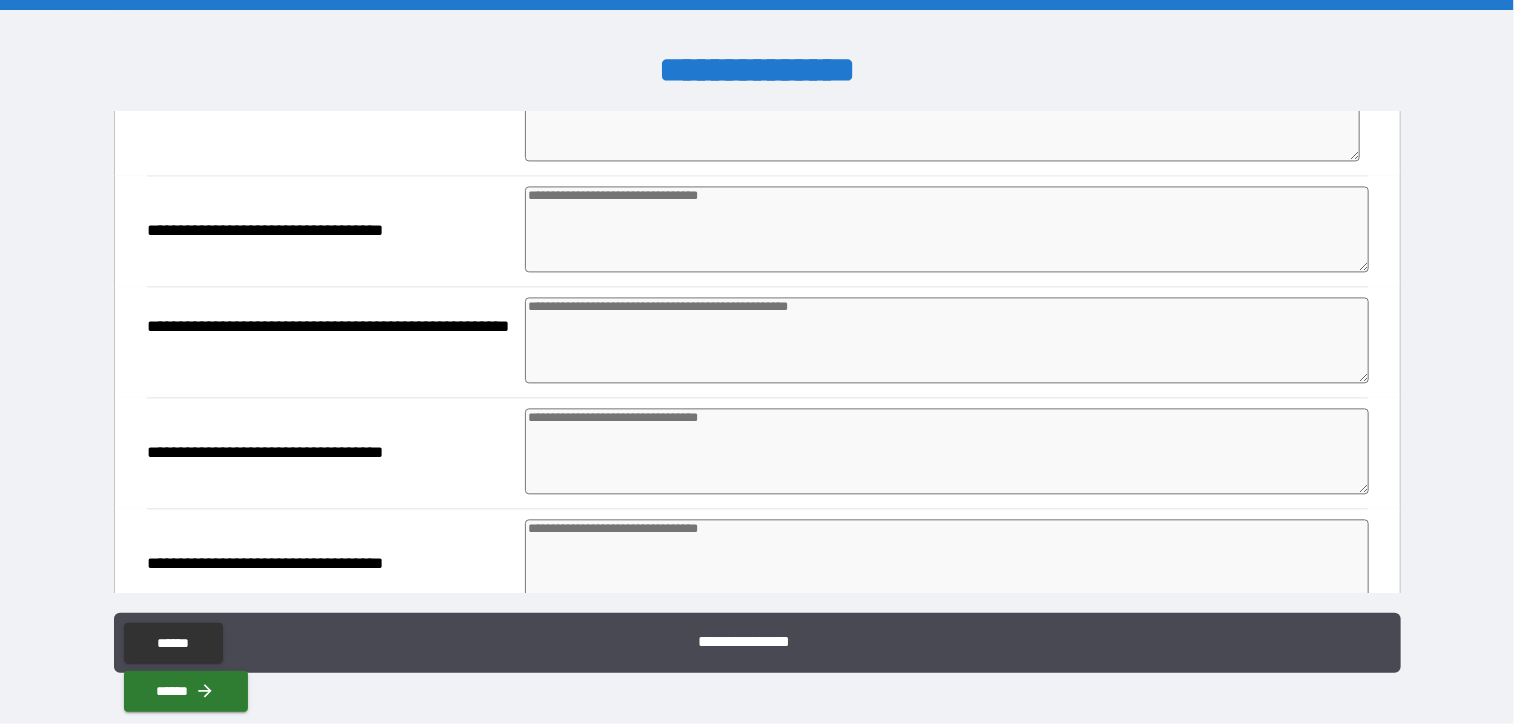 scroll, scrollTop: 2200, scrollLeft: 0, axis: vertical 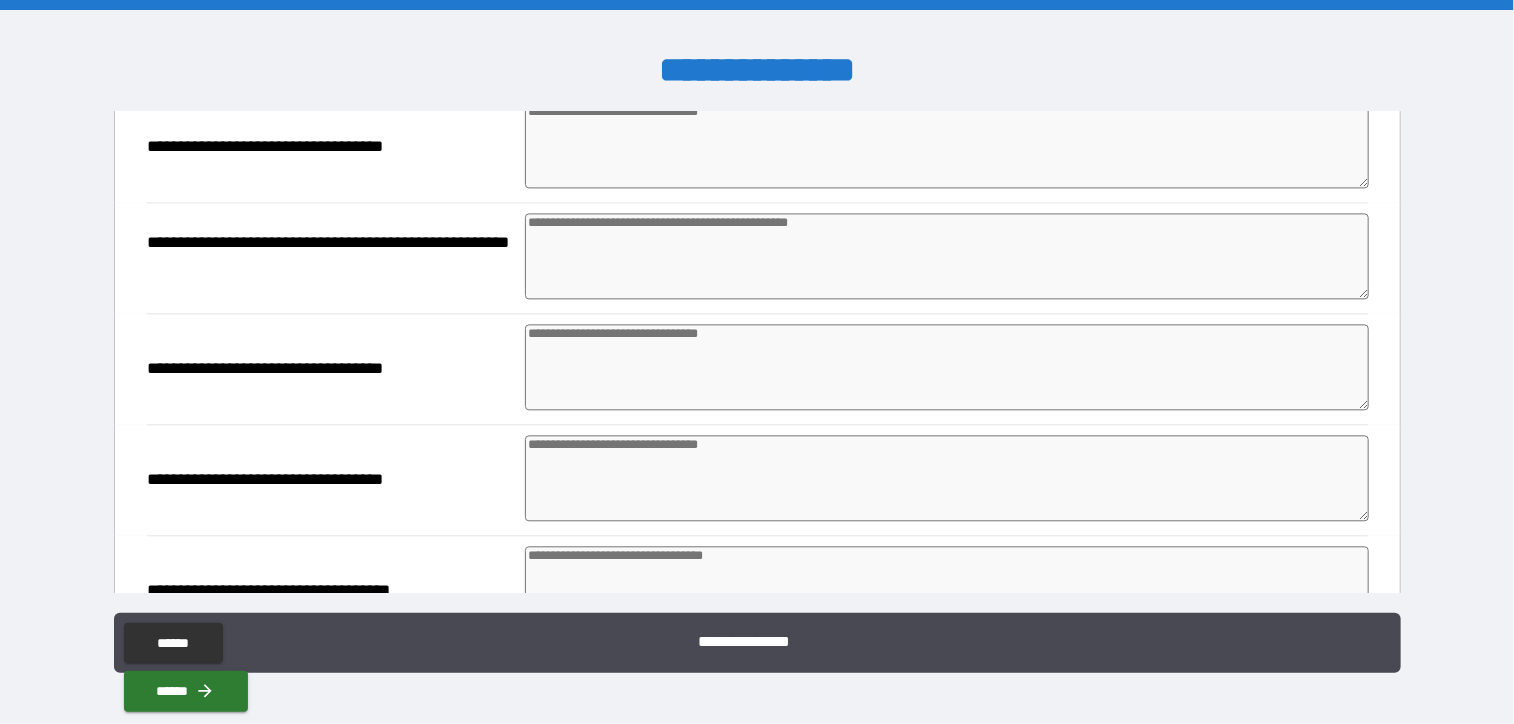 click at bounding box center (946, 367) 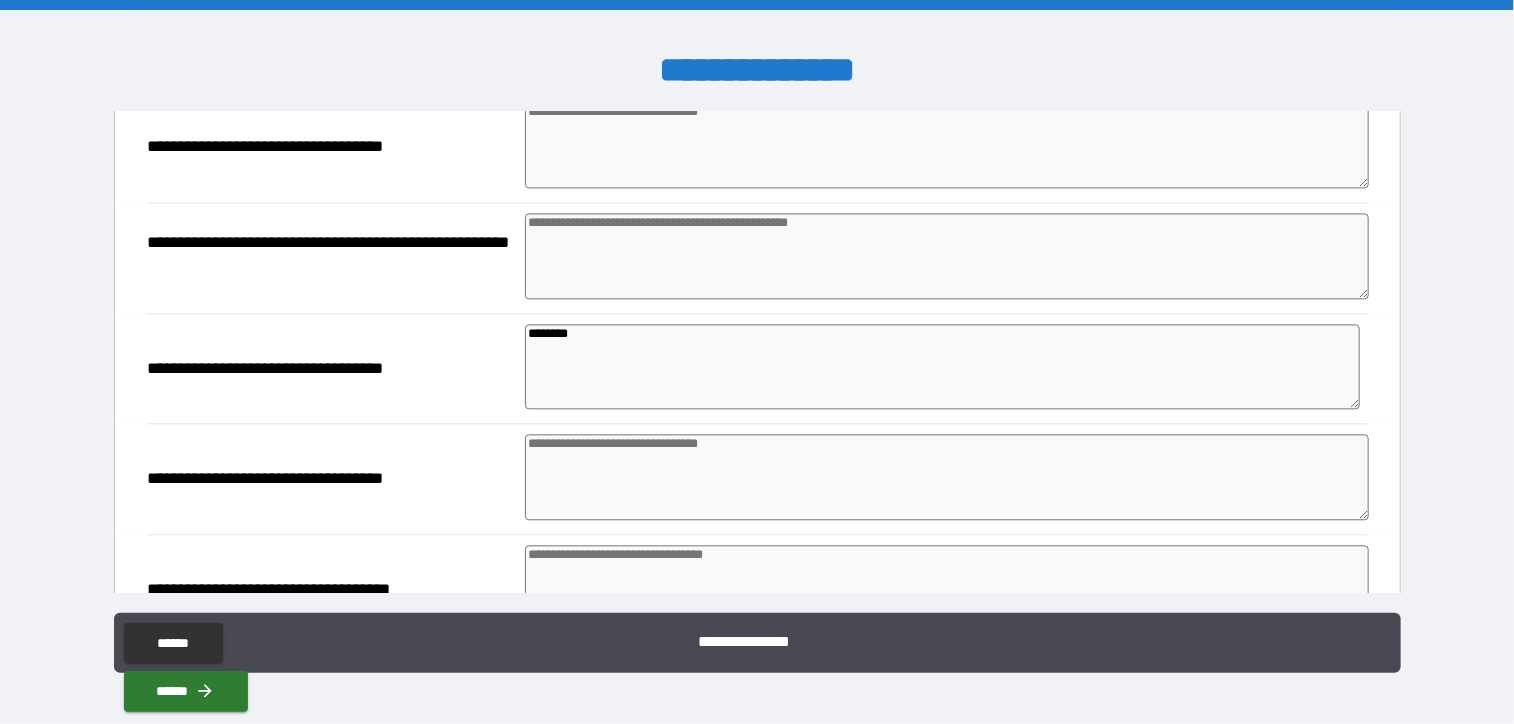 click at bounding box center [946, 477] 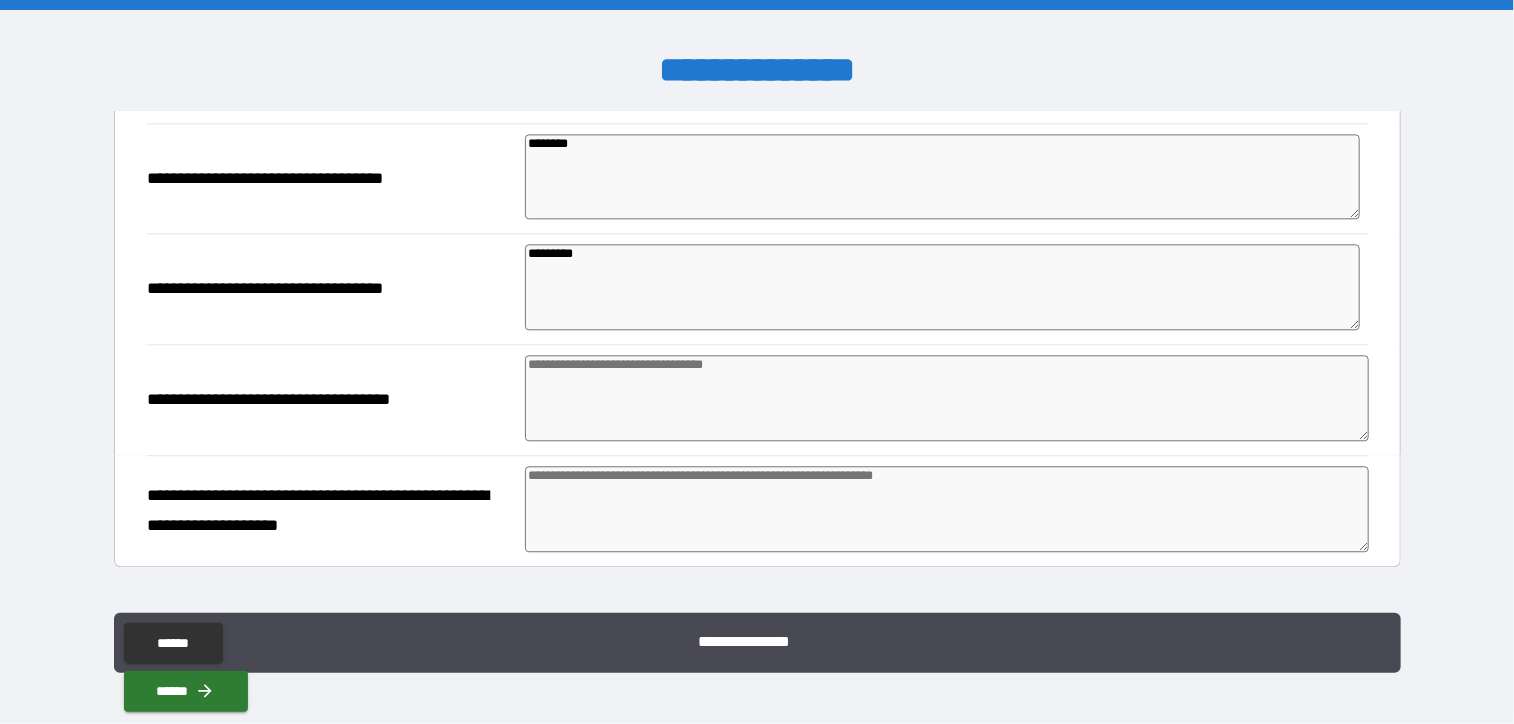 scroll, scrollTop: 2400, scrollLeft: 0, axis: vertical 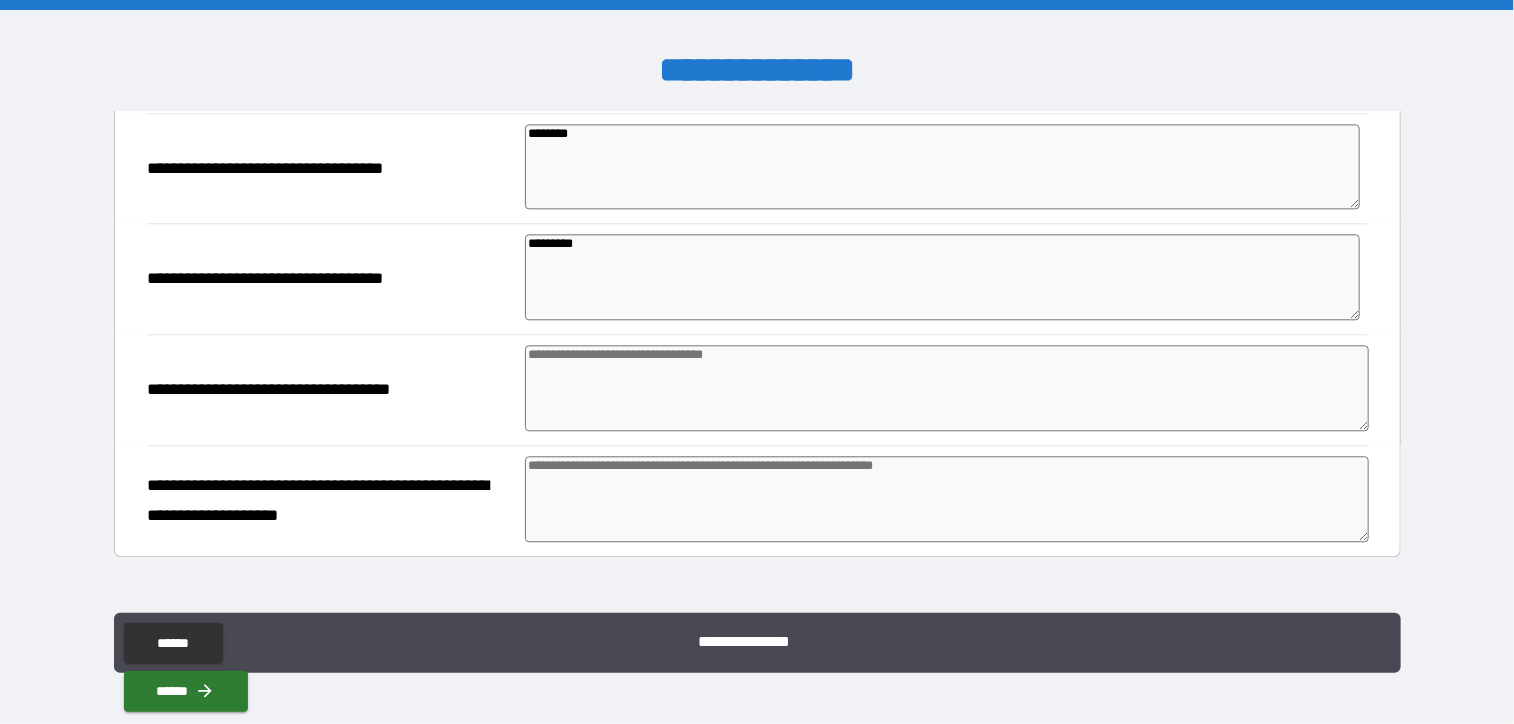 click at bounding box center (946, 388) 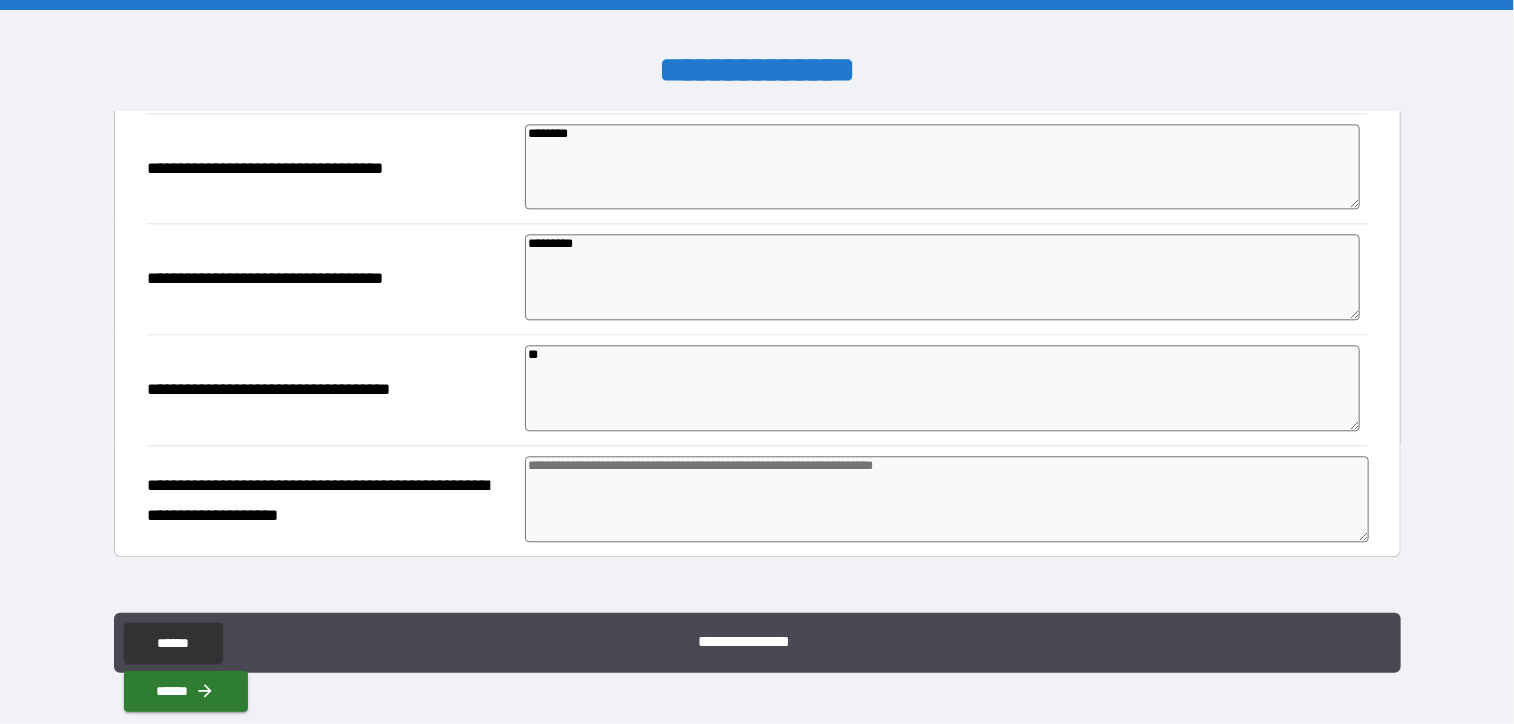 click at bounding box center (946, 499) 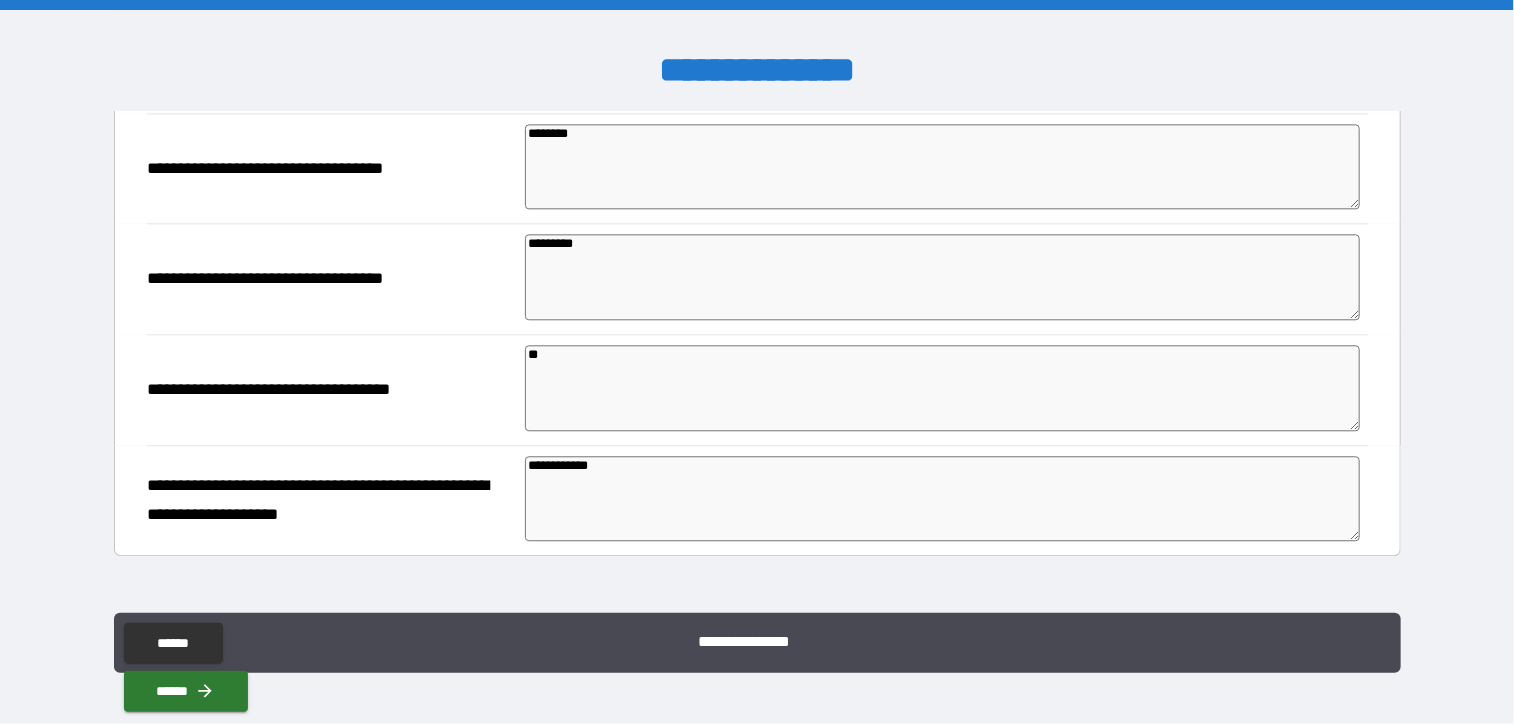 drag, startPoint x: 577, startPoint y: 455, endPoint x: 673, endPoint y: 388, distance: 117.06836 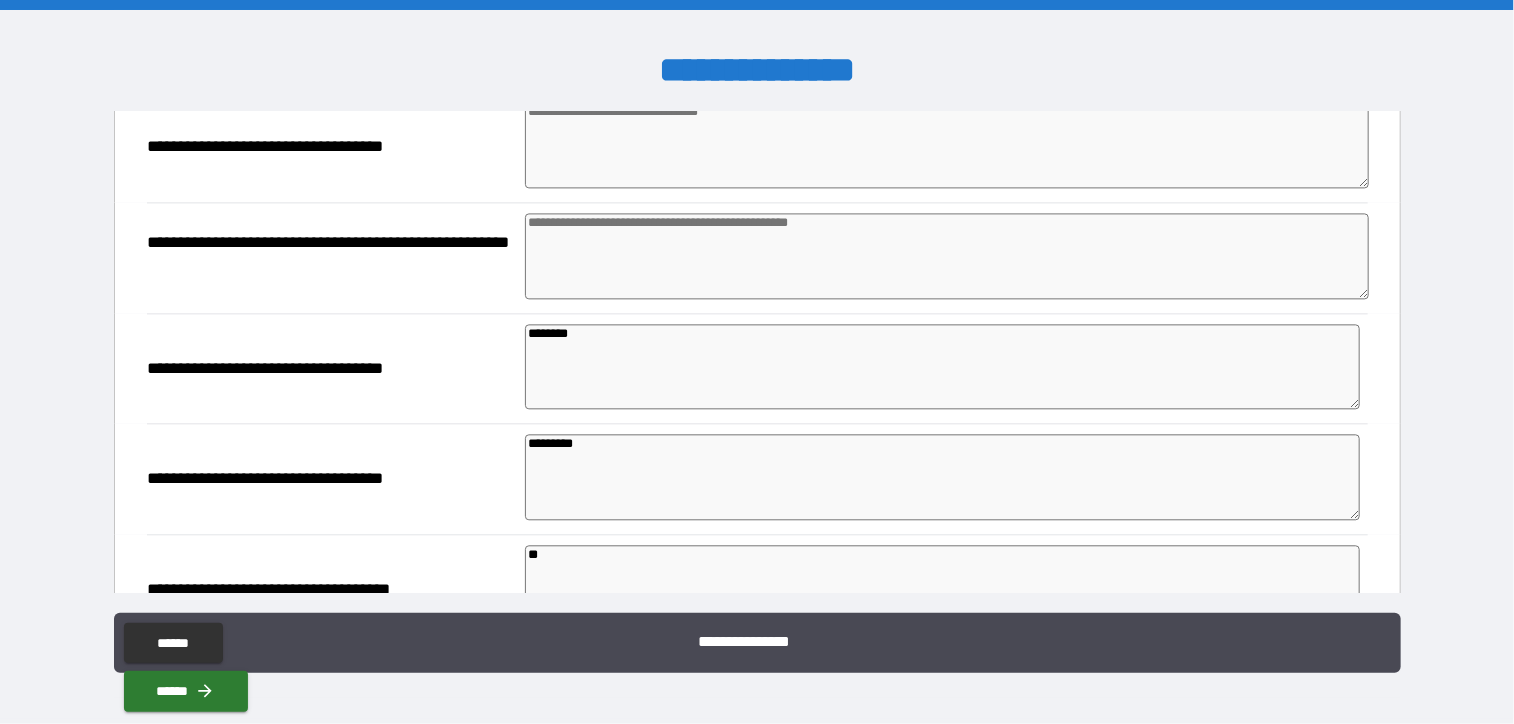 scroll, scrollTop: 2200, scrollLeft: 0, axis: vertical 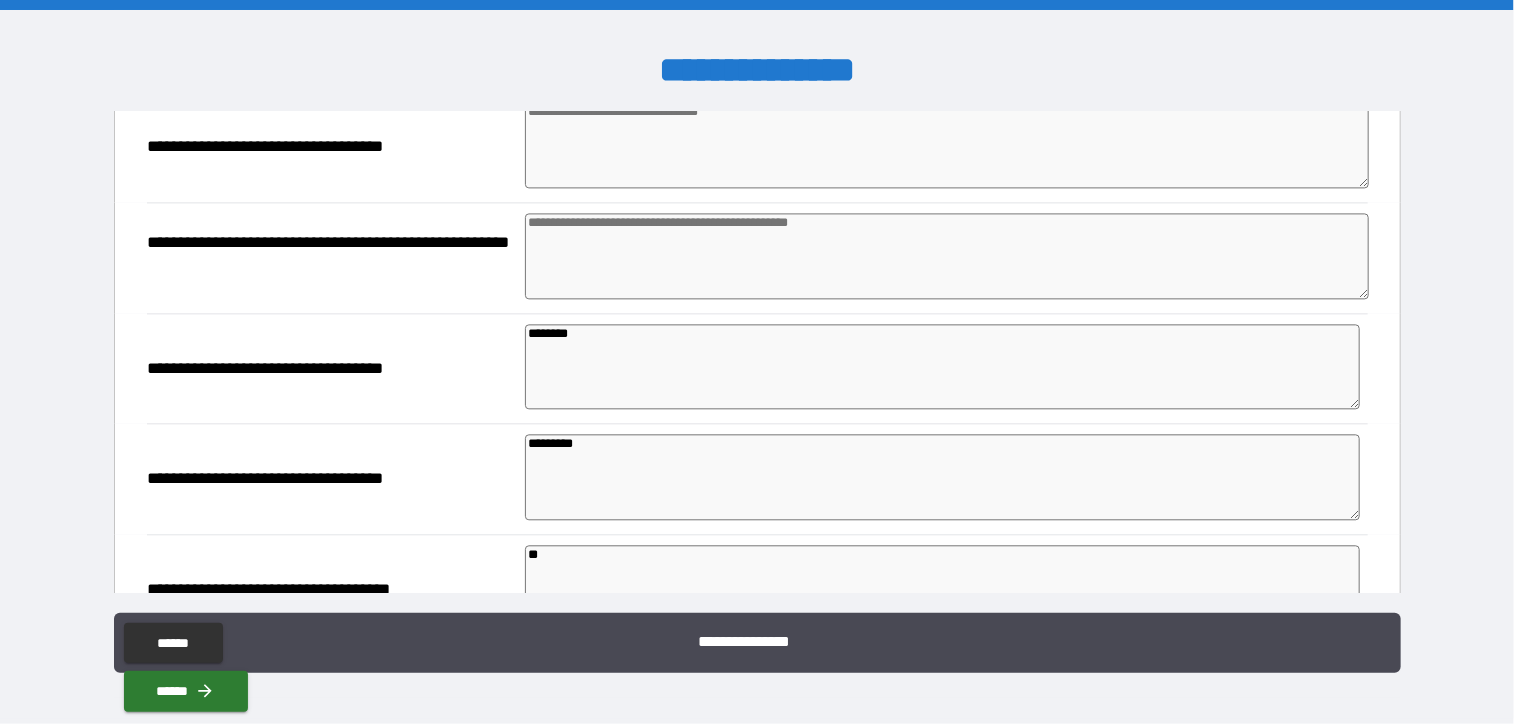 click at bounding box center (946, 256) 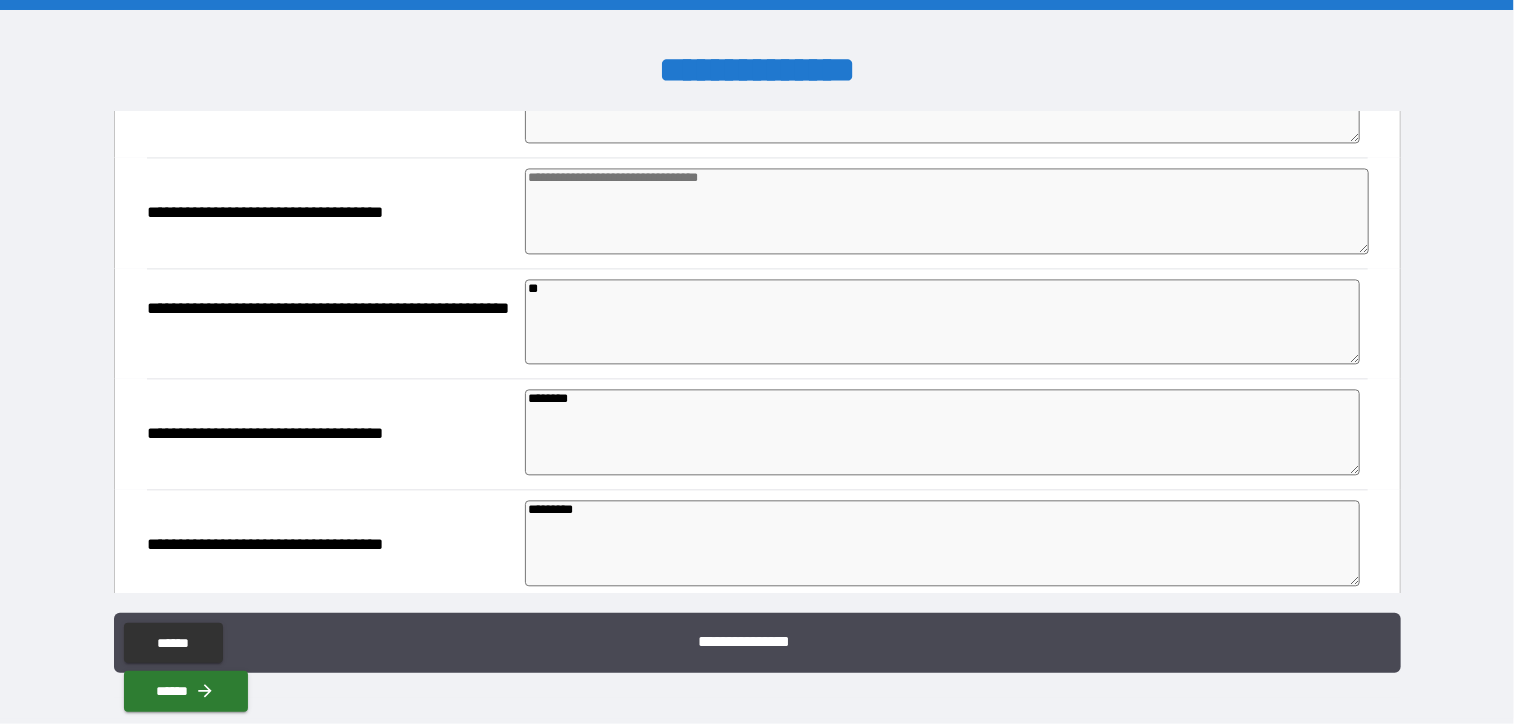 scroll, scrollTop: 2100, scrollLeft: 0, axis: vertical 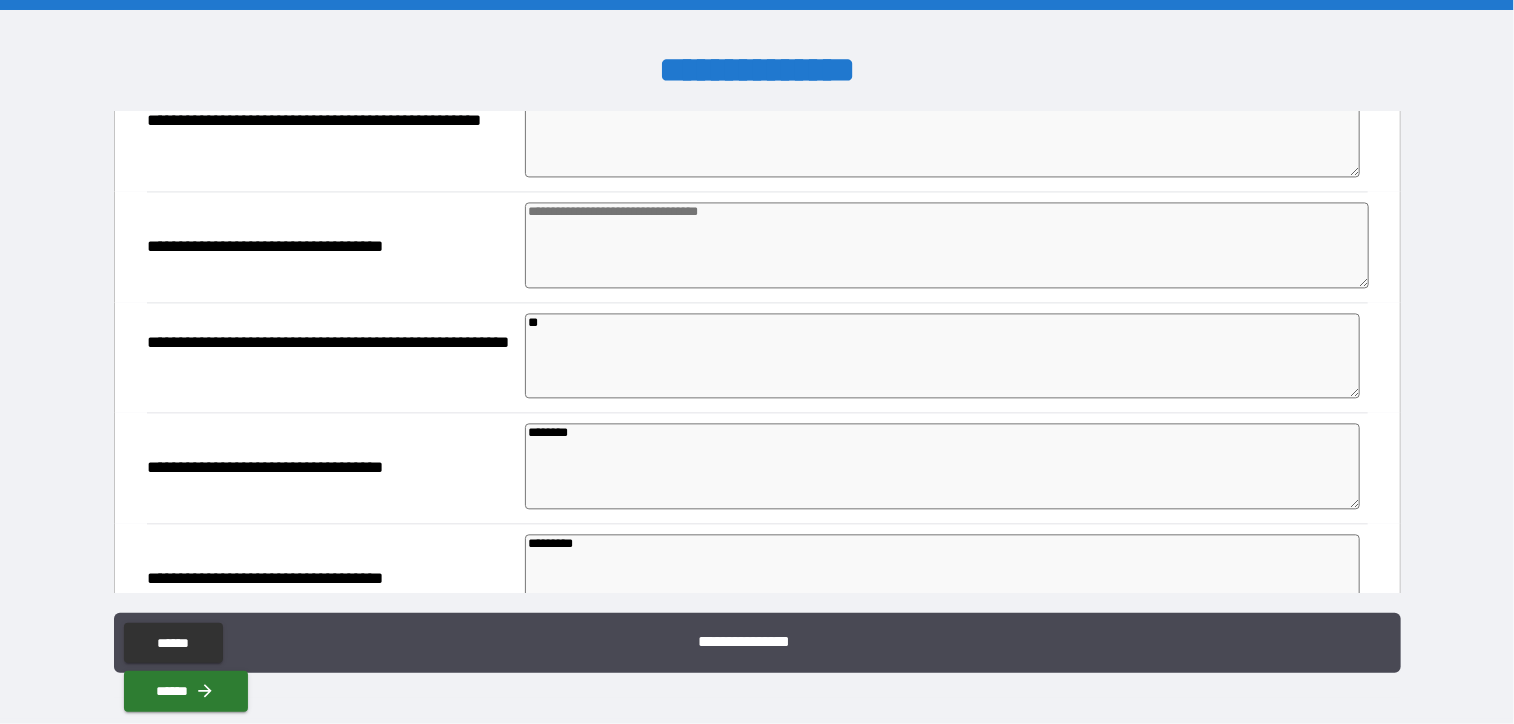 click at bounding box center (946, 245) 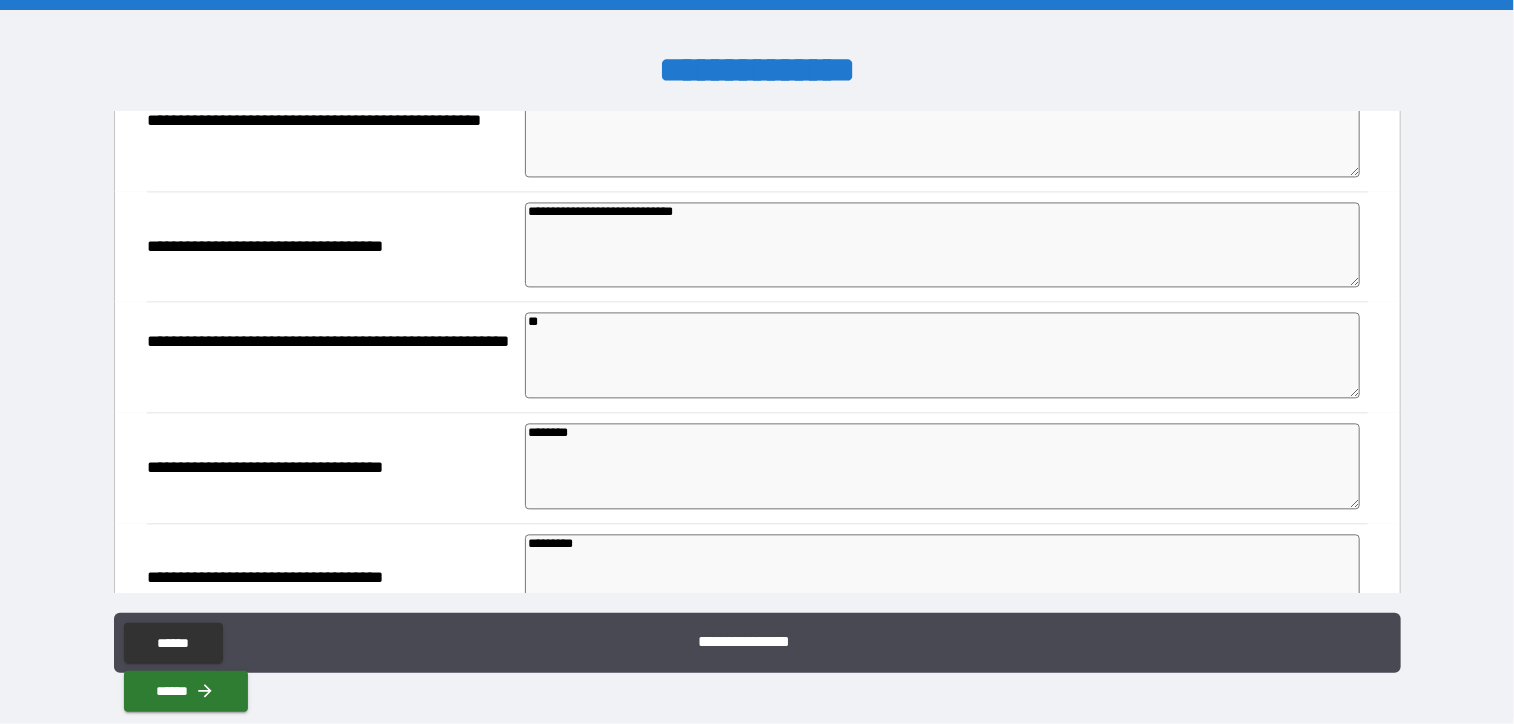 scroll, scrollTop: 2000, scrollLeft: 0, axis: vertical 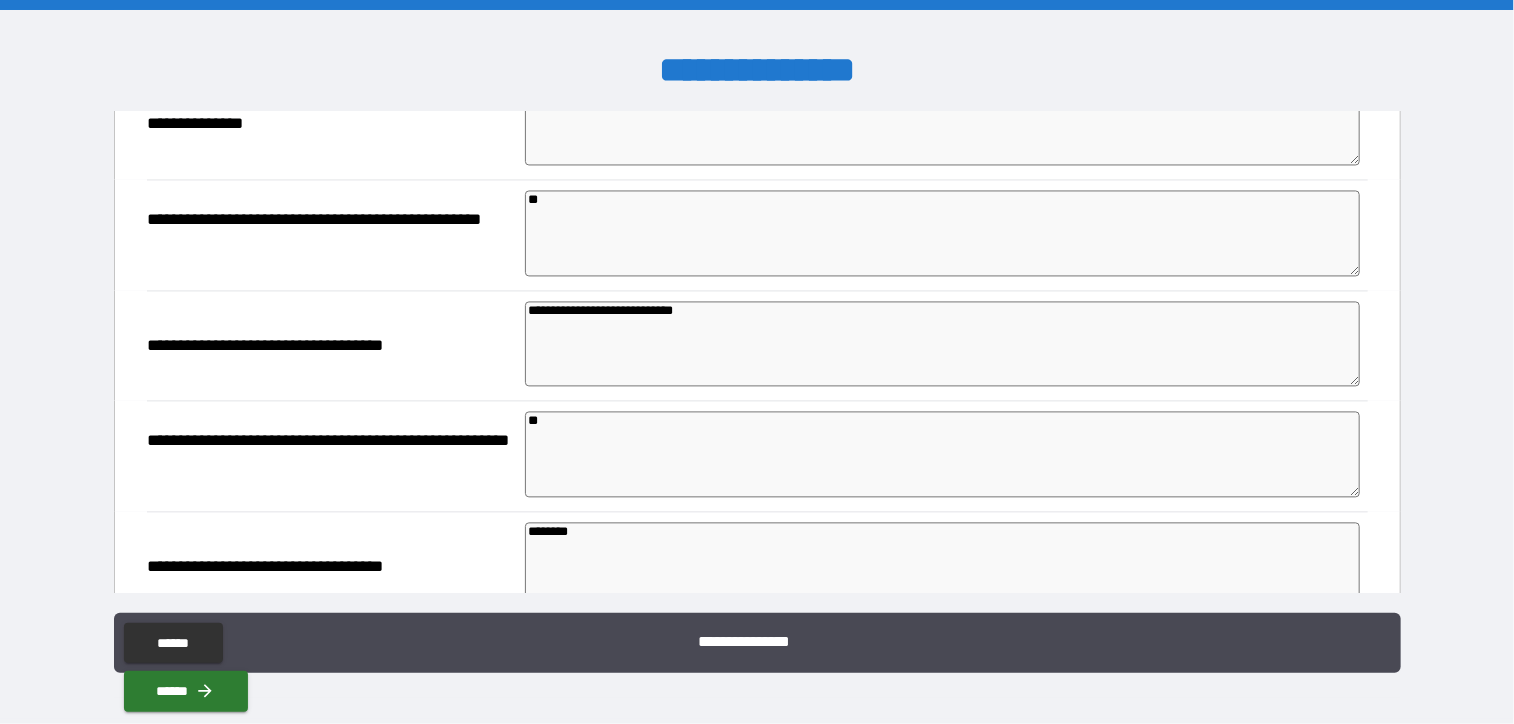 click on "**" at bounding box center (942, 234) 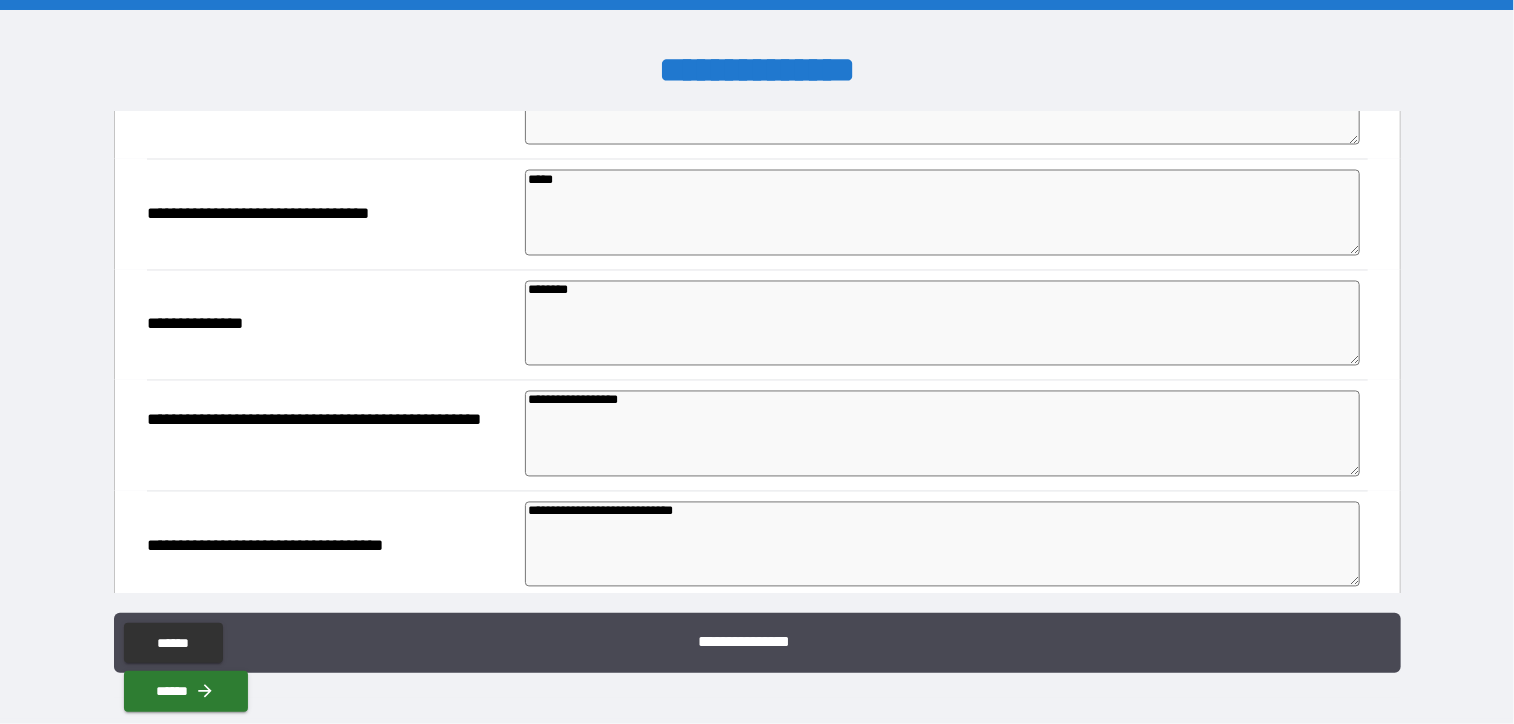 scroll, scrollTop: 1700, scrollLeft: 0, axis: vertical 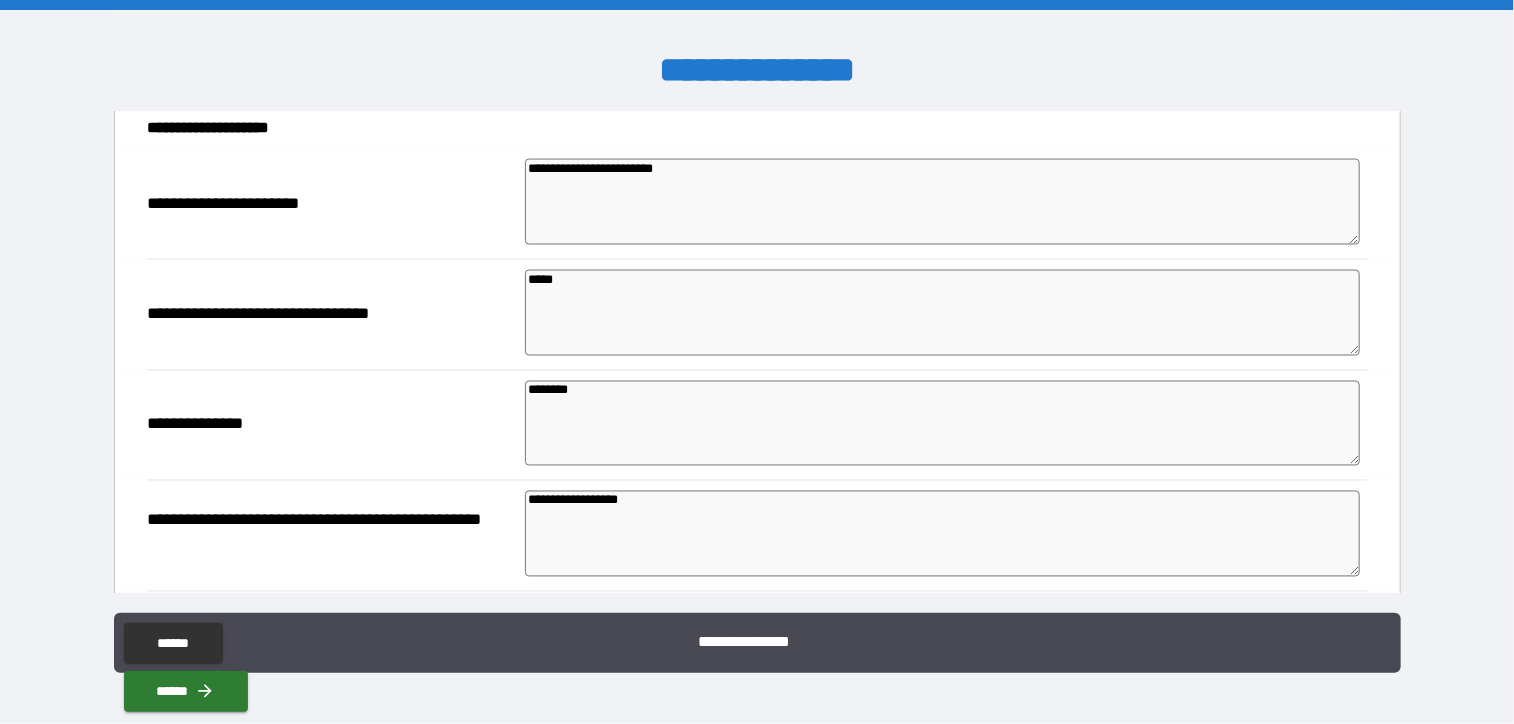 click on "*****" at bounding box center (942, 313) 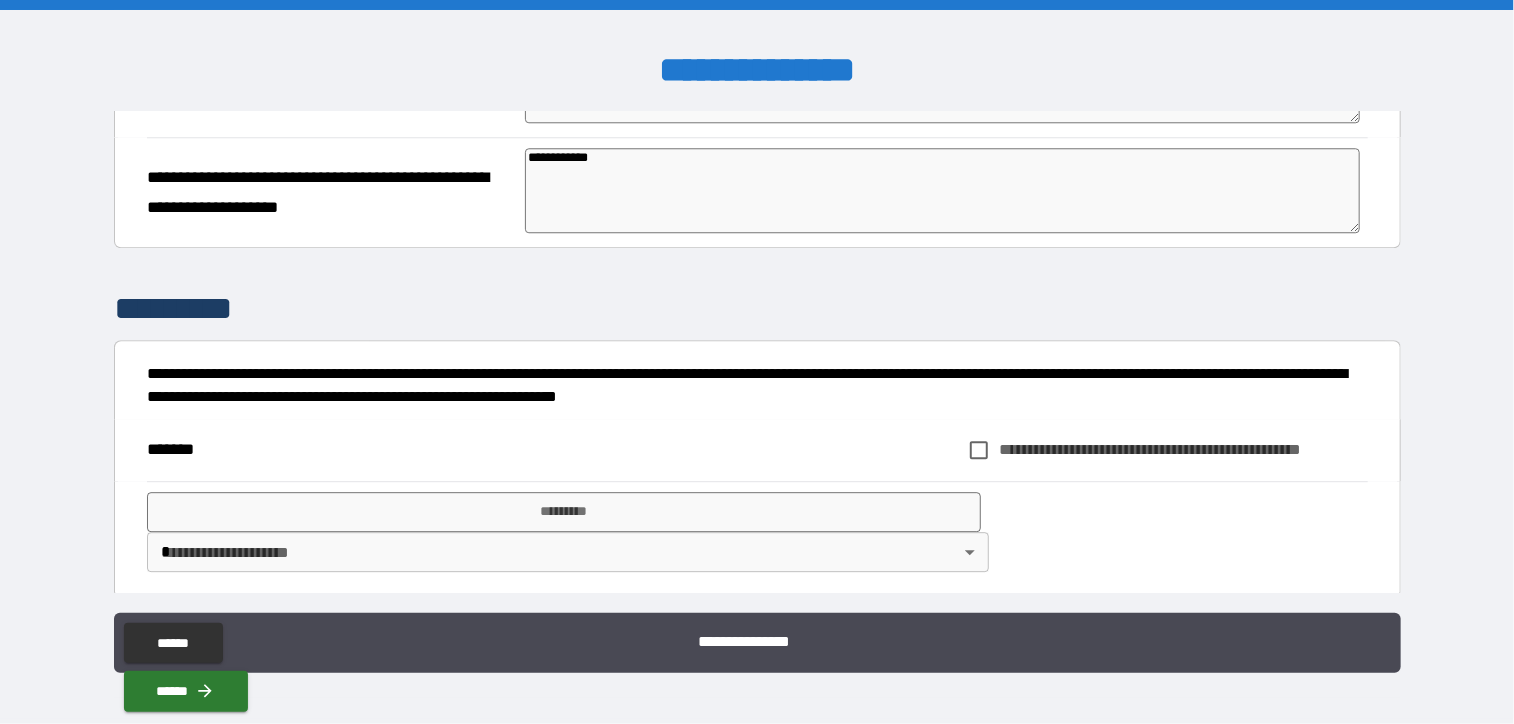 scroll, scrollTop: 2708, scrollLeft: 0, axis: vertical 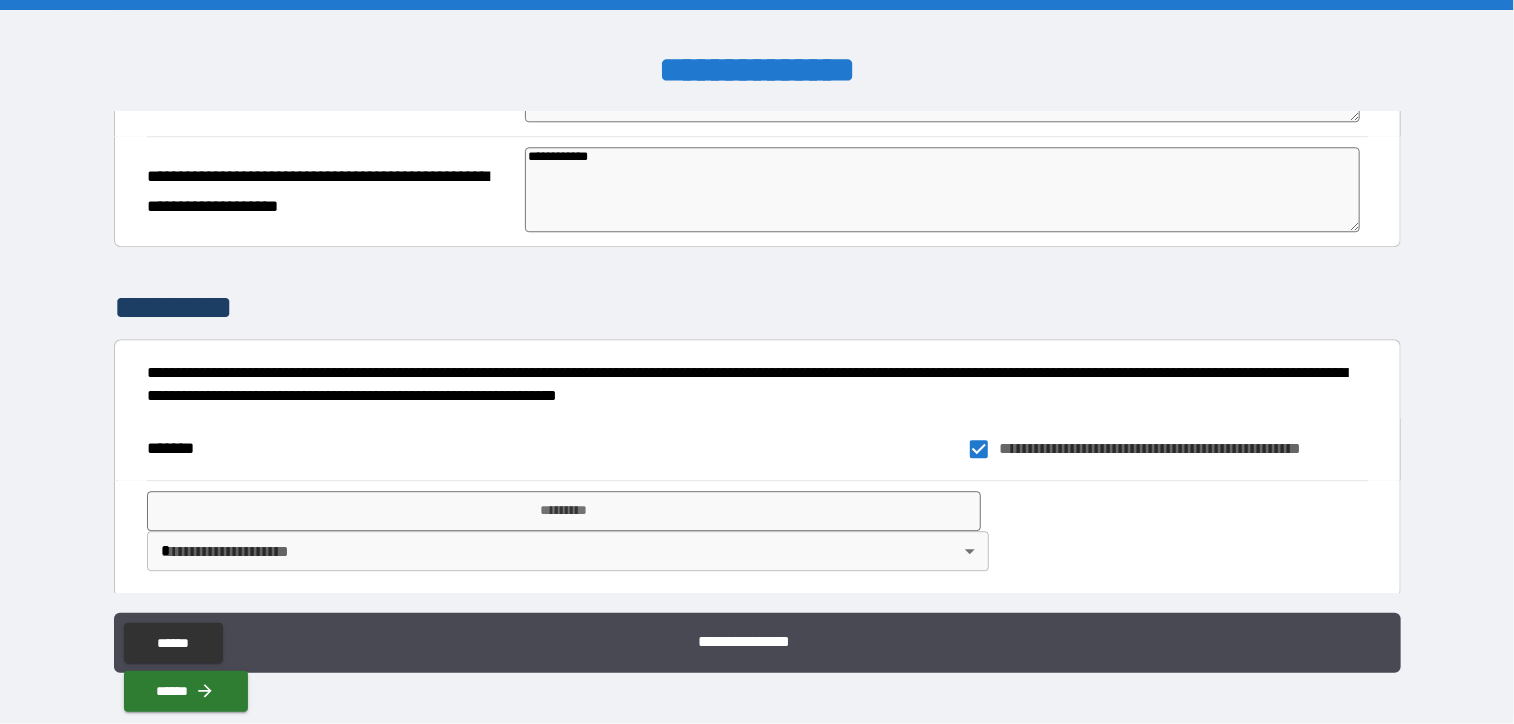 click on "**********" at bounding box center (757, 362) 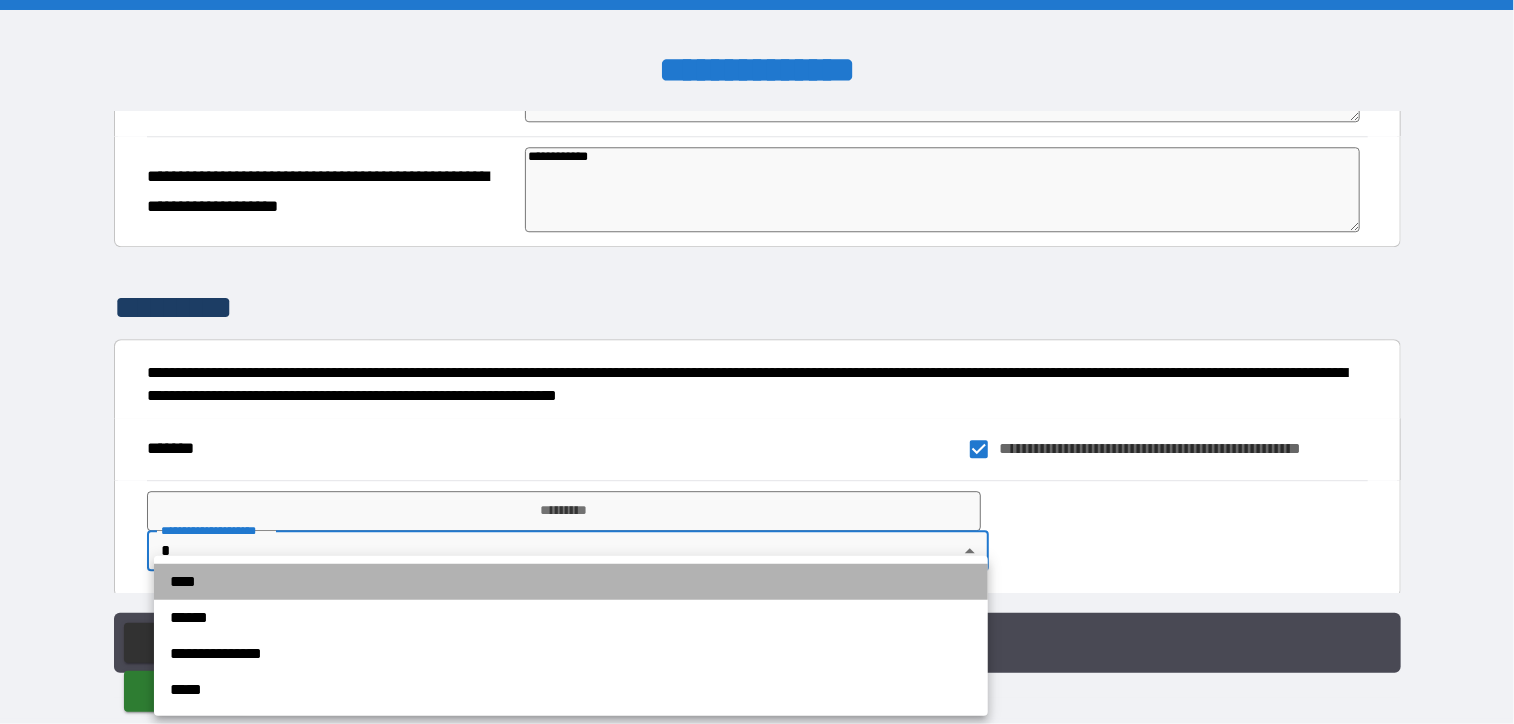 drag, startPoint x: 184, startPoint y: 580, endPoint x: 194, endPoint y: 571, distance: 13.453624 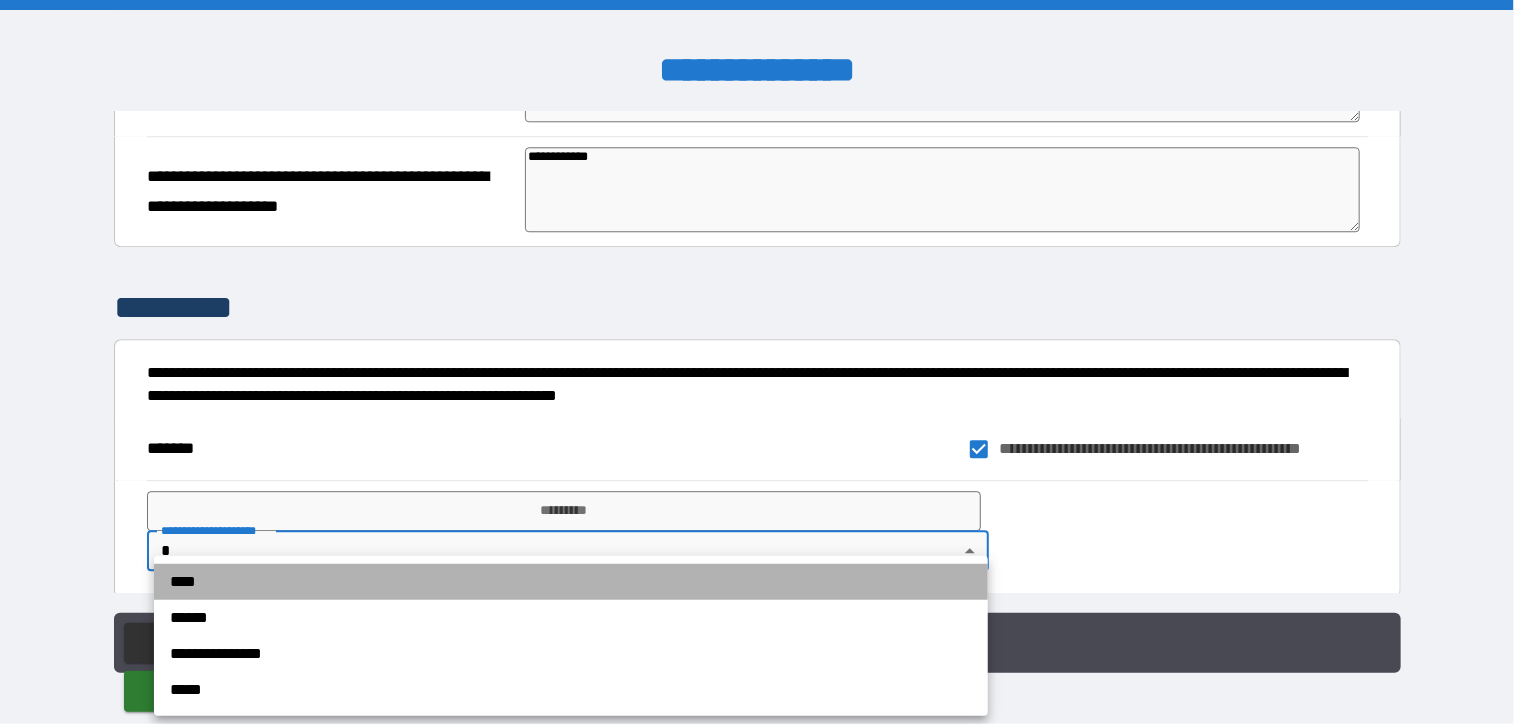 click on "****" at bounding box center [571, 582] 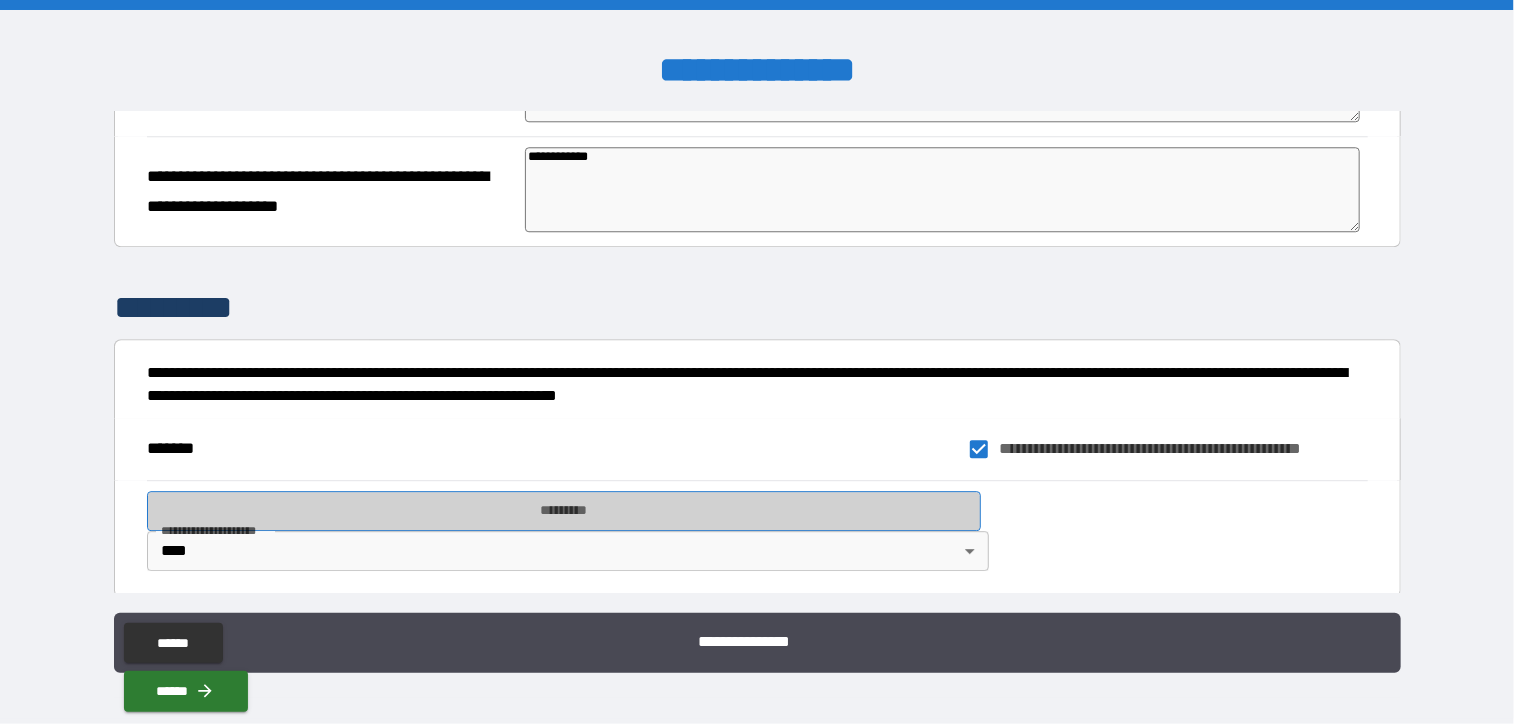 click on "*********" at bounding box center (564, 511) 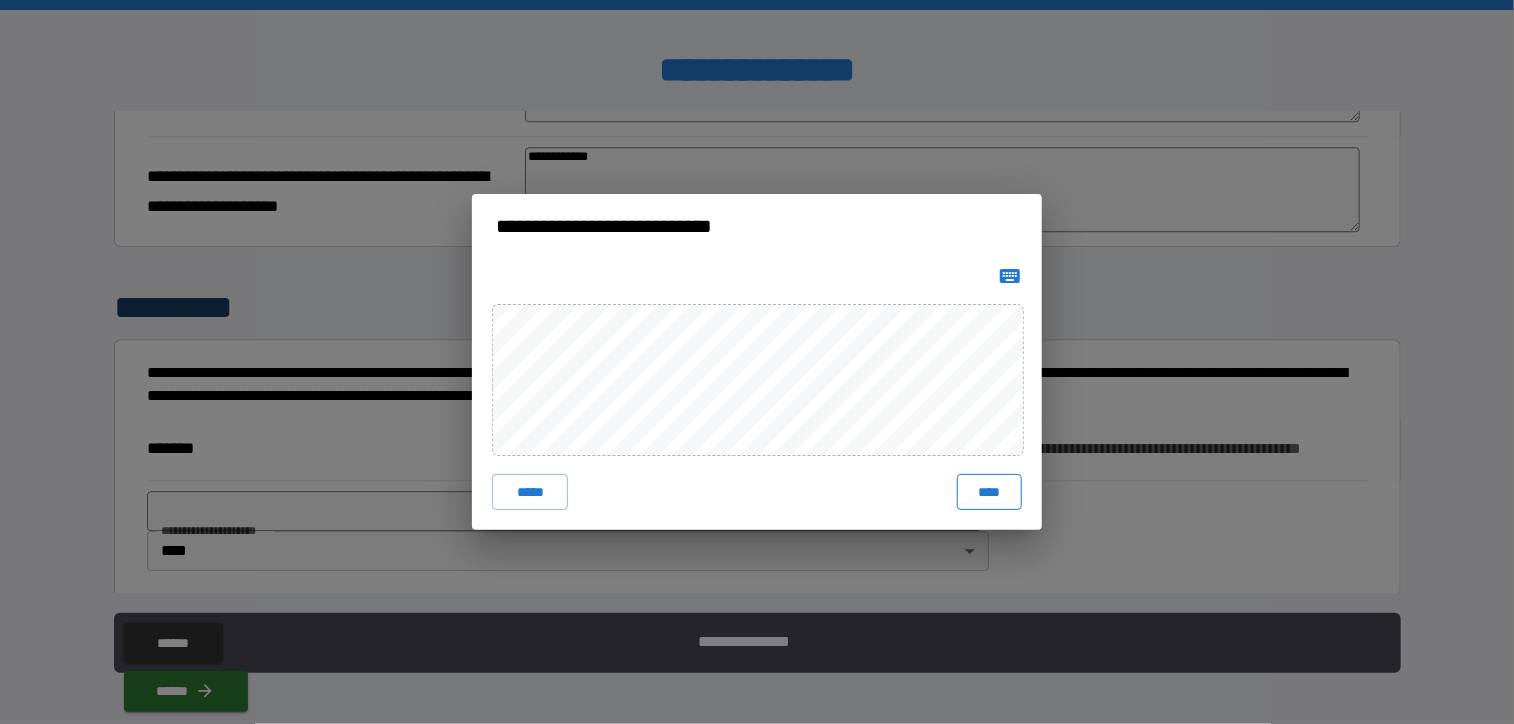click on "****" at bounding box center (989, 492) 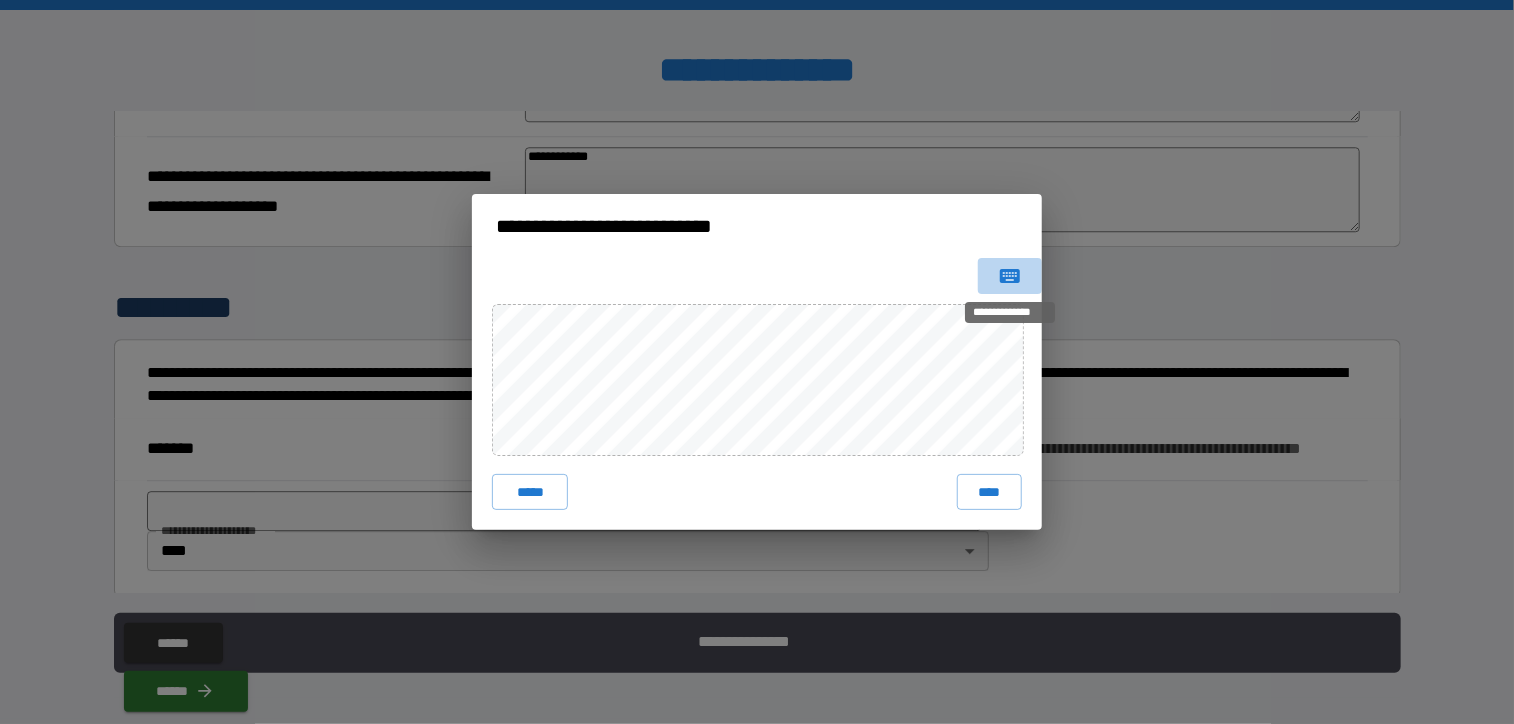click 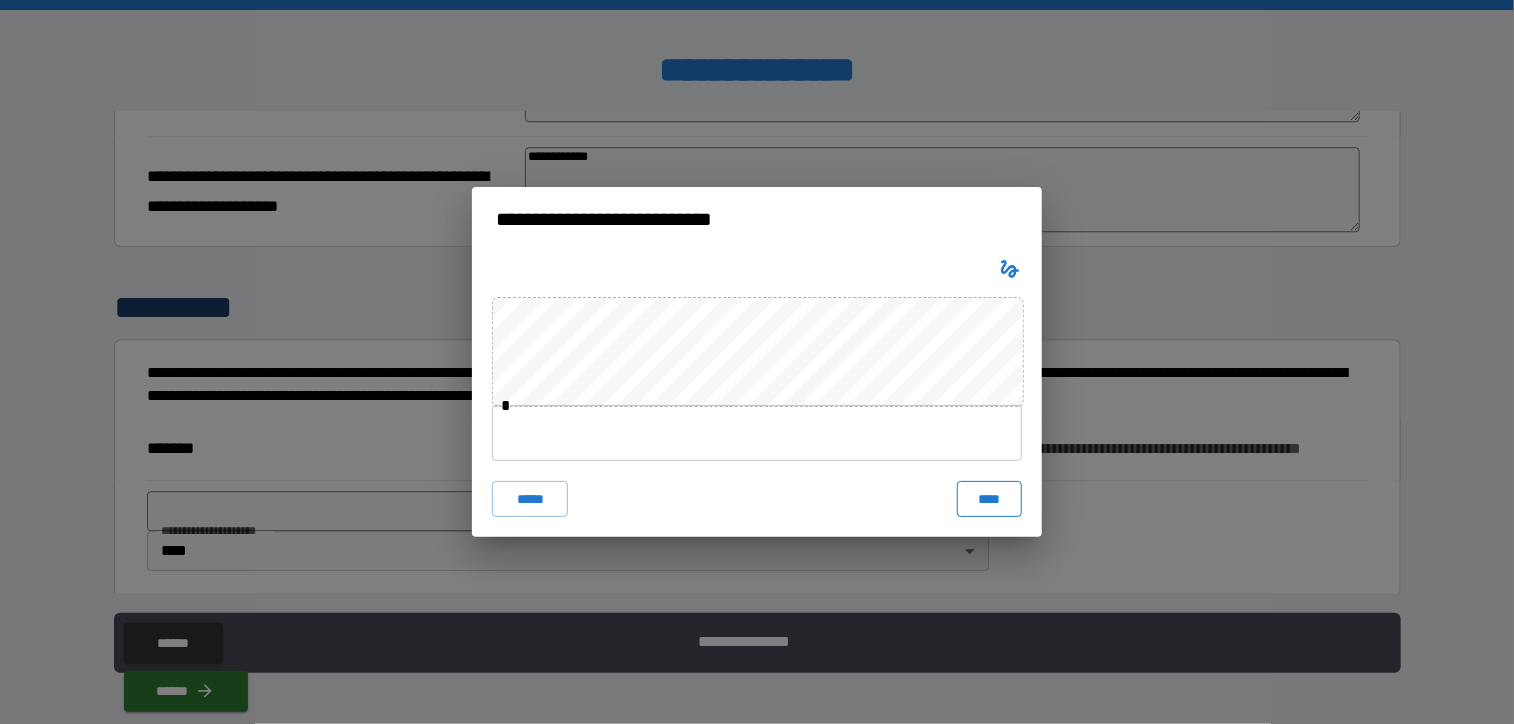 click on "****" at bounding box center (989, 499) 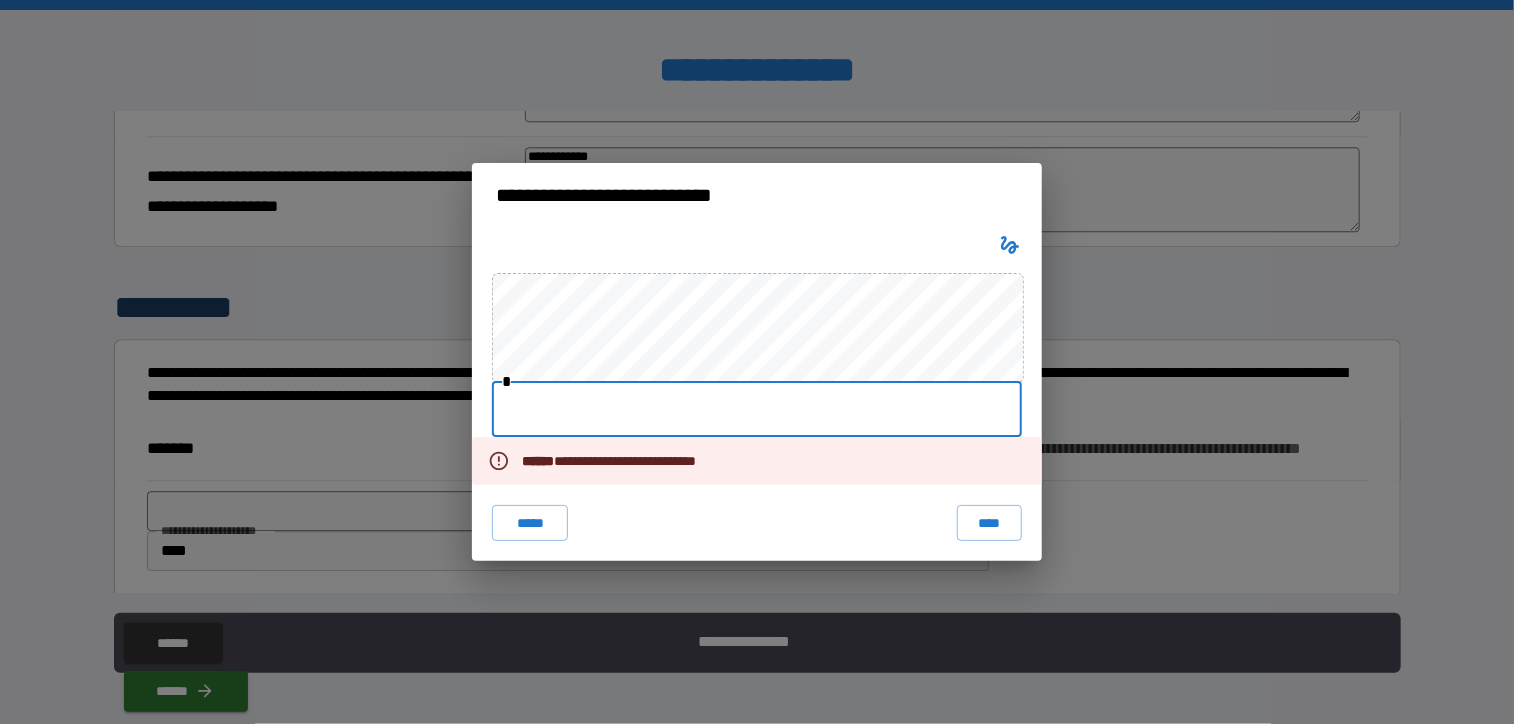 click at bounding box center (757, 409) 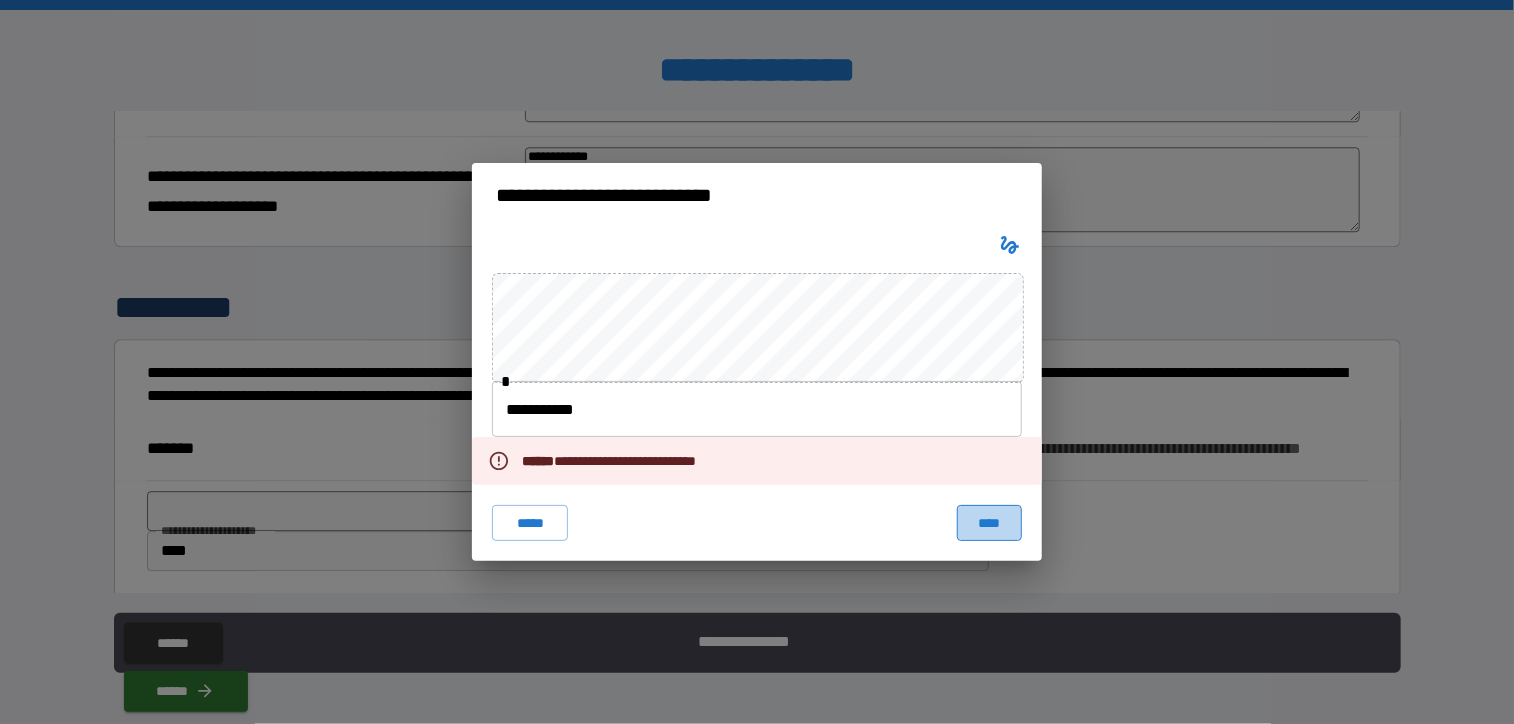click on "****" at bounding box center (989, 523) 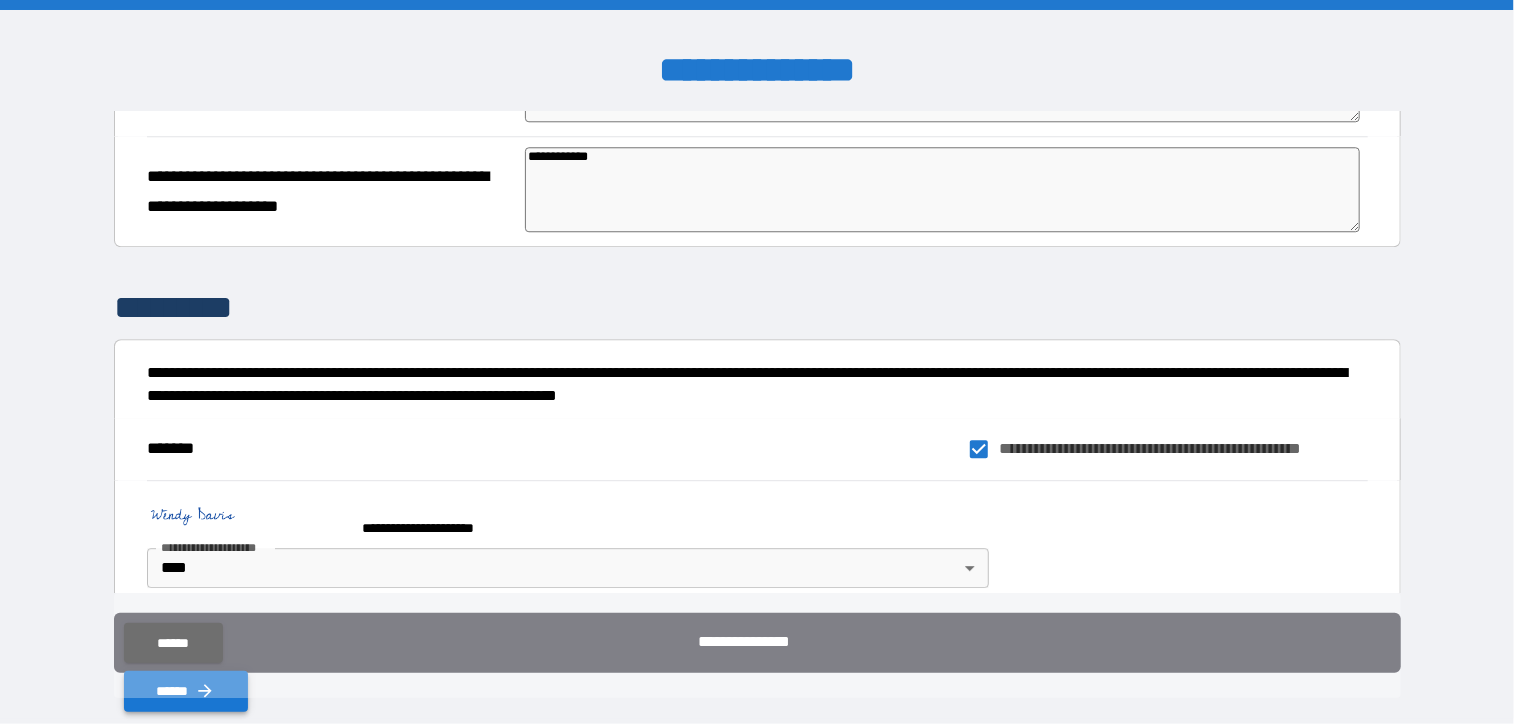 click on "******" at bounding box center (186, 691) 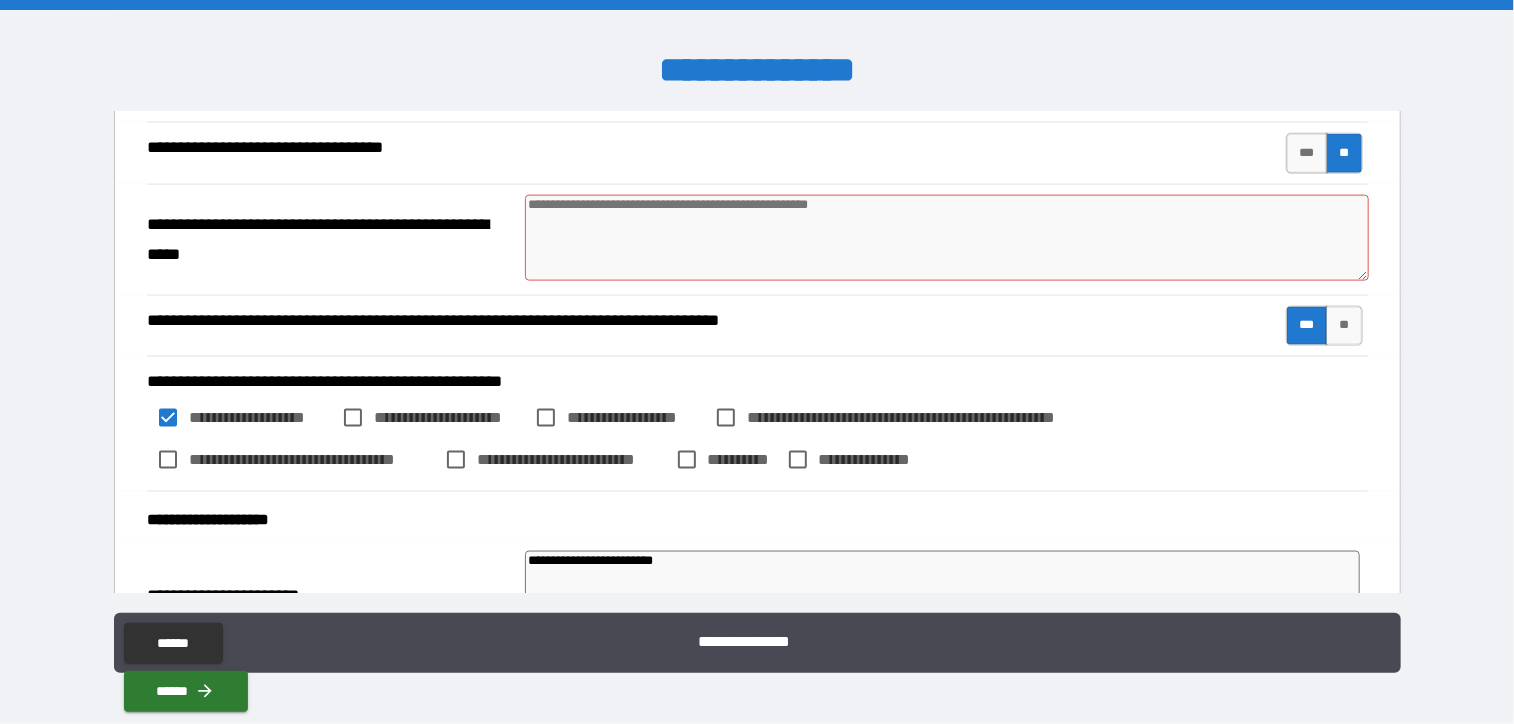 scroll, scrollTop: 1208, scrollLeft: 0, axis: vertical 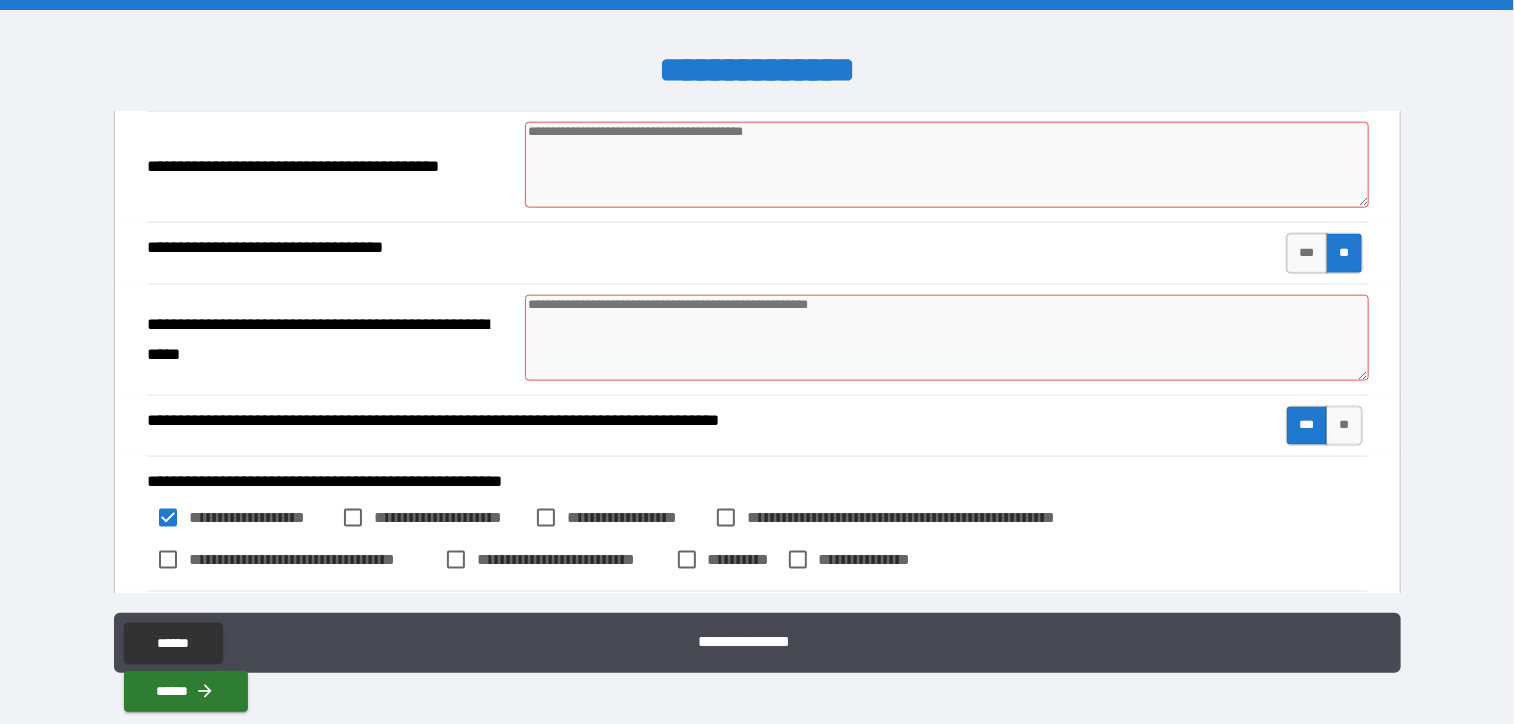 click at bounding box center [946, 165] 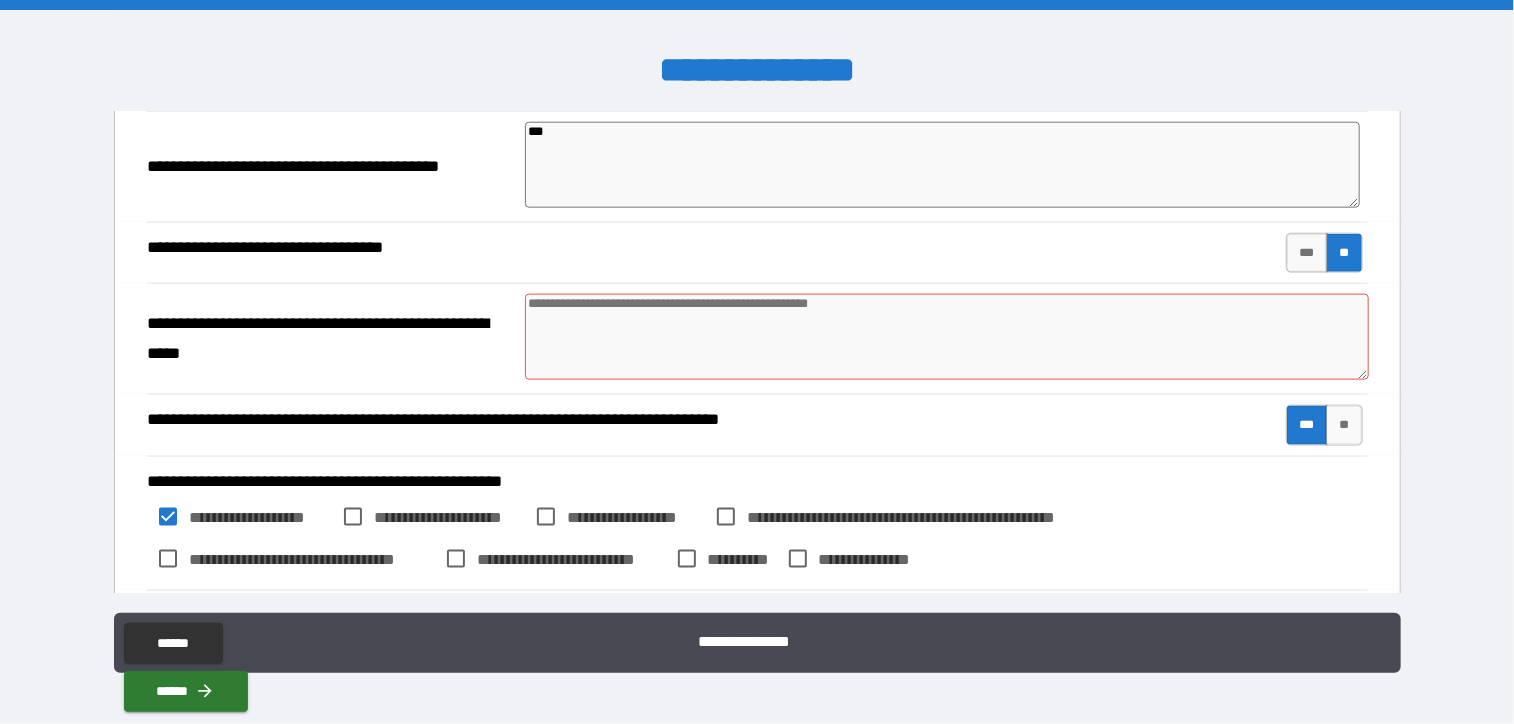 click at bounding box center (946, 337) 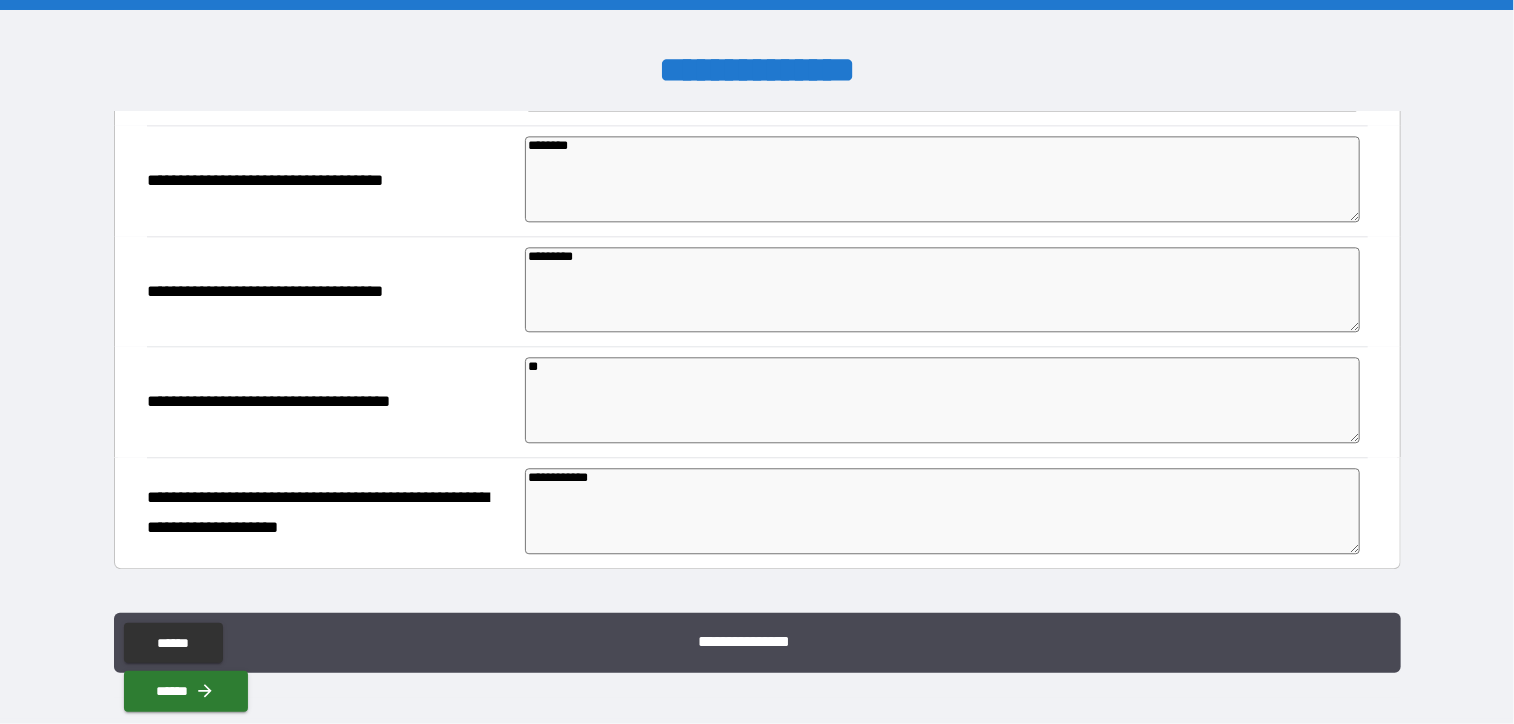 scroll, scrollTop: 2725, scrollLeft: 0, axis: vertical 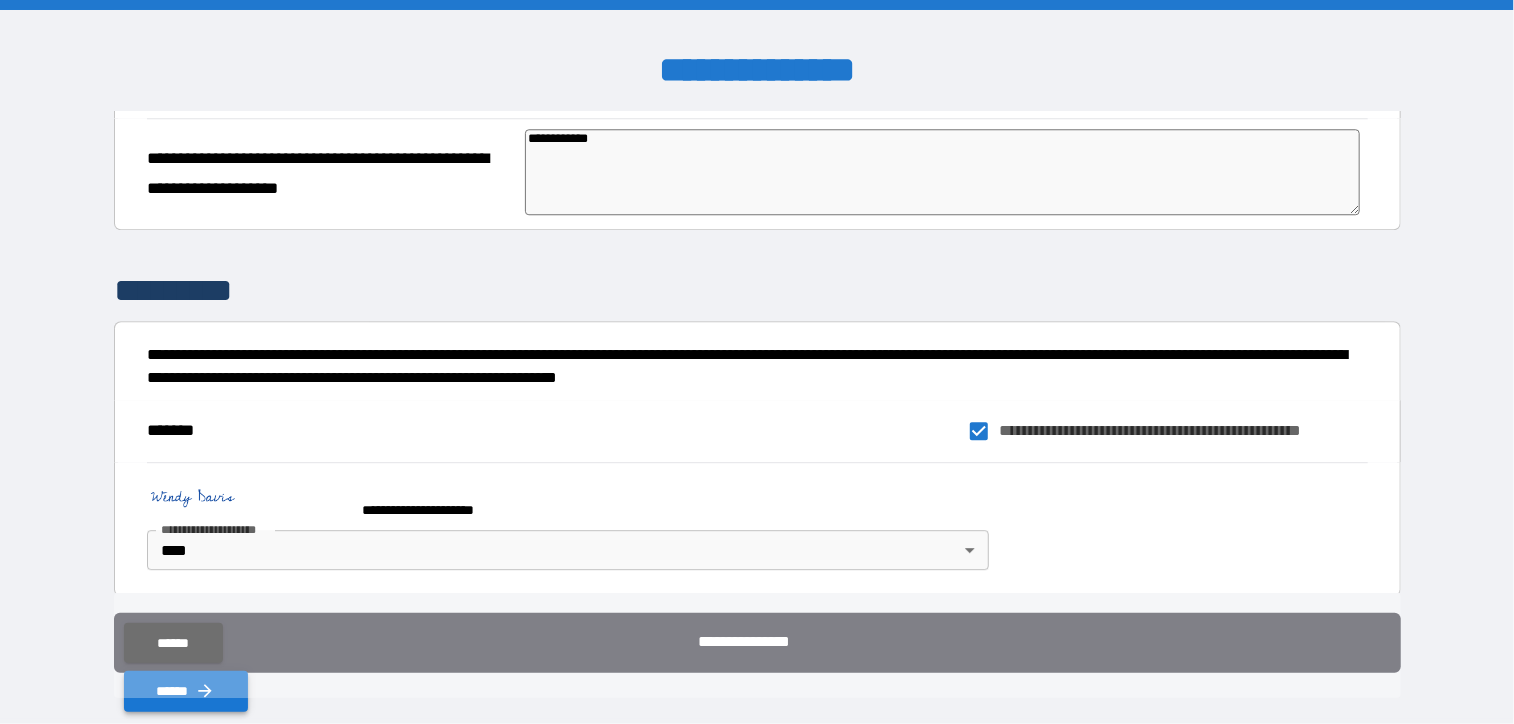 click on "******" at bounding box center [186, 691] 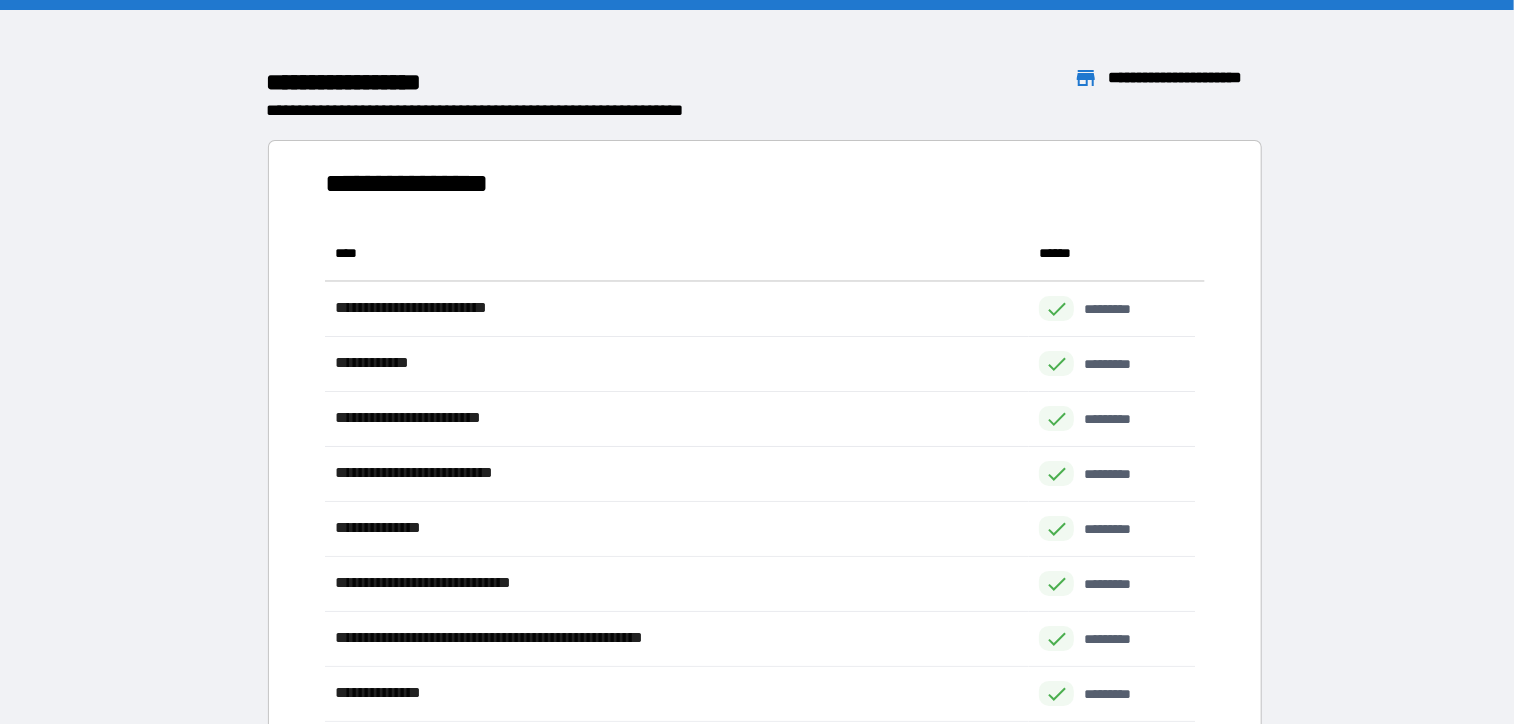 scroll, scrollTop: 700, scrollLeft: 855, axis: both 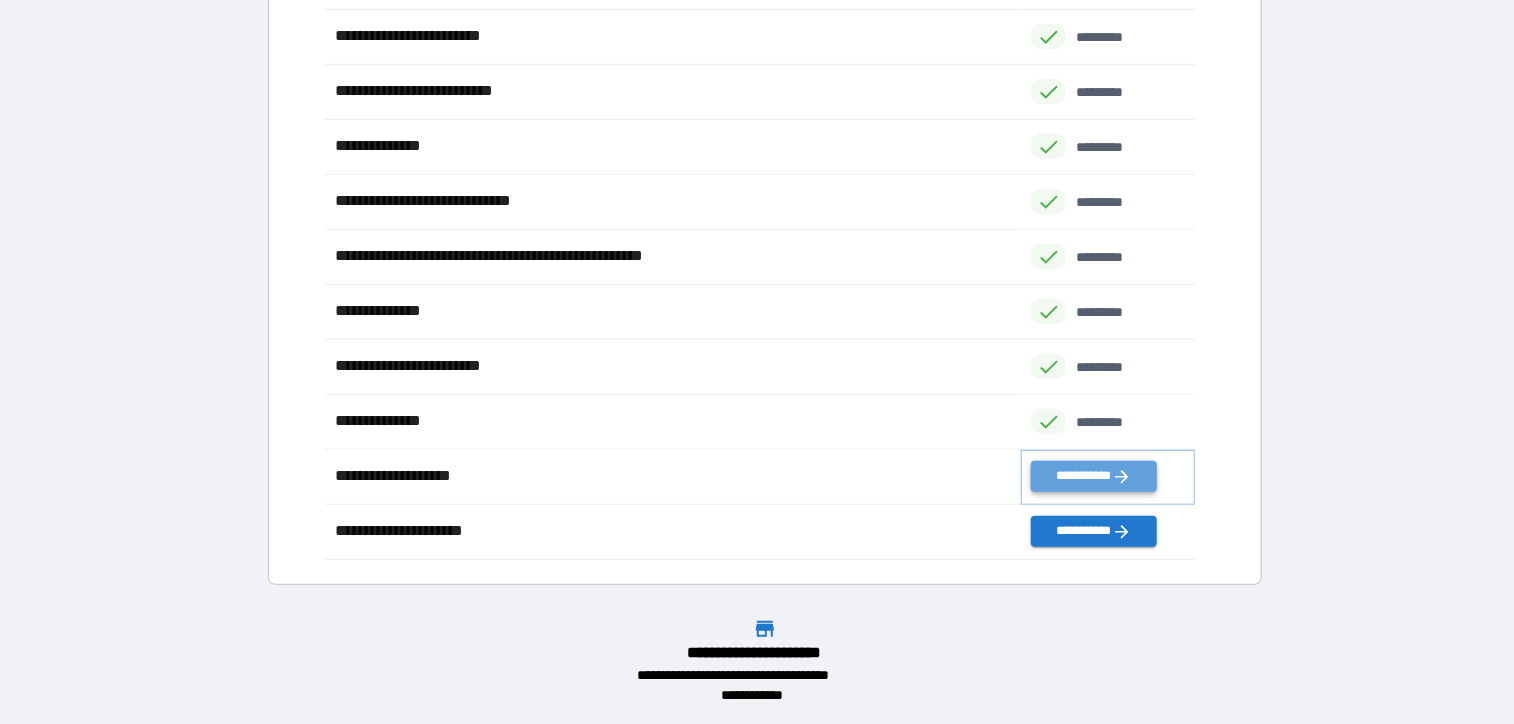 click on "**********" at bounding box center [1093, 476] 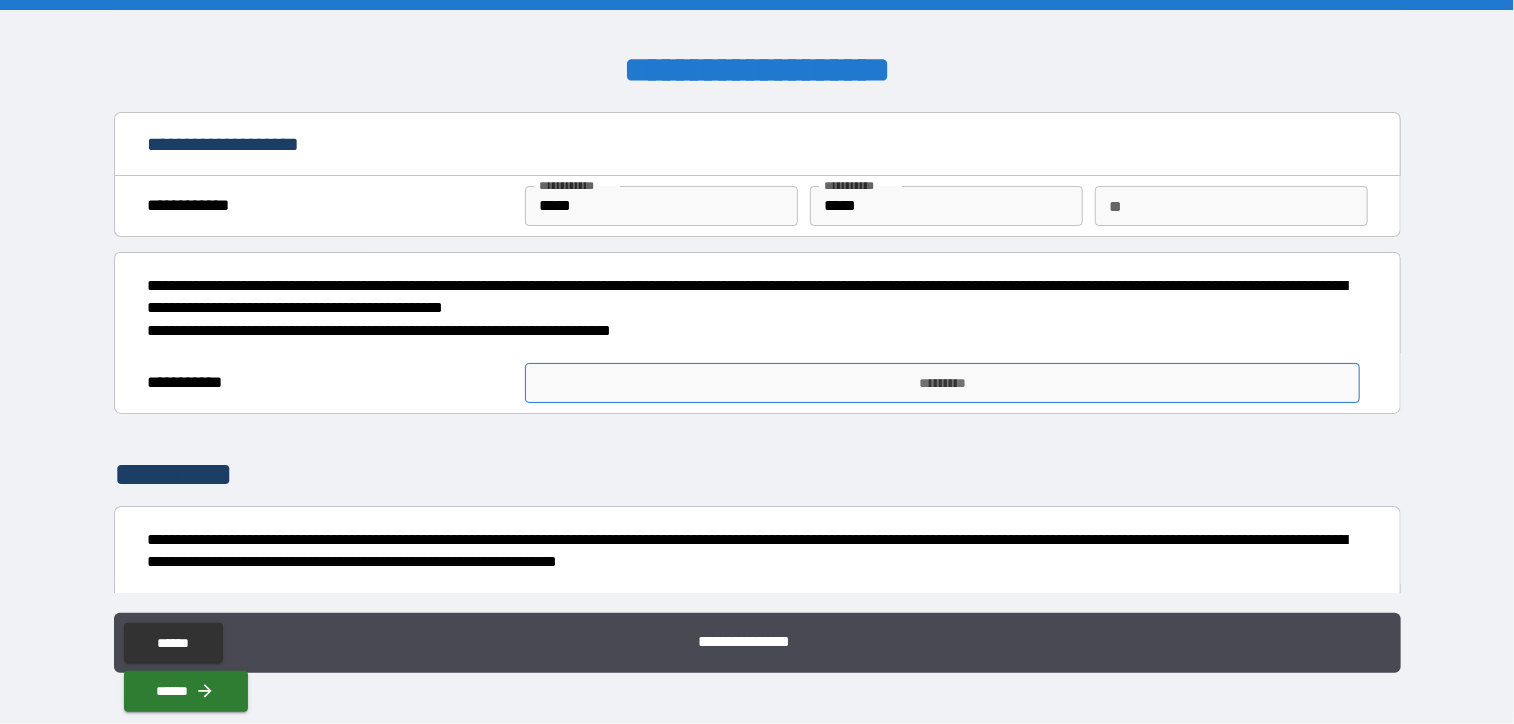 click on "*********" at bounding box center (942, 383) 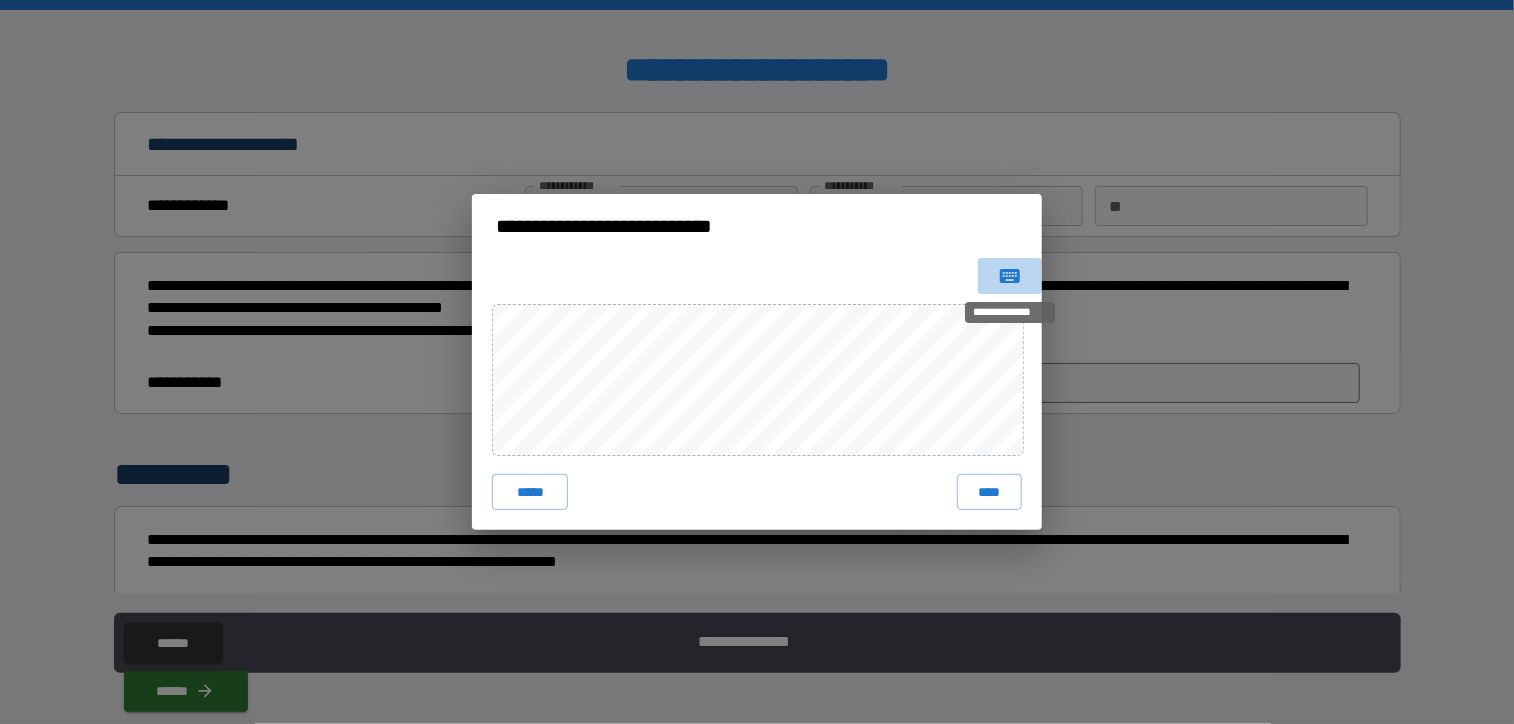 click 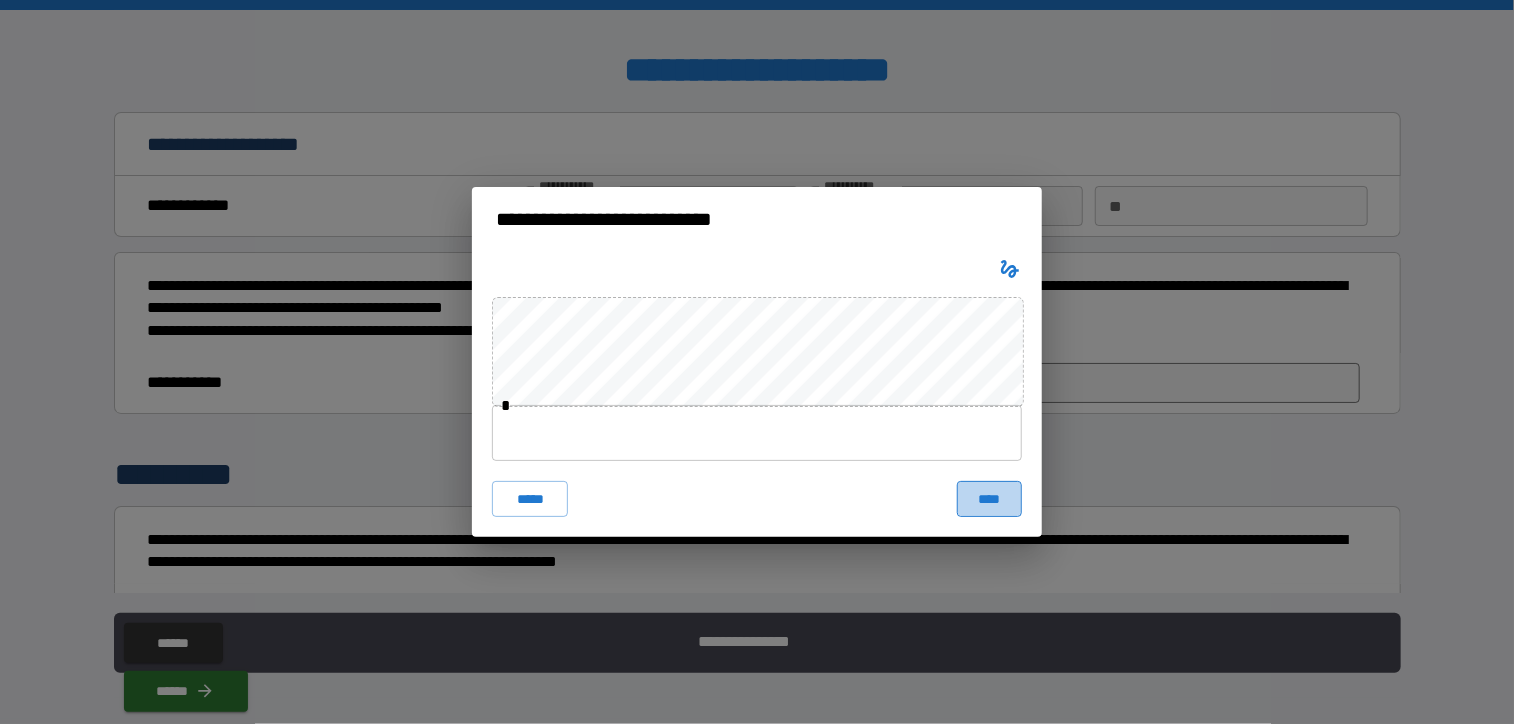 click on "****" at bounding box center (989, 499) 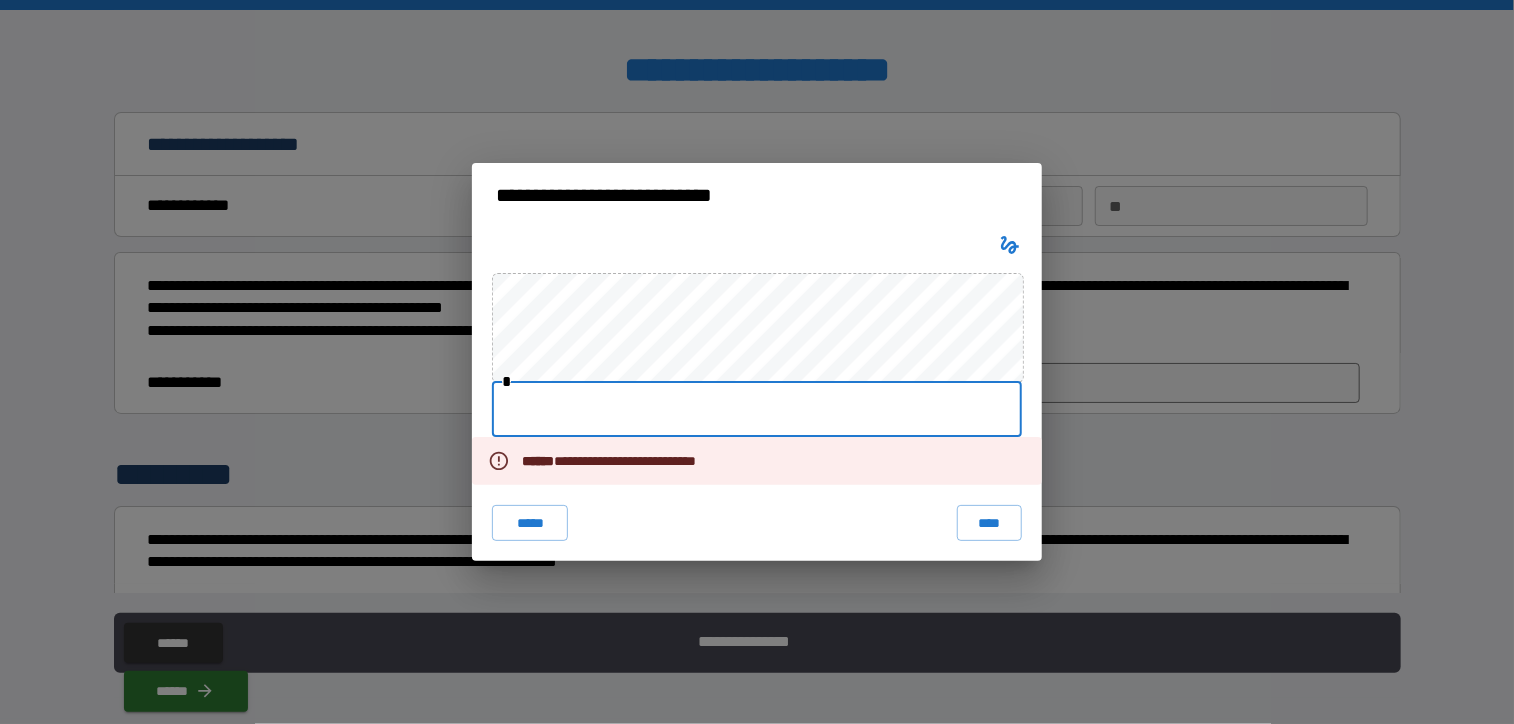 click at bounding box center (757, 409) 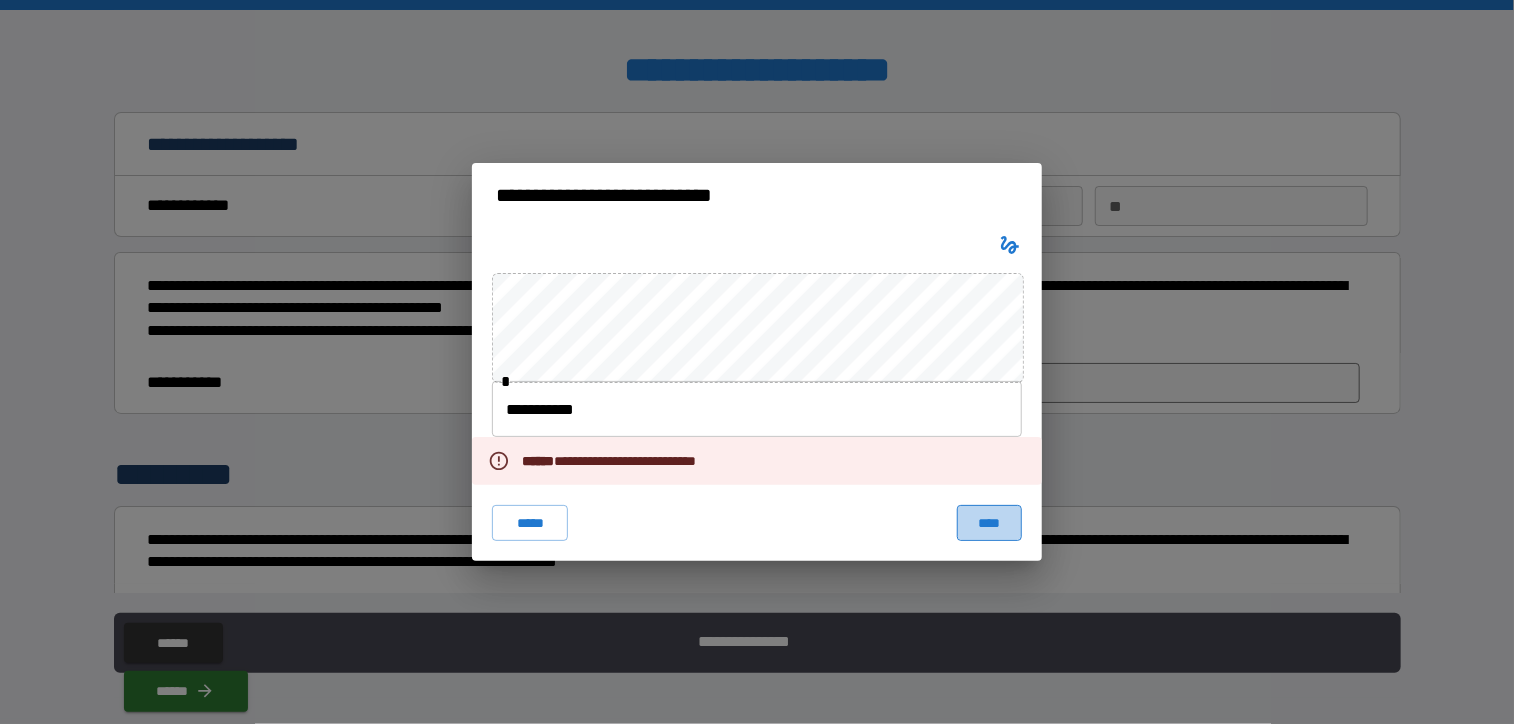 click on "****" at bounding box center [989, 523] 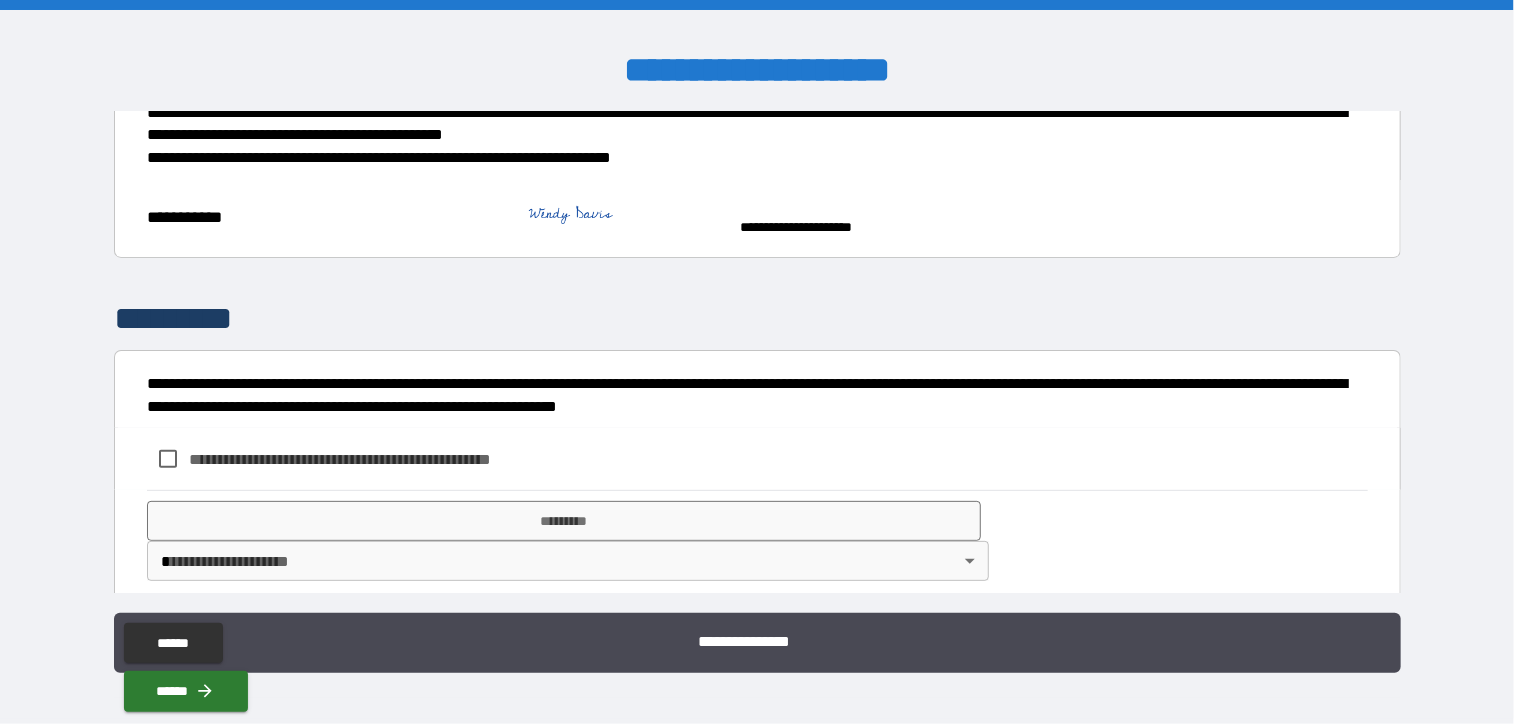 scroll, scrollTop: 191, scrollLeft: 0, axis: vertical 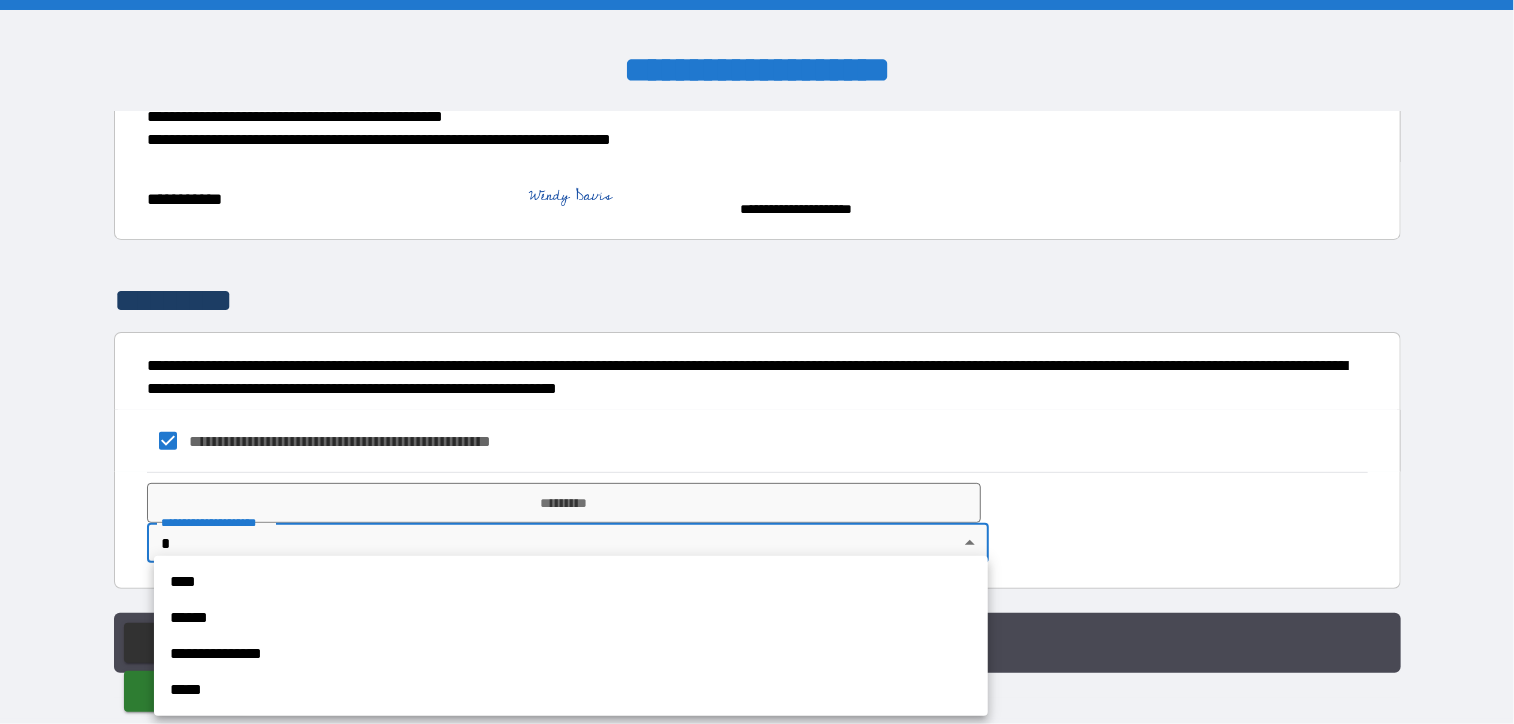click on "**********" at bounding box center [757, 362] 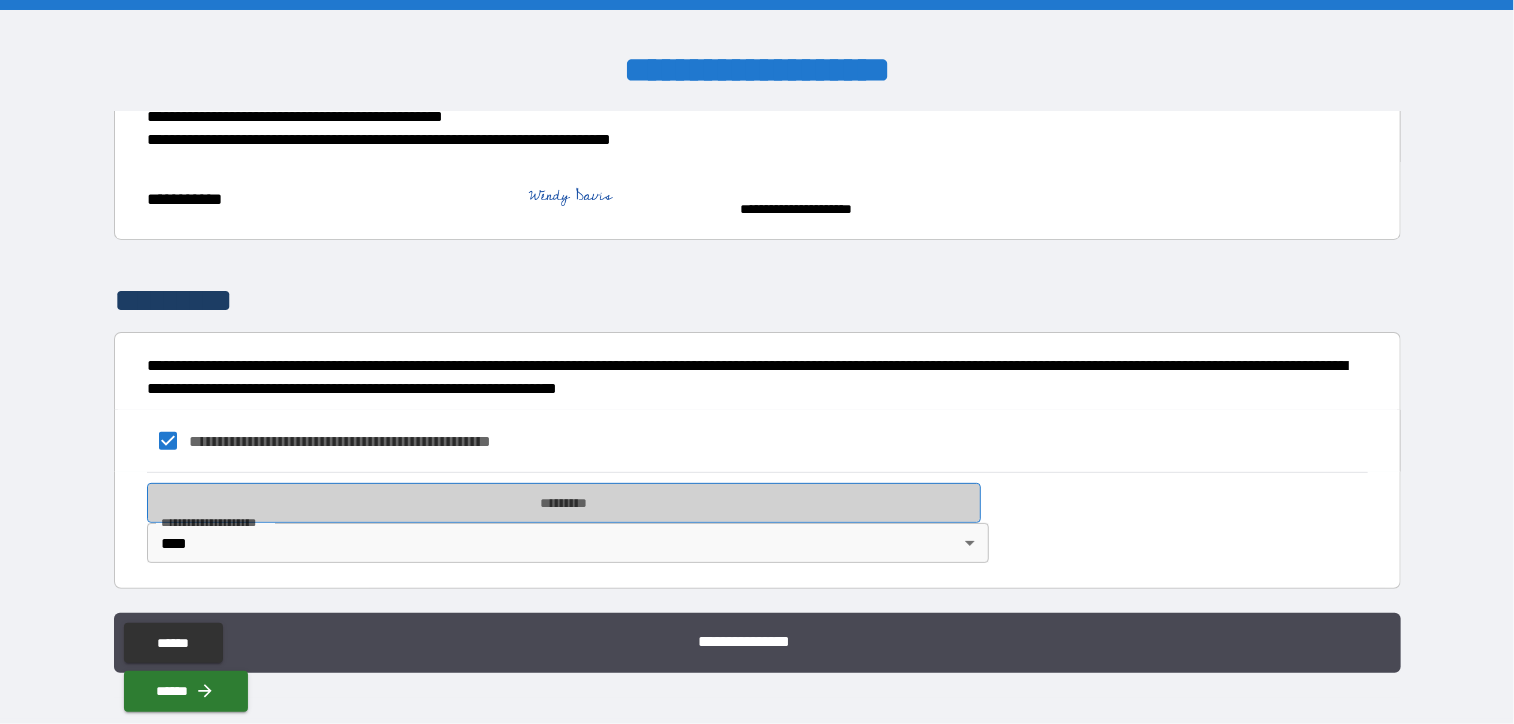 click on "*********" at bounding box center [564, 503] 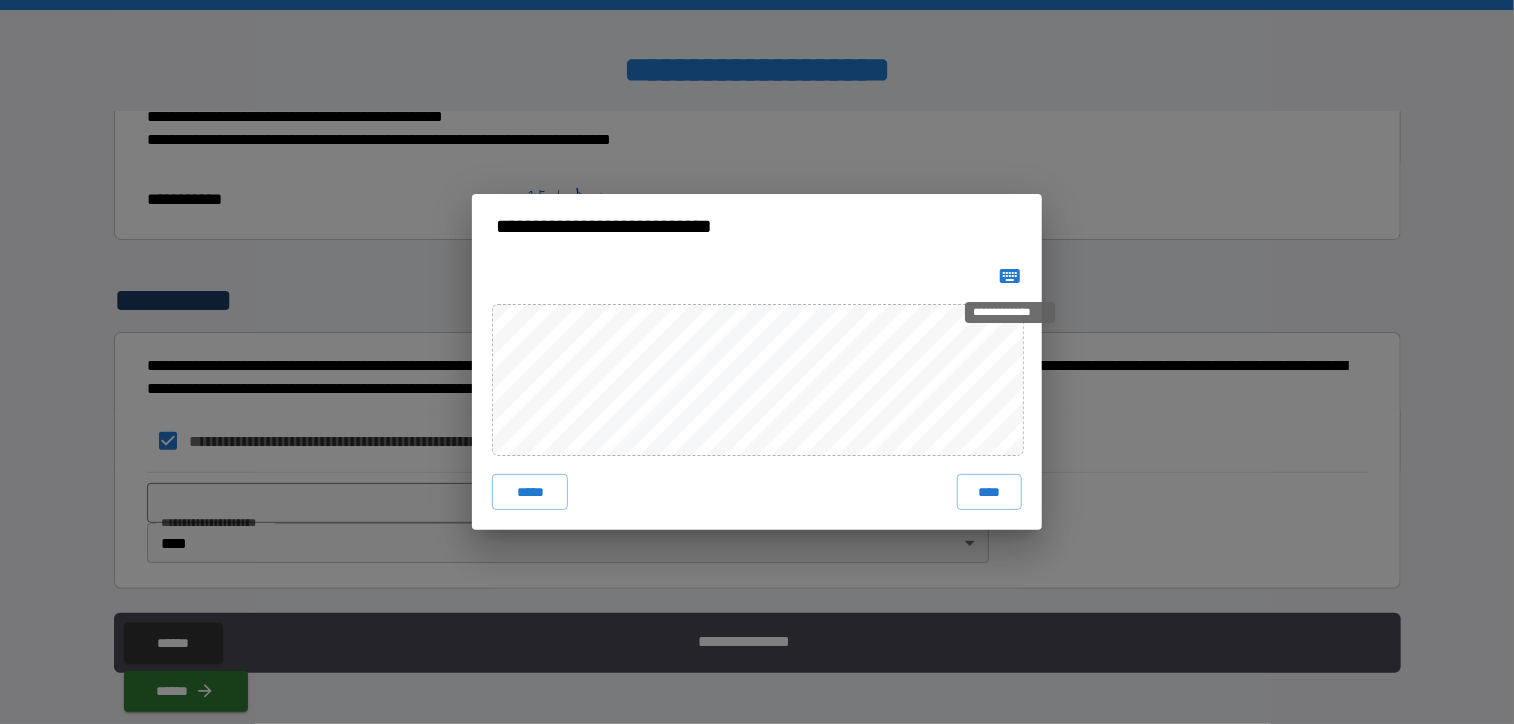 click 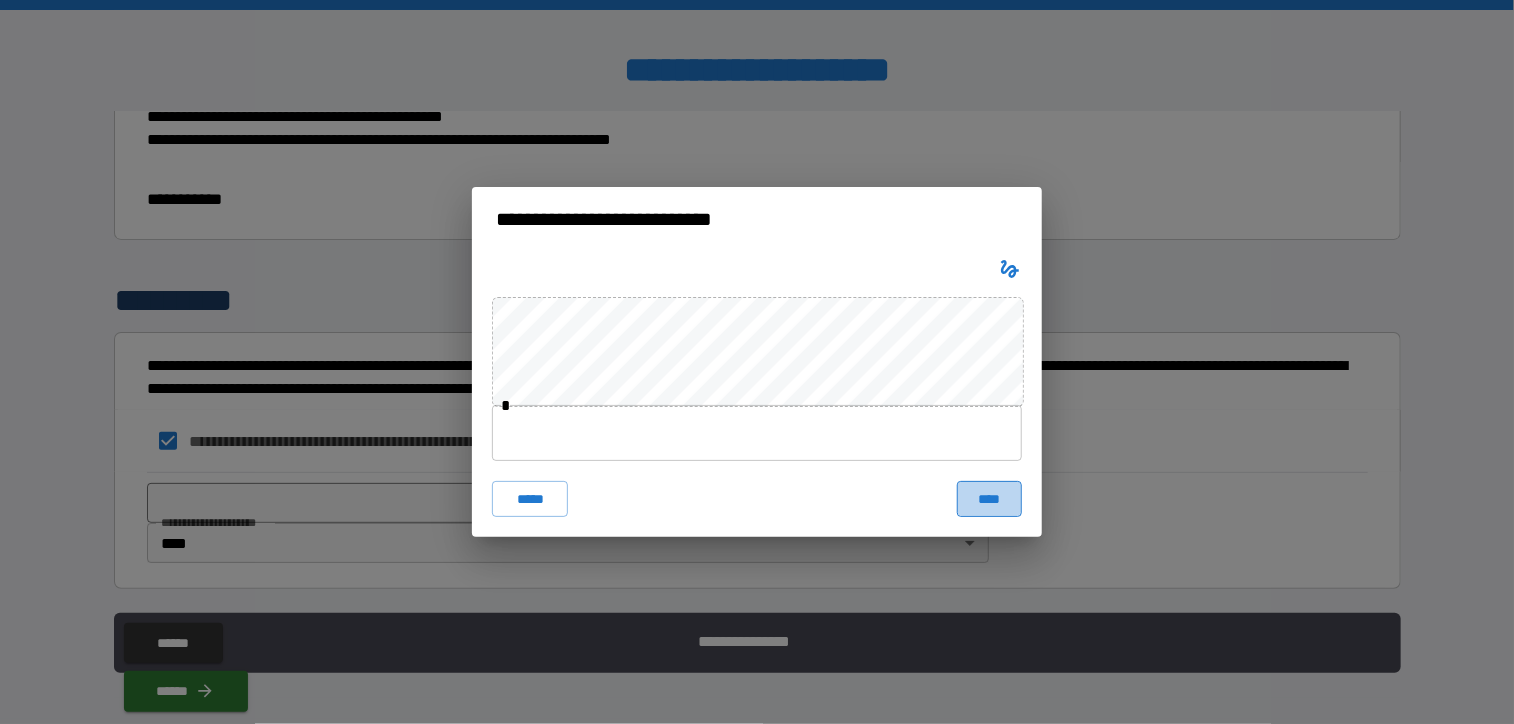 click on "****" at bounding box center [989, 499] 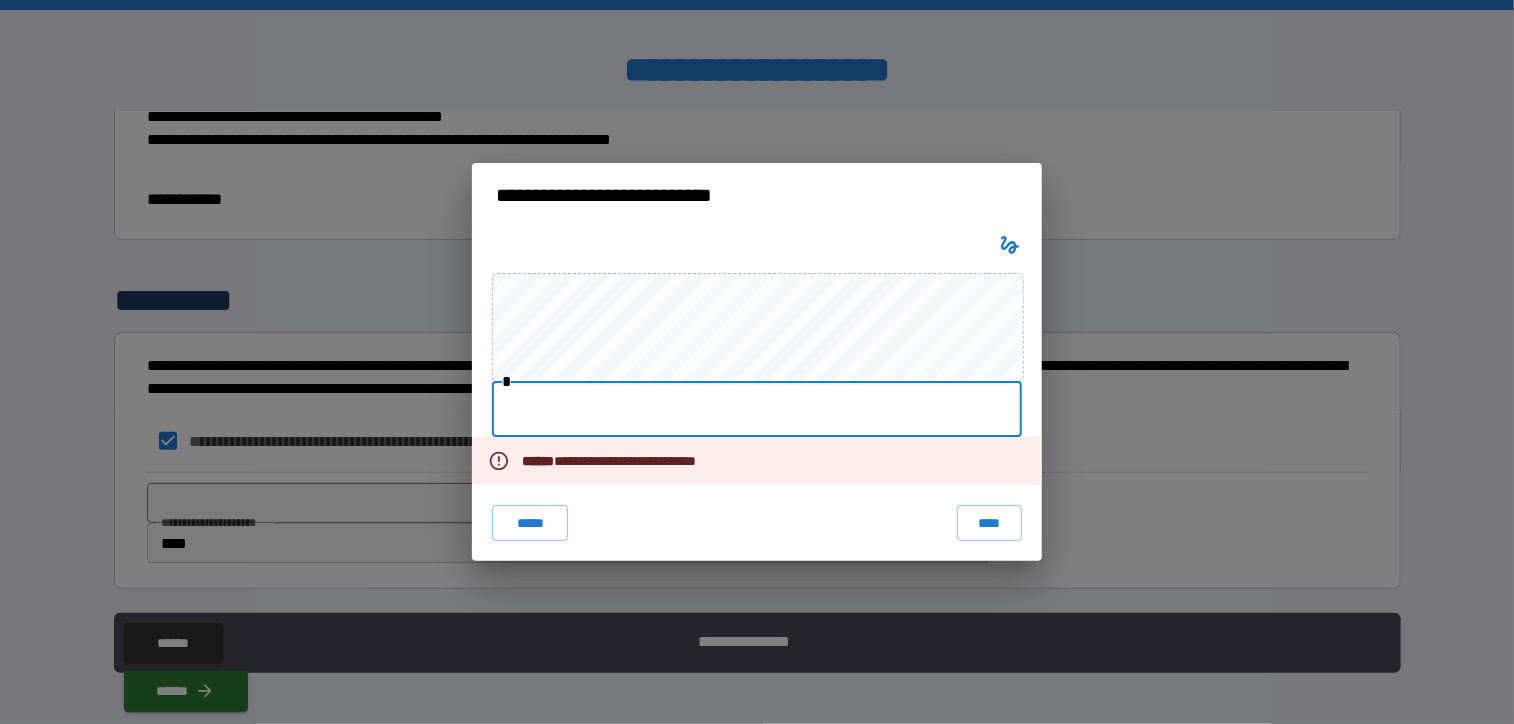 click at bounding box center [757, 409] 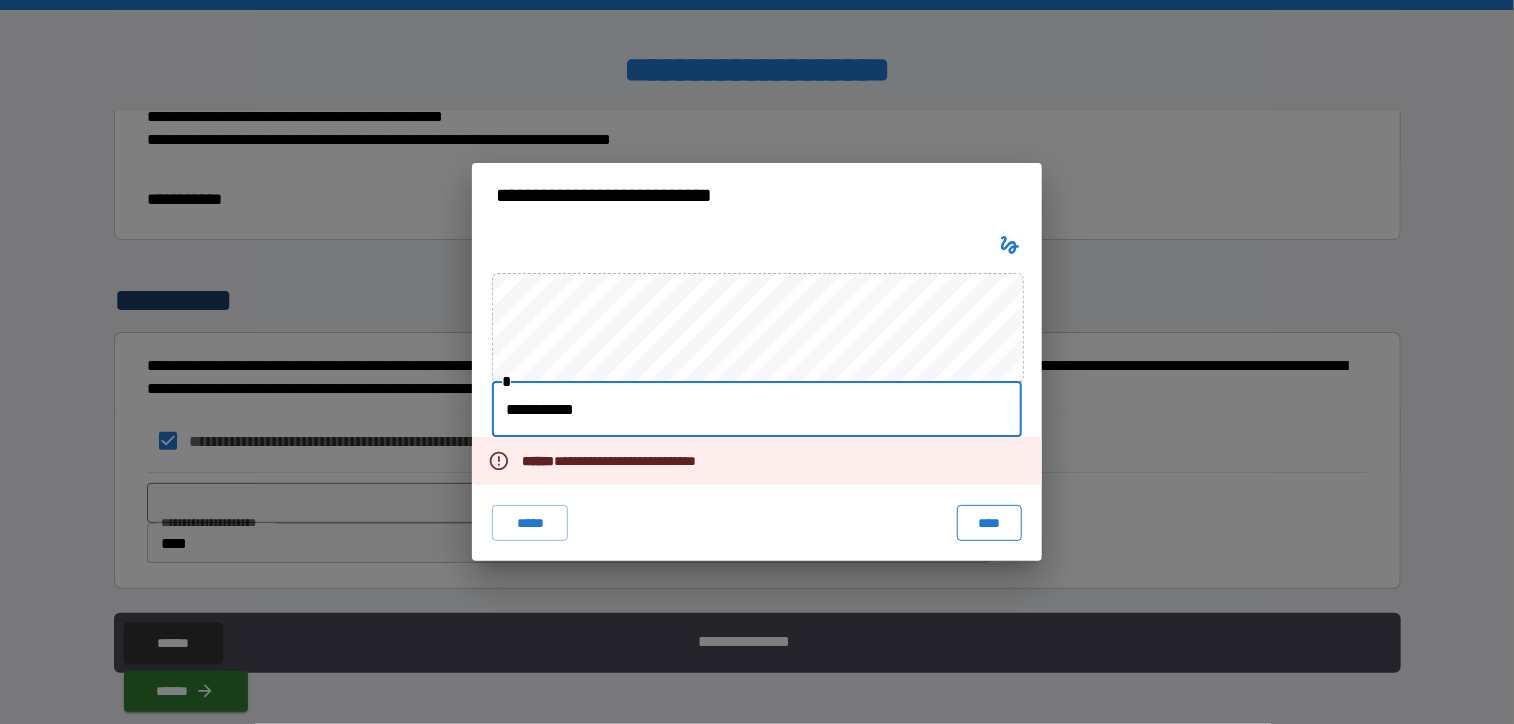 click on "****" at bounding box center [989, 523] 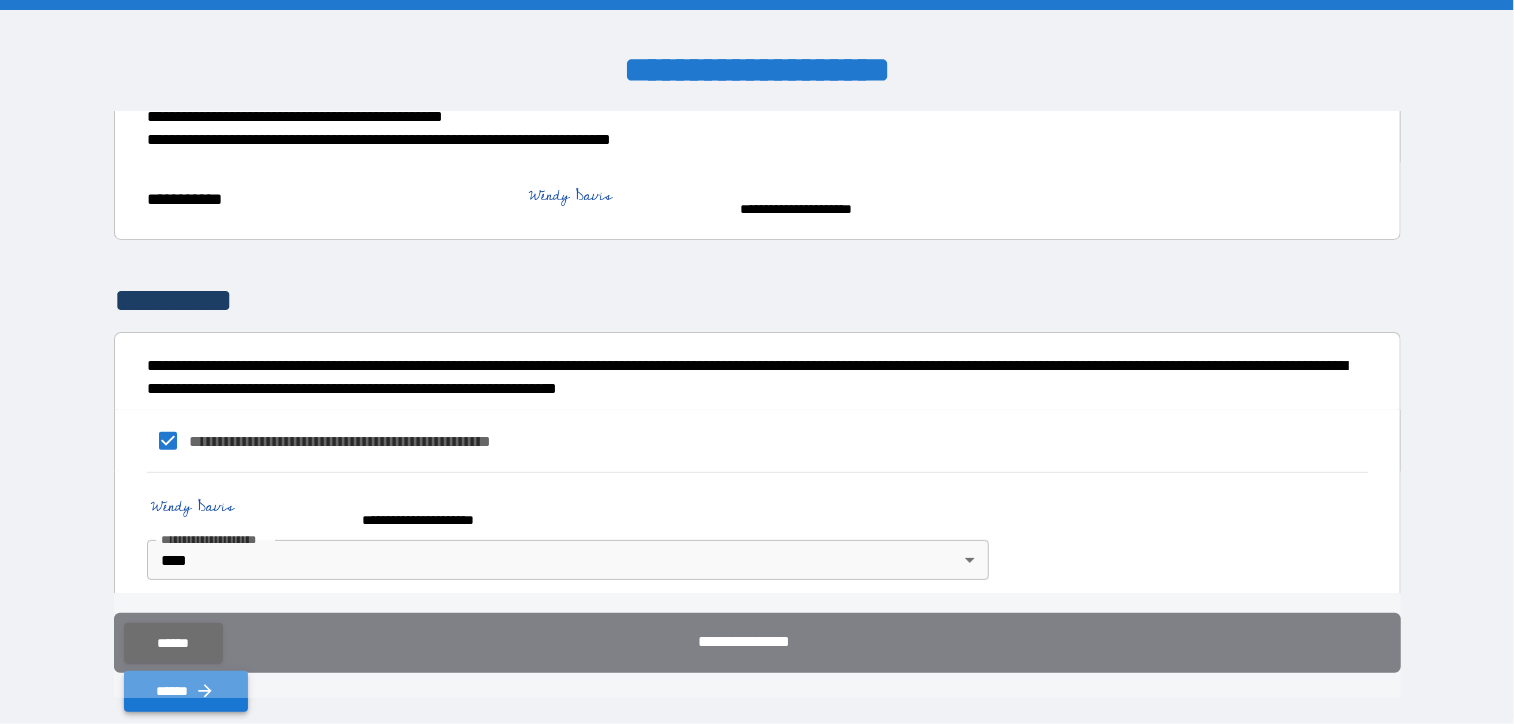 click on "******" at bounding box center (186, 691) 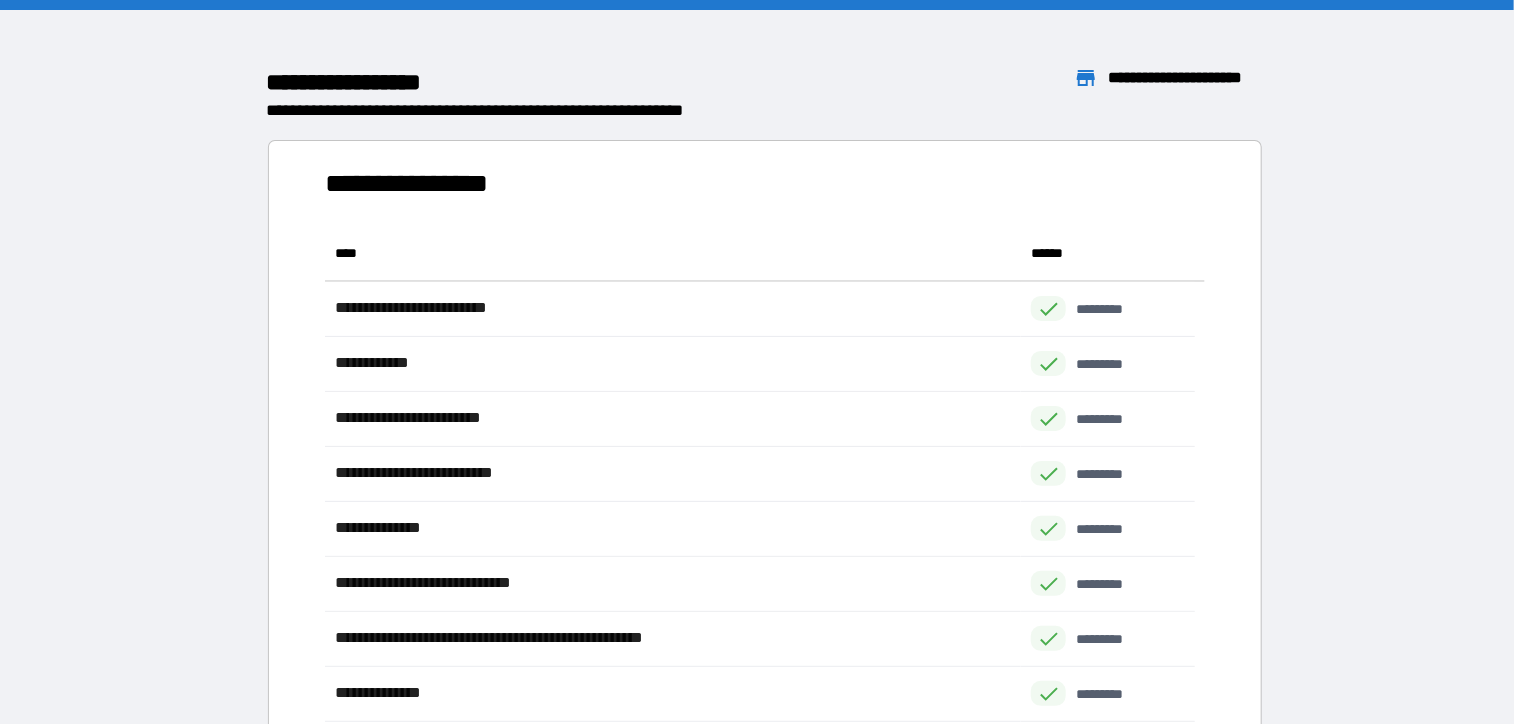 scroll, scrollTop: 16, scrollLeft: 16, axis: both 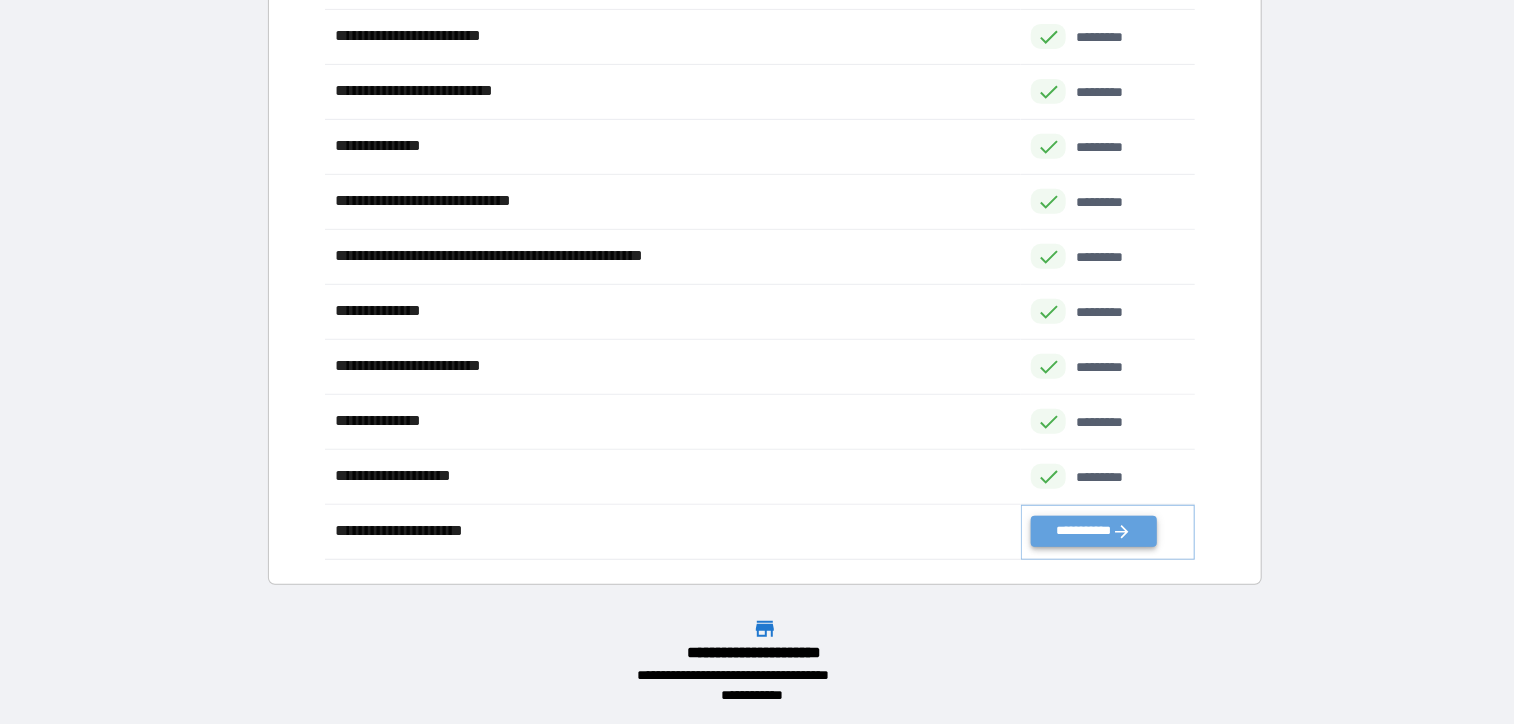 click on "**********" at bounding box center [1093, 531] 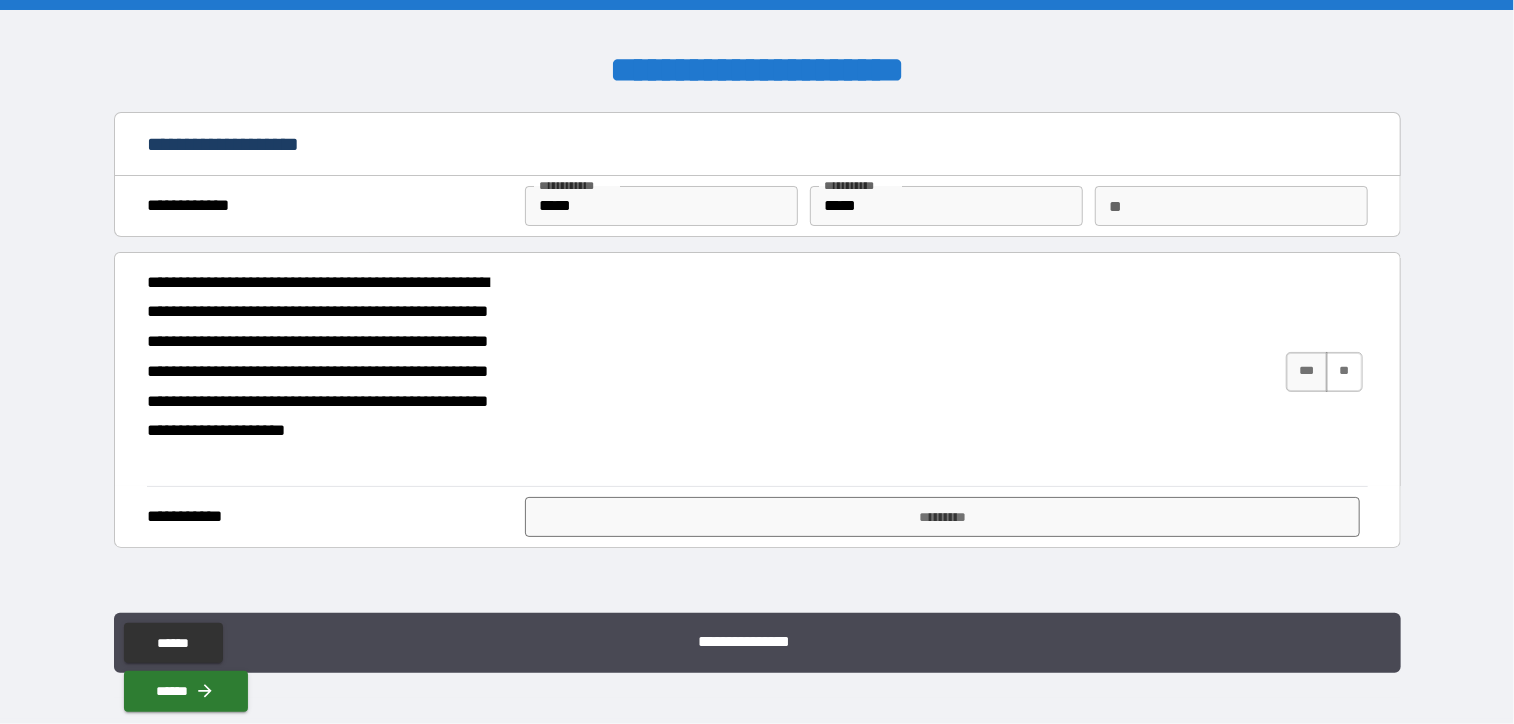 click on "**" at bounding box center (1344, 372) 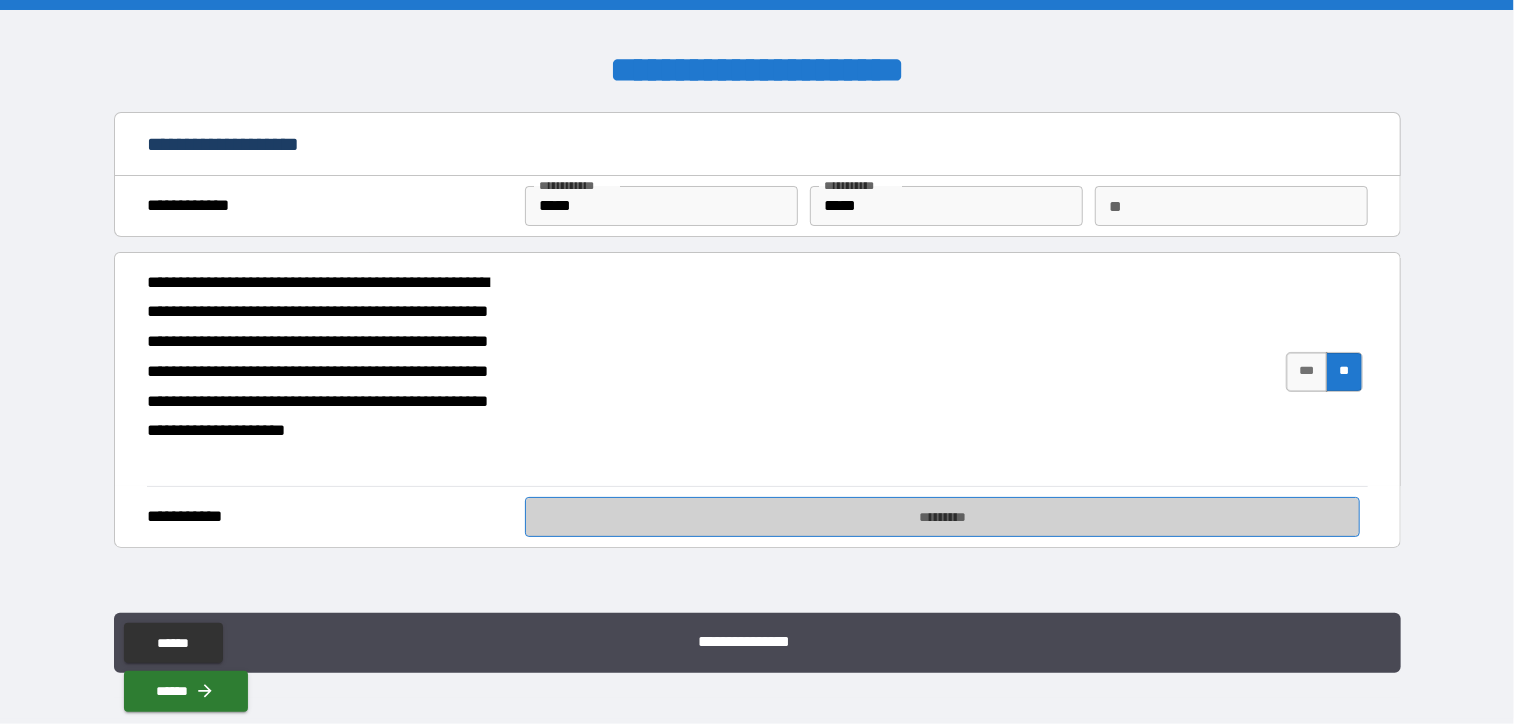 click on "*********" at bounding box center [942, 517] 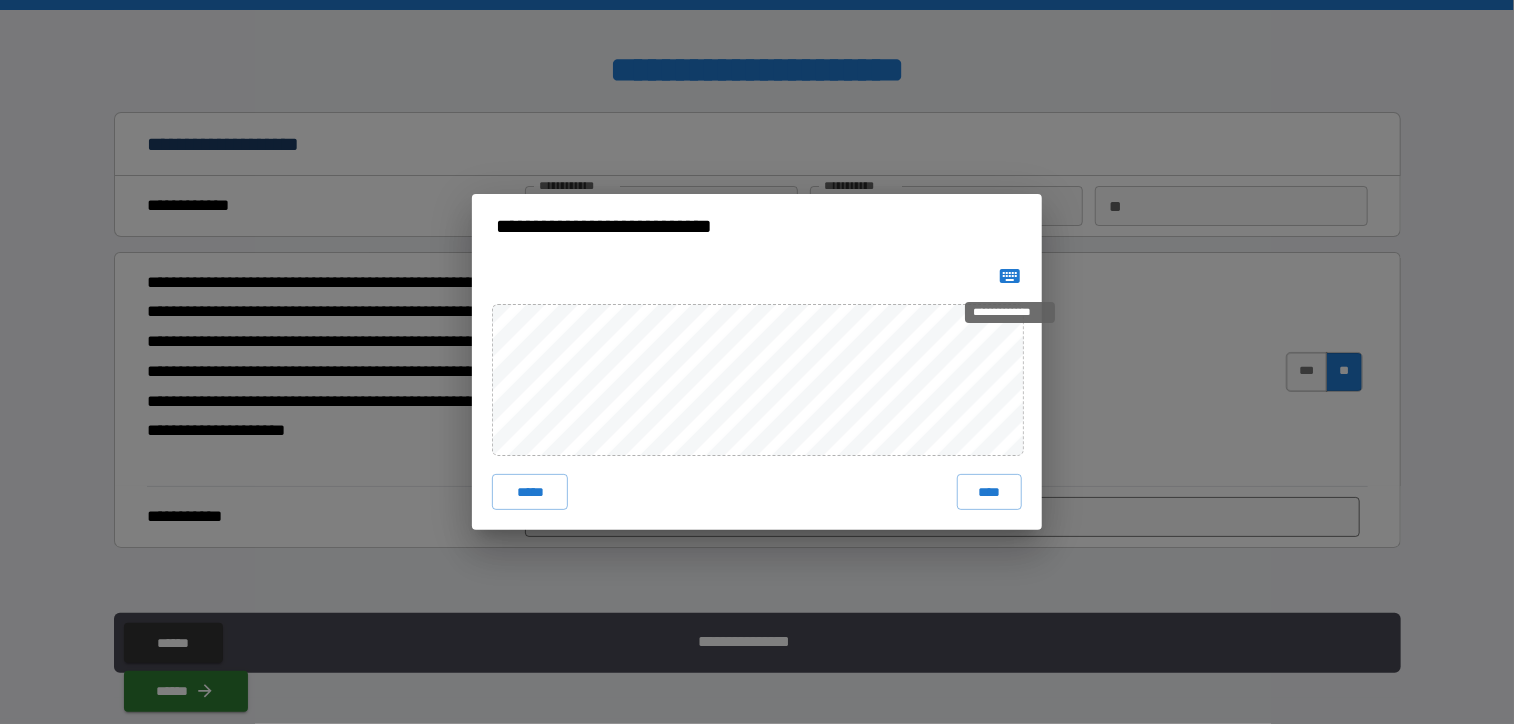 click 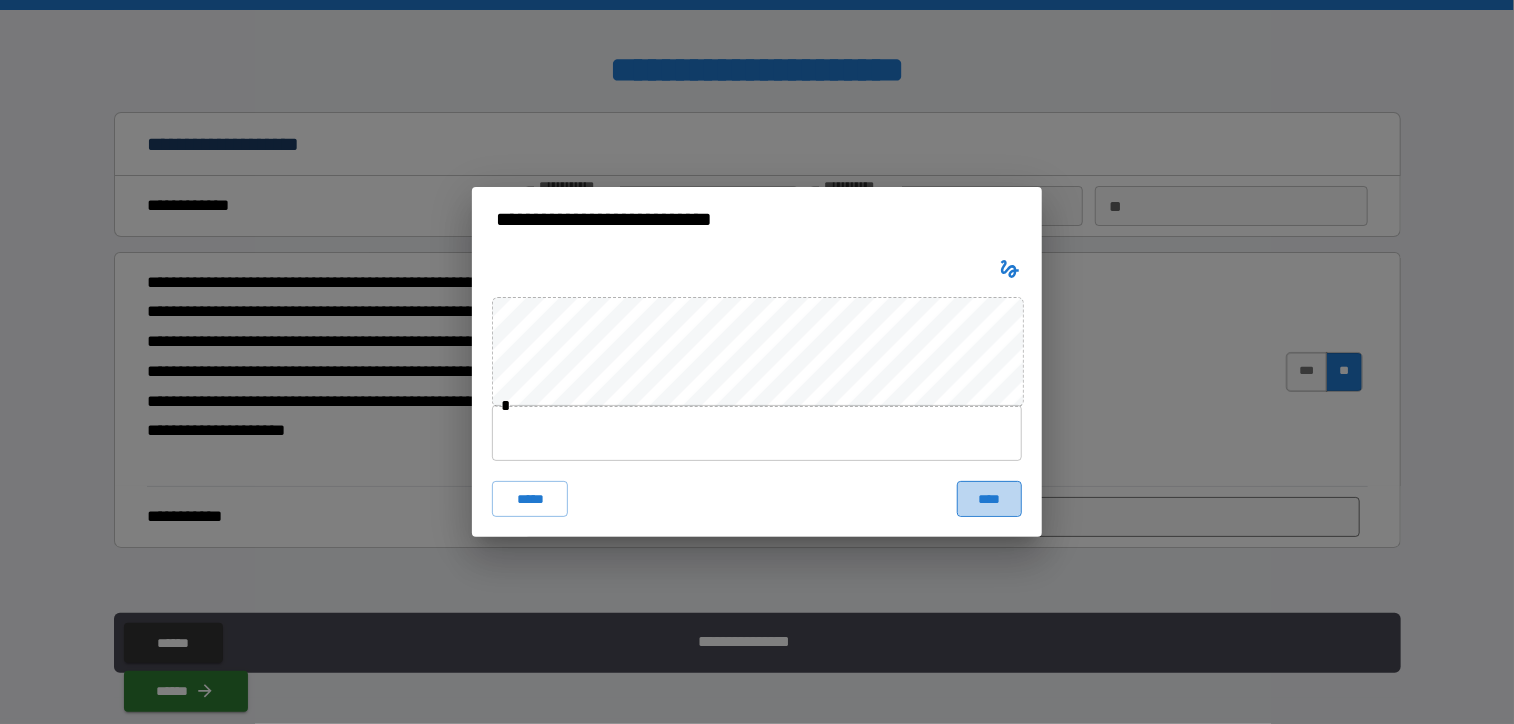 drag, startPoint x: 980, startPoint y: 497, endPoint x: 764, endPoint y: 421, distance: 228.98035 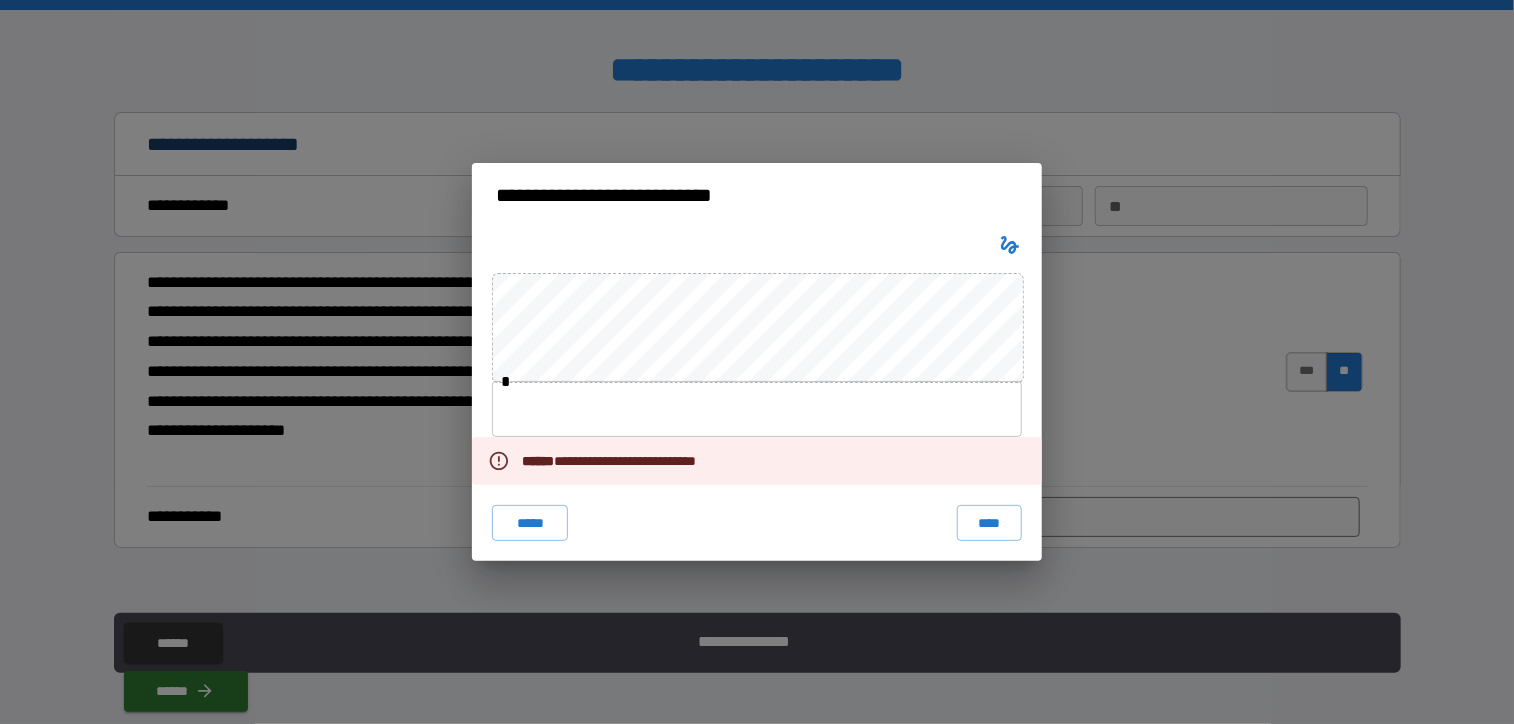 click at bounding box center [757, 409] 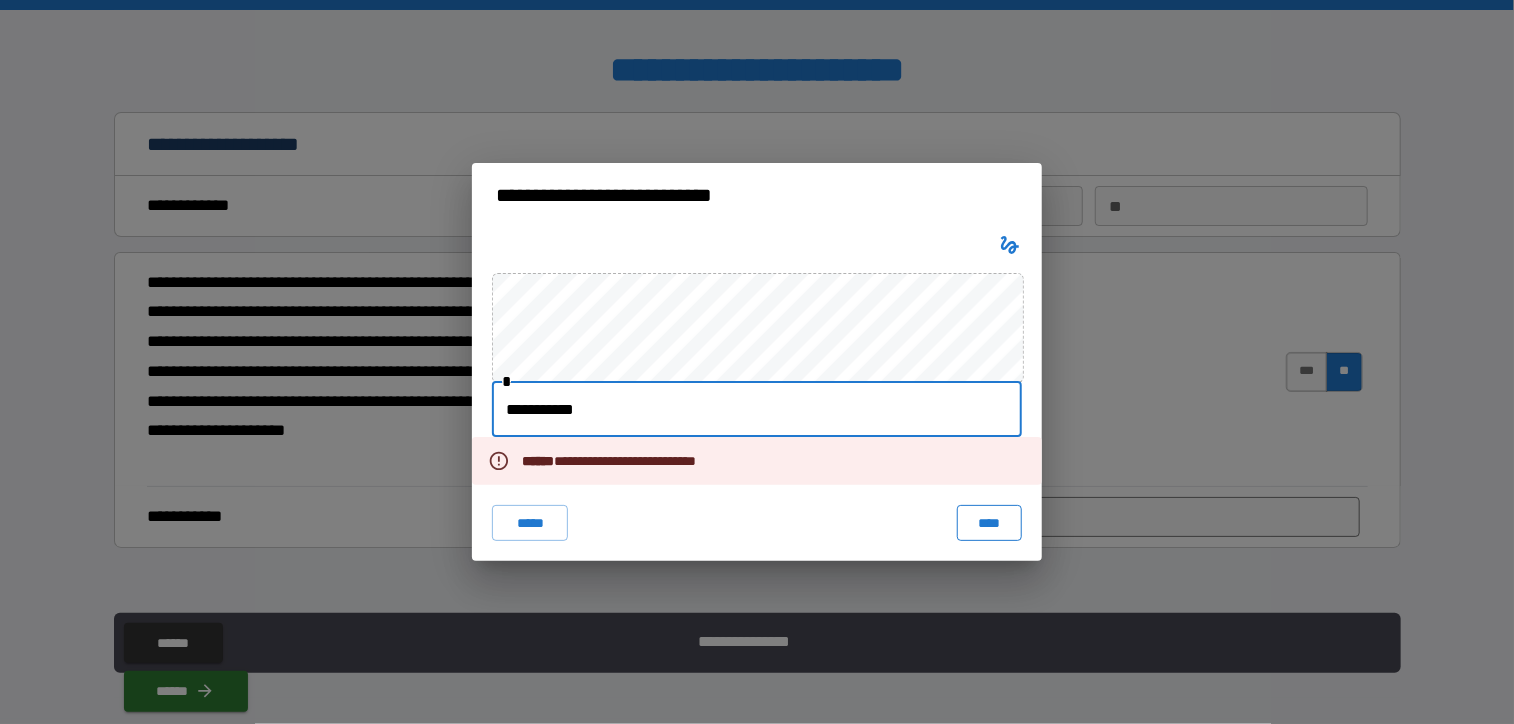 click on "****" at bounding box center [989, 523] 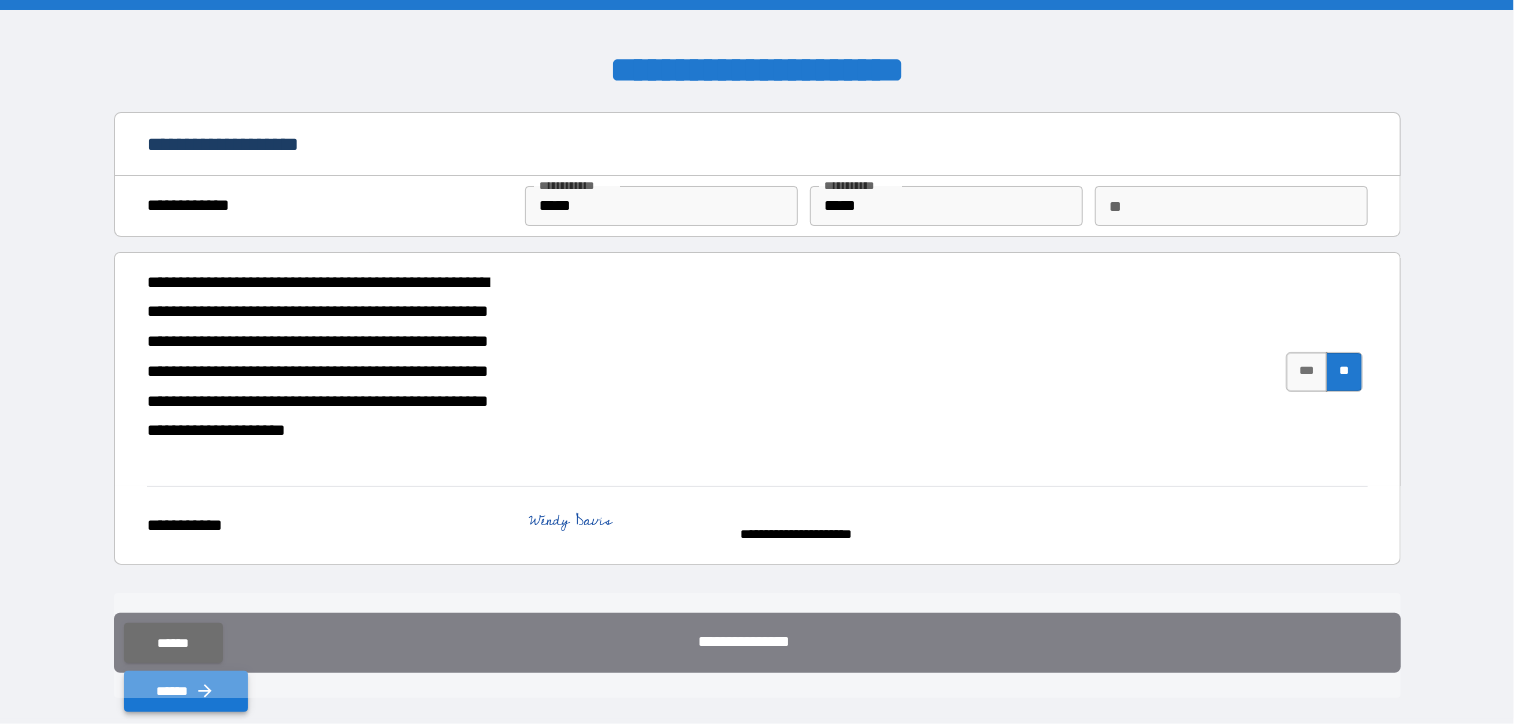 click on "******" at bounding box center (186, 691) 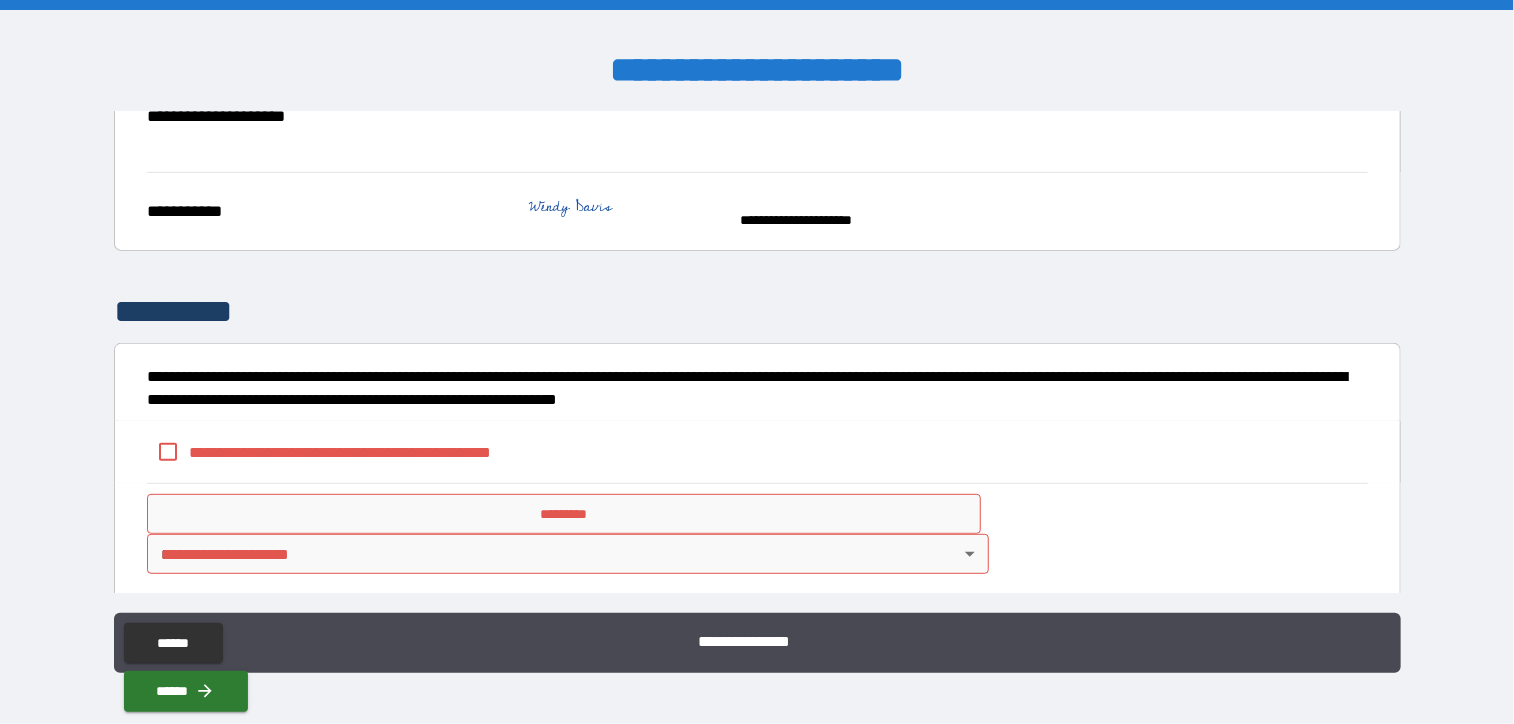 scroll, scrollTop: 324, scrollLeft: 0, axis: vertical 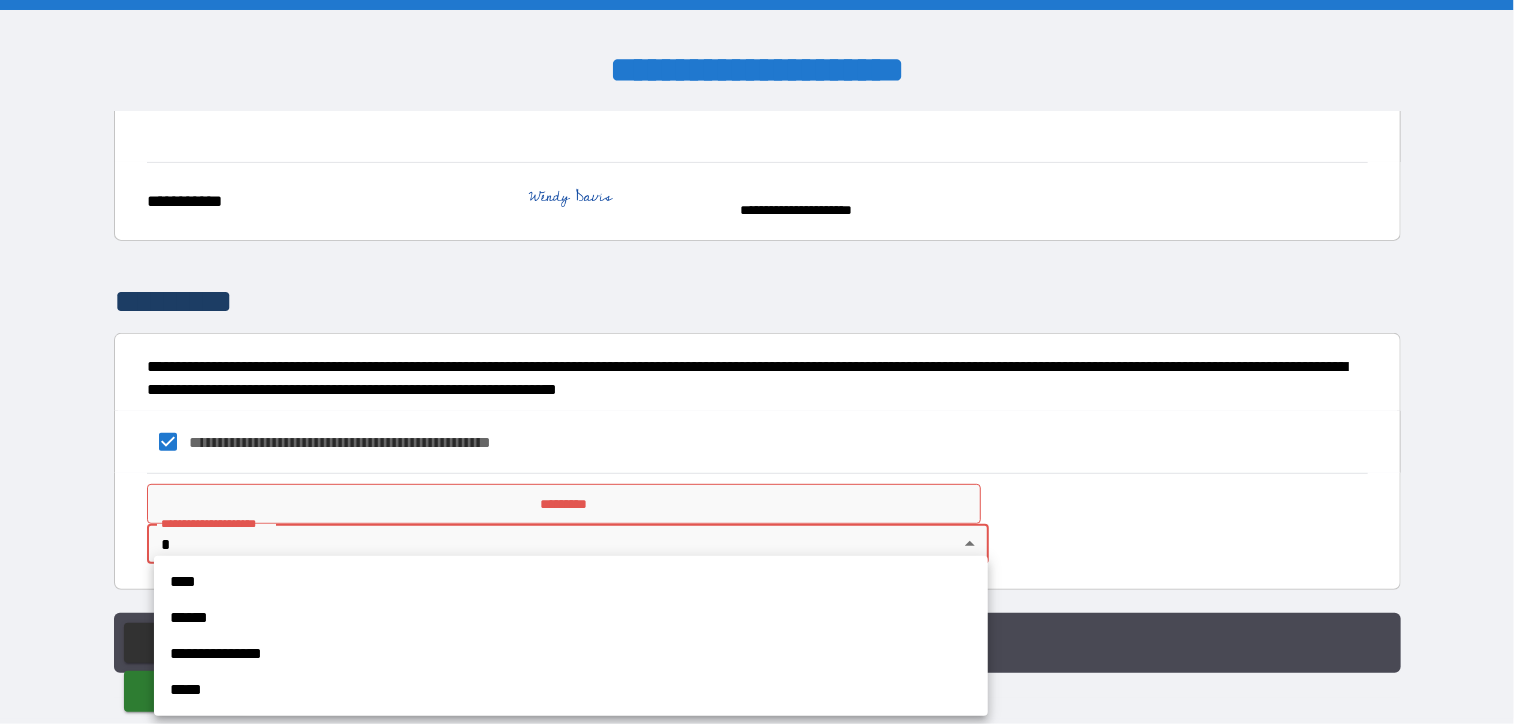 click on "**********" at bounding box center (757, 362) 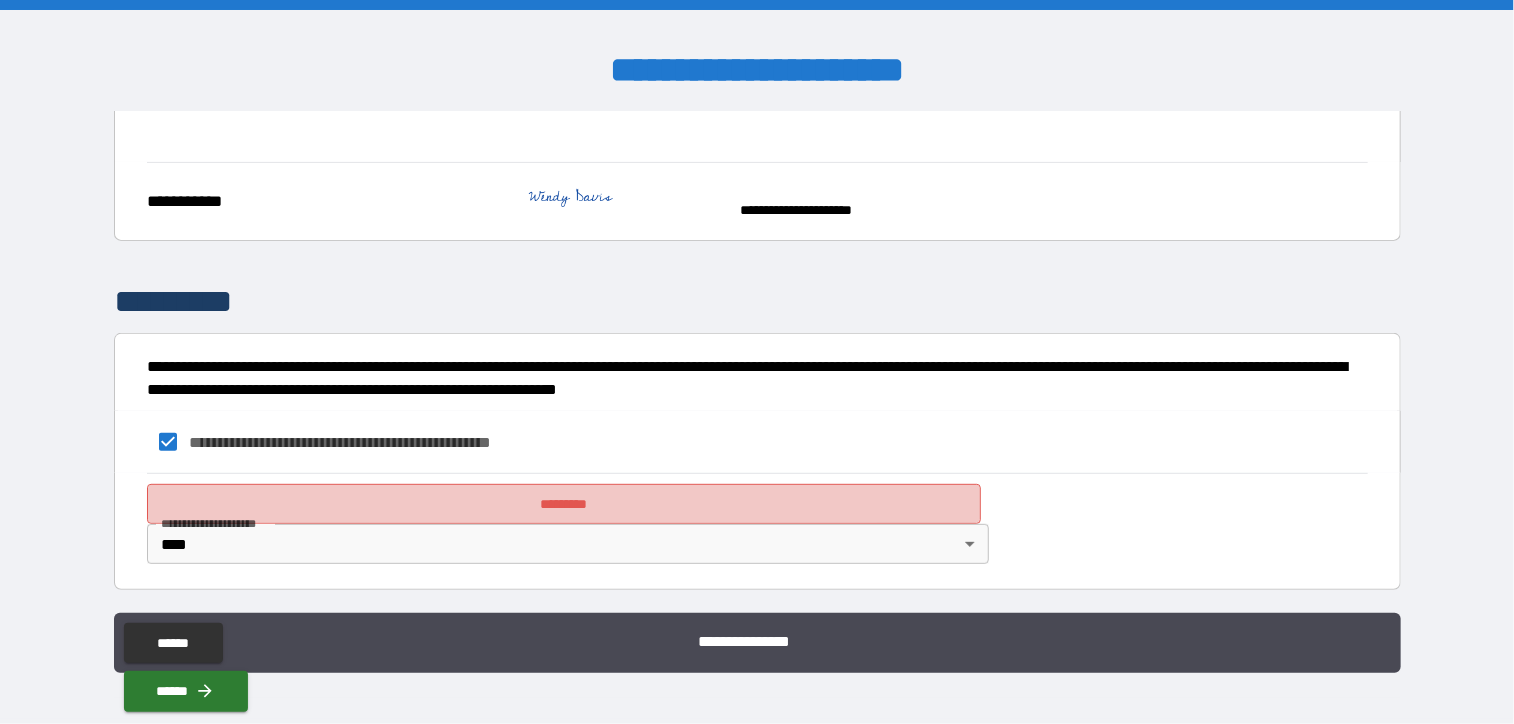drag, startPoint x: 248, startPoint y: 489, endPoint x: 262, endPoint y: 491, distance: 14.142136 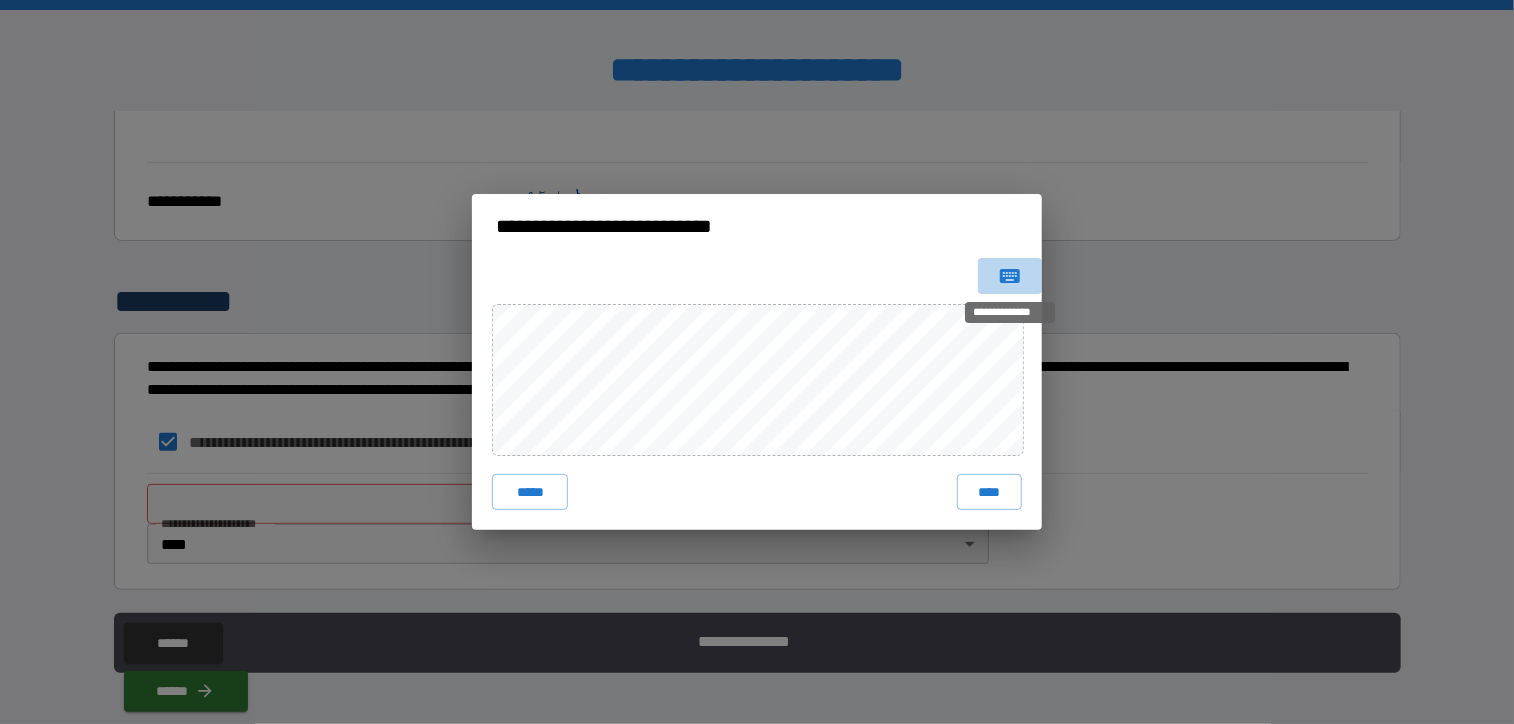 click 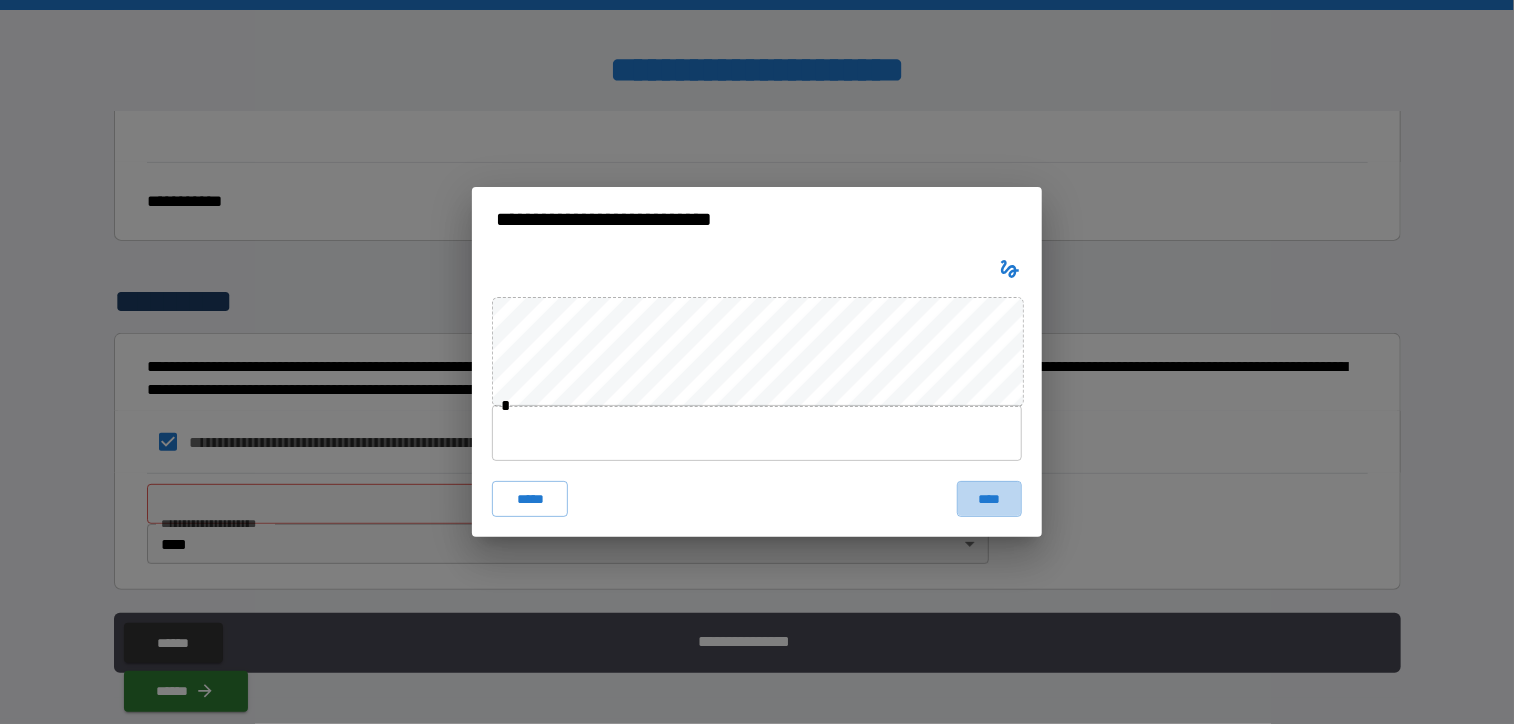 drag, startPoint x: 1001, startPoint y: 495, endPoint x: 968, endPoint y: 486, distance: 34.20526 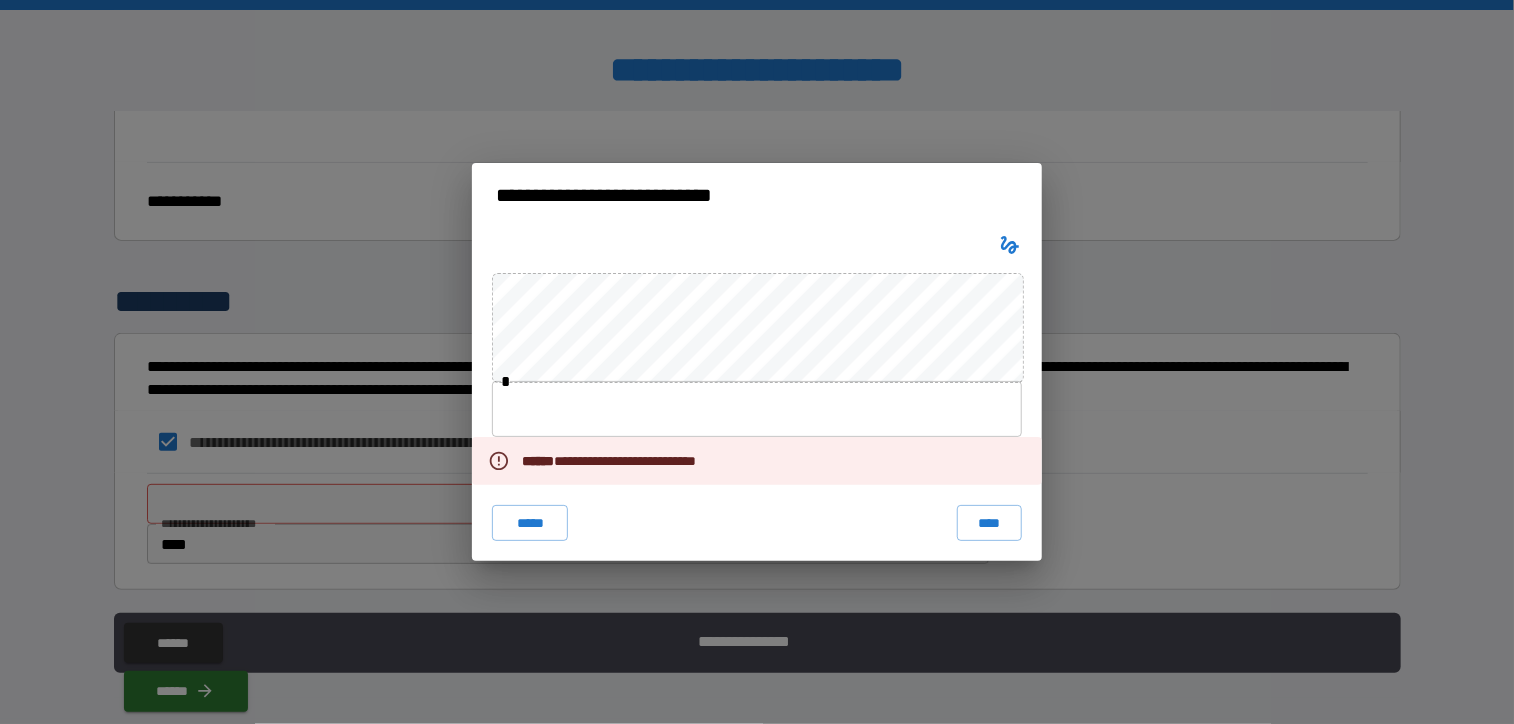 drag, startPoint x: 664, startPoint y: 406, endPoint x: 648, endPoint y: 410, distance: 16.492422 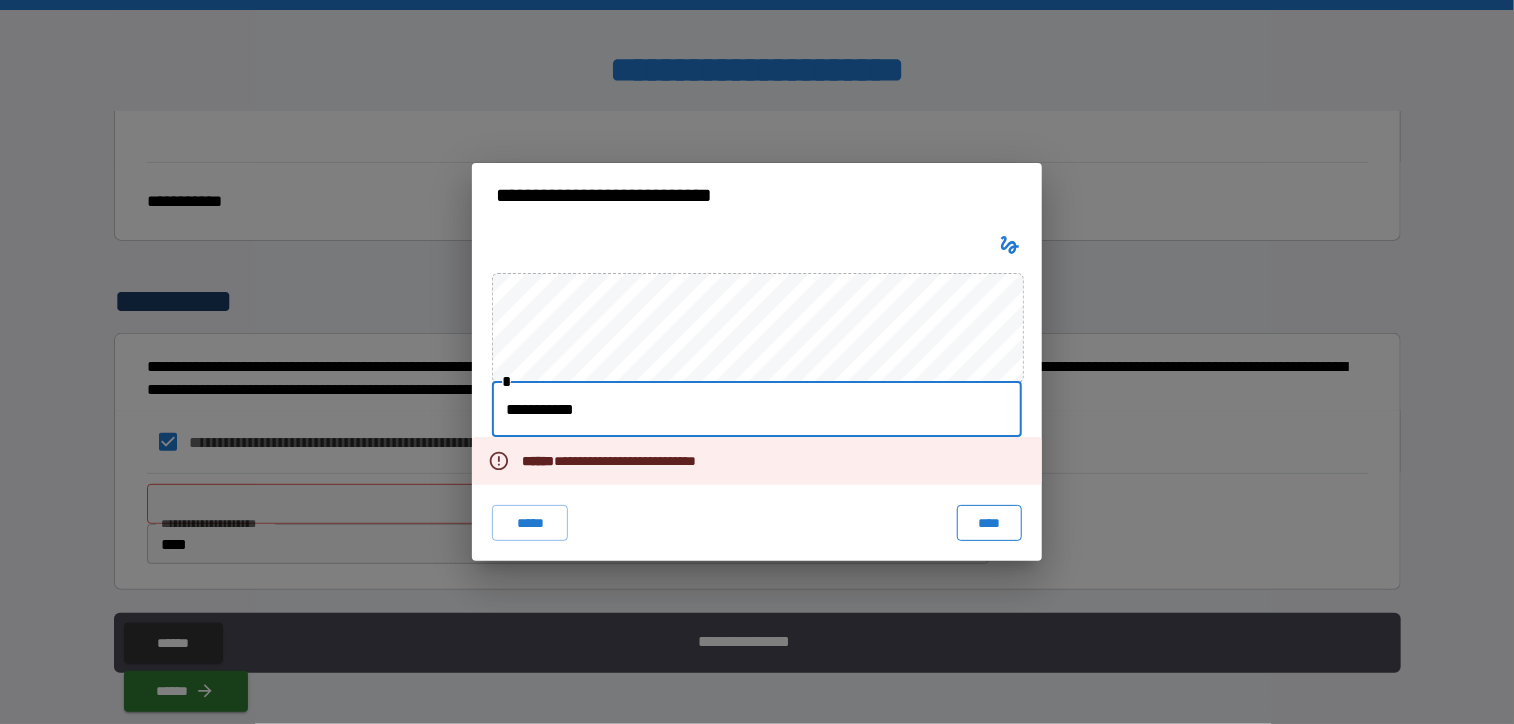 click on "****" at bounding box center [989, 523] 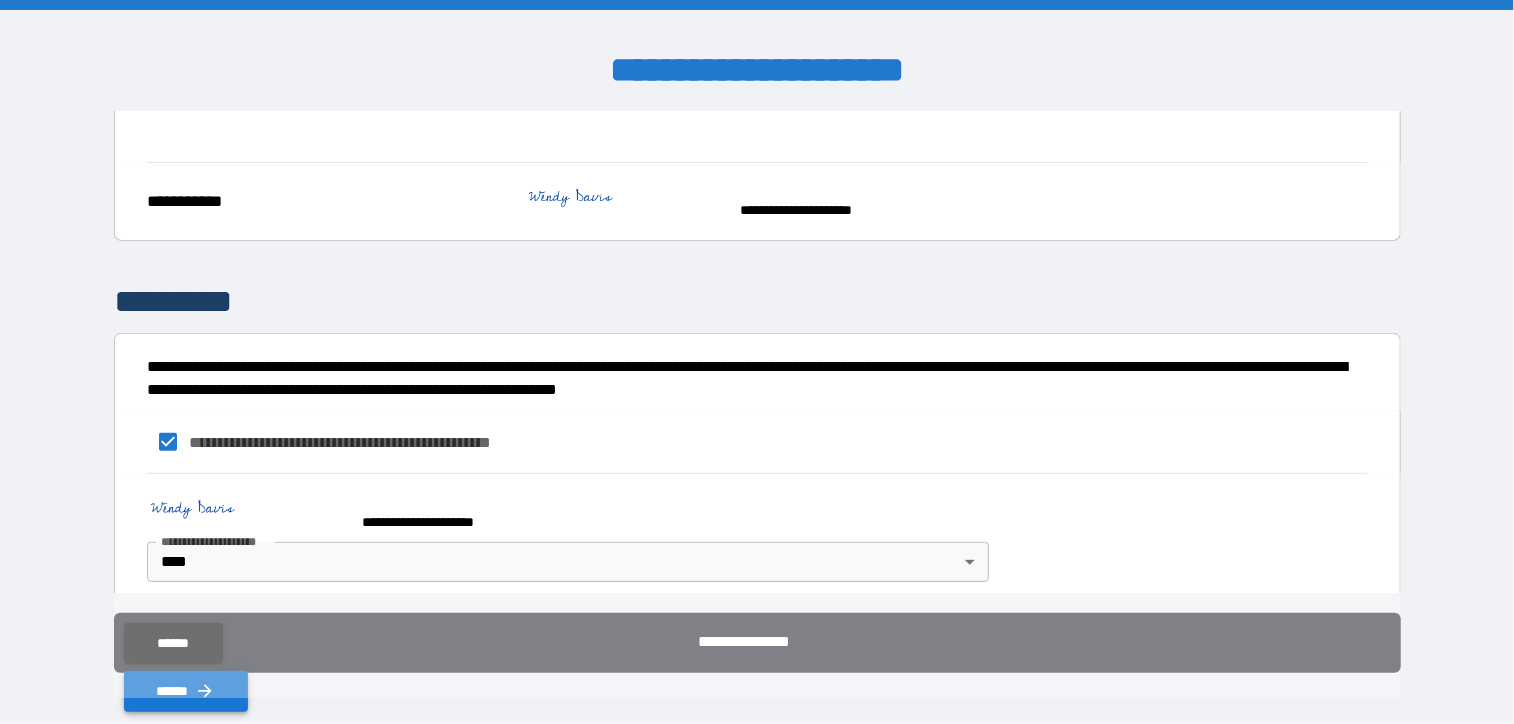 click 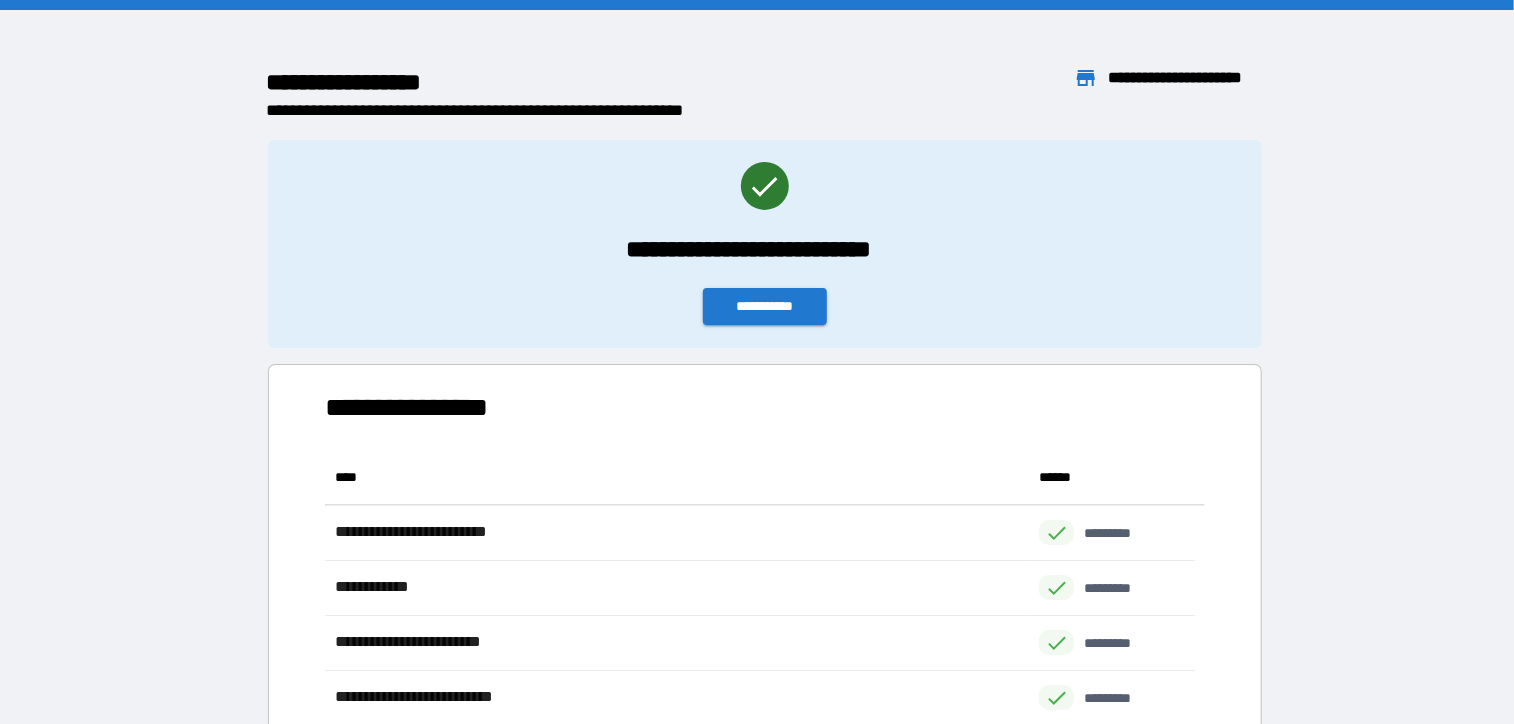 scroll, scrollTop: 700, scrollLeft: 855, axis: both 